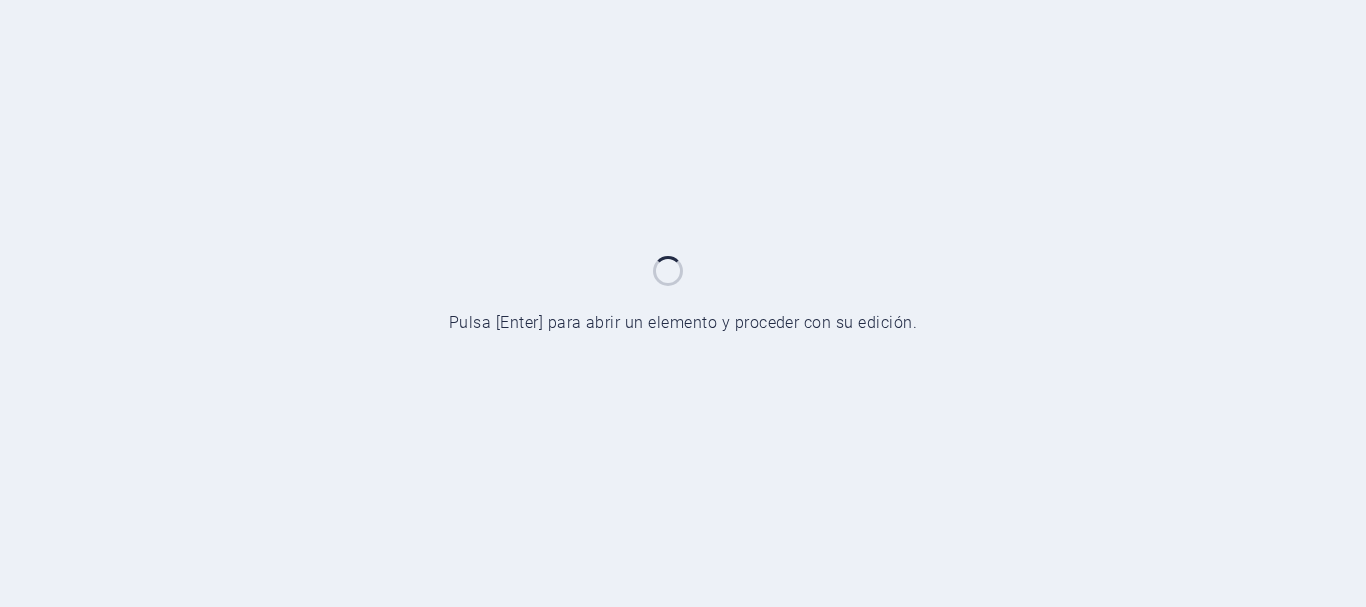 scroll, scrollTop: 0, scrollLeft: 0, axis: both 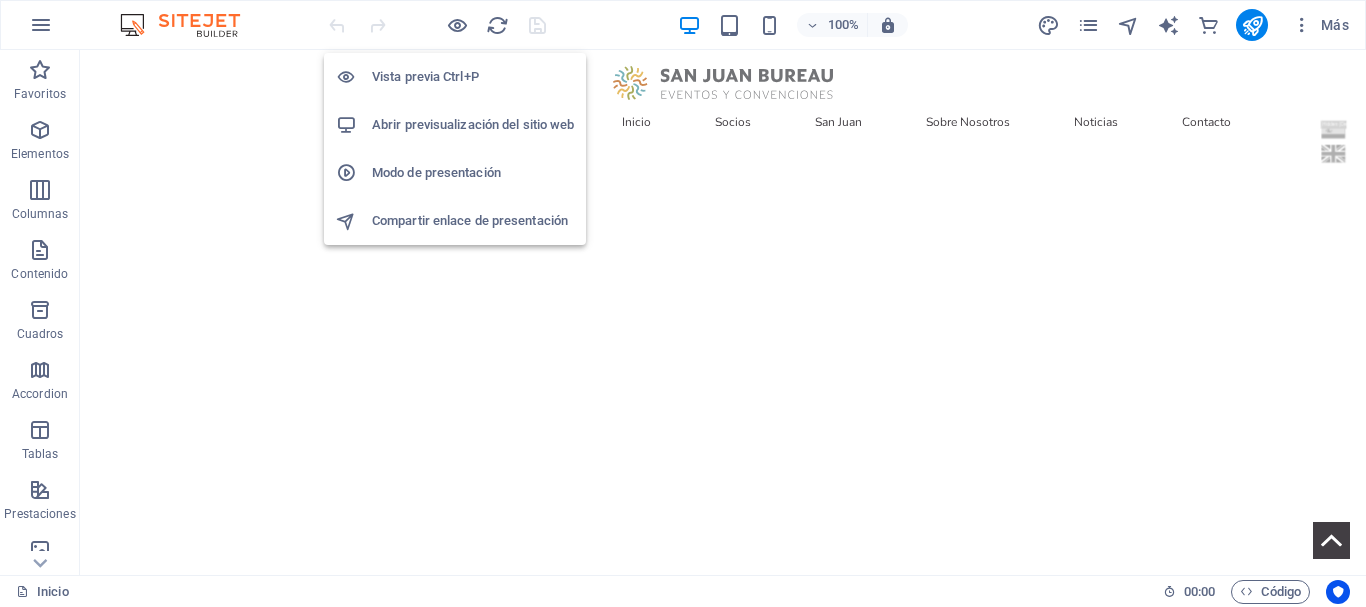 click on "Abrir previsualización del sitio web" at bounding box center (473, 125) 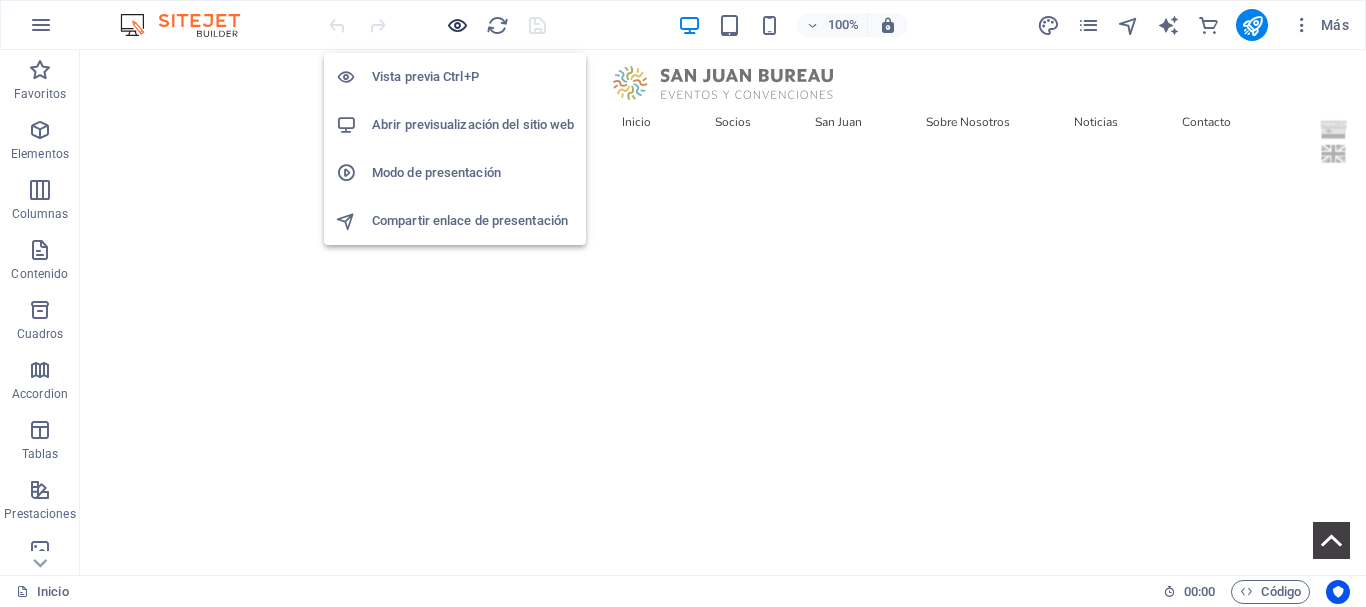 click at bounding box center (457, 25) 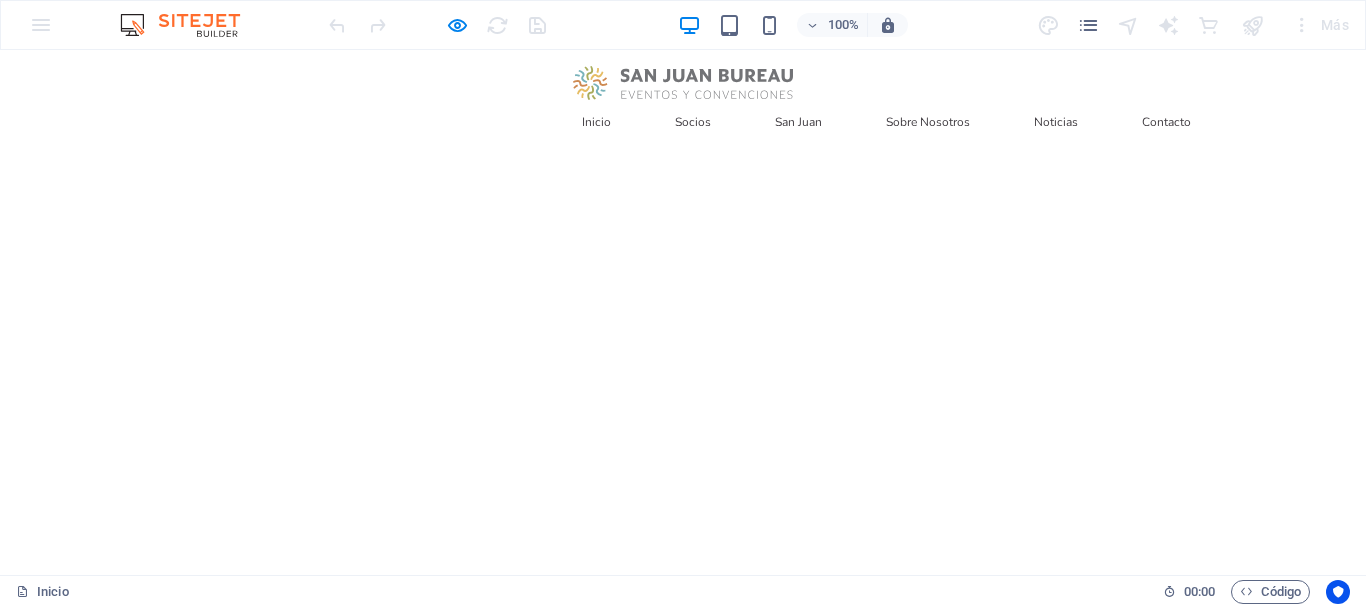 click on "[CITY]" at bounding box center (798, 122) 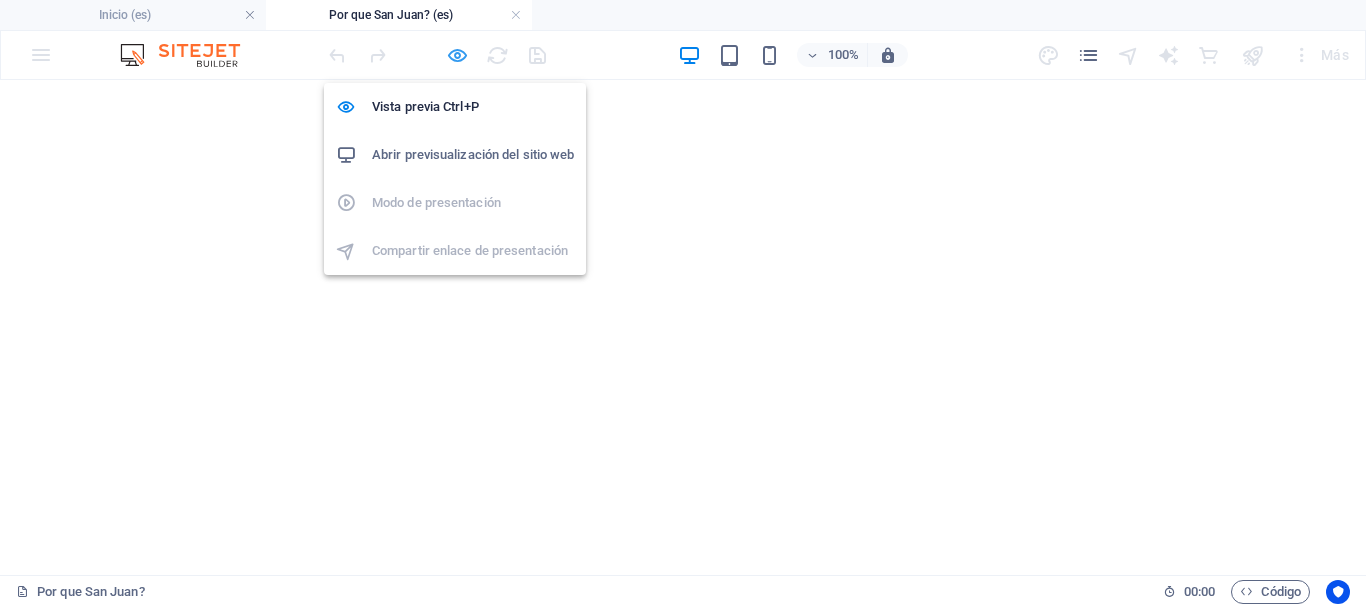 click at bounding box center [457, 55] 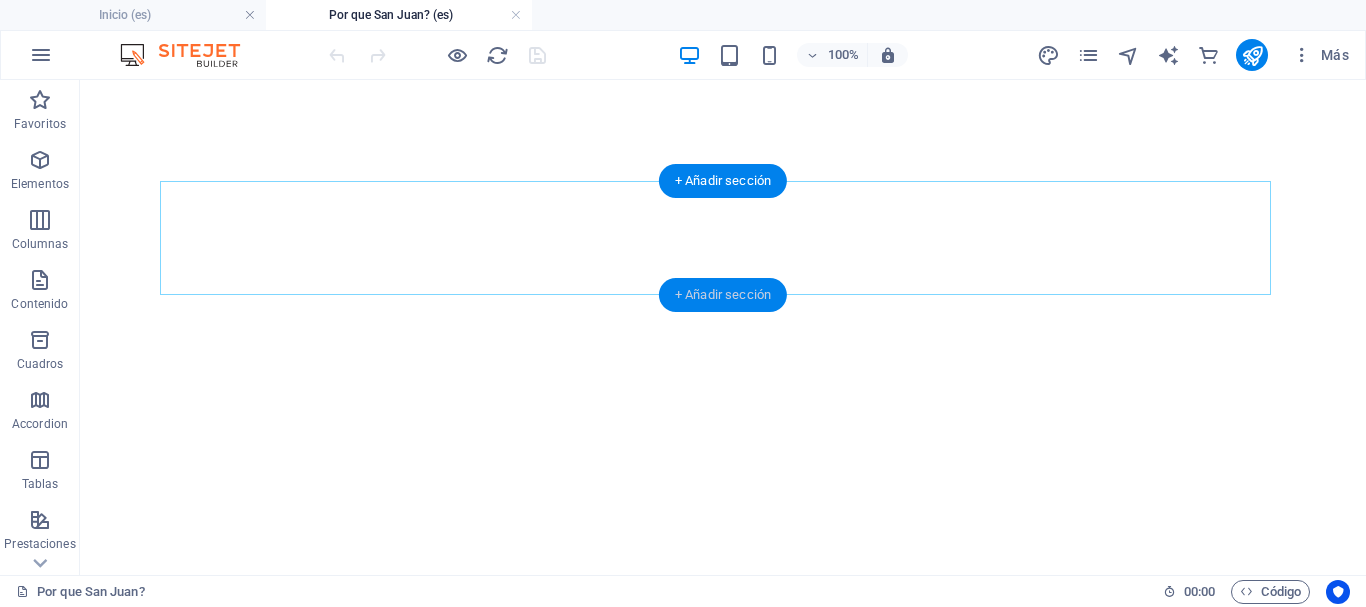 click on "+ Añadir sección" at bounding box center (723, 295) 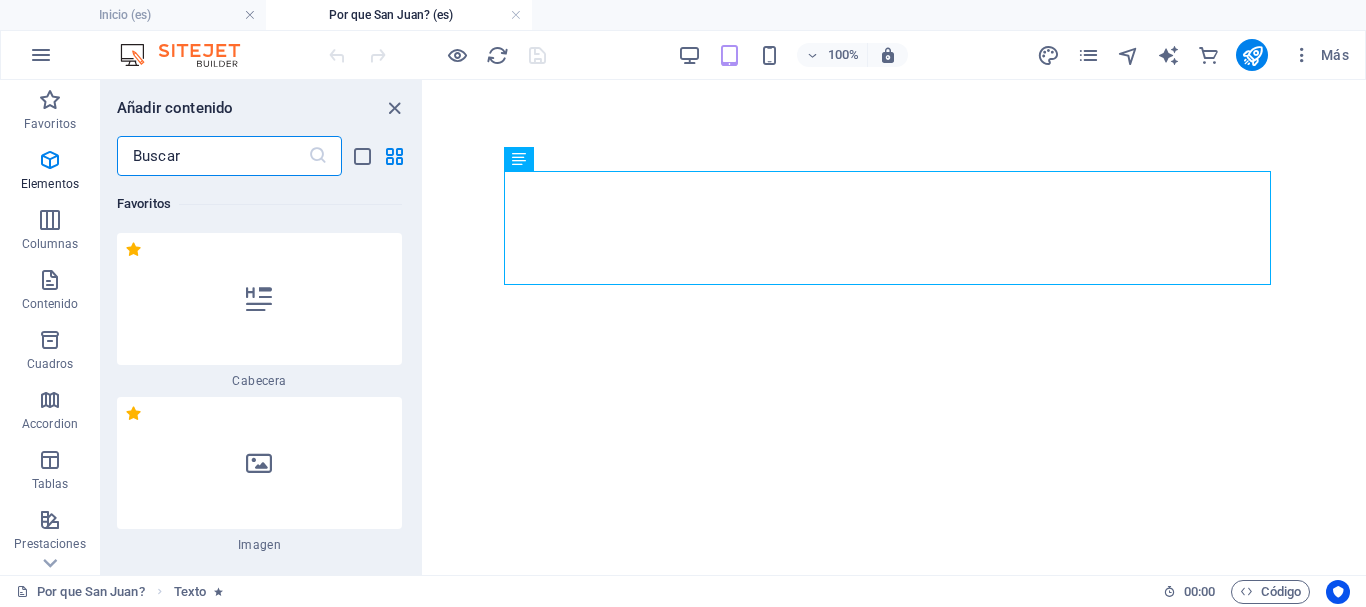 scroll, scrollTop: 6287, scrollLeft: 0, axis: vertical 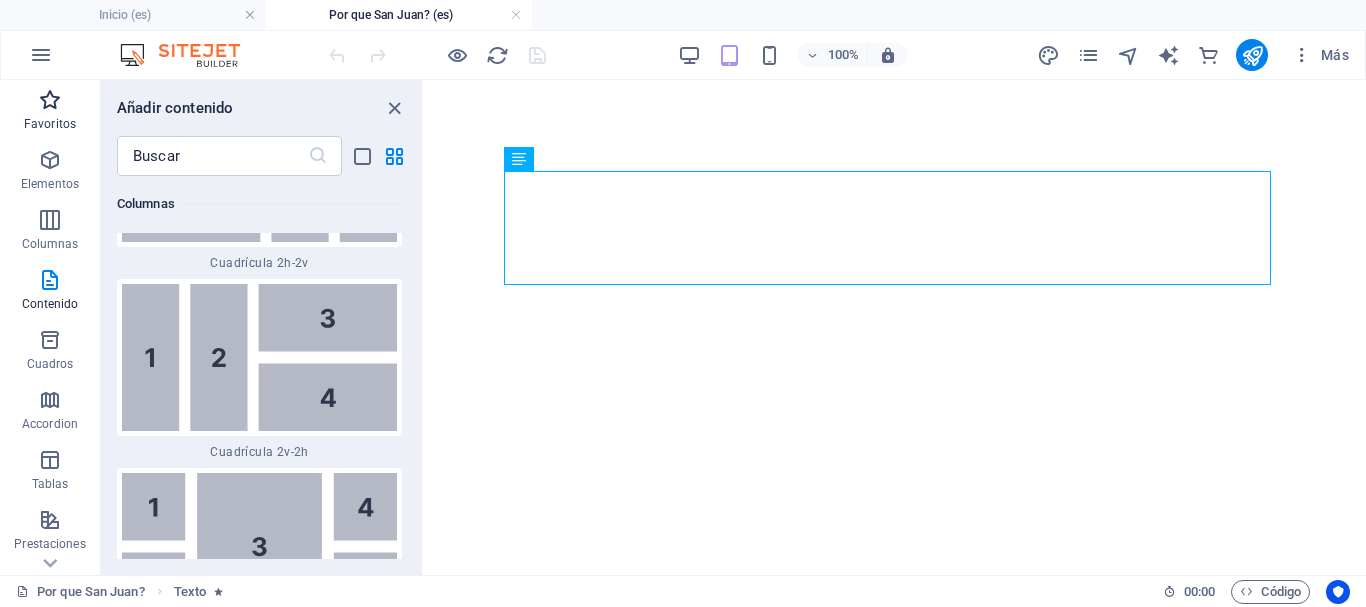 click on "Favoritos" at bounding box center (50, 112) 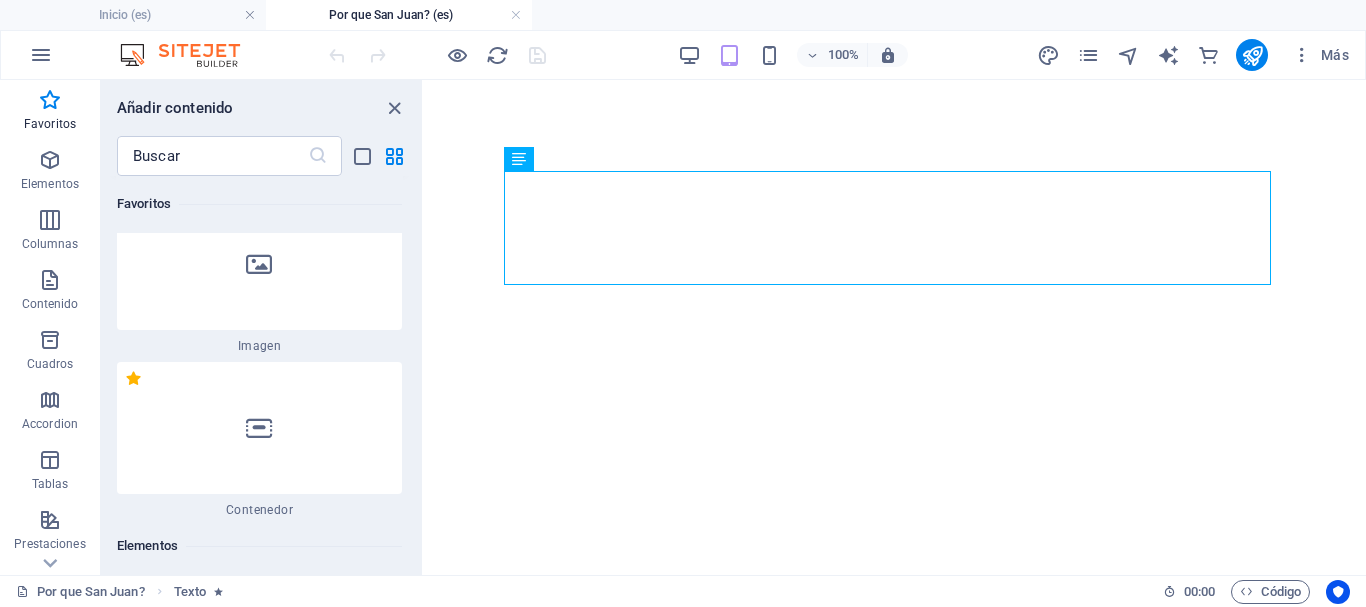 scroll, scrollTop: 200, scrollLeft: 0, axis: vertical 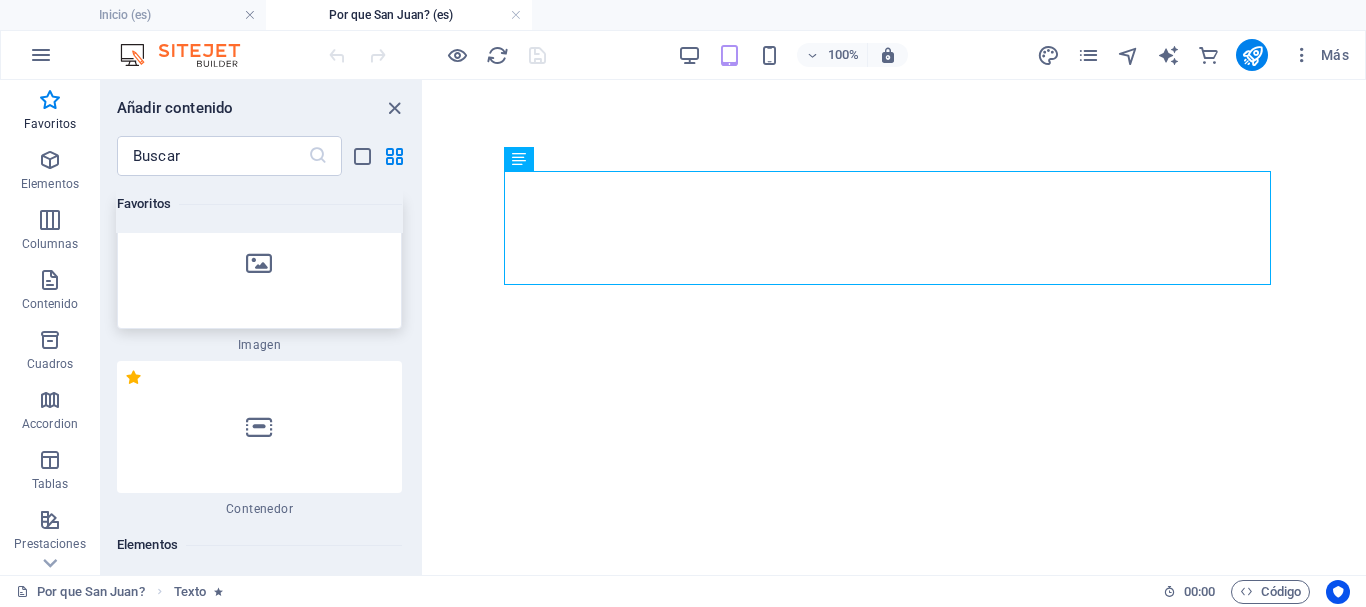 click at bounding box center [259, 263] 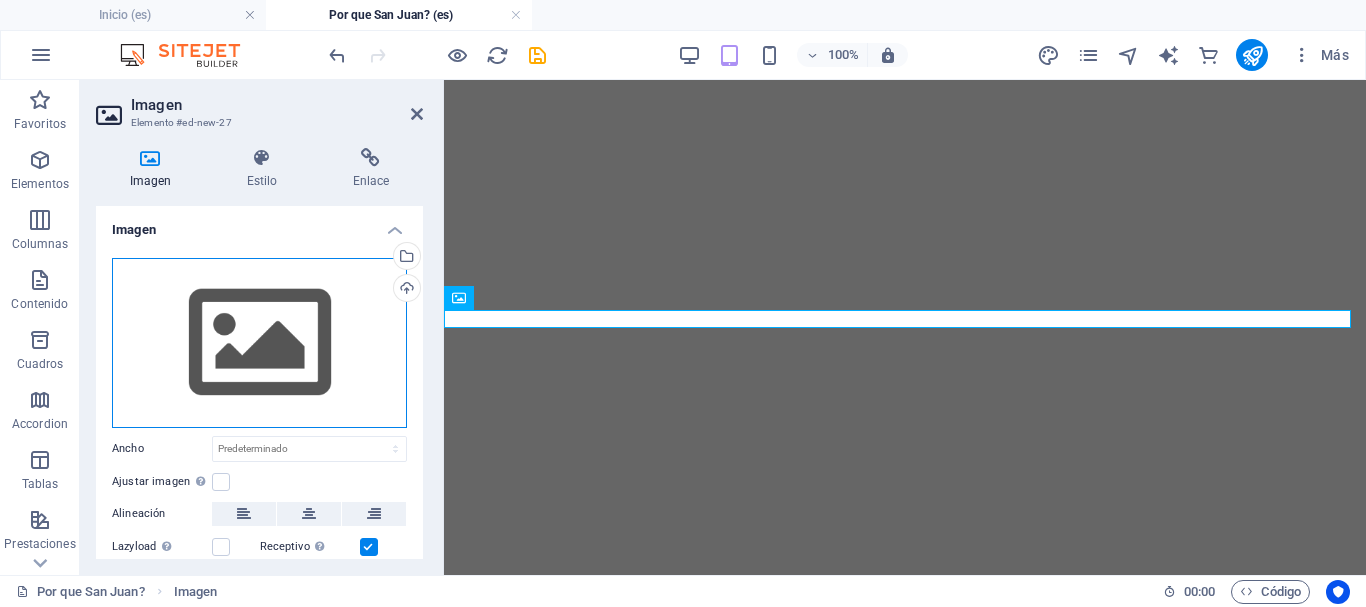 click on "Arrastra archivos aquí, haz clic para escoger archivos o  selecciona archivos de Archivos o de nuestra galería gratuita de fotos y vídeos" at bounding box center (259, 343) 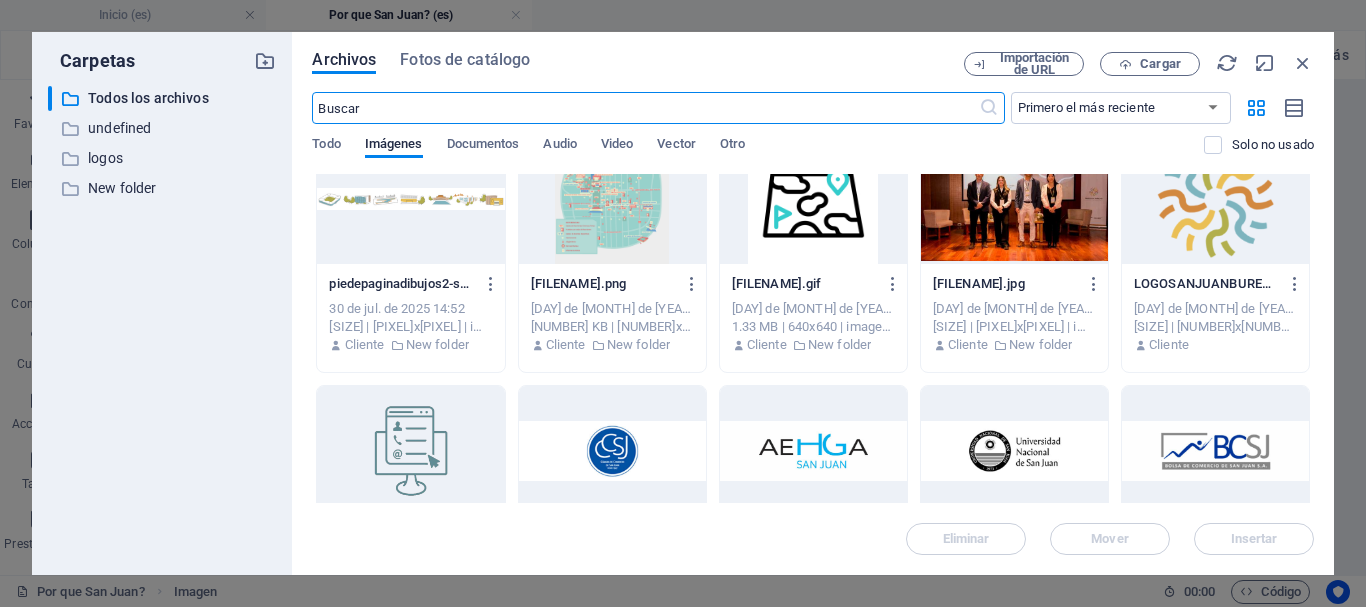 scroll, scrollTop: 0, scrollLeft: 0, axis: both 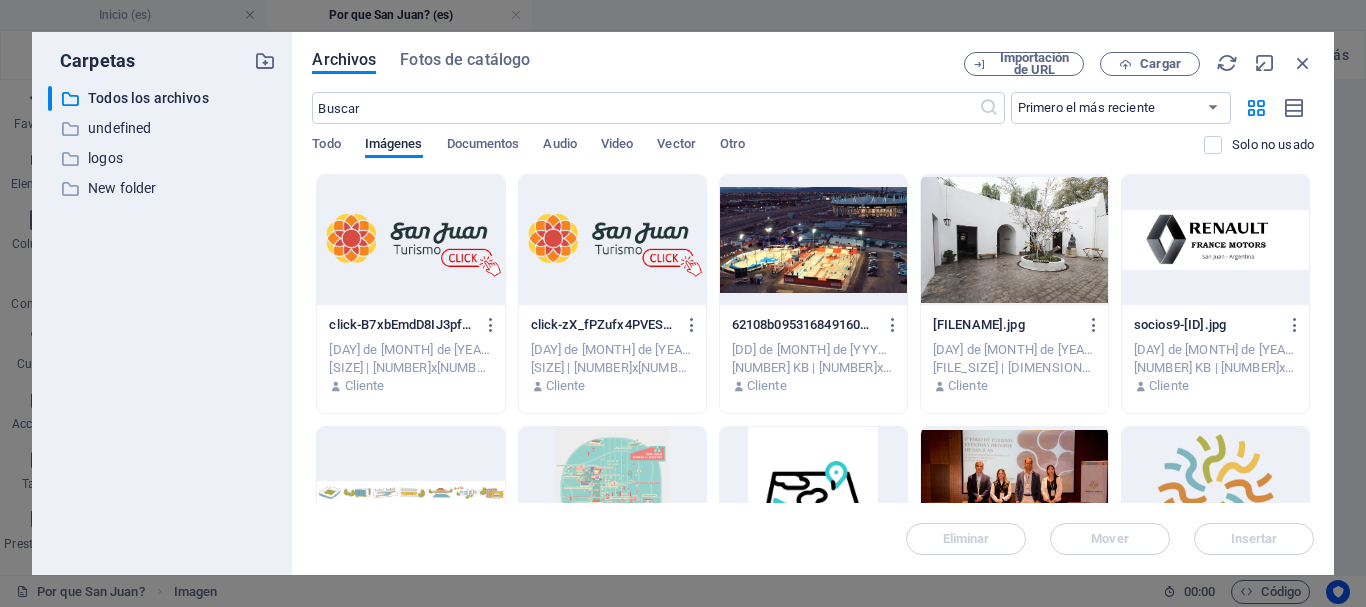click at bounding box center (410, 240) 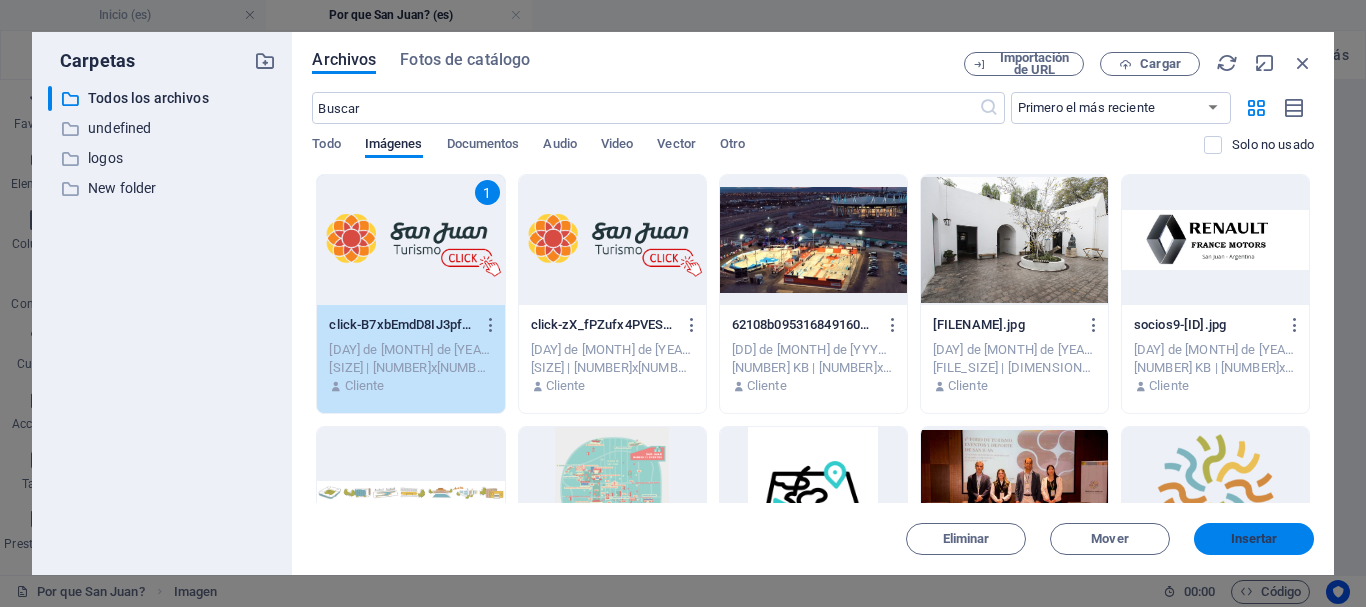 click on "Insertar" at bounding box center (1254, 539) 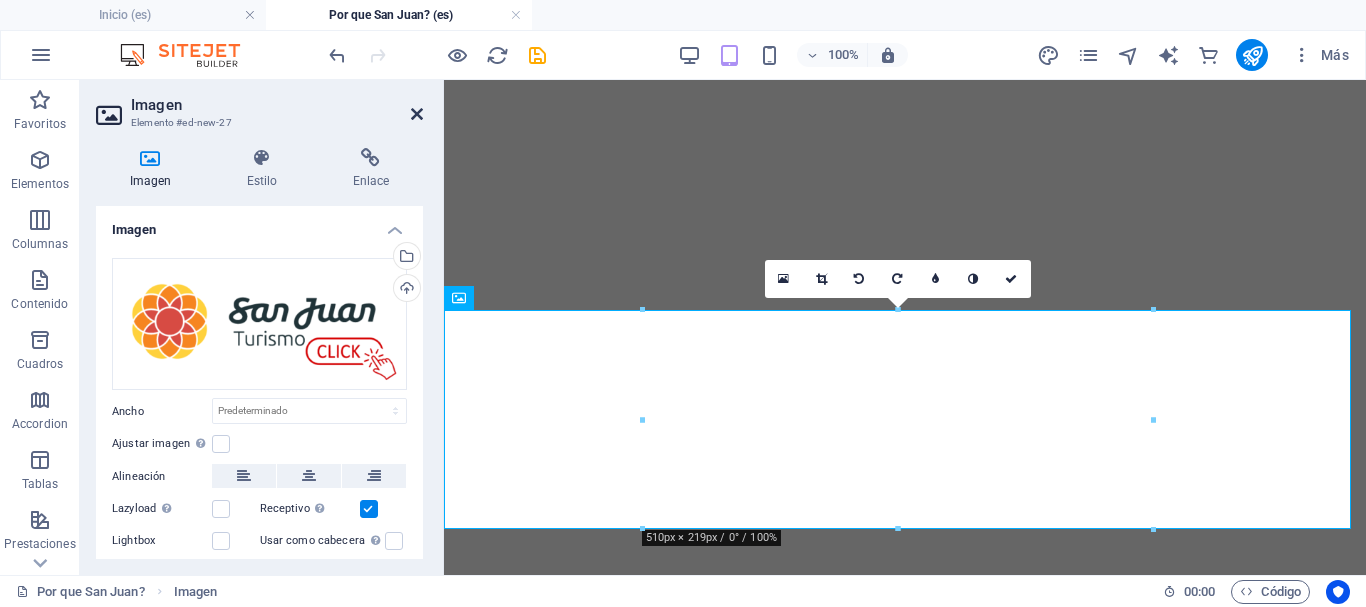 click at bounding box center [417, 114] 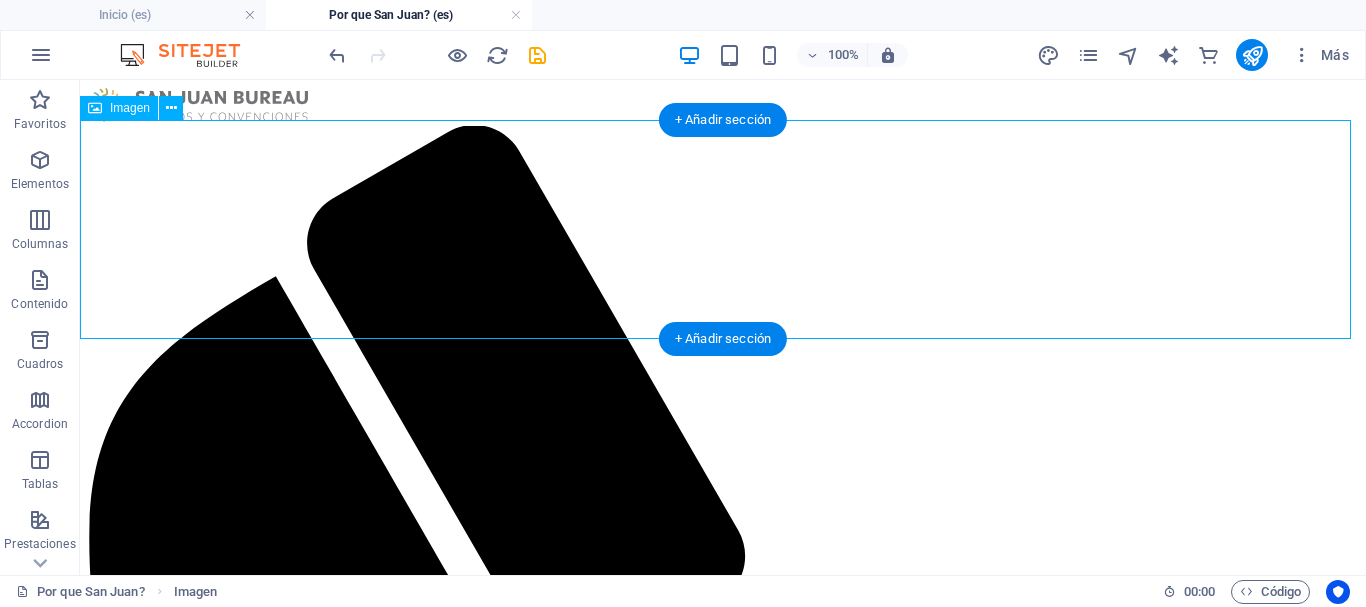 scroll, scrollTop: 200, scrollLeft: 0, axis: vertical 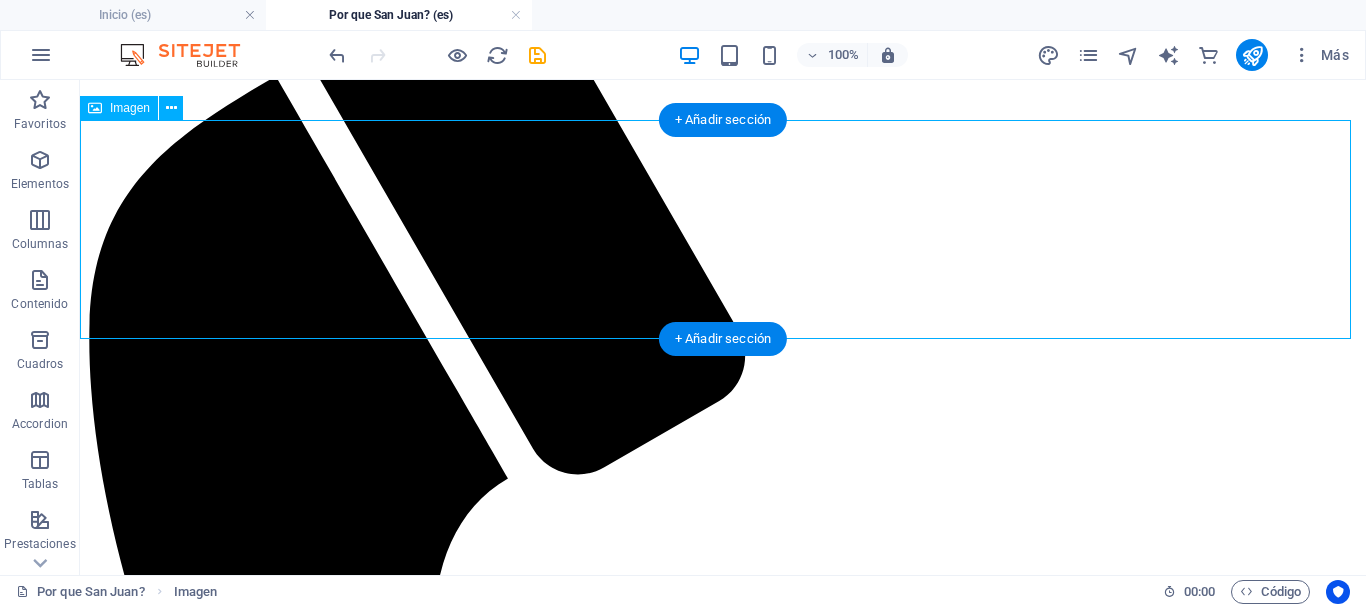 click at bounding box center (723, 2000) 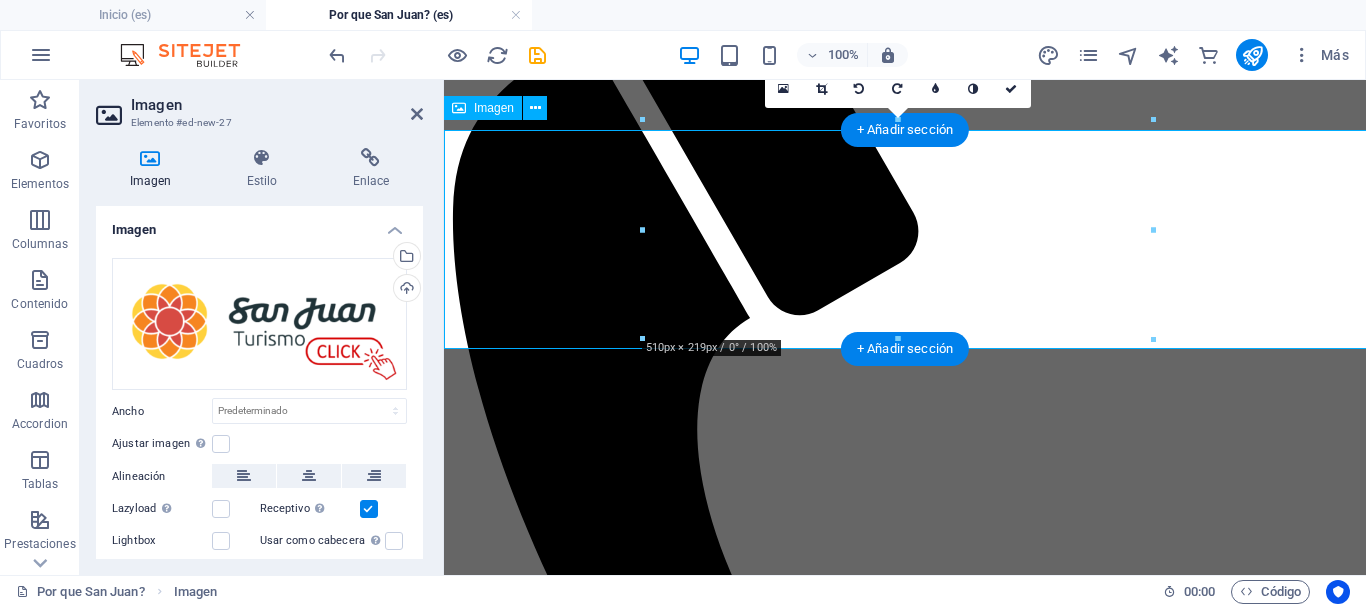 scroll, scrollTop: 190, scrollLeft: 0, axis: vertical 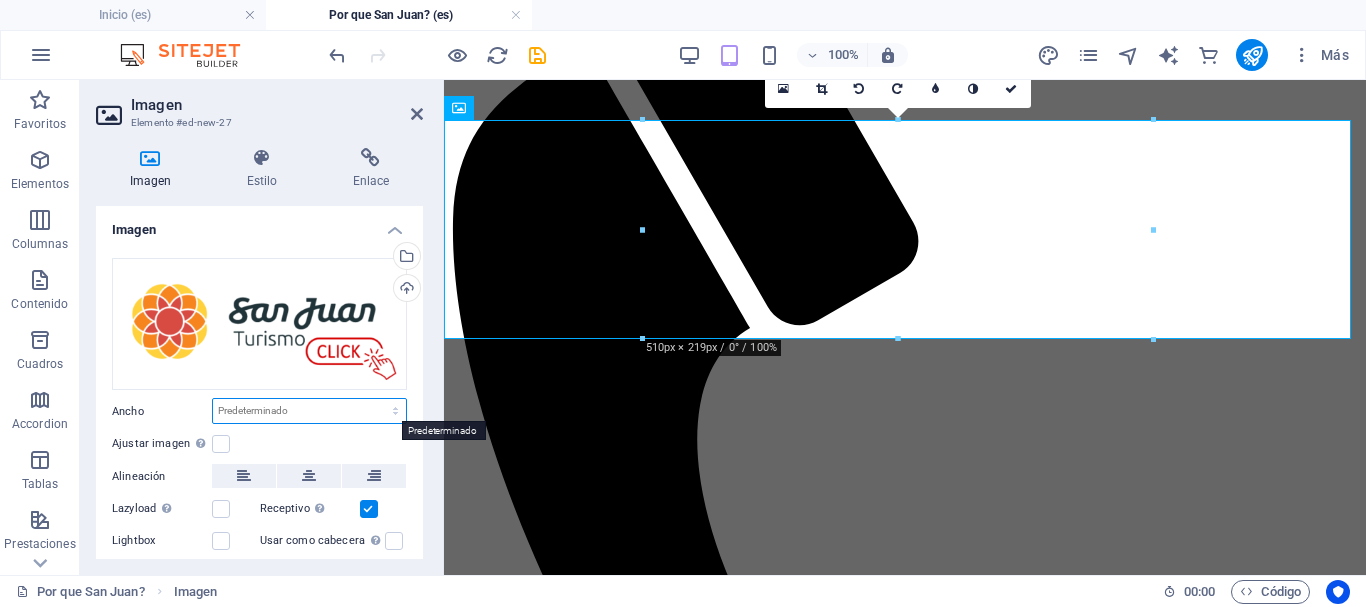 click on "Predeterminado automático px rem % em vh vw" at bounding box center [309, 411] 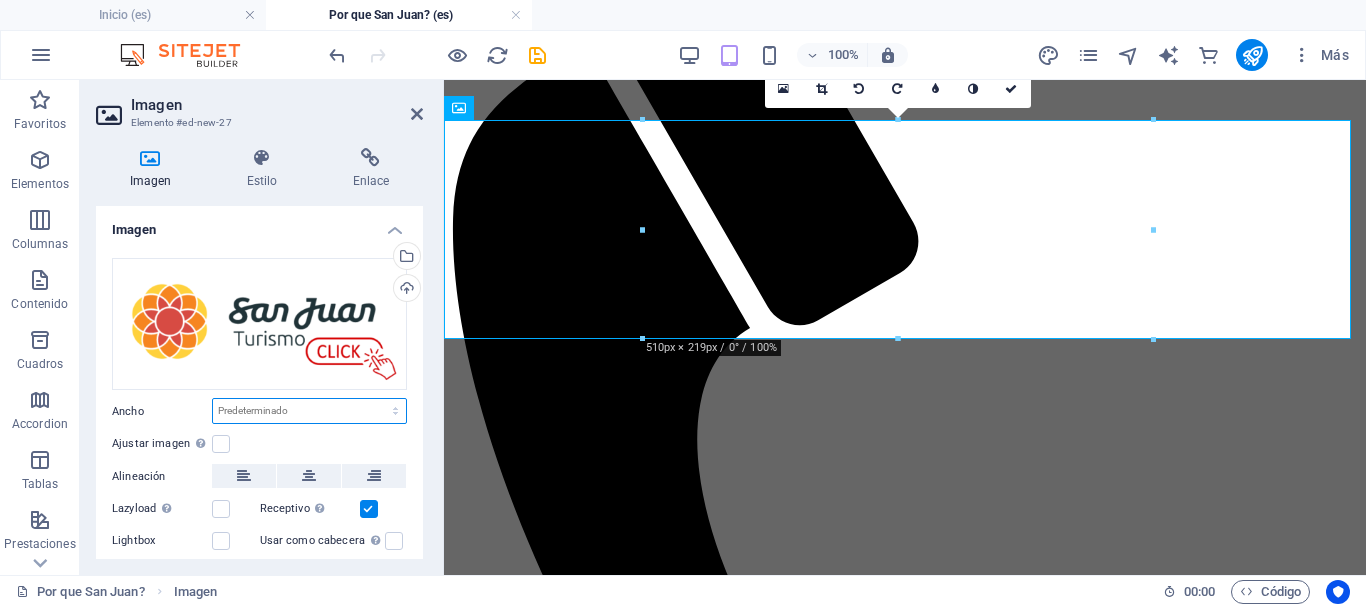 select on "%" 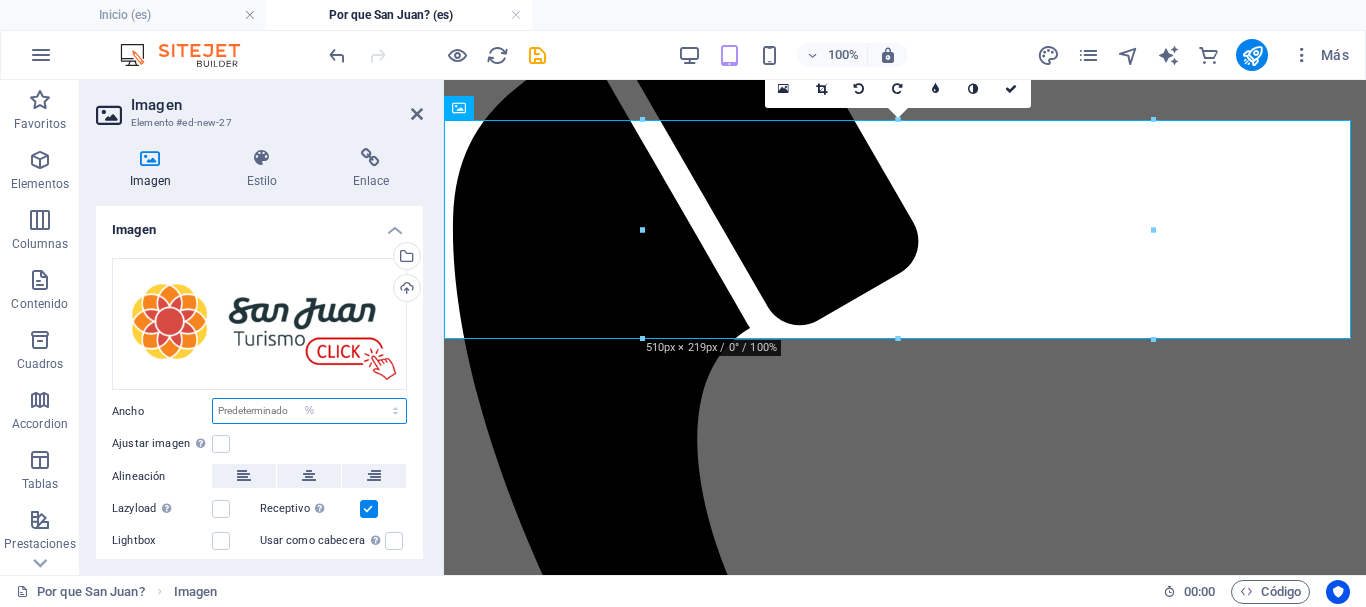 click on "Predeterminado automático px rem % em vh vw" at bounding box center (309, 411) 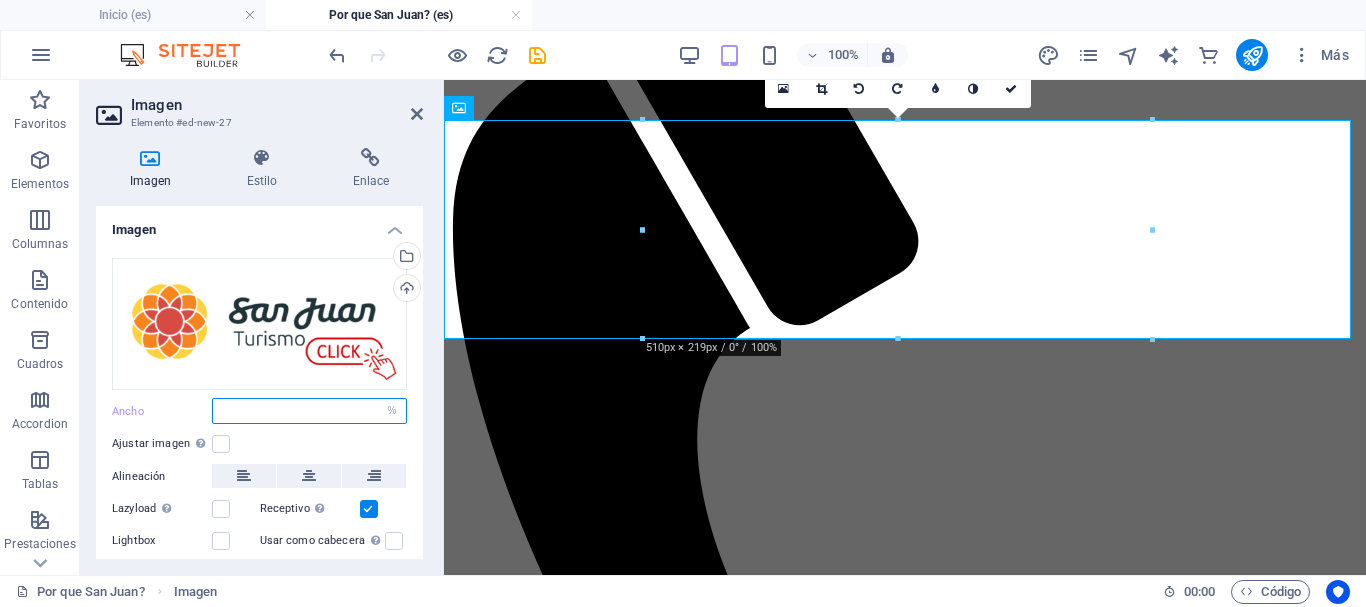 click on "56.2" at bounding box center [309, 411] 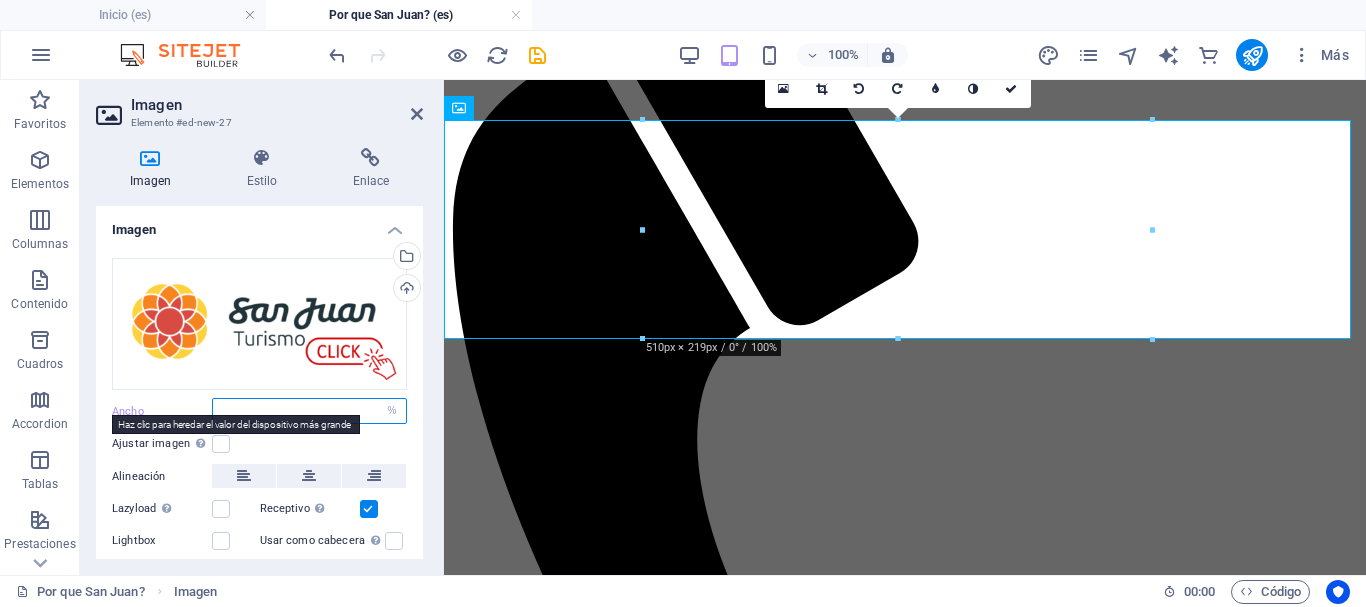 drag, startPoint x: 272, startPoint y: 408, endPoint x: 193, endPoint y: 410, distance: 79.025314 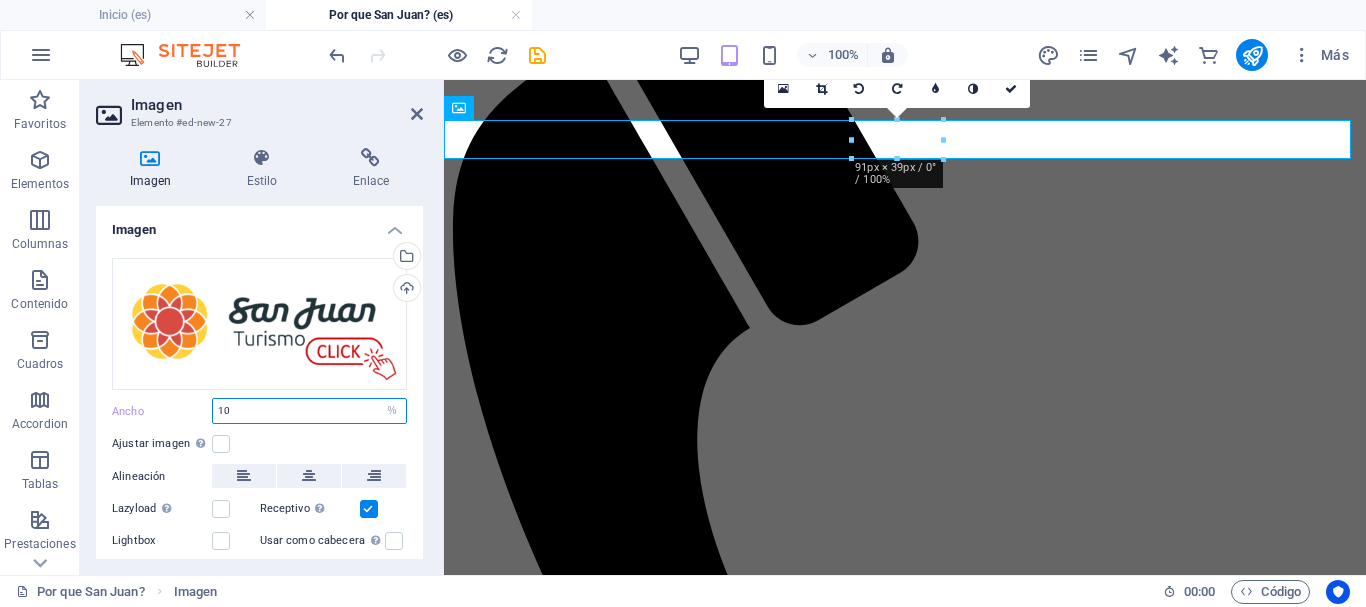 drag, startPoint x: 244, startPoint y: 405, endPoint x: 193, endPoint y: 405, distance: 51 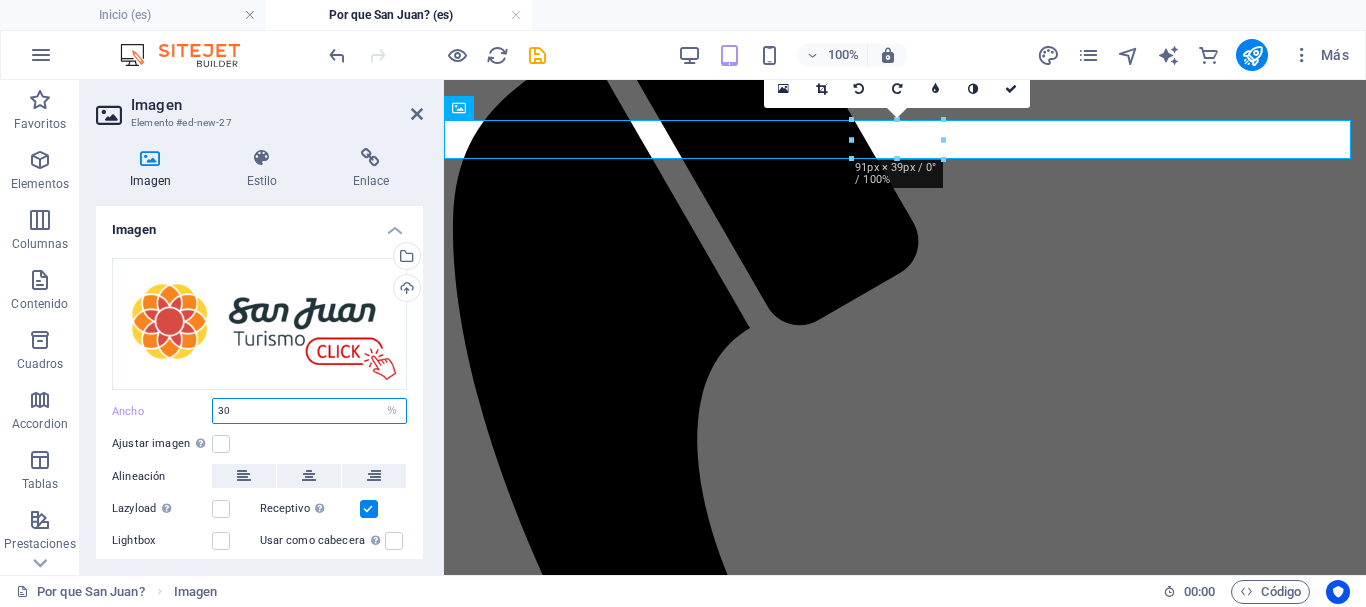 type on "30" 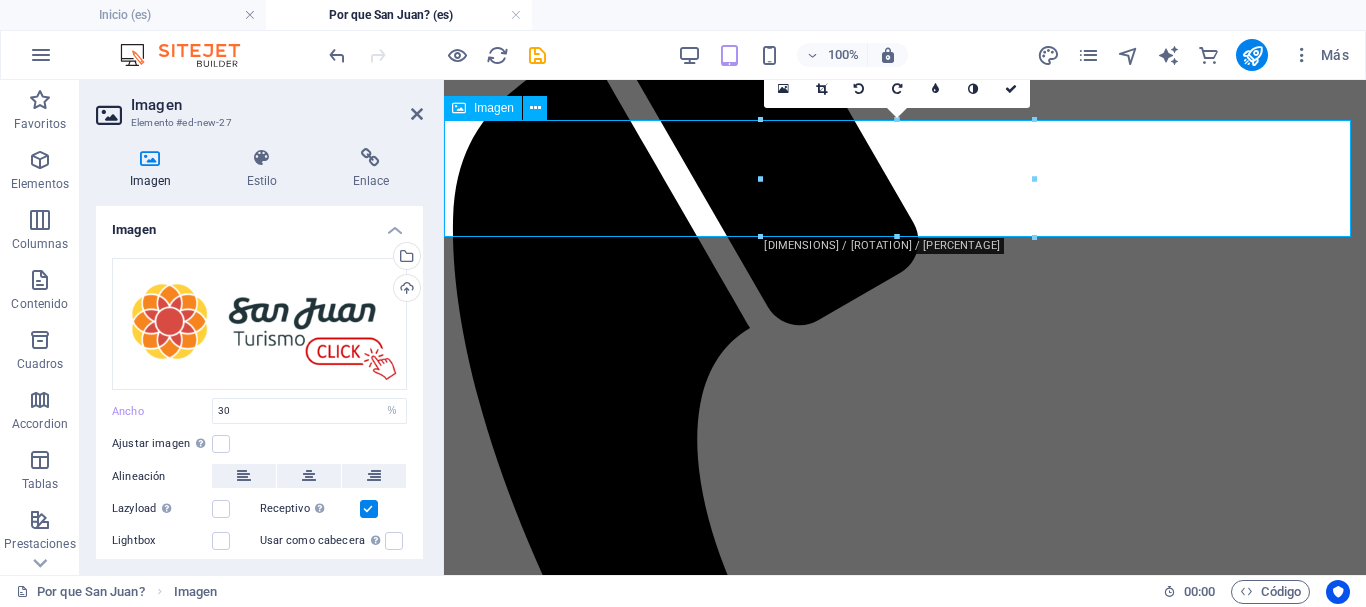 click at bounding box center [905, 1476] 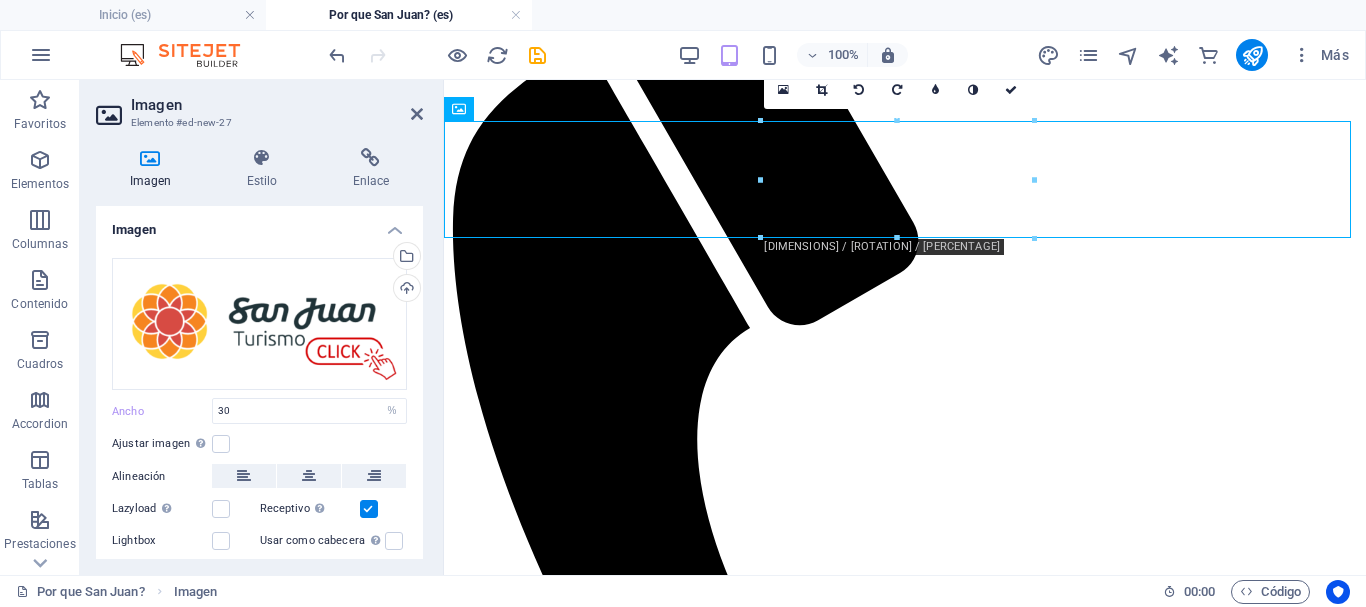 scroll, scrollTop: 189, scrollLeft: 0, axis: vertical 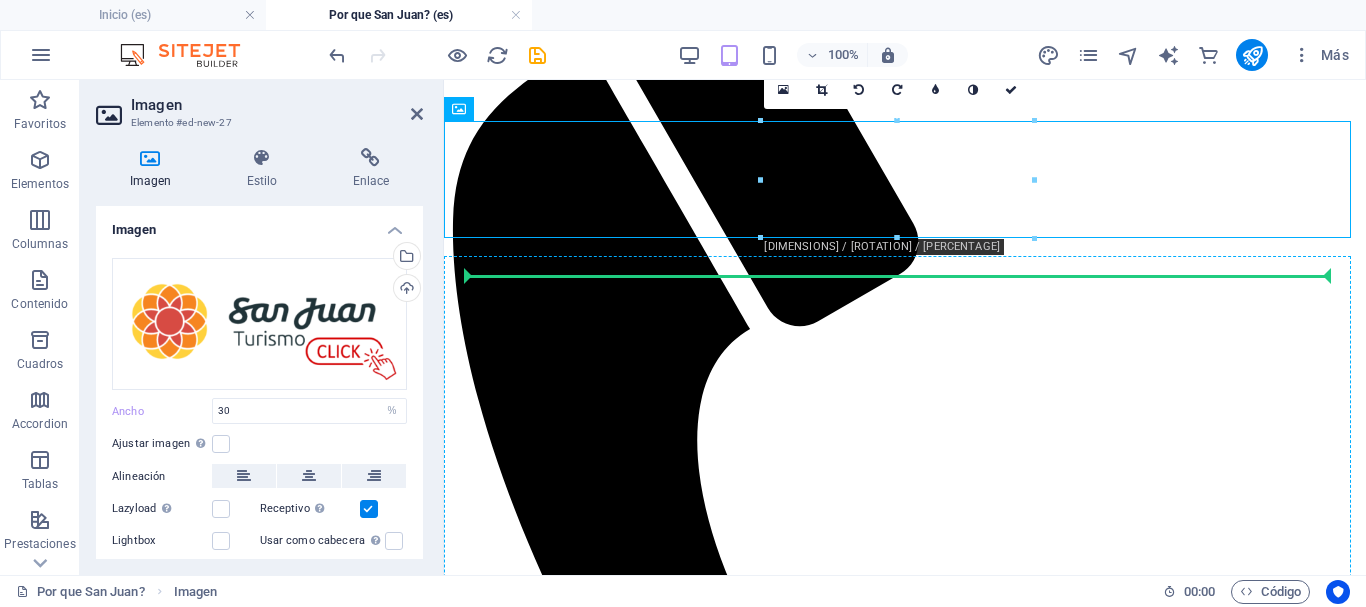 drag, startPoint x: 508, startPoint y: 148, endPoint x: 613, endPoint y: 288, distance: 175 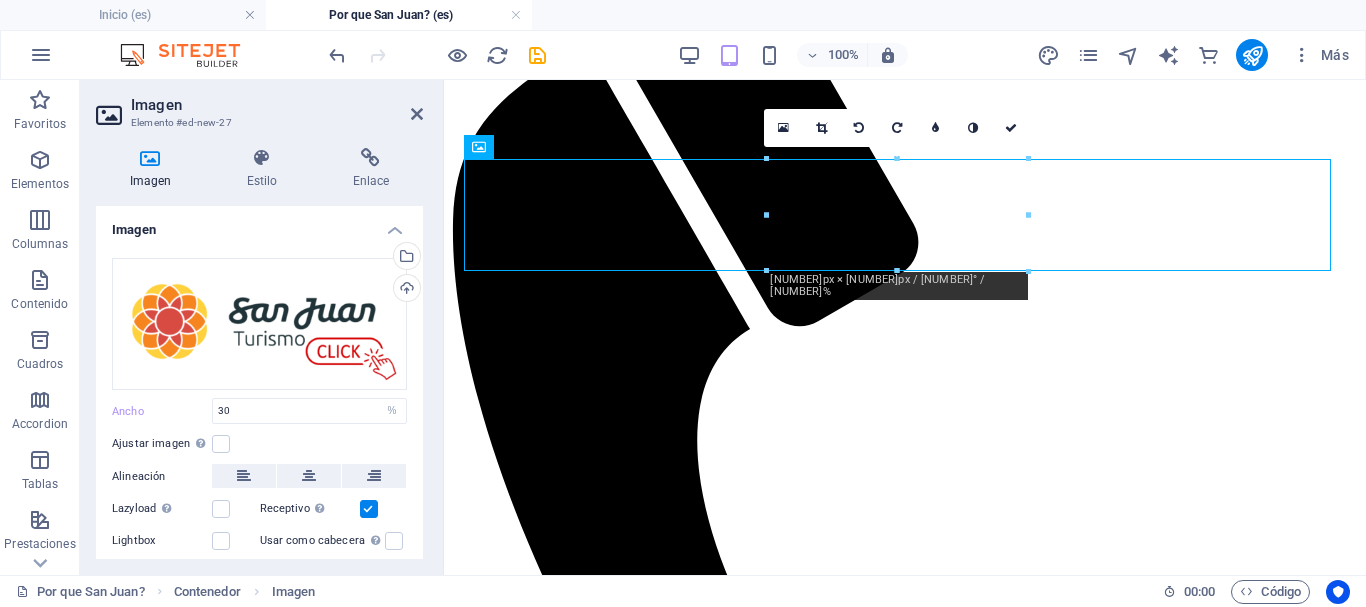 click at bounding box center (905, 1611) 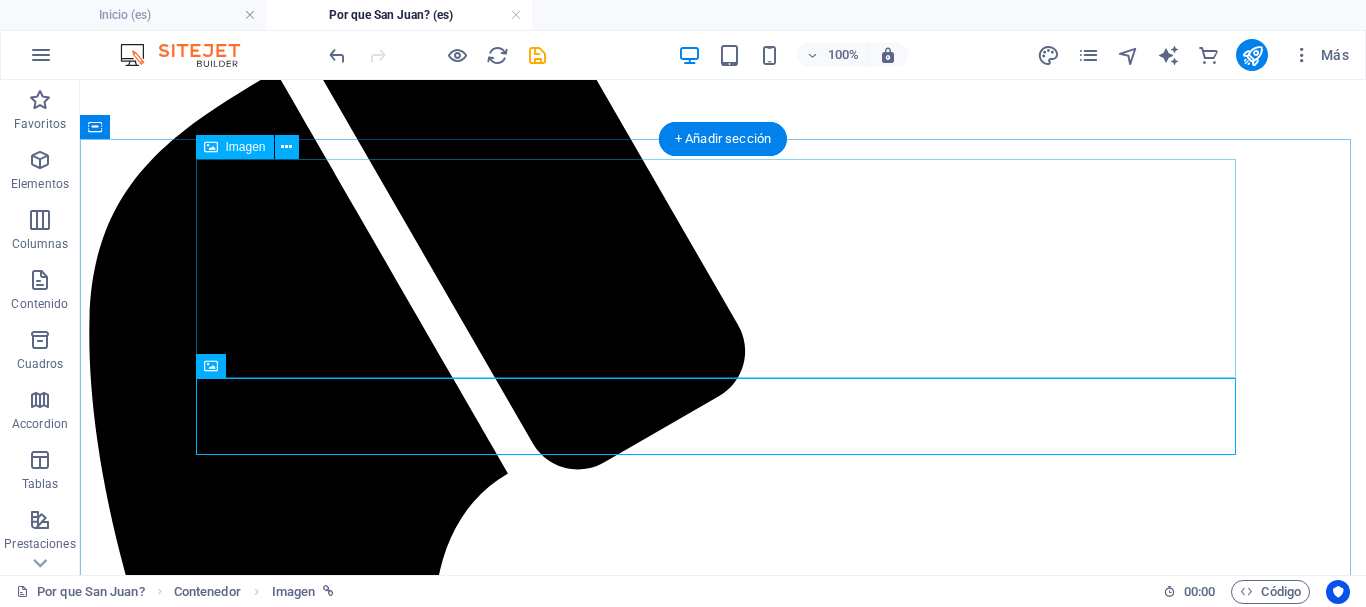 scroll, scrollTop: 199, scrollLeft: 0, axis: vertical 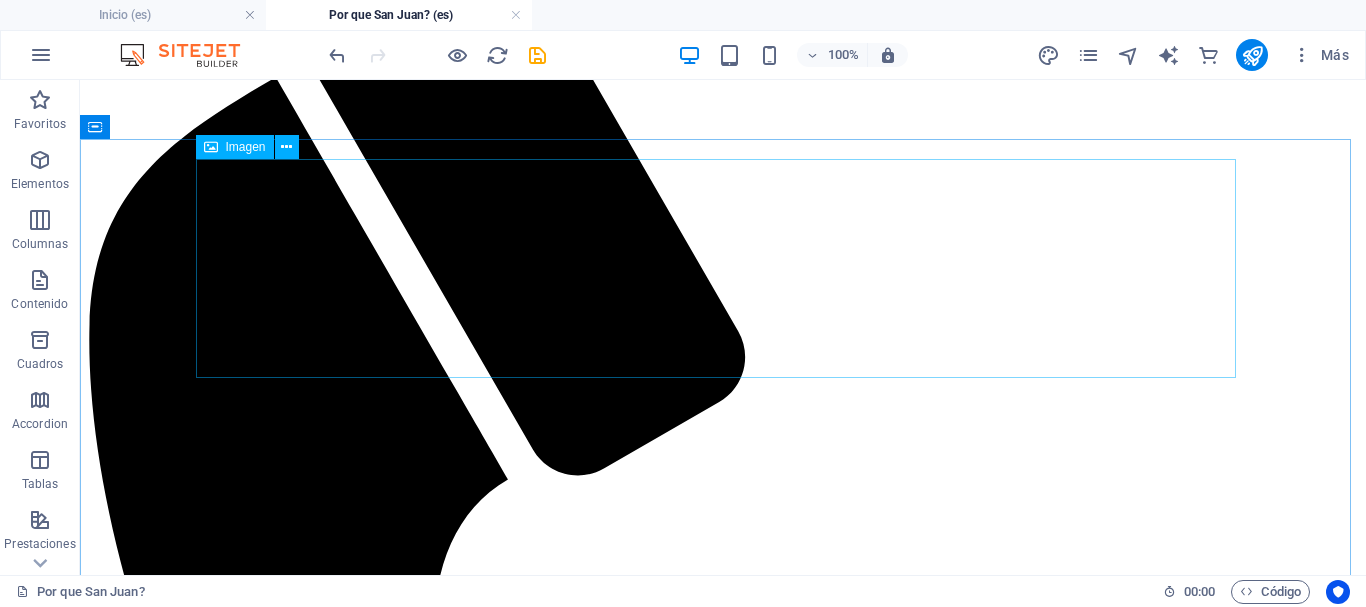 click on "Imagen" at bounding box center [246, 147] 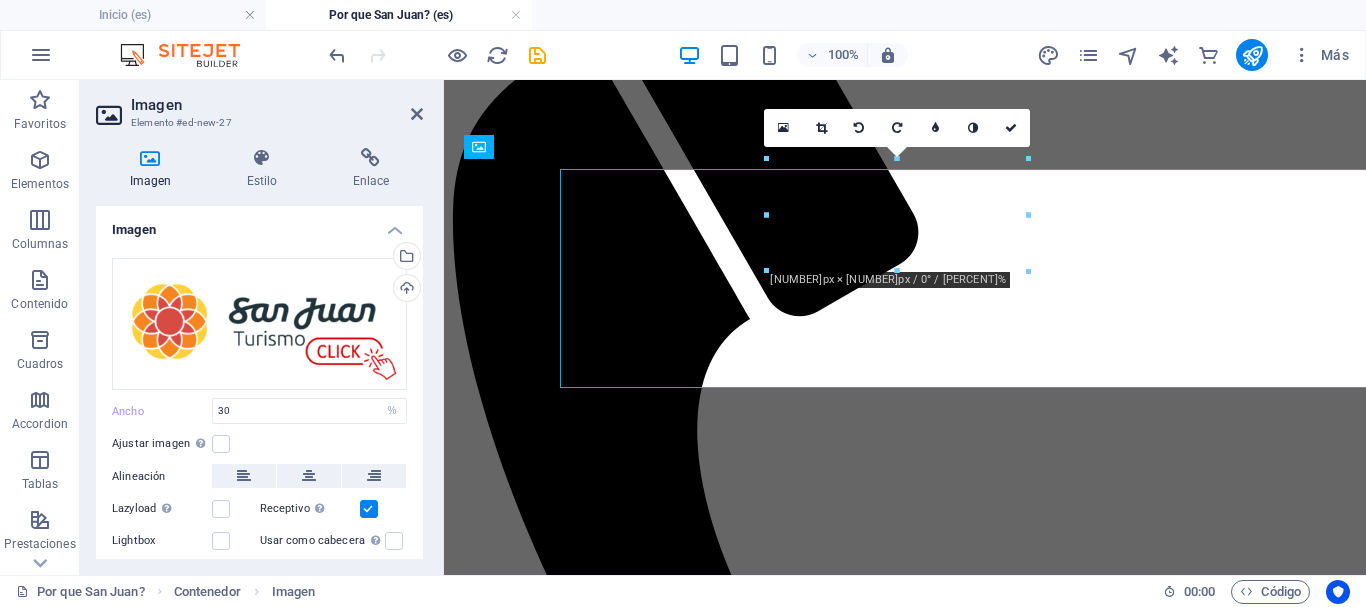 scroll, scrollTop: 189, scrollLeft: 0, axis: vertical 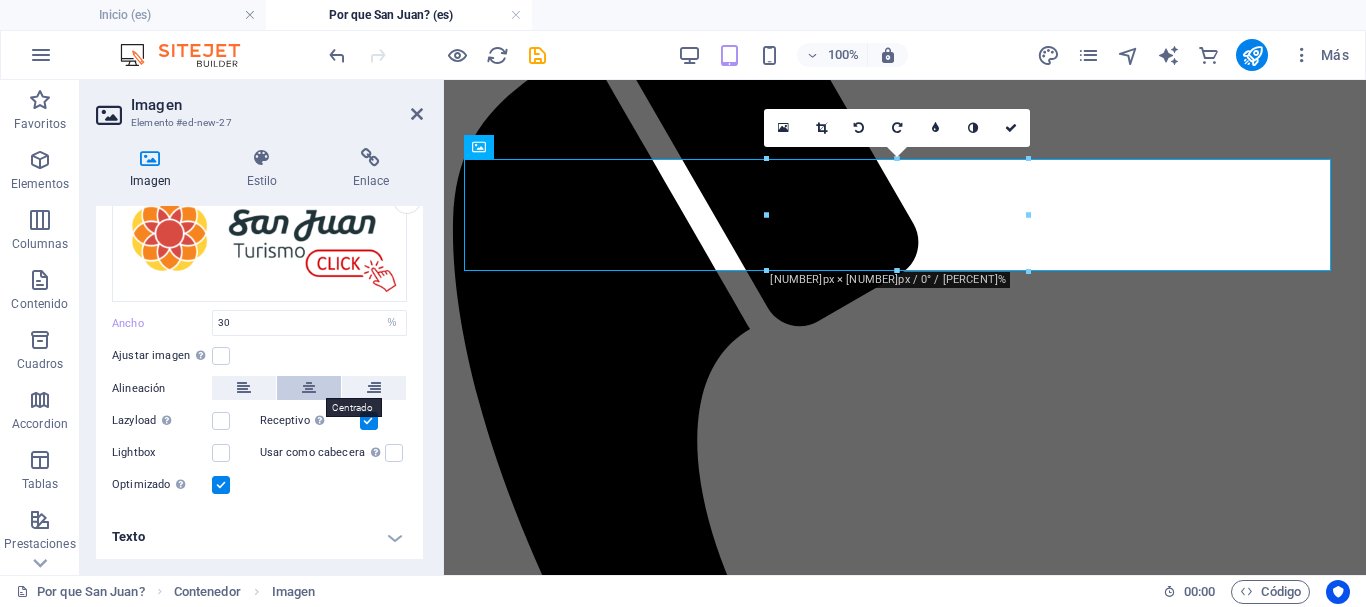 click at bounding box center (309, 388) 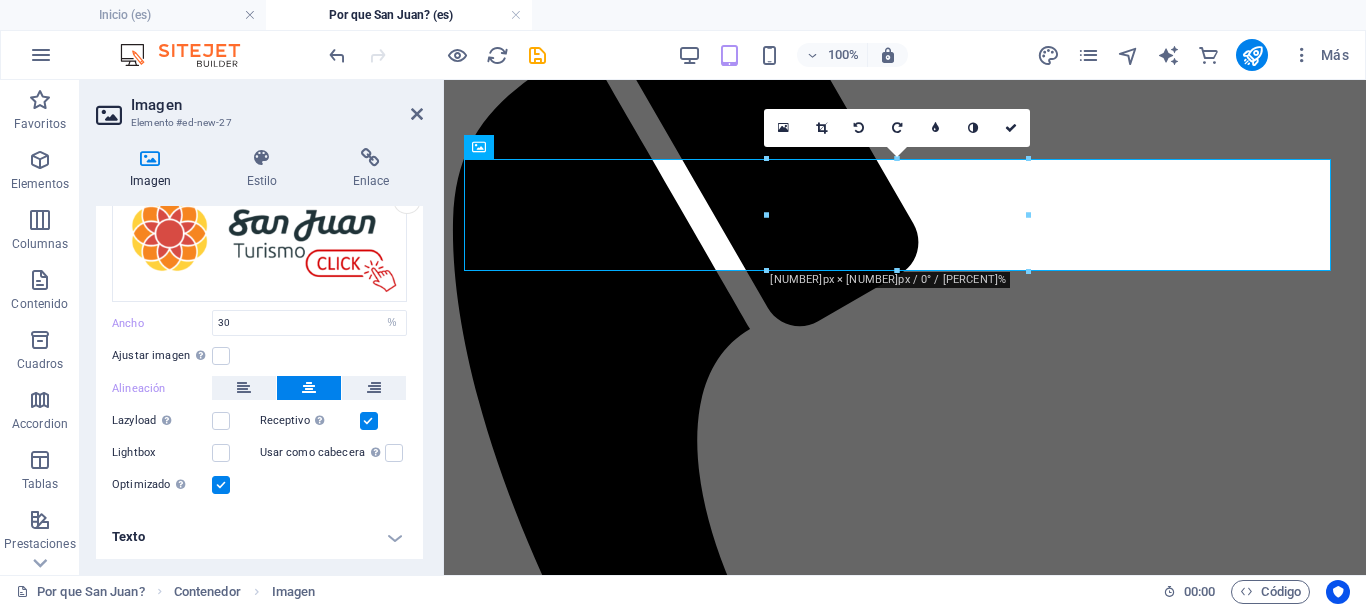 click on "Lightbox" at bounding box center (186, 453) 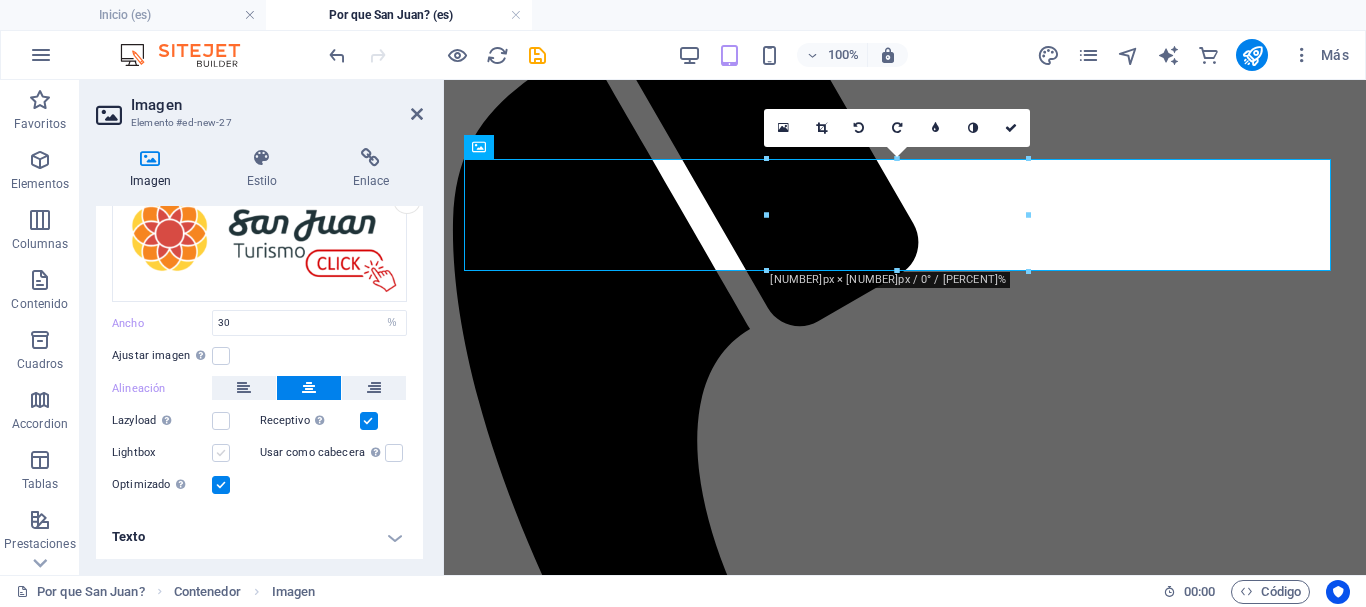 click at bounding box center [221, 453] 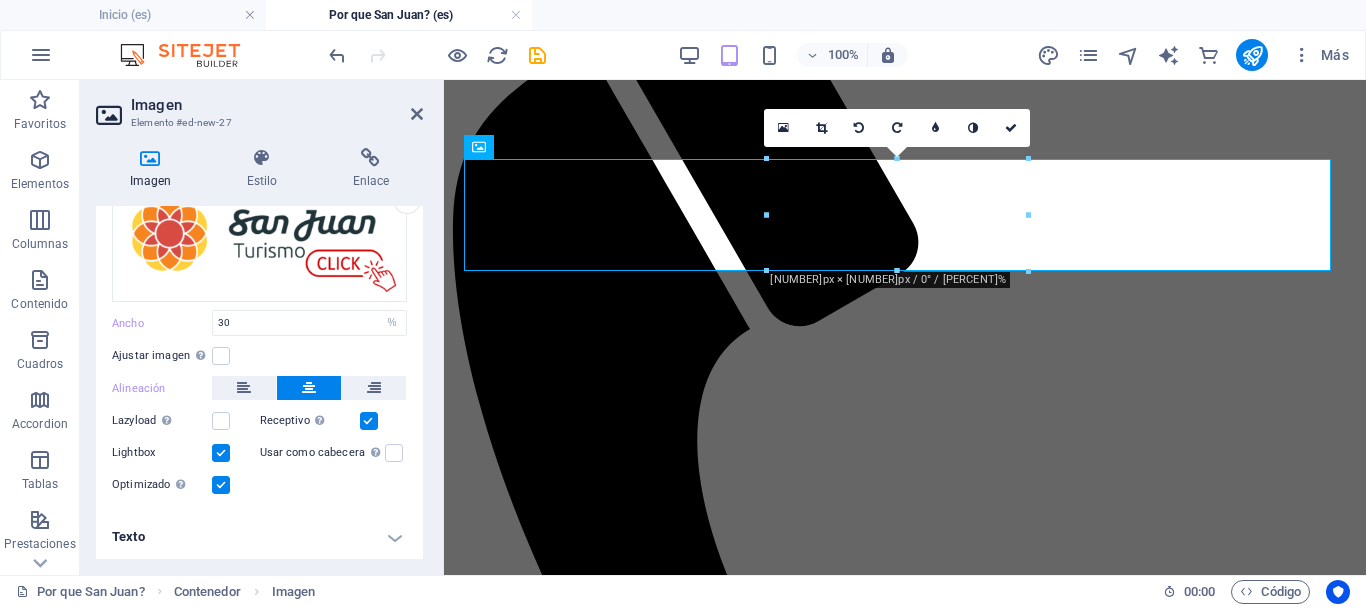 type on "https://cdn1.site-media.eu/images/510/18037741/click-B7xbEmdD8IJ3pfTi8LmBmQ.png" 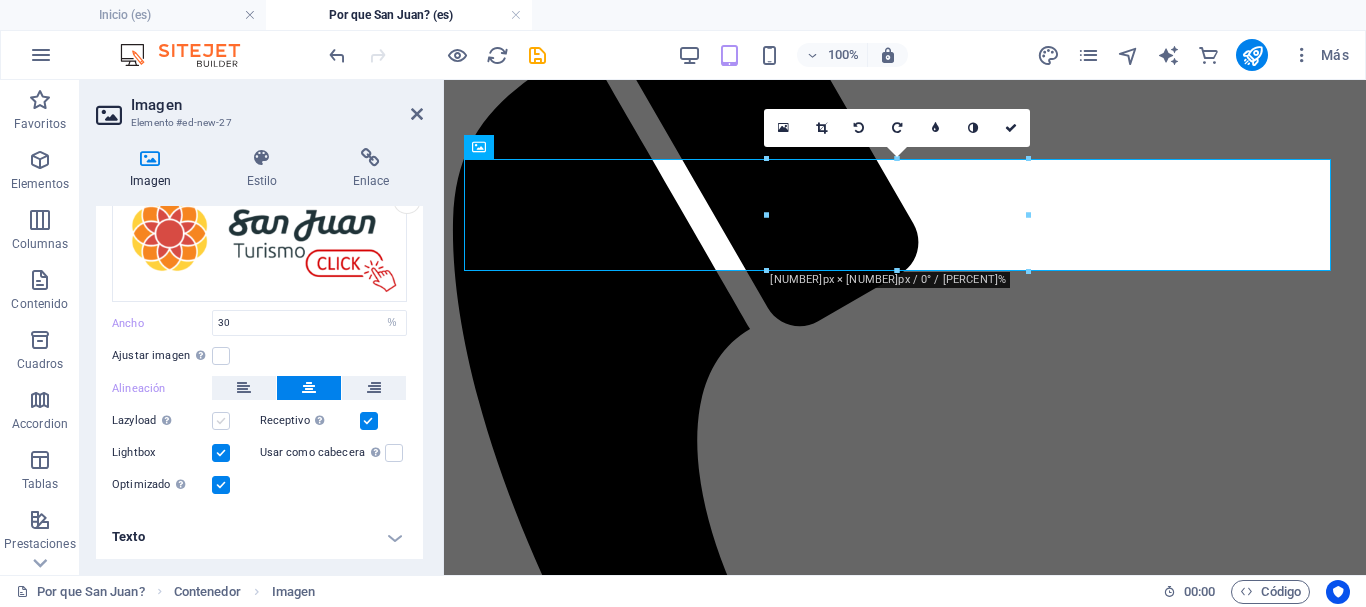 click at bounding box center (221, 421) 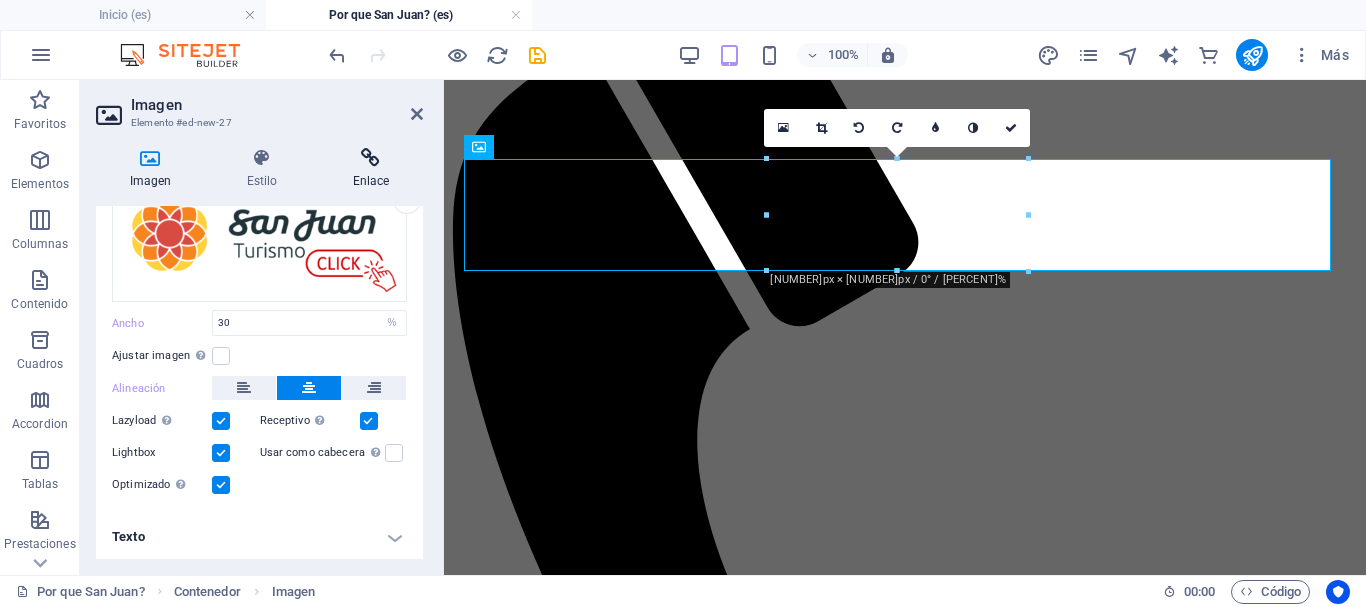 click at bounding box center (371, 158) 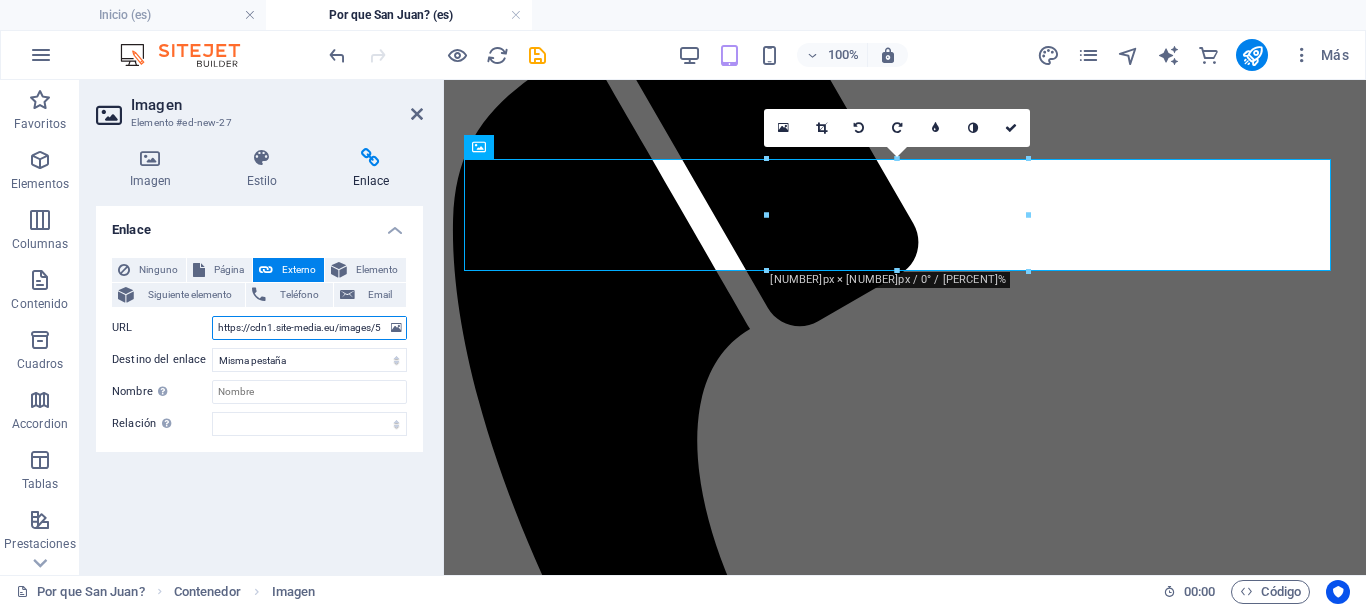click on "https://cdn1.site-media.eu/images/510/18037741/click-B7xbEmdD8IJ3pfTi8LmBmQ.png" at bounding box center [309, 328] 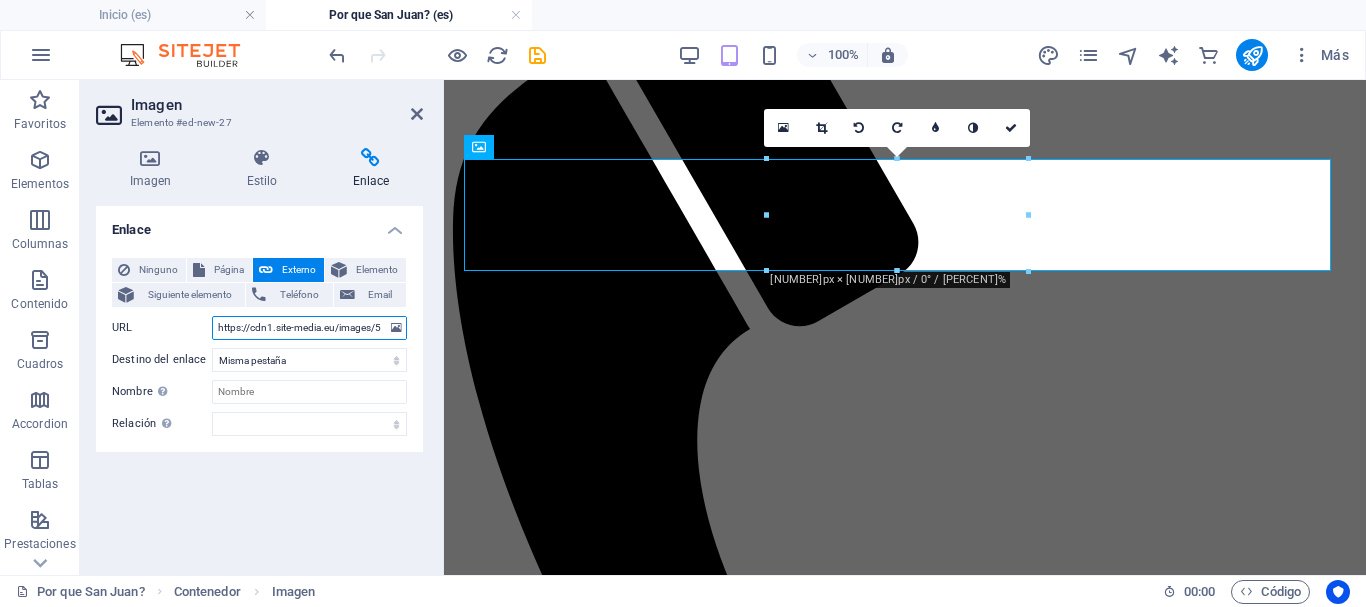 click on "https://cdn1.site-media.eu/images/510/18037741/click-B7xbEmdD8IJ3pfTi8LmBmQ.png" at bounding box center (309, 328) 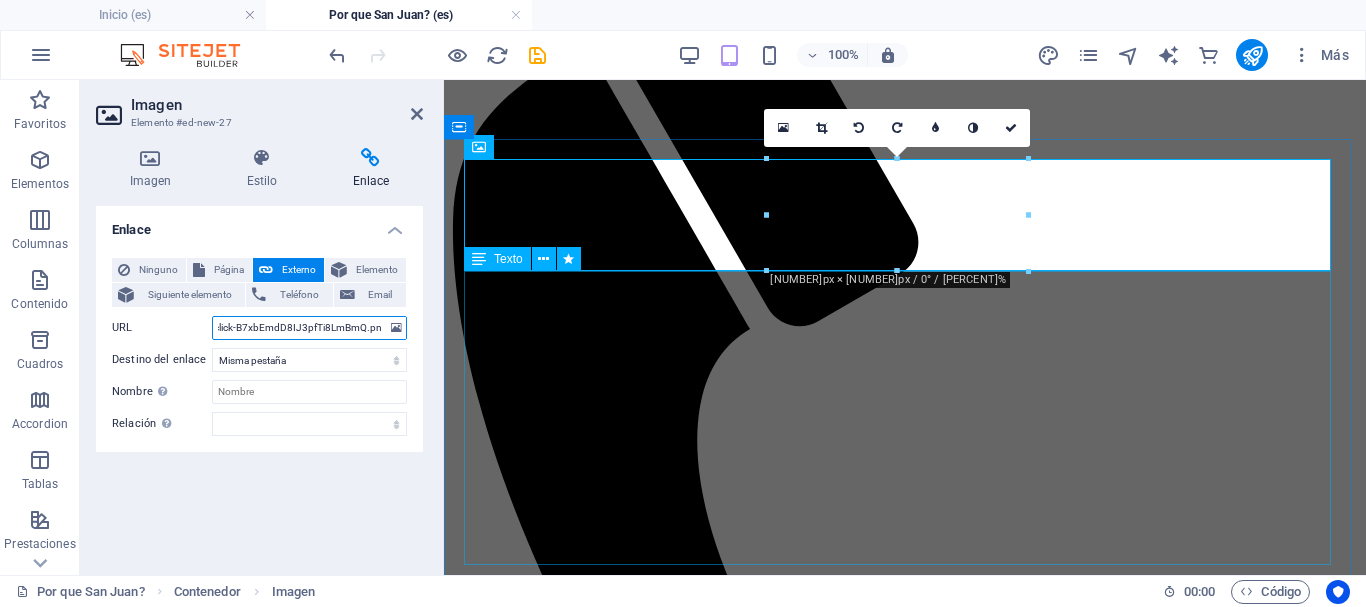drag, startPoint x: 664, startPoint y: 404, endPoint x: 466, endPoint y: 338, distance: 208.71033 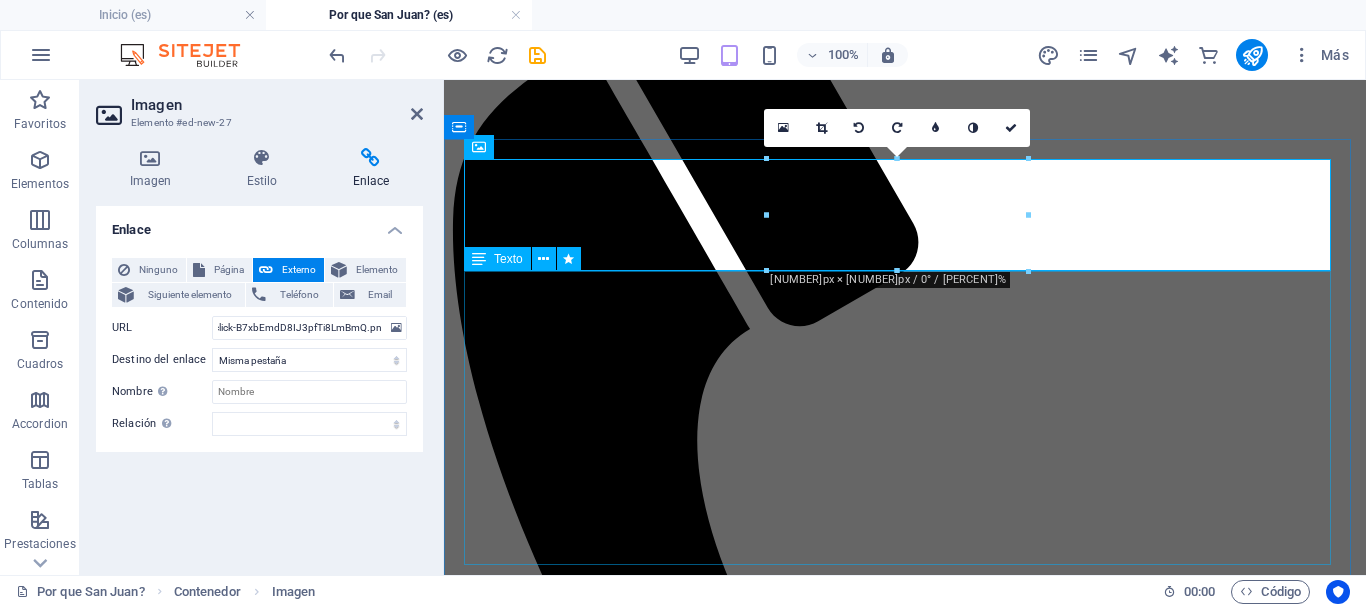 scroll, scrollTop: 0, scrollLeft: 0, axis: both 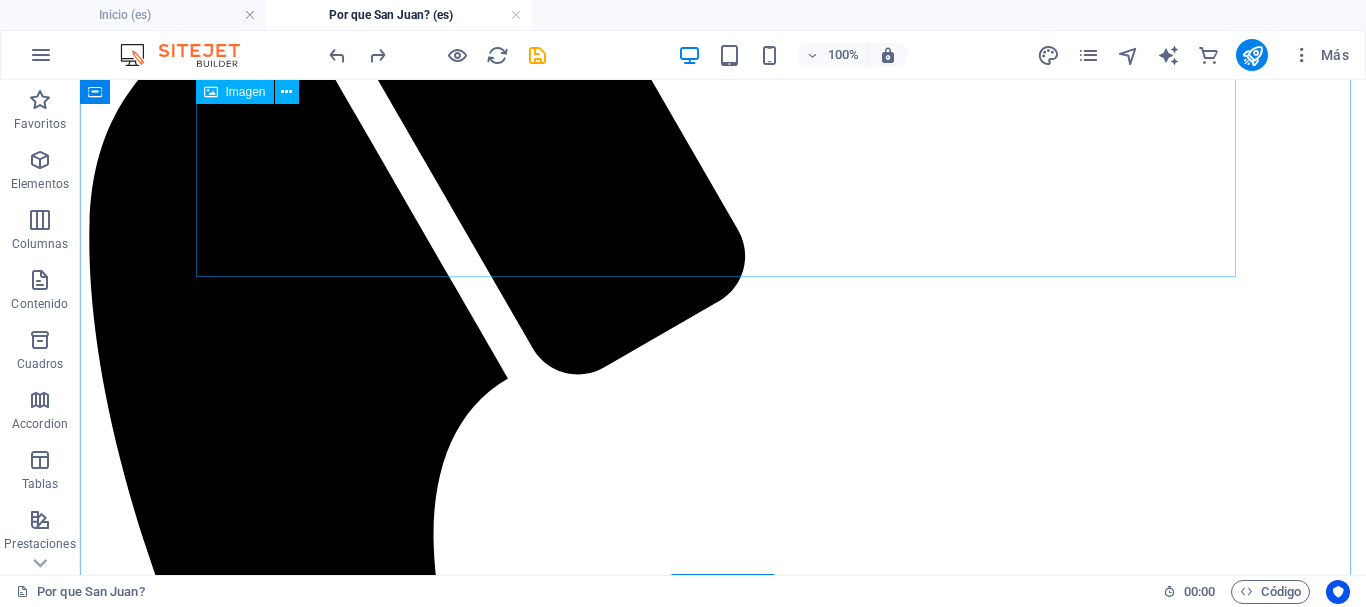 click at bounding box center [723, 1938] 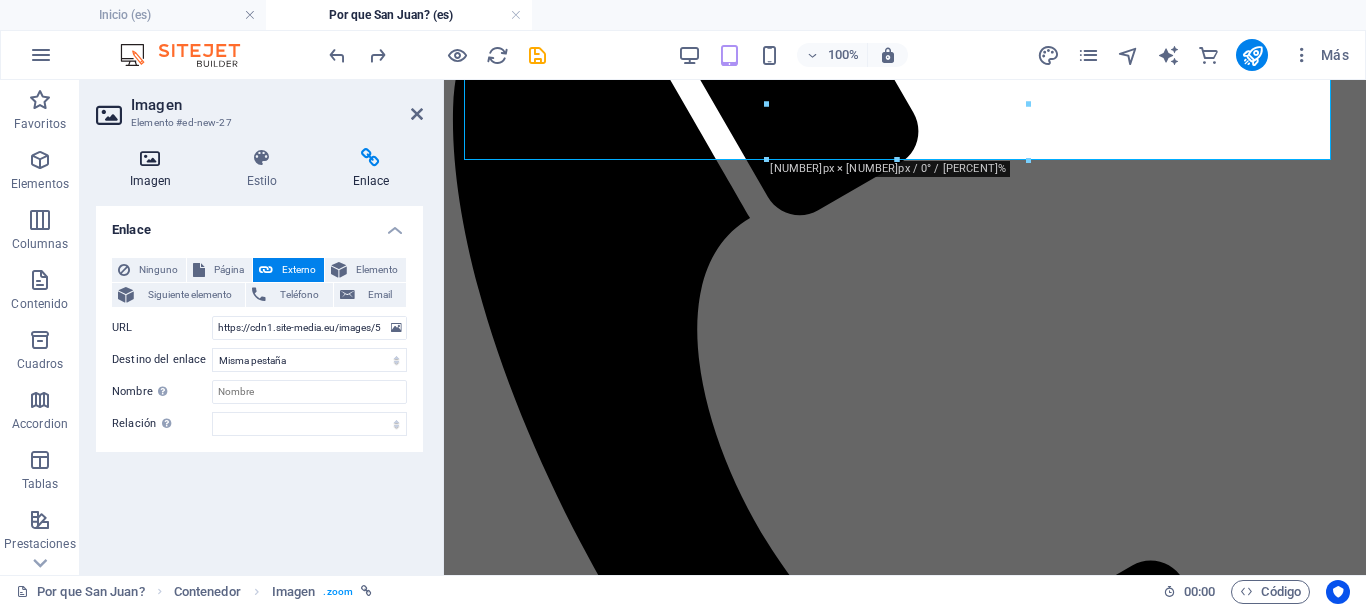 click at bounding box center [150, 158] 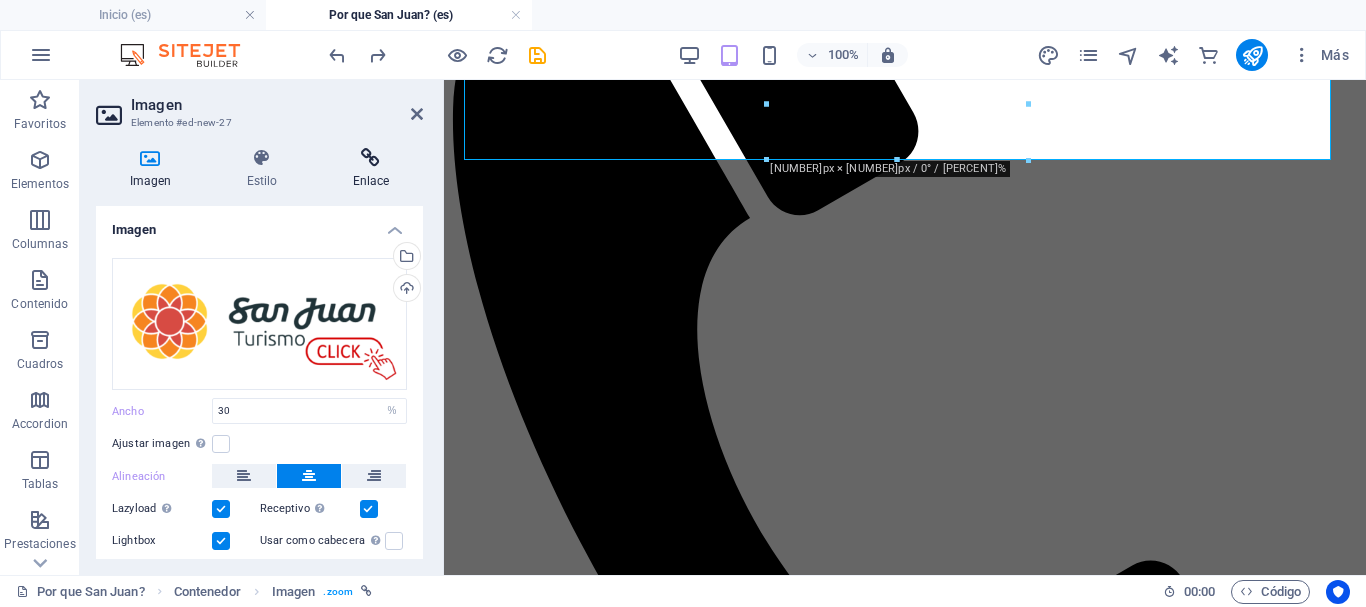 click on "Enlace" at bounding box center (371, 169) 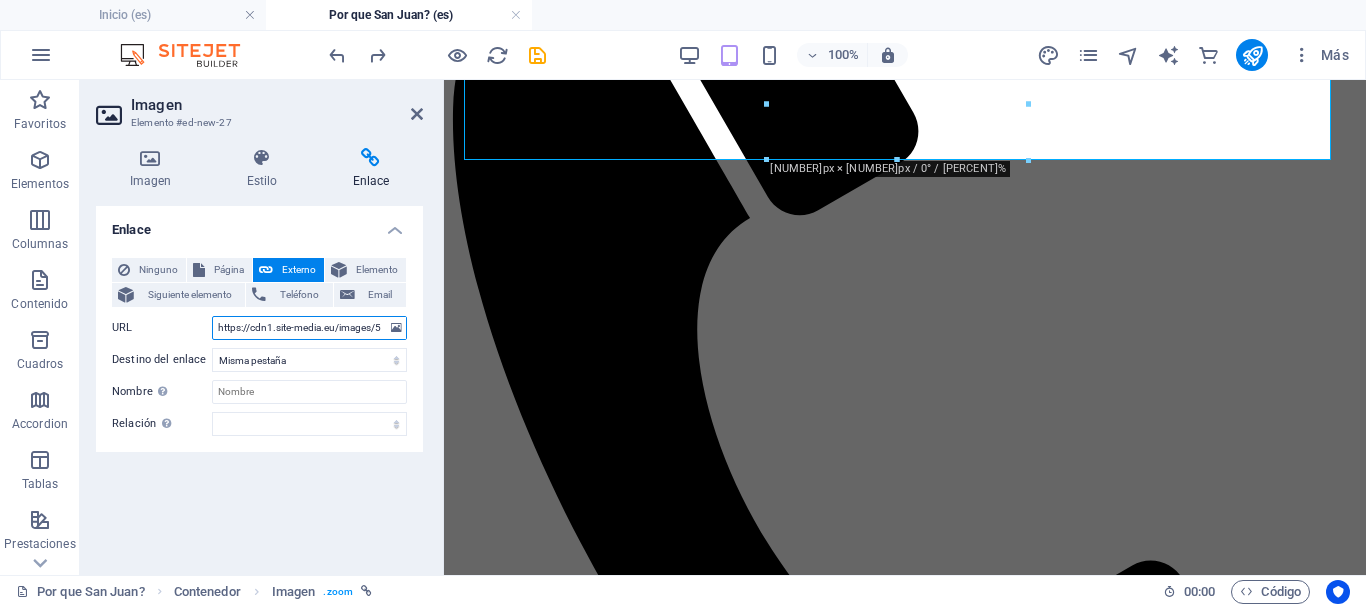 click on "https://cdn1.site-media.eu/images/510/18037741/click-B7xbEmdD8IJ3pfTi8LmBmQ.png" at bounding box center (309, 328) 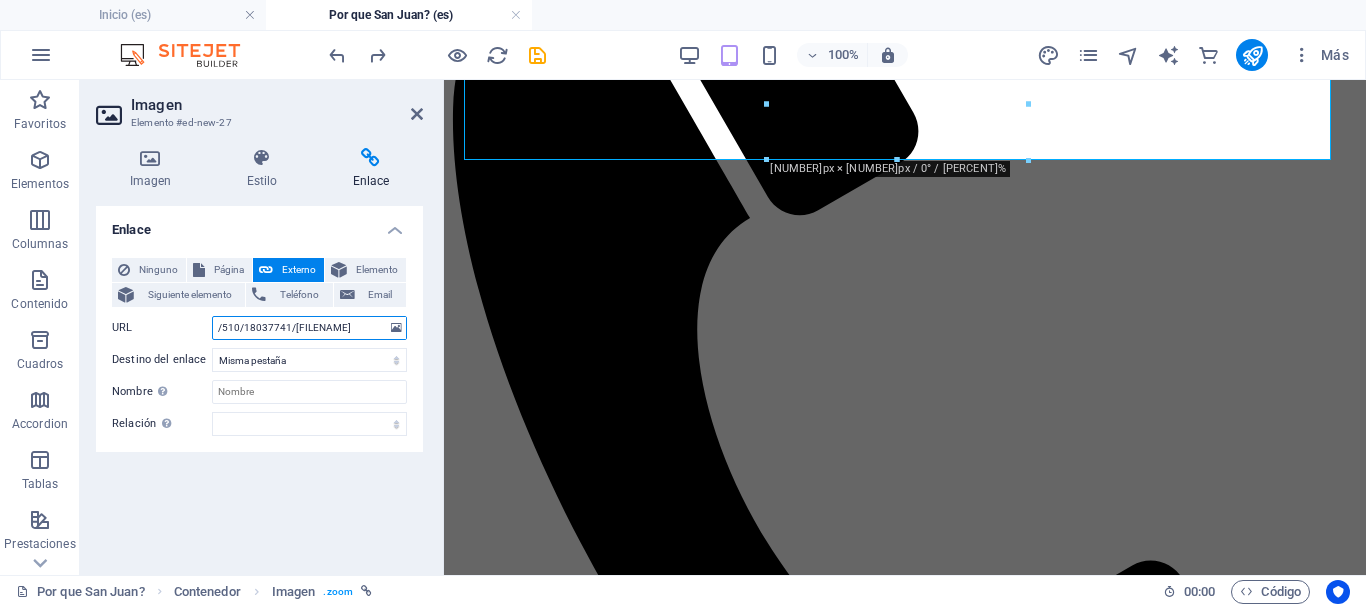 select 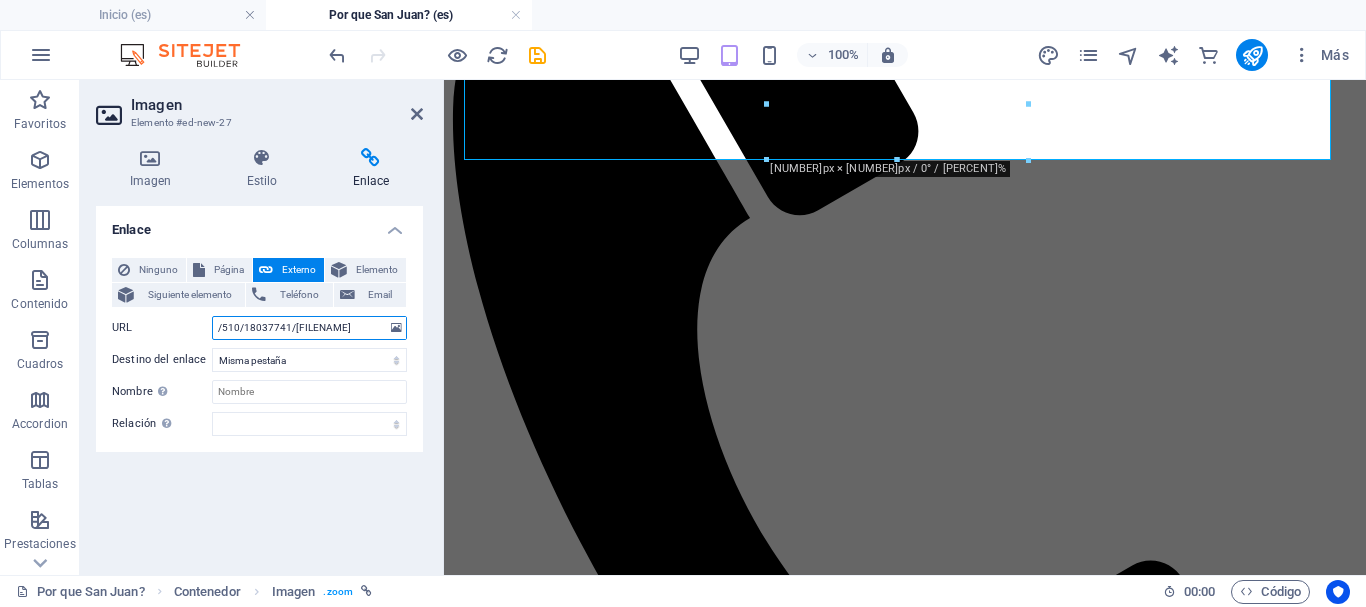 drag, startPoint x: 362, startPoint y: 329, endPoint x: 172, endPoint y: 321, distance: 190.16835 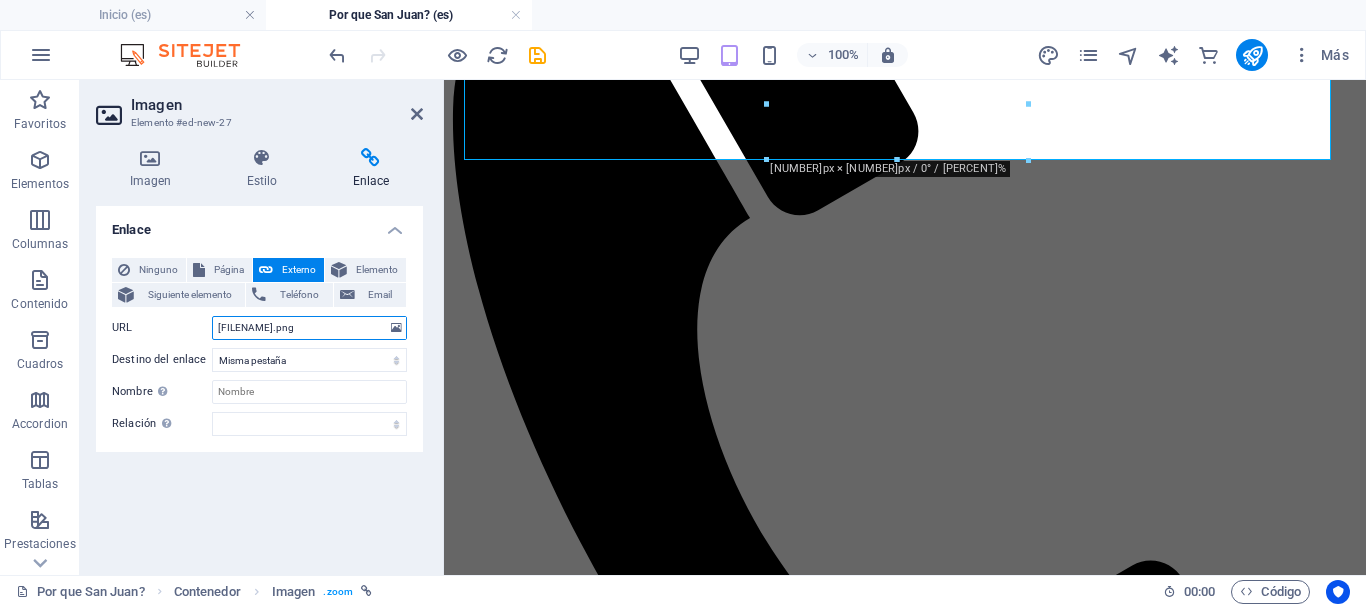 type on "8IJ3pfTi8LmBmQ.png" 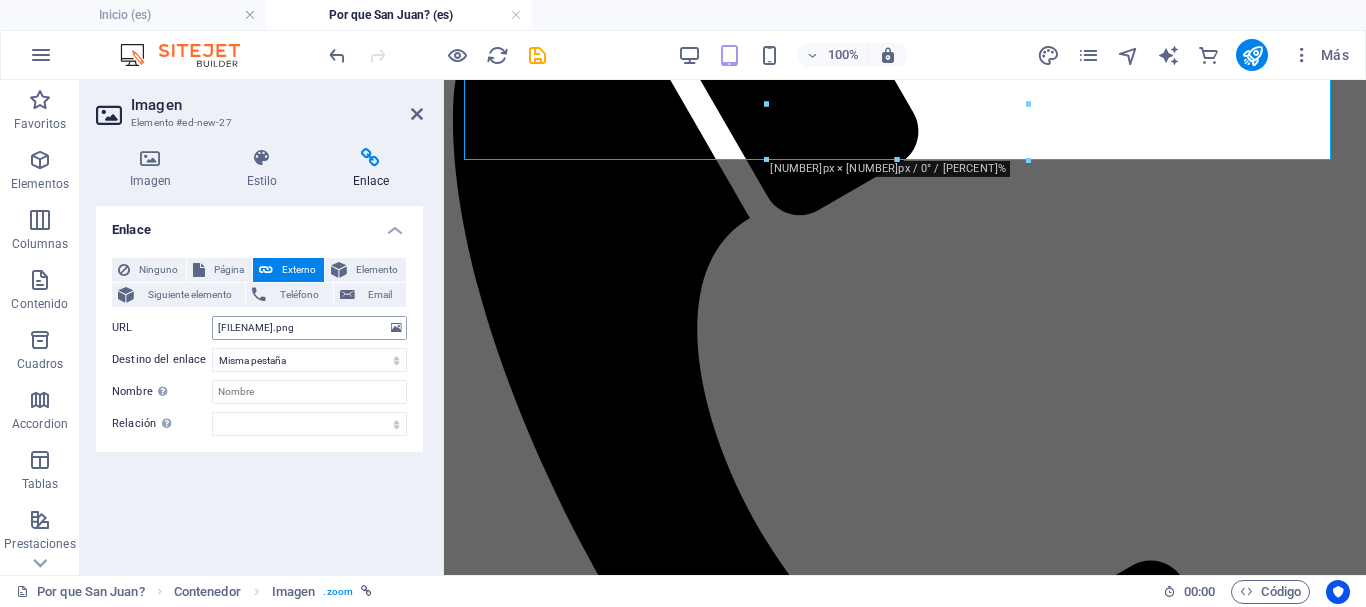 select 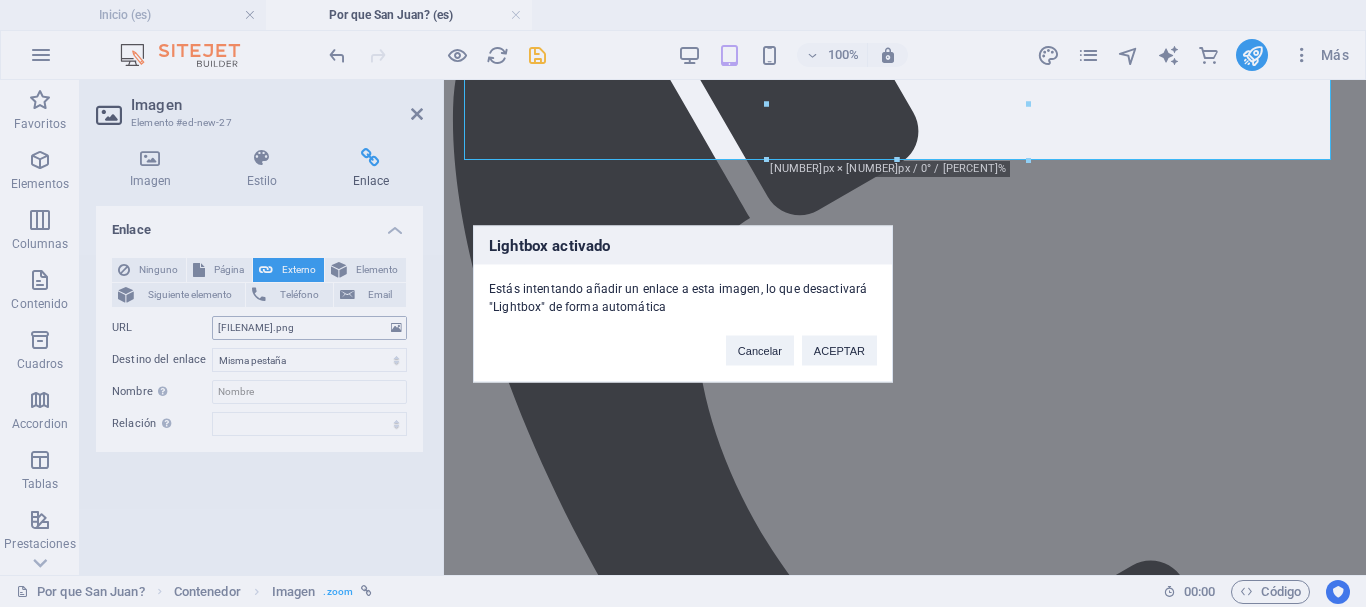 click on "Lightbox activado Estás intentando añadir un enlace a esta imagen, lo que desactivará "Lightbox" de forma automática Cancelar ACEPTAR" at bounding box center (683, 303) 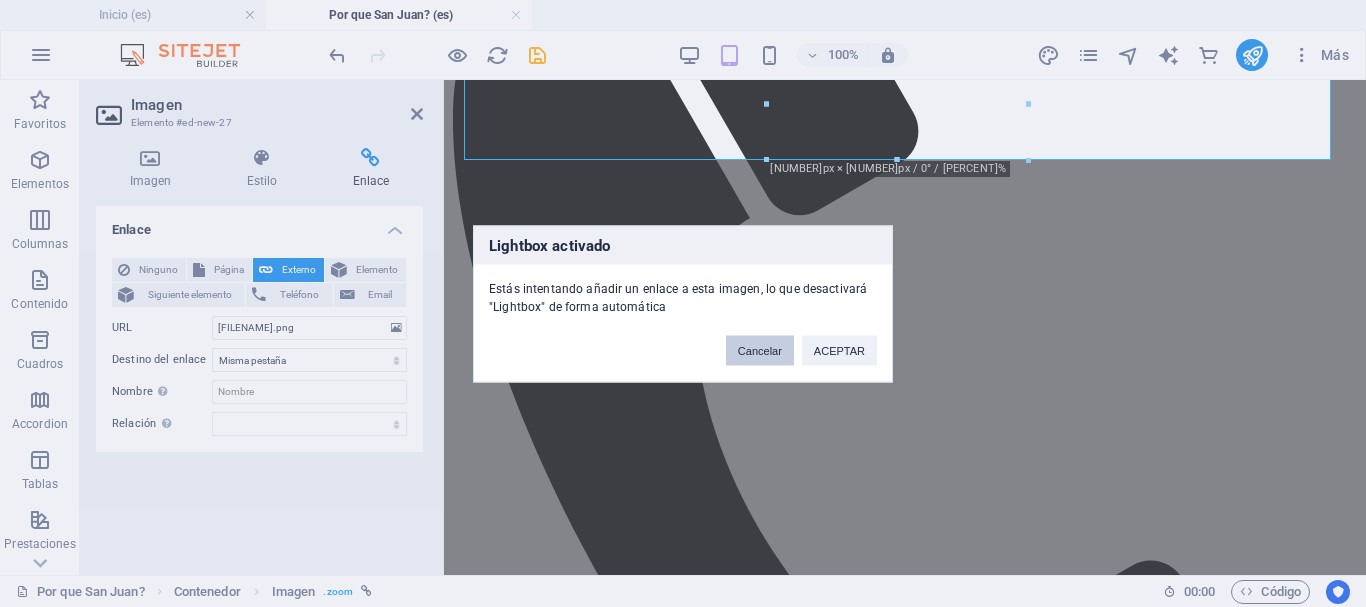 click on "Cancelar ACEPTAR" at bounding box center [801, 340] 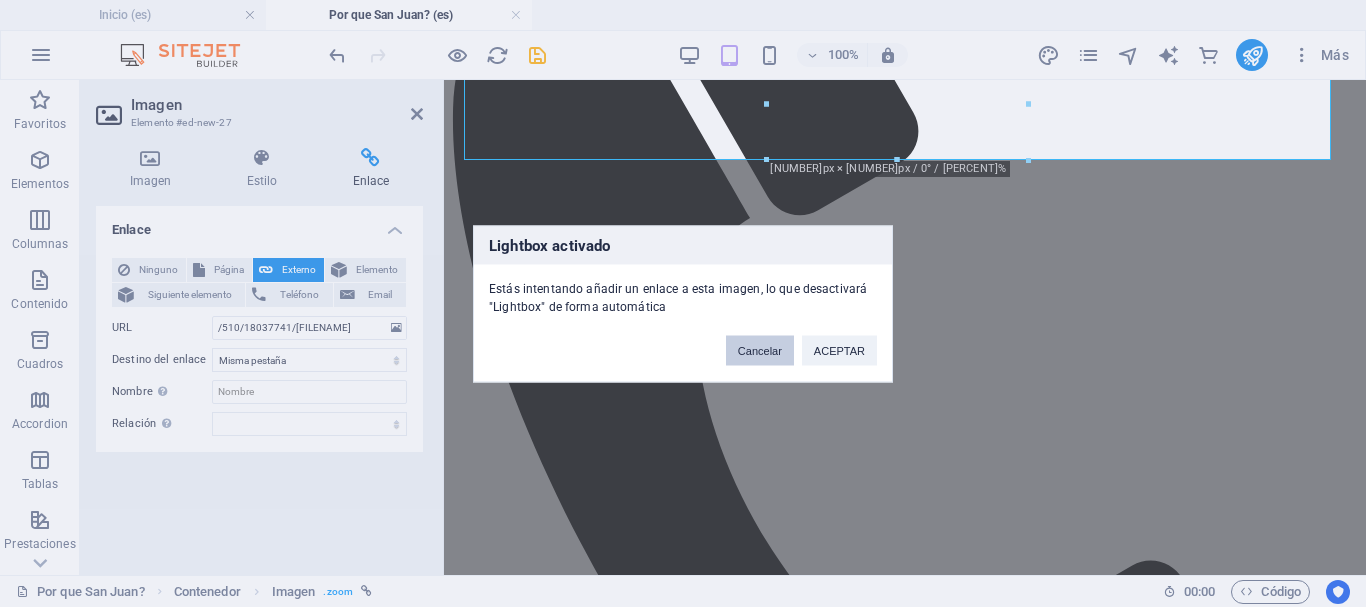 select 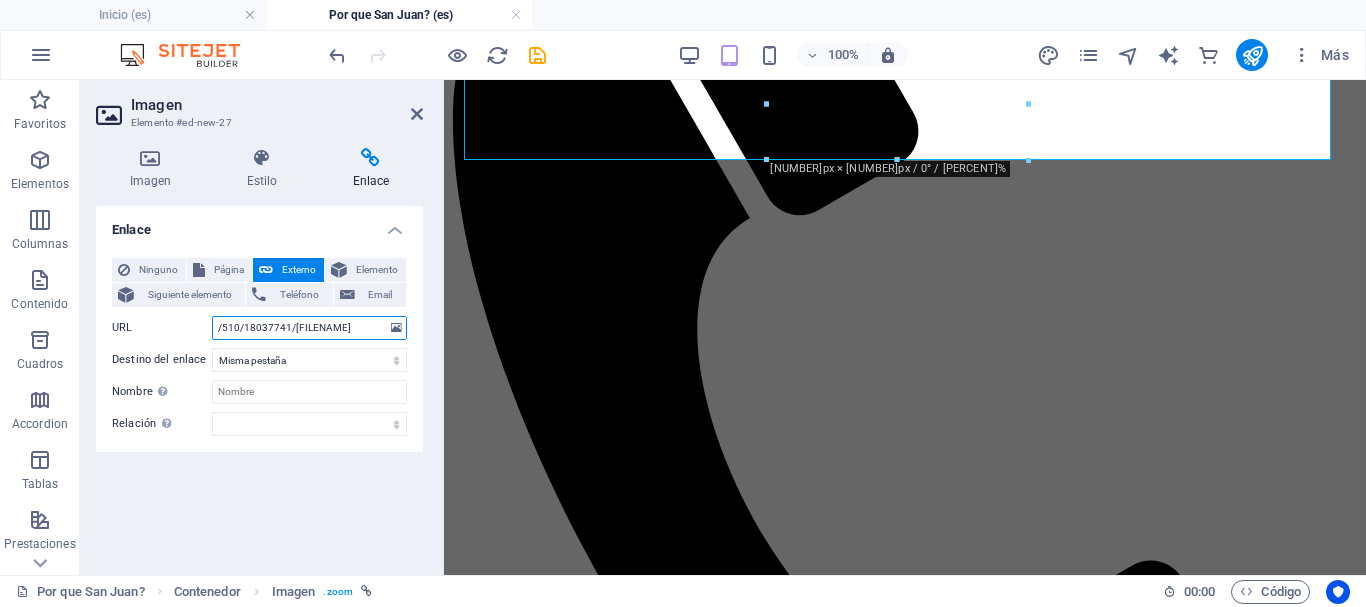 drag, startPoint x: 363, startPoint y: 327, endPoint x: 201, endPoint y: 328, distance: 162.00308 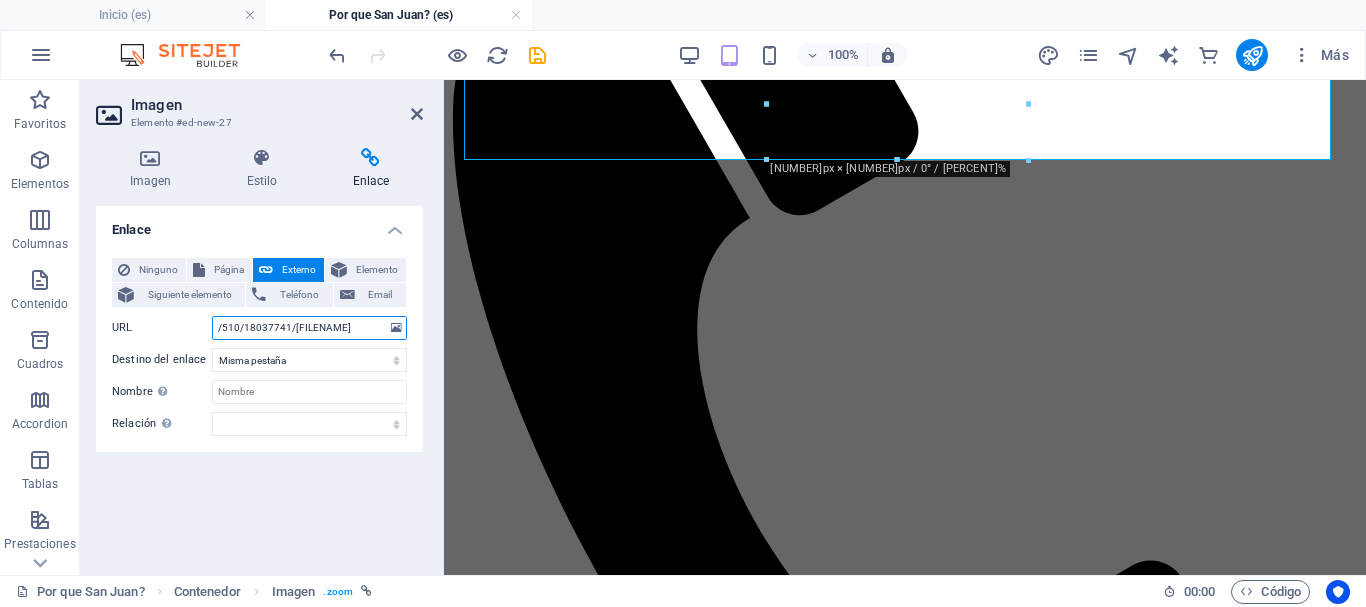scroll, scrollTop: 0, scrollLeft: 0, axis: both 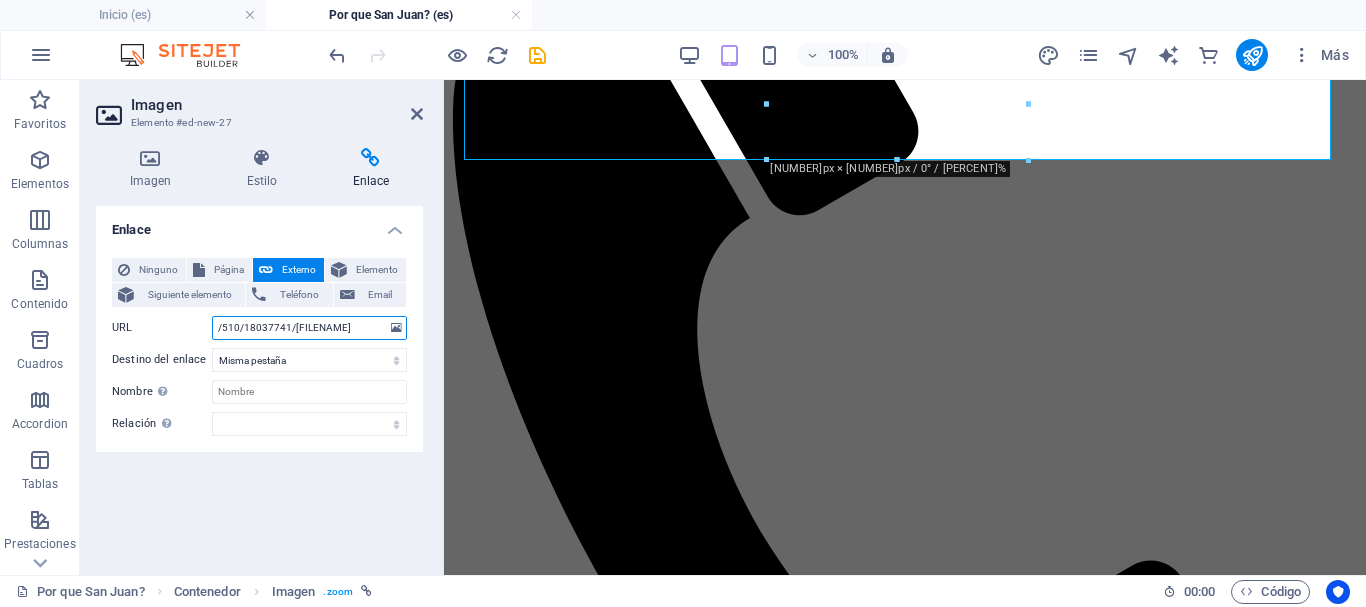 type on "3pfTi8LmBmQ.png" 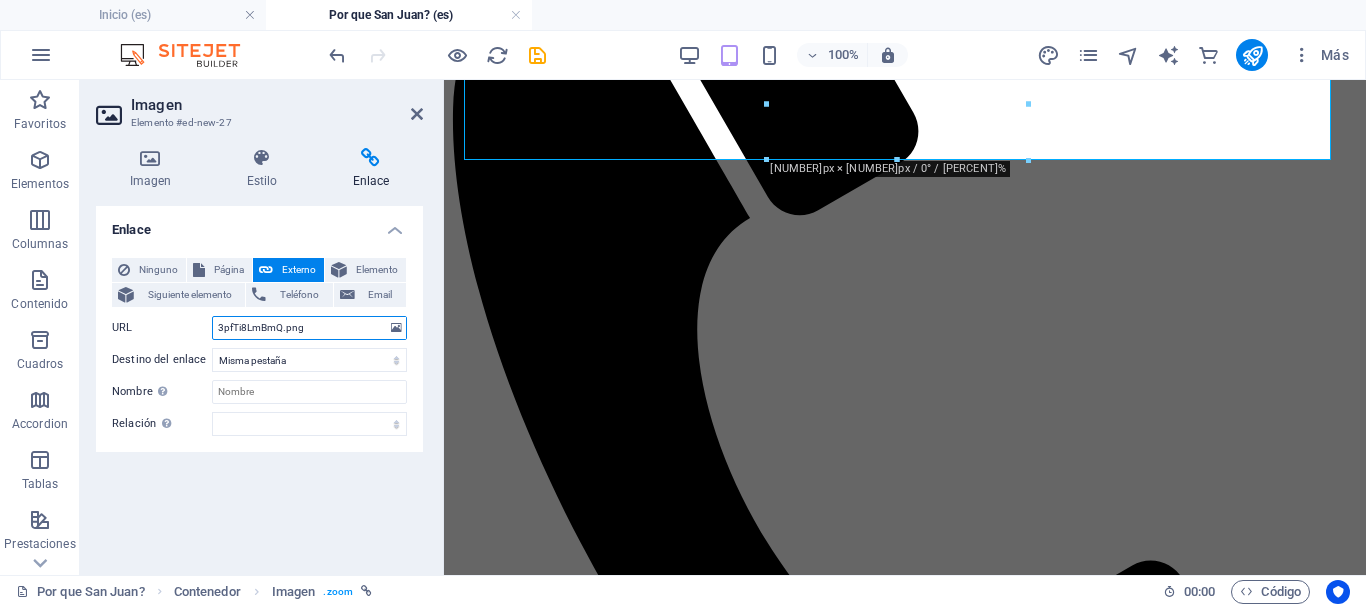 select 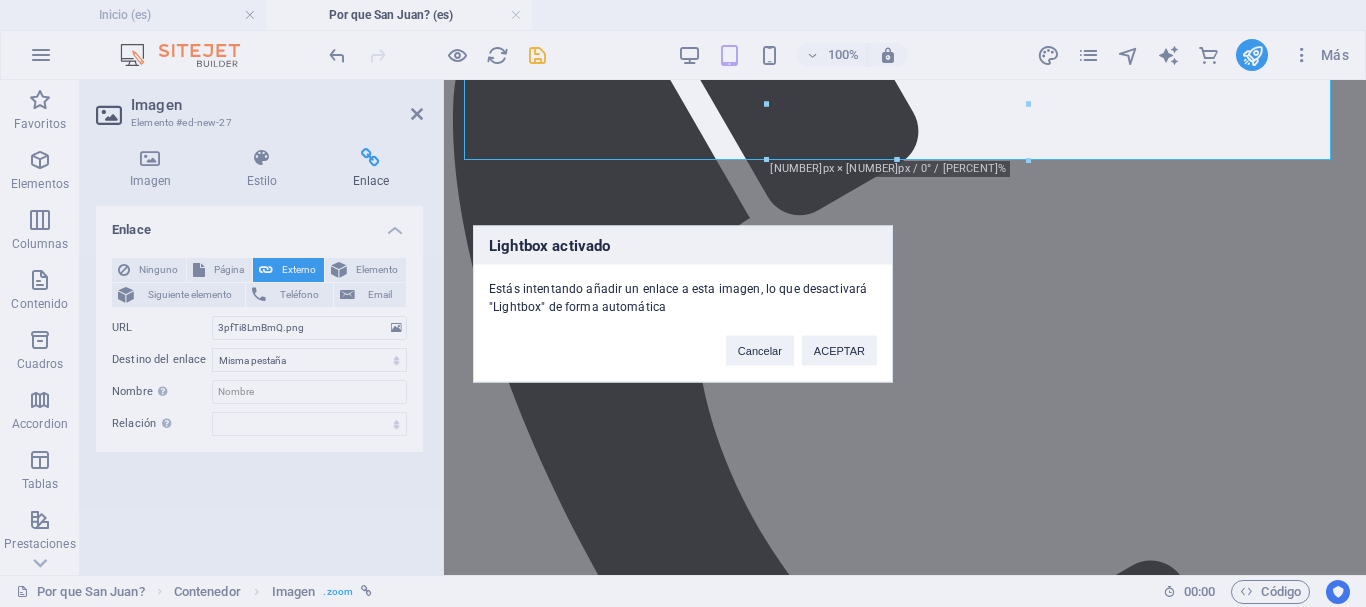 drag, startPoint x: 344, startPoint y: 327, endPoint x: 279, endPoint y: 330, distance: 65.06919 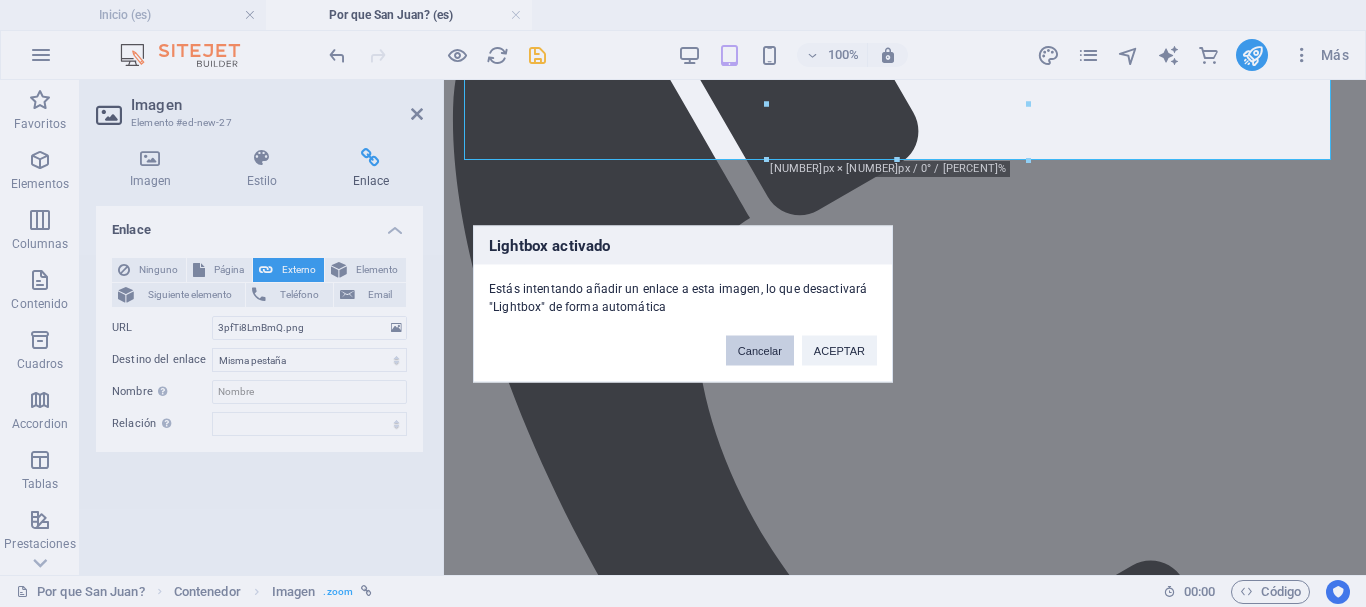 click on "Cancelar" at bounding box center (760, 350) 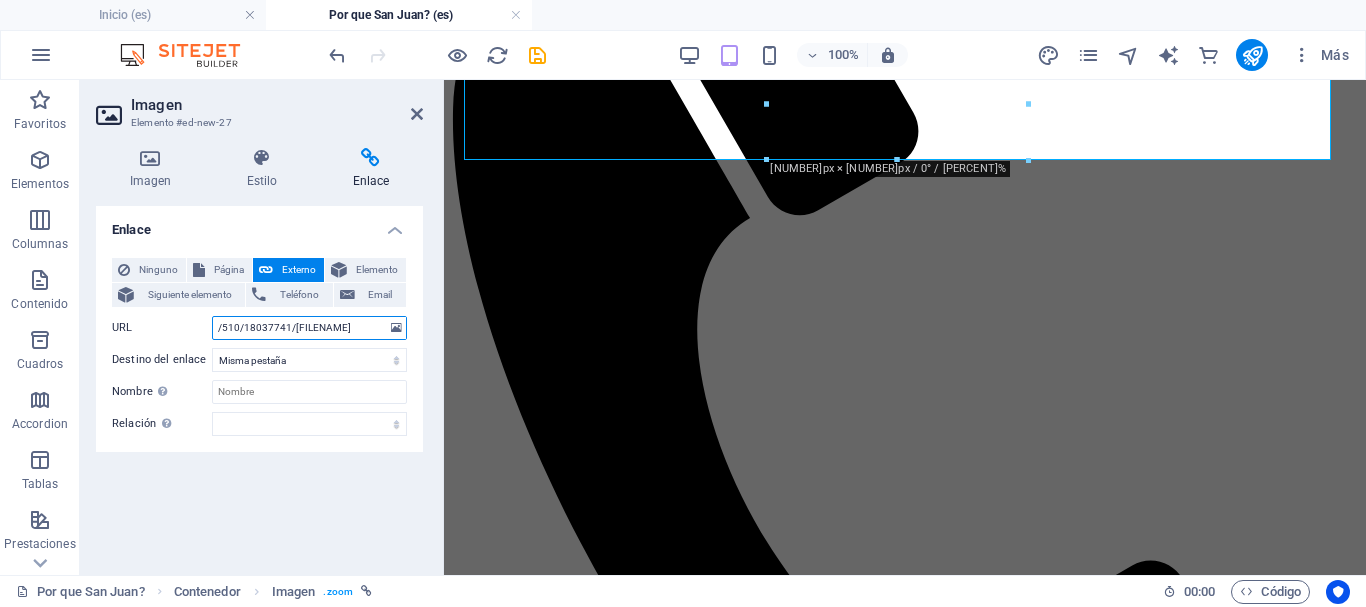 click on "/510/18037741/click-B7xbEmdD8IJ3pfTi8LmBmQ.png" at bounding box center [309, 328] 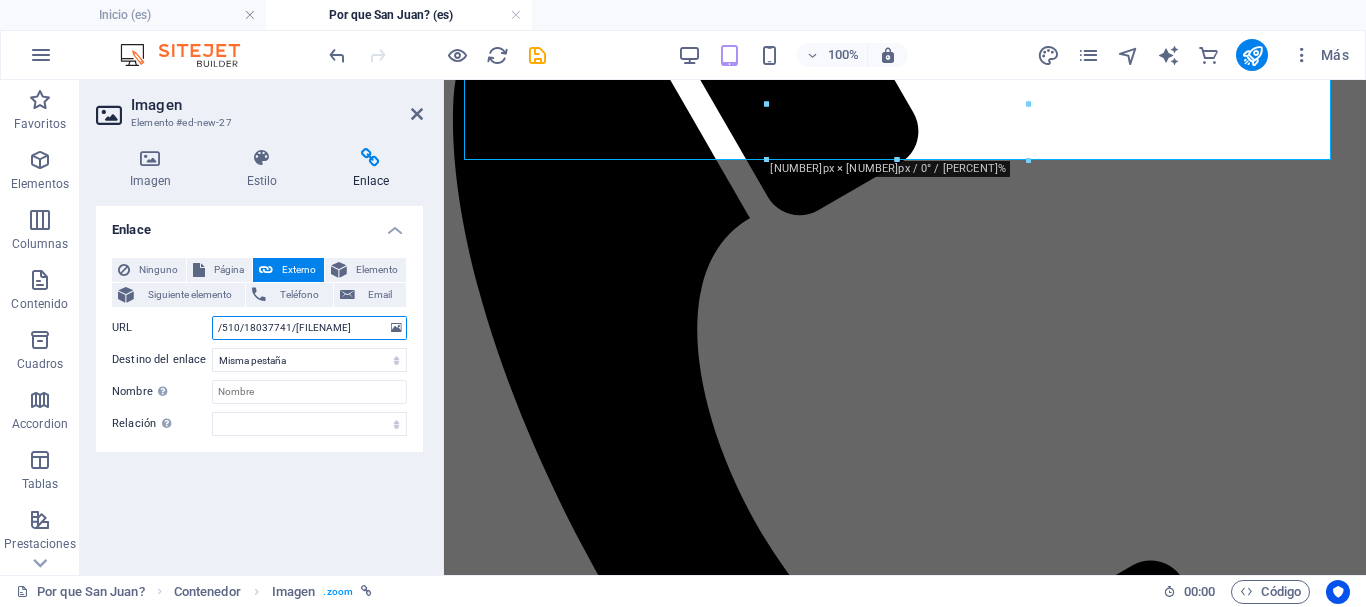 click on "/510/18037741/click-B7xbEmdD8IJ3pfTi8LmBmQ.png" at bounding box center [309, 328] 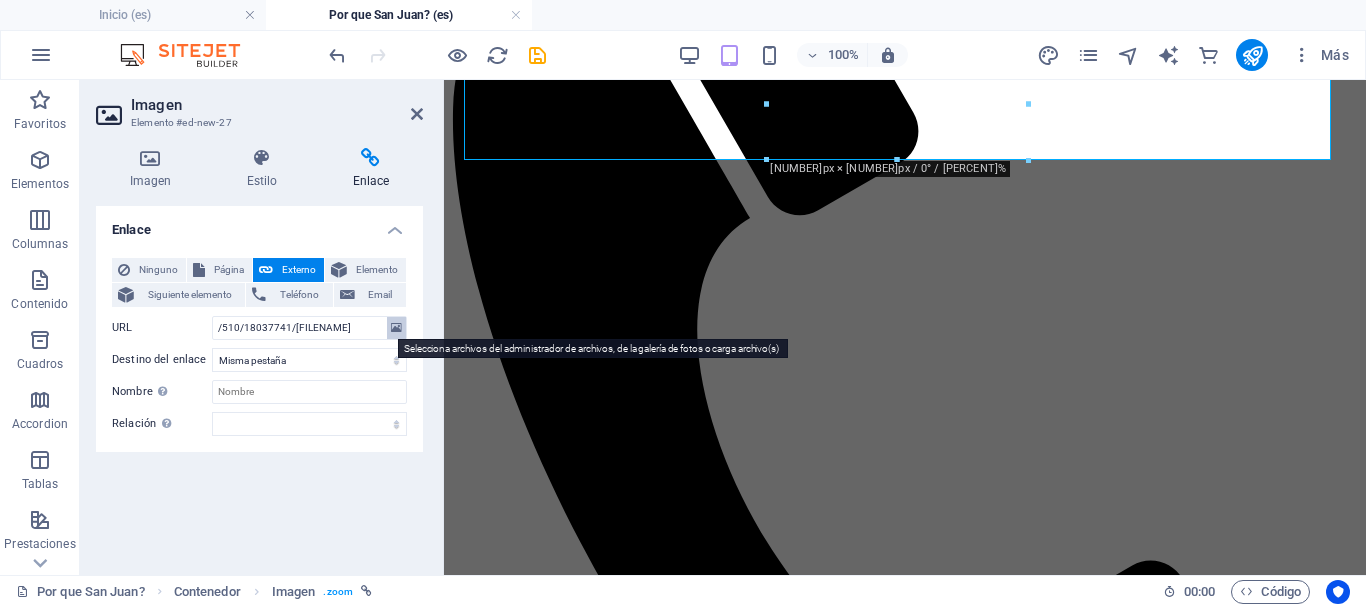 click at bounding box center (396, 328) 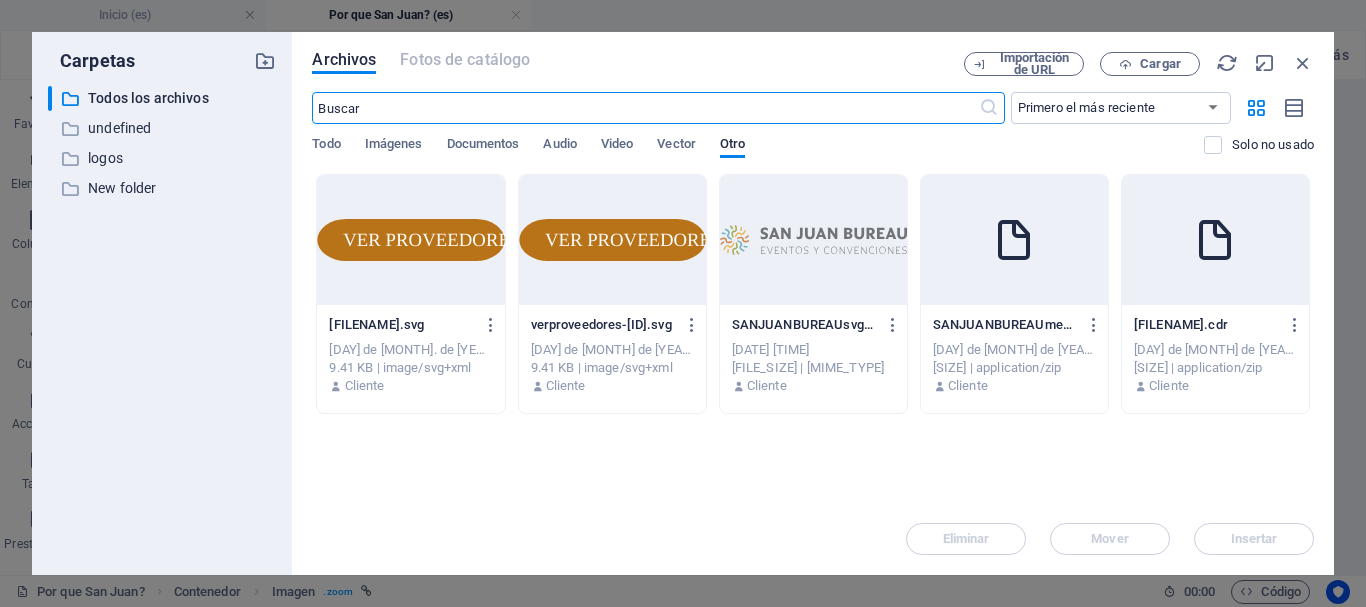 scroll, scrollTop: 396, scrollLeft: 0, axis: vertical 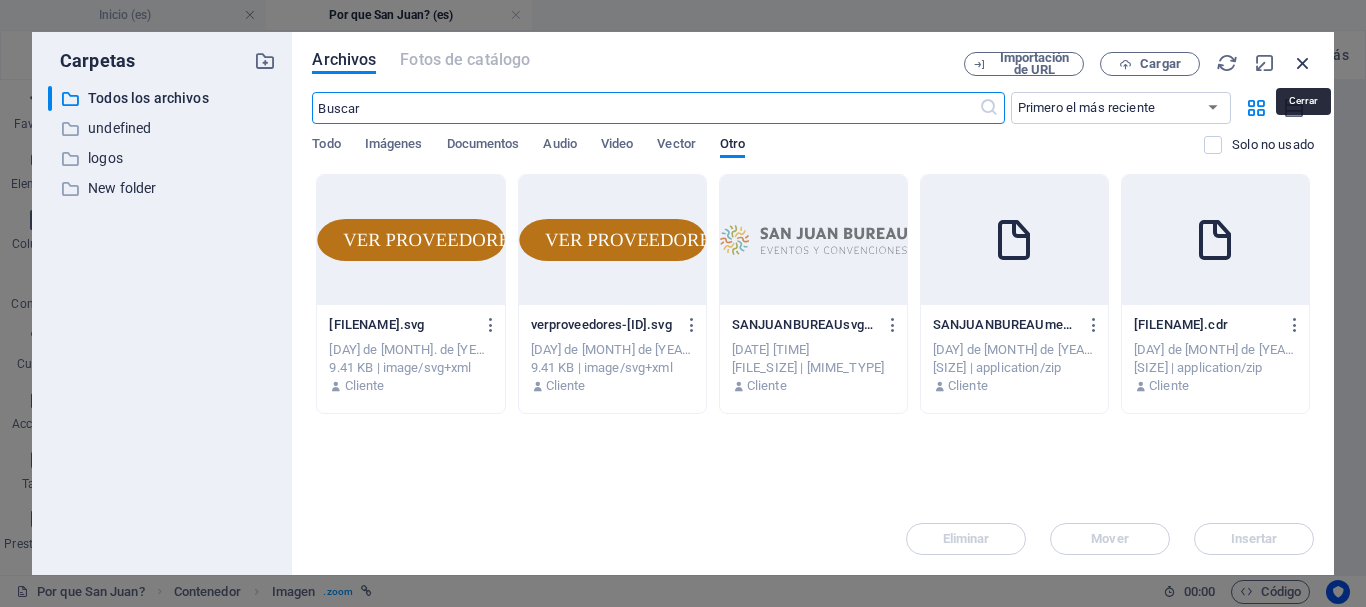 click at bounding box center (1303, 63) 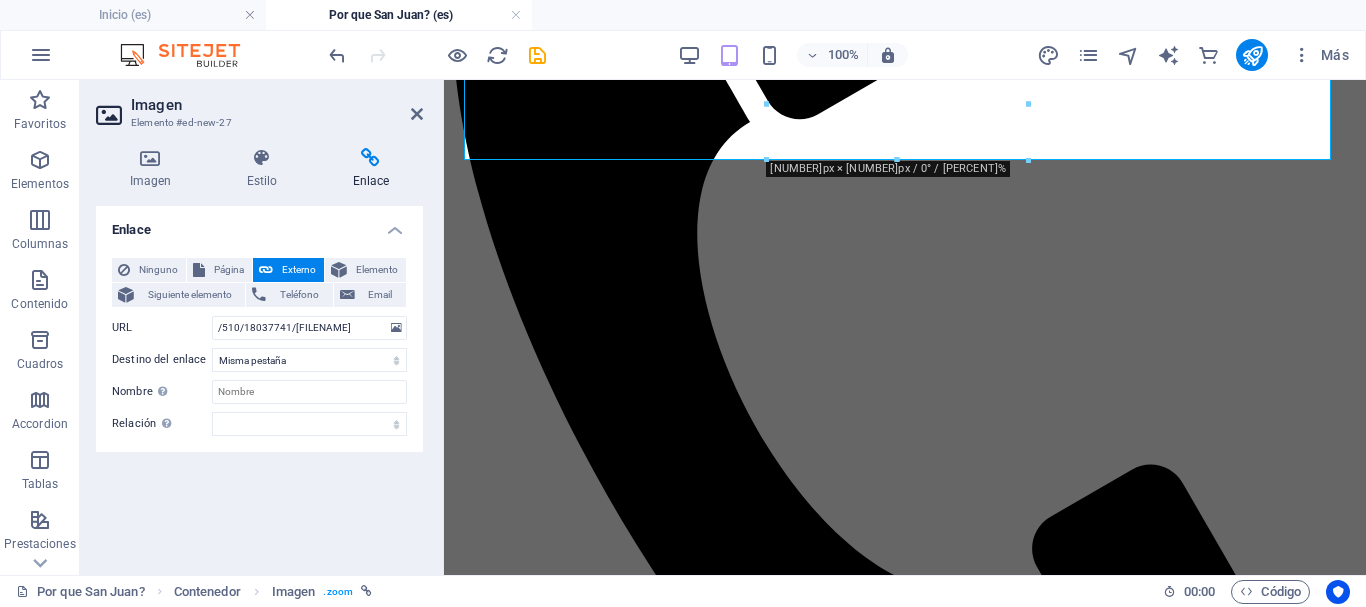 scroll, scrollTop: 300, scrollLeft: 0, axis: vertical 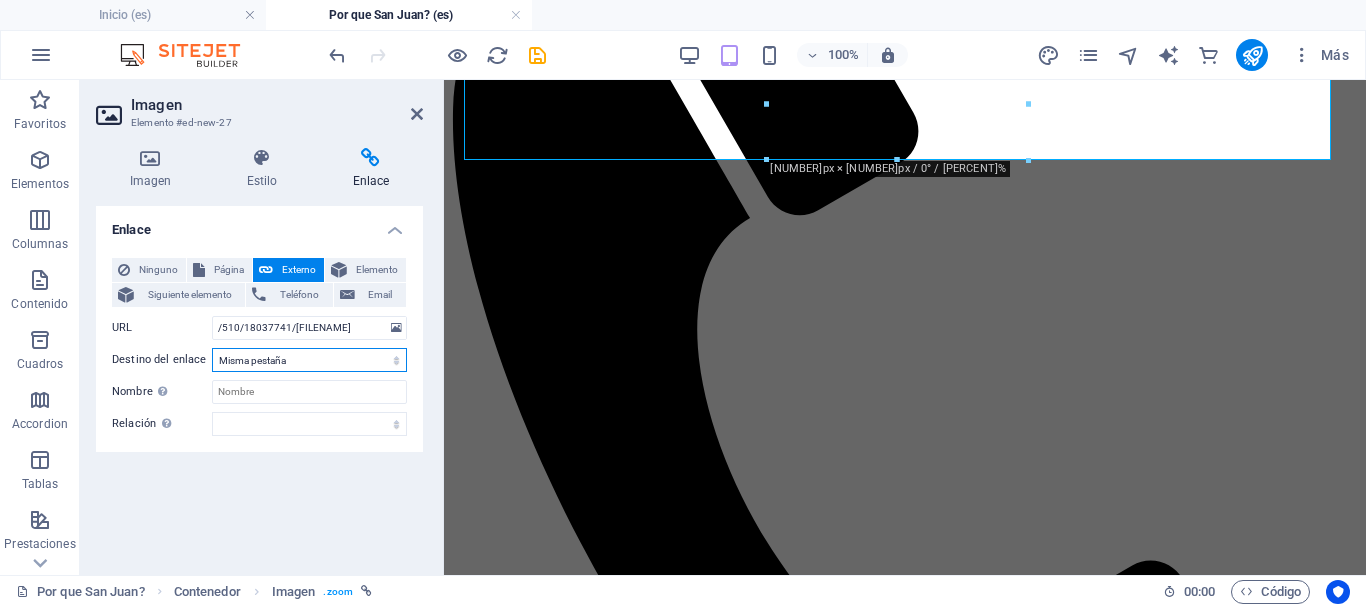 click on "Nueva pestaña Misma pestaña Superposición" at bounding box center (309, 360) 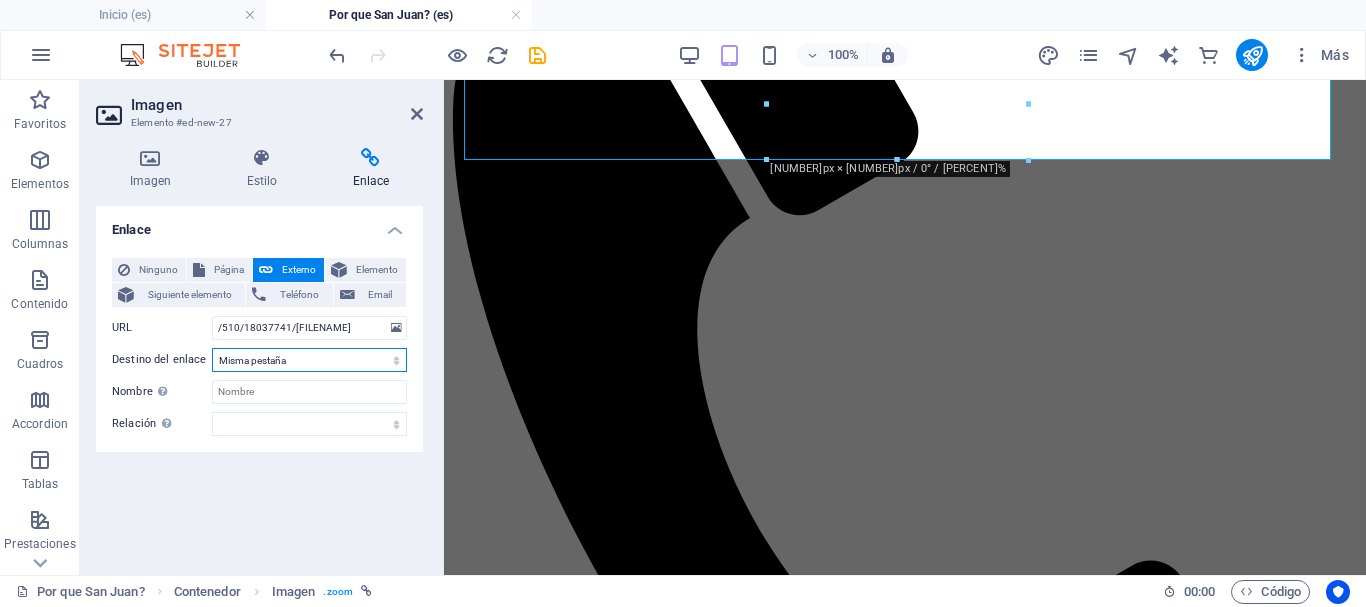 click on "Nueva pestaña Misma pestaña Superposición" at bounding box center [309, 360] 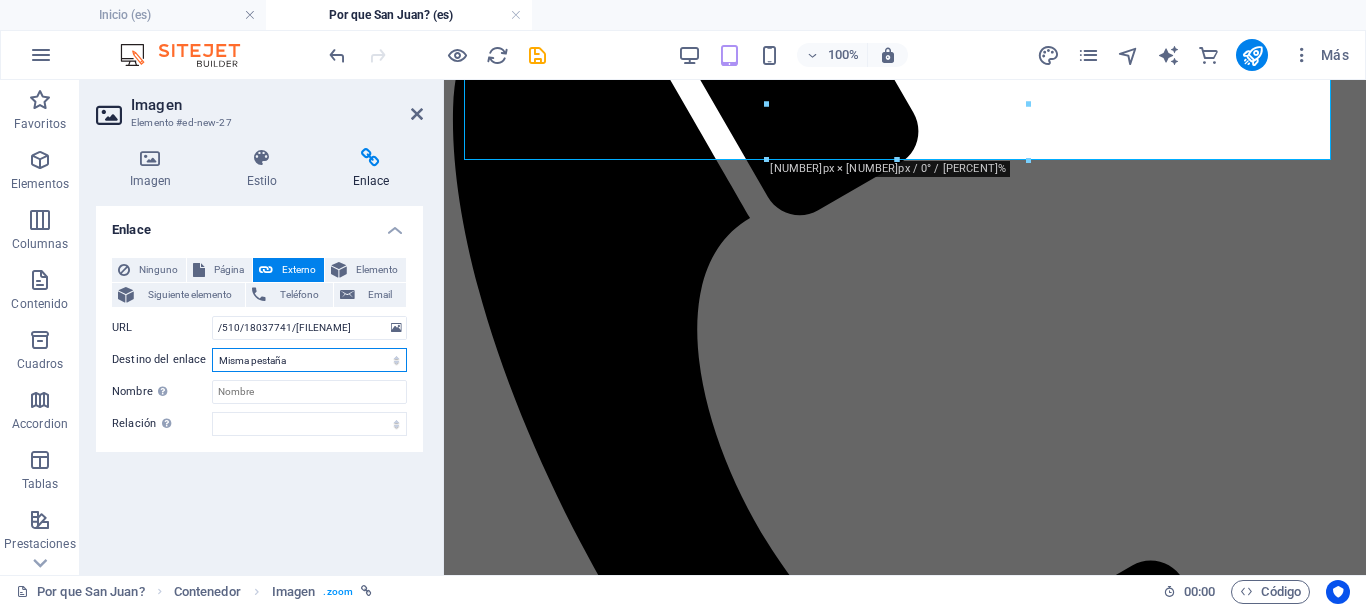 select on "blank" 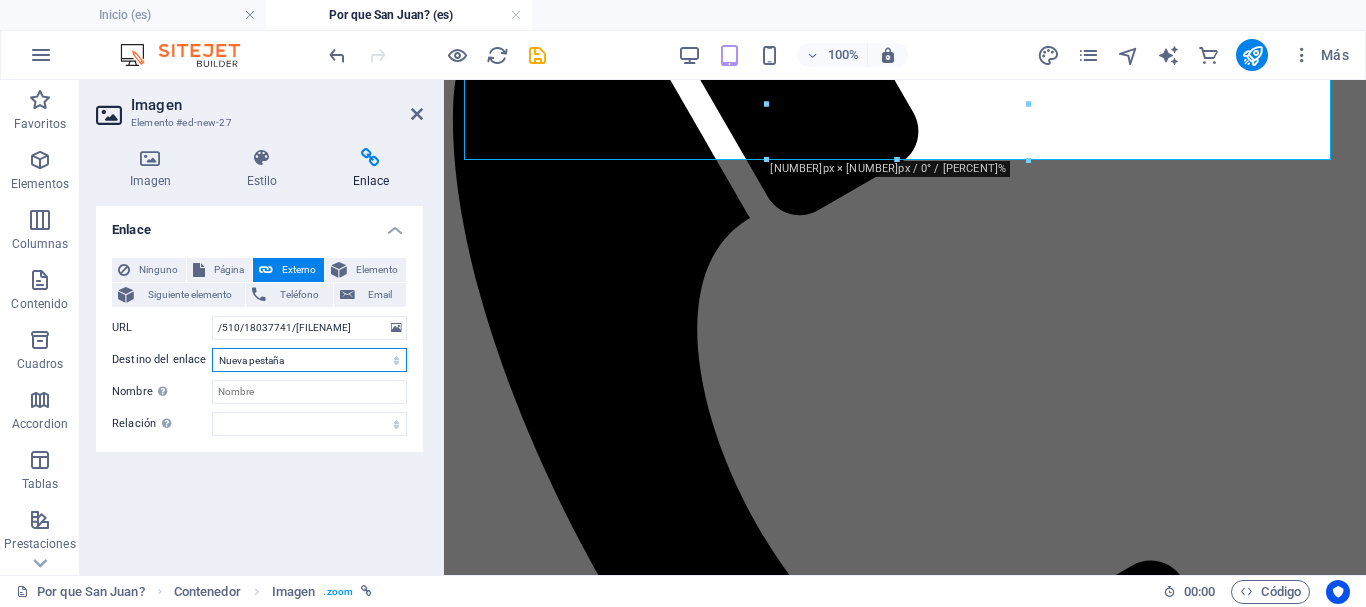 click on "Nueva pestaña Misma pestaña Superposición" at bounding box center (309, 360) 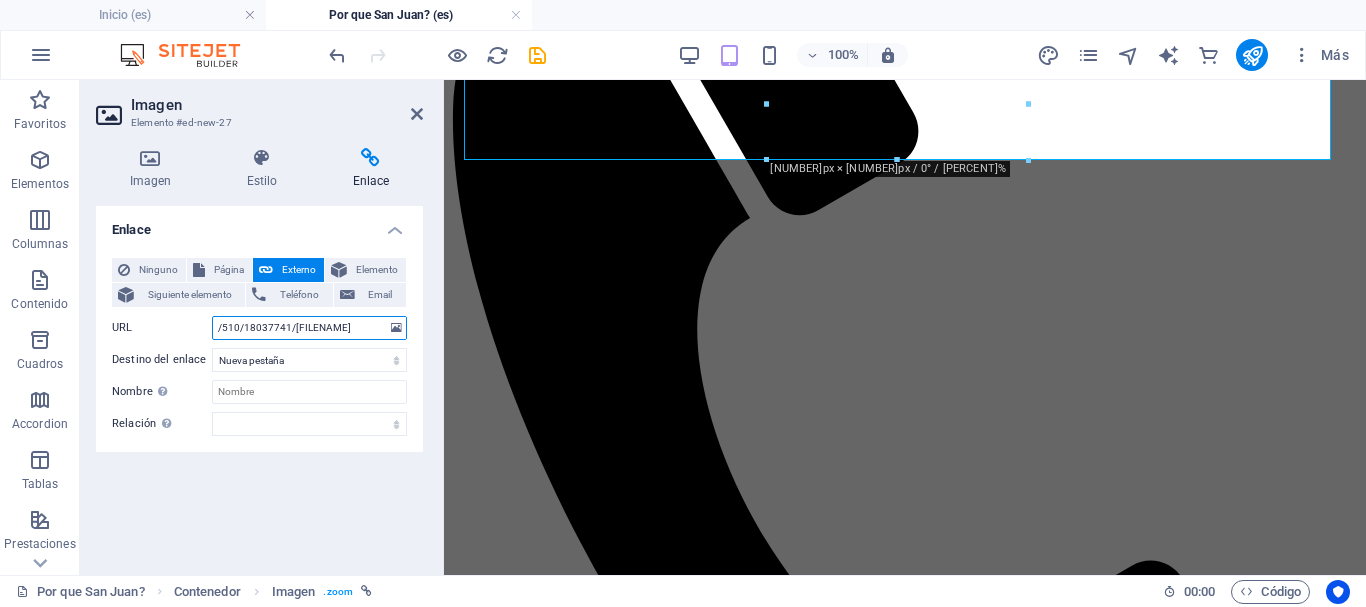 click on "/510/18037741/click-B7xbEmdD8IJ3pfTi8LmBmQ.png" at bounding box center (309, 328) 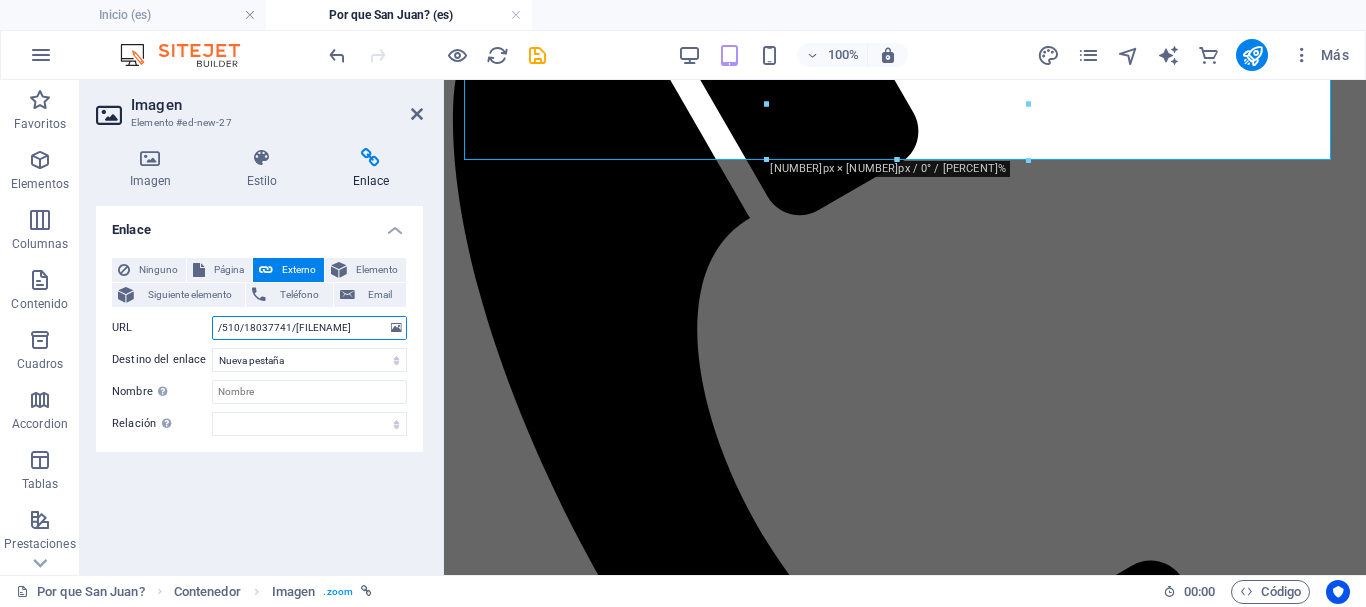 scroll, scrollTop: 0, scrollLeft: 0, axis: both 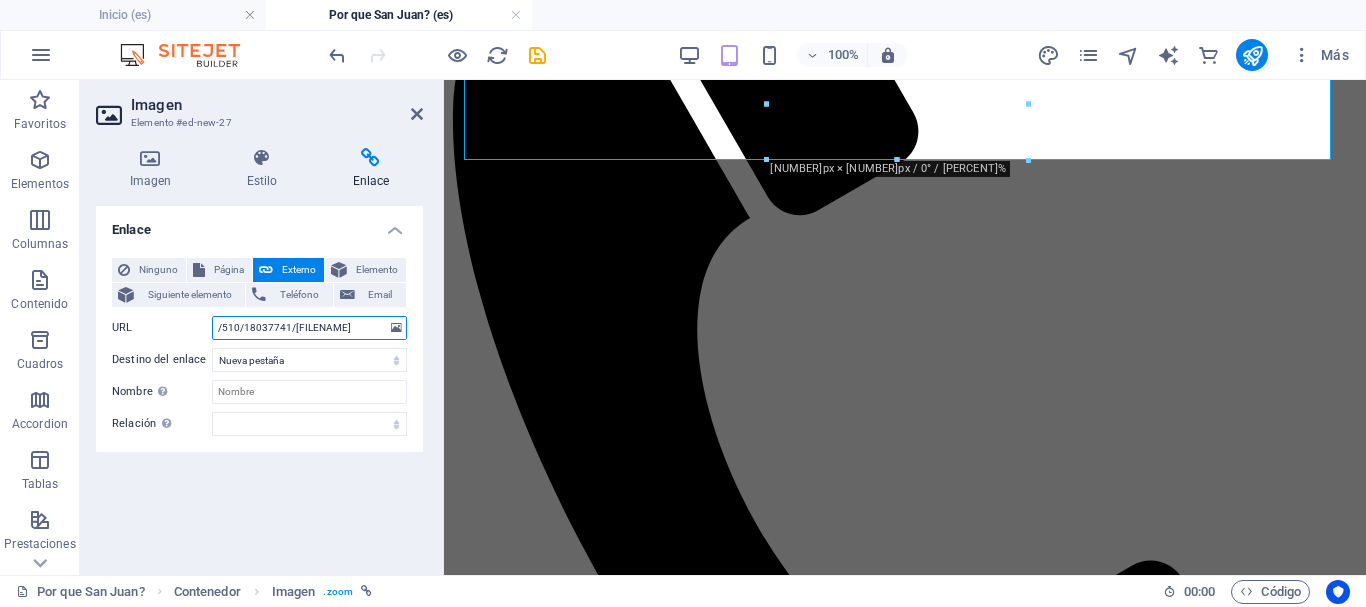 drag, startPoint x: 360, startPoint y: 330, endPoint x: 380, endPoint y: 331, distance: 20.024984 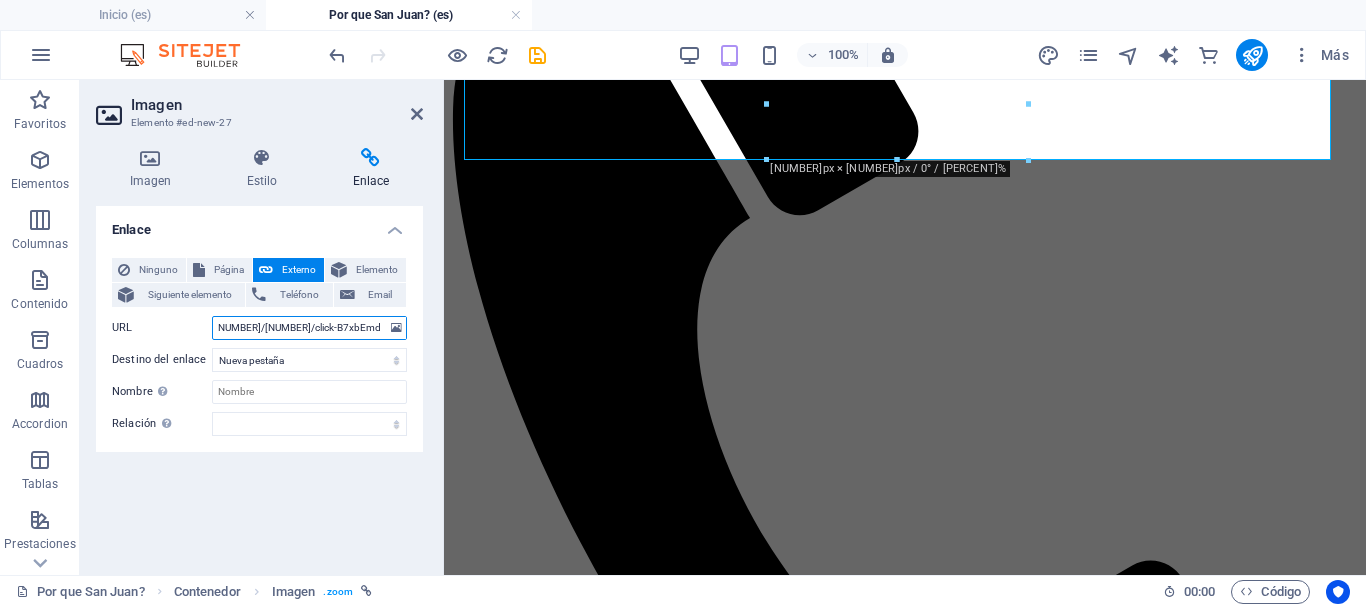 scroll, scrollTop: 0, scrollLeft: 0, axis: both 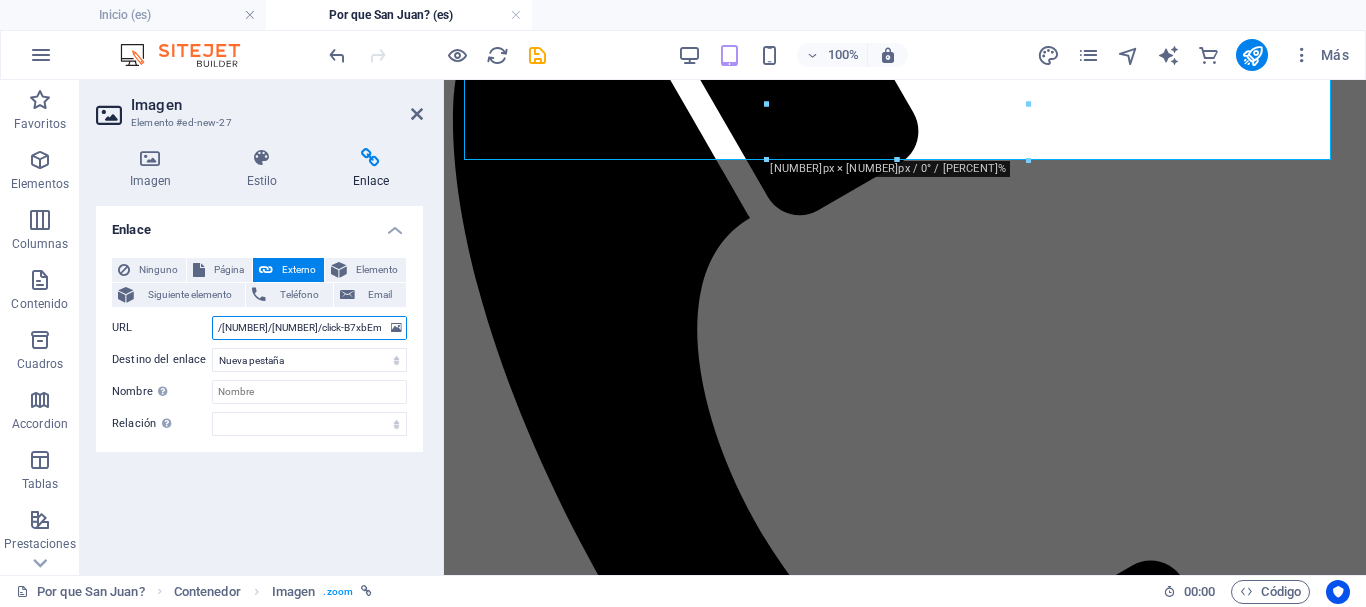 type on "/510/18037741/click-B7xbEm" 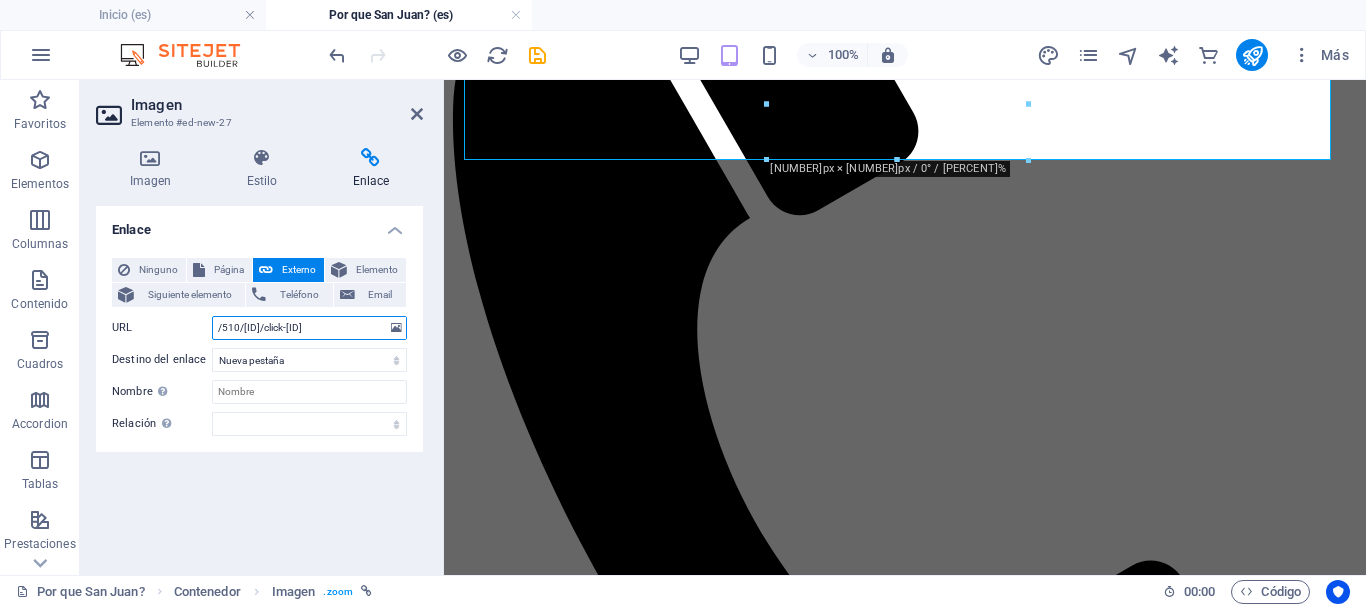 select 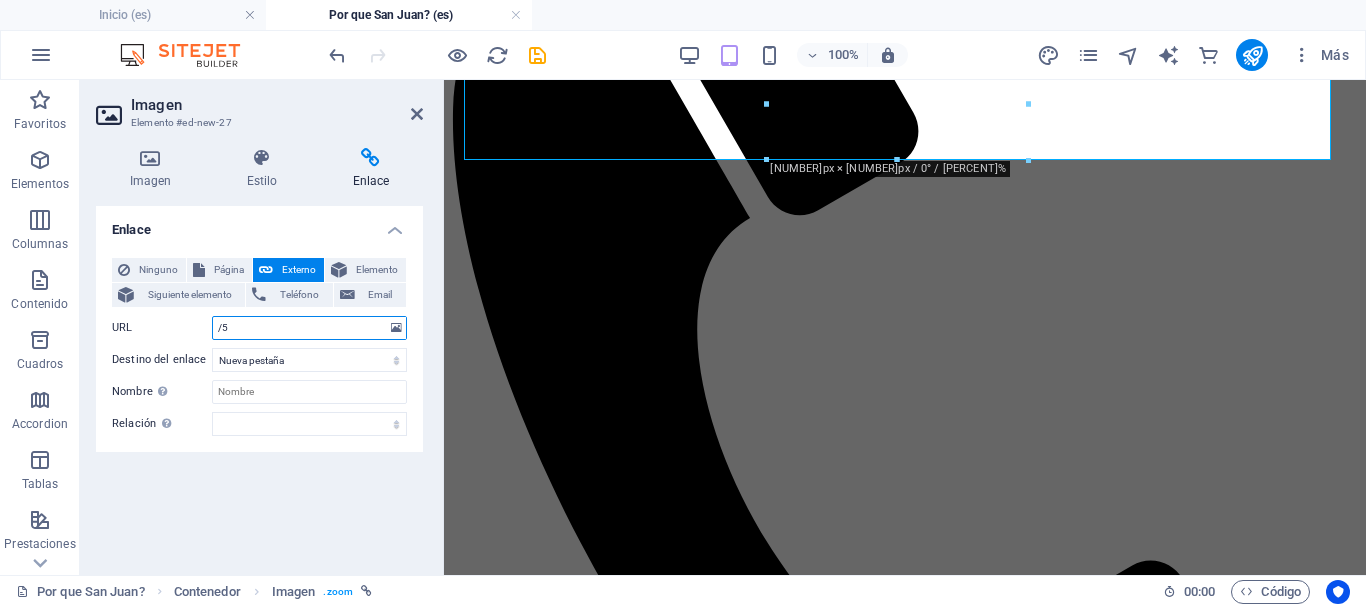 type on "/" 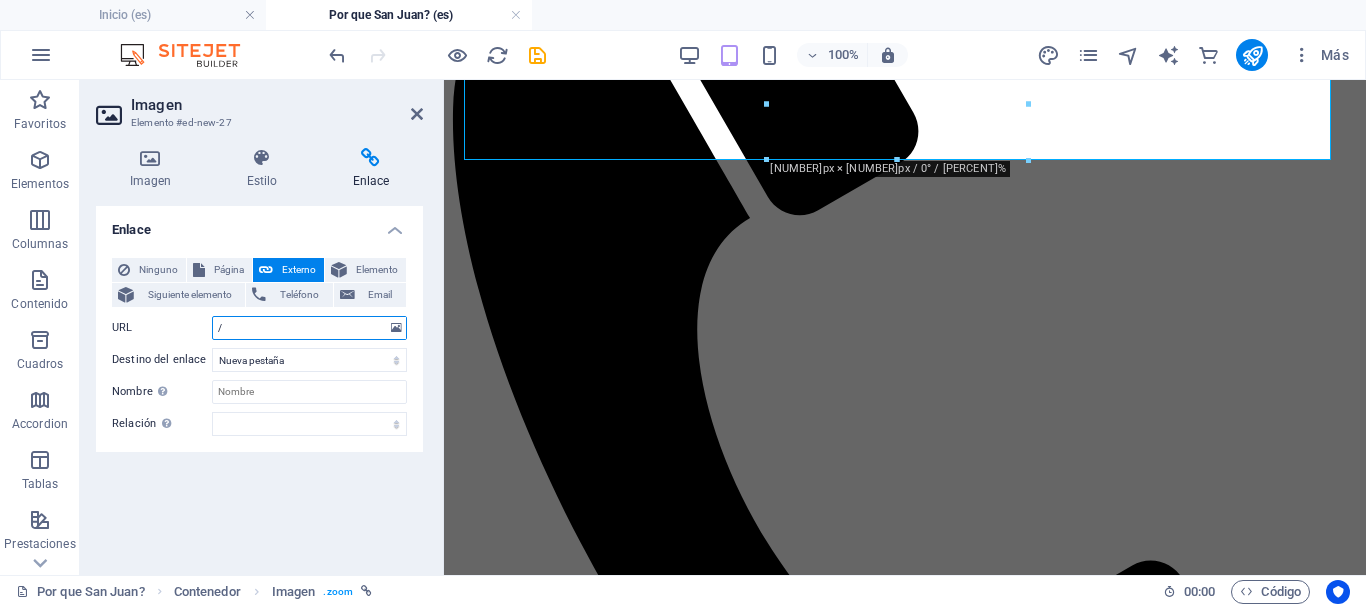 type 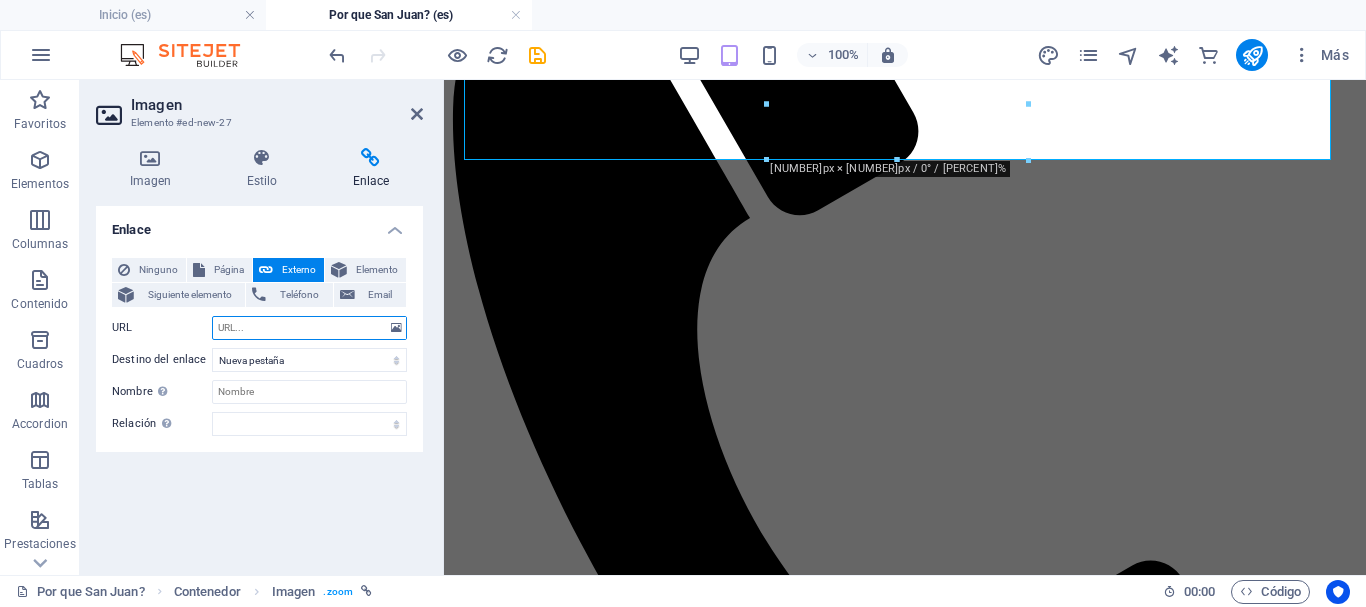 select 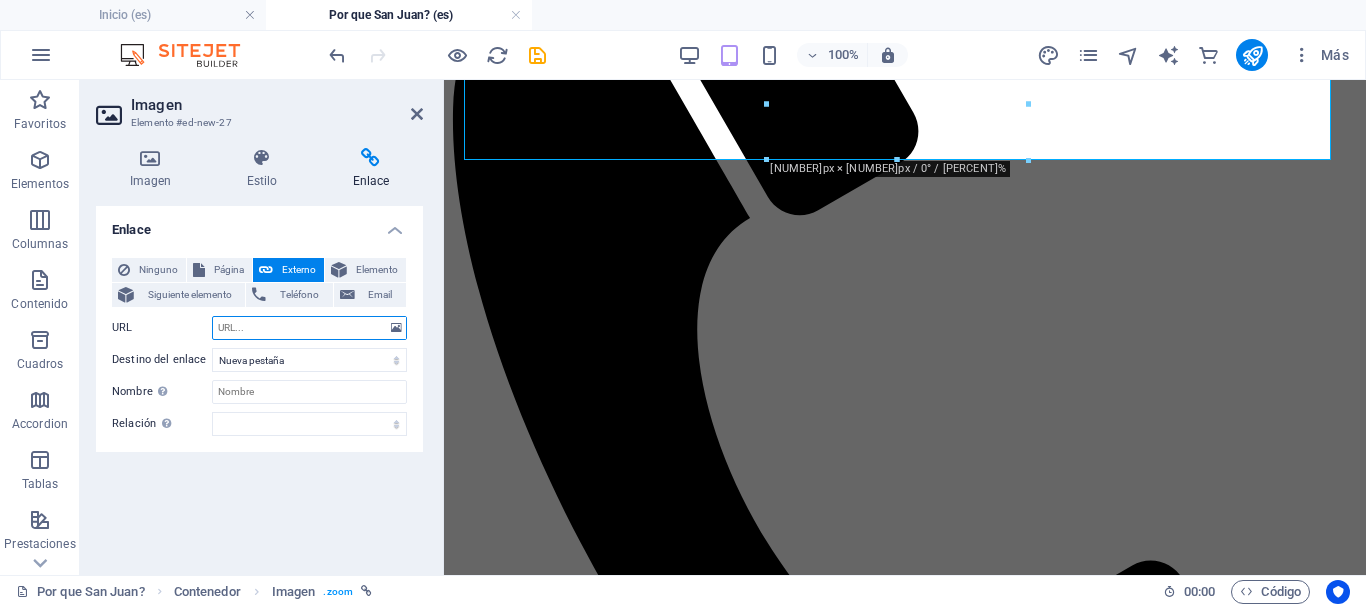 type 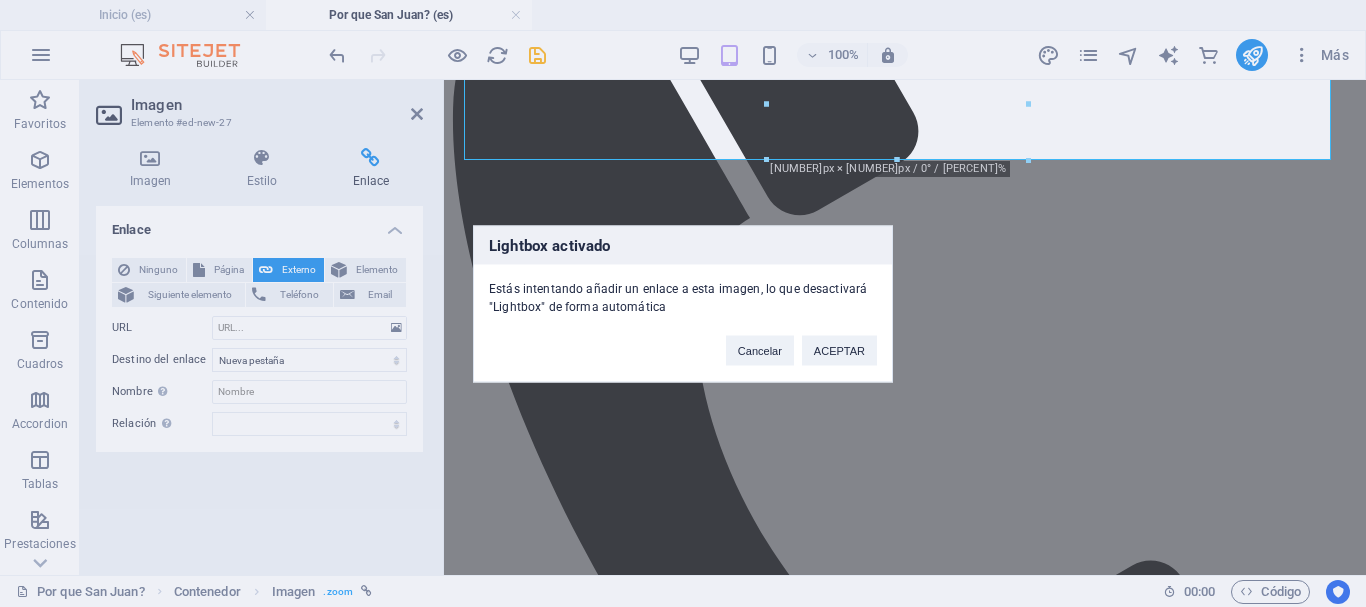 type 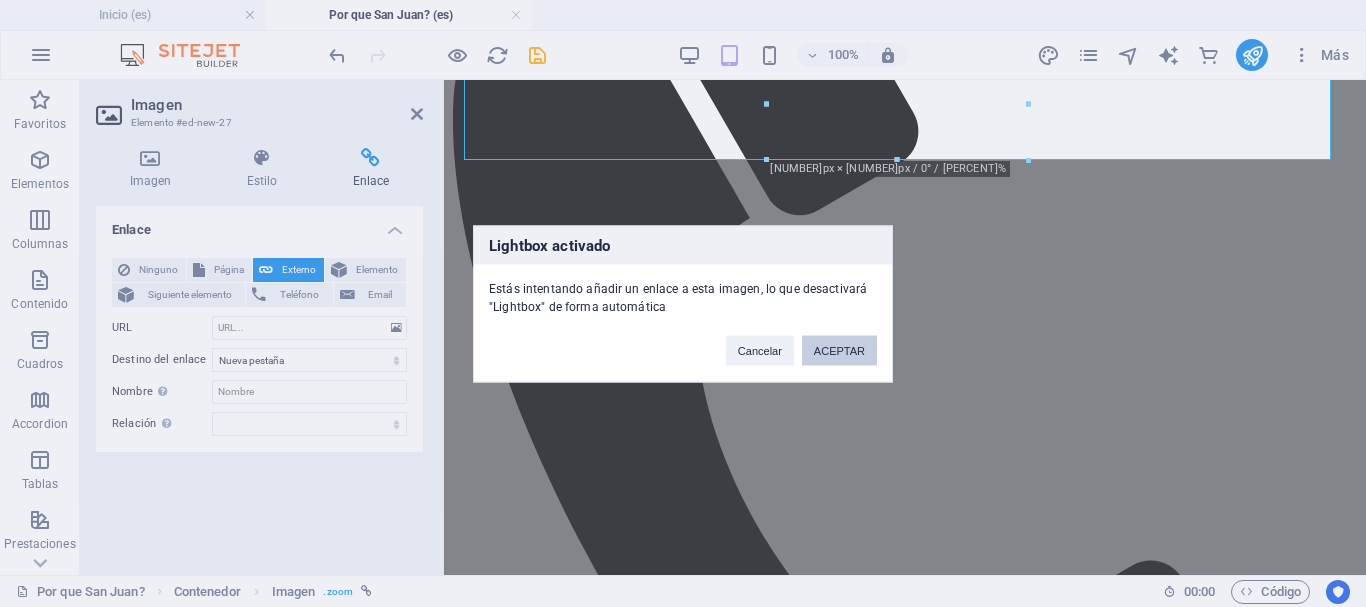 click on "ACEPTAR" at bounding box center [839, 350] 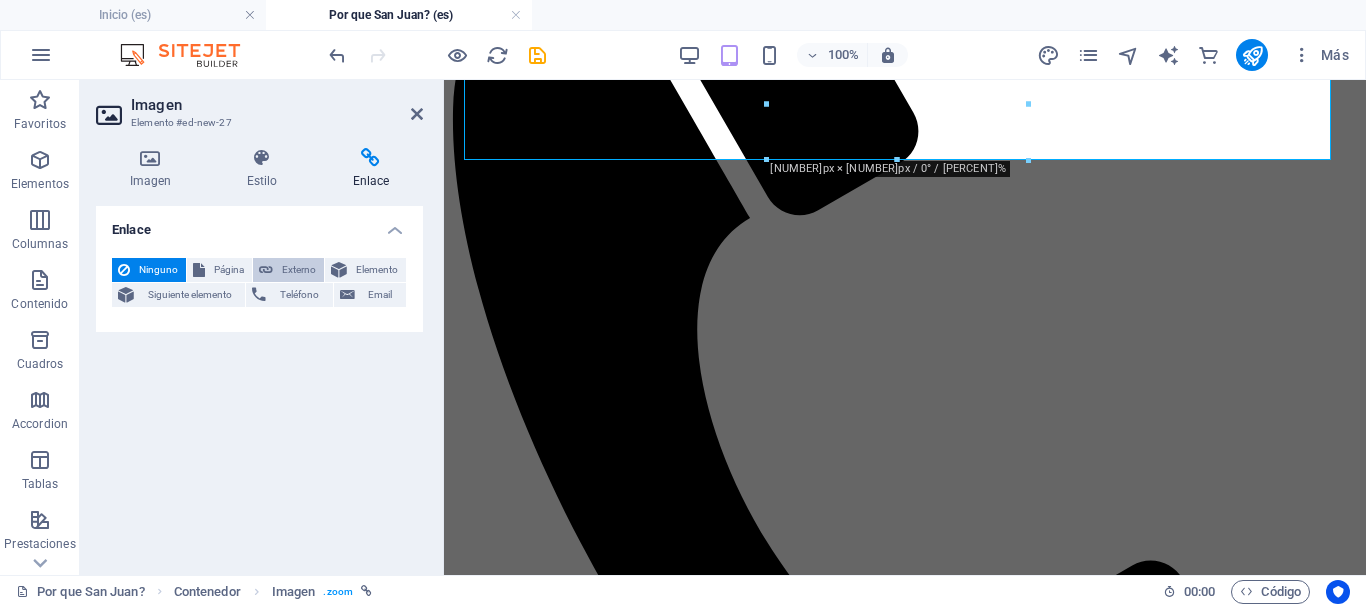 click on "Externo" at bounding box center (298, 270) 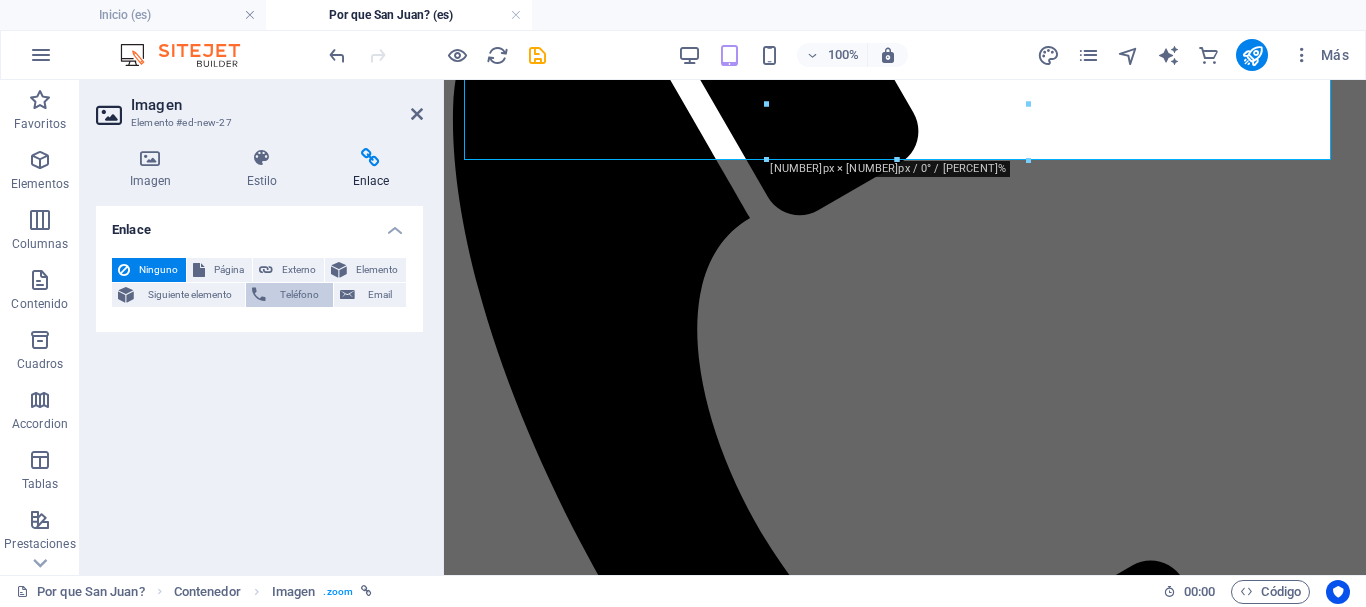 select on "blank" 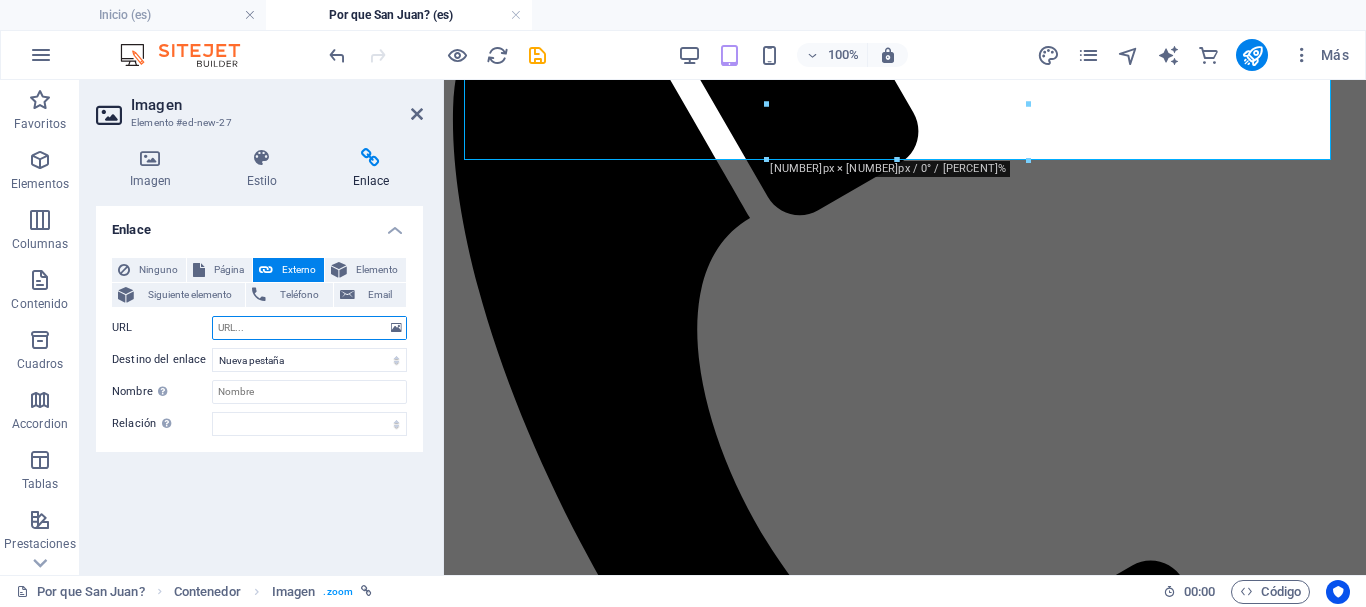 paste on "https://sanjuan.tur.ar/" 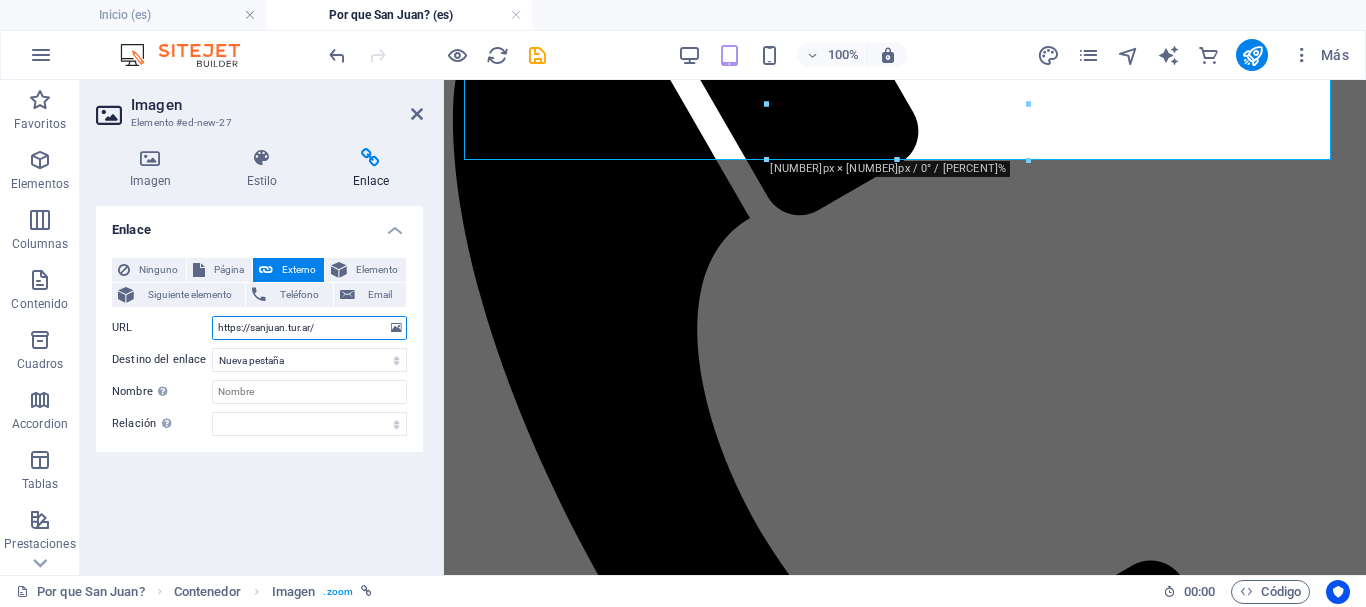 select 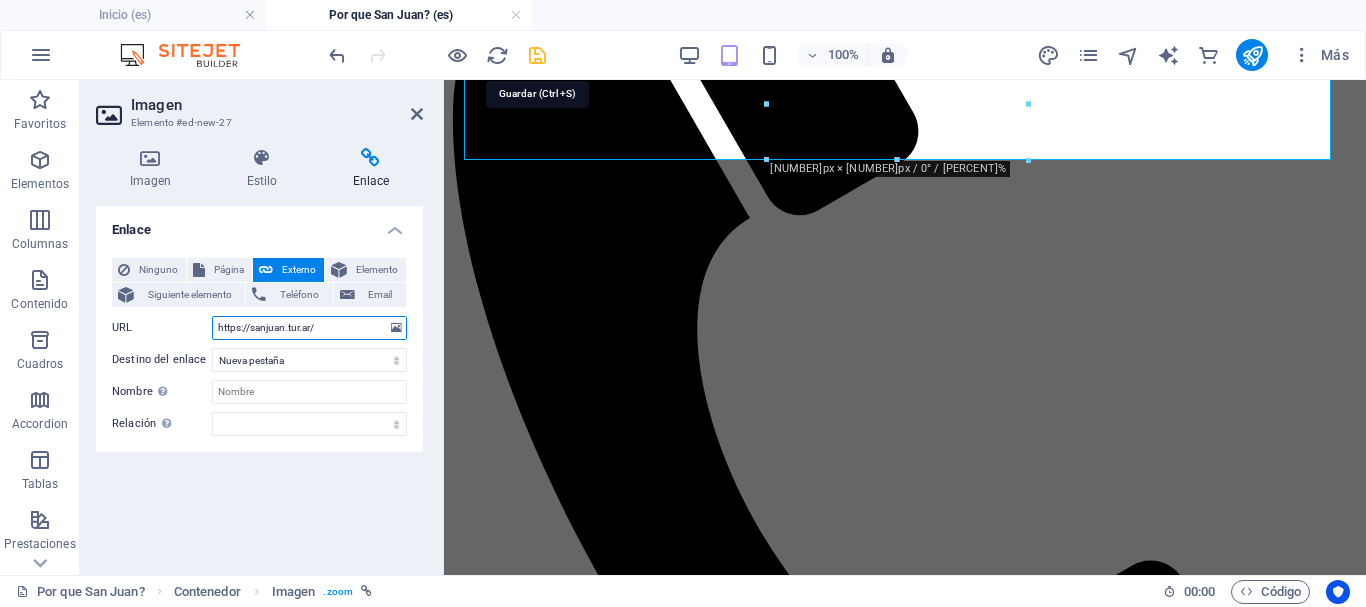 type on "https://sanjuan.tur.ar/" 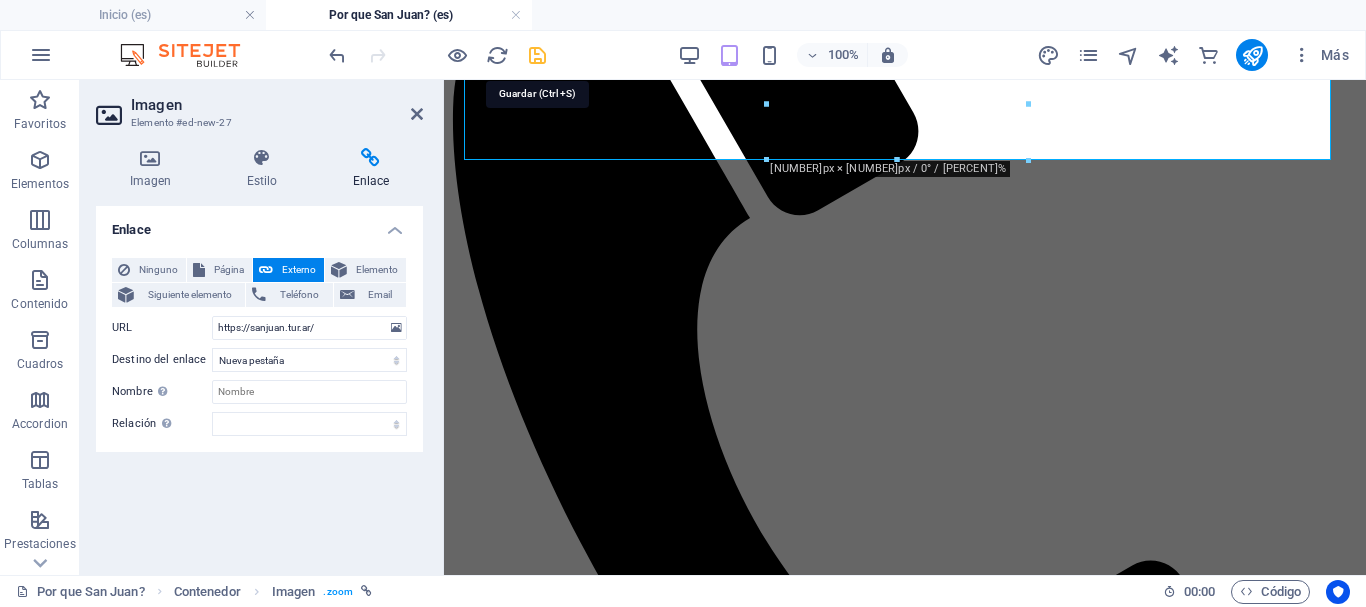 click at bounding box center [537, 55] 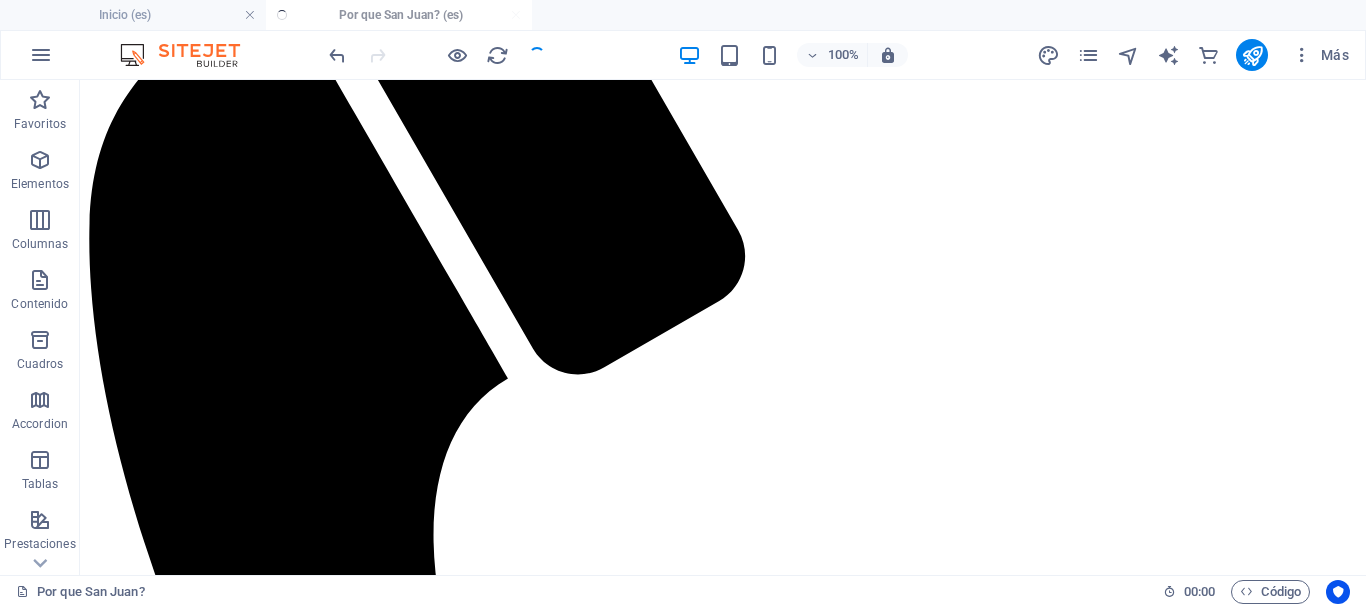 scroll, scrollTop: 310, scrollLeft: 0, axis: vertical 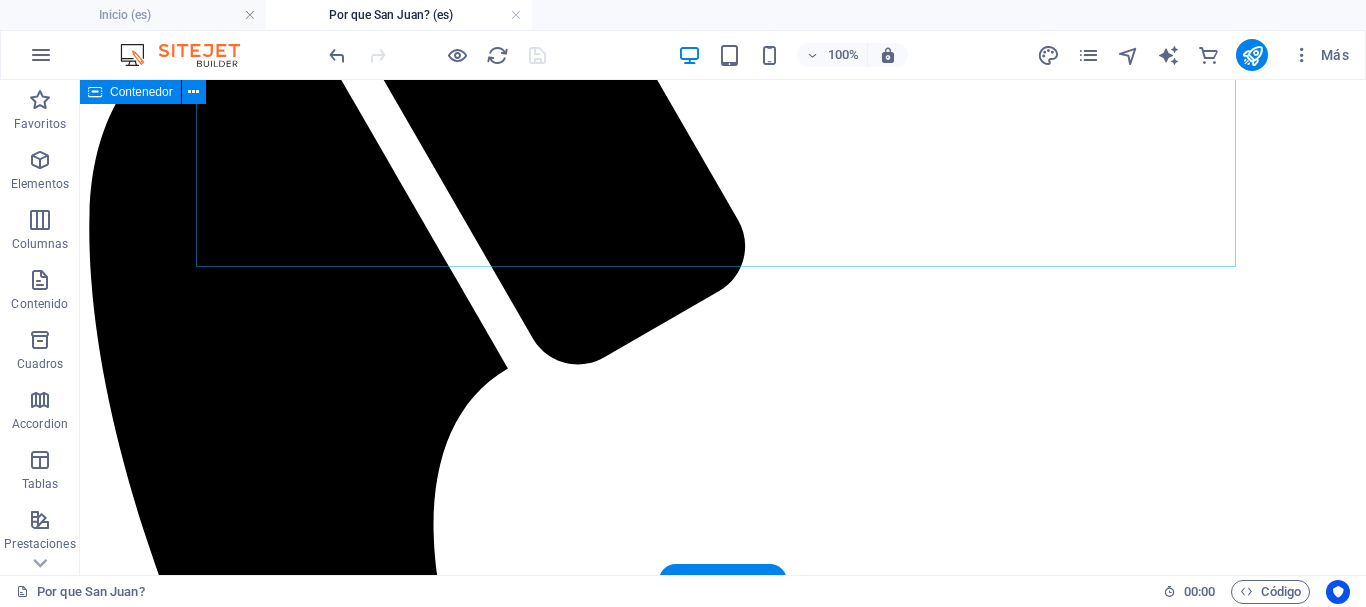 click at bounding box center (723, 1928) 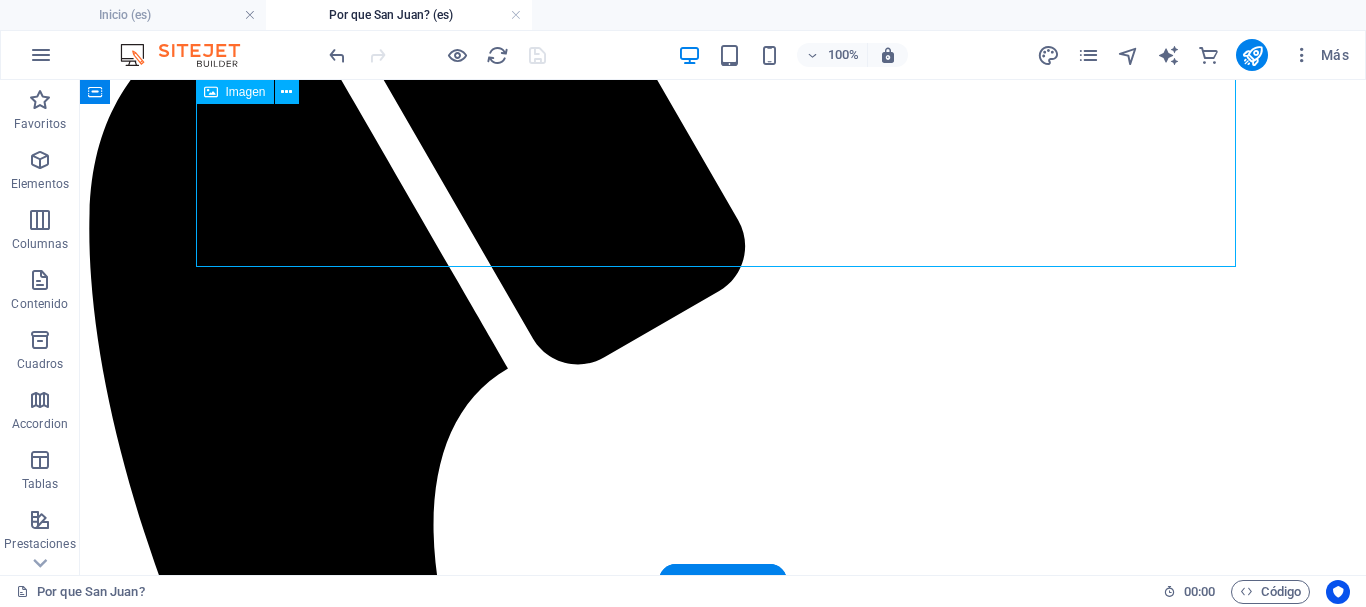 click at bounding box center [723, 1928] 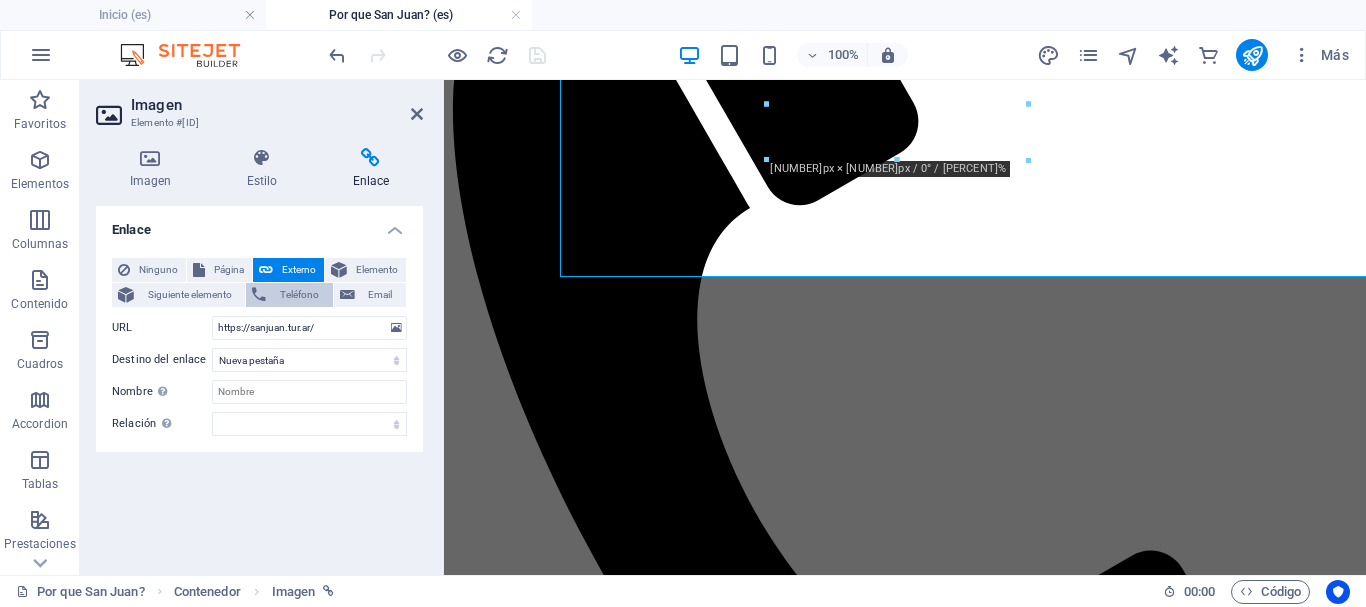 scroll, scrollTop: 300, scrollLeft: 0, axis: vertical 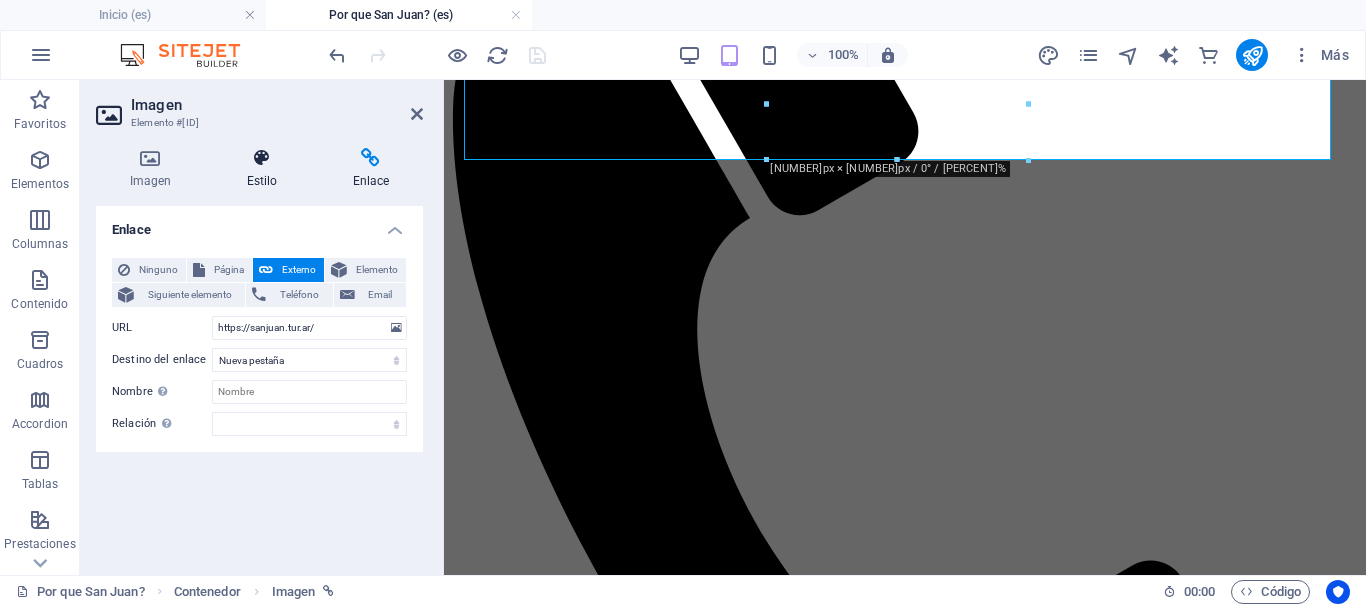 click at bounding box center [262, 158] 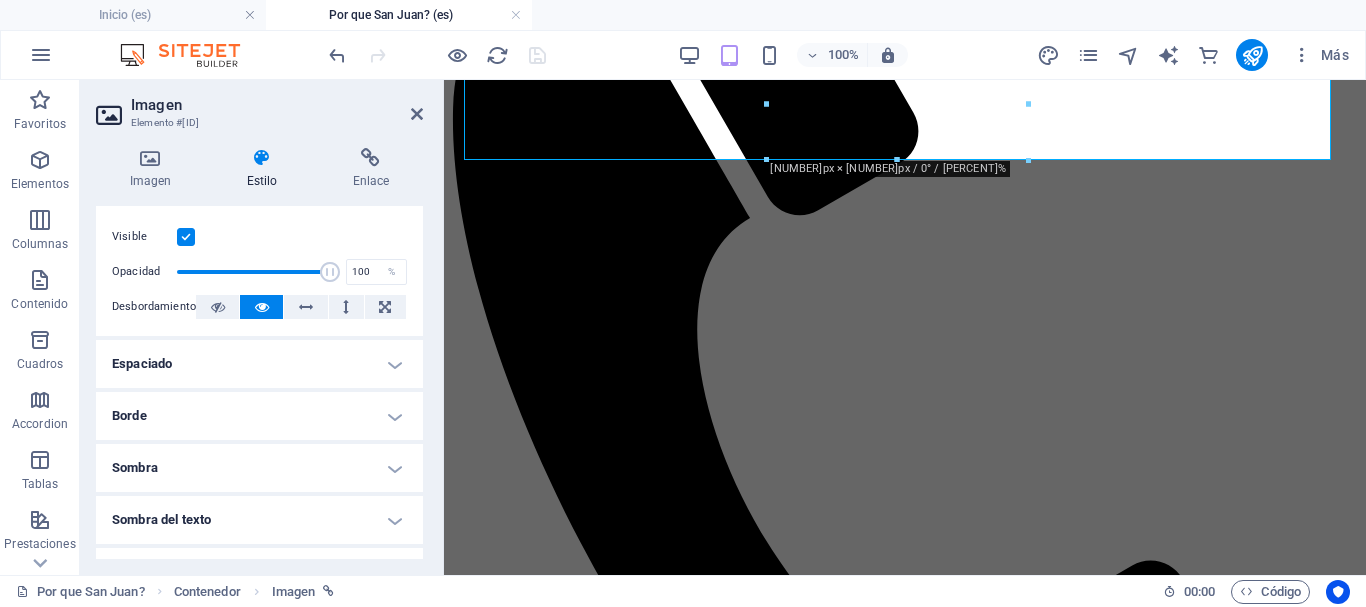 scroll, scrollTop: 300, scrollLeft: 0, axis: vertical 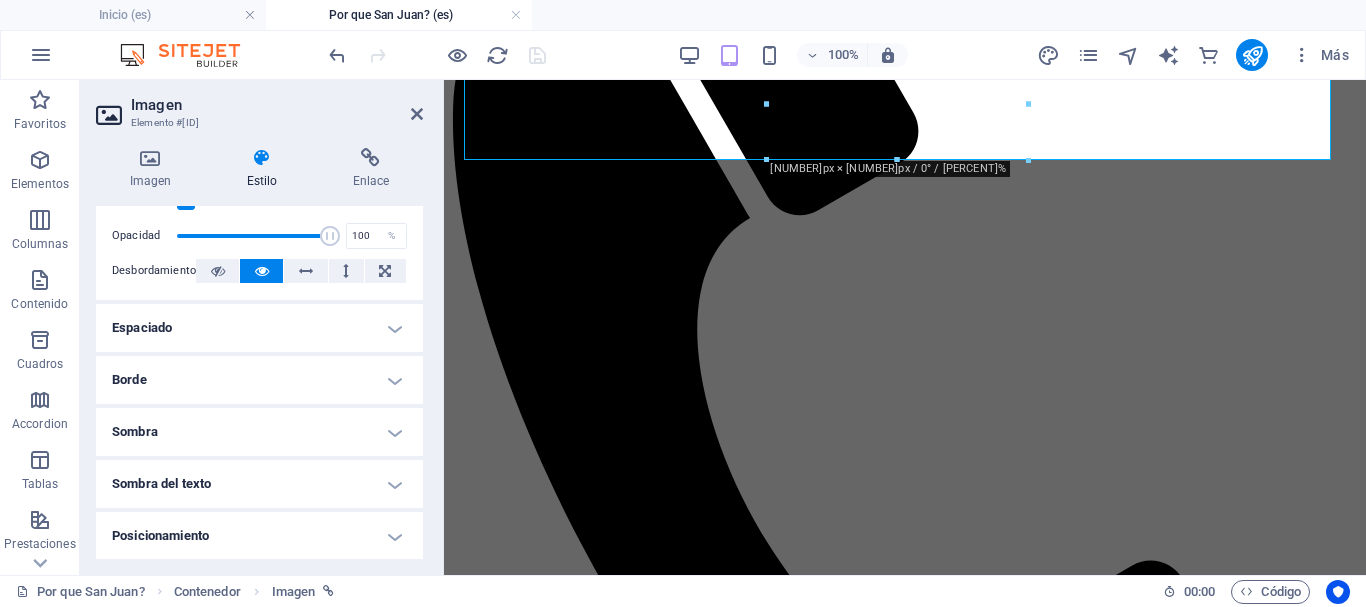 click on "Sombra" at bounding box center (259, 432) 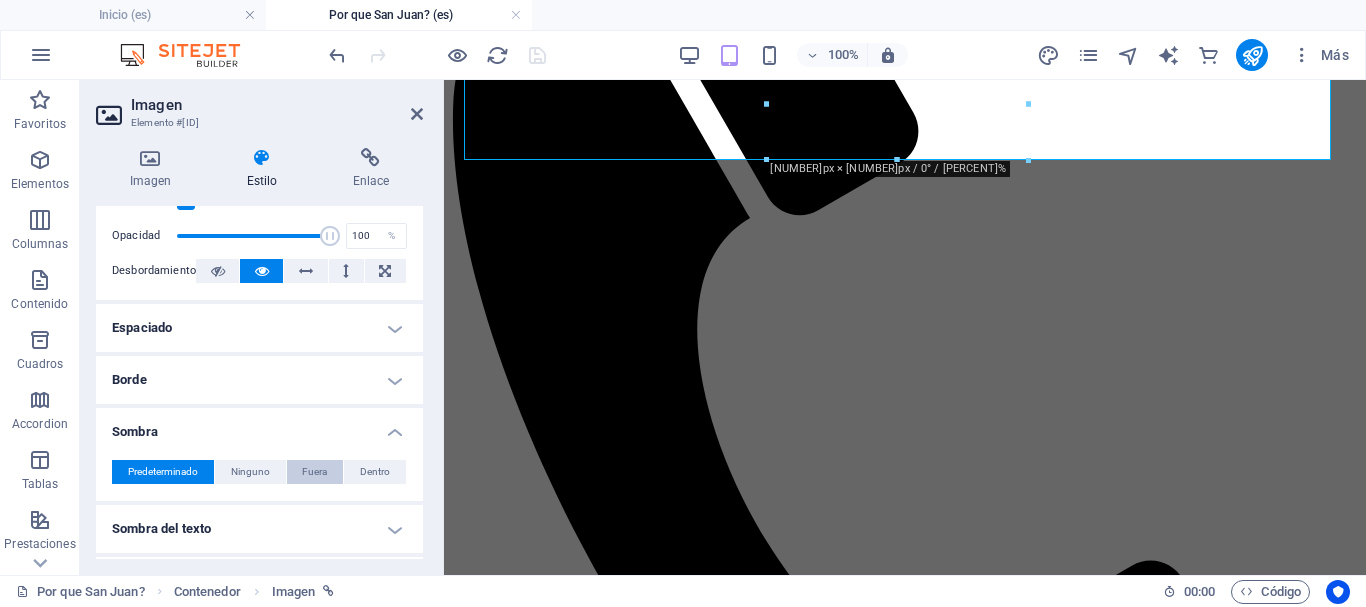 click on "Fuera" at bounding box center (315, 472) 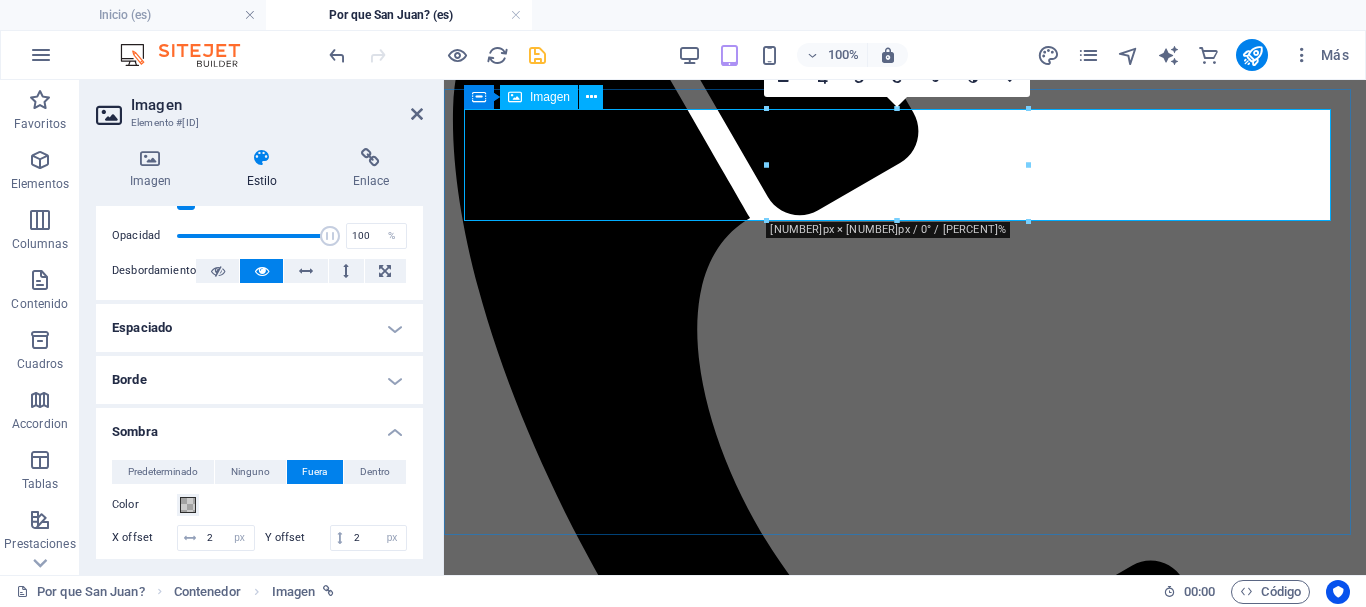 scroll, scrollTop: 100, scrollLeft: 0, axis: vertical 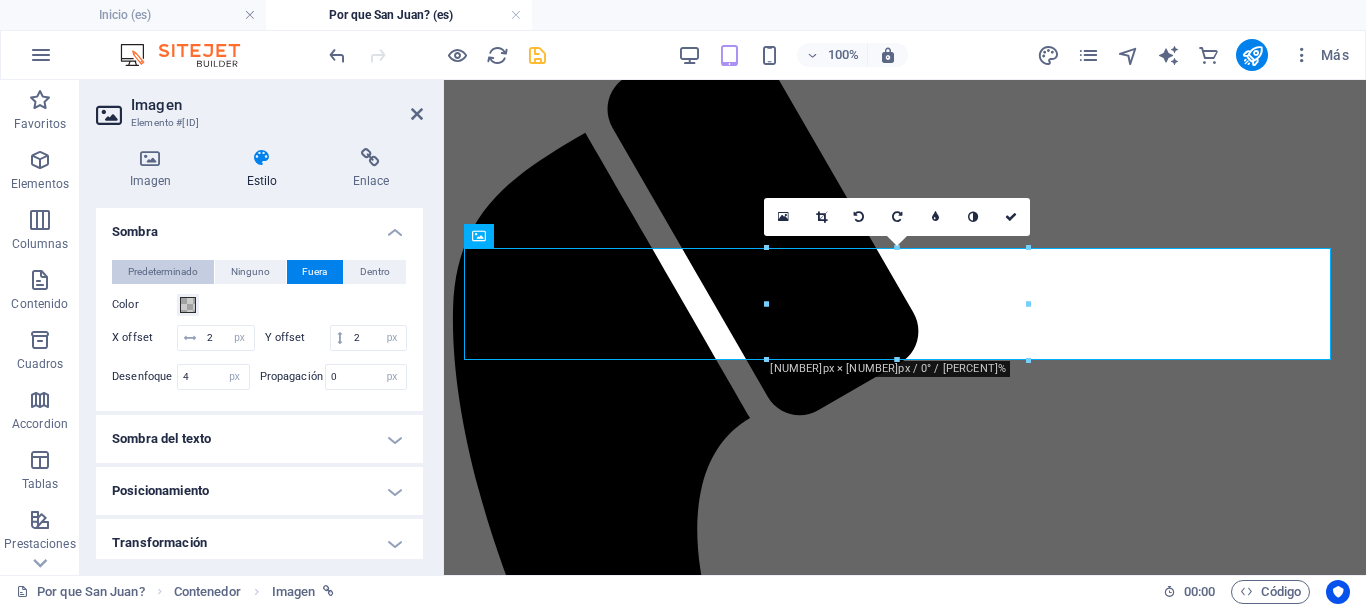click on "Predeterminado" at bounding box center [163, 272] 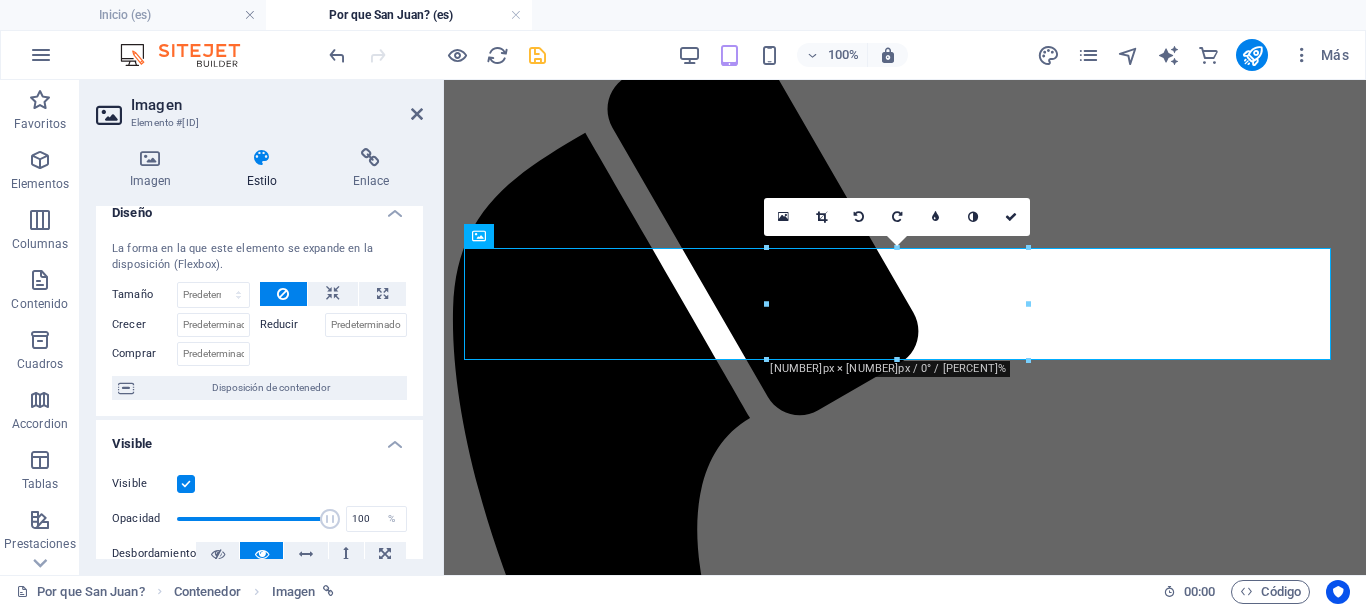 scroll, scrollTop: 0, scrollLeft: 0, axis: both 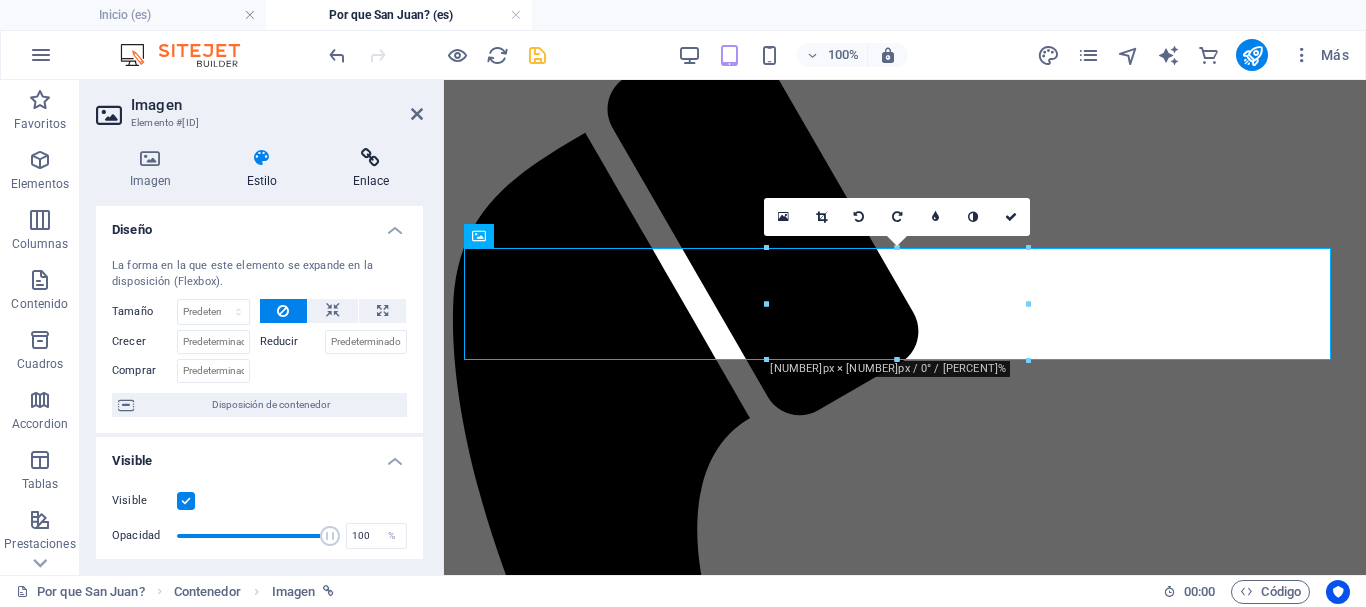 click on "Enlace" at bounding box center (371, 169) 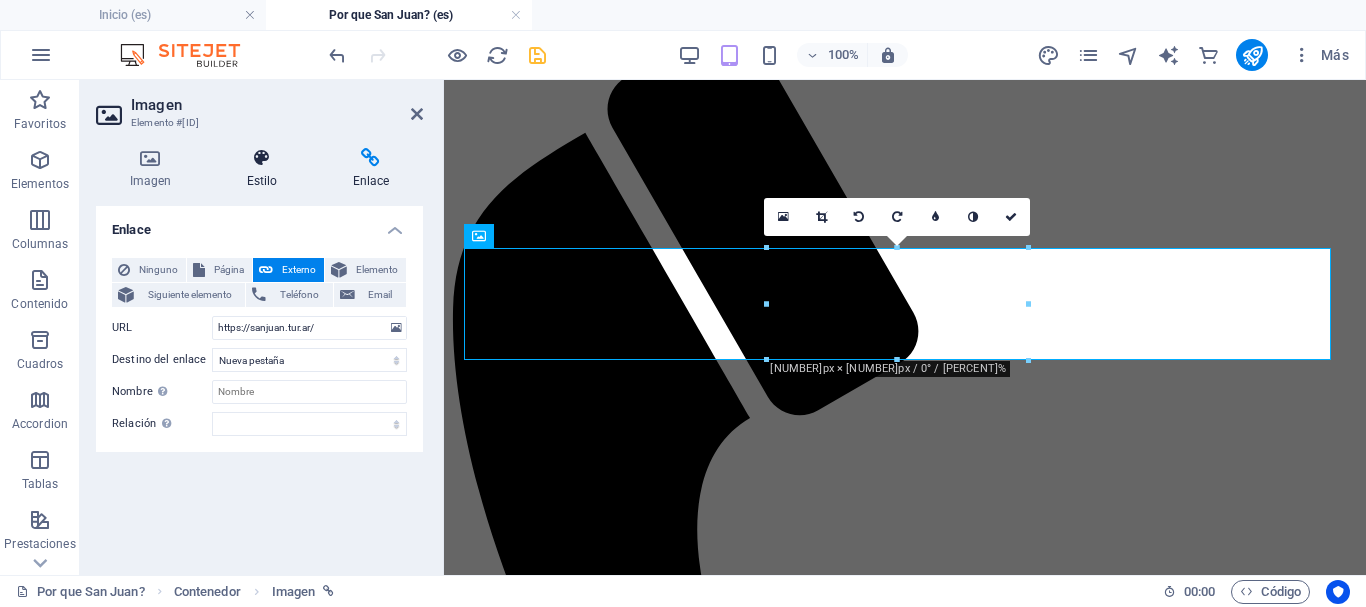 click on "Estilo" at bounding box center (266, 169) 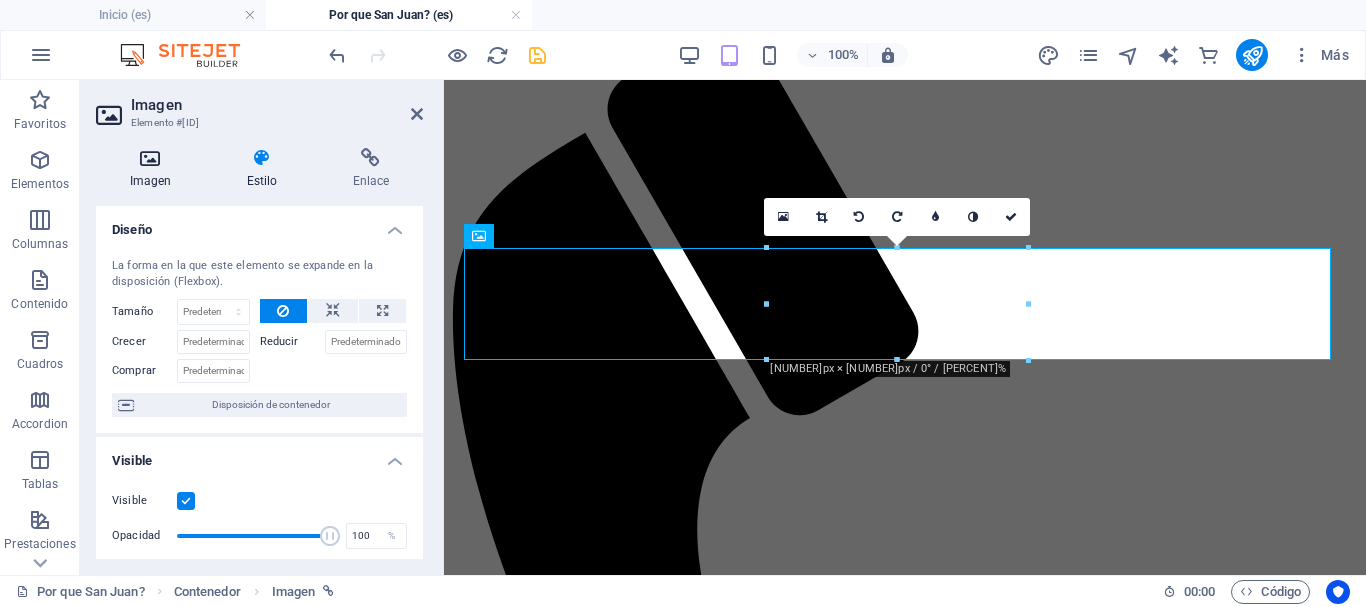 click on "Imagen" at bounding box center [154, 169] 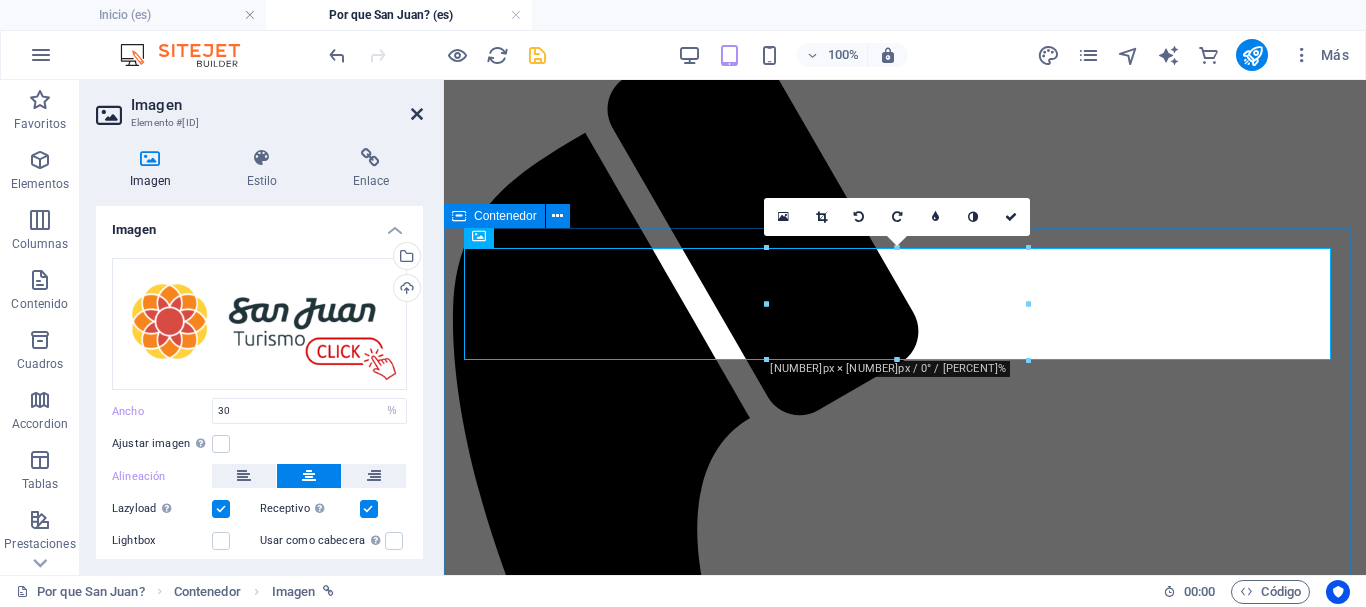 click at bounding box center [417, 114] 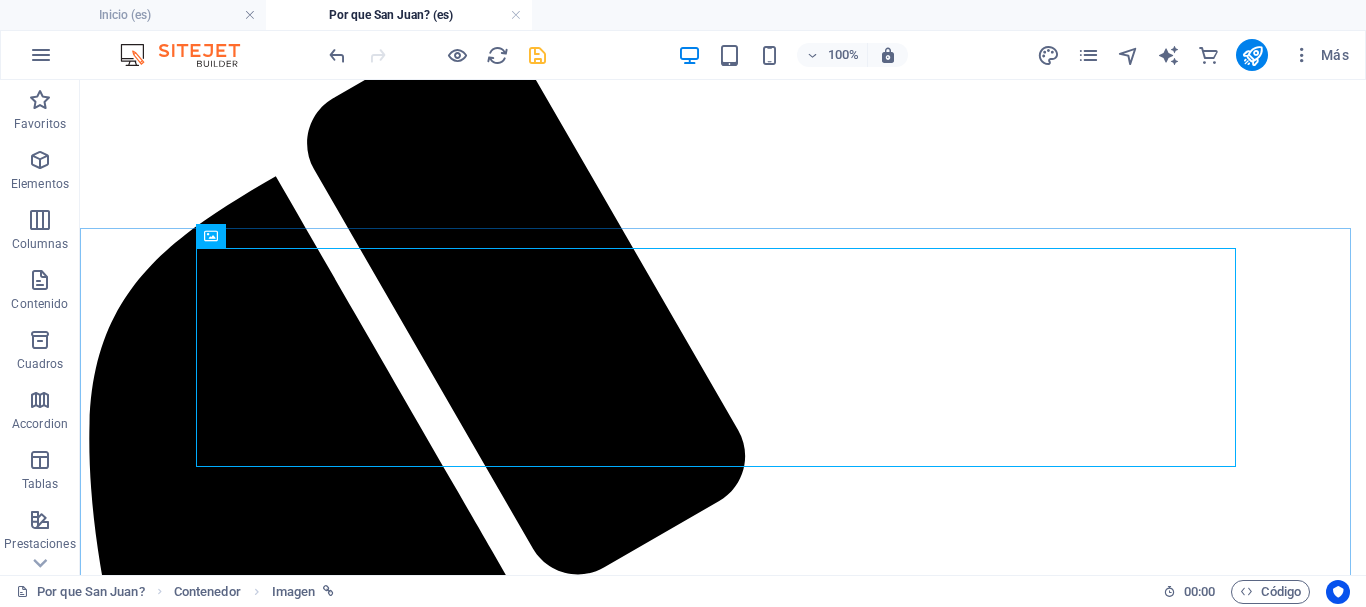 scroll, scrollTop: 110, scrollLeft: 0, axis: vertical 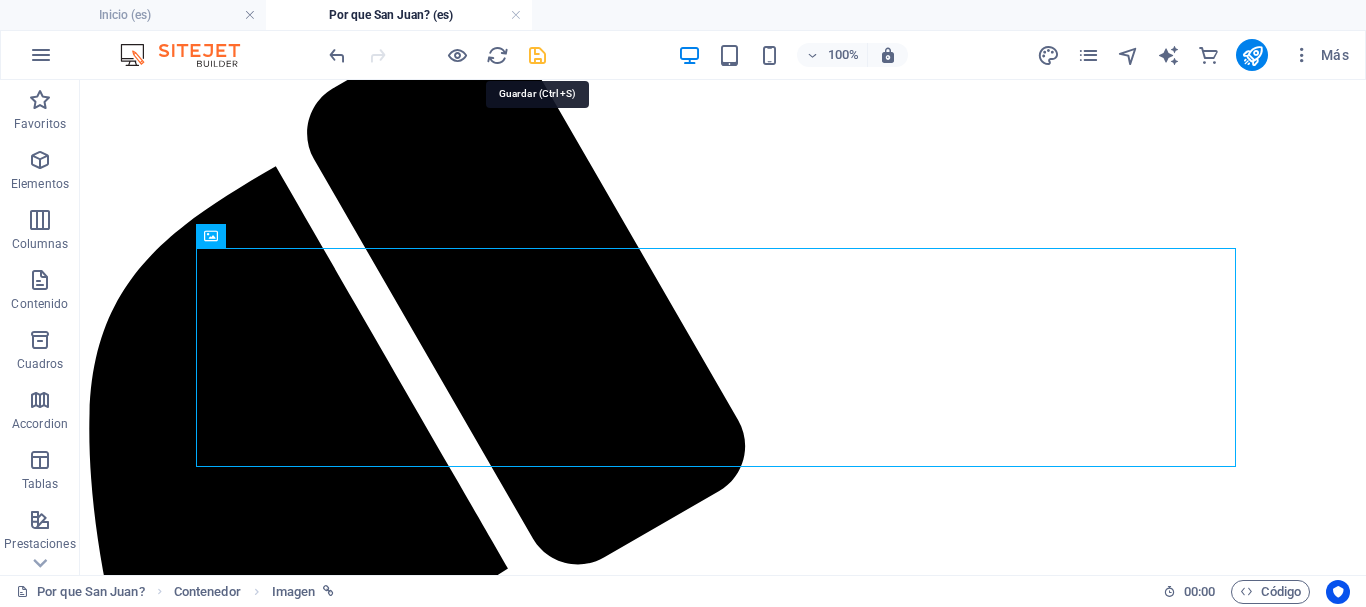 drag, startPoint x: 539, startPoint y: 57, endPoint x: 895, endPoint y: 487, distance: 558.24365 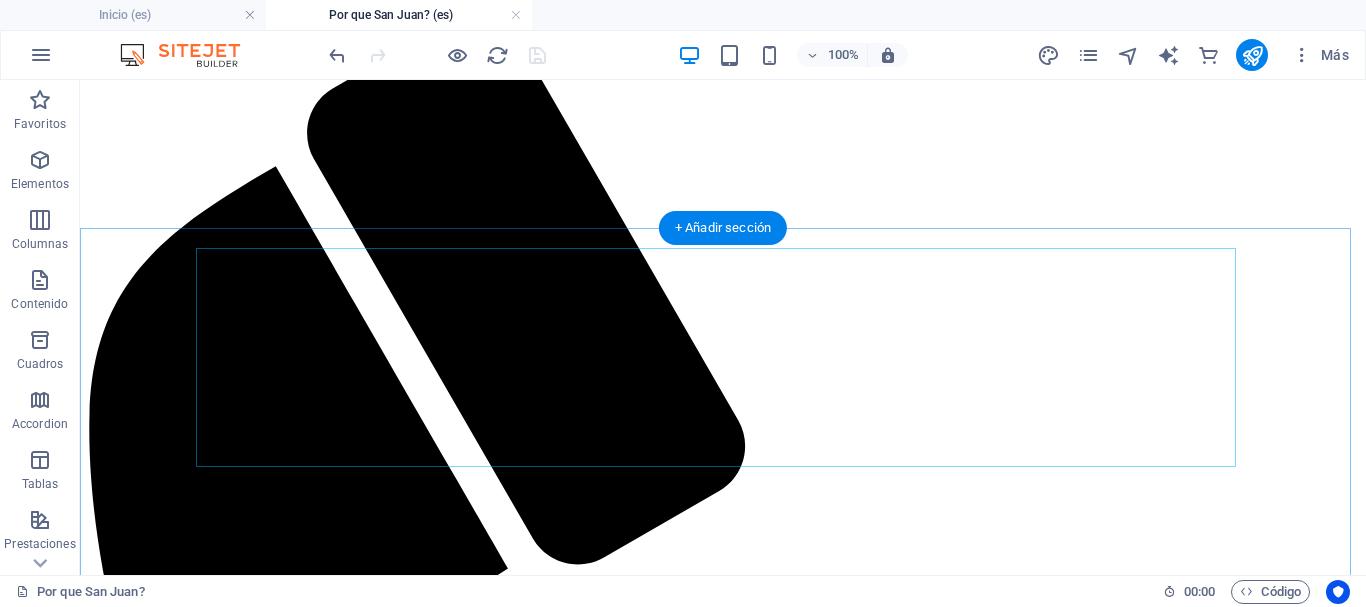 click on "+ Añadir sección" at bounding box center (723, 228) 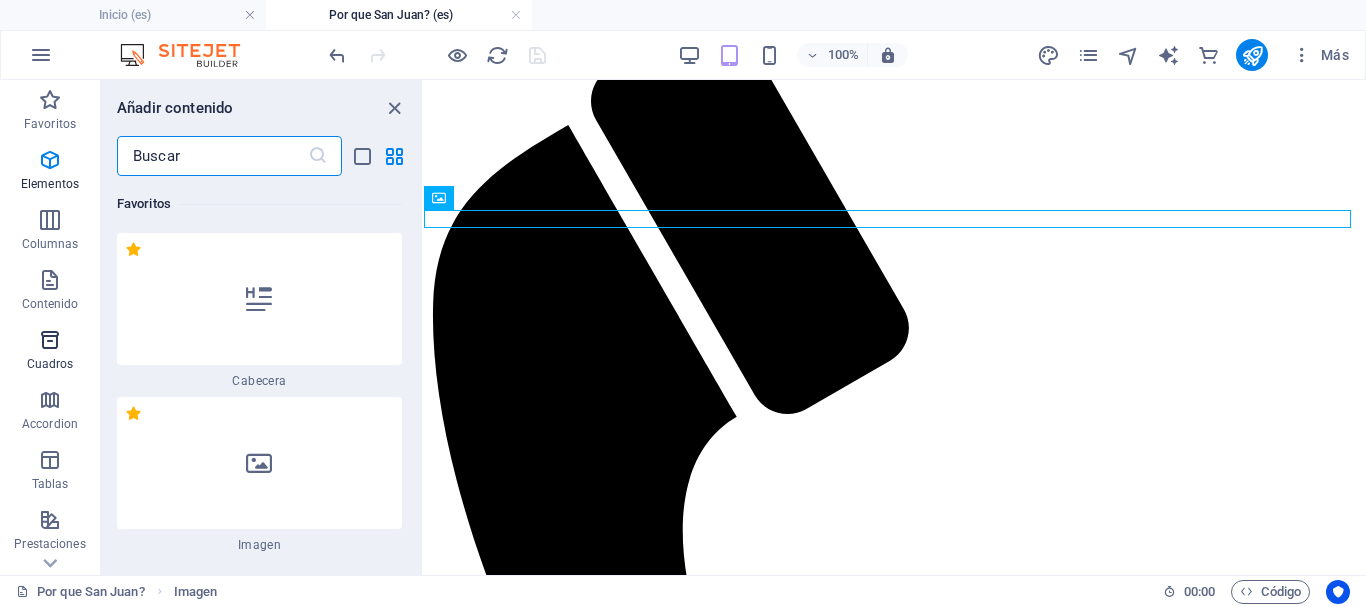 scroll, scrollTop: 6287, scrollLeft: 0, axis: vertical 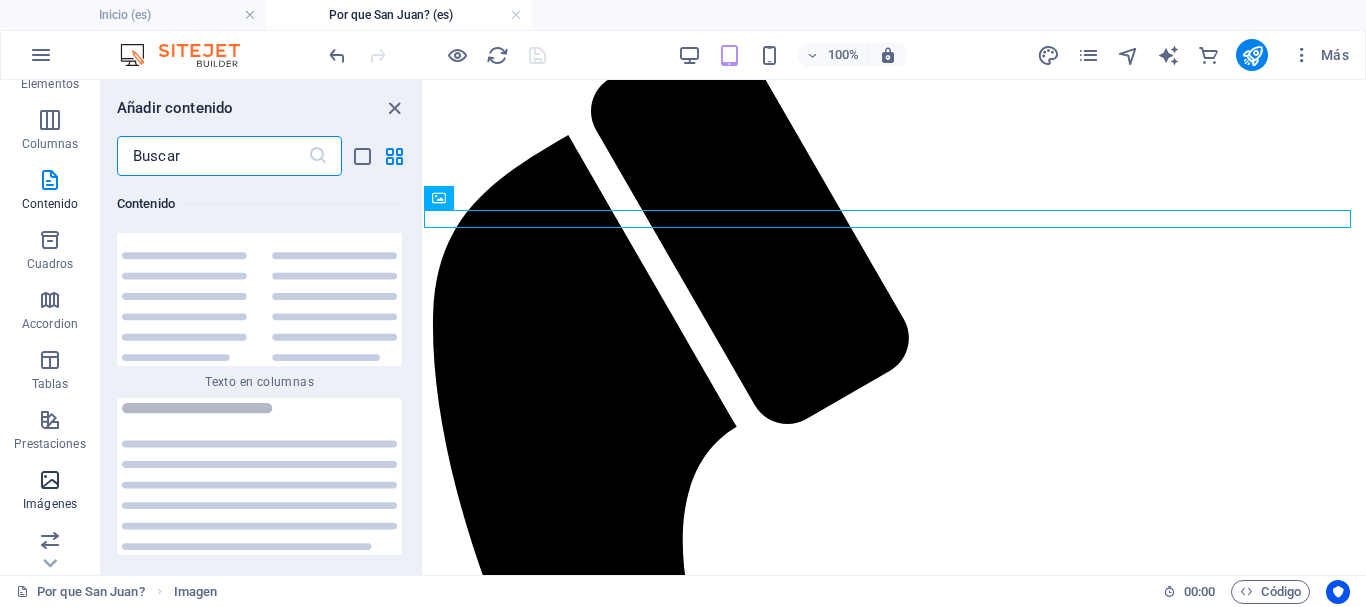 click at bounding box center [50, 480] 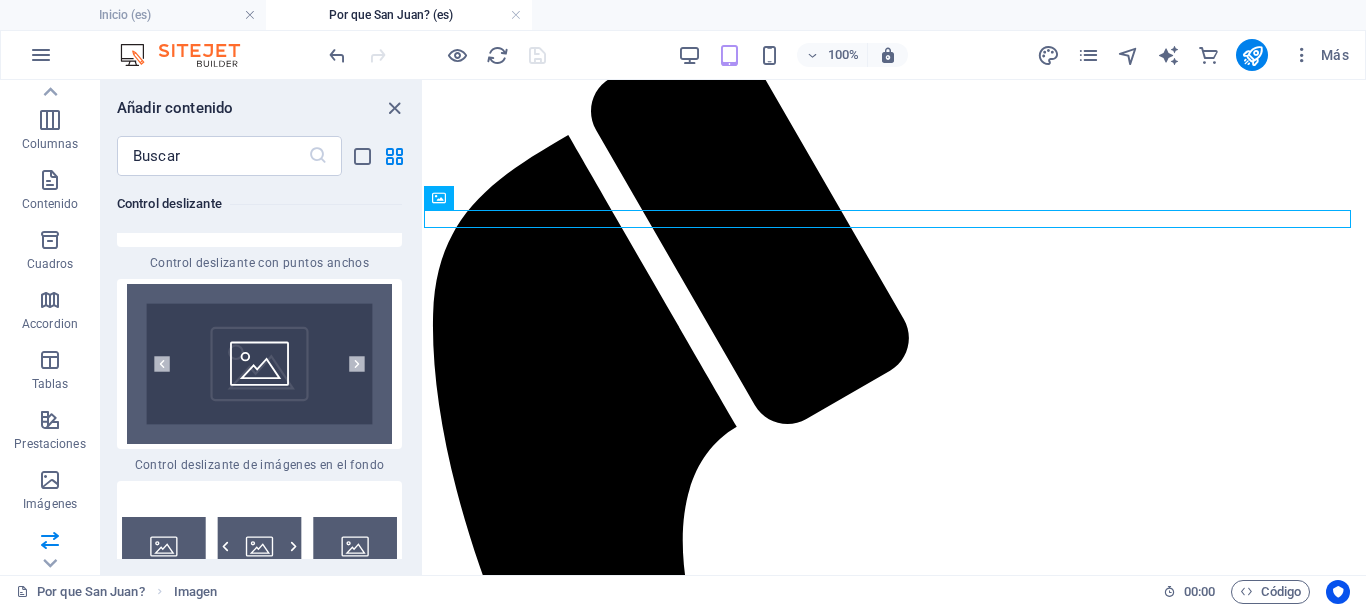scroll, scrollTop: 23701, scrollLeft: 0, axis: vertical 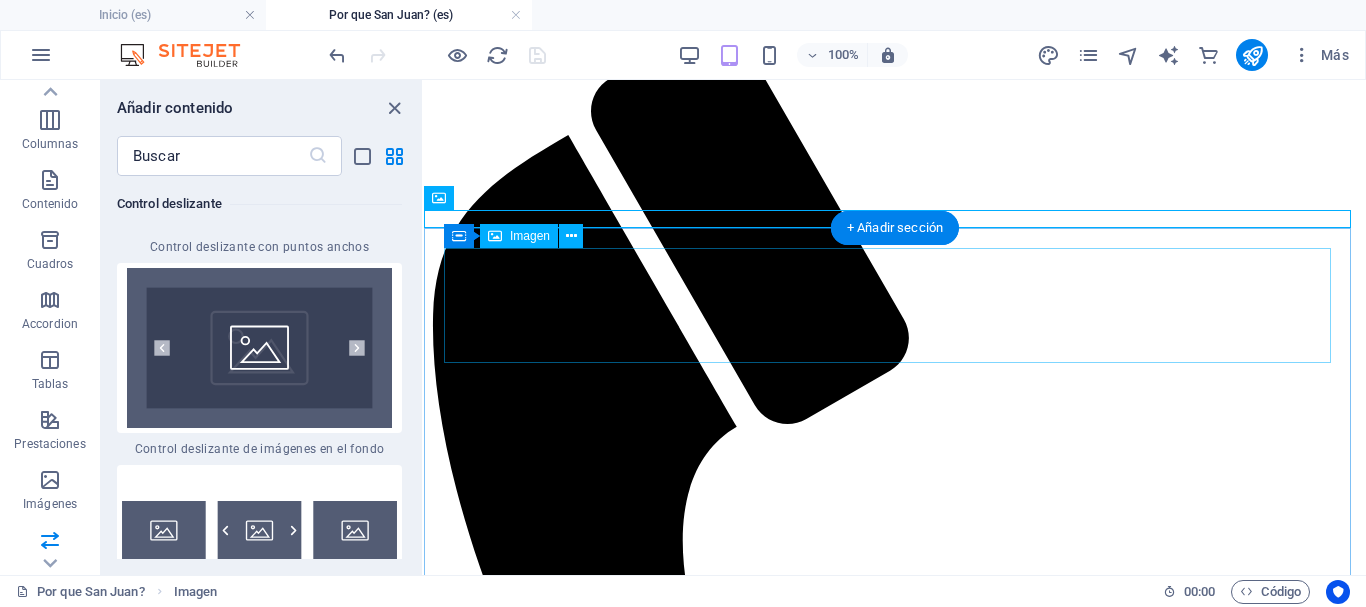 click at bounding box center [895, 1630] 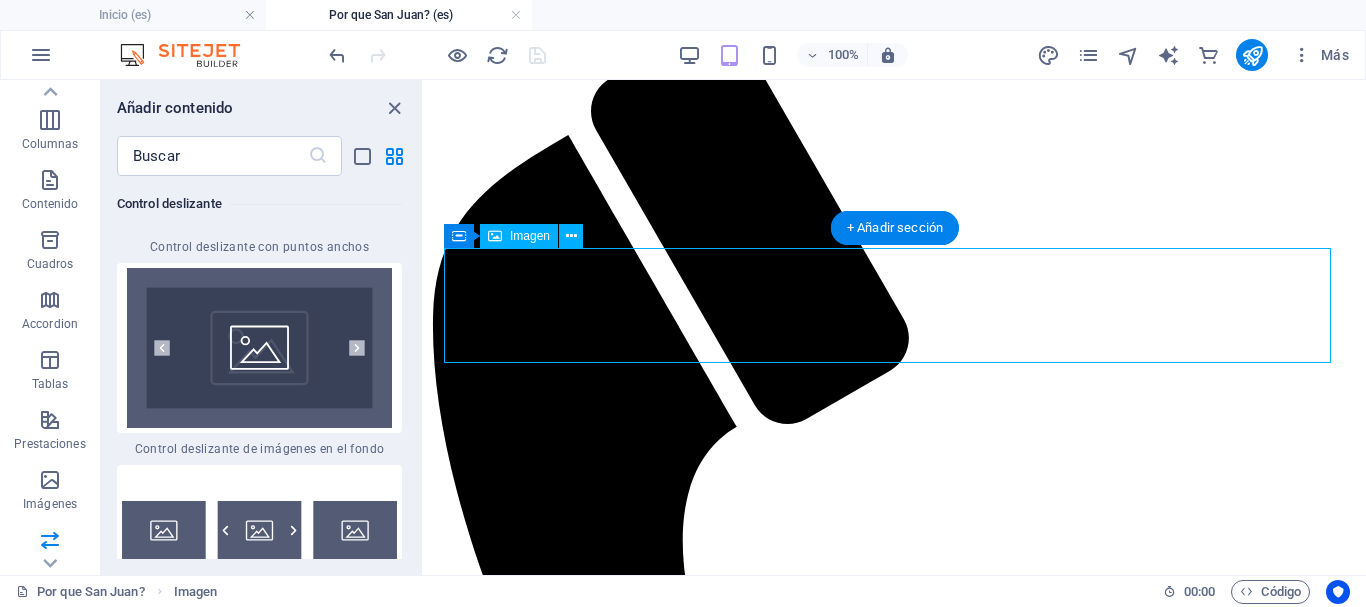 click at bounding box center (895, 1630) 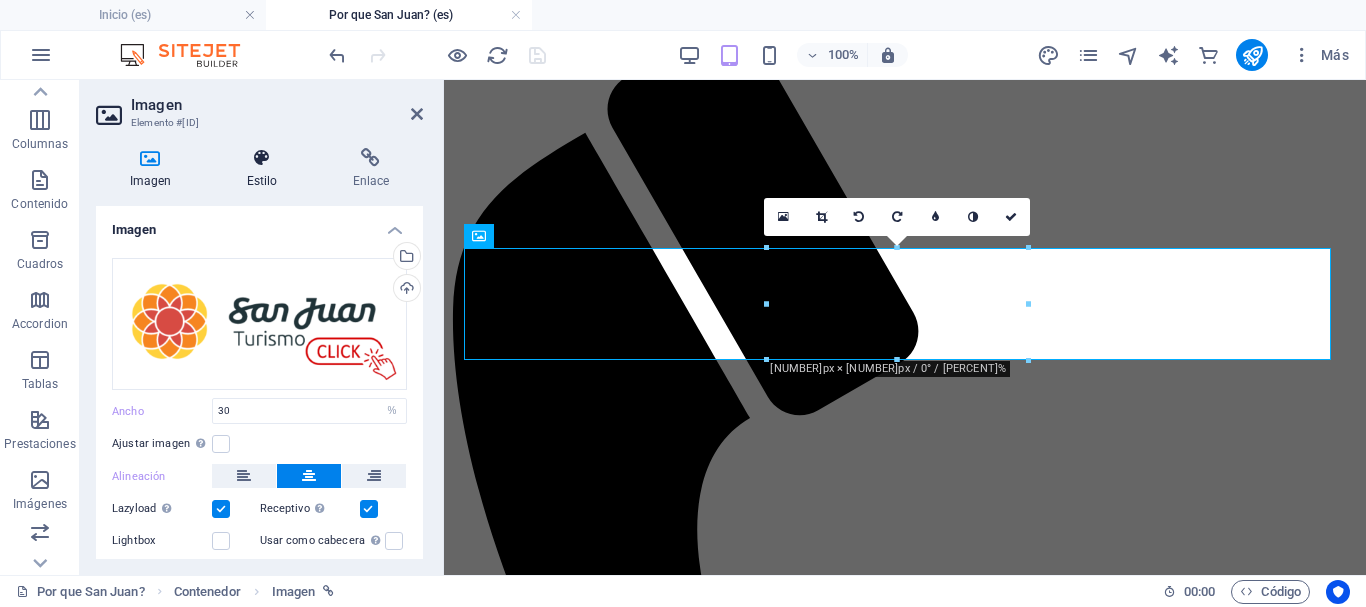 click at bounding box center [262, 158] 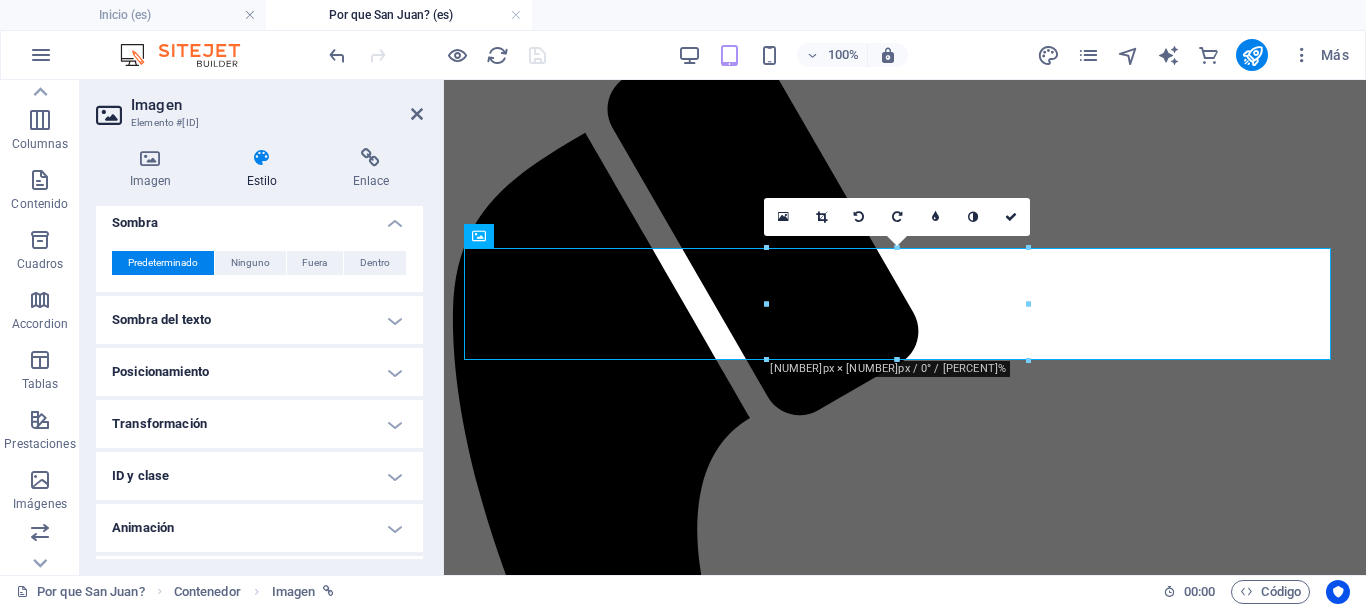 scroll, scrollTop: 554, scrollLeft: 0, axis: vertical 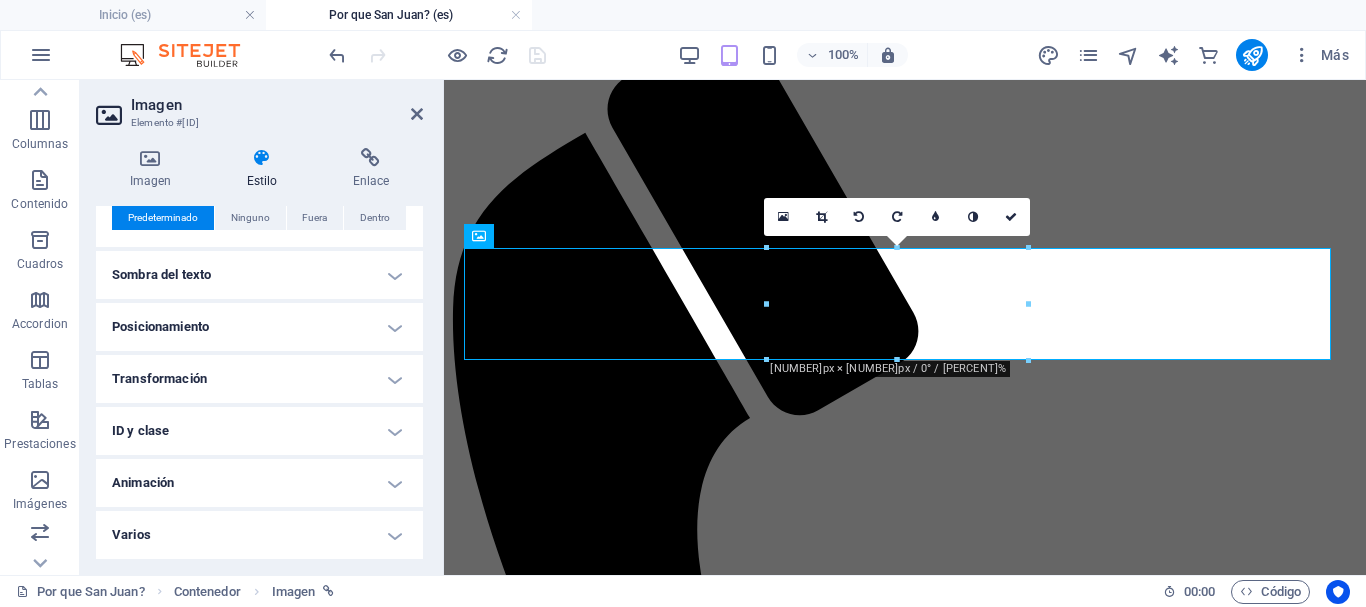 click on "Animación" at bounding box center (259, 483) 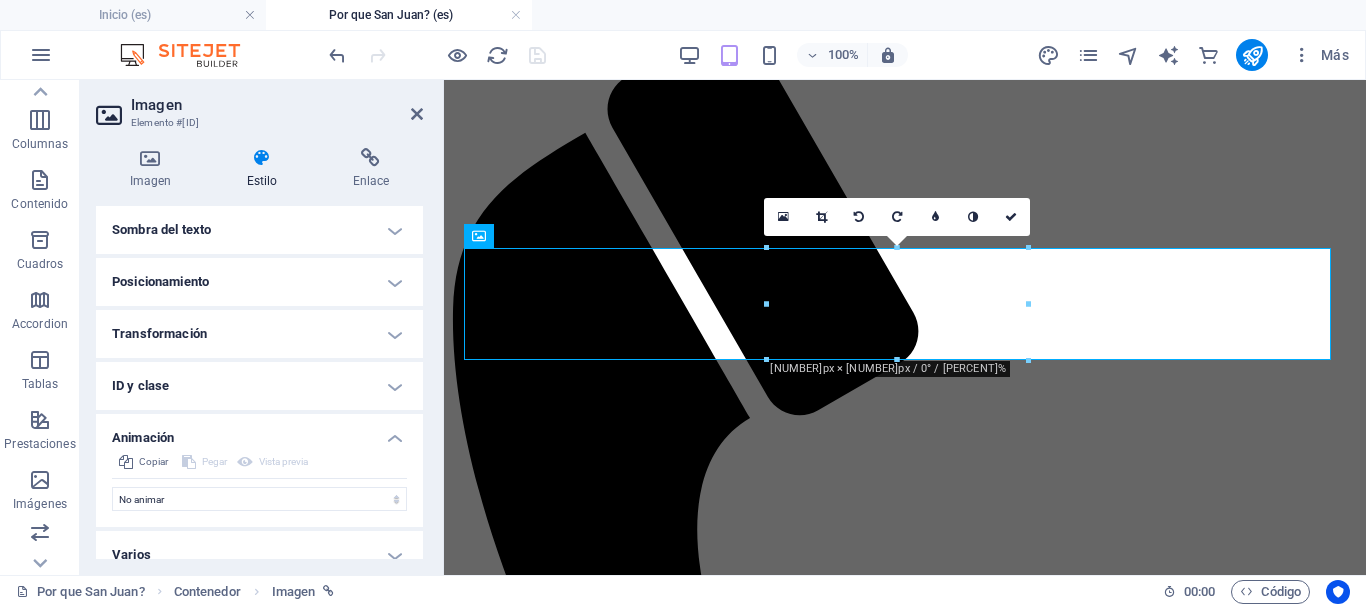 scroll, scrollTop: 619, scrollLeft: 0, axis: vertical 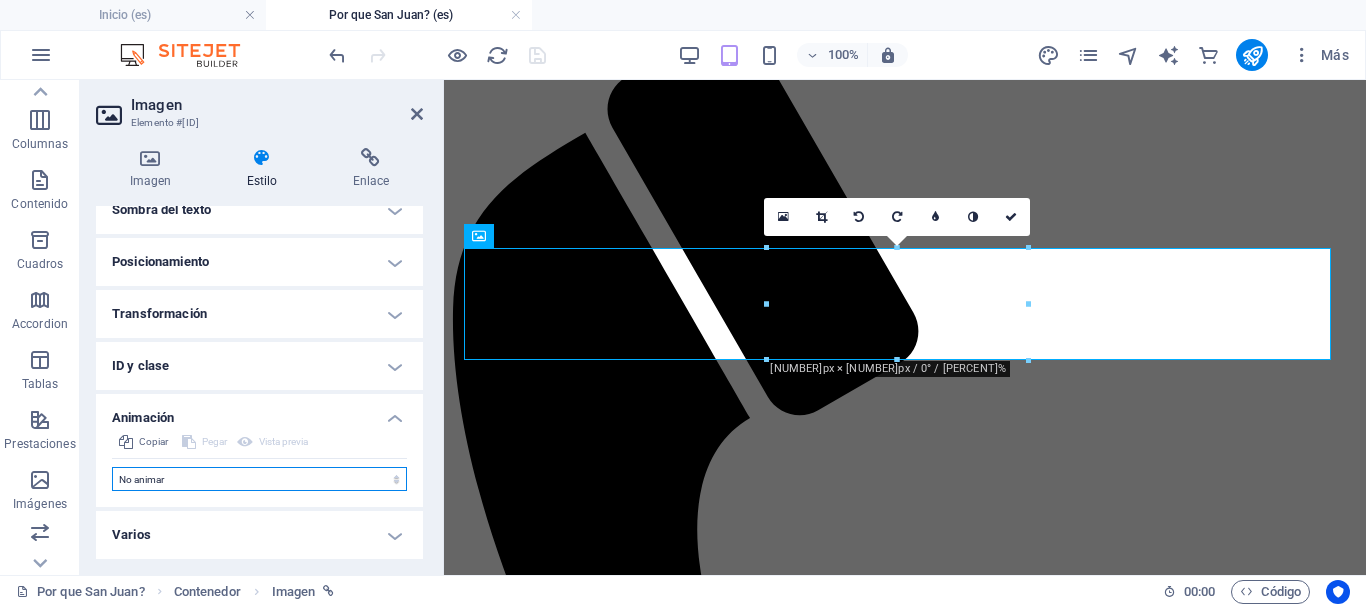 click on "No animar Mostrar / Ocultar Subir/bajar Acercar/alejar Deslizar de izquierda a derecha Deslizar de derecha a izquierda Deslizar de arriba a abajo Deslizar de abajo a arriba Pulsación Parpadeo Abrir como superposición" at bounding box center (259, 479) 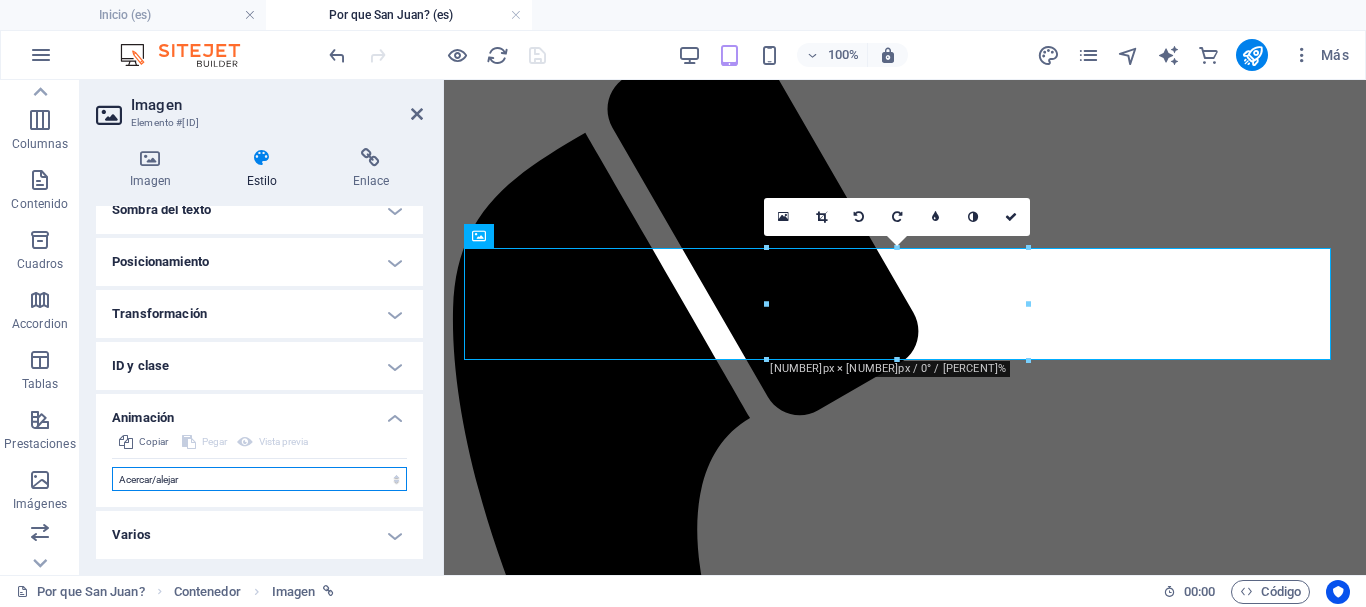 click on "No animar Mostrar / Ocultar Subir/bajar Acercar/alejar Deslizar de izquierda a derecha Deslizar de derecha a izquierda Deslizar de arriba a abajo Deslizar de abajo a arriba Pulsación Parpadeo Abrir como superposición" at bounding box center [259, 479] 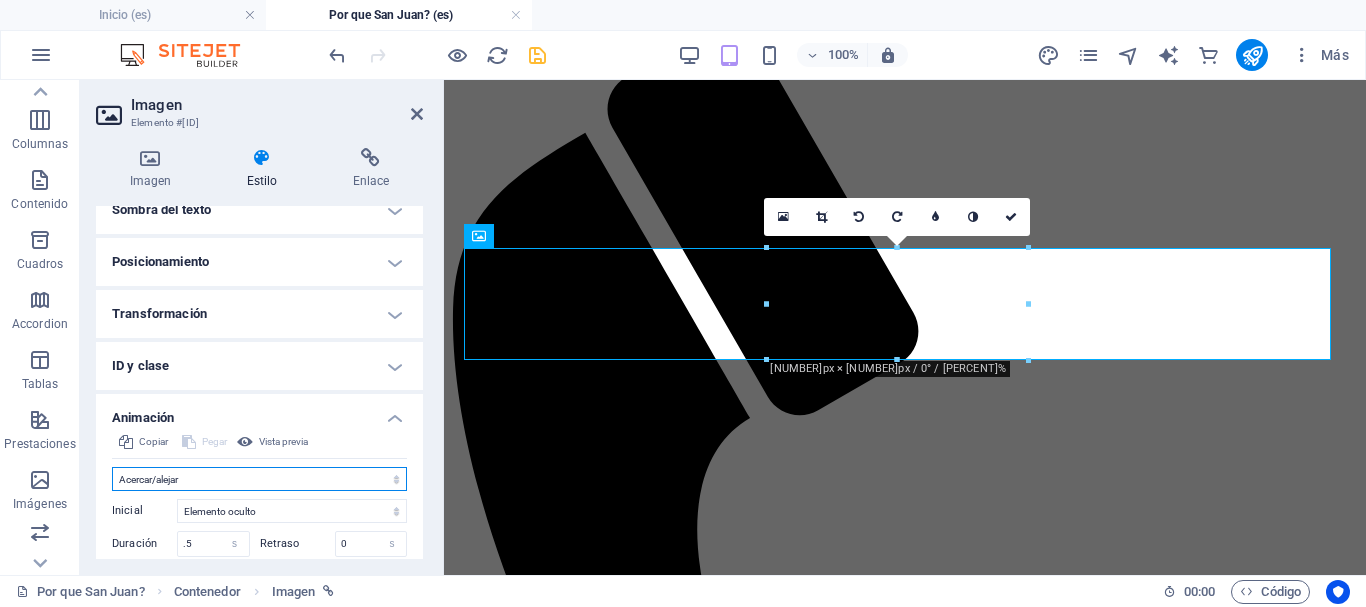 click on "No animar Mostrar / Ocultar Subir/bajar Acercar/alejar Deslizar de izquierda a derecha Deslizar de derecha a izquierda Deslizar de arriba a abajo Deslizar de abajo a arriba Pulsación Parpadeo Abrir como superposición" at bounding box center [259, 479] 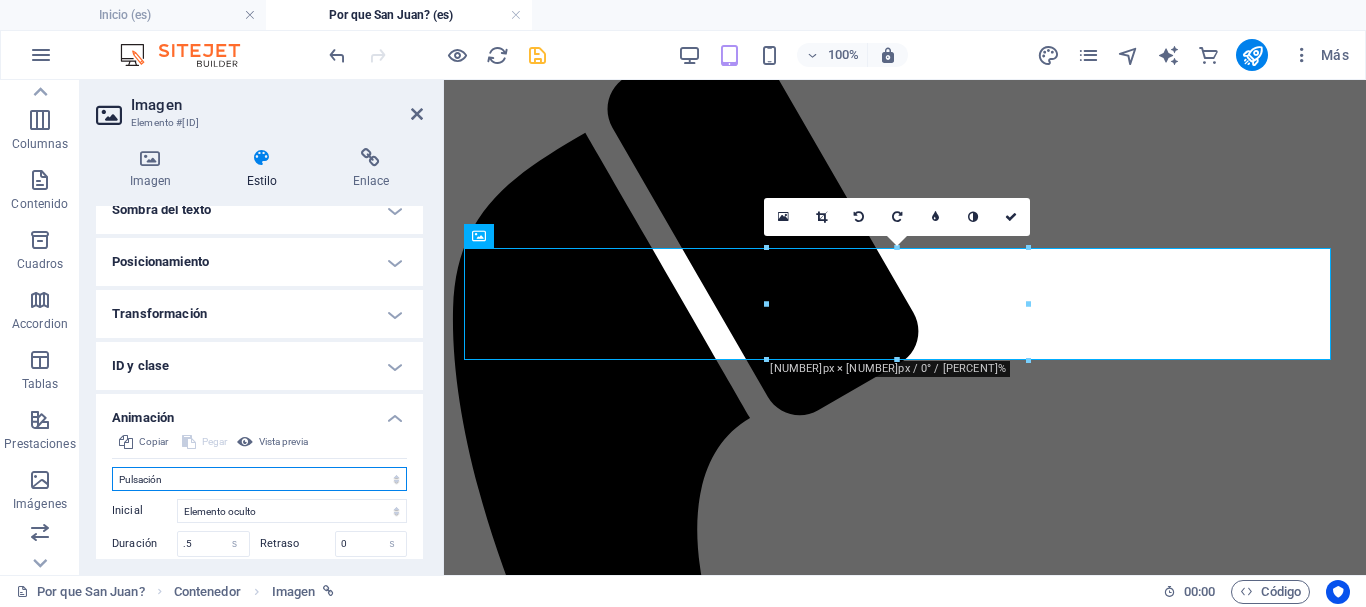 click on "No animar Mostrar / Ocultar Subir/bajar Acercar/alejar Deslizar de izquierda a derecha Deslizar de derecha a izquierda Deslizar de arriba a abajo Deslizar de abajo a arriba Pulsación Parpadeo Abrir como superposición" at bounding box center [259, 479] 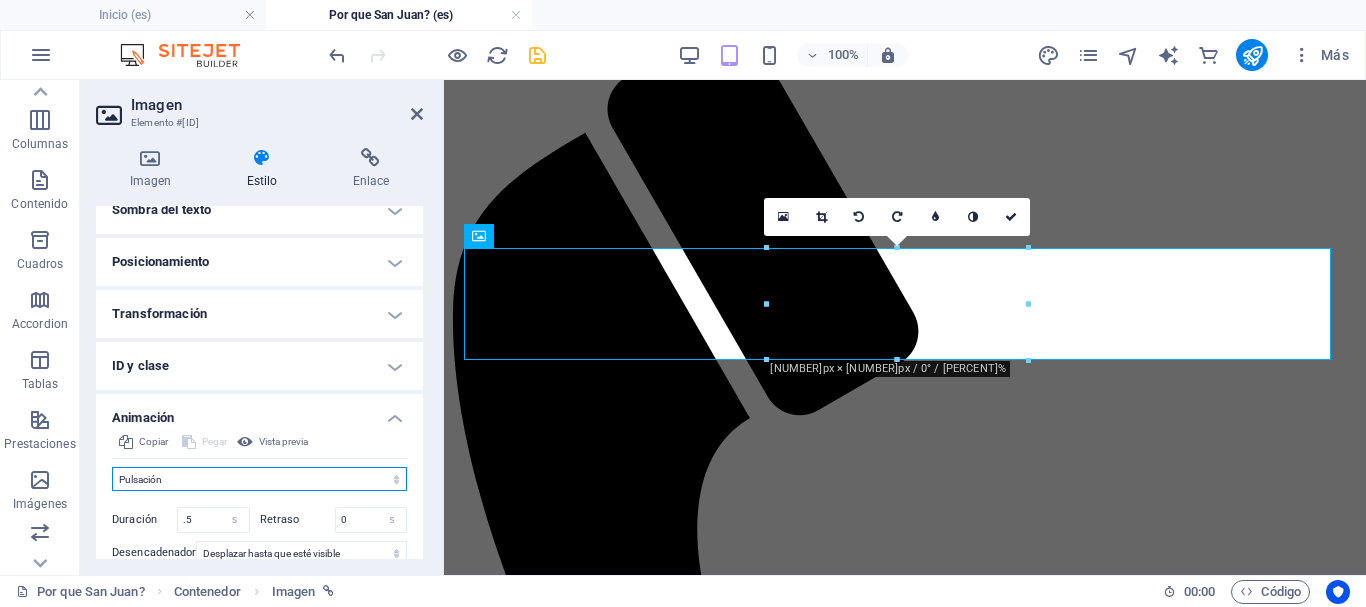 click on "No animar Mostrar / Ocultar Subir/bajar Acercar/alejar Deslizar de izquierda a derecha Deslizar de derecha a izquierda Deslizar de arriba a abajo Deslizar de abajo a arriba Pulsación Parpadeo Abrir como superposición" at bounding box center (259, 479) 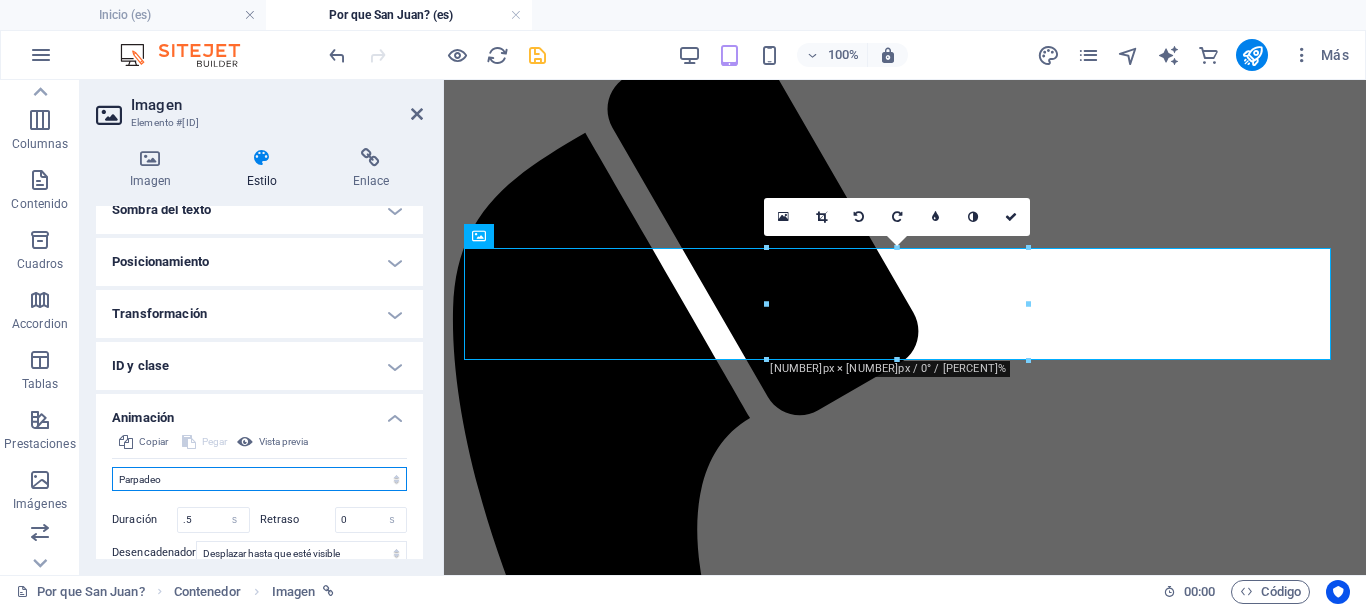 click on "No animar Mostrar / Ocultar Subir/bajar Acercar/alejar Deslizar de izquierda a derecha Deslizar de derecha a izquierda Deslizar de arriba a abajo Deslizar de abajo a arriba Pulsación Parpadeo Abrir como superposición" at bounding box center [259, 479] 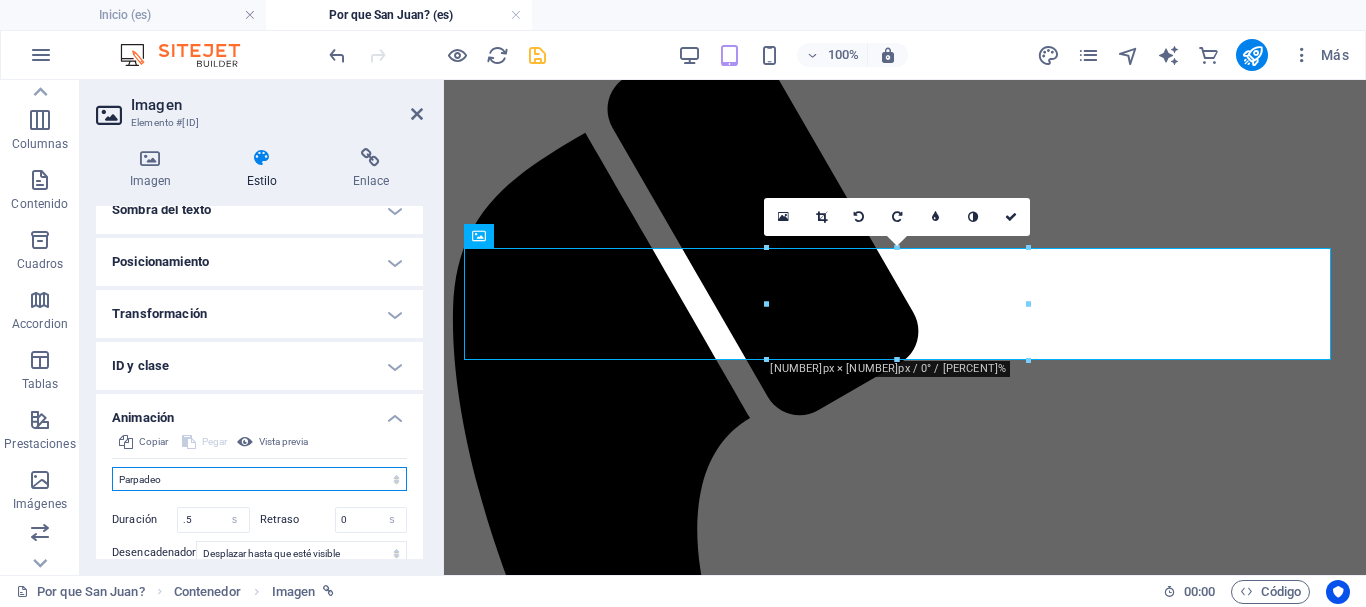 click on "No animar Mostrar / Ocultar Subir/bajar Acercar/alejar Deslizar de izquierda a derecha Deslizar de derecha a izquierda Deslizar de arriba a abajo Deslizar de abajo a arriba Pulsación Parpadeo Abrir como superposición" at bounding box center [259, 479] 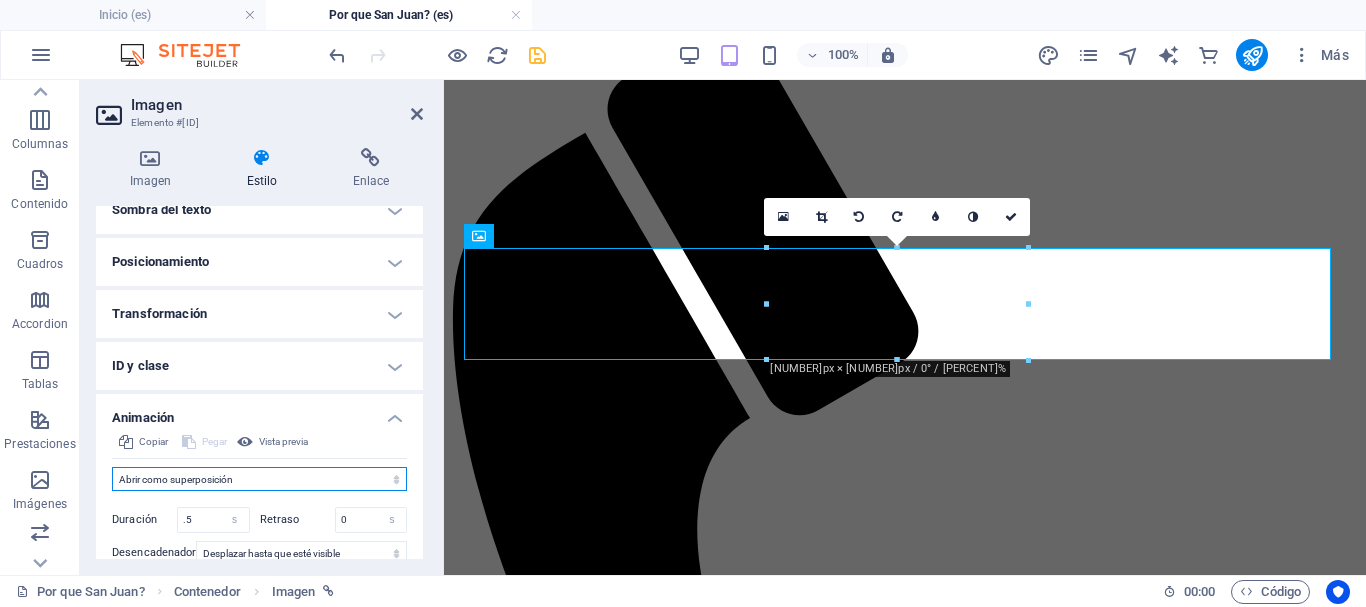 click on "No animar Mostrar / Ocultar Subir/bajar Acercar/alejar Deslizar de izquierda a derecha Deslizar de derecha a izquierda Deslizar de arriba a abajo Deslizar de abajo a arriba Pulsación Parpadeo Abrir como superposición" at bounding box center [259, 479] 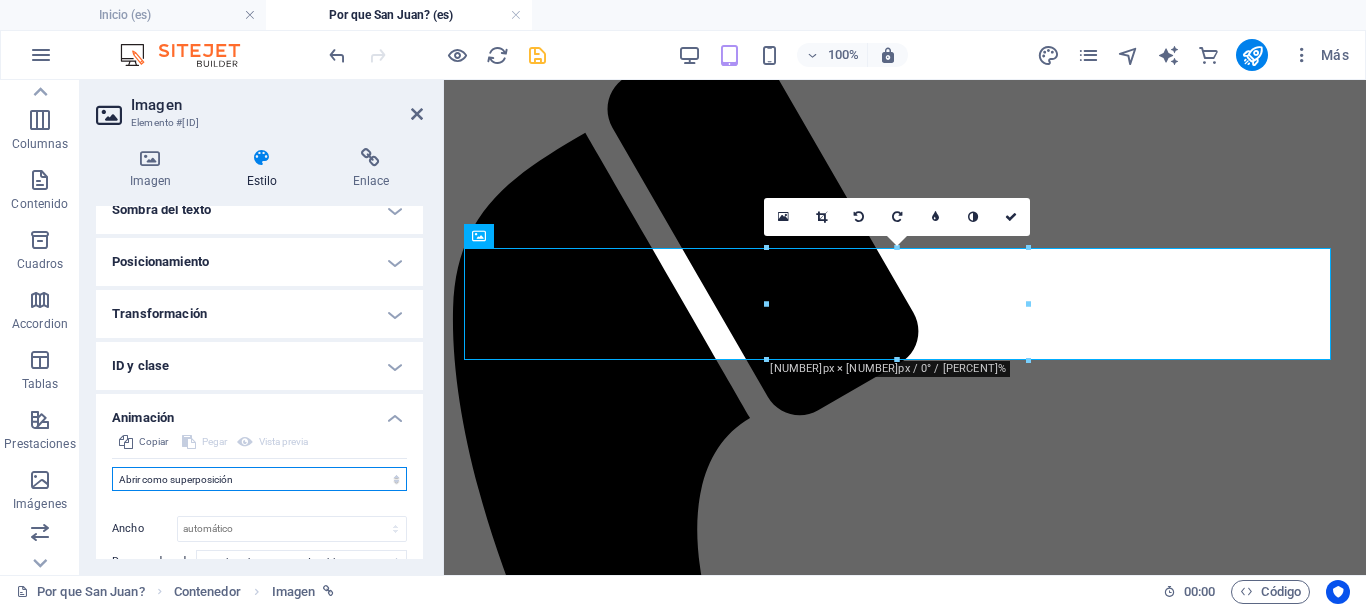 click on "No animar Mostrar / Ocultar Subir/bajar Acercar/alejar Deslizar de izquierda a derecha Deslizar de derecha a izquierda Deslizar de arriba a abajo Deslizar de abajo a arriba Pulsación Parpadeo Abrir como superposición" at bounding box center (259, 479) 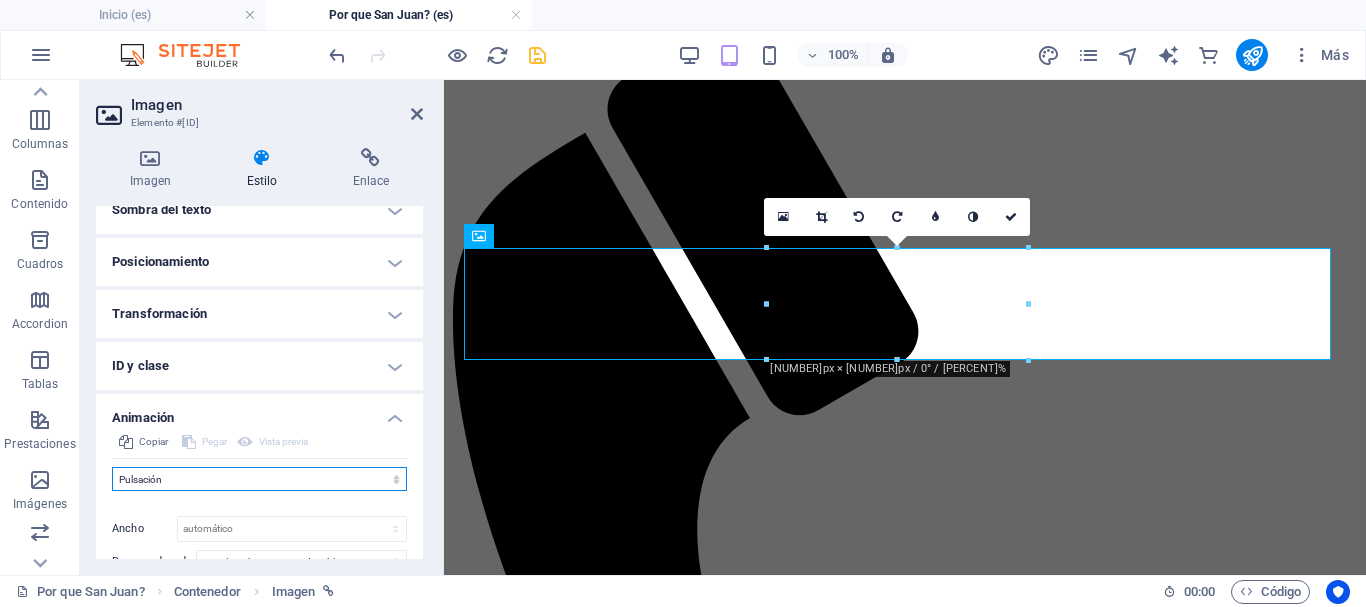click on "No animar Mostrar / Ocultar Subir/bajar Acercar/alejar Deslizar de izquierda a derecha Deslizar de derecha a izquierda Deslizar de arriba a abajo Deslizar de abajo a arriba Pulsación Parpadeo Abrir como superposición" at bounding box center [259, 479] 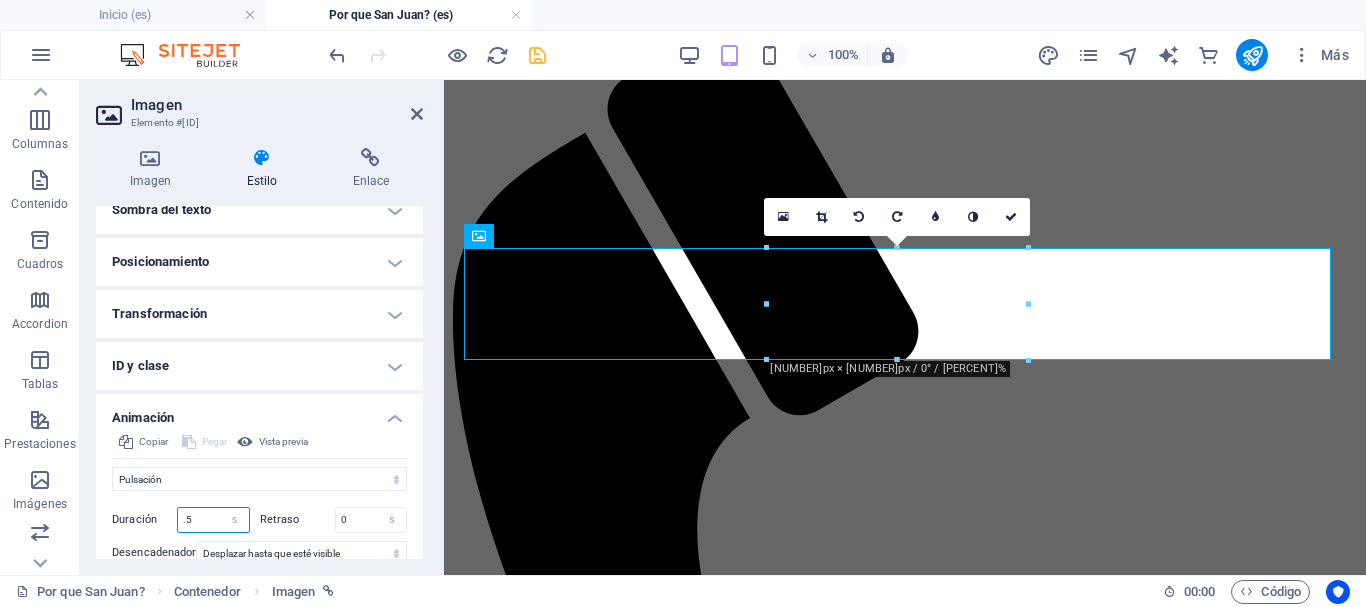drag, startPoint x: 209, startPoint y: 516, endPoint x: 187, endPoint y: 514, distance: 22.090721 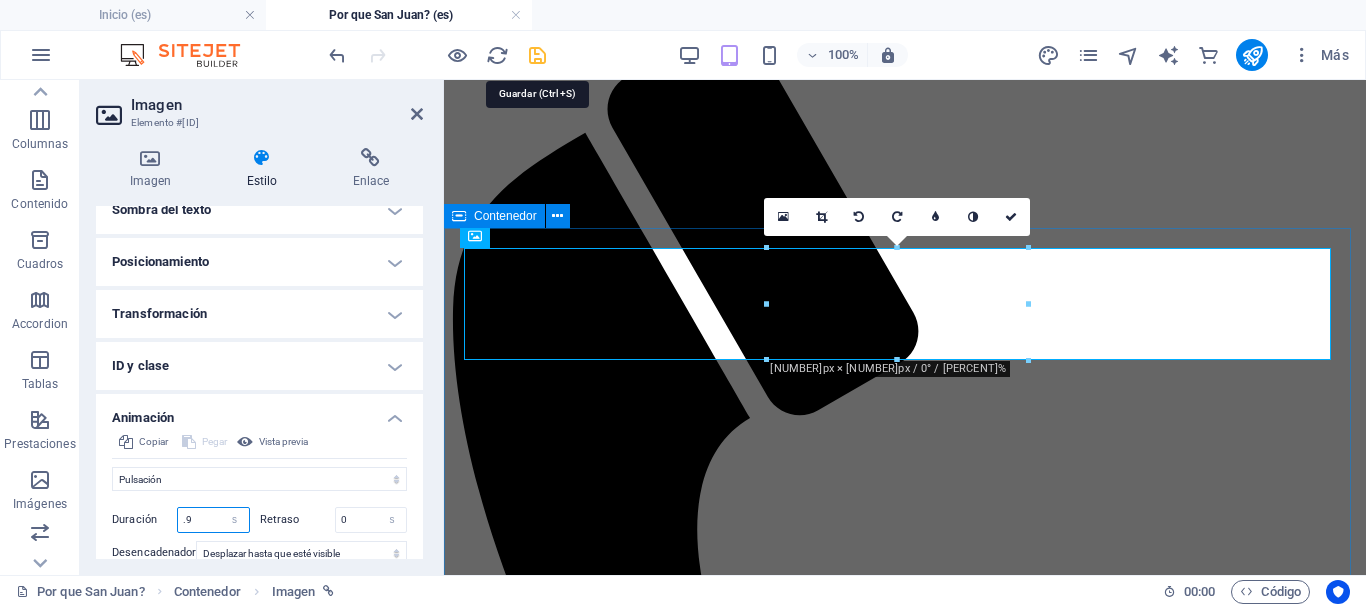 type on ".9" 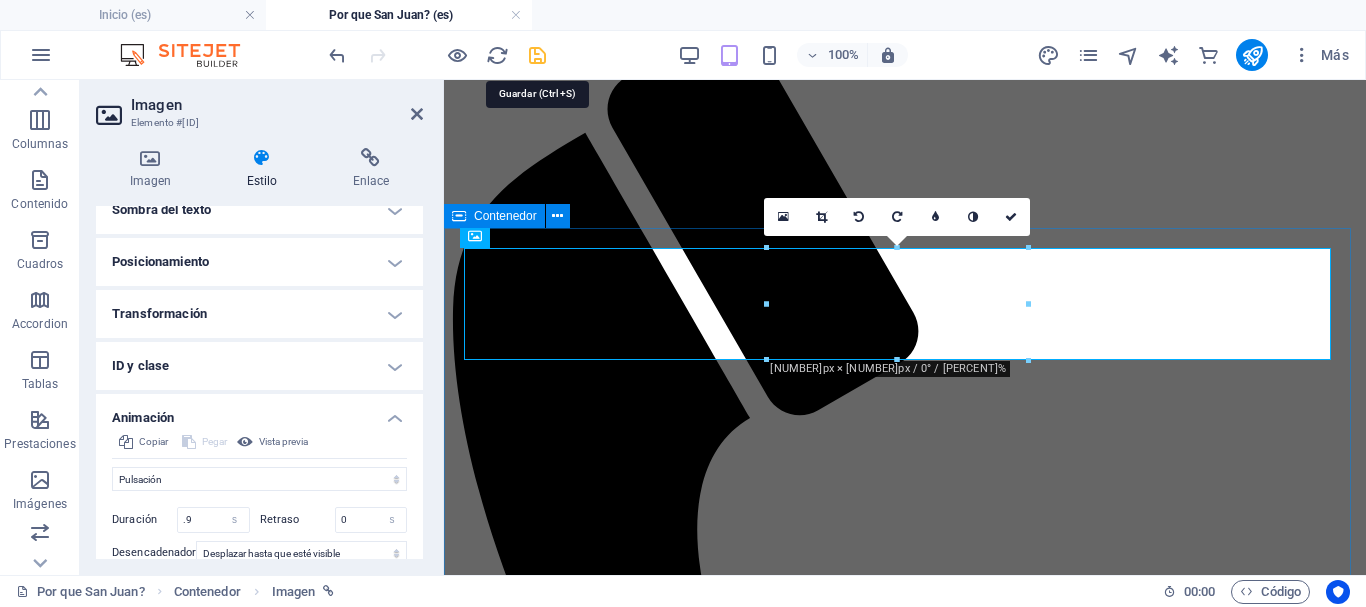 click at bounding box center (537, 55) 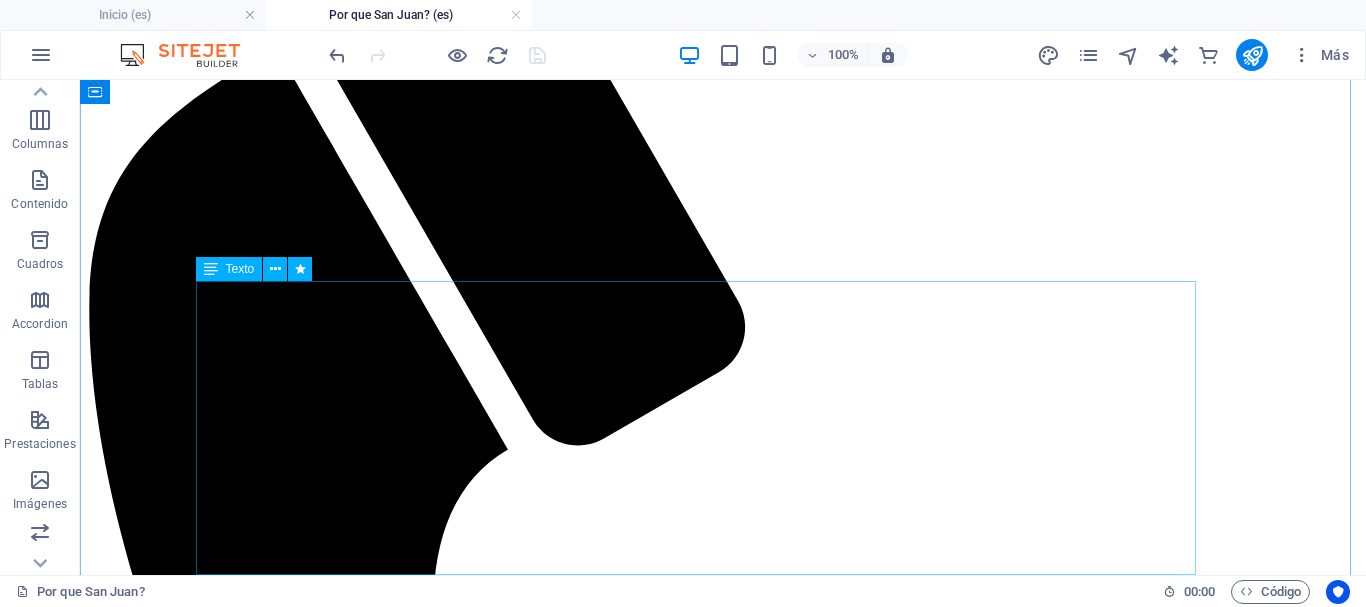 scroll, scrollTop: 210, scrollLeft: 0, axis: vertical 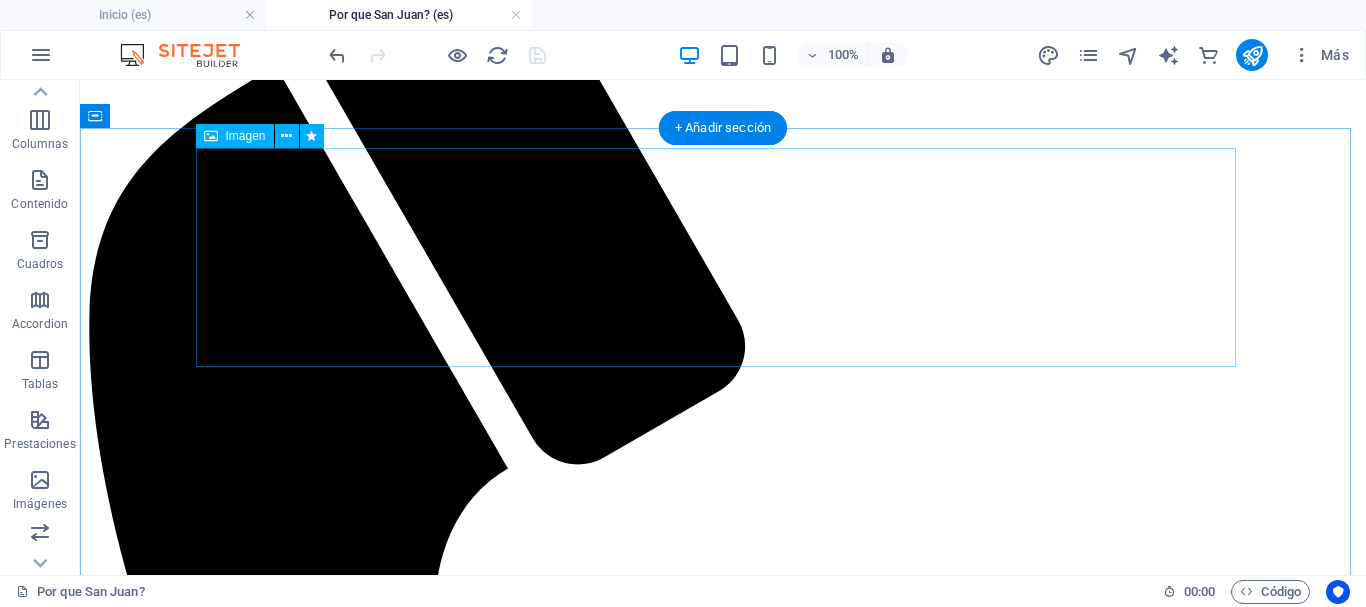 drag, startPoint x: 199, startPoint y: 223, endPoint x: 175, endPoint y: 216, distance: 25 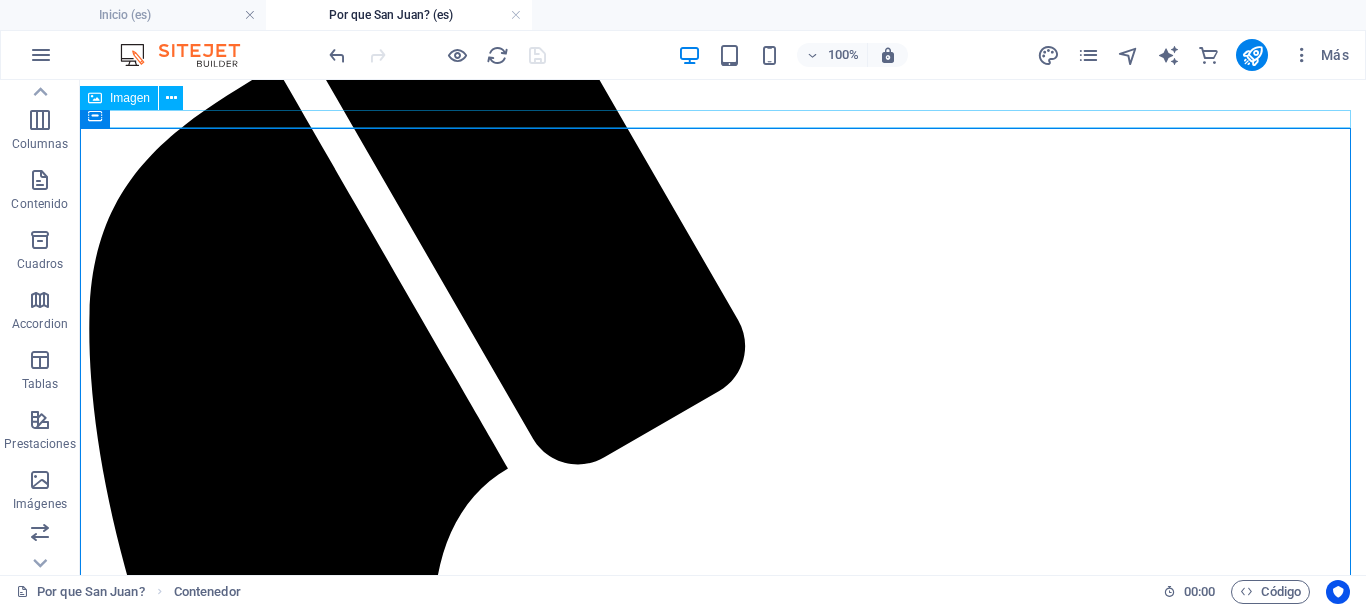 click at bounding box center (723, 1888) 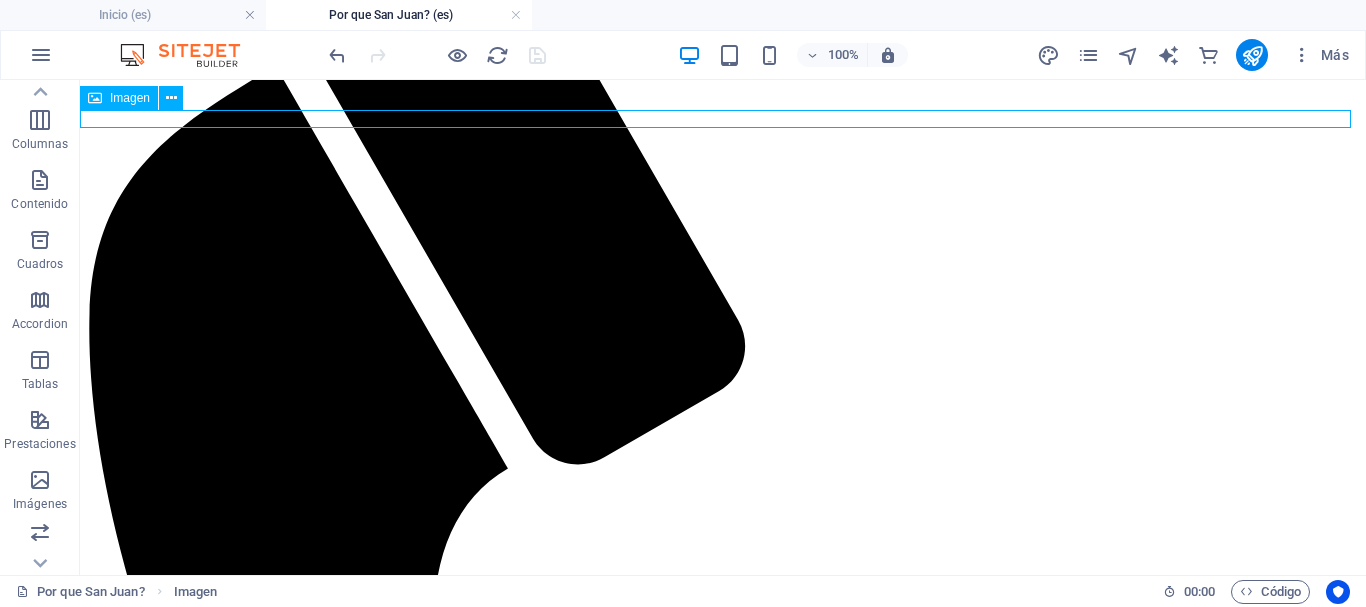 click on "Imagen" at bounding box center (130, 98) 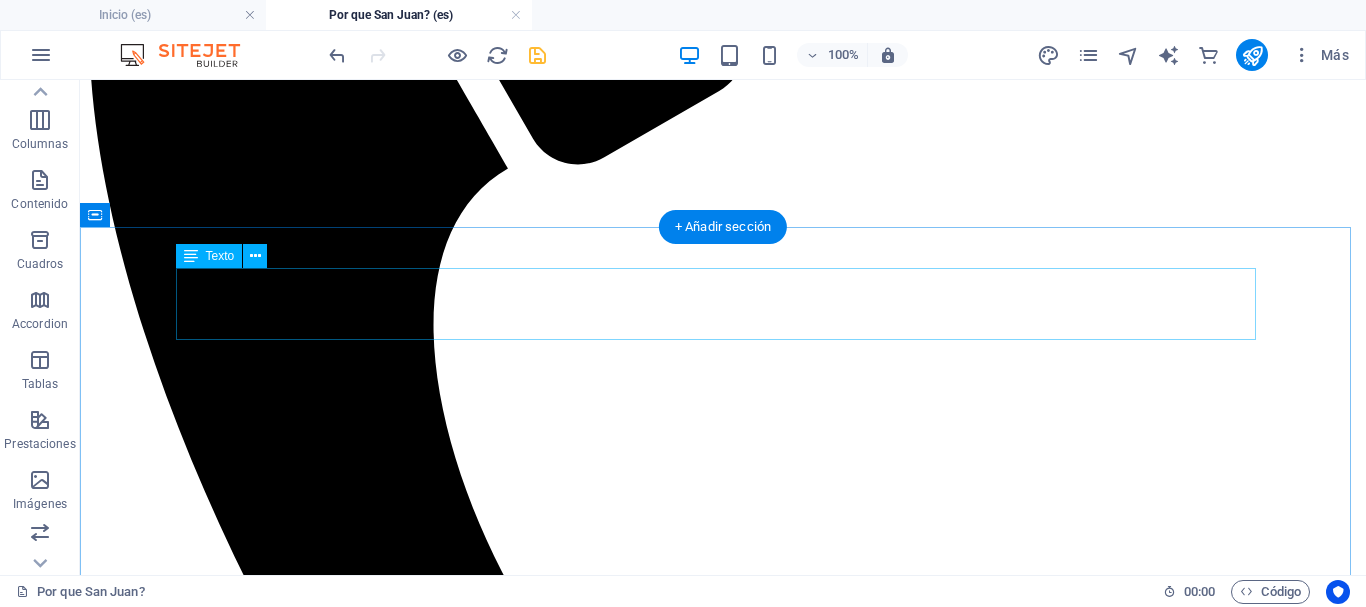 scroll, scrollTop: 710, scrollLeft: 0, axis: vertical 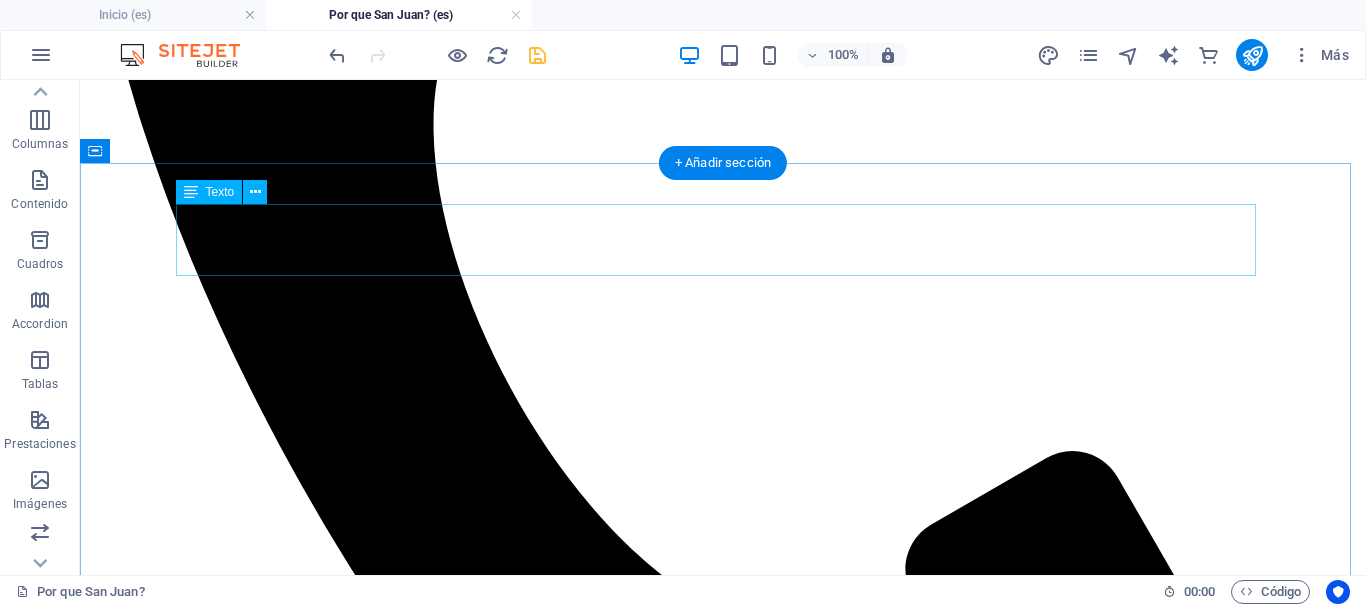 click on "Atractivos Tutísticos" at bounding box center (723, 1987) 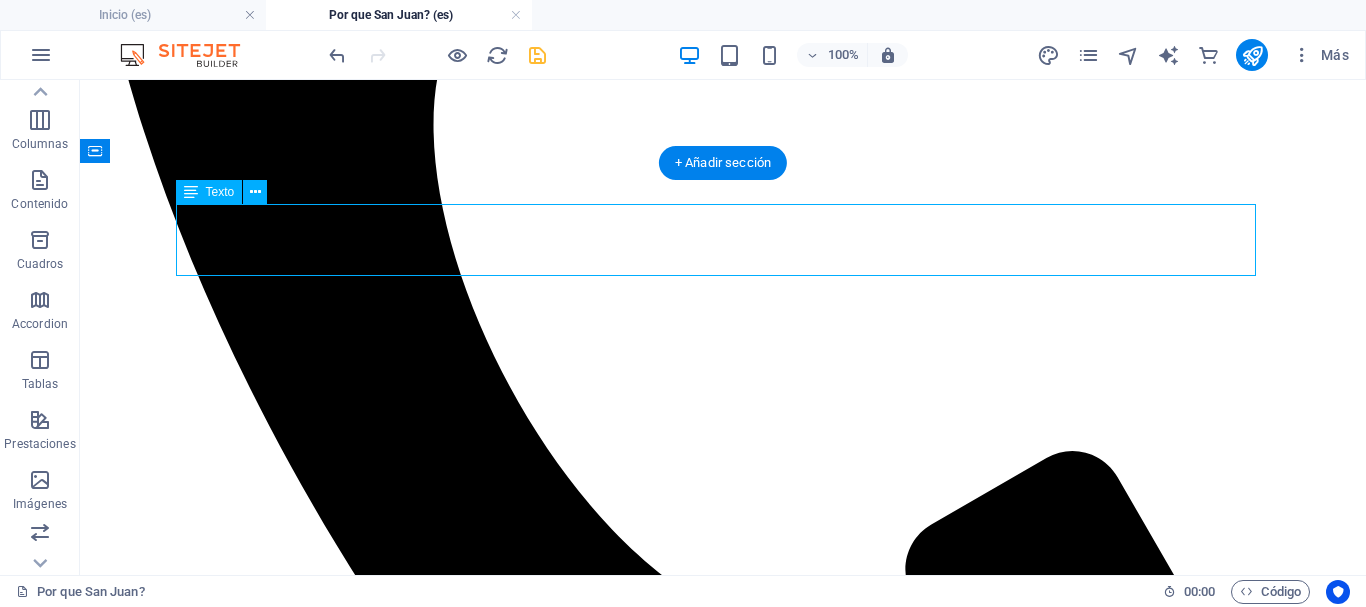 click on "Atractivos Tutísticos" at bounding box center (723, 1987) 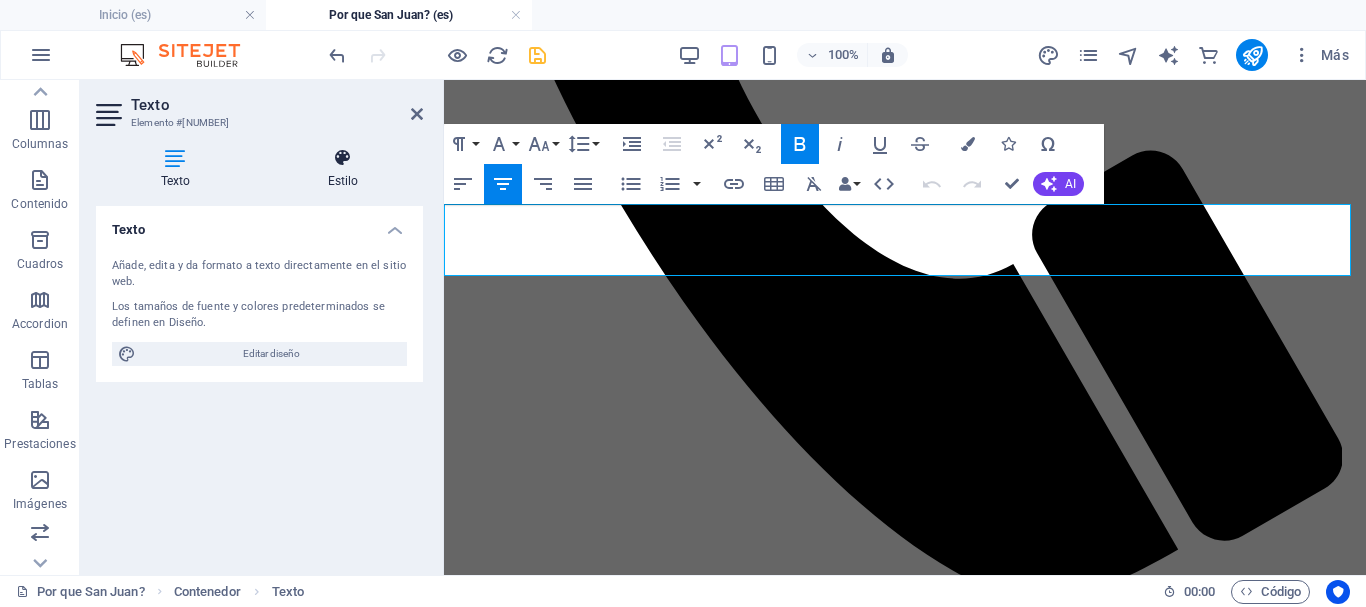 scroll, scrollTop: 593, scrollLeft: 0, axis: vertical 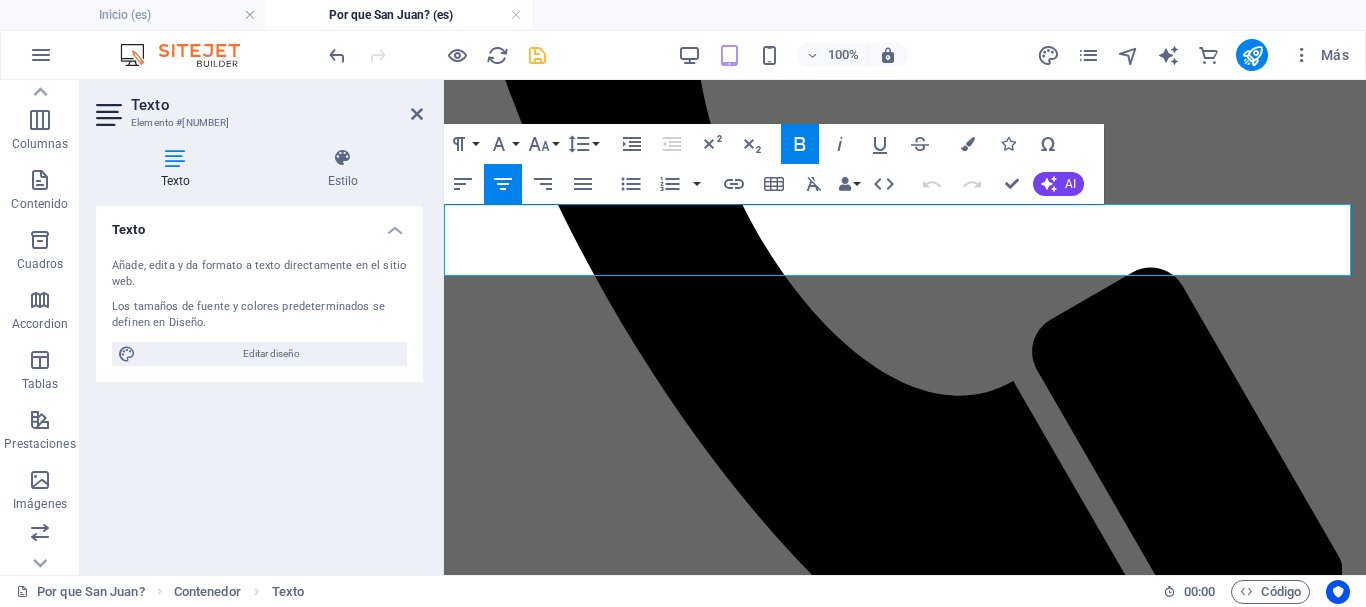 click on "Estilo" at bounding box center (343, 169) 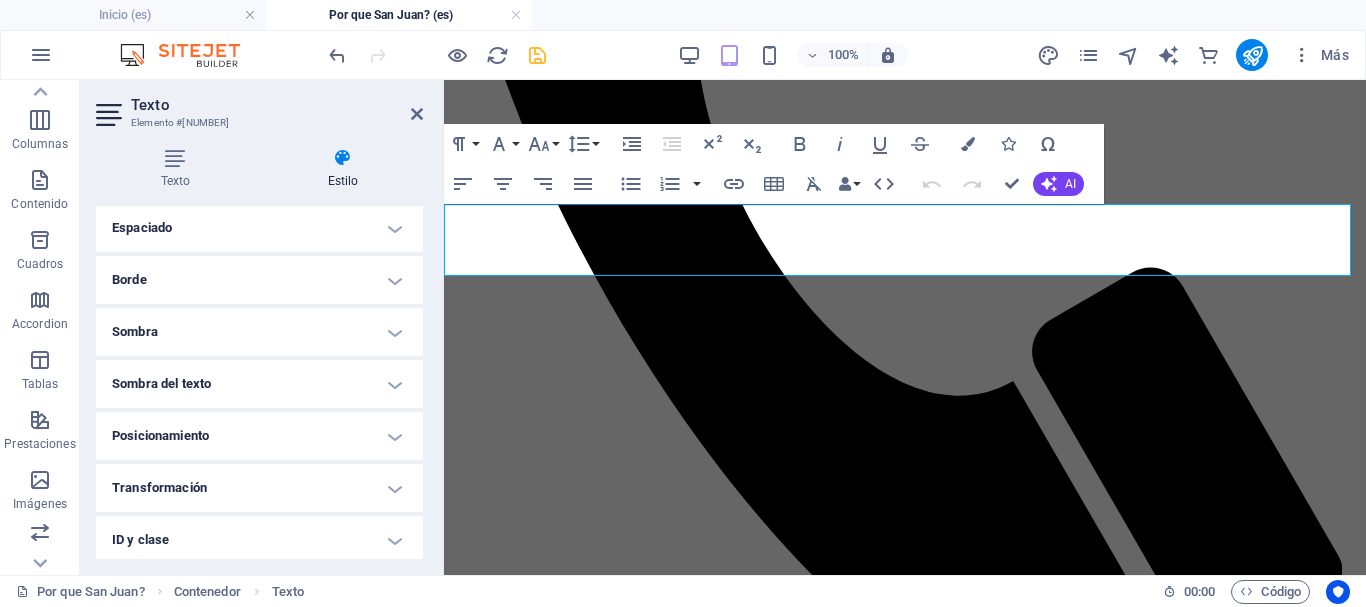scroll, scrollTop: 509, scrollLeft: 0, axis: vertical 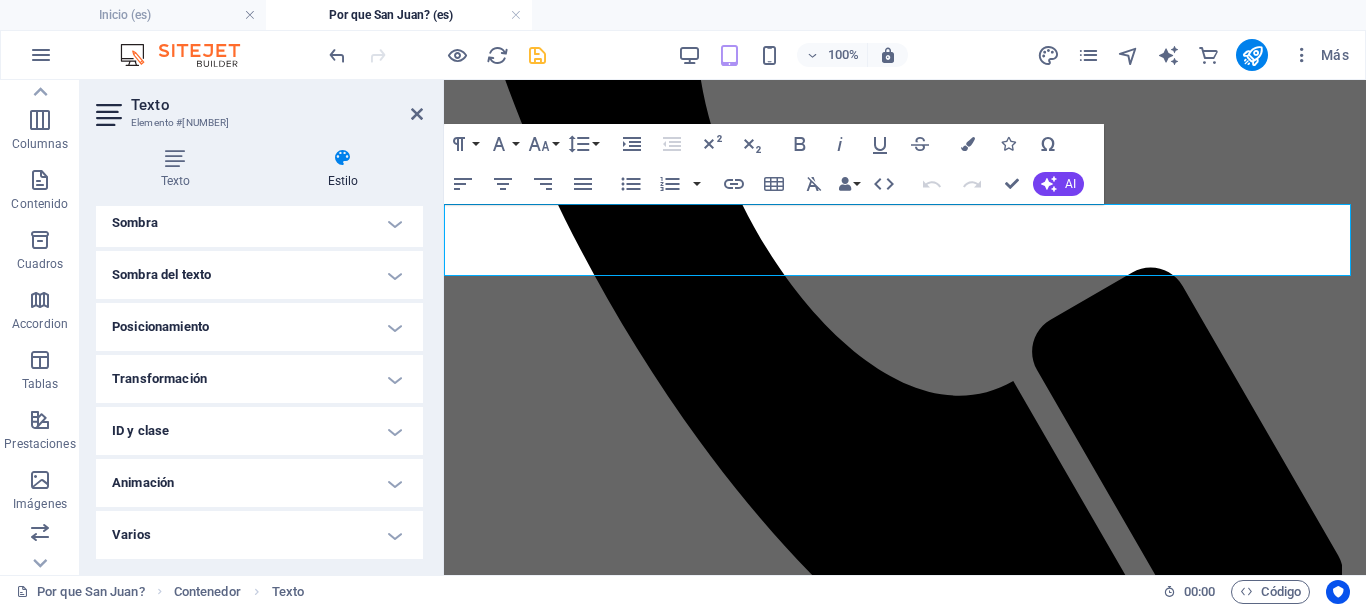 click on "Sombra del texto" at bounding box center [259, 275] 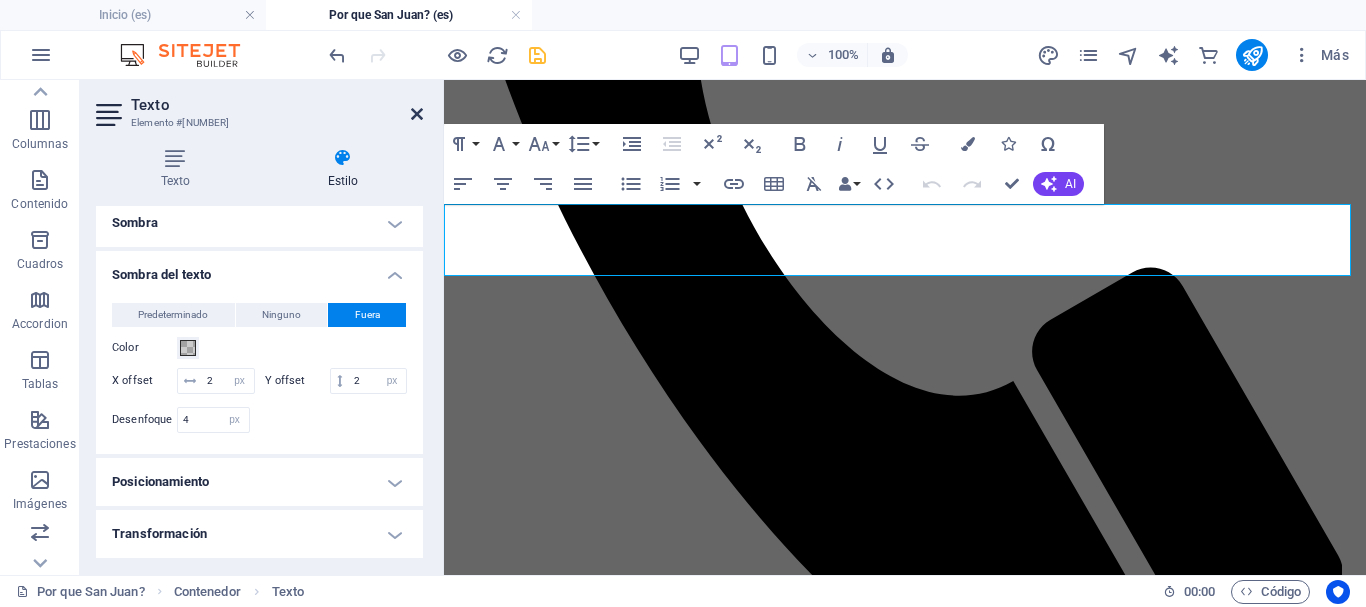 drag, startPoint x: 417, startPoint y: 112, endPoint x: 402, endPoint y: 104, distance: 17 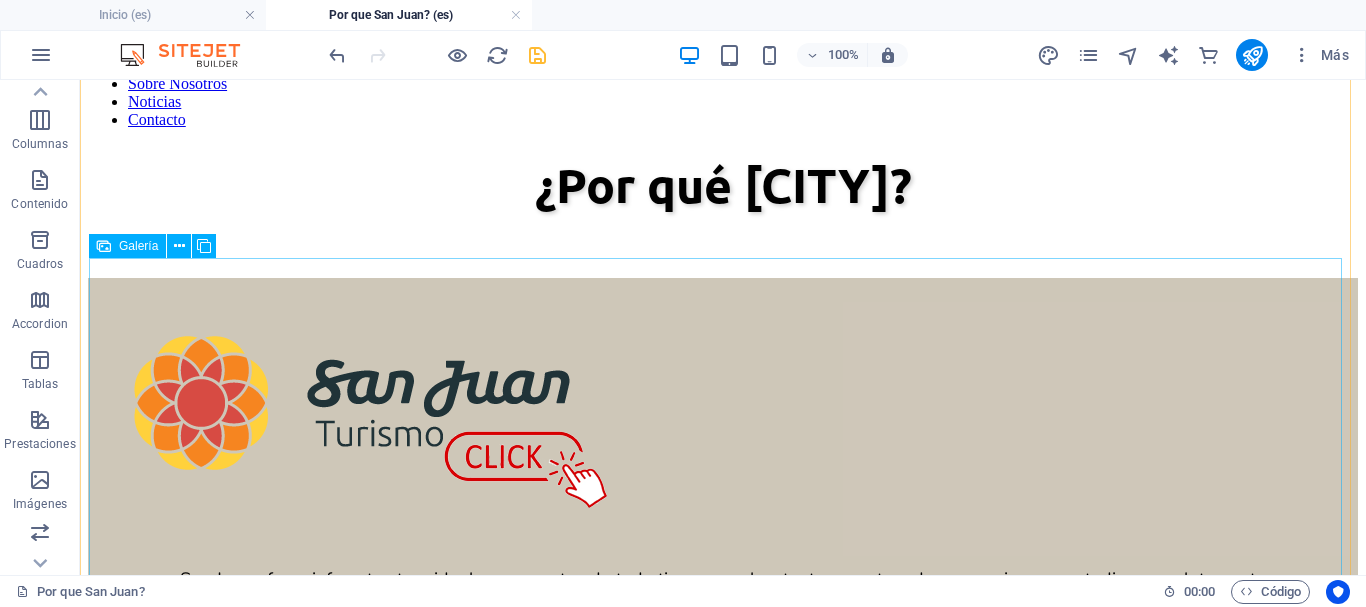 scroll, scrollTop: 1910, scrollLeft: 0, axis: vertical 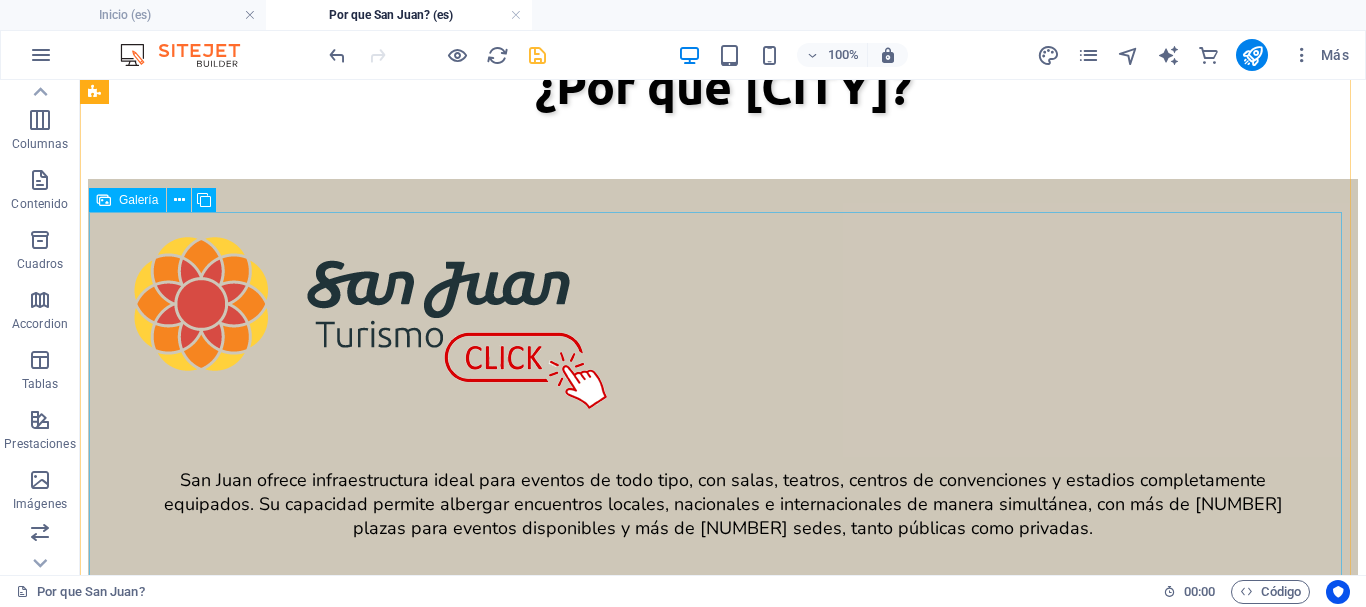 click at bounding box center [723, 5403] 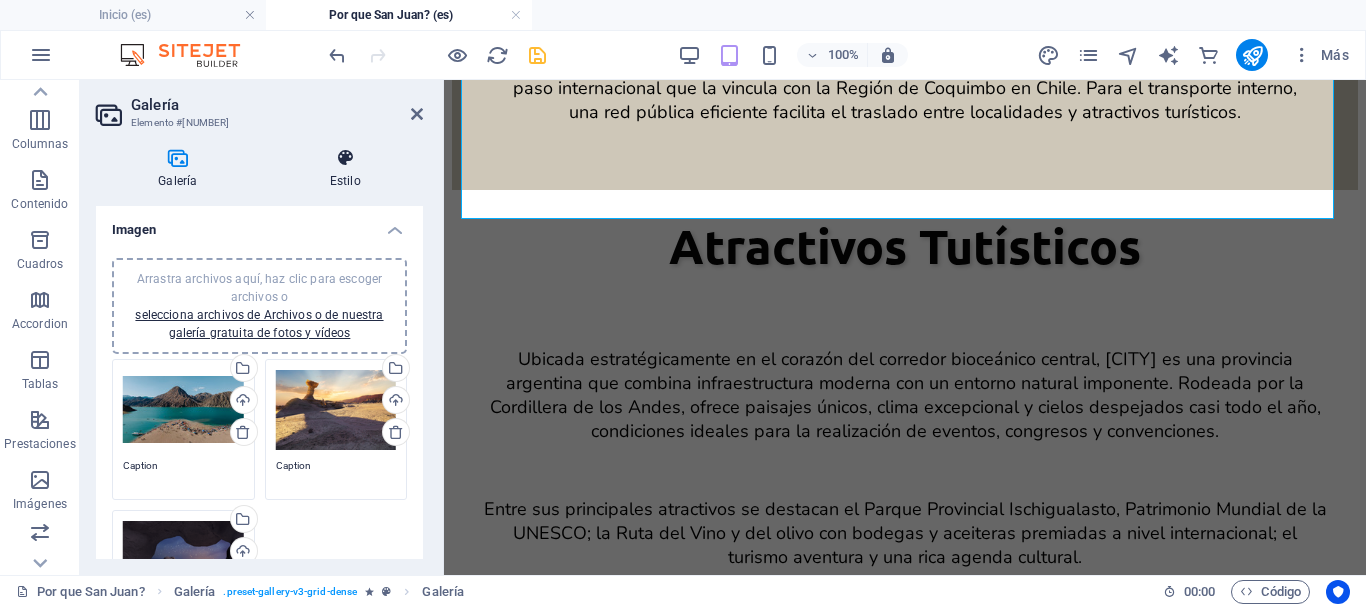 click at bounding box center (345, 158) 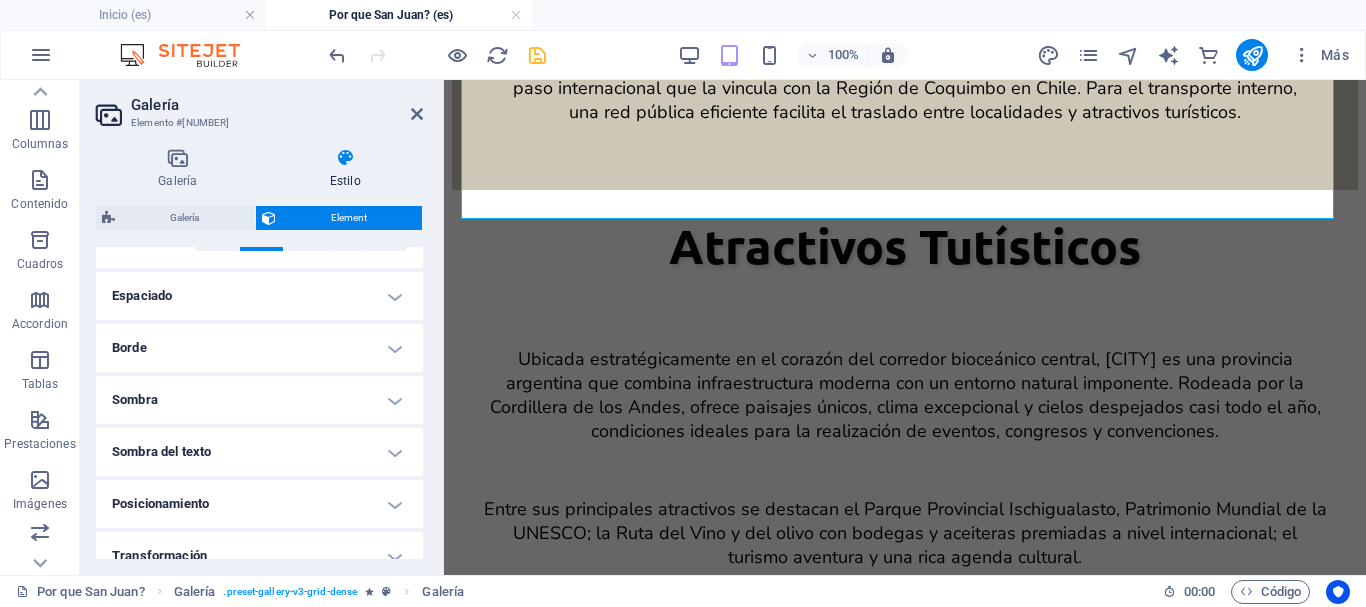 scroll, scrollTop: 400, scrollLeft: 0, axis: vertical 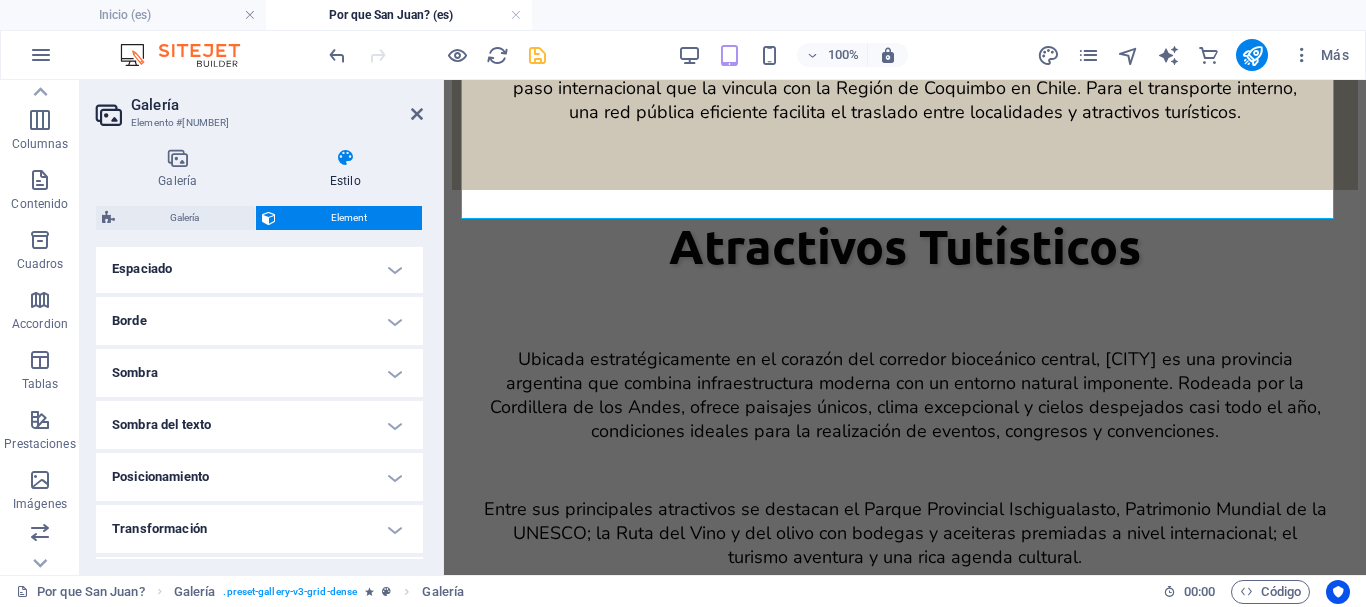 click on "Borde" at bounding box center (259, 321) 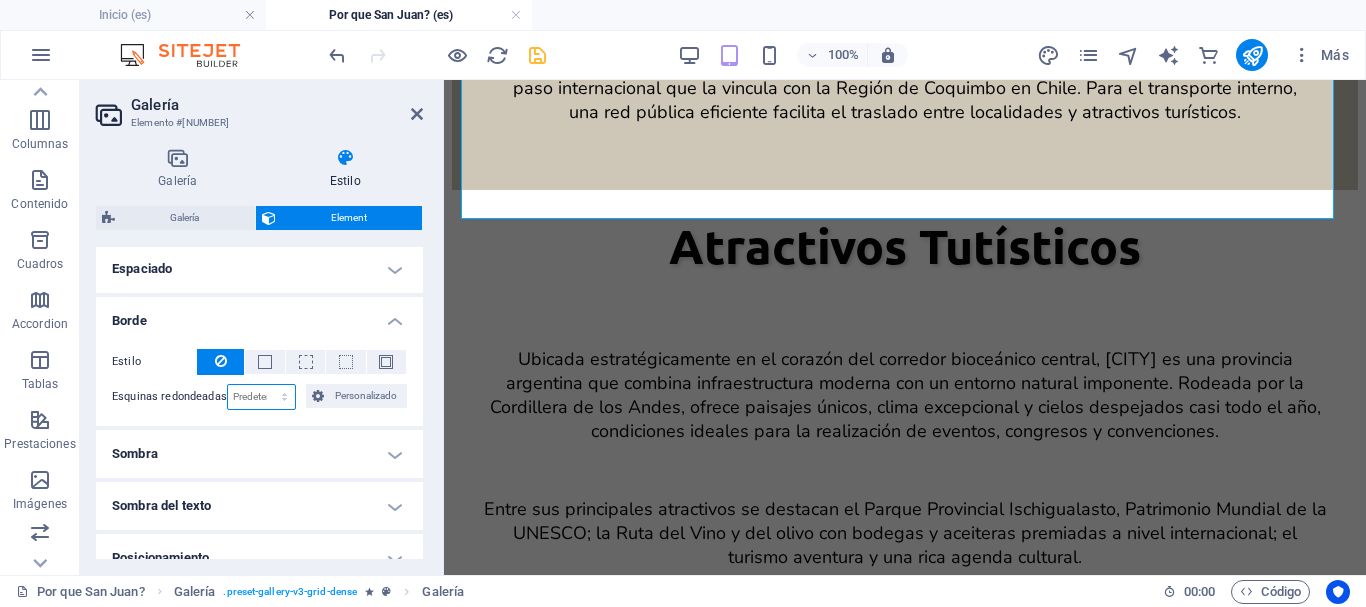 click on "Predeterminado px rem % vh vw Personalizado" at bounding box center (262, 397) 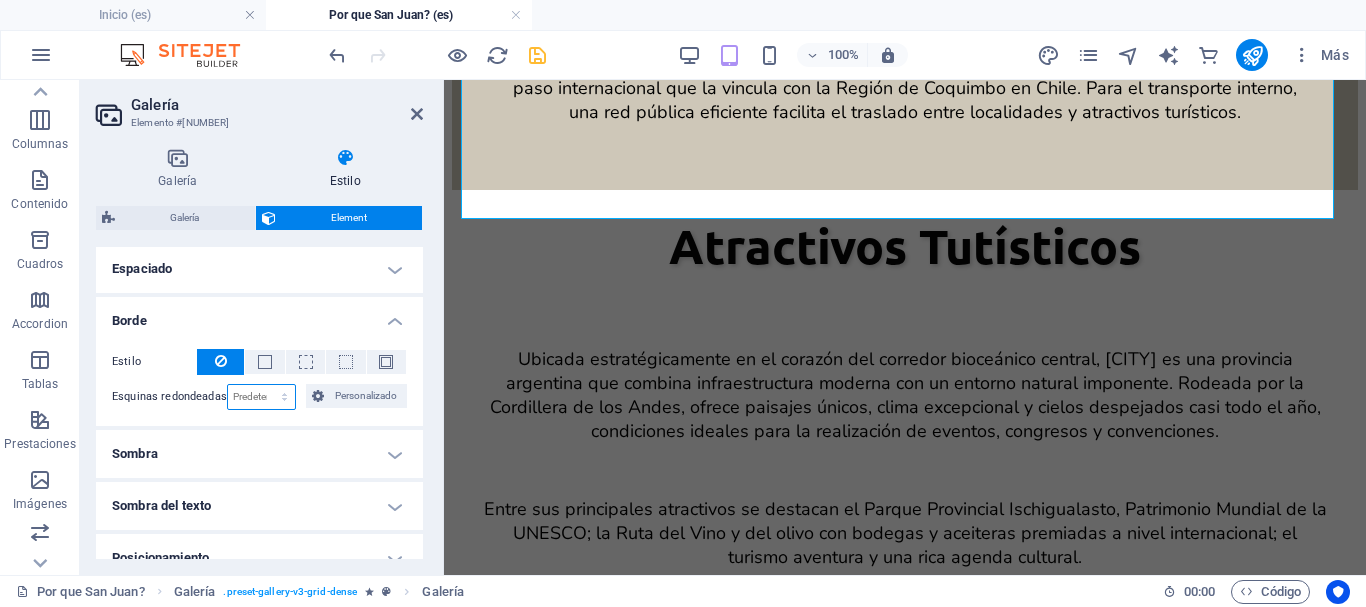 select on "px" 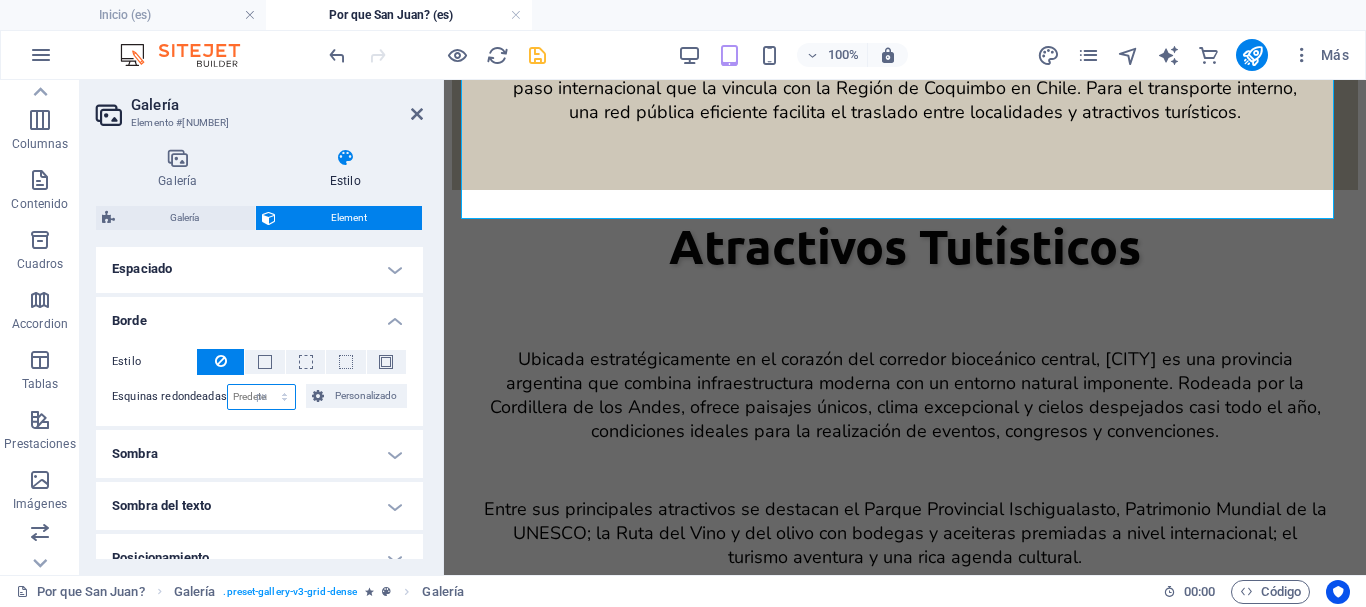 click on "Predeterminado px rem % vh vw Personalizado" at bounding box center (262, 397) 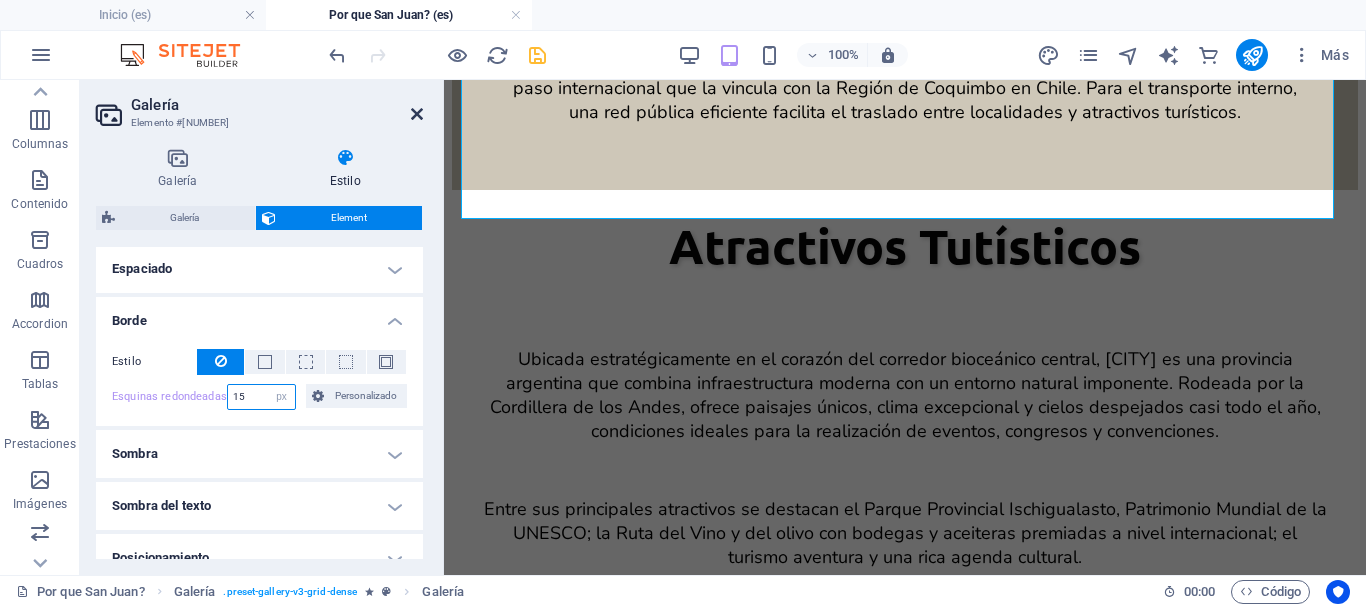 type on "15" 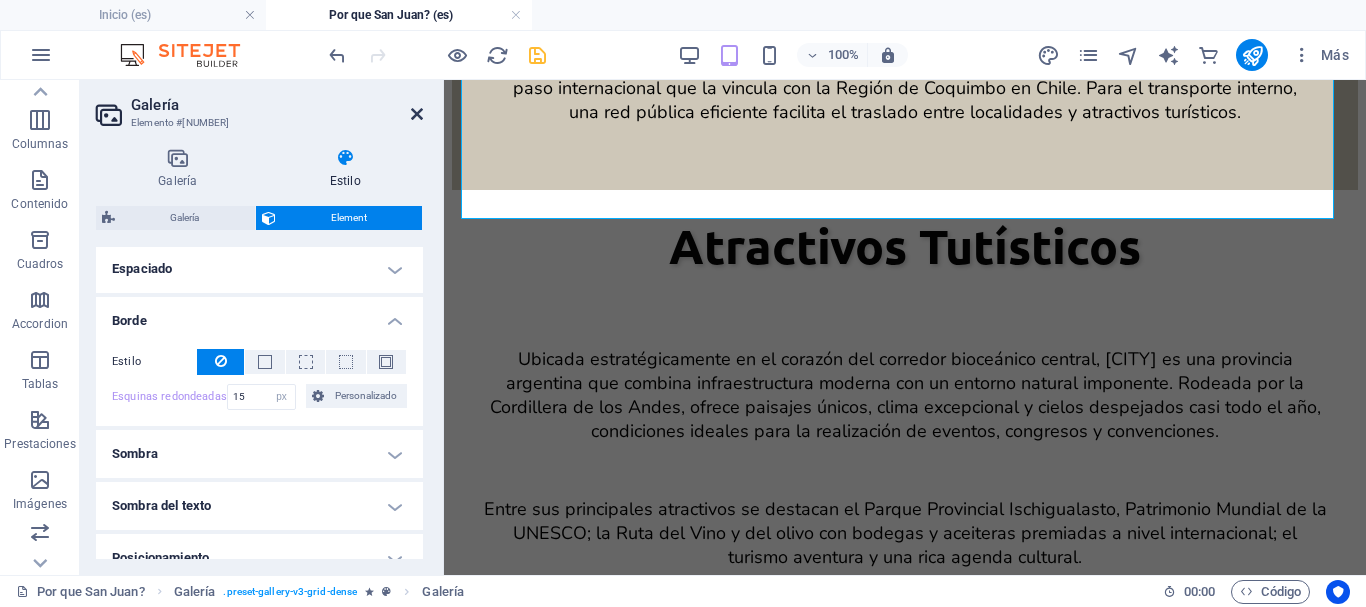 click at bounding box center (417, 114) 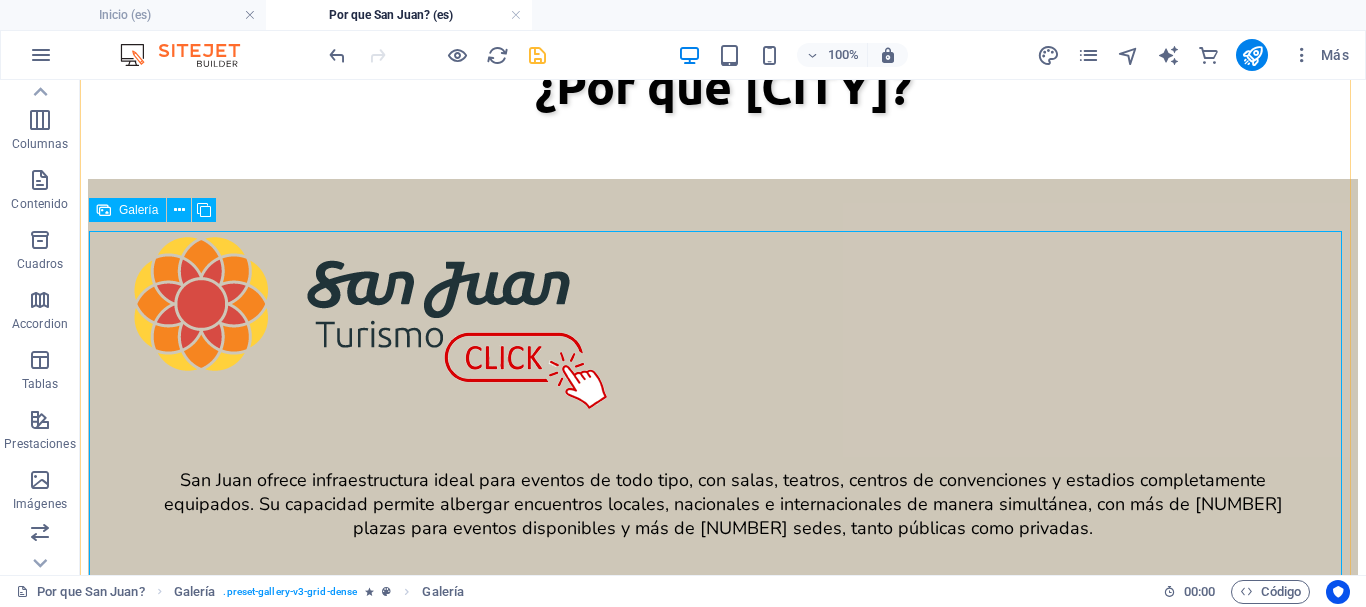 scroll, scrollTop: 1900, scrollLeft: 0, axis: vertical 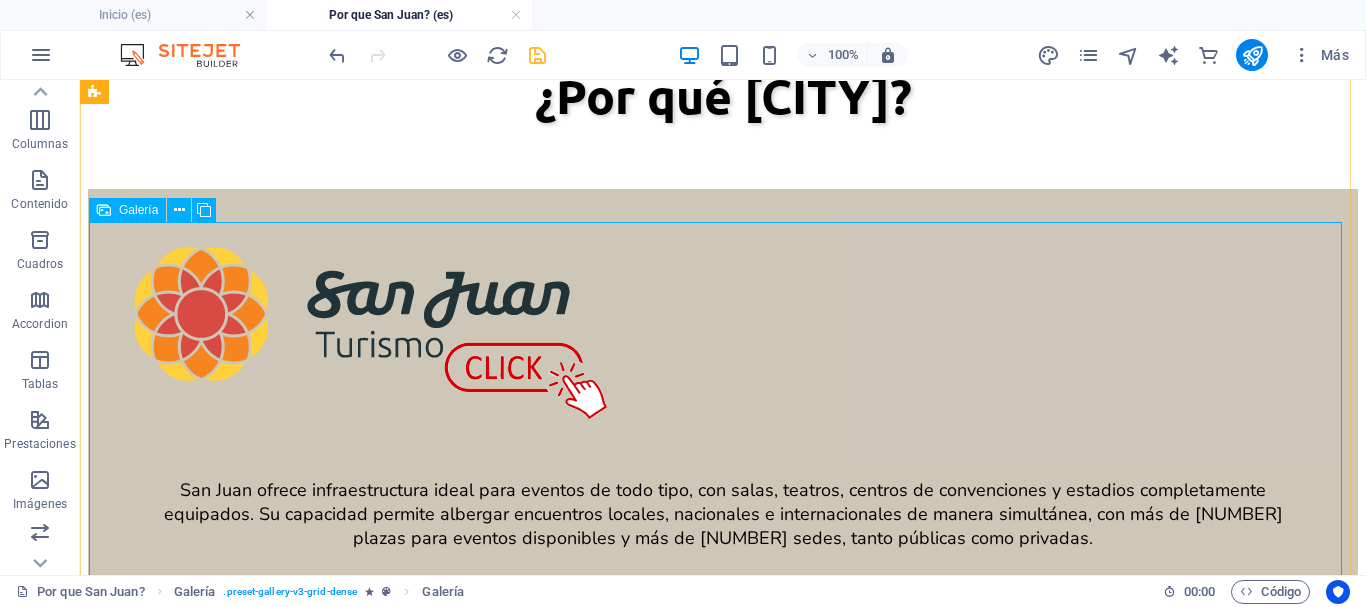 click on "Galería" at bounding box center [127, 210] 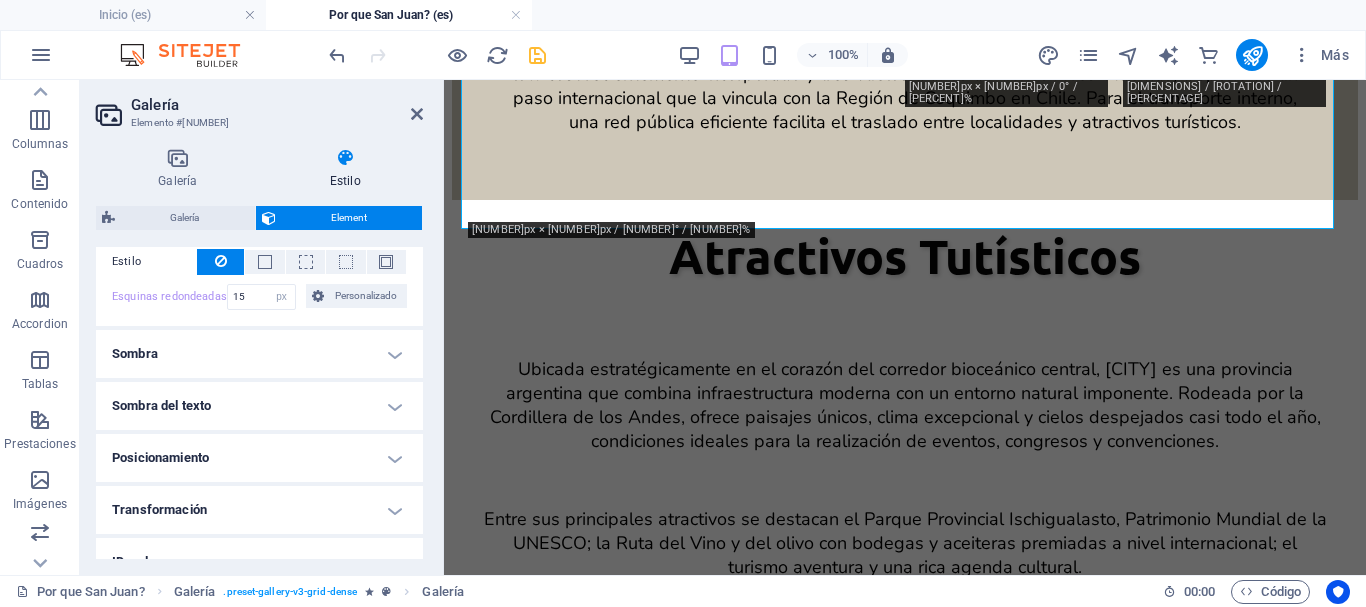 scroll, scrollTop: 400, scrollLeft: 0, axis: vertical 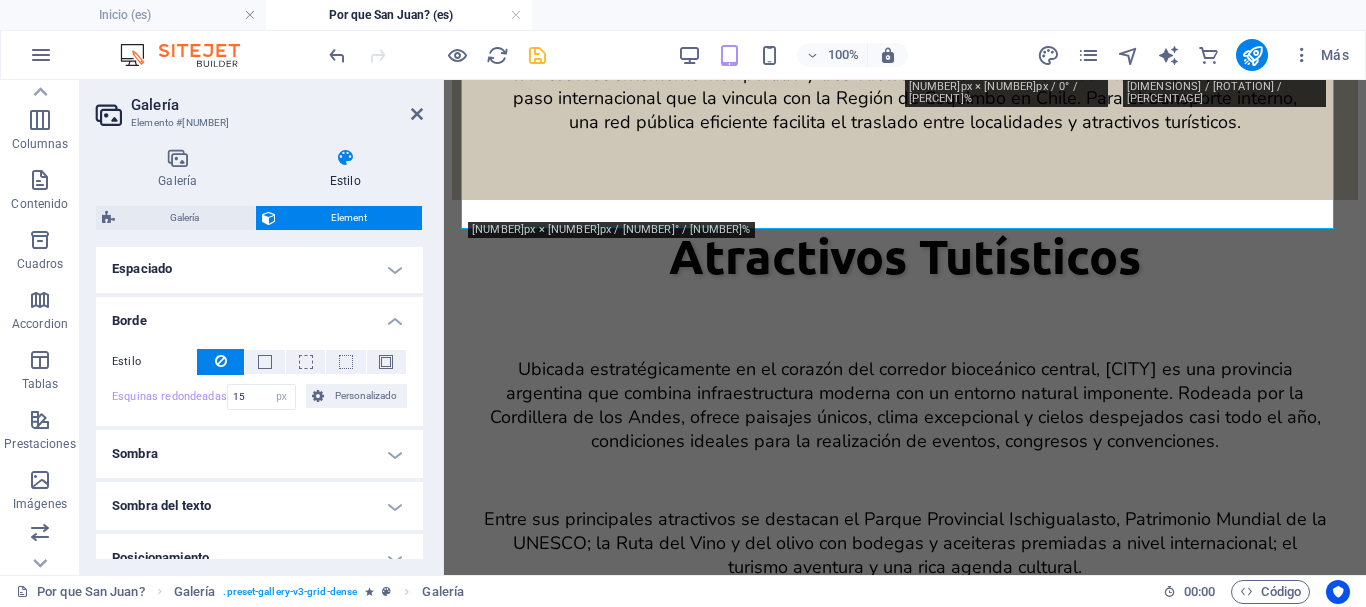 click on "Sombra" at bounding box center (259, 454) 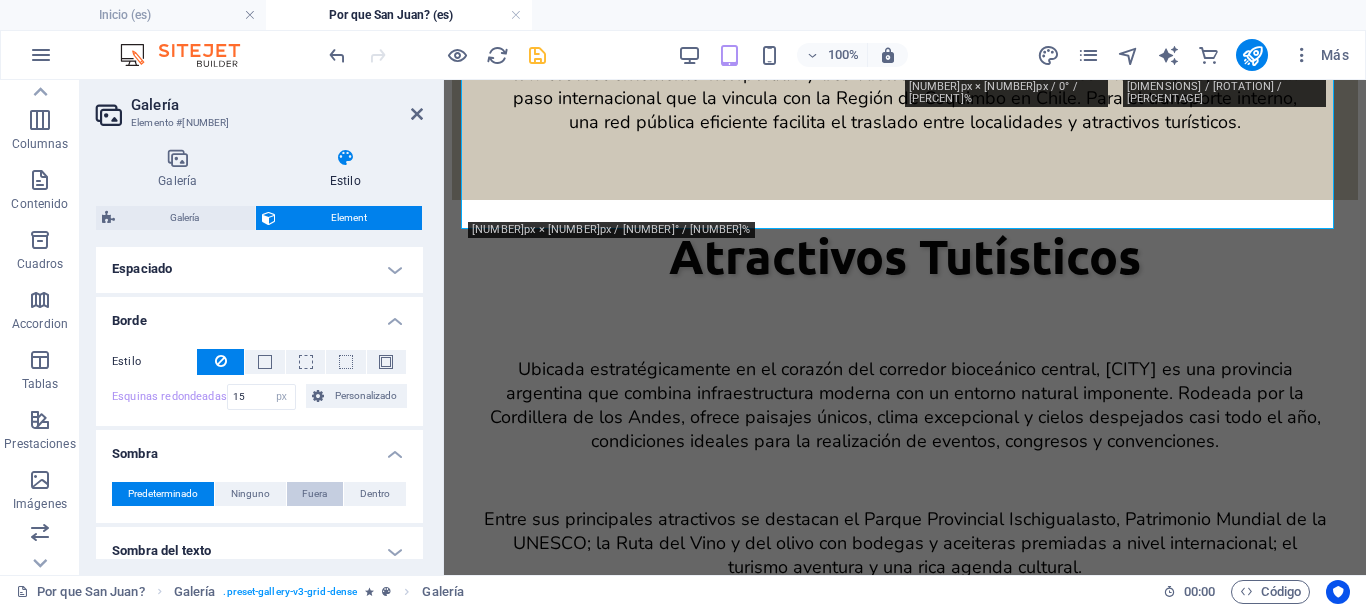 click on "Fuera" at bounding box center [314, 494] 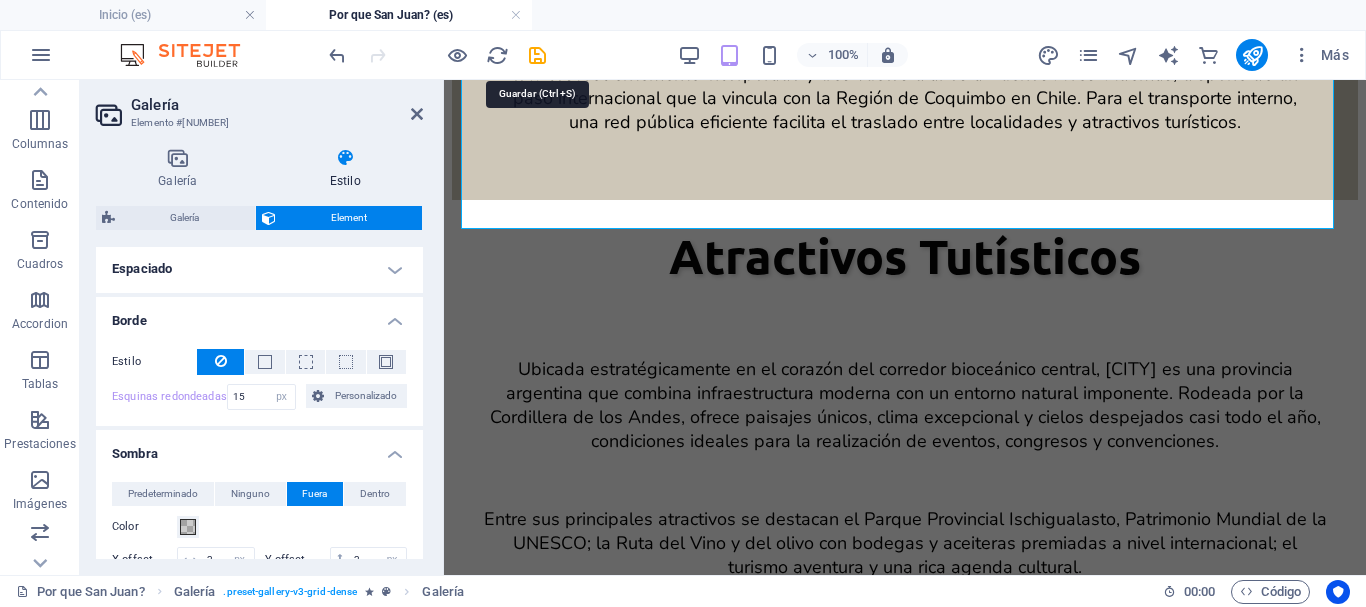 click at bounding box center [537, 55] 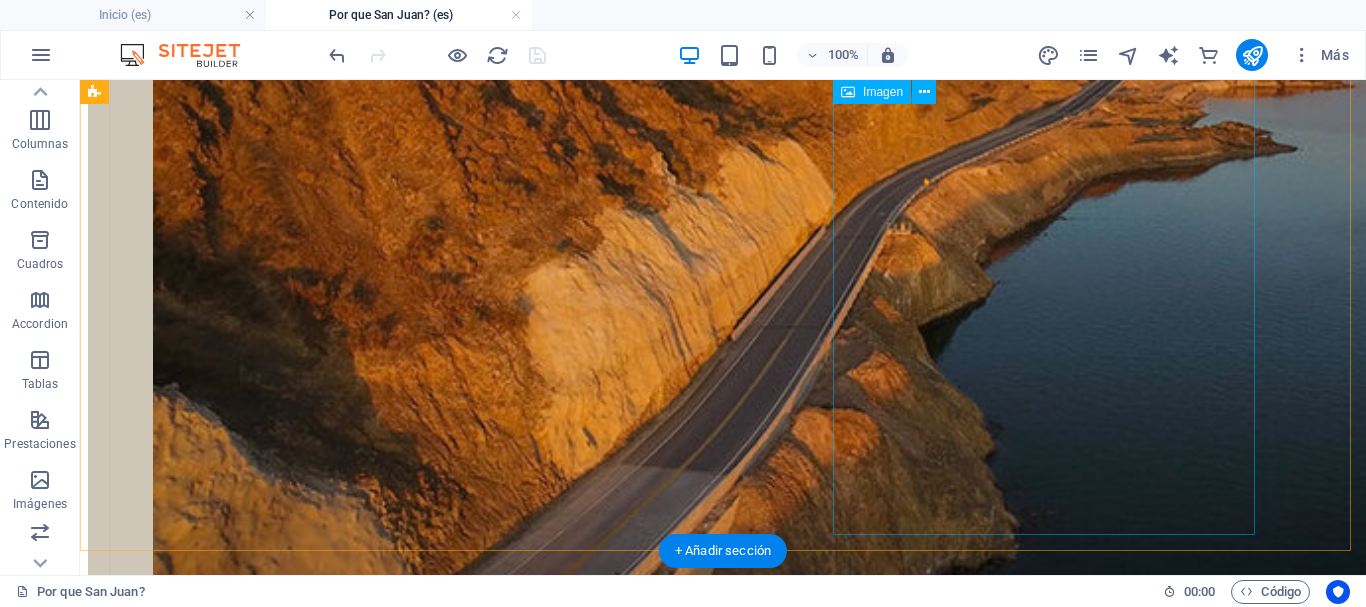 scroll, scrollTop: 4590, scrollLeft: 0, axis: vertical 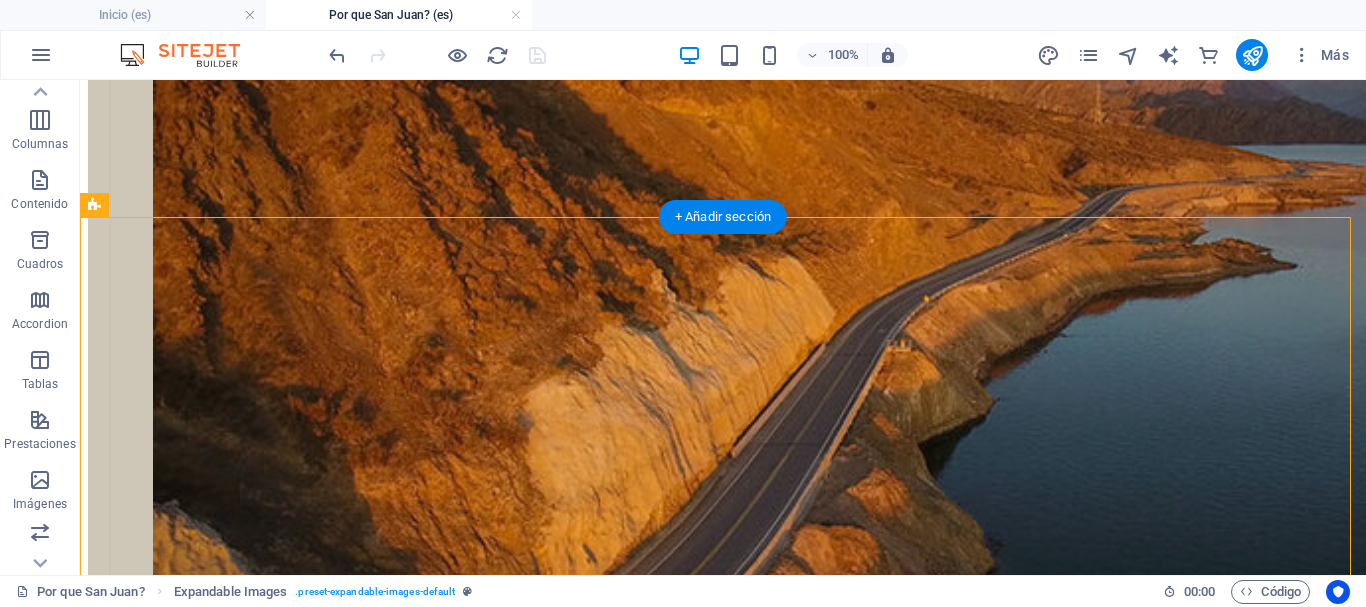 drag, startPoint x: 438, startPoint y: 220, endPoint x: 169, endPoint y: 250, distance: 270.6677 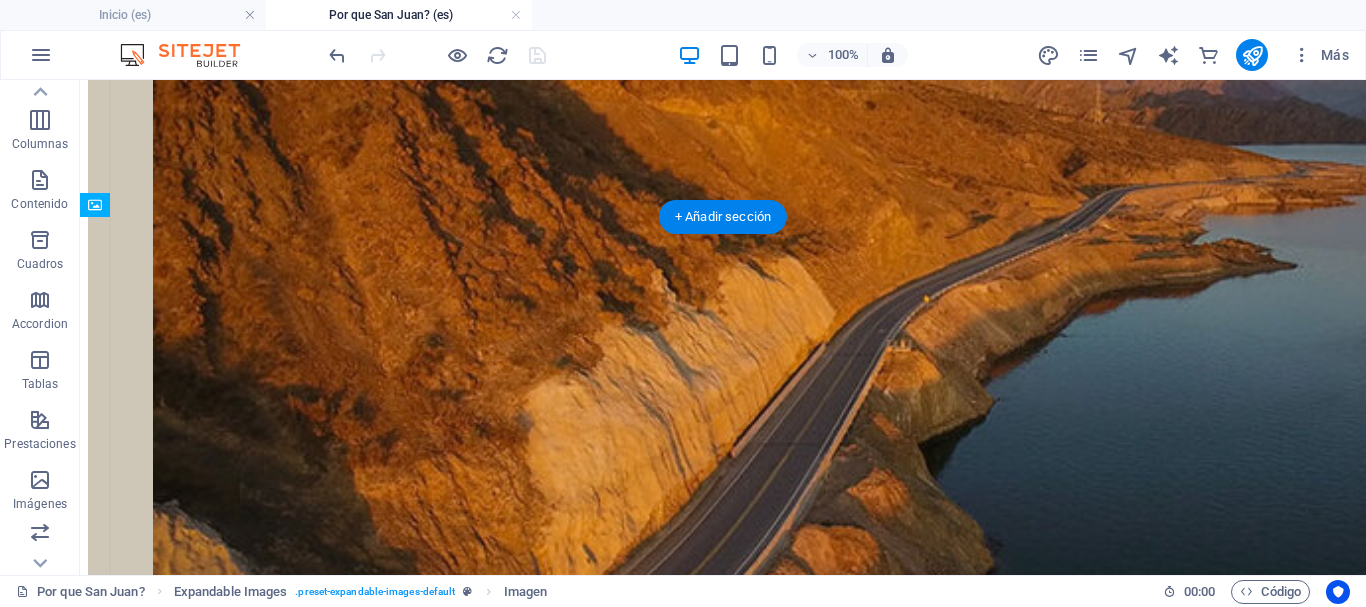 drag, startPoint x: 550, startPoint y: 298, endPoint x: 186, endPoint y: 240, distance: 368.59192 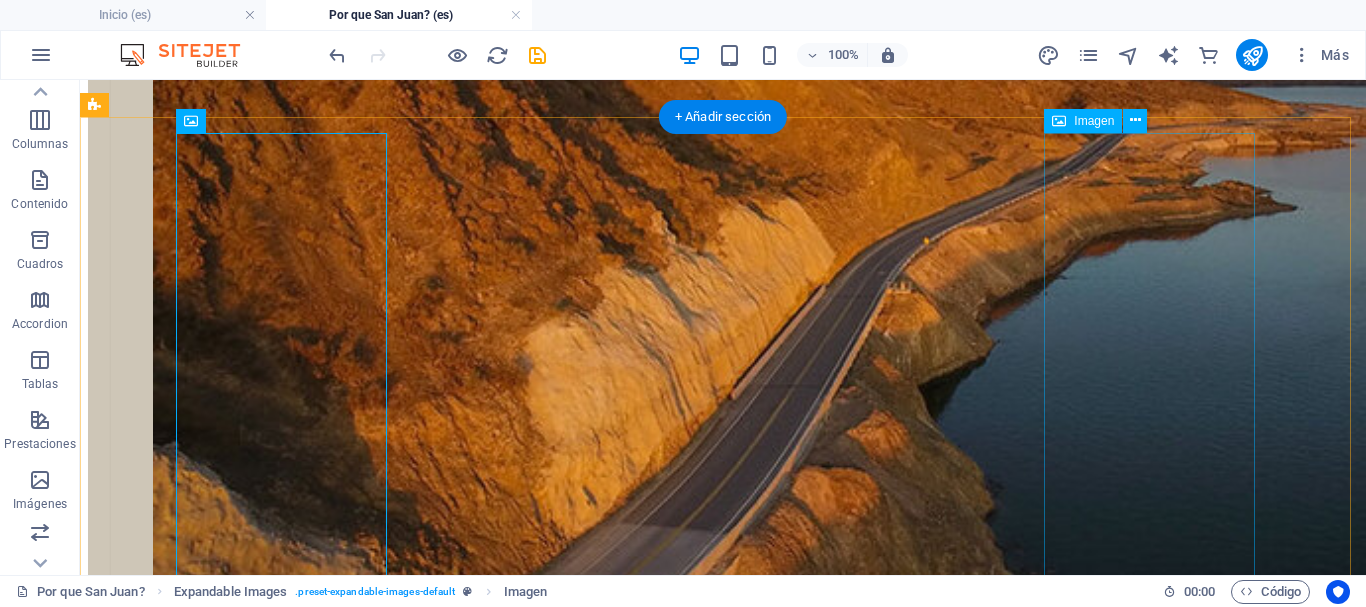 scroll, scrollTop: 4690, scrollLeft: 0, axis: vertical 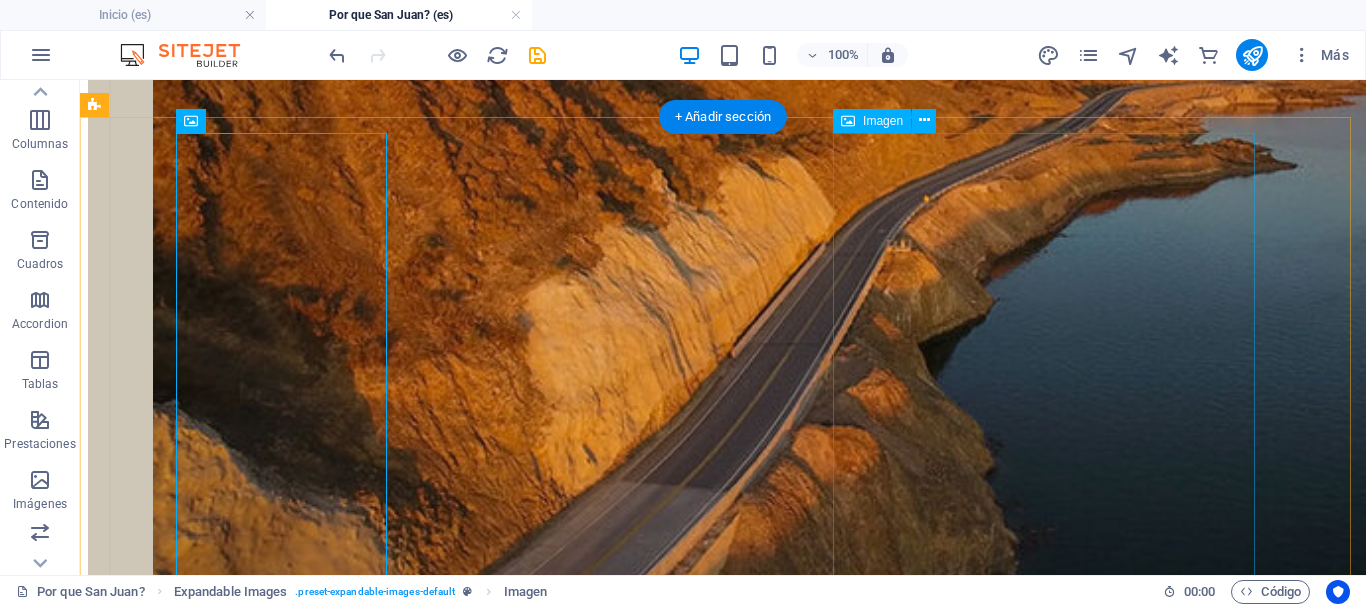 click at bounding box center [723, 13579] 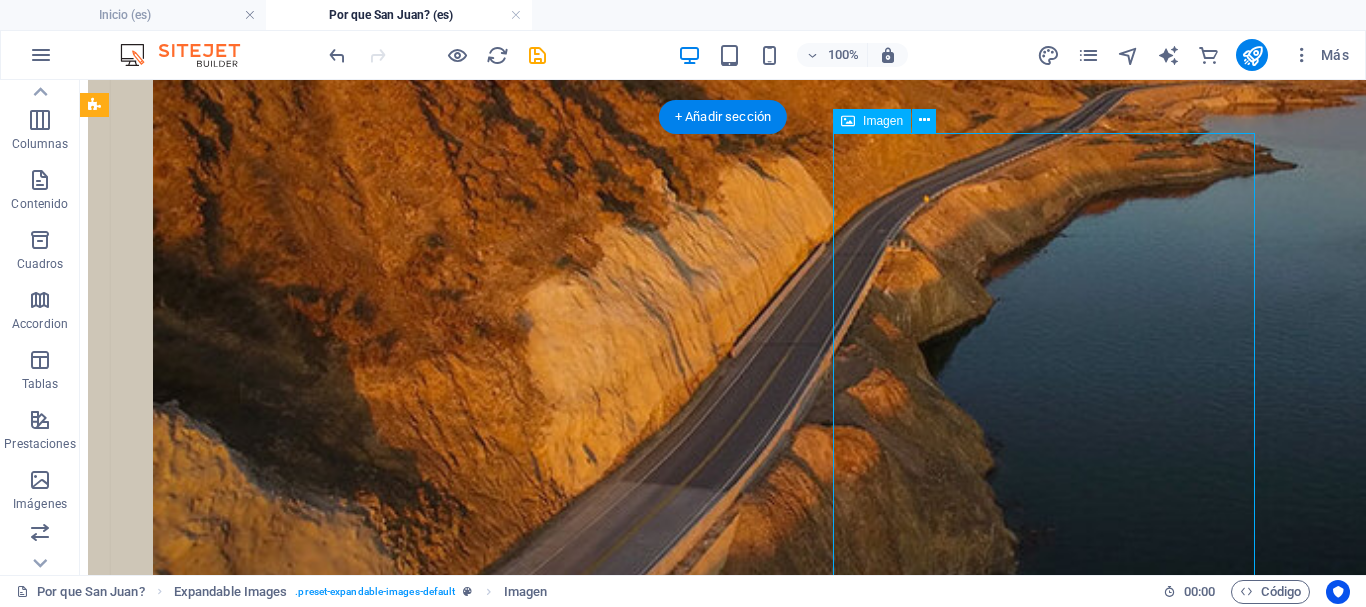 click at bounding box center (723, 13579) 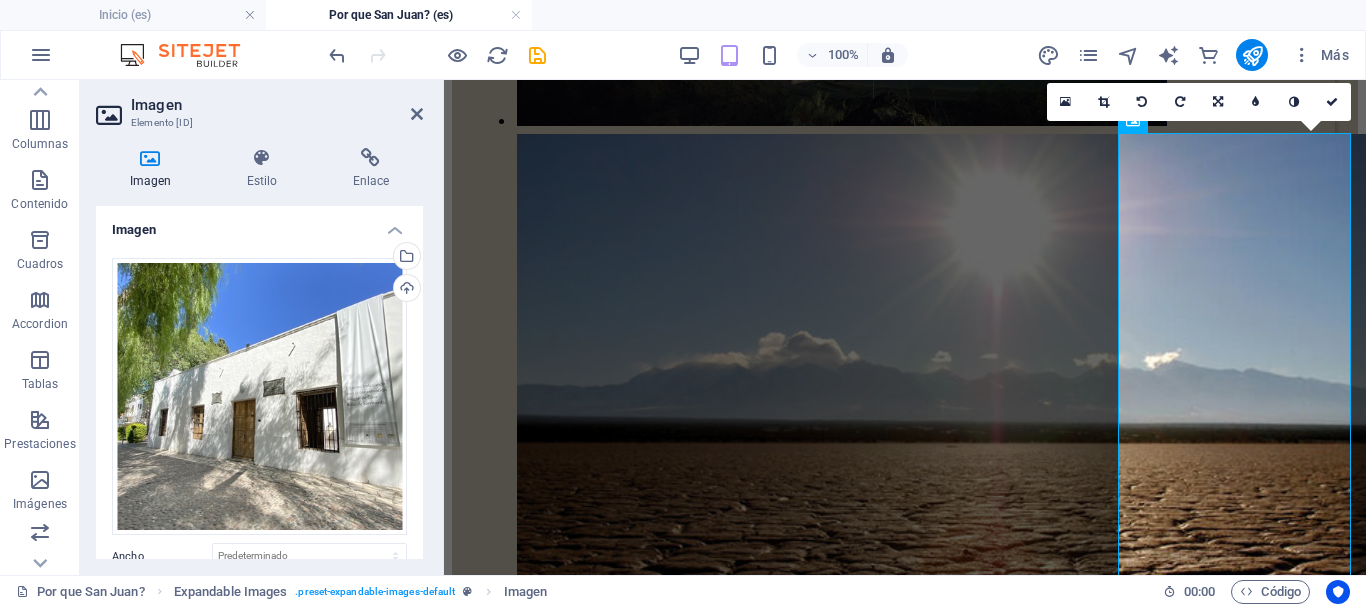 scroll, scrollTop: 4316, scrollLeft: 0, axis: vertical 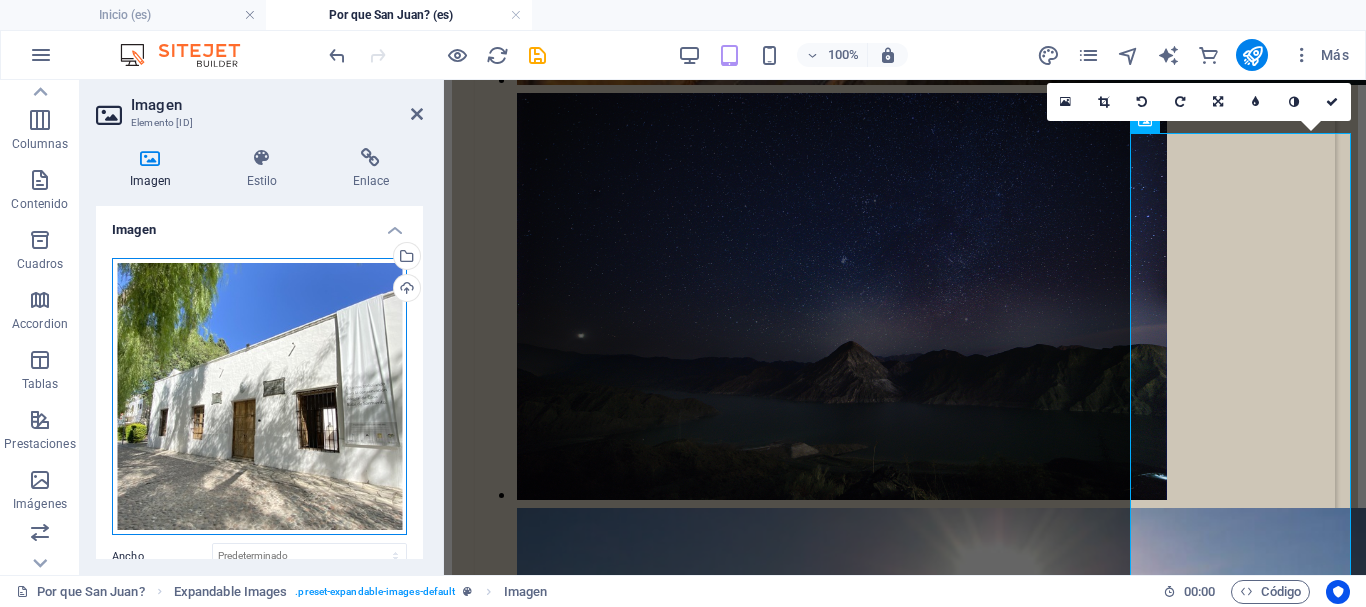 click on "Arrastra archivos aquí, haz clic para escoger archivos o  selecciona archivos de Archivos o de nuestra galería gratuita de fotos y vídeos" at bounding box center (259, 397) 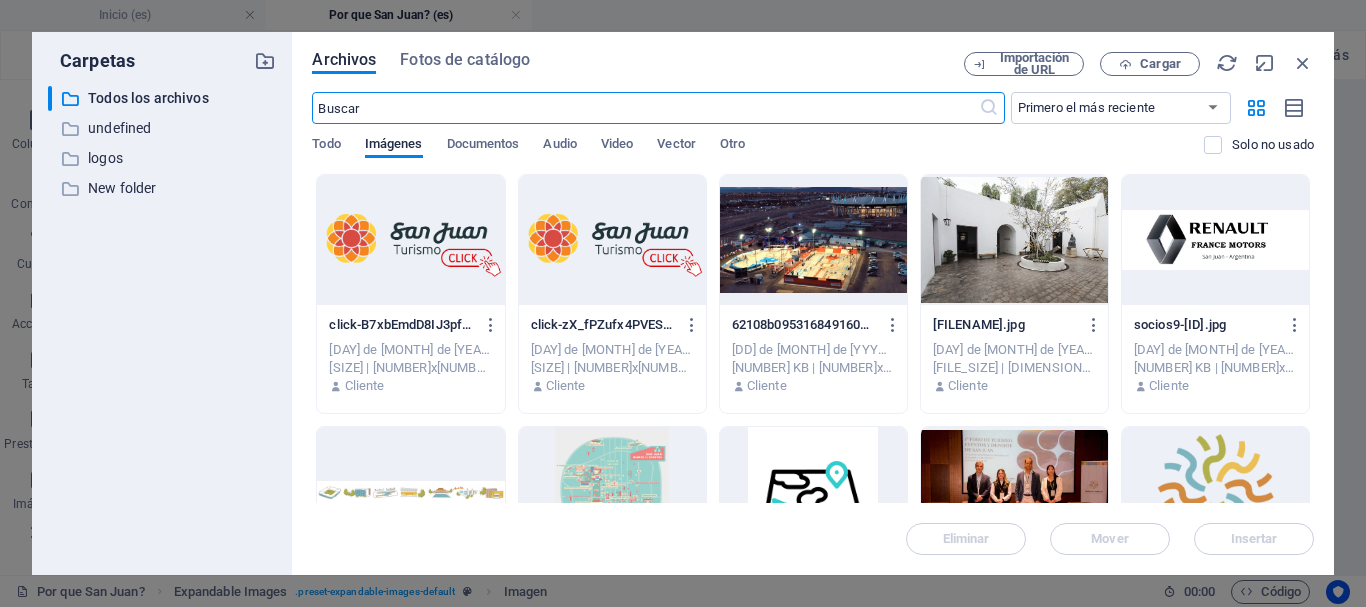 scroll, scrollTop: 5778, scrollLeft: 0, axis: vertical 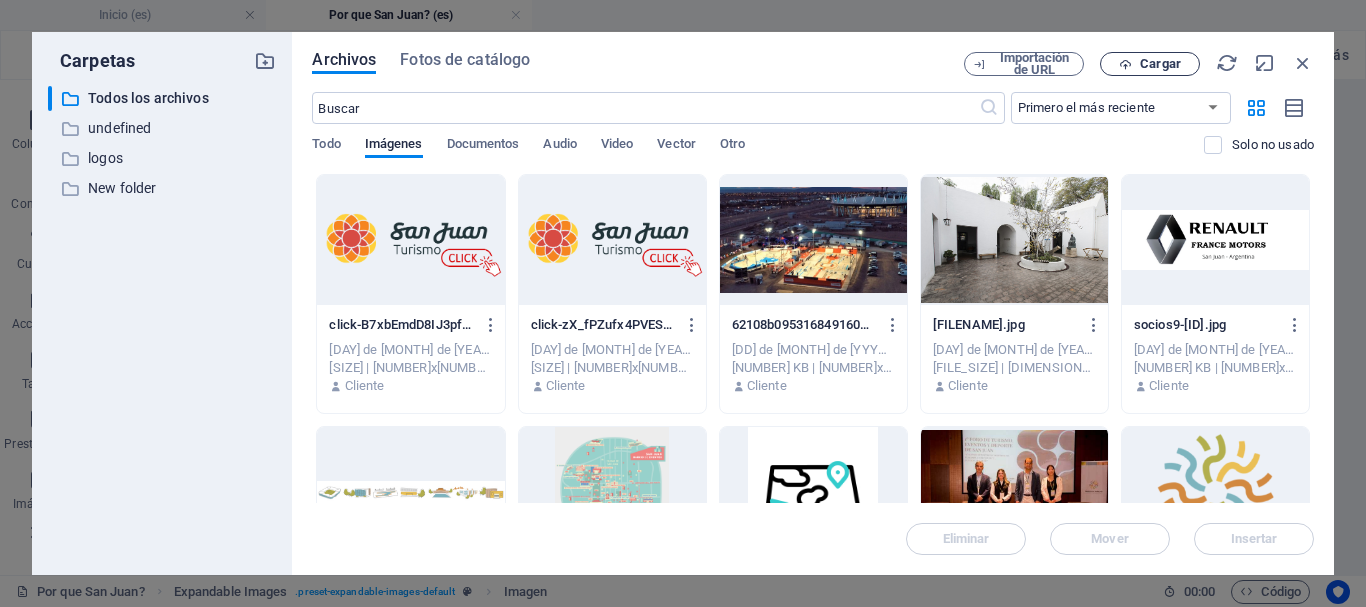 click on "Cargar" at bounding box center (1160, 64) 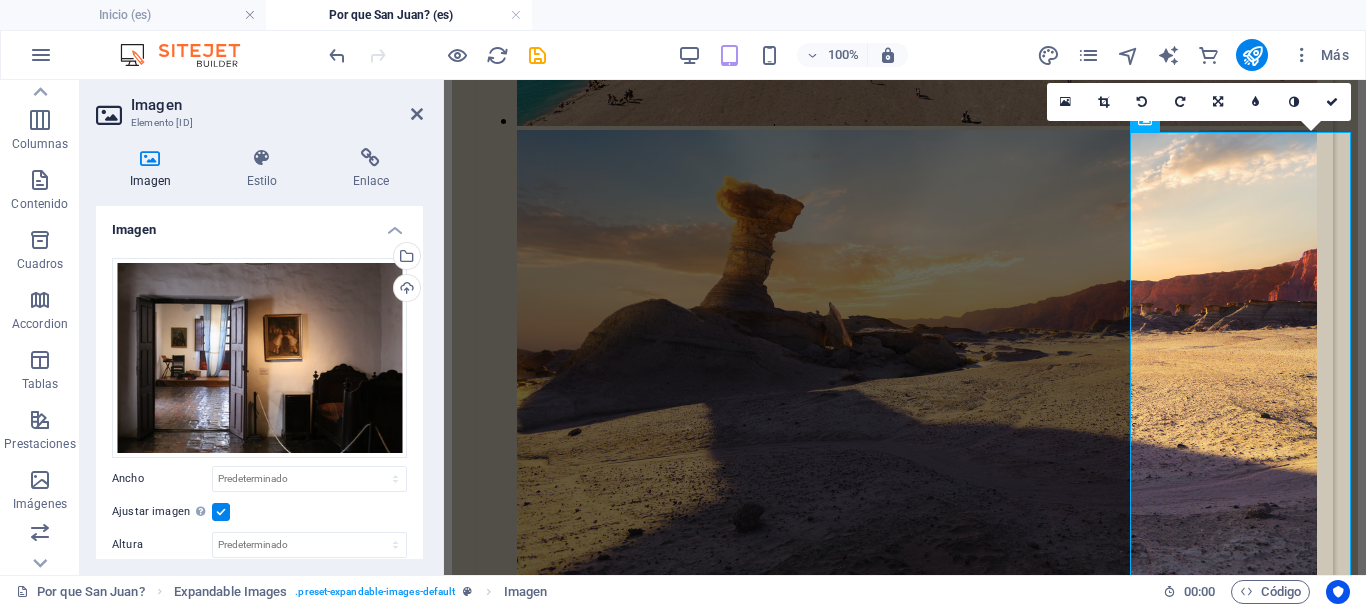 scroll, scrollTop: 4316, scrollLeft: 0, axis: vertical 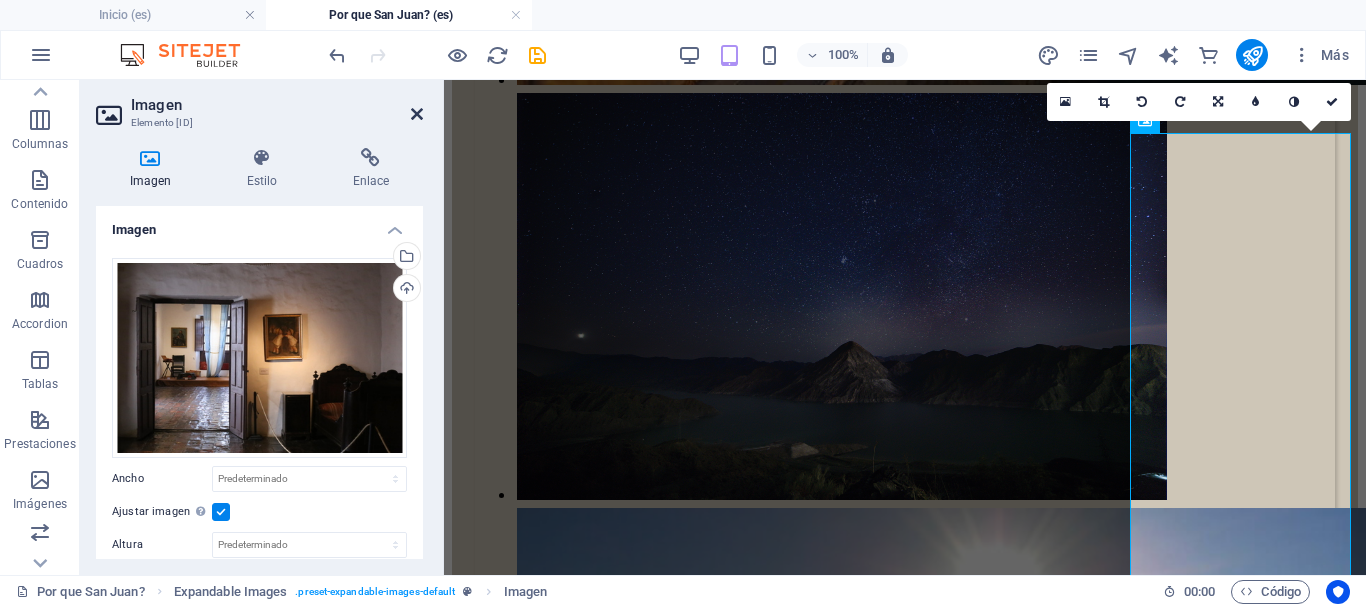 click at bounding box center (417, 114) 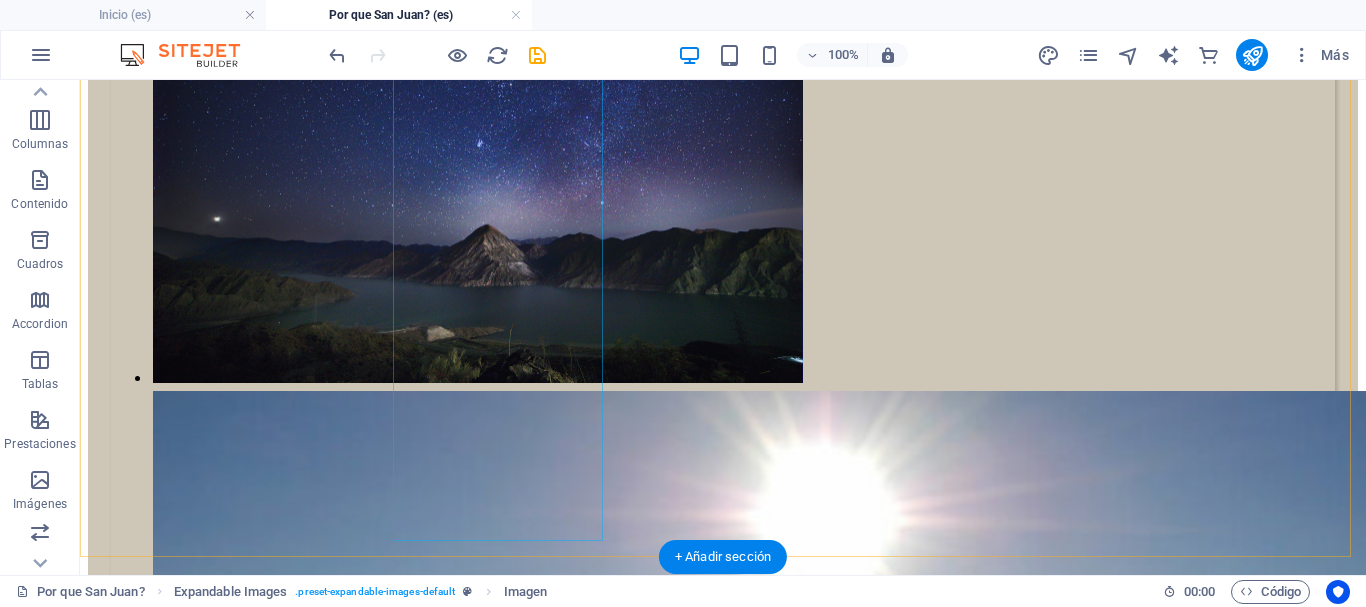 scroll, scrollTop: 5690, scrollLeft: 0, axis: vertical 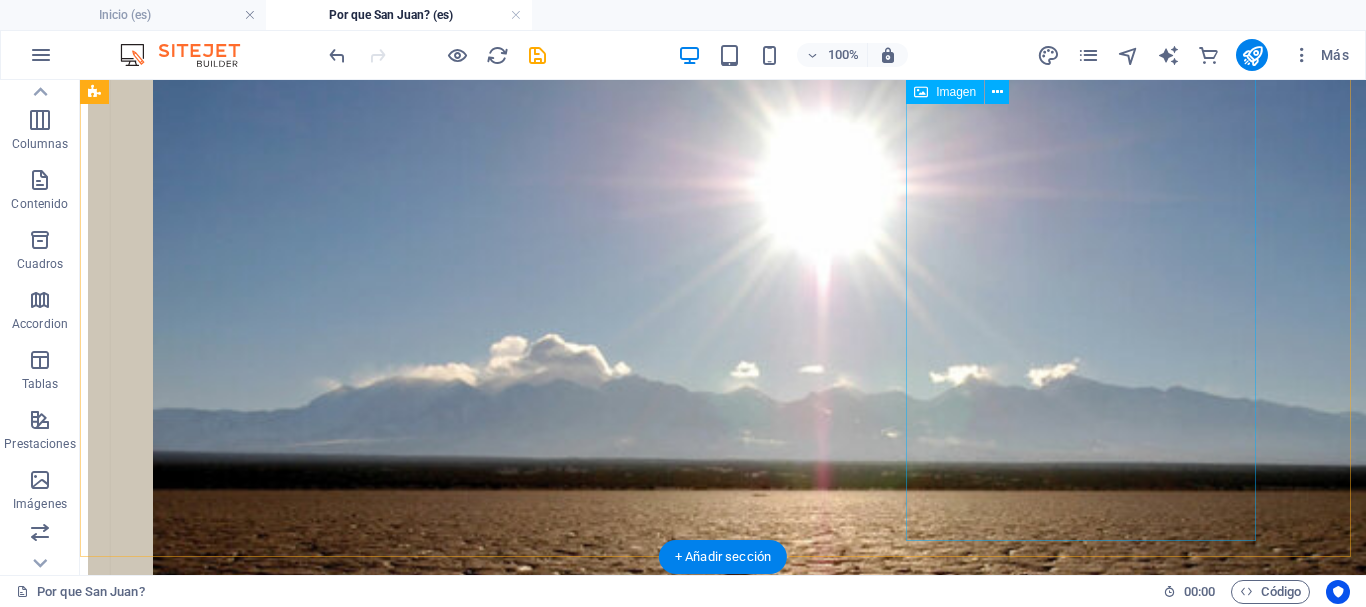 click at bounding box center (723, 16229) 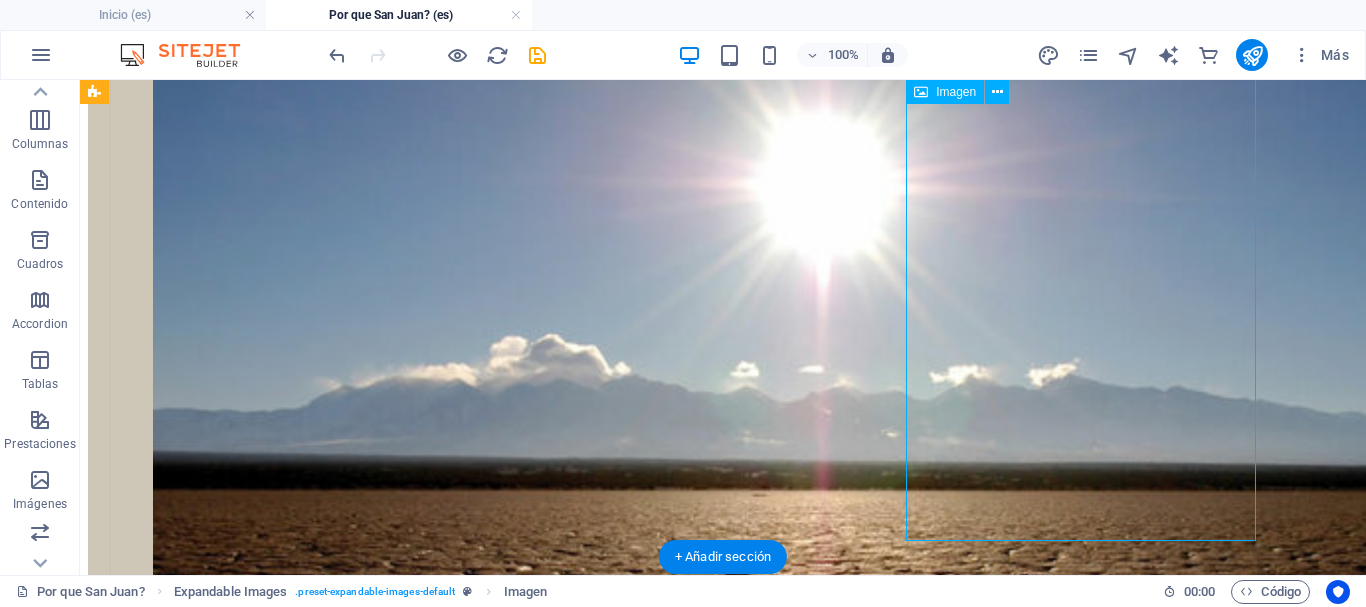 click at bounding box center [723, 16229] 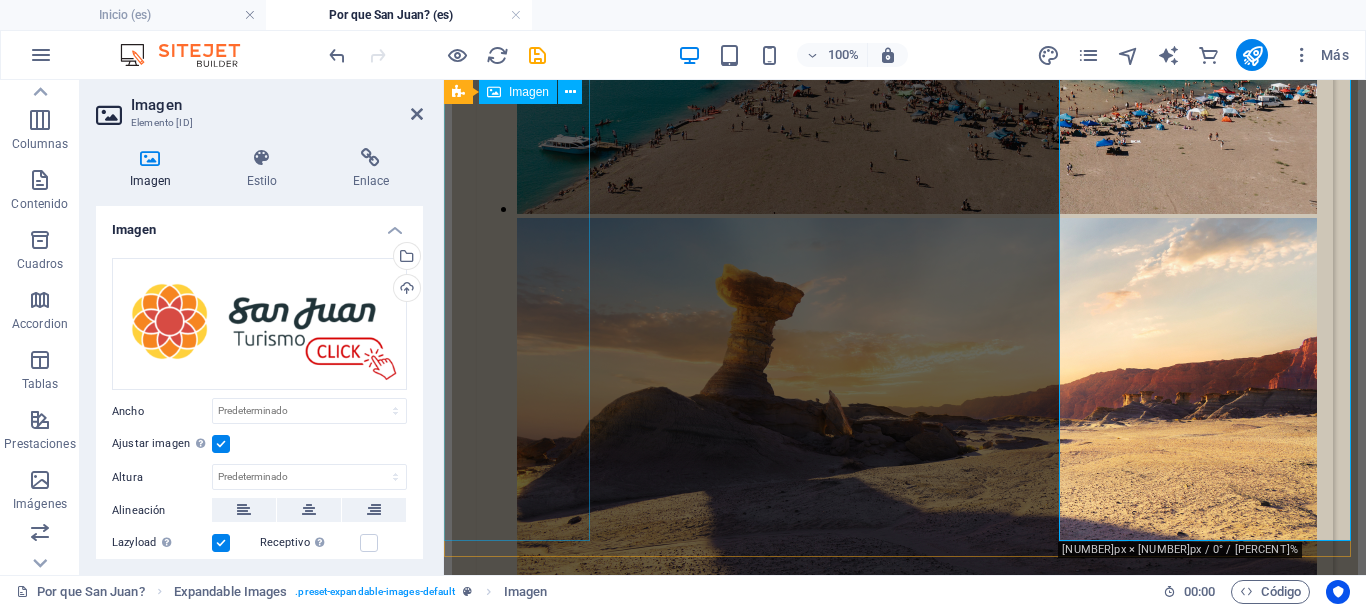 scroll, scrollTop: 5343, scrollLeft: 0, axis: vertical 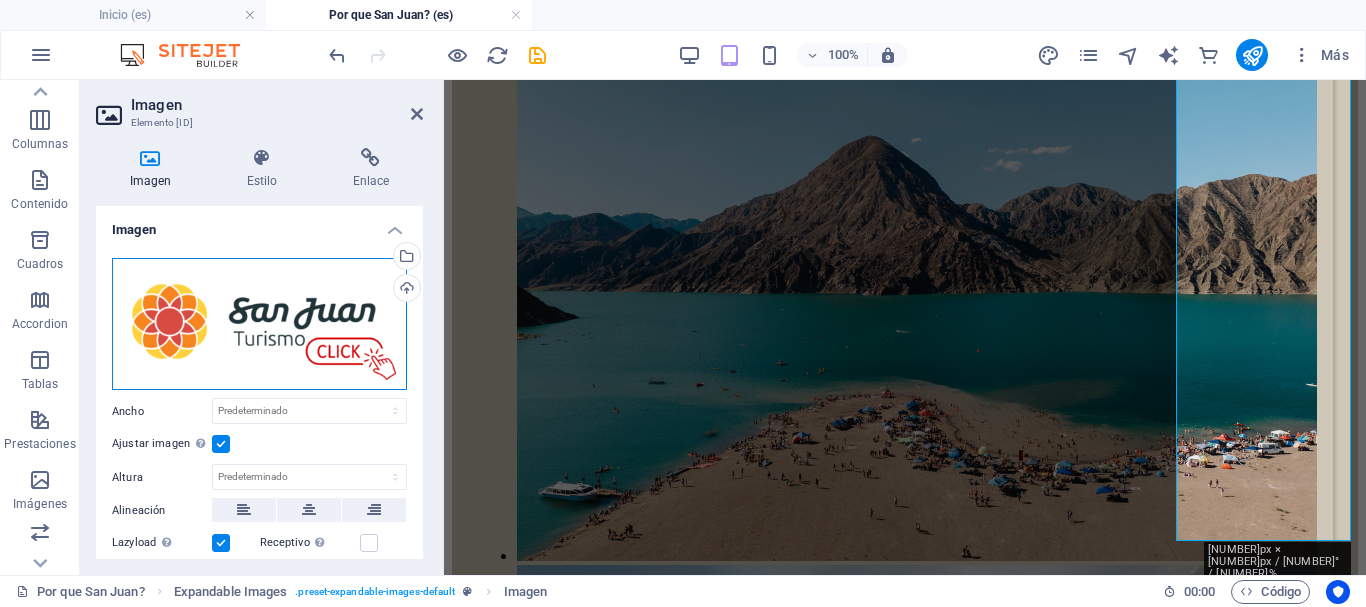 click on "Arrastra archivos aquí, haz clic para escoger archivos o  selecciona archivos de Archivos o de nuestra galería gratuita de fotos y vídeos" at bounding box center (259, 324) 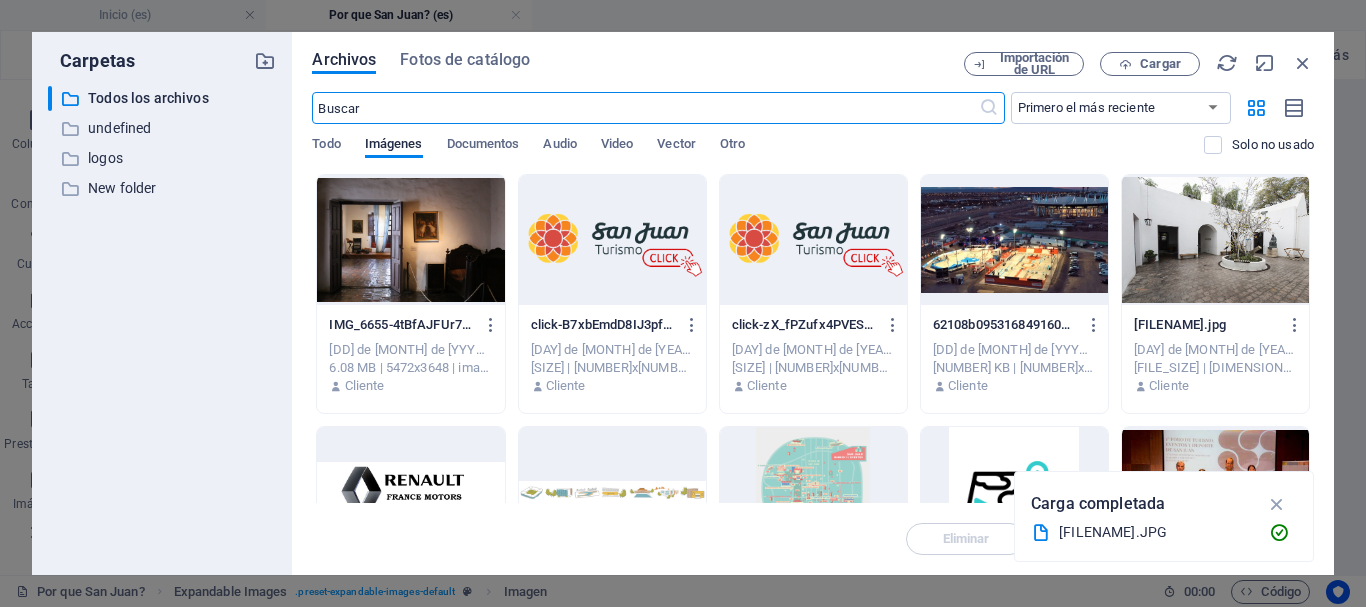 scroll, scrollTop: 7075, scrollLeft: 0, axis: vertical 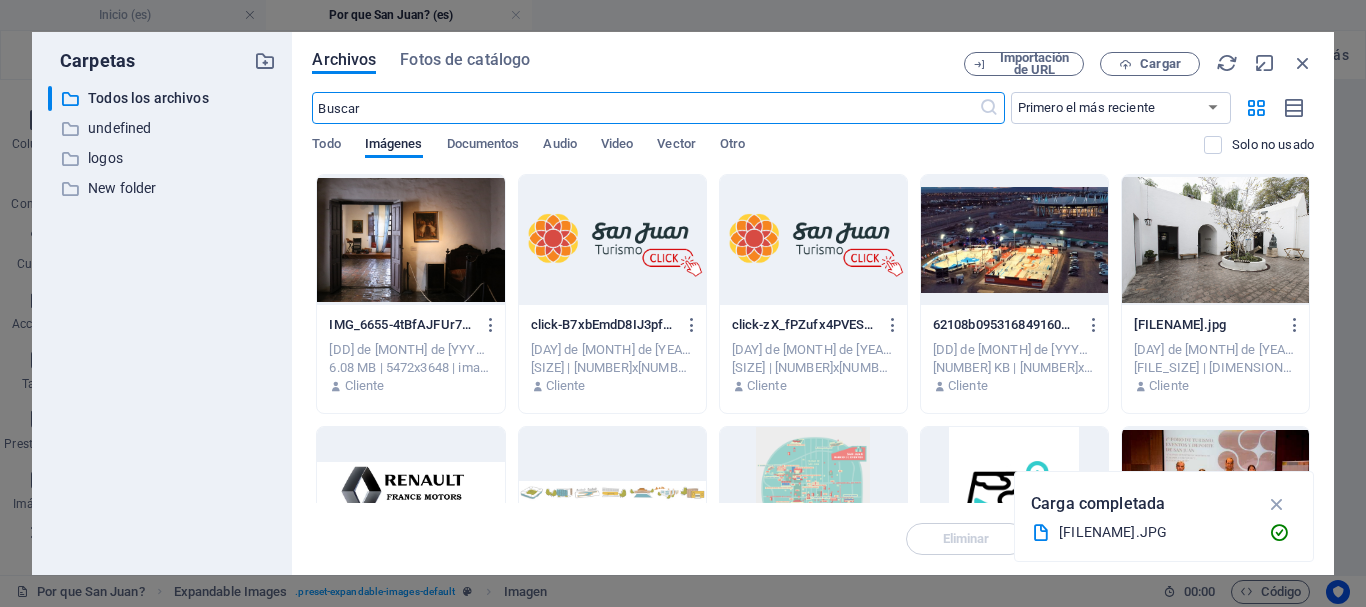 click at bounding box center (1014, 240) 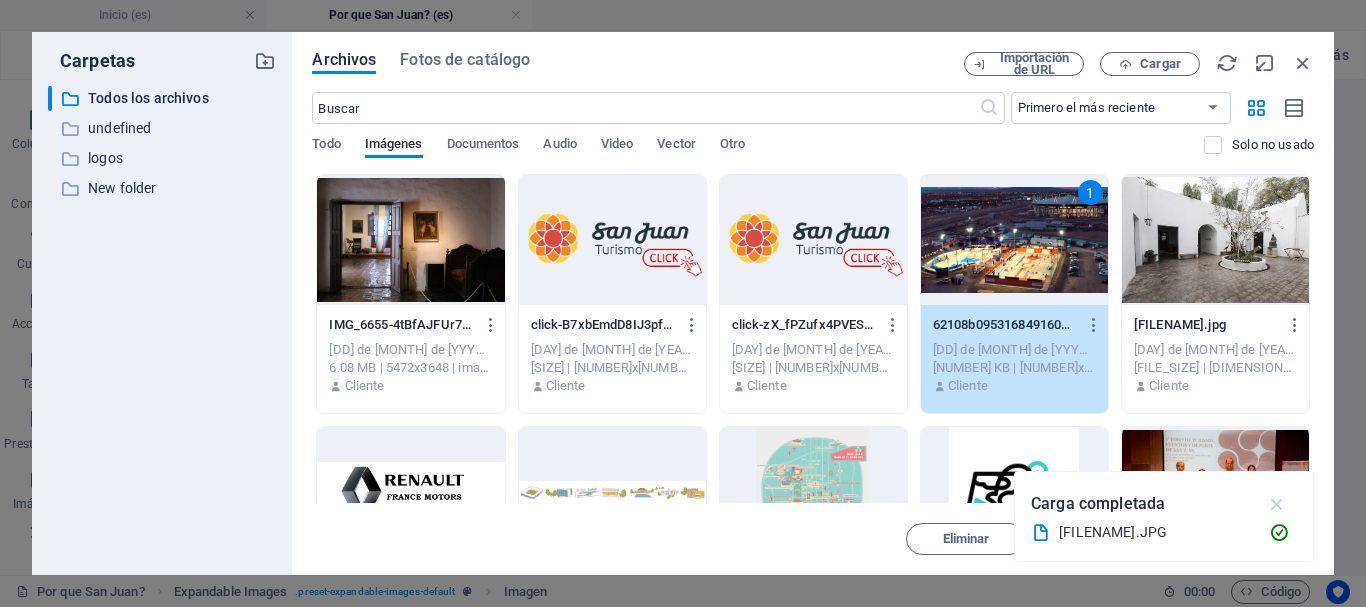 click at bounding box center (1277, 504) 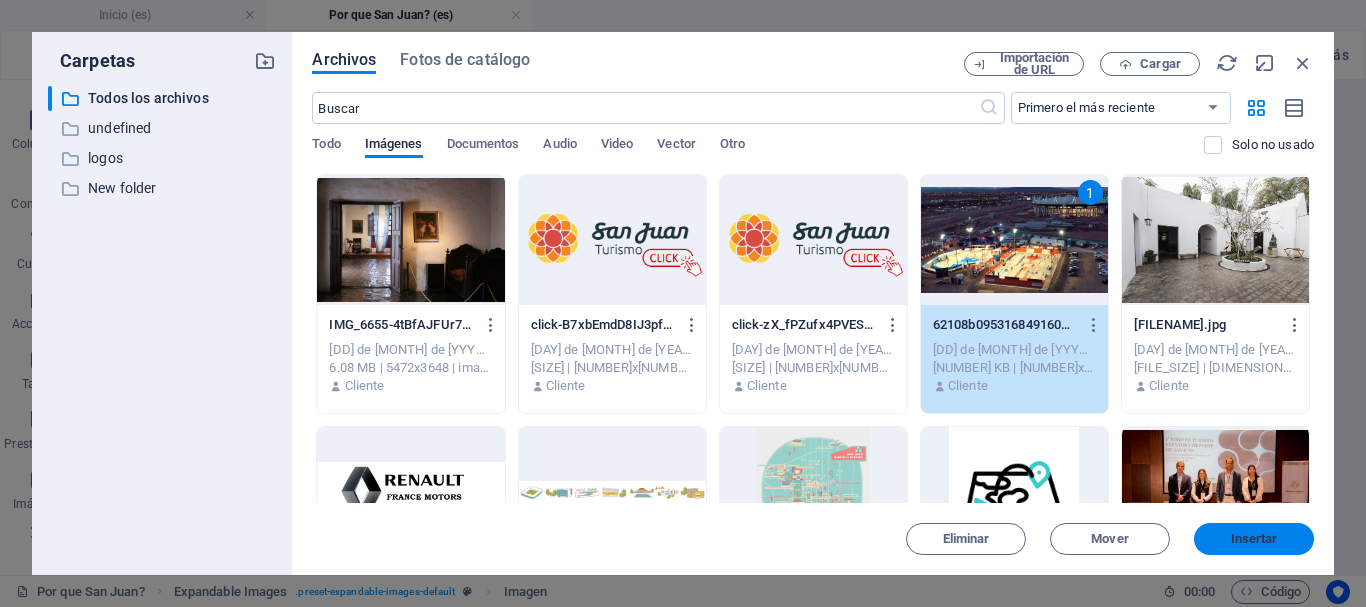 click on "Insertar" at bounding box center [1254, 539] 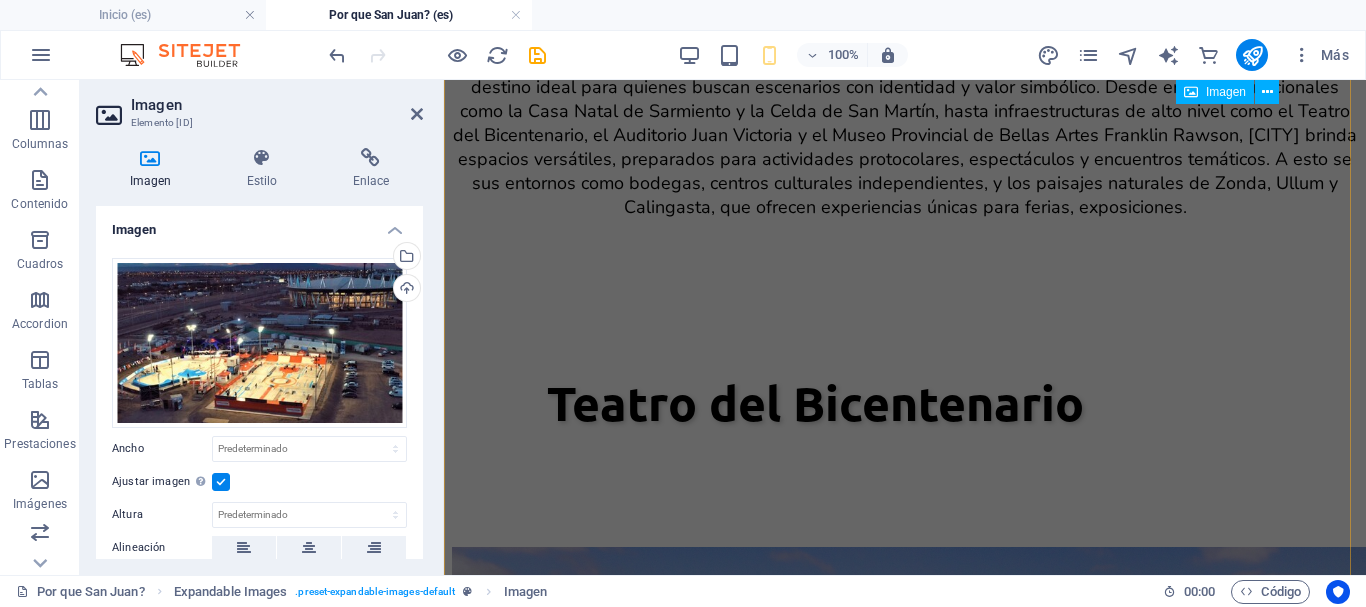 scroll, scrollTop: 5306, scrollLeft: 0, axis: vertical 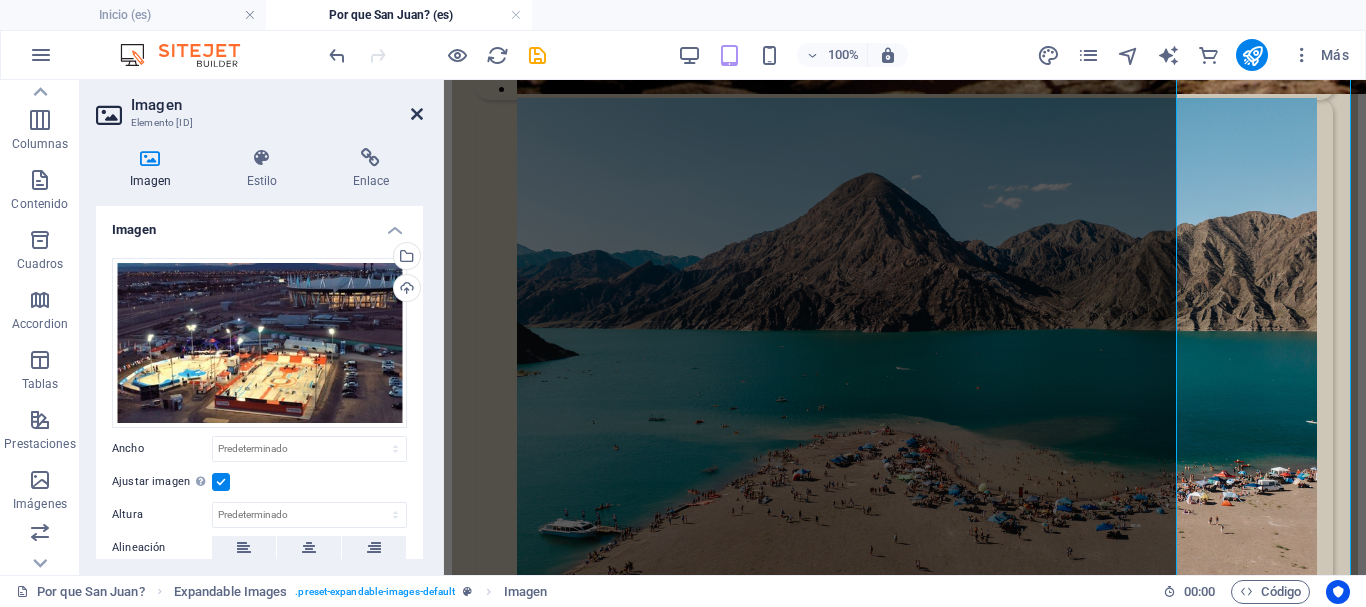 click at bounding box center [417, 114] 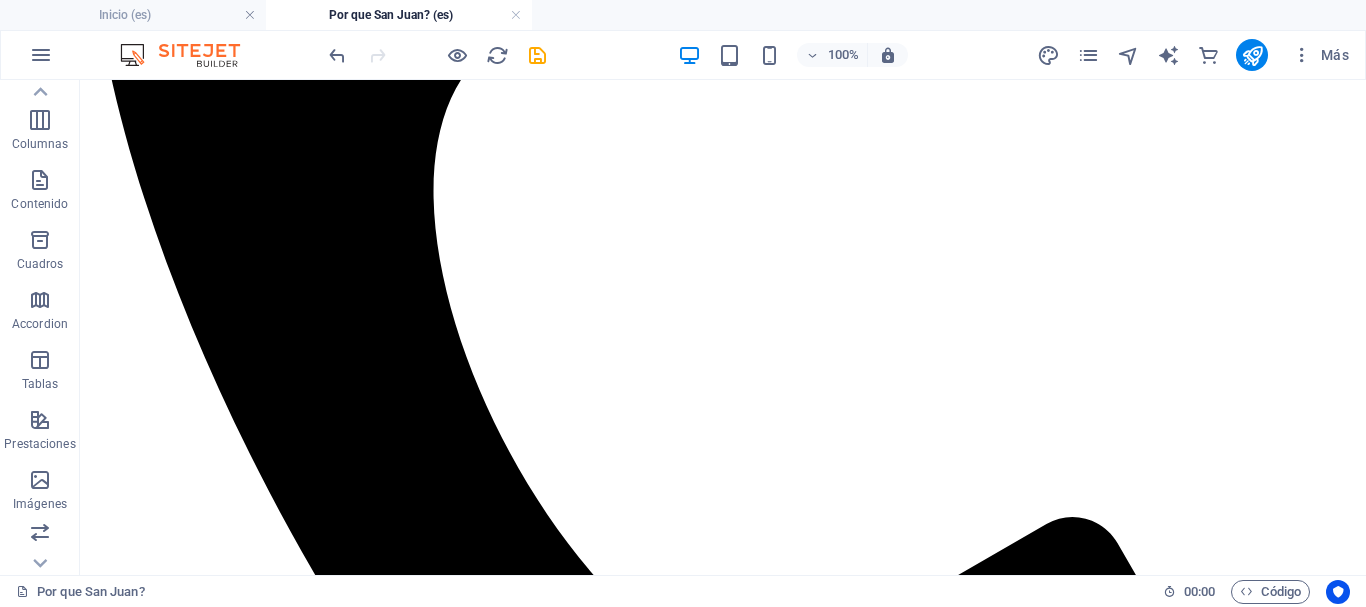 scroll, scrollTop: 0, scrollLeft: 0, axis: both 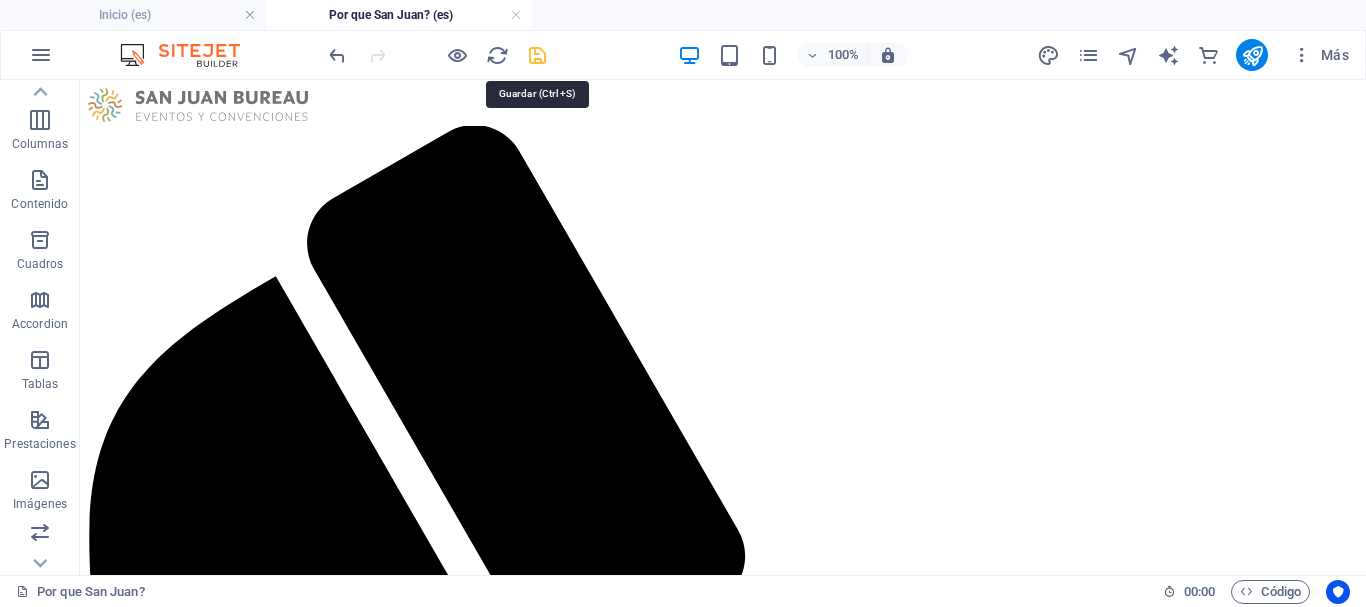 drag, startPoint x: 532, startPoint y: 55, endPoint x: 545, endPoint y: 252, distance: 197.42847 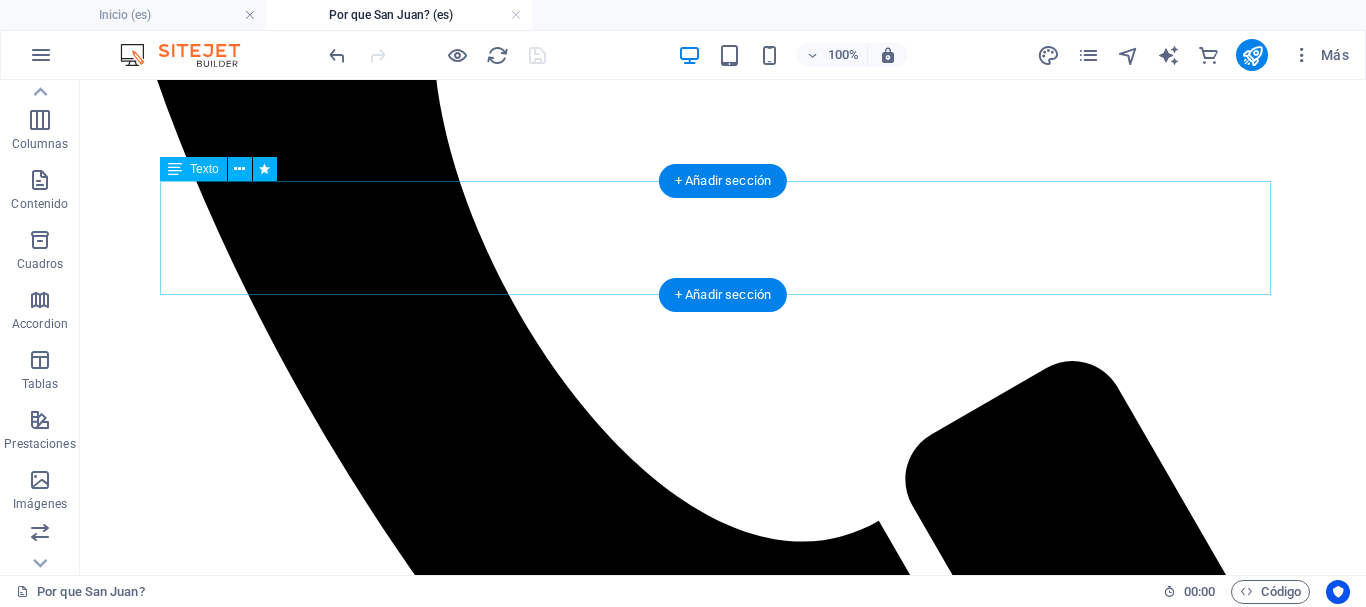 scroll, scrollTop: 0, scrollLeft: 0, axis: both 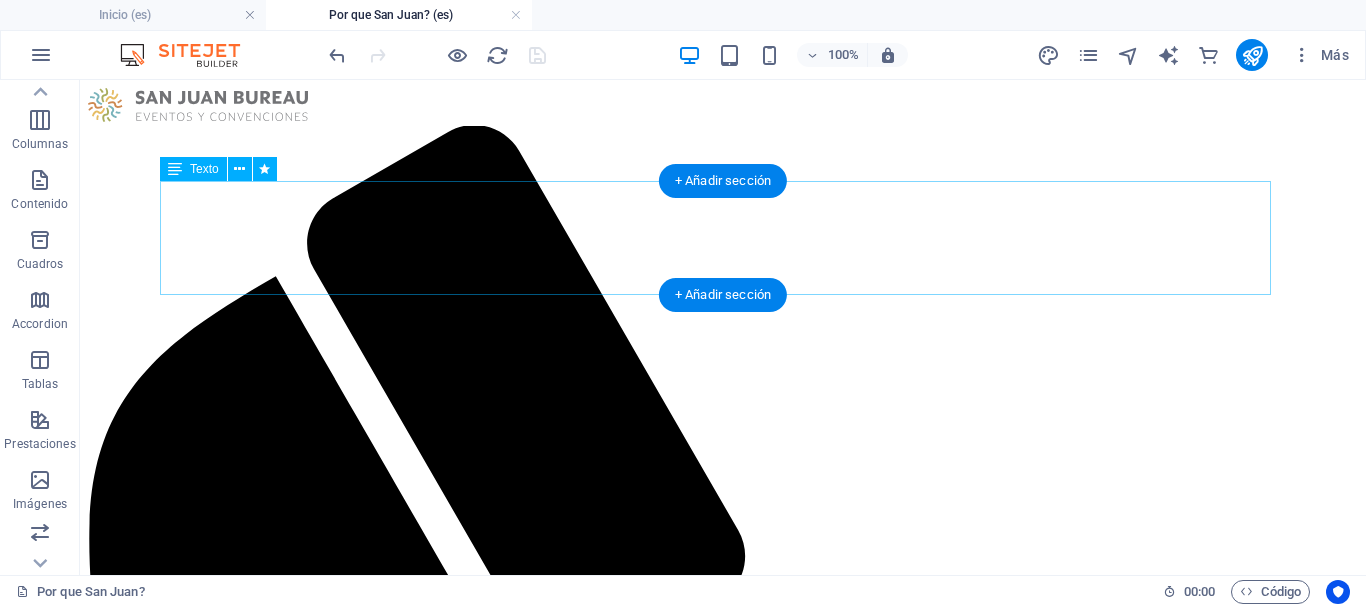 click on "¿Por qué [CITY]?" at bounding box center [723, 2014] 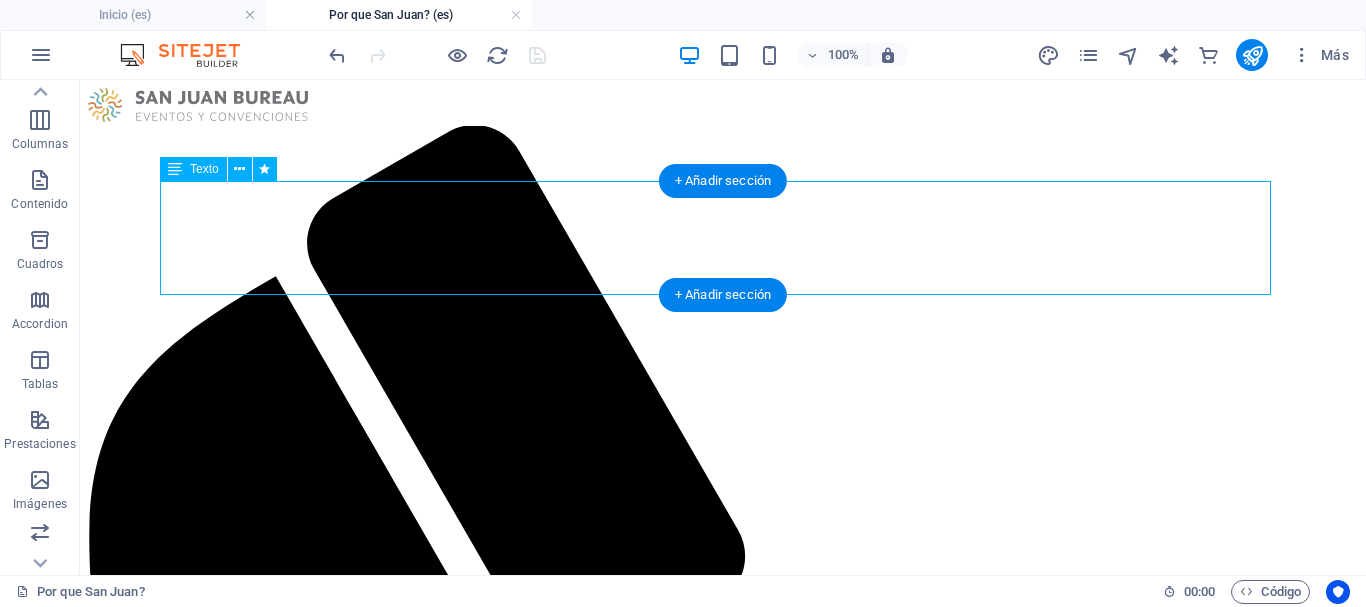 click on "¿Por qué [CITY]?" at bounding box center [723, 2014] 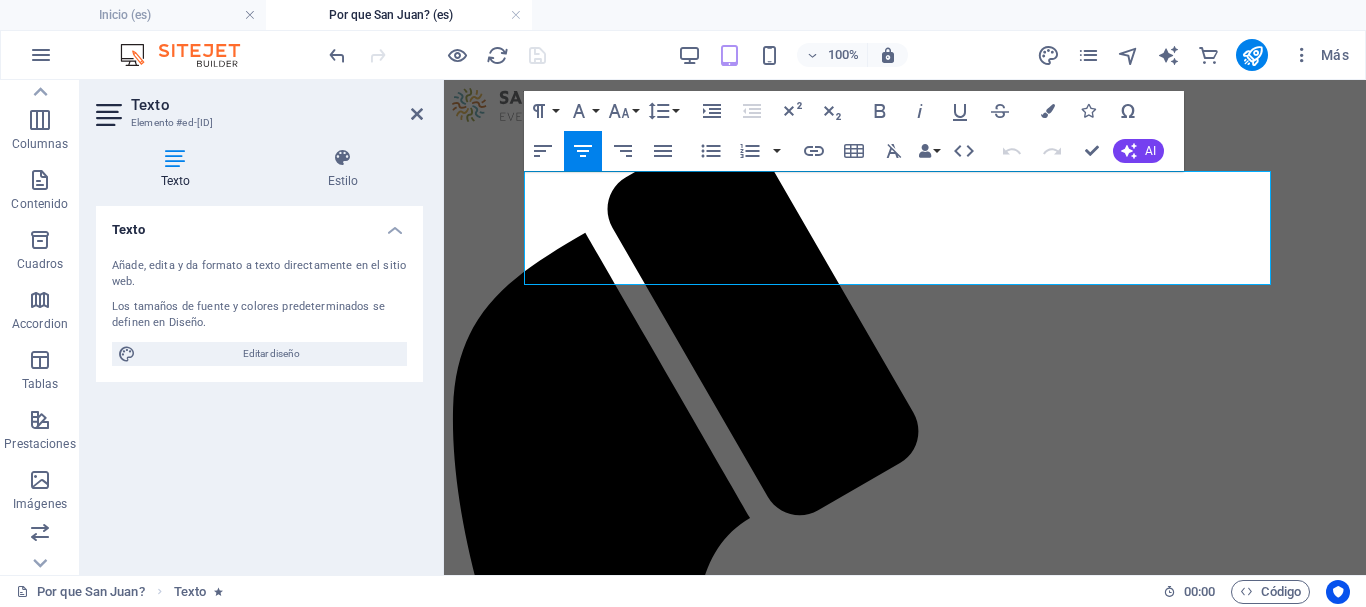 drag, startPoint x: 1136, startPoint y: 252, endPoint x: 1201, endPoint y: 245, distance: 65.37584 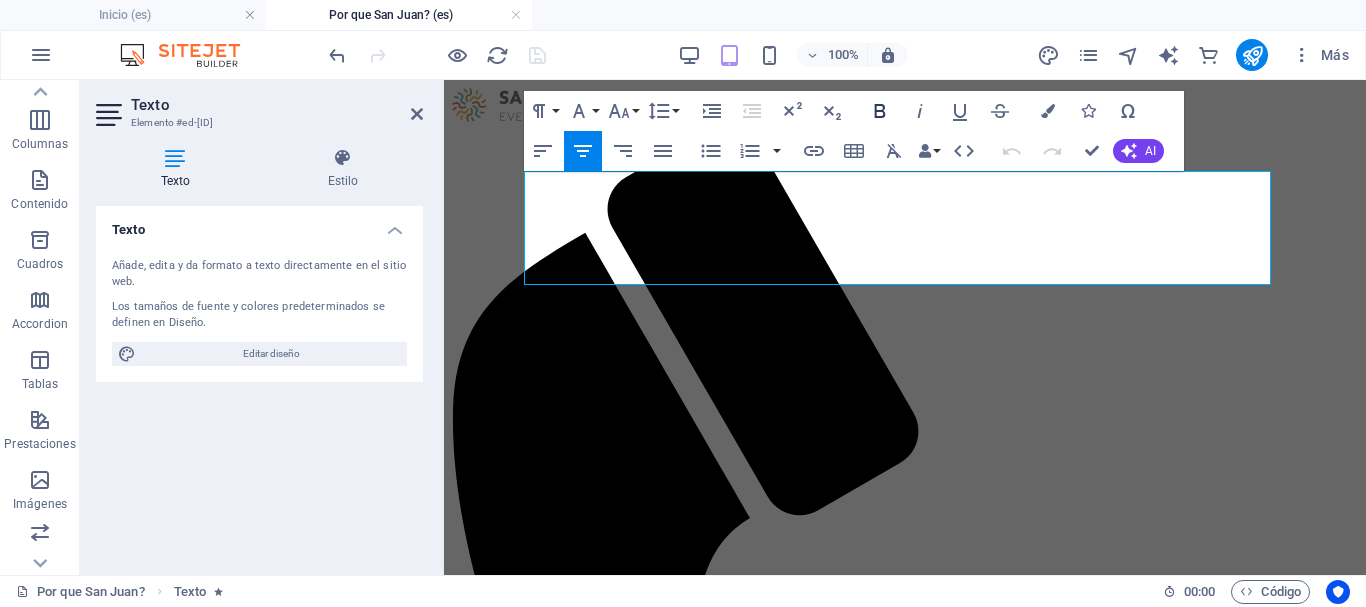 click 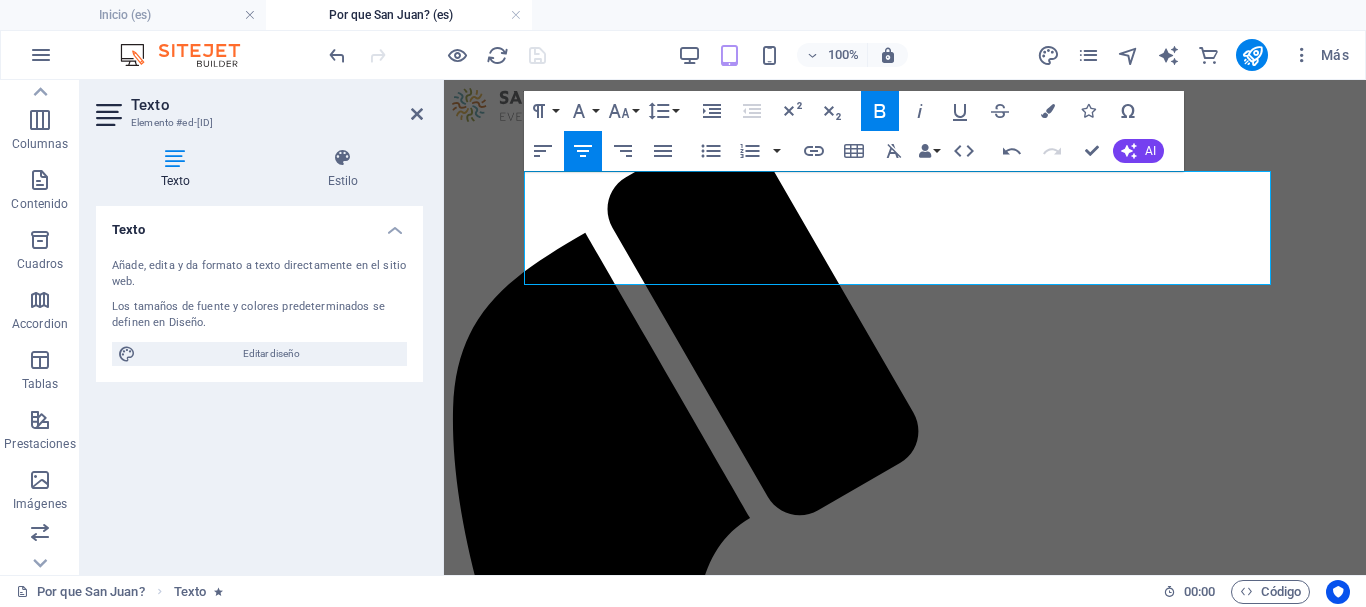 click on "Menu Inicio Socios San Juan Sobre Nosotros Noticias Contacto ¿Por qué San Juan?  San Juan ofrece infraestructura ideal para eventos de todo tipo, con salas, teatros, centros de convenciones y estadios completamente equipados. Su capacidad permite albergar encuentros locales, nacionales e internacionales de manera simultánea, con más de 178.000 plazas para eventos disponibles y más de 110 sedes, tanto públicas como privadas. La conectividad es un punto fuerte: cuenta con acceso aéreo y terrestre seguro, incluyendo un avión low cost recientemente incorporado y tres vuelos diarios a Buenos Aires. Además, dispone de un paso internacional que la vincula con la Región de Coquimbo en Chile. Para el transporte interno, una red pública eficiente facilita el traslado entre localidades y atractivos turísticos. Atractivos Tutísticos          Oferta Cultural Teatro del Bicentenario Auditorio Juan Victoria Casa Natal de Sarmiento Infraestructura deportiva Tecnología de vanguardia .  Contacto |  Aviso" at bounding box center [905, 10717] 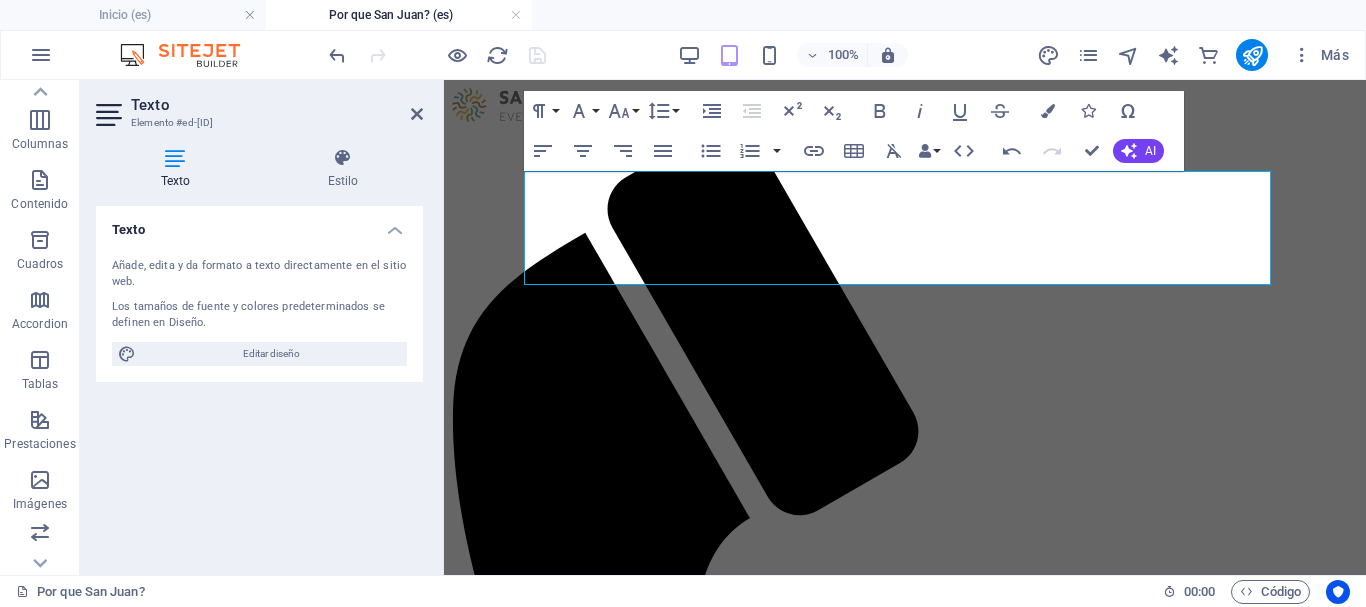 click on "Menu Inicio Socios San Juan Sobre Nosotros Noticias Contacto ¿Por qué San Juan?  San Juan ofrece infraestructura ideal para eventos de todo tipo, con salas, teatros, centros de convenciones y estadios completamente equipados. Su capacidad permite albergar encuentros locales, nacionales e internacionales de manera simultánea, con más de 178.000 plazas para eventos disponibles y más de 110 sedes, tanto públicas como privadas. La conectividad es un punto fuerte: cuenta con acceso aéreo y terrestre seguro, incluyendo un avión low cost recientemente incorporado y tres vuelos diarios a Buenos Aires. Además, dispone de un paso internacional que la vincula con la Región de Coquimbo en Chile. Para el transporte interno, una red pública eficiente facilita el traslado entre localidades y atractivos turísticos. Atractivos Tutísticos          Oferta Cultural Teatro del Bicentenario Auditorio Juan Victoria Casa Natal de Sarmiento Infraestructura deportiva Tecnología de vanguardia .  Contacto |  Aviso" at bounding box center (905, 10717) 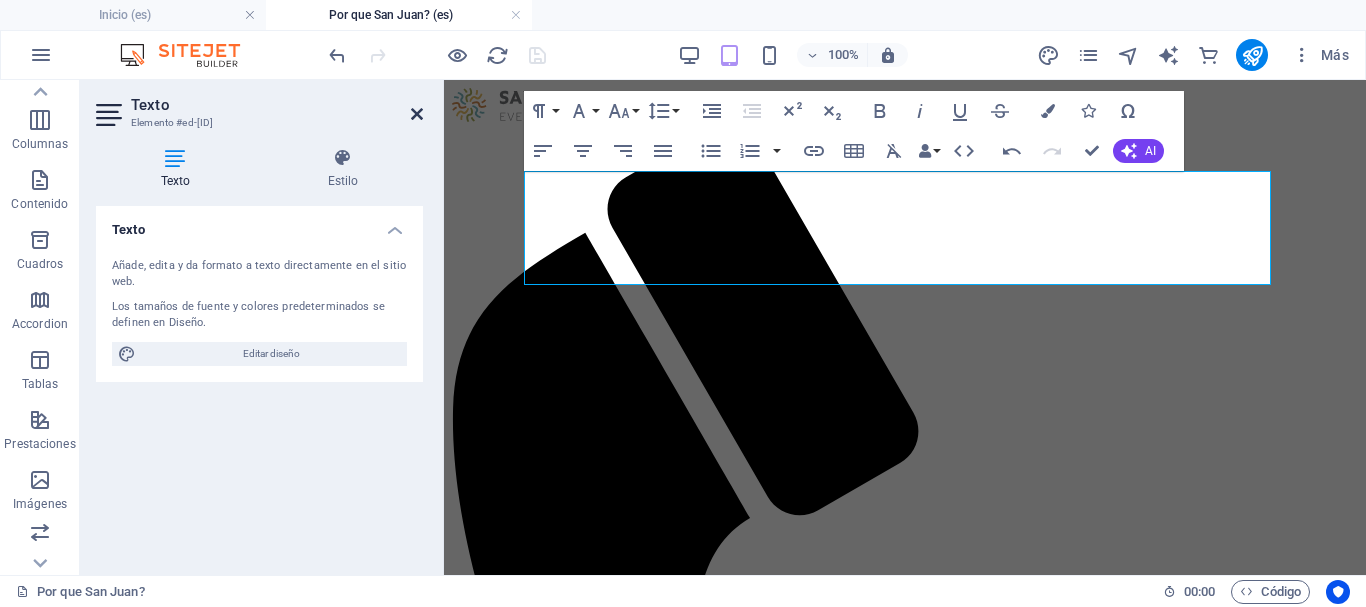 click at bounding box center (417, 114) 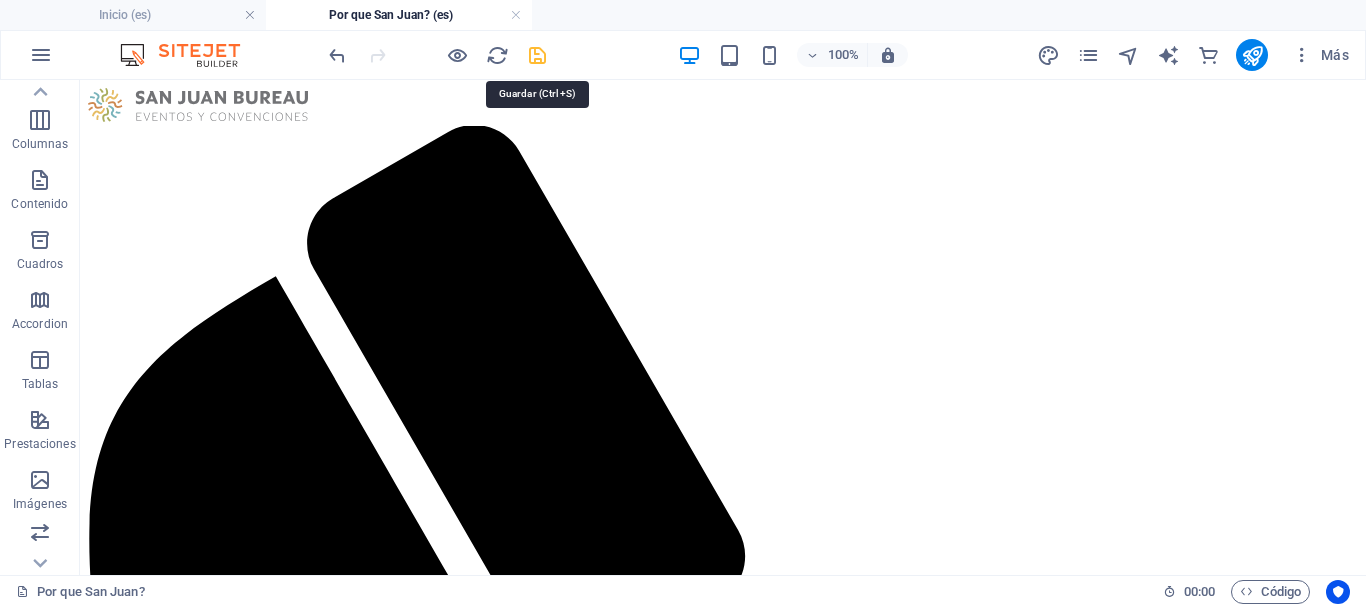 click at bounding box center (537, 55) 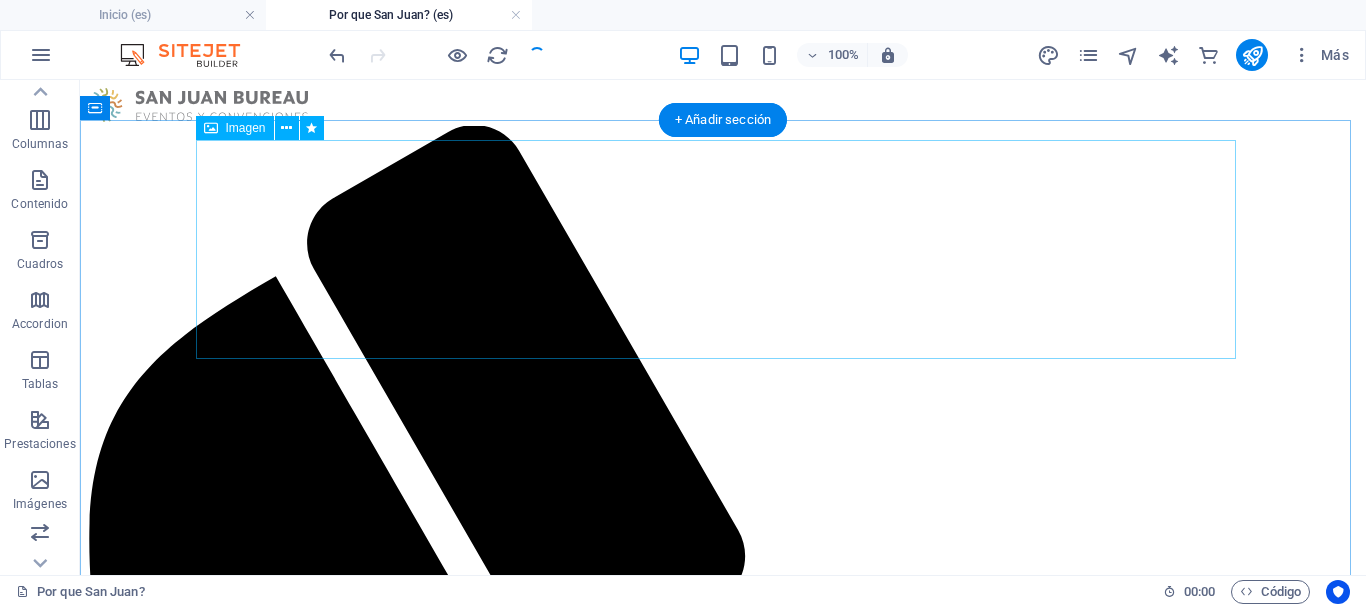 scroll, scrollTop: 200, scrollLeft: 0, axis: vertical 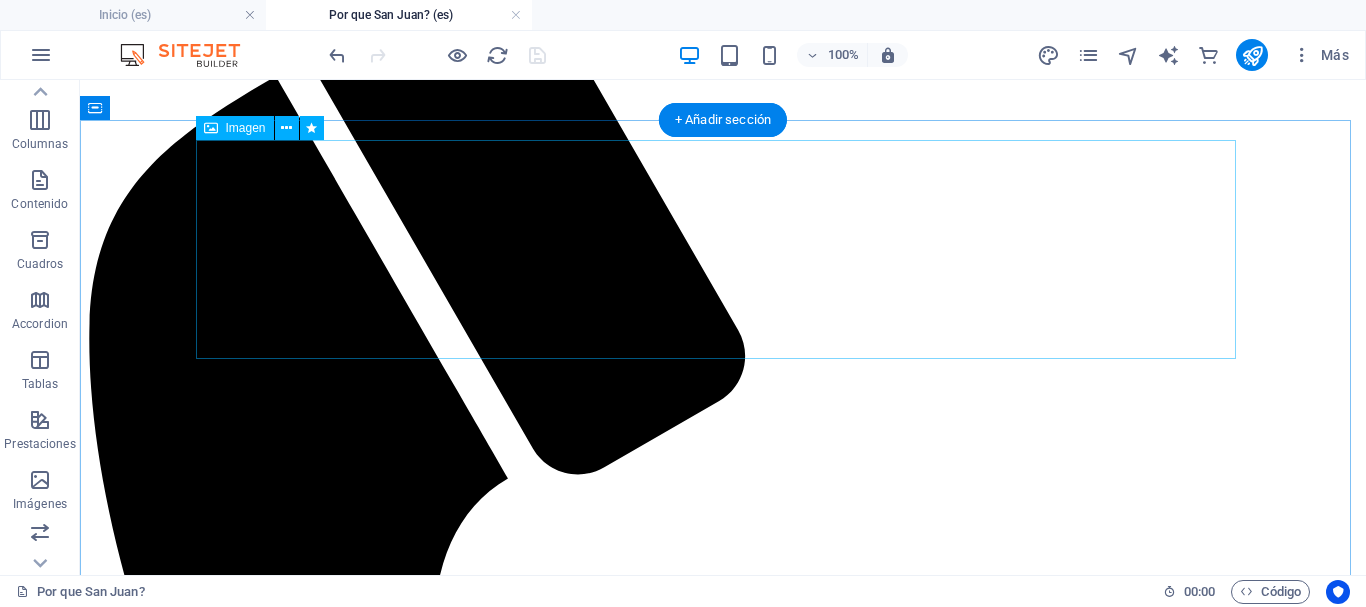 click at bounding box center [723, 2020] 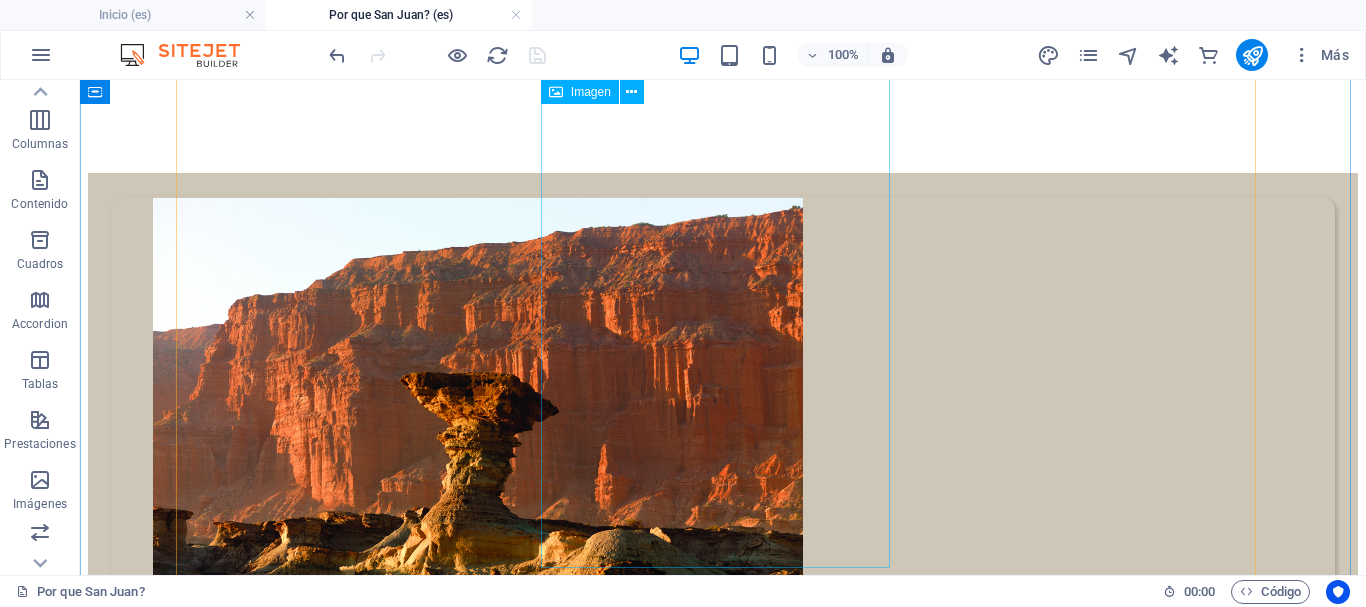 scroll, scrollTop: 3200, scrollLeft: 0, axis: vertical 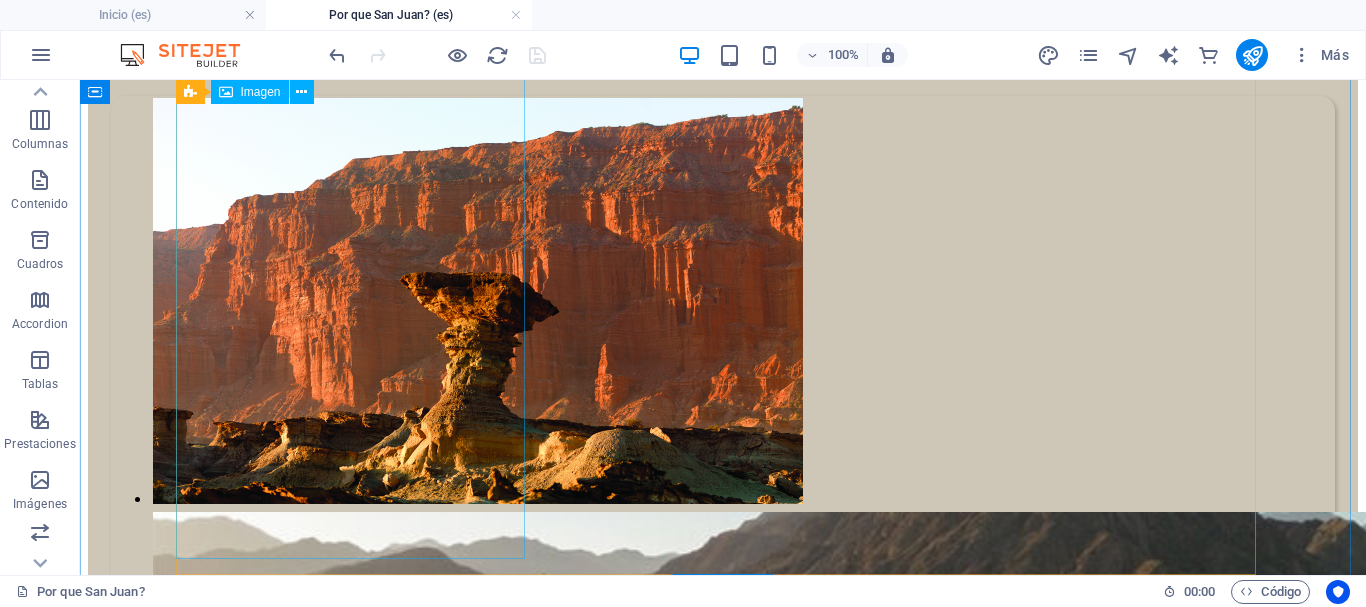 click at bounding box center (723, 5767) 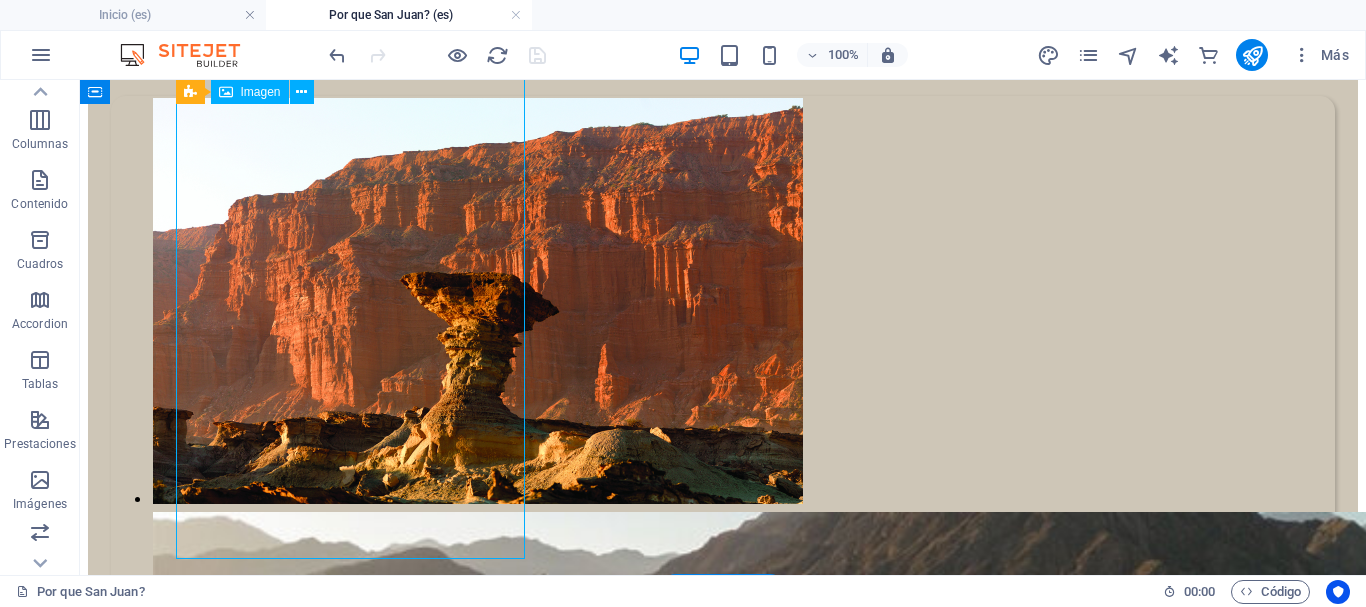 drag, startPoint x: 323, startPoint y: 305, endPoint x: 304, endPoint y: 392, distance: 89.050545 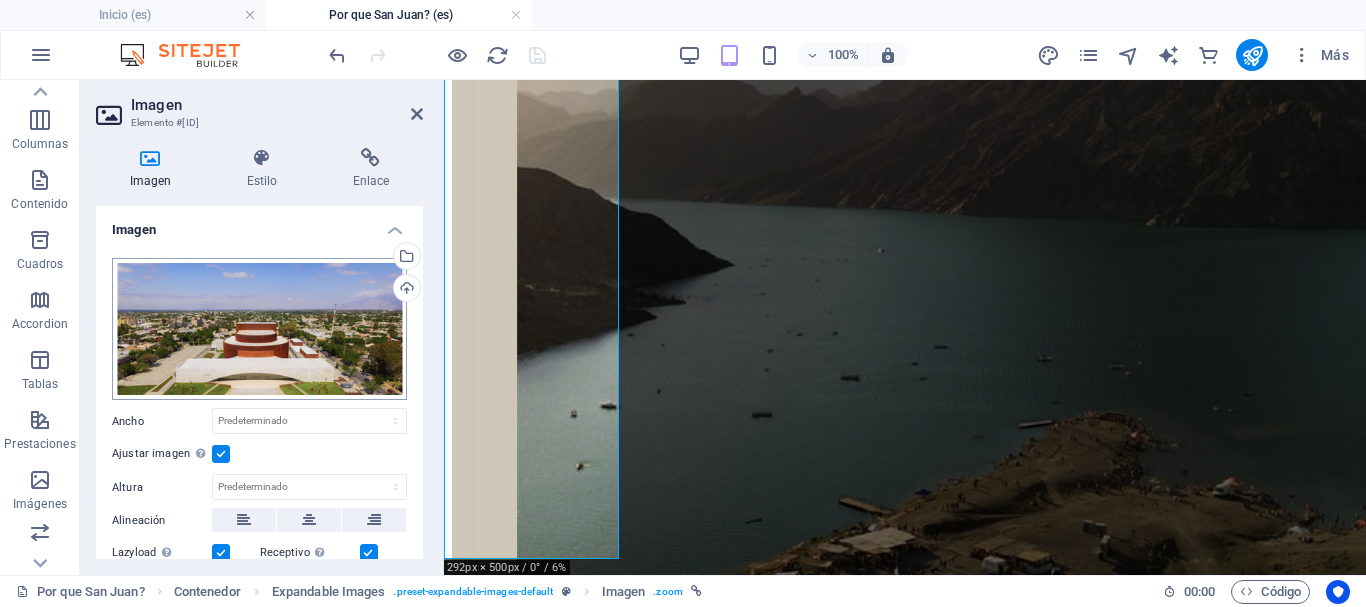 scroll, scrollTop: 2826, scrollLeft: 0, axis: vertical 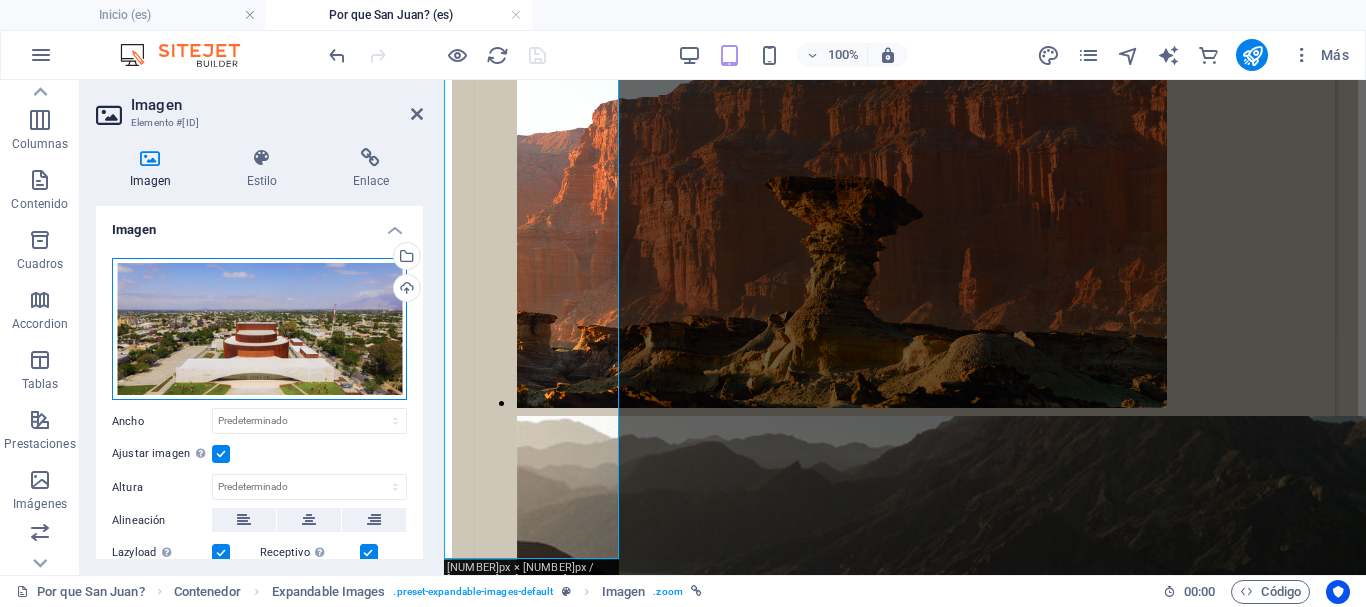 click on "Arrastra archivos aquí, haz clic para escoger archivos o  selecciona archivos de Archivos o de nuestra galería gratuita de fotos y vídeos" at bounding box center (259, 329) 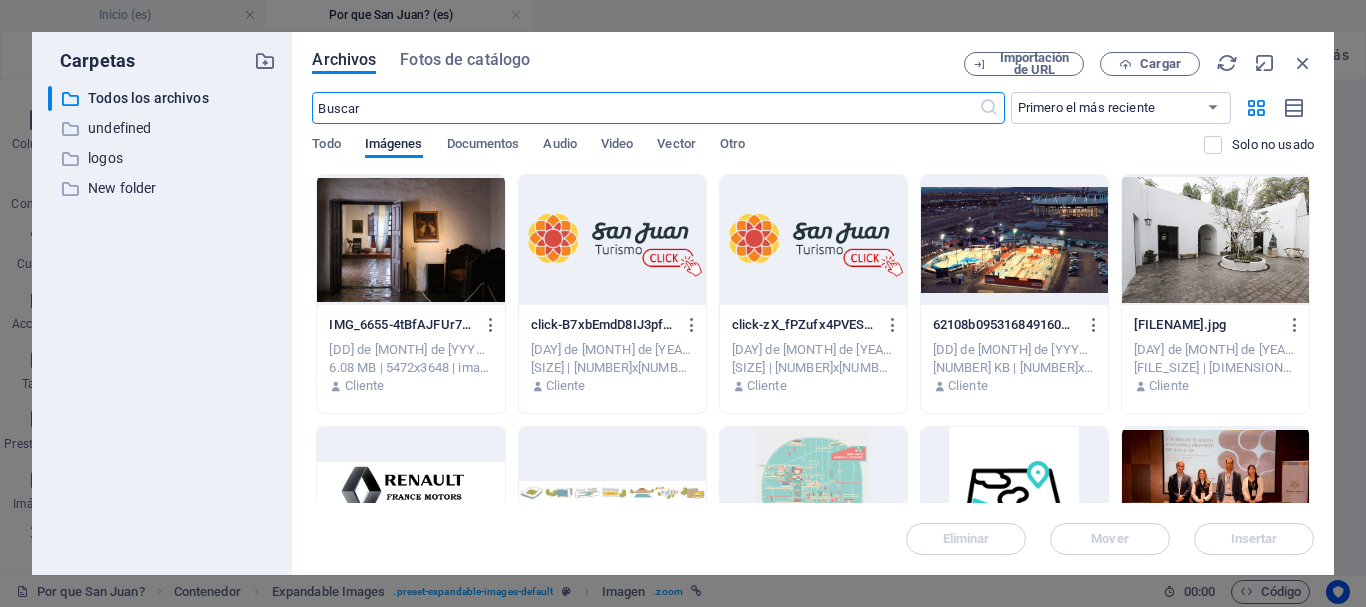 scroll, scrollTop: 4019, scrollLeft: 0, axis: vertical 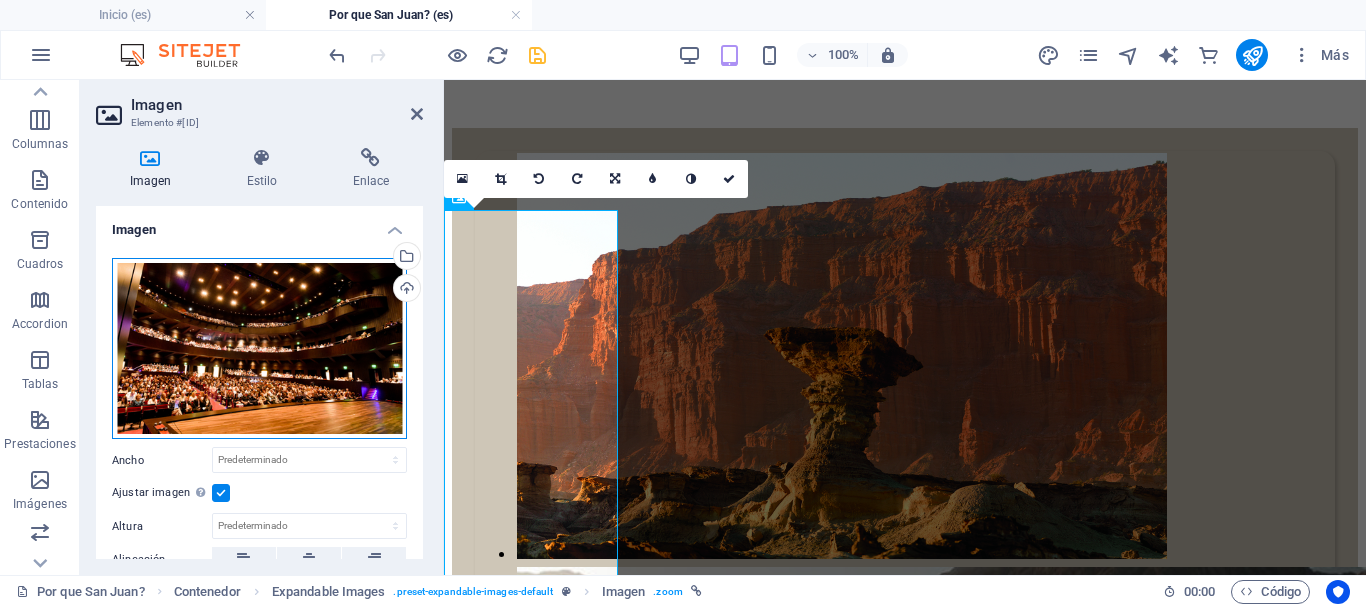 click on "Arrastra archivos aquí, haz clic para escoger archivos o  selecciona archivos de Archivos o de nuestra galería gratuita de fotos y vídeos" at bounding box center [259, 349] 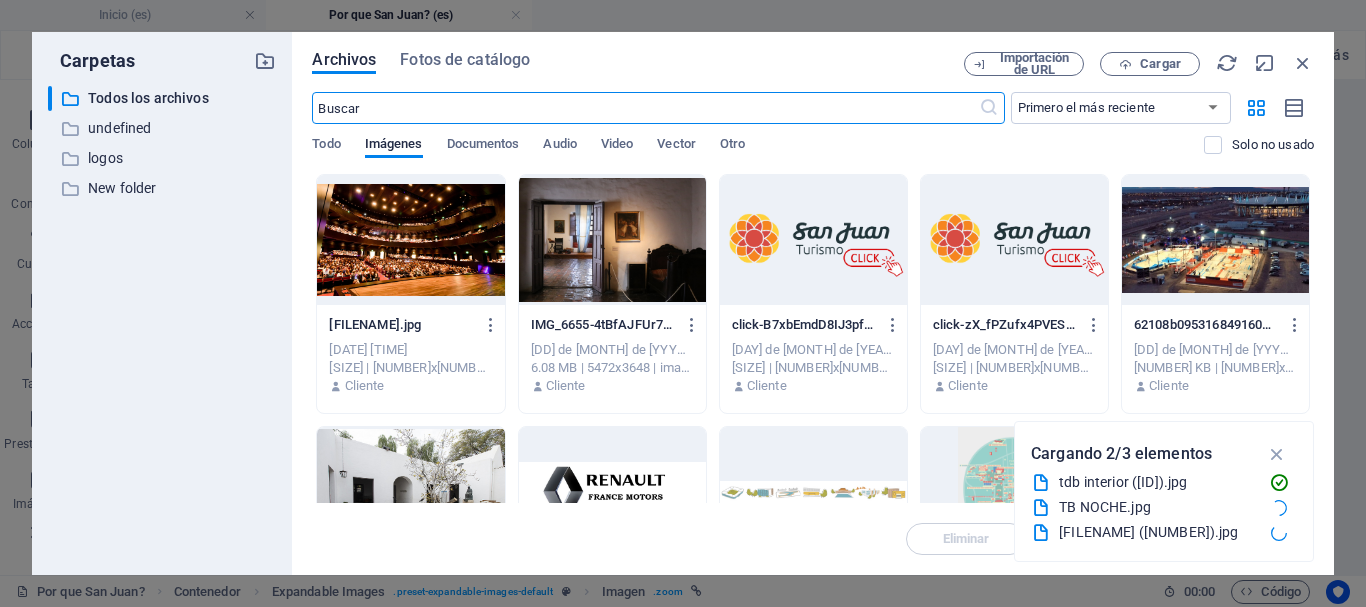 scroll, scrollTop: 4019, scrollLeft: 0, axis: vertical 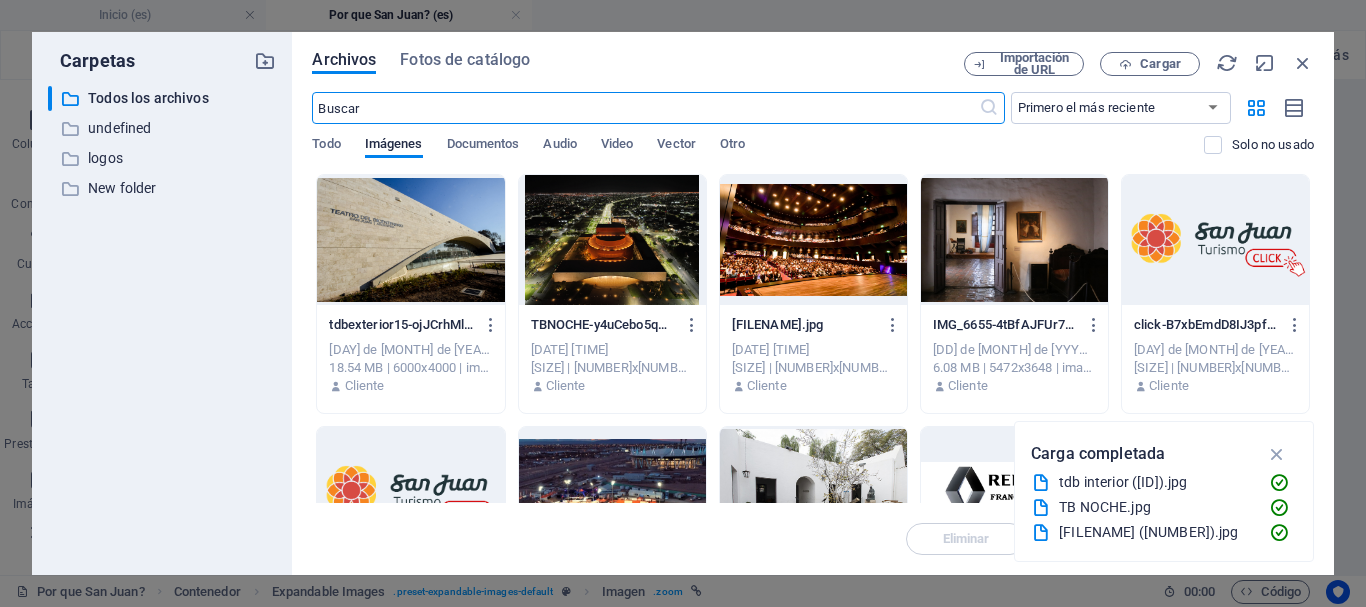 click at bounding box center (410, 240) 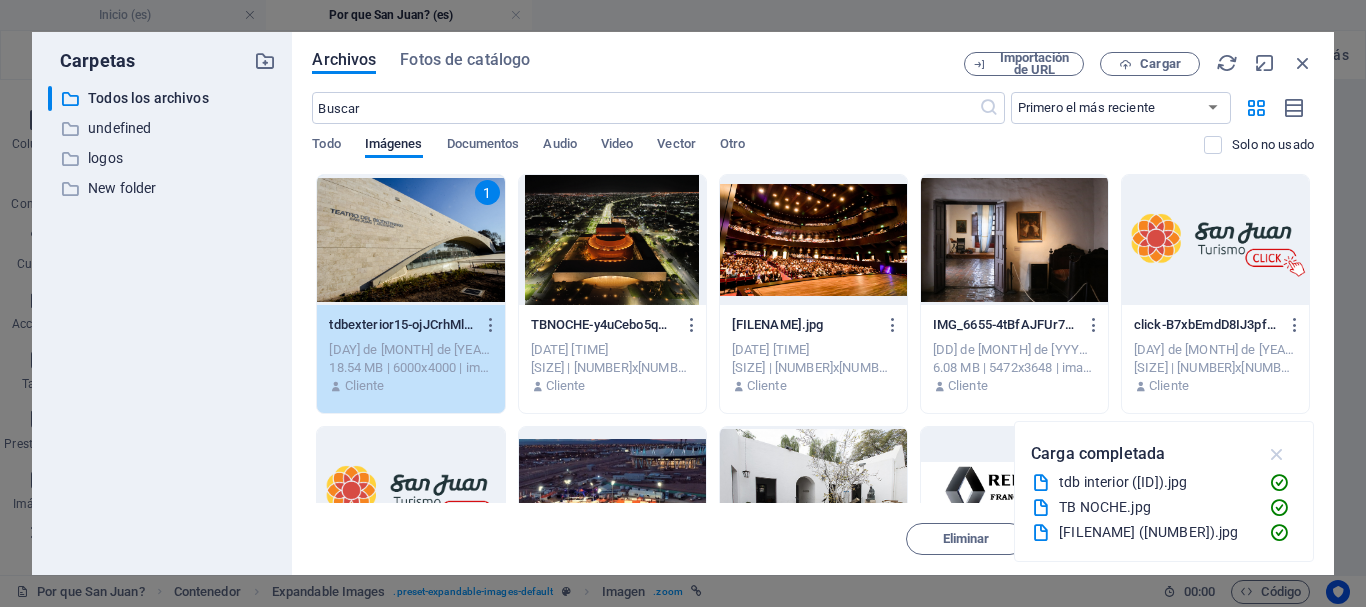 click at bounding box center (1277, 454) 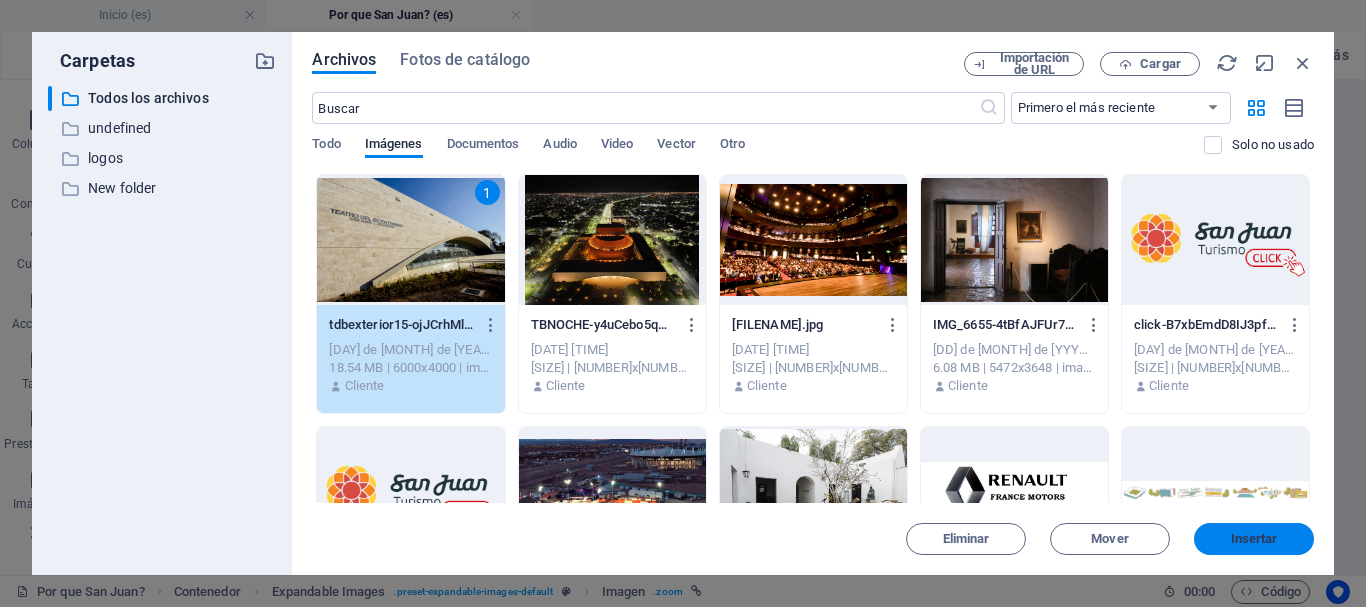 click on "Insertar" at bounding box center [1254, 539] 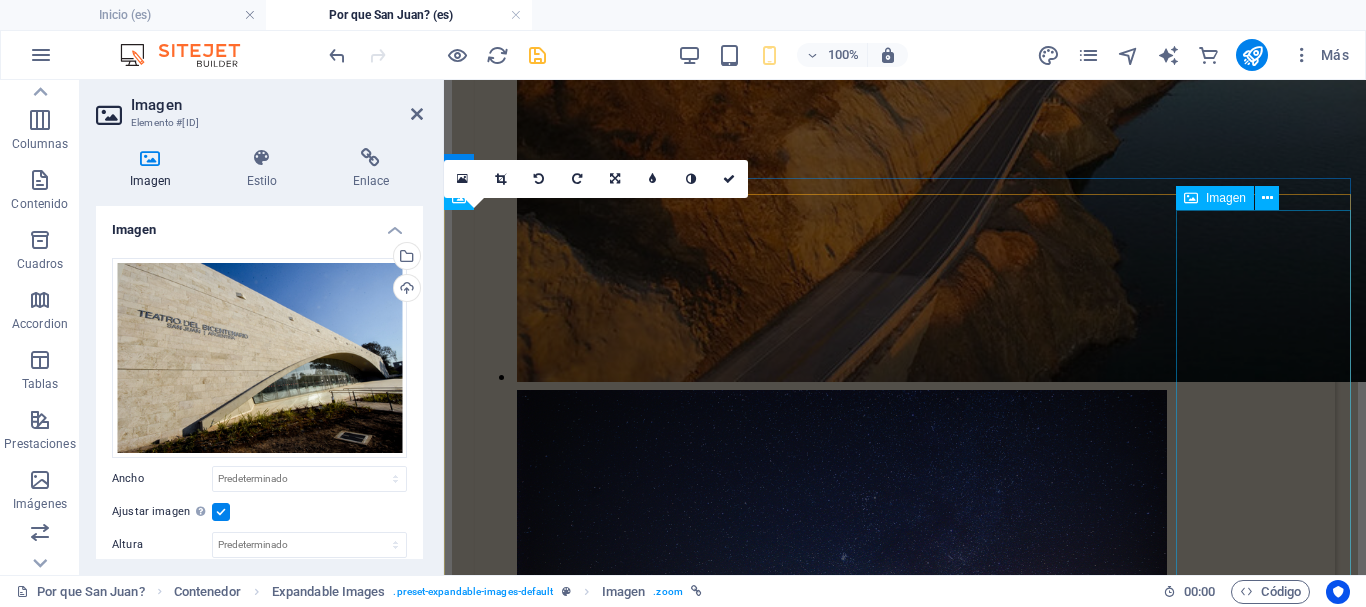 scroll, scrollTop: 2675, scrollLeft: 0, axis: vertical 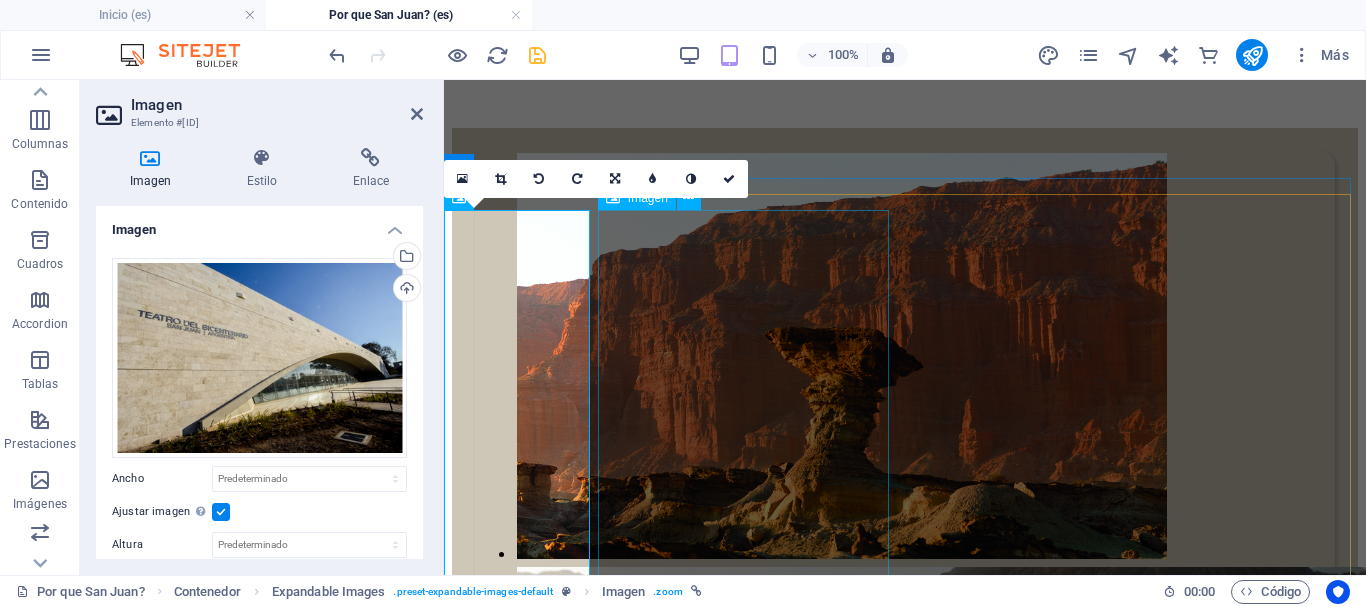 click at bounding box center (905, 5703) 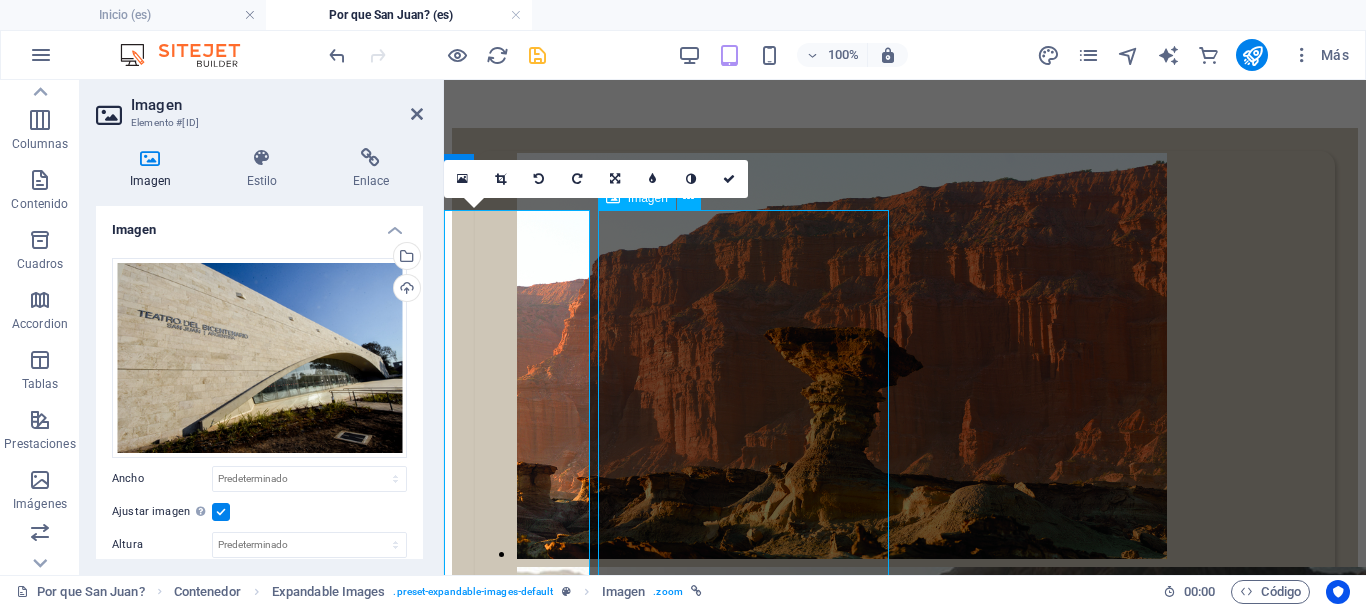 click at bounding box center [905, 5703] 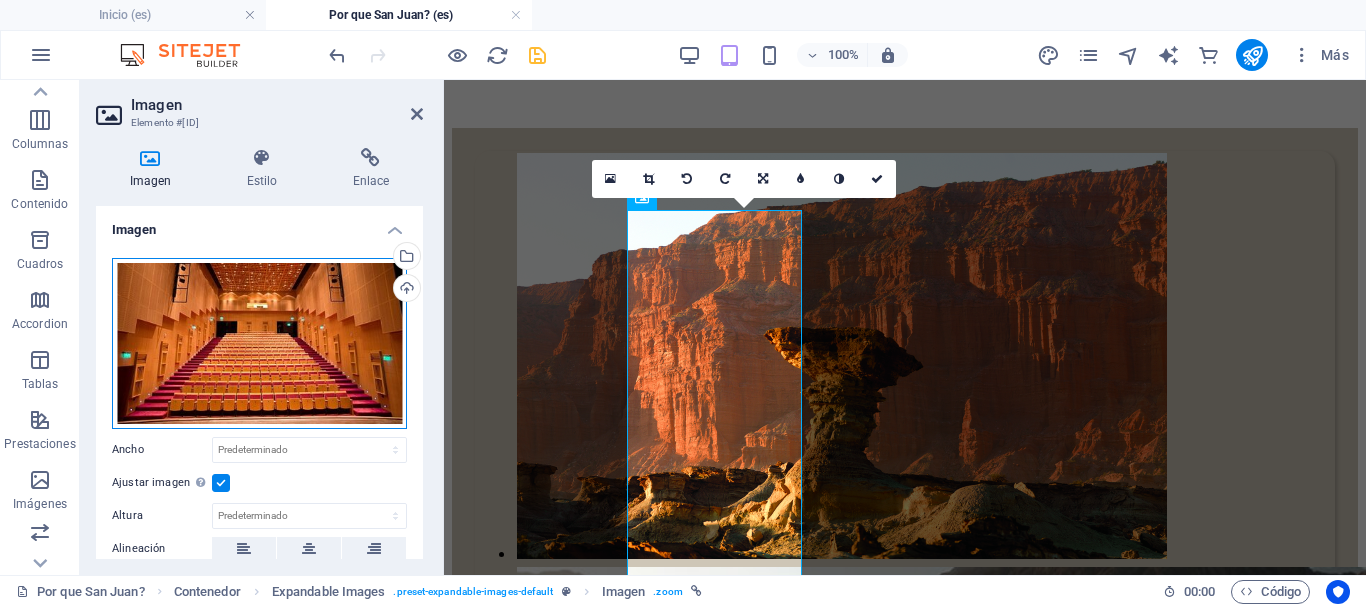 click on "Arrastra archivos aquí, haz clic para escoger archivos o  selecciona archivos de Archivos o de nuestra galería gratuita de fotos y vídeos" at bounding box center [259, 343] 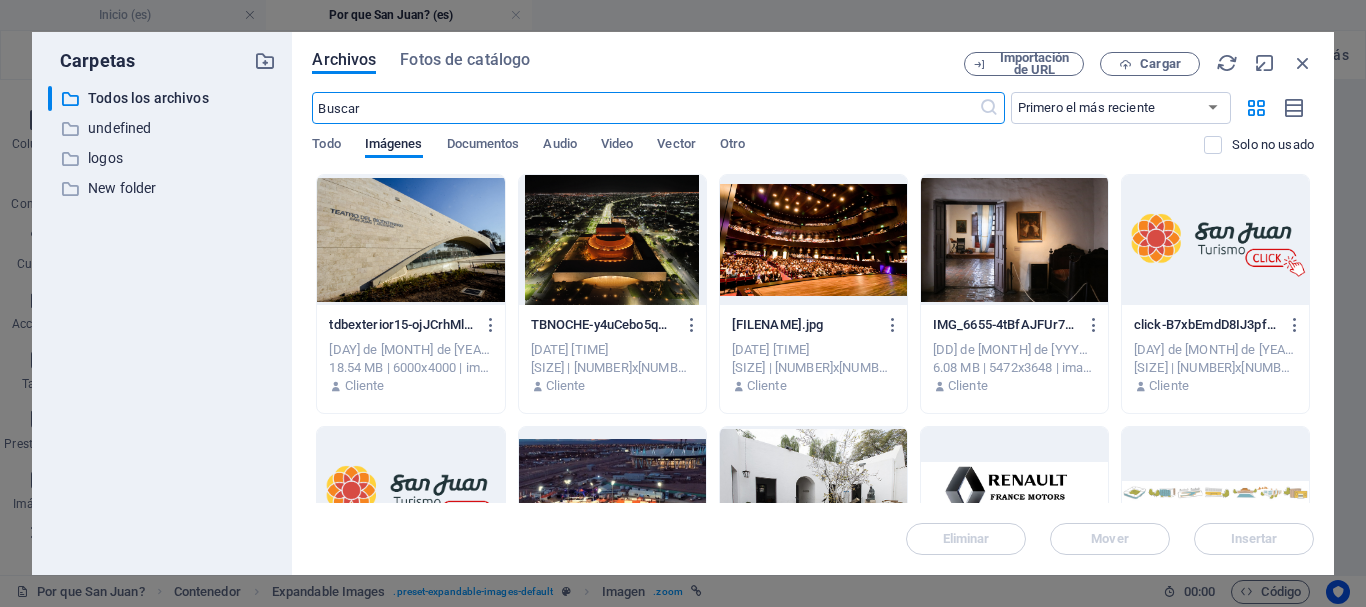 scroll, scrollTop: 4019, scrollLeft: 0, axis: vertical 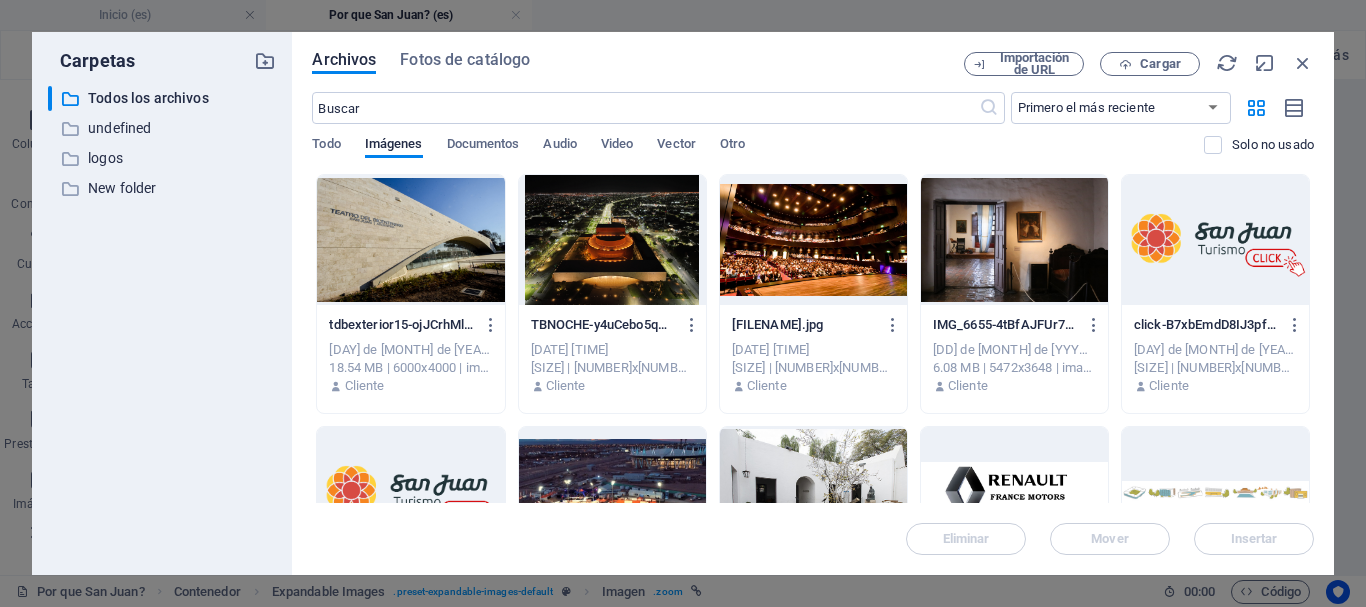 click at bounding box center [813, 240] 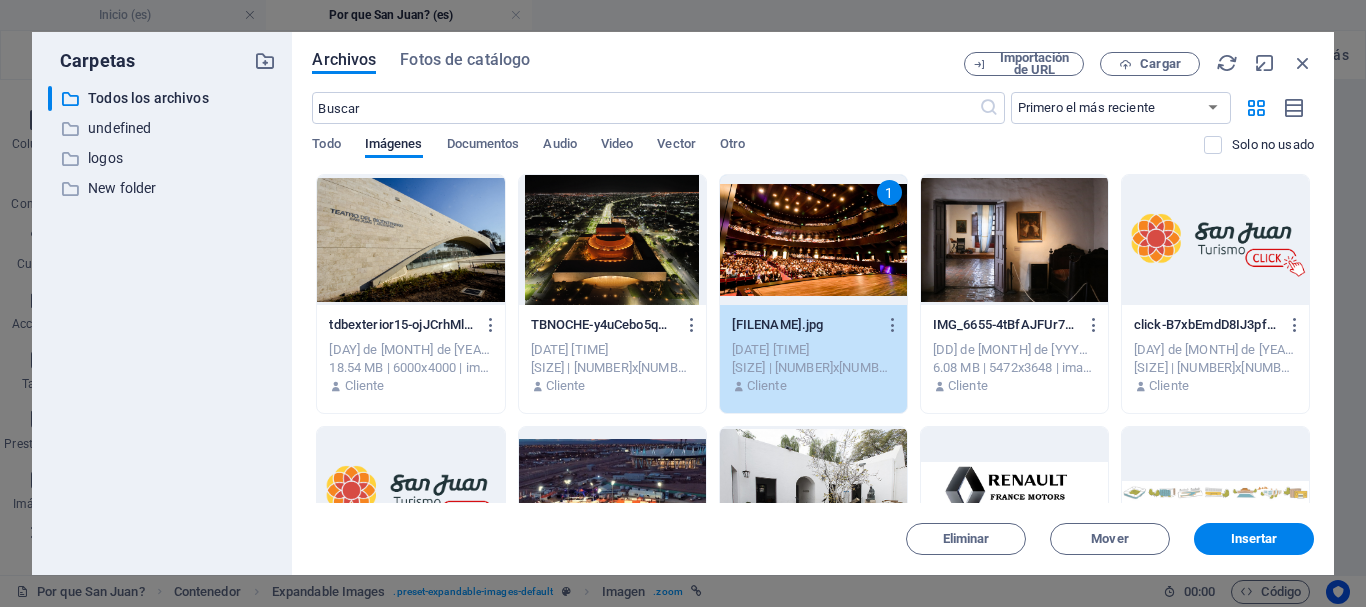 drag, startPoint x: 1211, startPoint y: 520, endPoint x: 1219, endPoint y: 527, distance: 10.630146 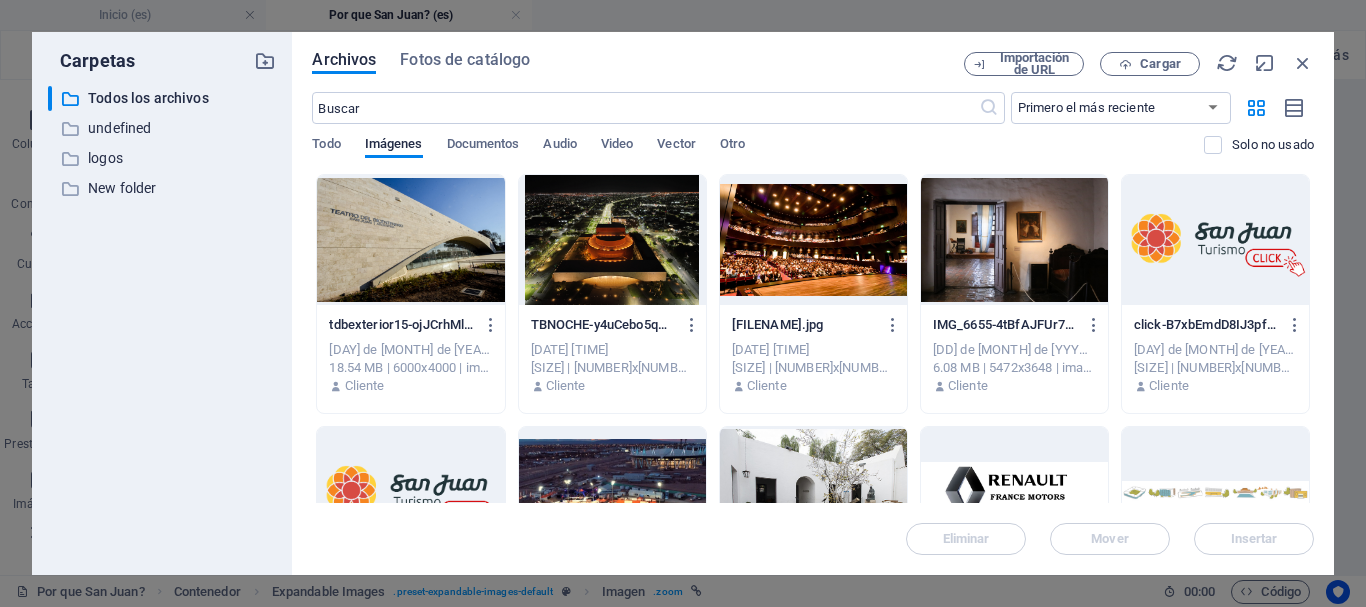 click on "Eliminar Mover Insertar" at bounding box center (813, 529) 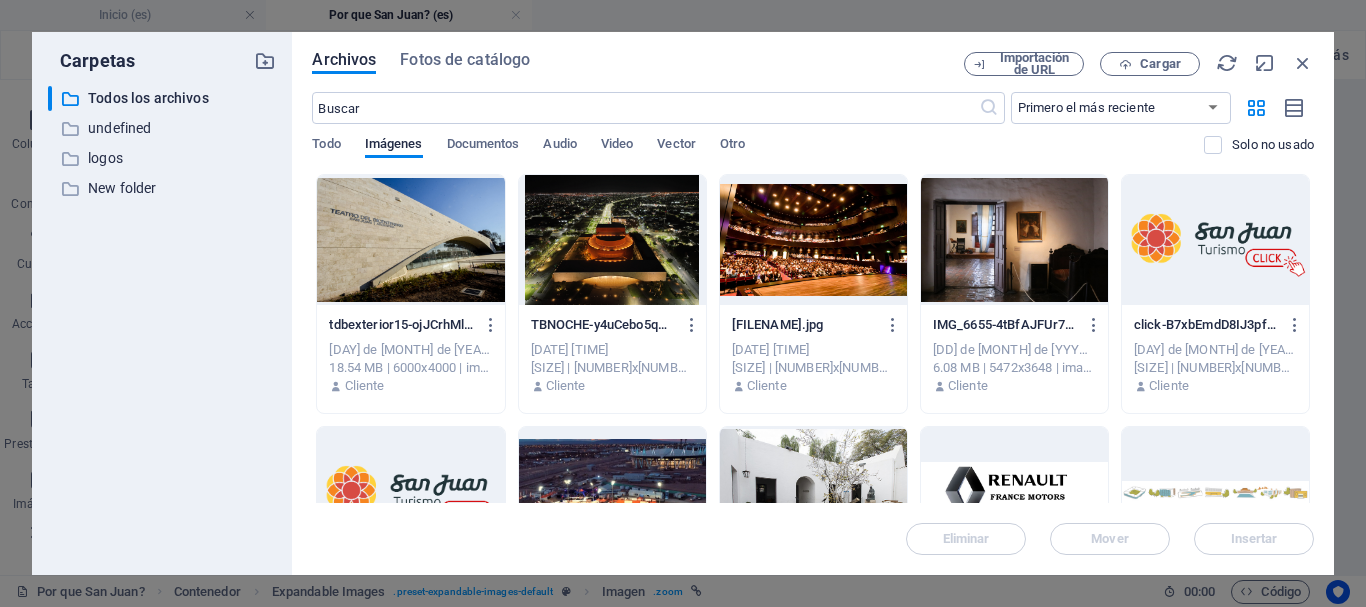 click on "Archivos Fotos de catálogo" at bounding box center [638, 63] 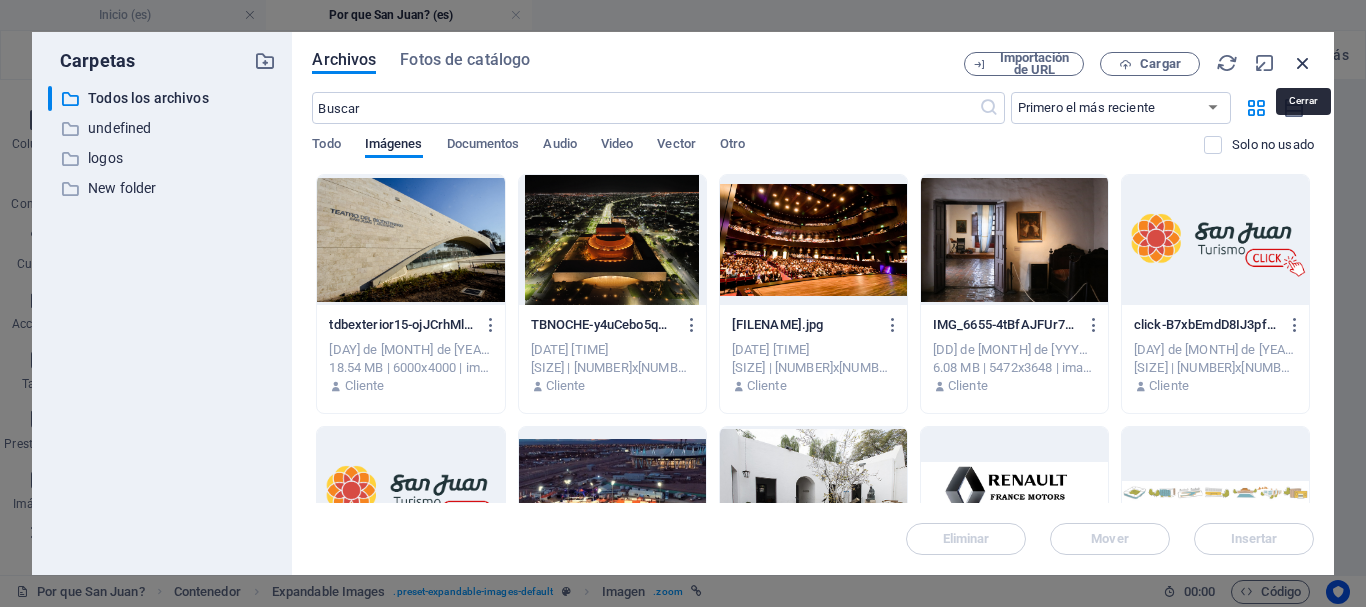 click at bounding box center (1303, 63) 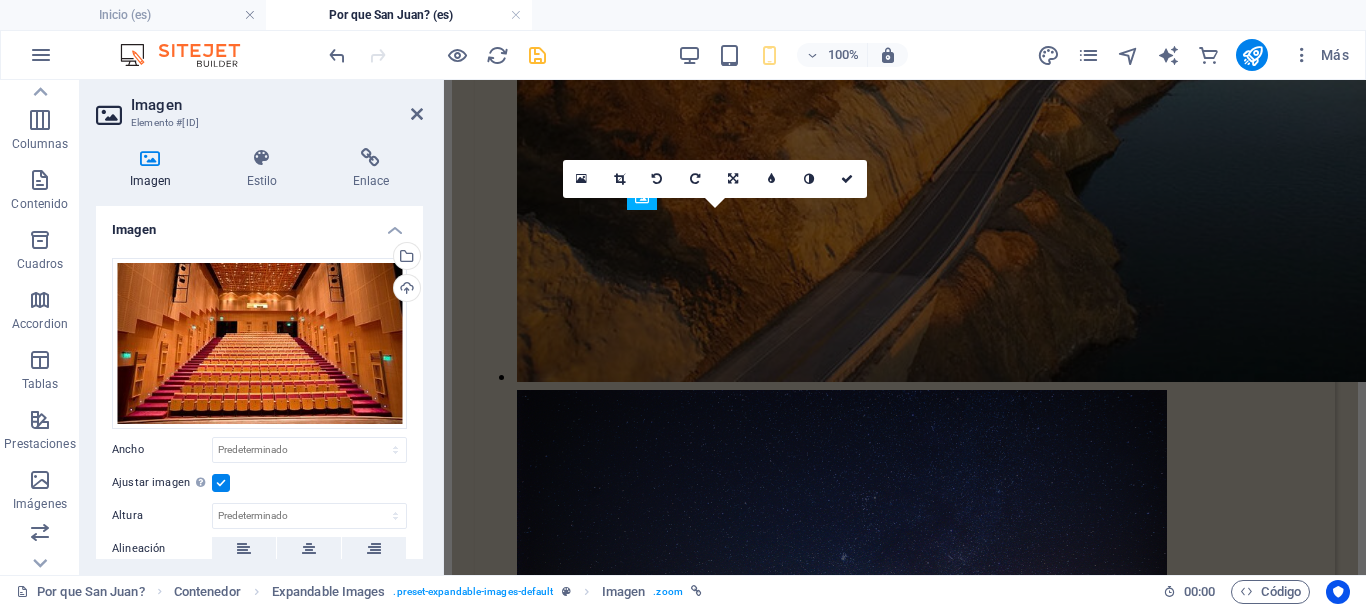 scroll, scrollTop: 2675, scrollLeft: 0, axis: vertical 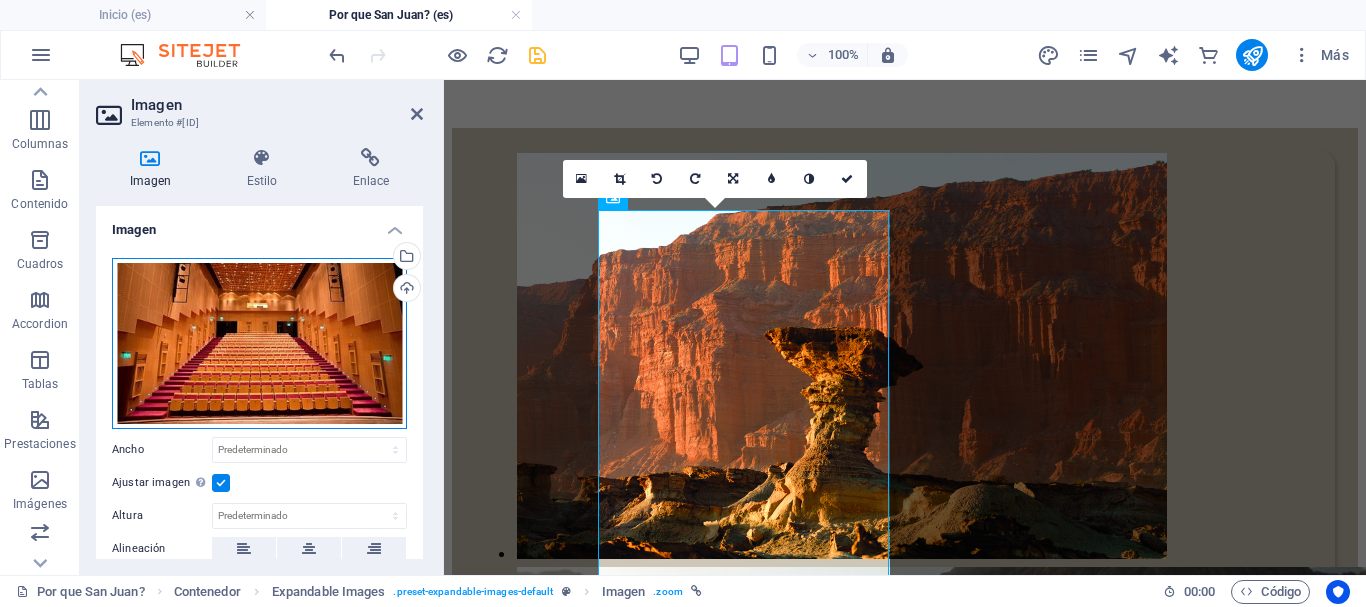 click on "Arrastra archivos aquí, haz clic para escoger archivos o  selecciona archivos de Archivos o de nuestra galería gratuita de fotos y vídeos" at bounding box center (259, 343) 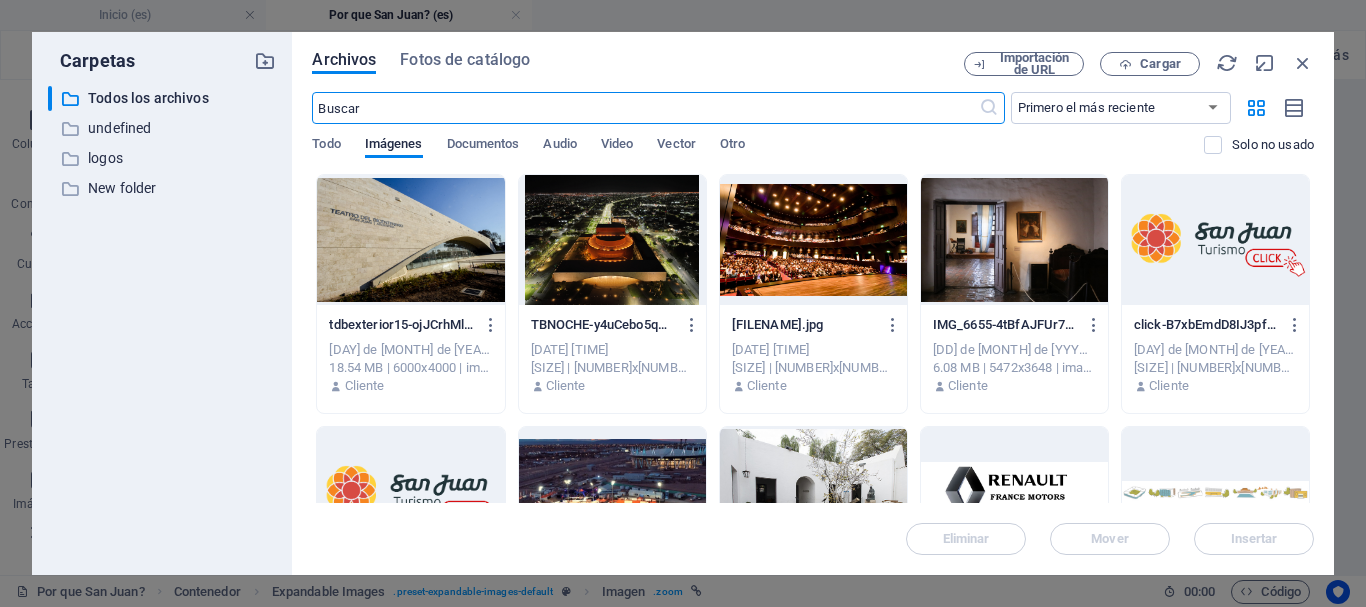 scroll, scrollTop: 4019, scrollLeft: 0, axis: vertical 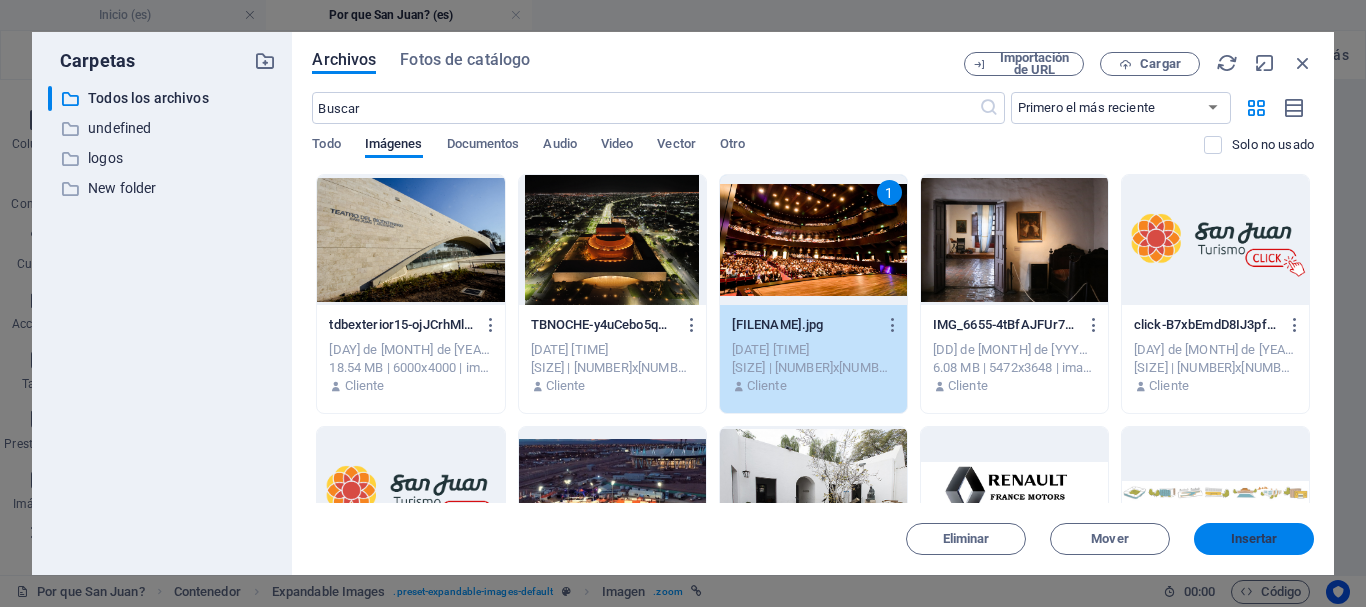 click on "Insertar" at bounding box center (1254, 539) 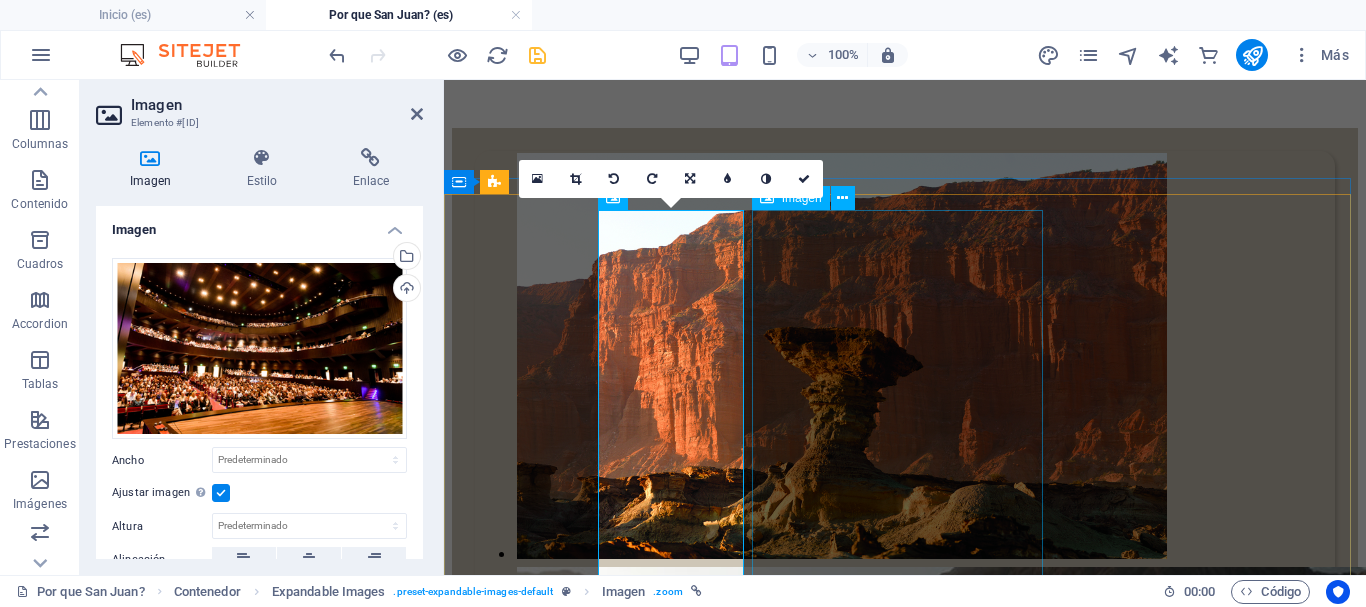 scroll, scrollTop: 2875, scrollLeft: 0, axis: vertical 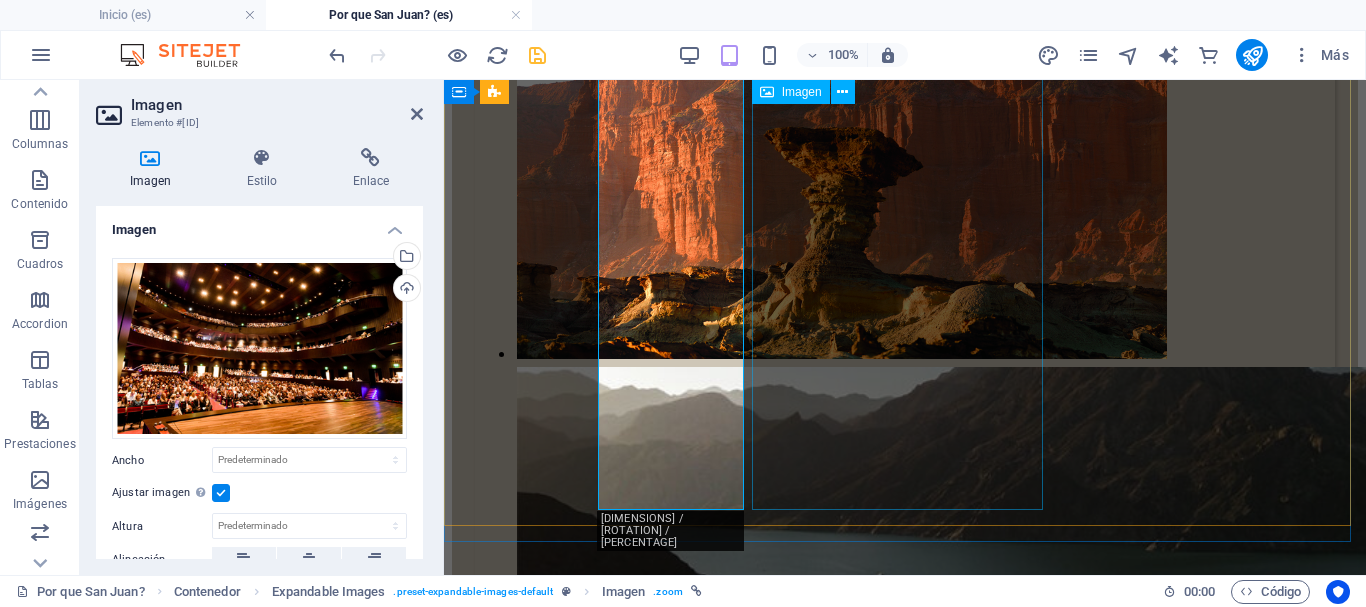 click at bounding box center (905, 6194) 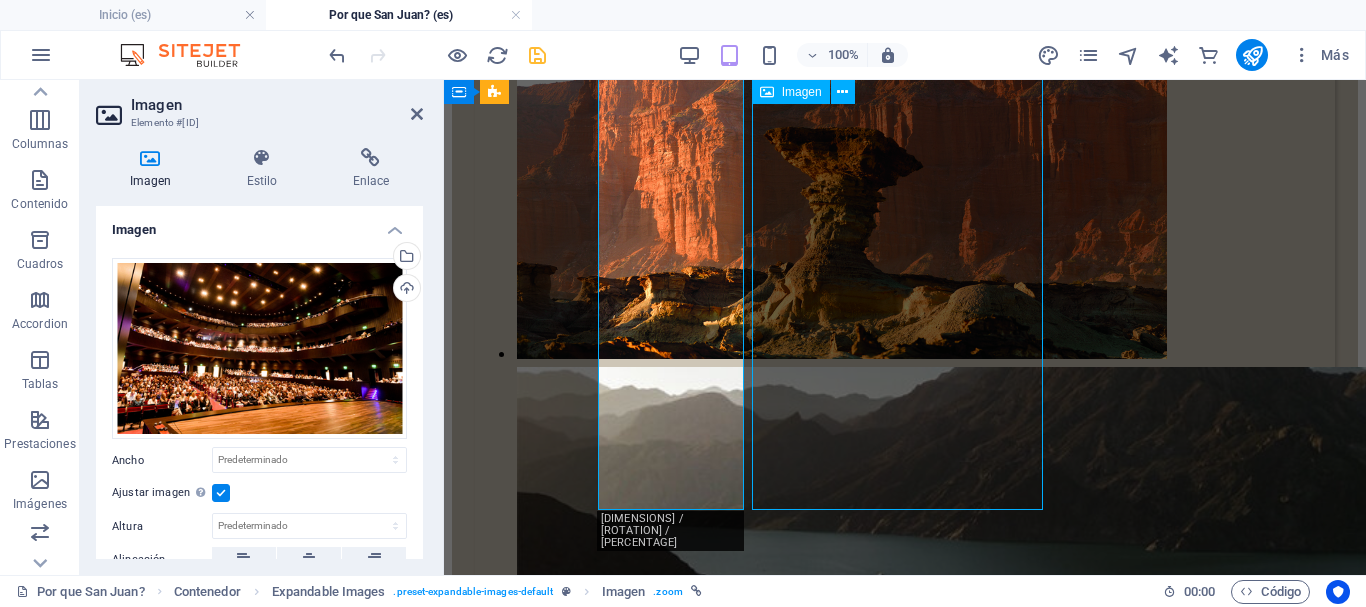 click at bounding box center [905, 6194] 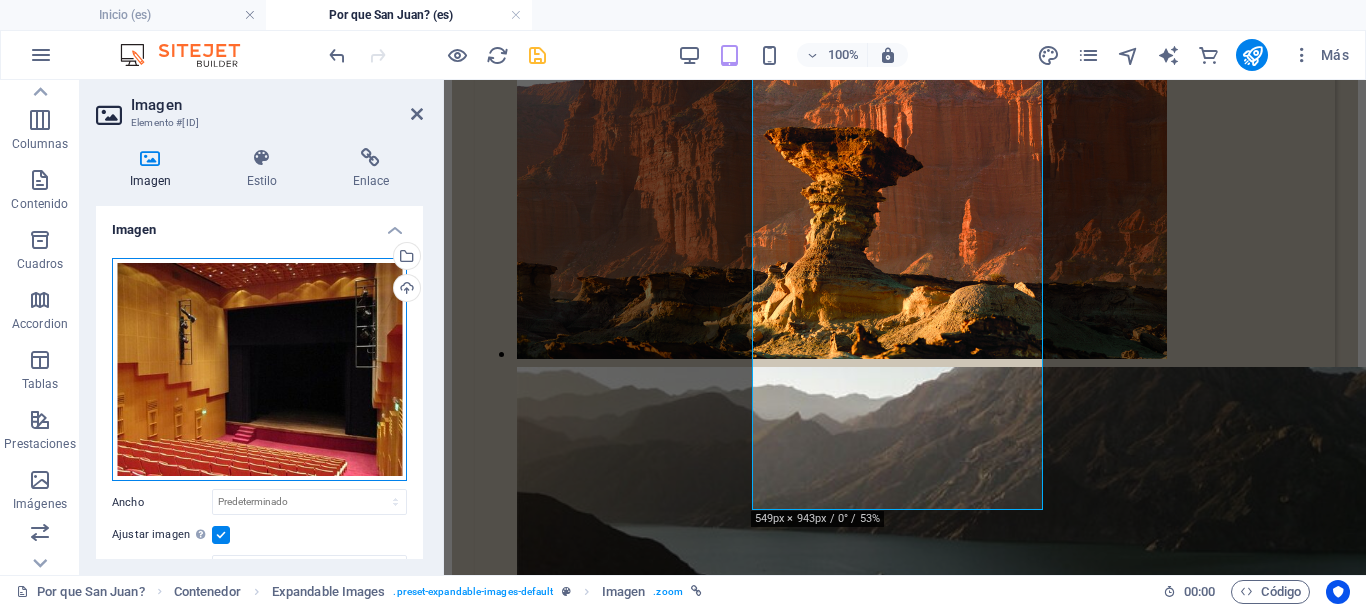 click on "Arrastra archivos aquí, haz clic para escoger archivos o  selecciona archivos de Archivos o de nuestra galería gratuita de fotos y vídeos" at bounding box center (259, 370) 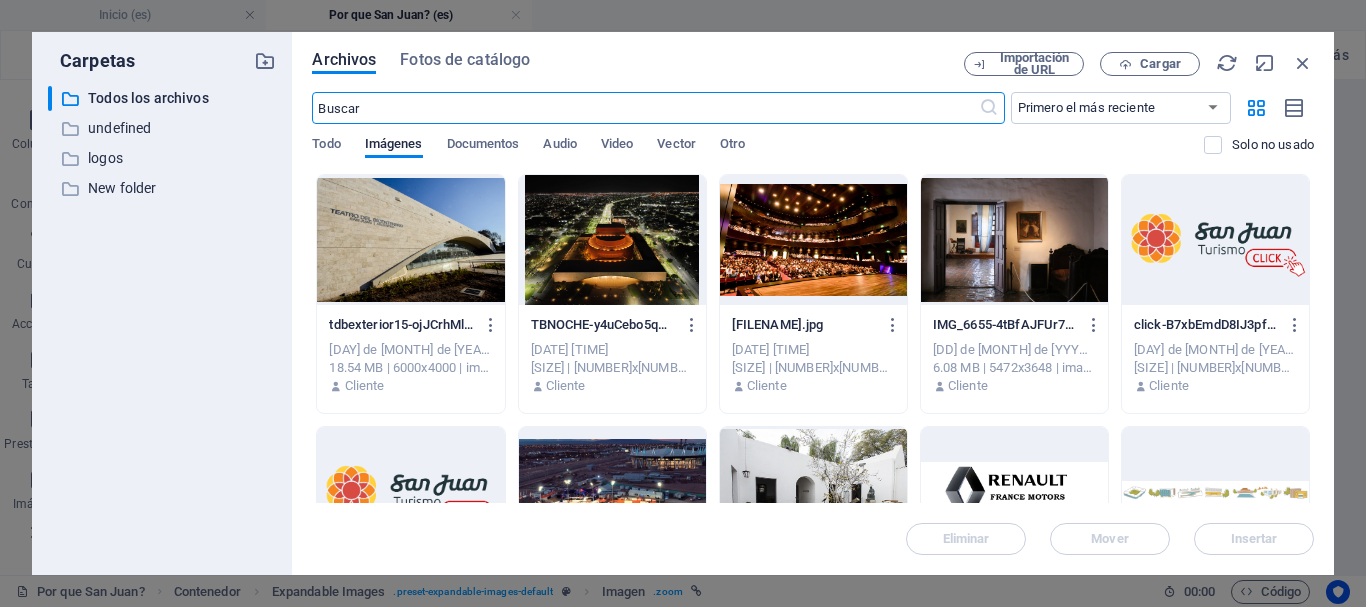 scroll, scrollTop: 4141, scrollLeft: 0, axis: vertical 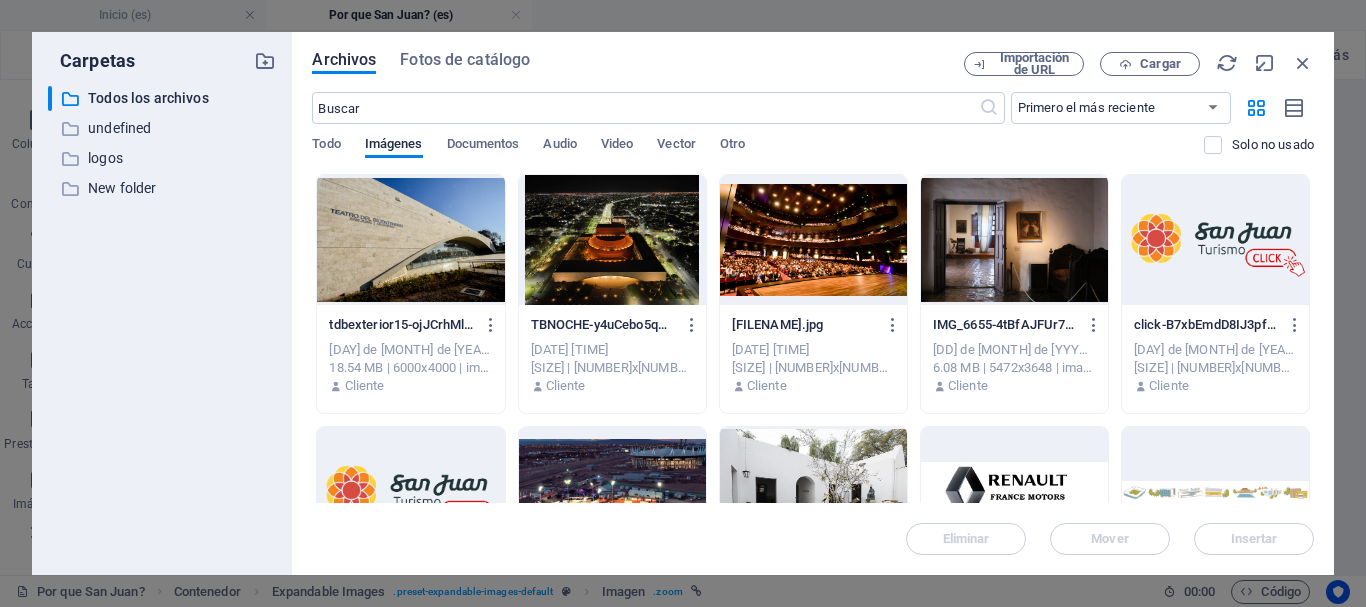 click at bounding box center [612, 240] 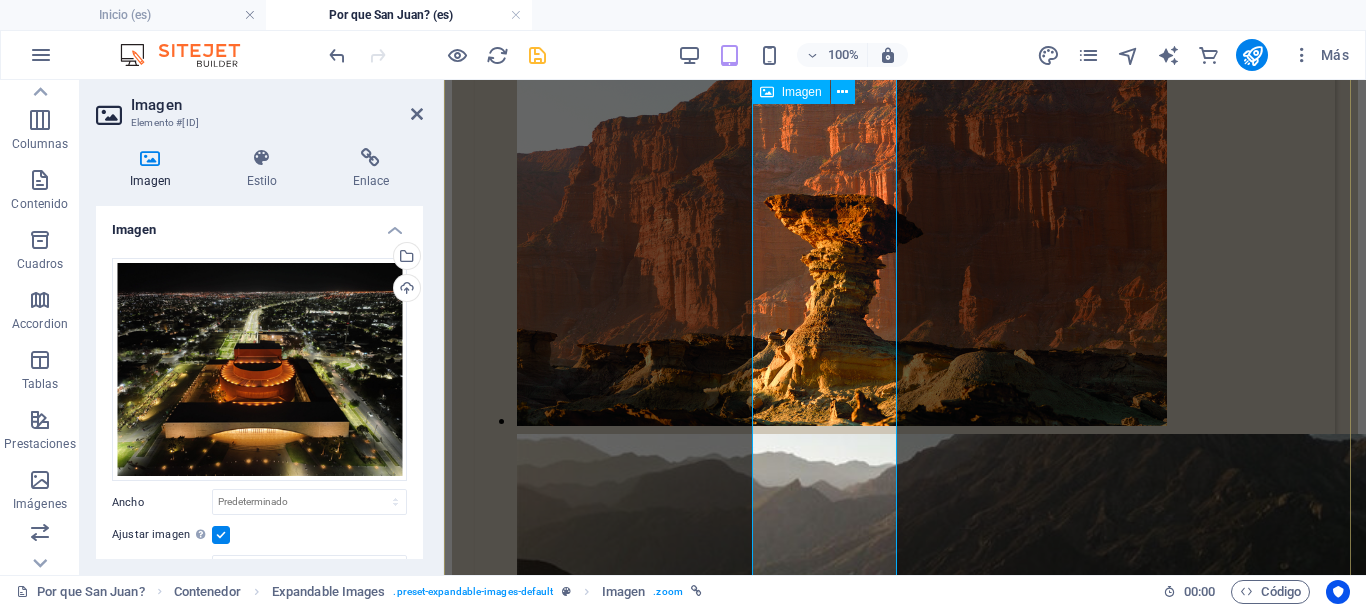 click at bounding box center (905, 6438) 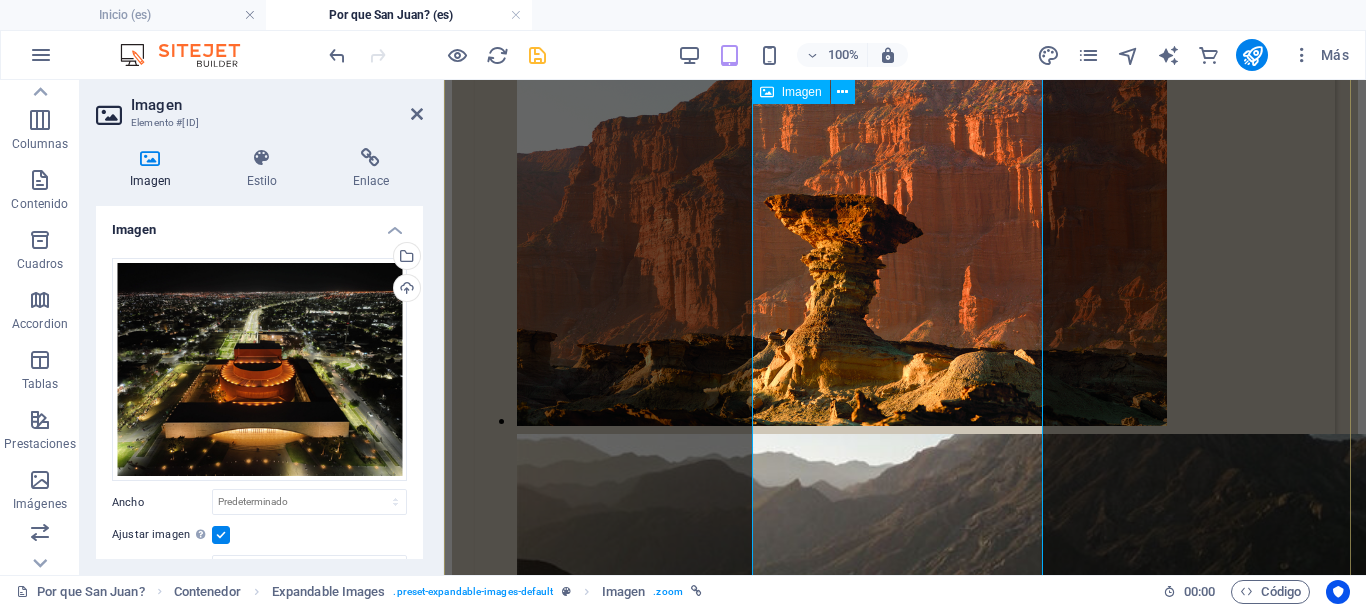 click at bounding box center [905, 6438] 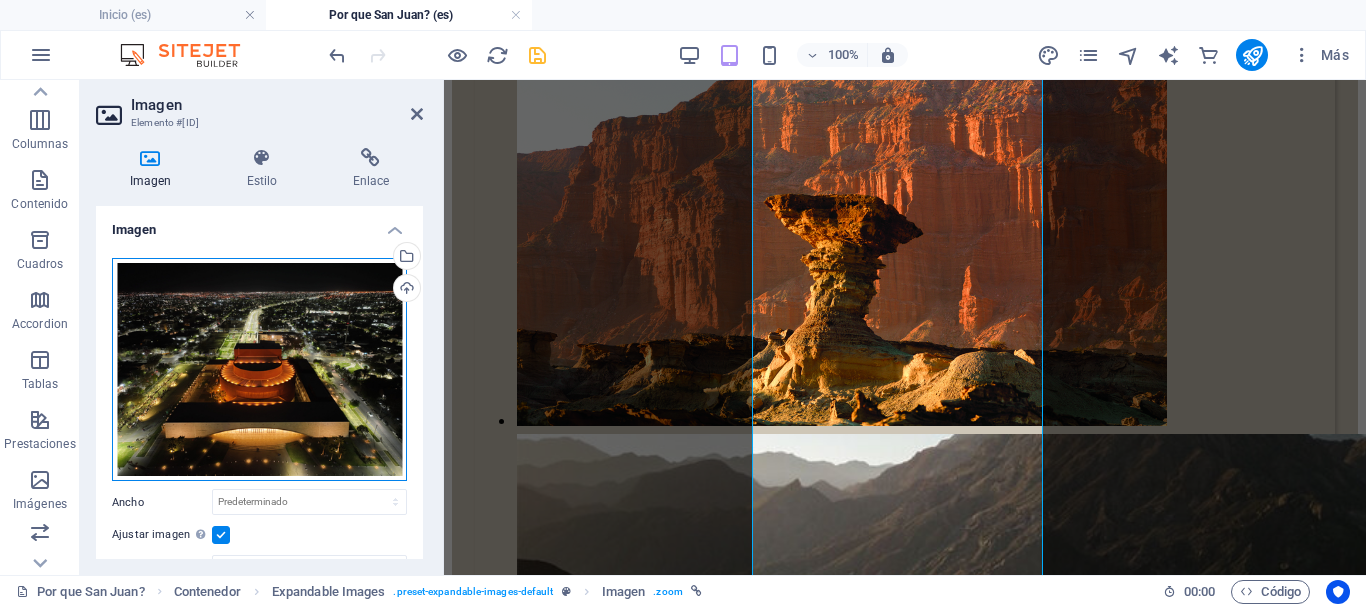 click on "Arrastra archivos aquí, haz clic para escoger archivos o  selecciona archivos de Archivos o de nuestra galería gratuita de fotos y vídeos" at bounding box center (259, 370) 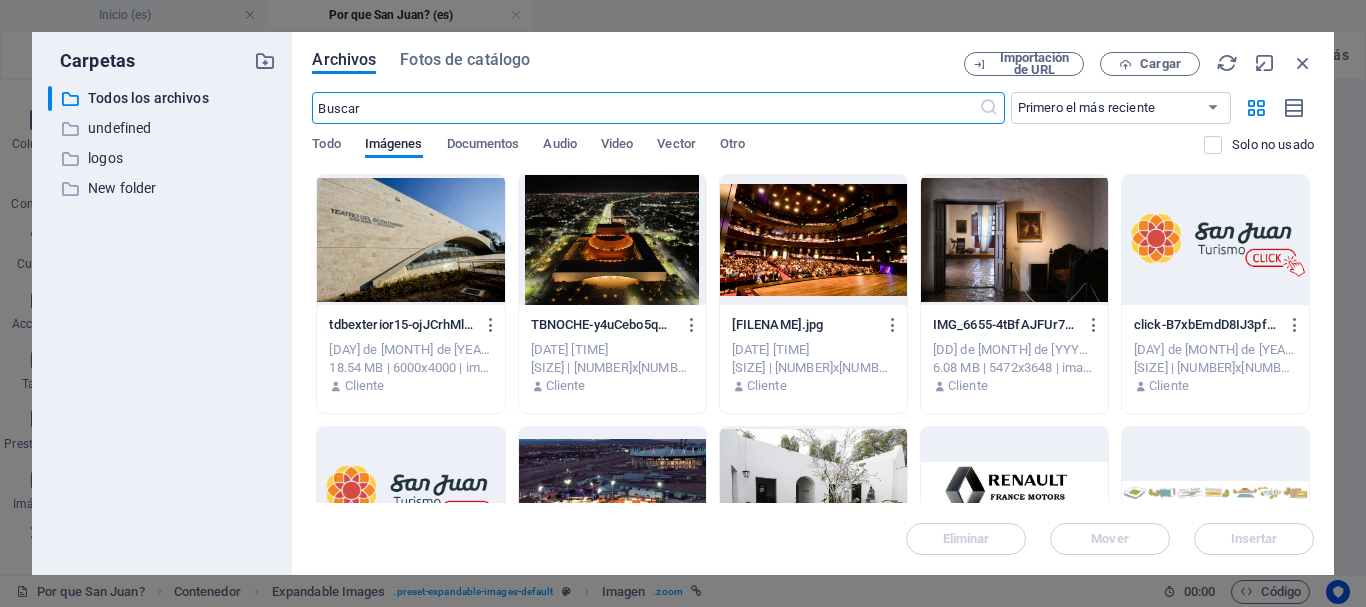 scroll, scrollTop: 4141, scrollLeft: 0, axis: vertical 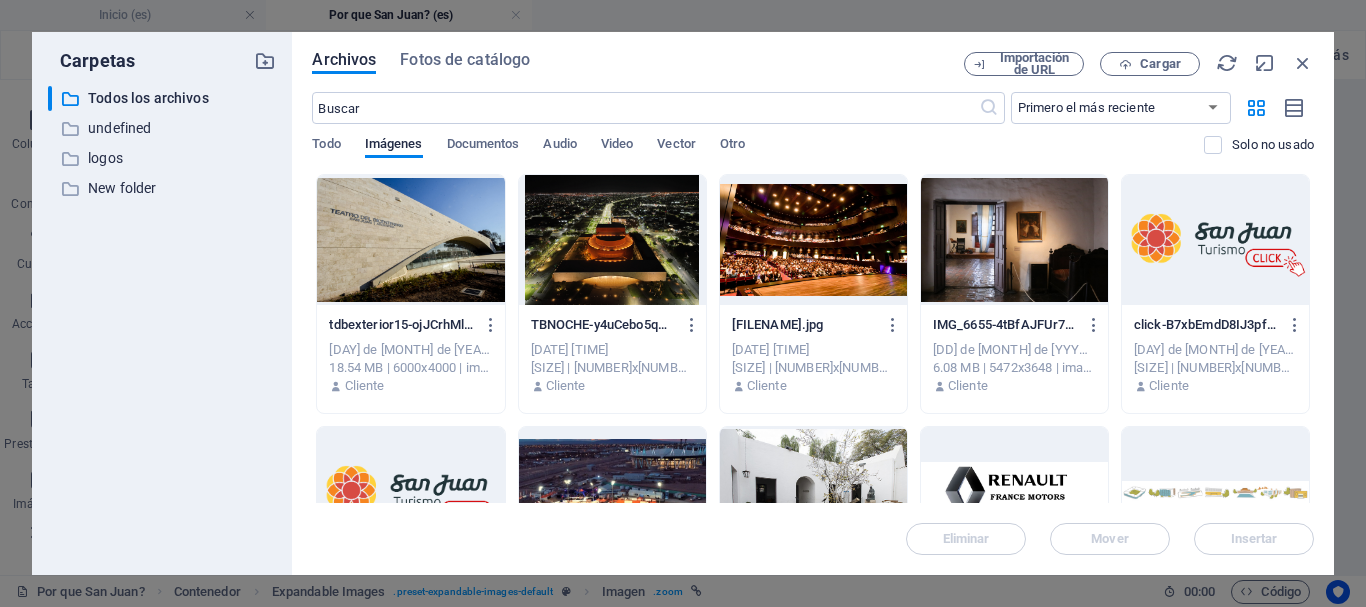 click at bounding box center [612, 240] 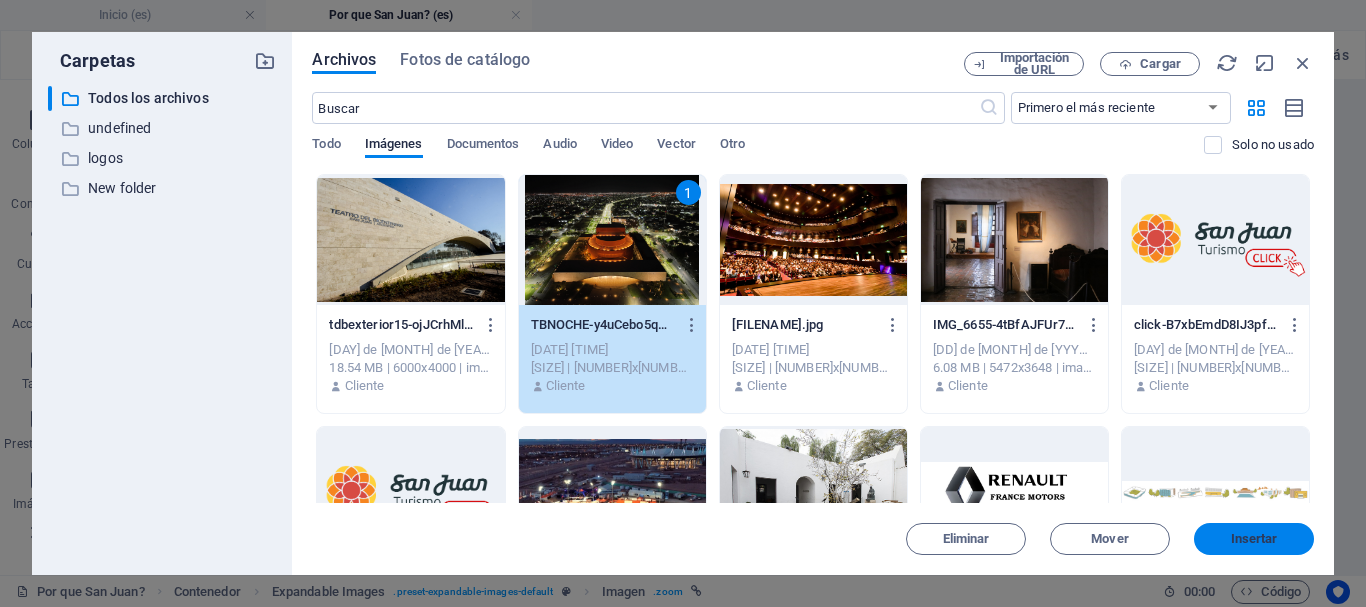 click on "Insertar" at bounding box center (1254, 539) 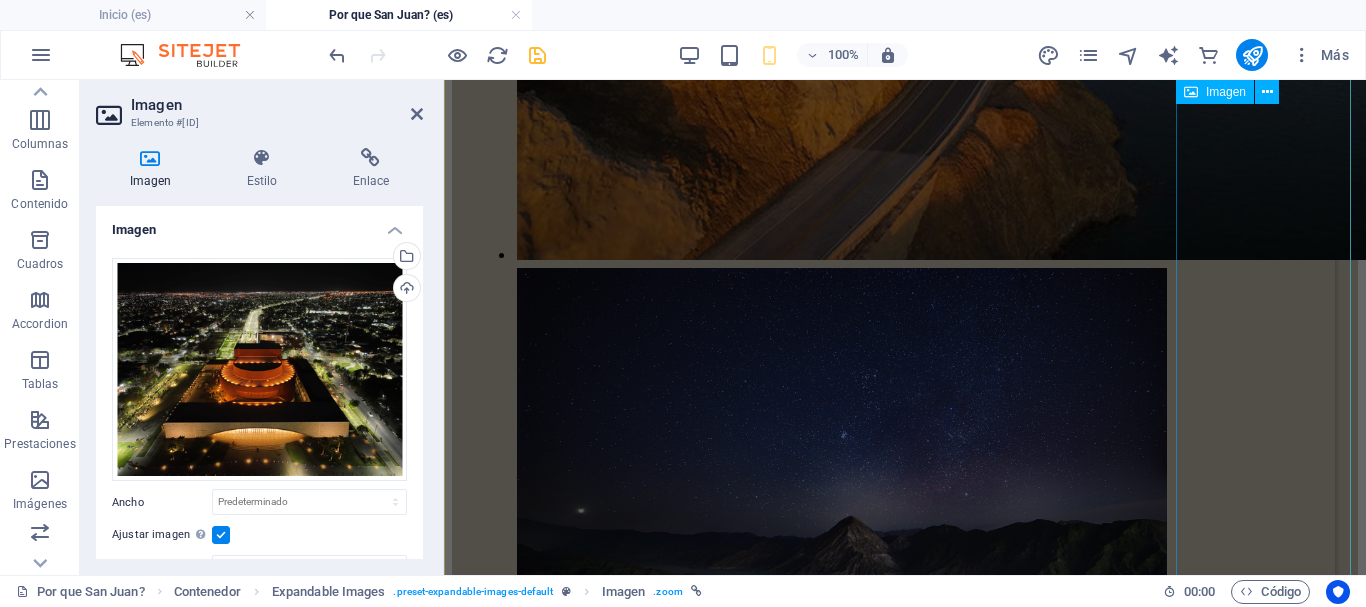 scroll, scrollTop: 2808, scrollLeft: 0, axis: vertical 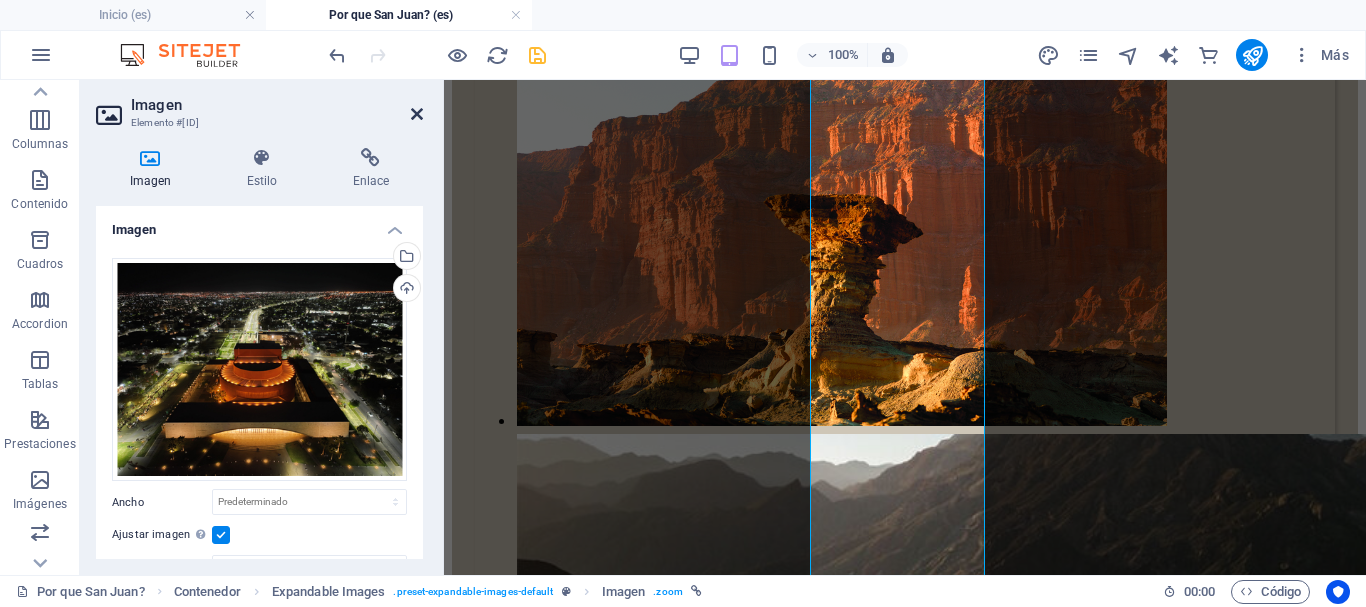 click at bounding box center [417, 114] 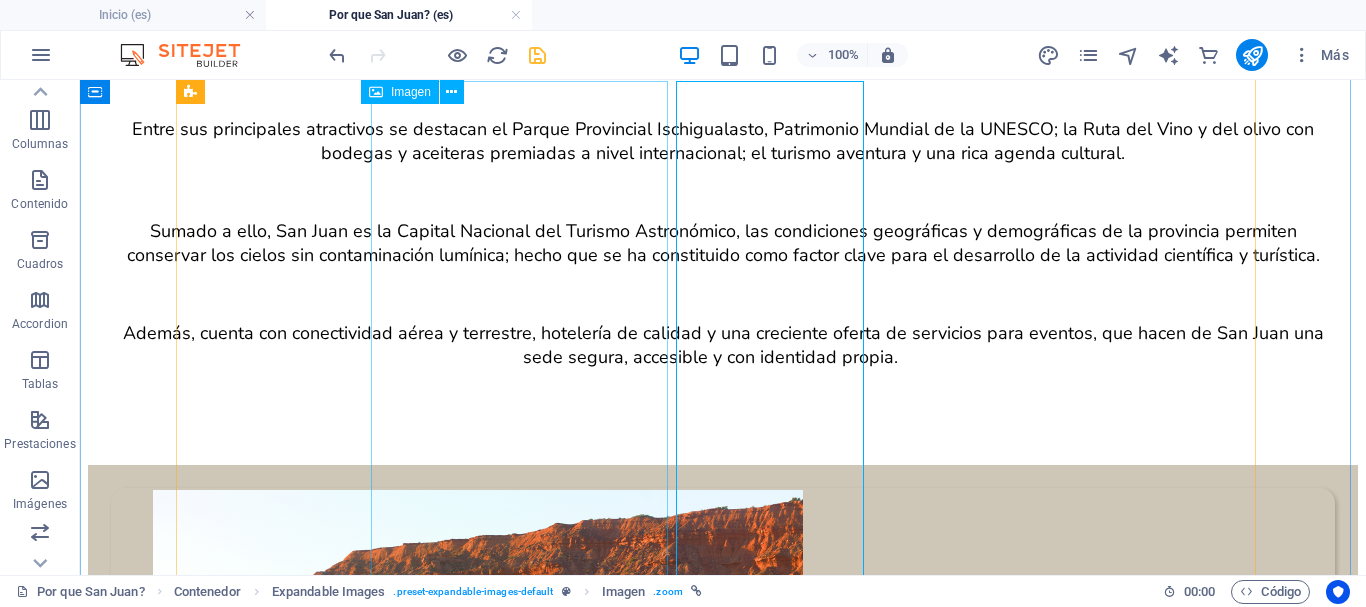 scroll, scrollTop: 3182, scrollLeft: 0, axis: vertical 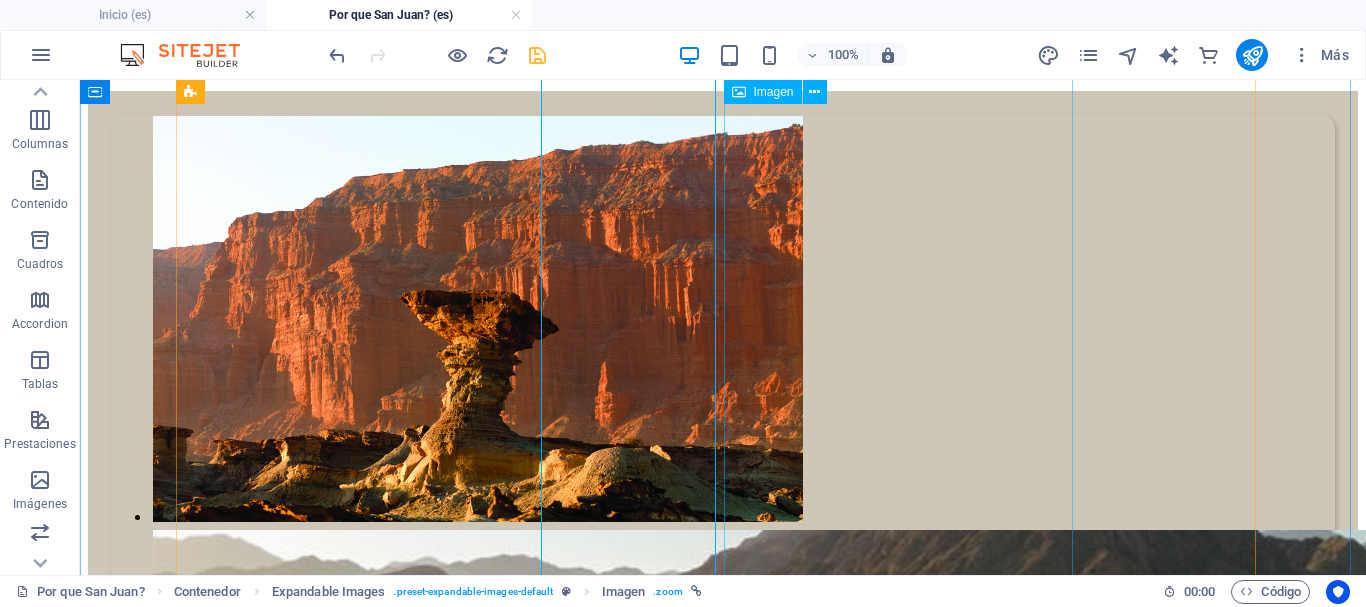 click at bounding box center (723, 7920) 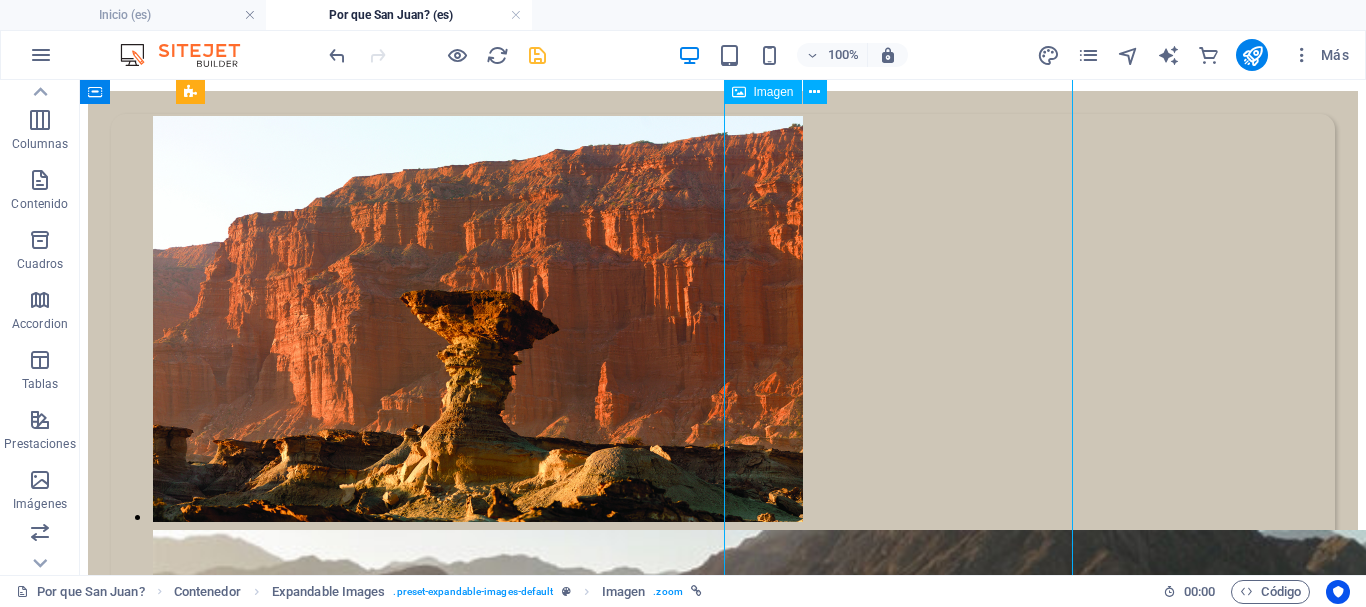 click at bounding box center [723, 7920] 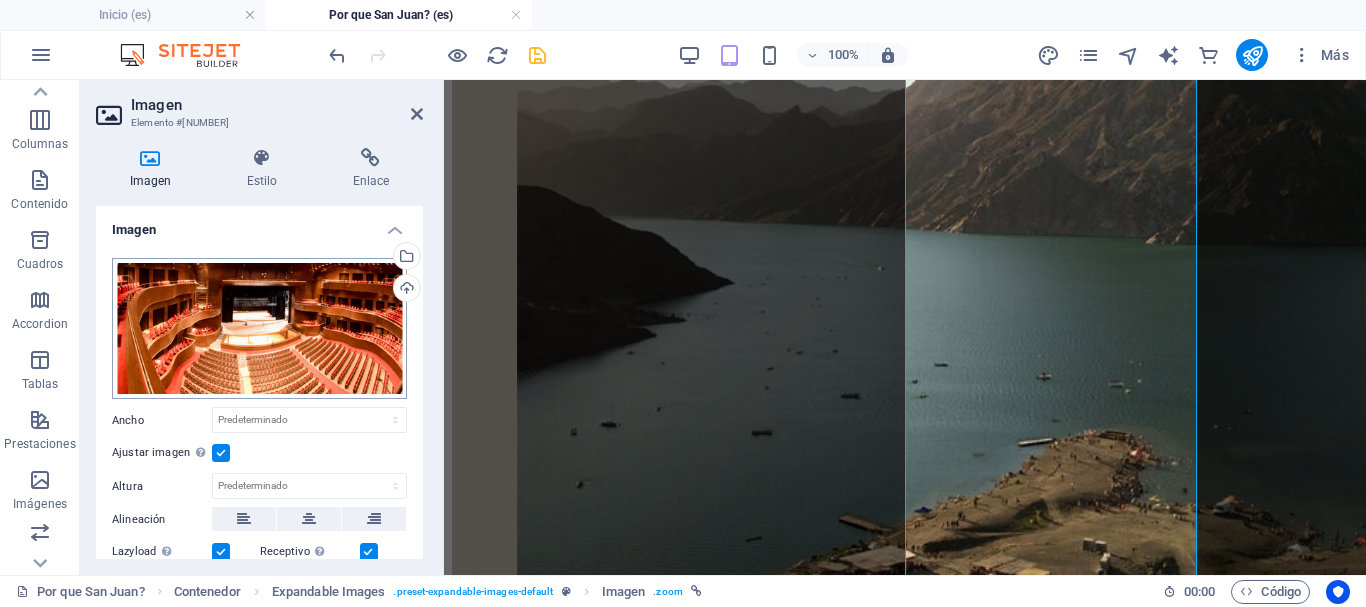 scroll, scrollTop: 2808, scrollLeft: 0, axis: vertical 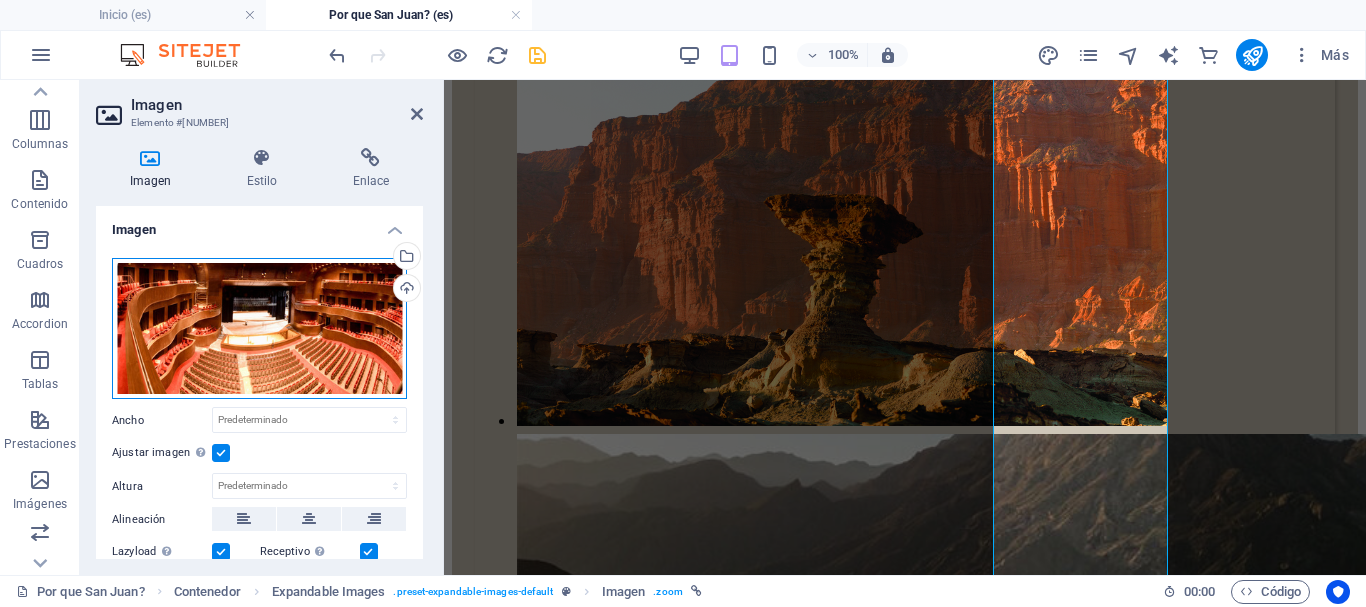 click on "Arrastra archivos aquí, haz clic para escoger archivos o  selecciona archivos de Archivos o de nuestra galería gratuita de fotos y vídeos" at bounding box center [259, 329] 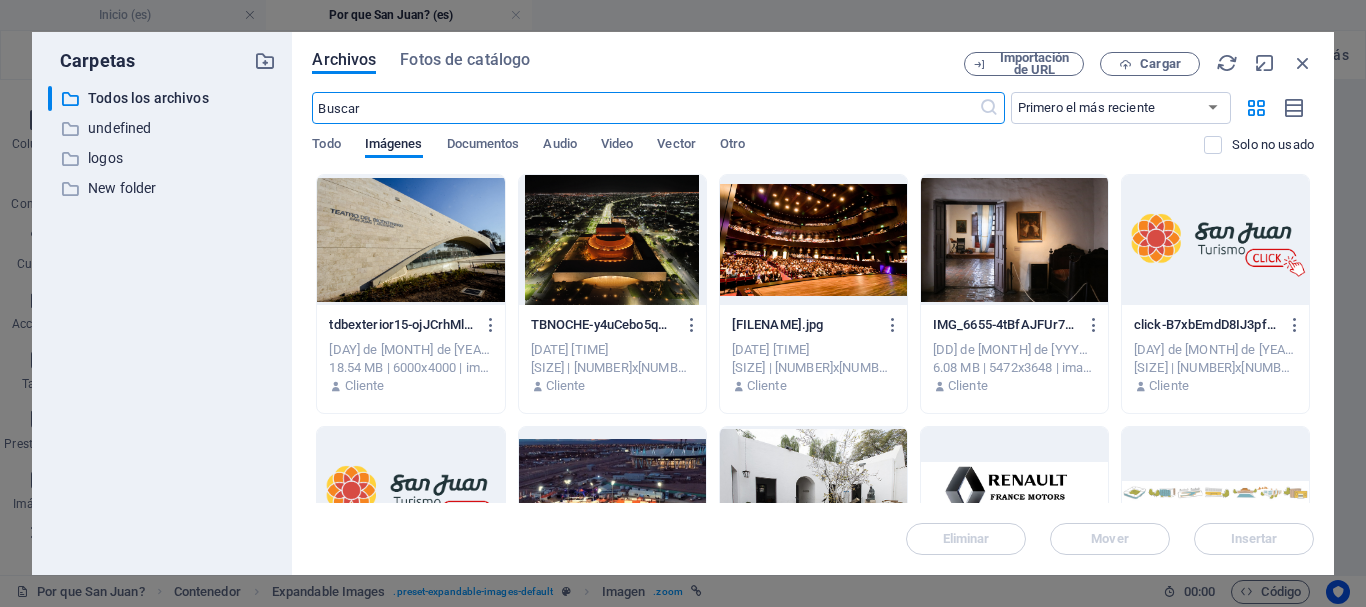scroll, scrollTop: 4010, scrollLeft: 0, axis: vertical 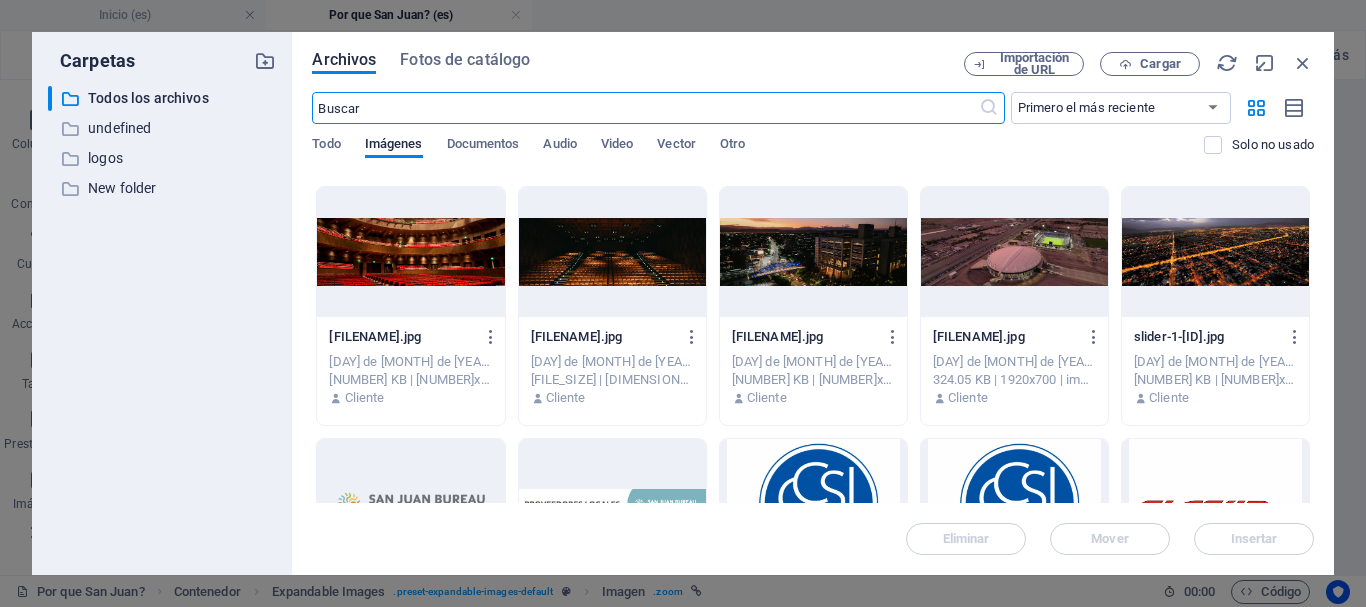 click at bounding box center (410, 252) 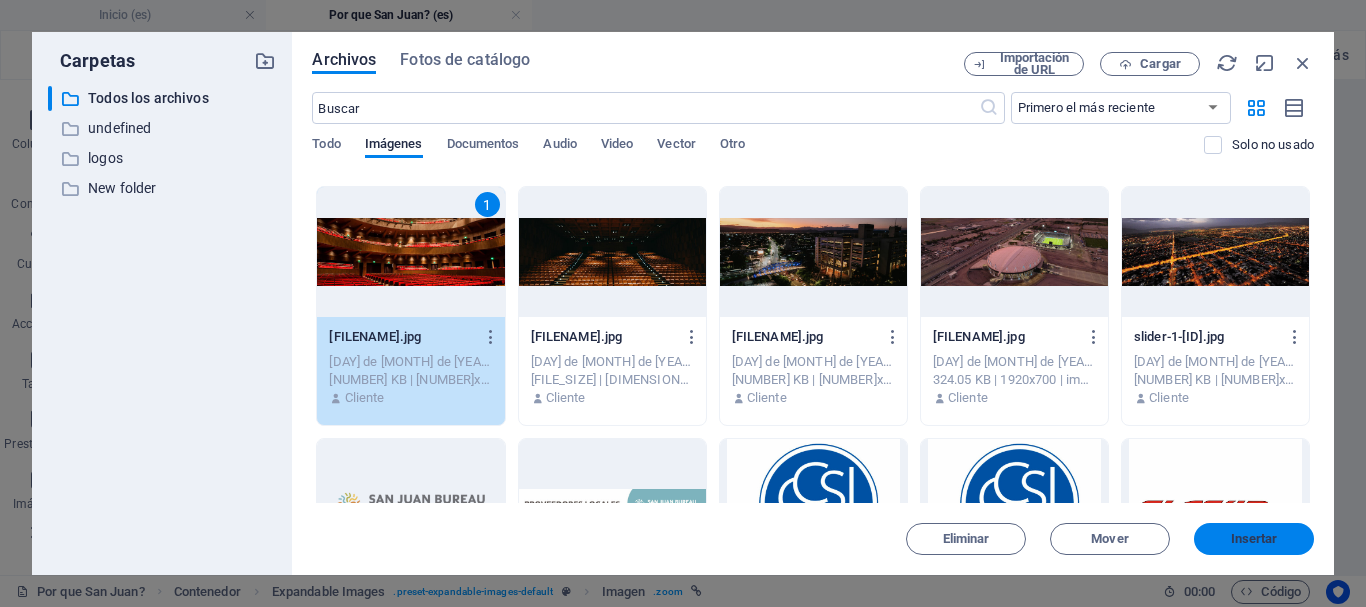 click on "Insertar" at bounding box center [1254, 539] 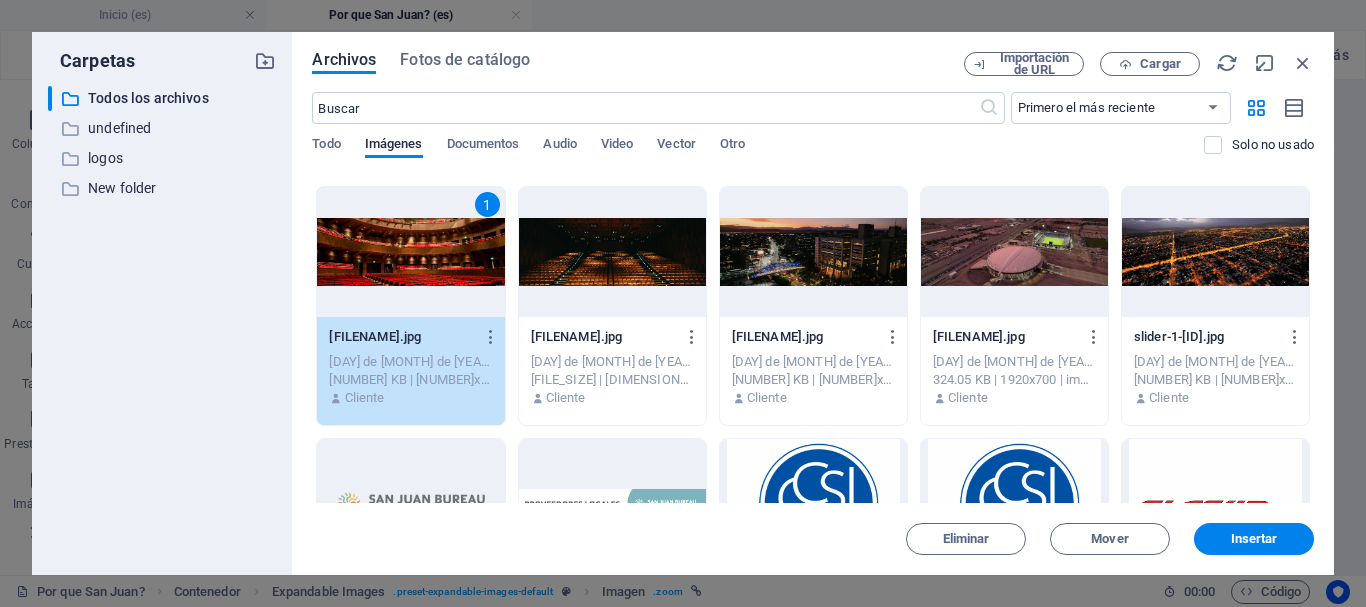 scroll, scrollTop: 2666, scrollLeft: 0, axis: vertical 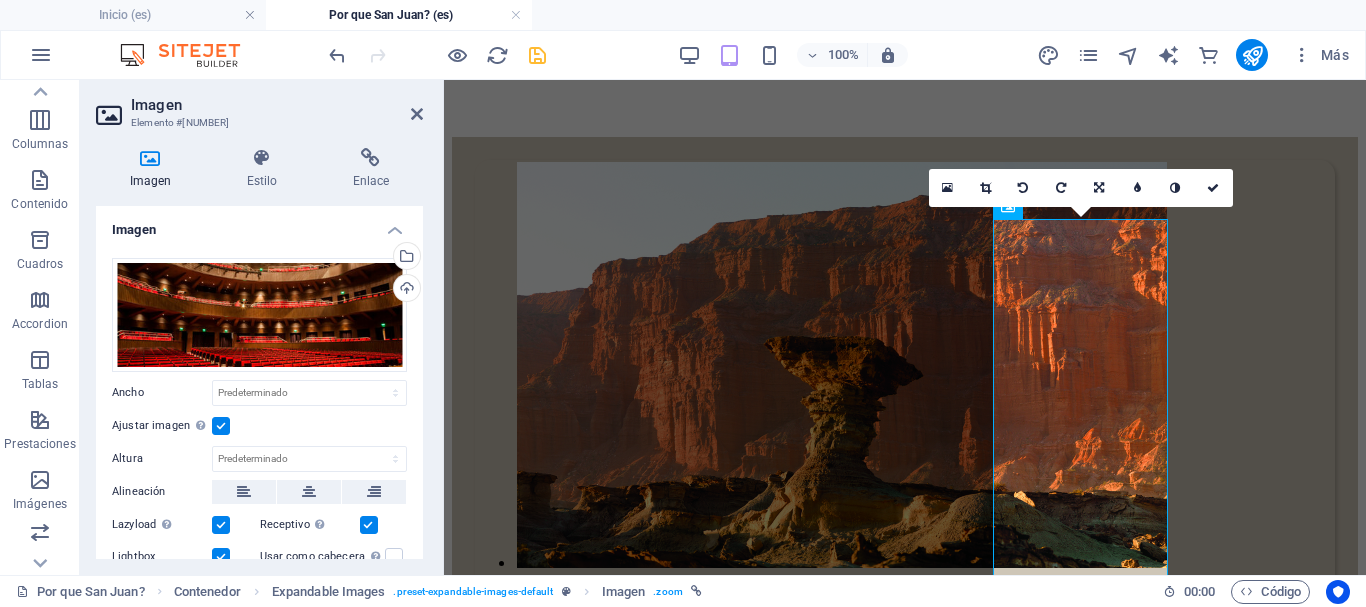 click on "Imagen Elemento #ed-819200632 Imagen Estilo Enlace Imagen Arrastra archivos aquí, haz clic para escoger archivos o  selecciona archivos de Archivos o de nuestra galería gratuita de fotos y vídeos Selecciona archivos del administrador de archivos, de la galería de fotos o carga archivo(s) Cargar Ancho Predeterminado automático px rem % em vh vw Ajustar imagen Ajustar imagen automáticamente a un ancho y alto fijo Altura Predeterminado automático px Alineación Lazyload La carga de imágenes tras la carga de la página mejora la velocidad de la página. Receptivo Automáticamente cargar tamaños optimizados de smartphone e imagen retina. Lightbox Usar como cabecera La imagen se ajustará en una etiqueta de cabecera H1. Resulta útil para dar al texto alternativo el peso de una cabecera H1, por ejemplo, para el logo. En caso de duda, dejar deseleccionado. Optimizado Las imágenes se comprimen para así mejorar la velocidad de las páginas. Posición Dirección Personalizado X offset 50 px rem % vh vw 50 px" at bounding box center (262, 327) 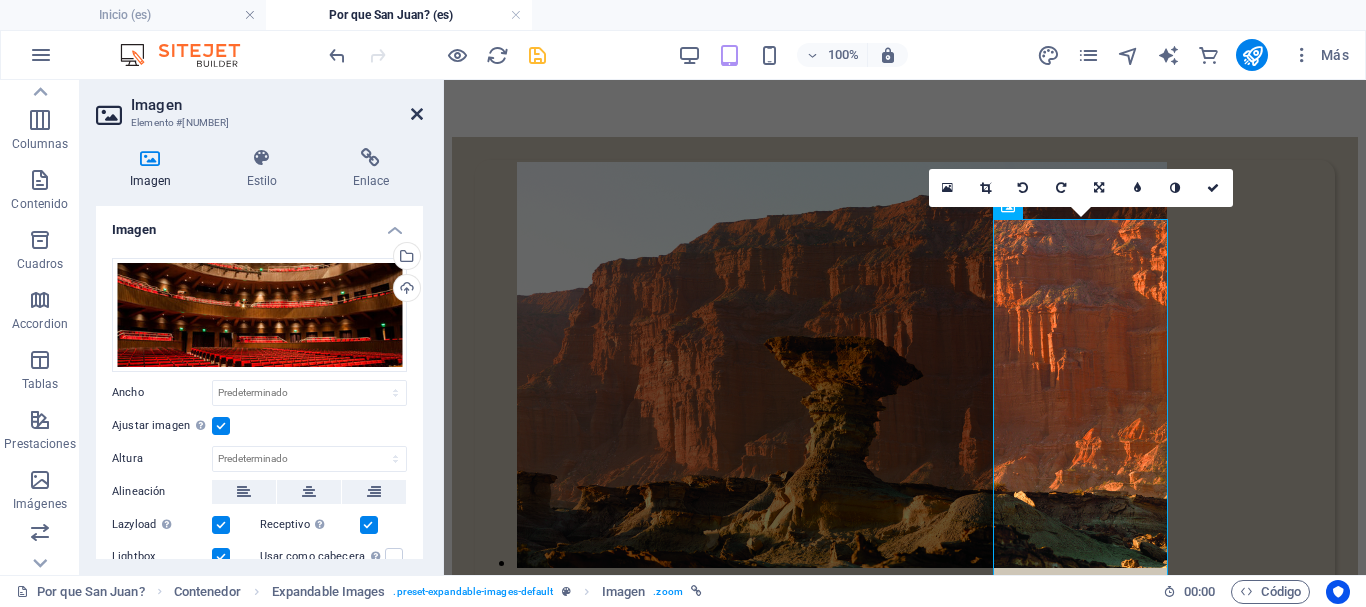 click at bounding box center [417, 114] 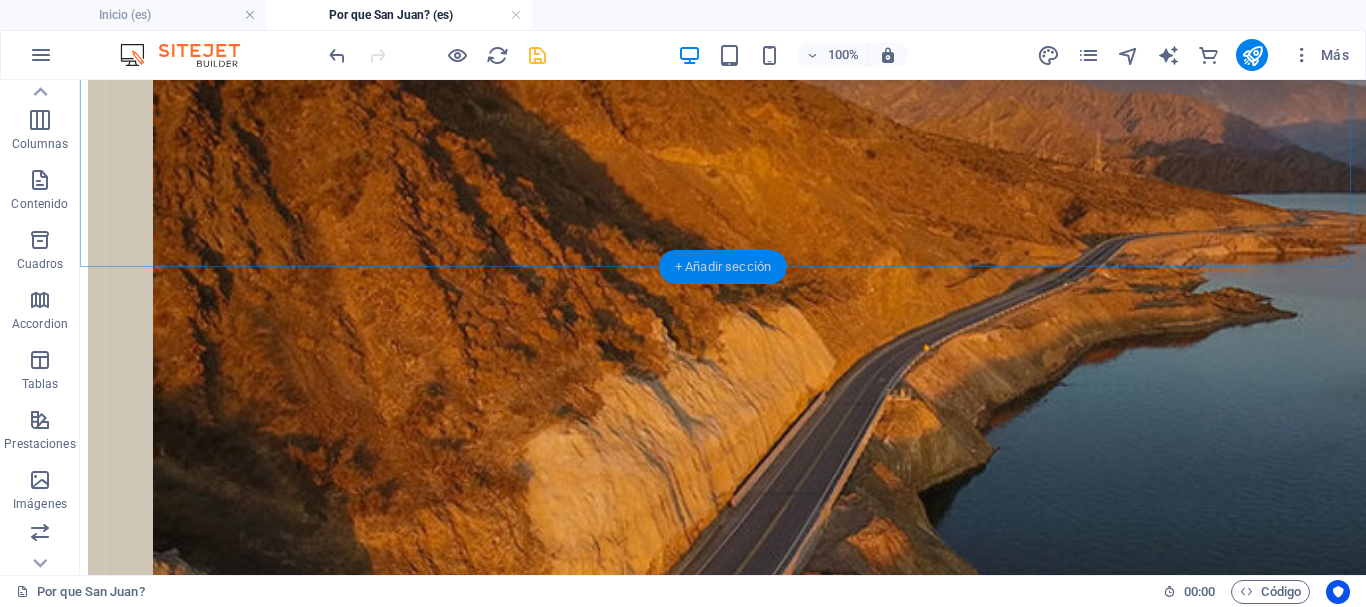 scroll, scrollTop: 4540, scrollLeft: 0, axis: vertical 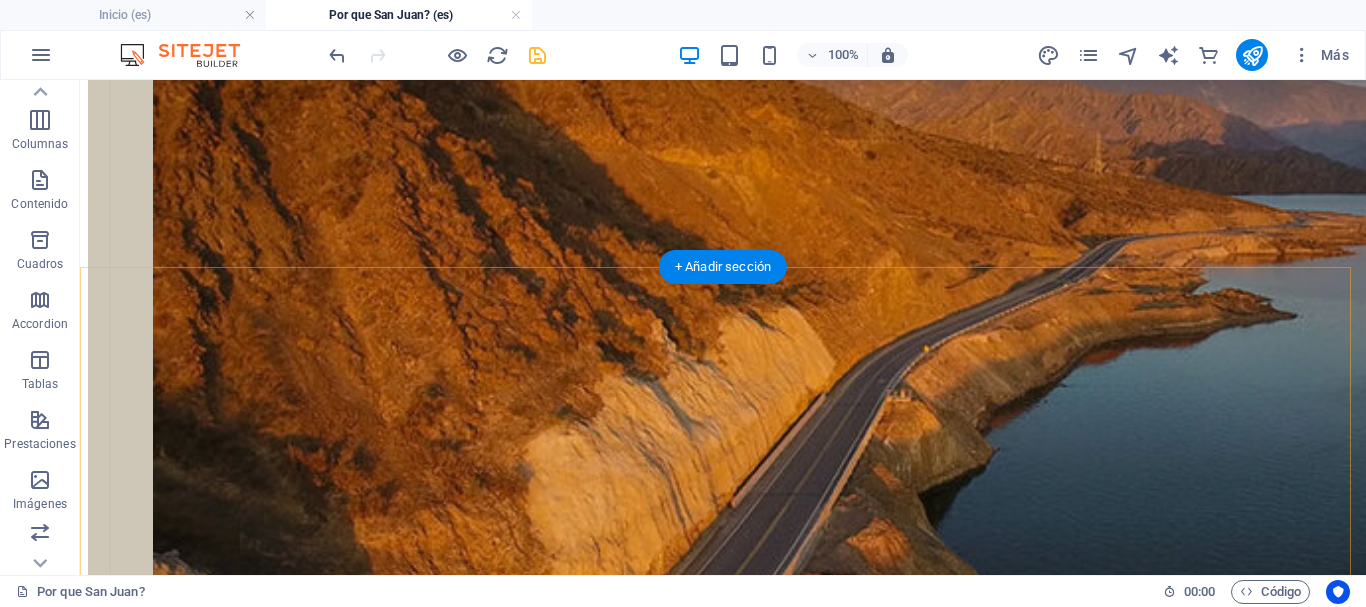 click on "+ Añadir sección" at bounding box center (723, 267) 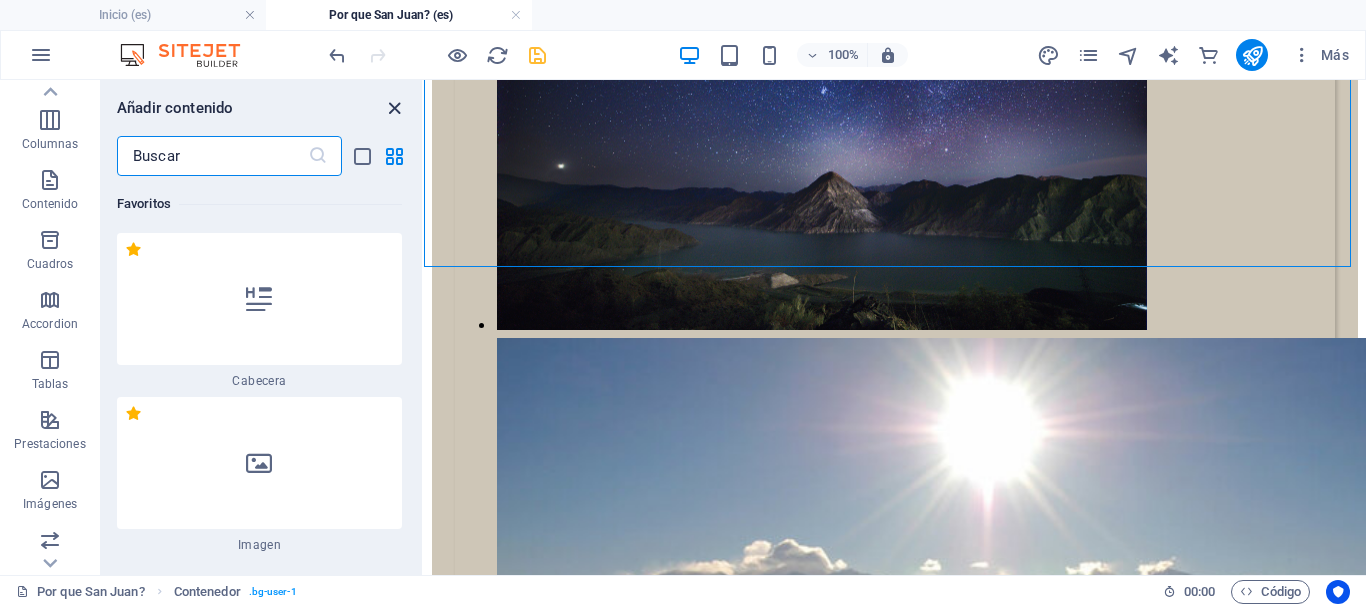 scroll, scrollTop: 6287, scrollLeft: 0, axis: vertical 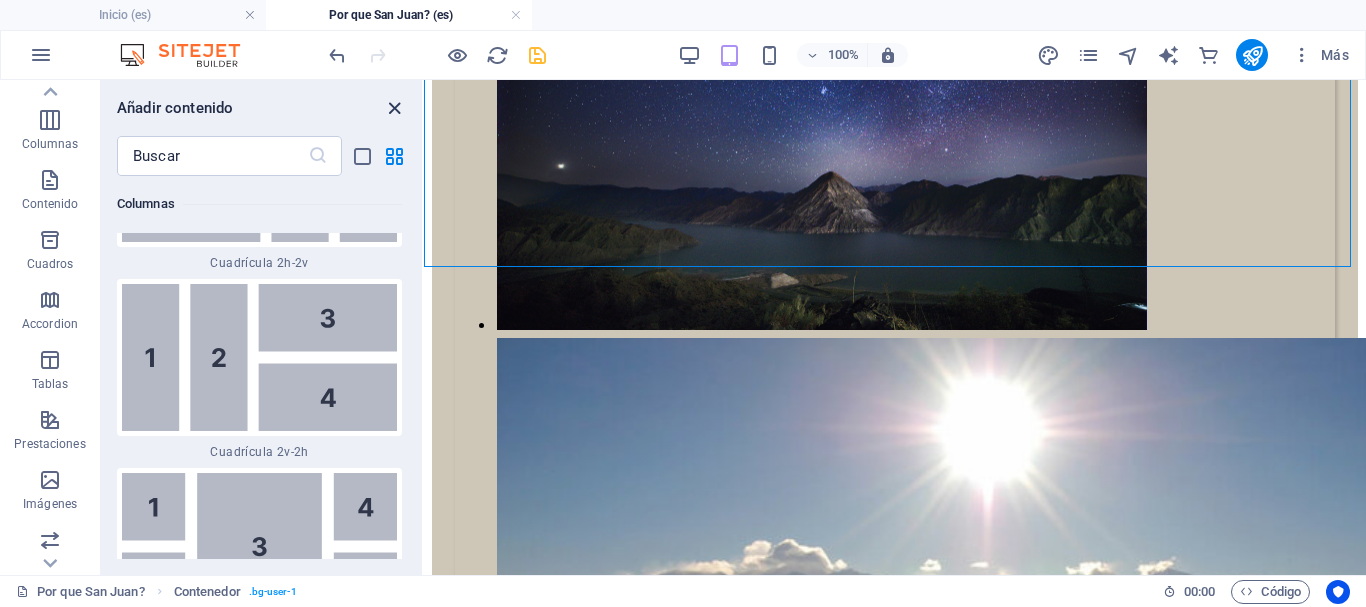 drag, startPoint x: 396, startPoint y: 107, endPoint x: 813, endPoint y: 215, distance: 430.75864 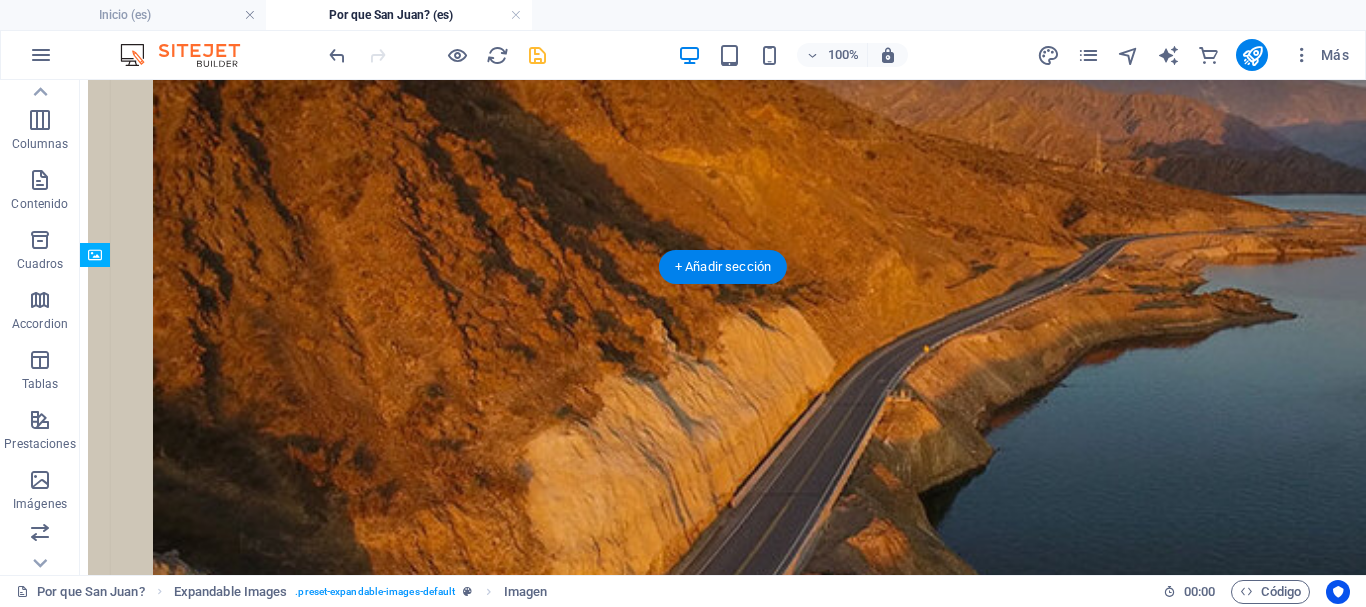drag, startPoint x: 761, startPoint y: 353, endPoint x: 384, endPoint y: 287, distance: 382.73358 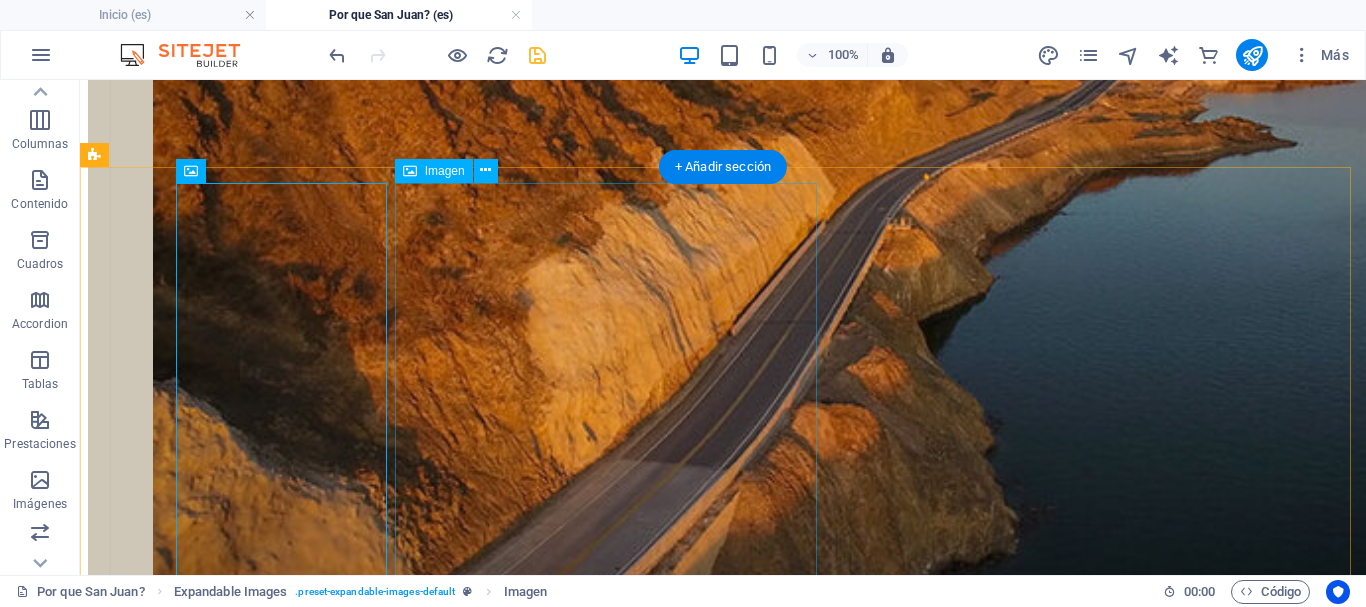 scroll, scrollTop: 4740, scrollLeft: 0, axis: vertical 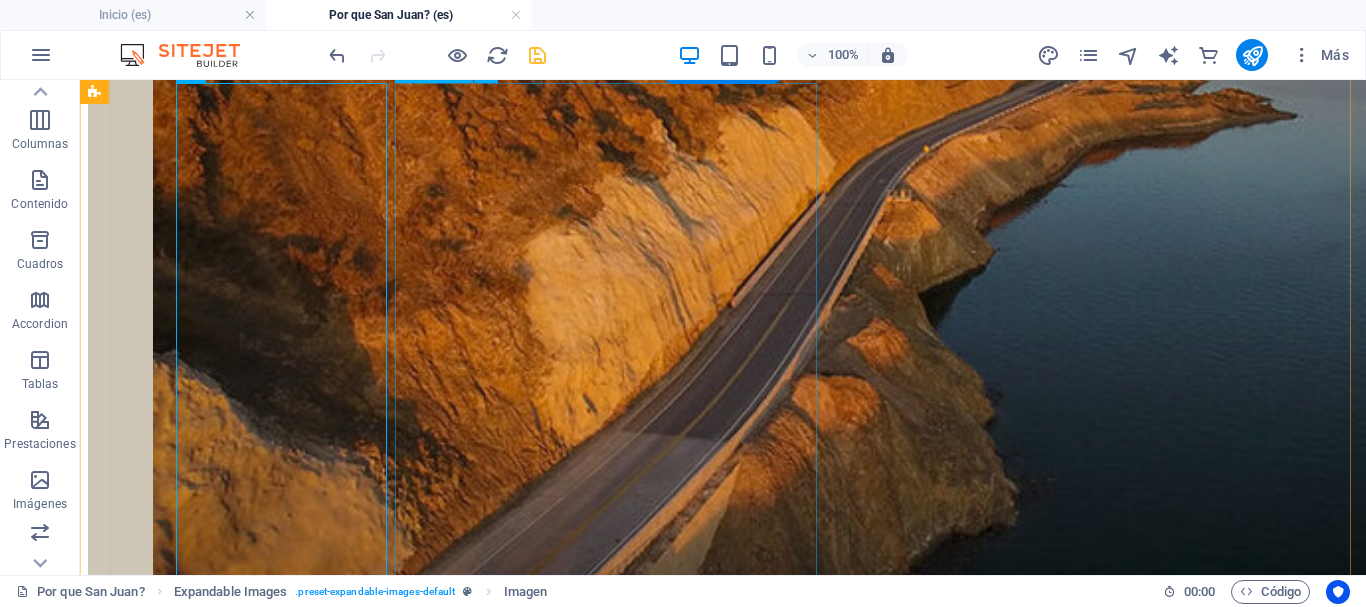 click at bounding box center [723, 12482] 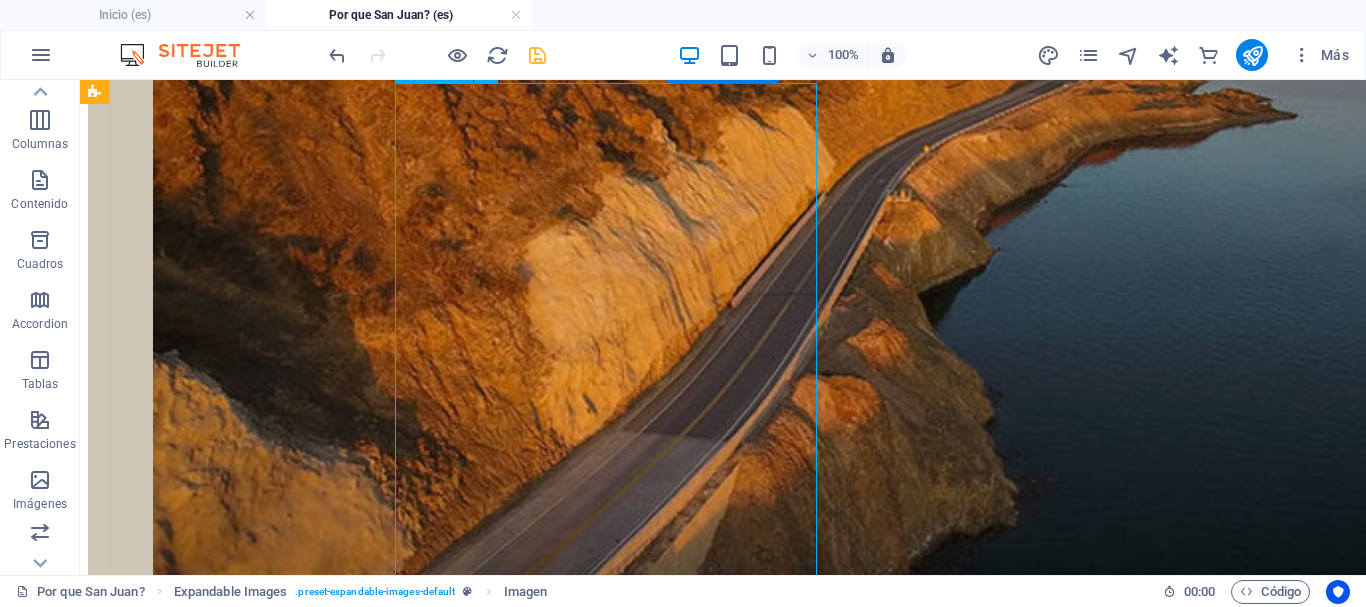 click at bounding box center [723, 12482] 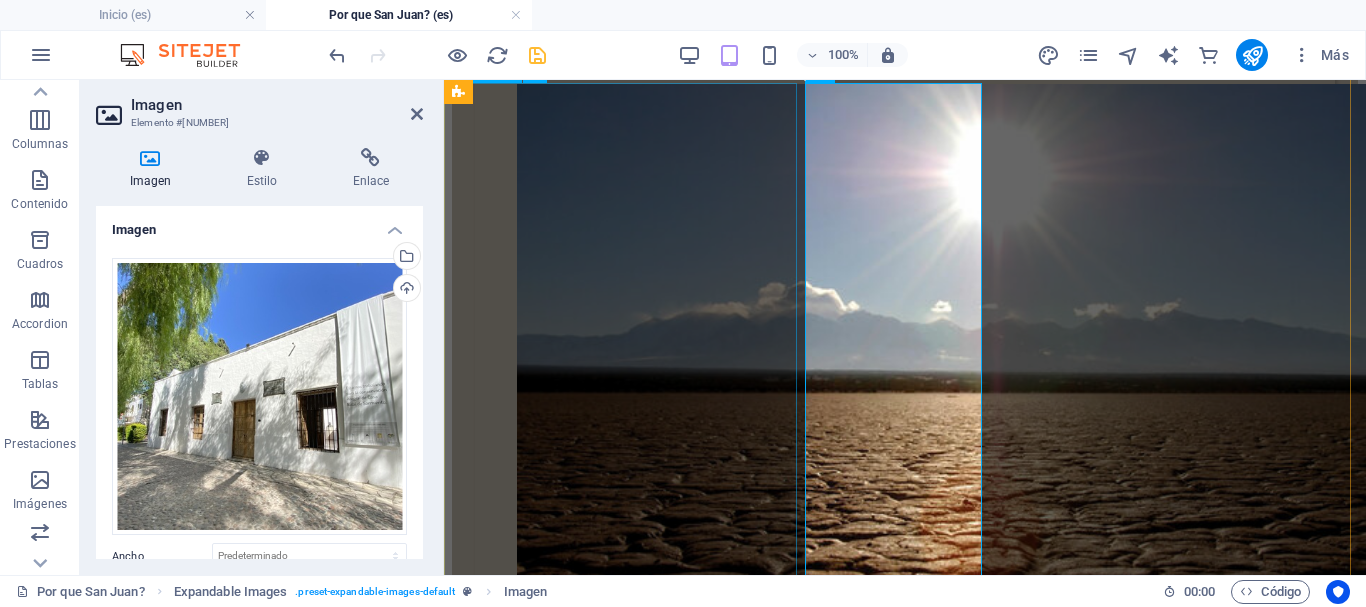 scroll, scrollTop: 4366, scrollLeft: 0, axis: vertical 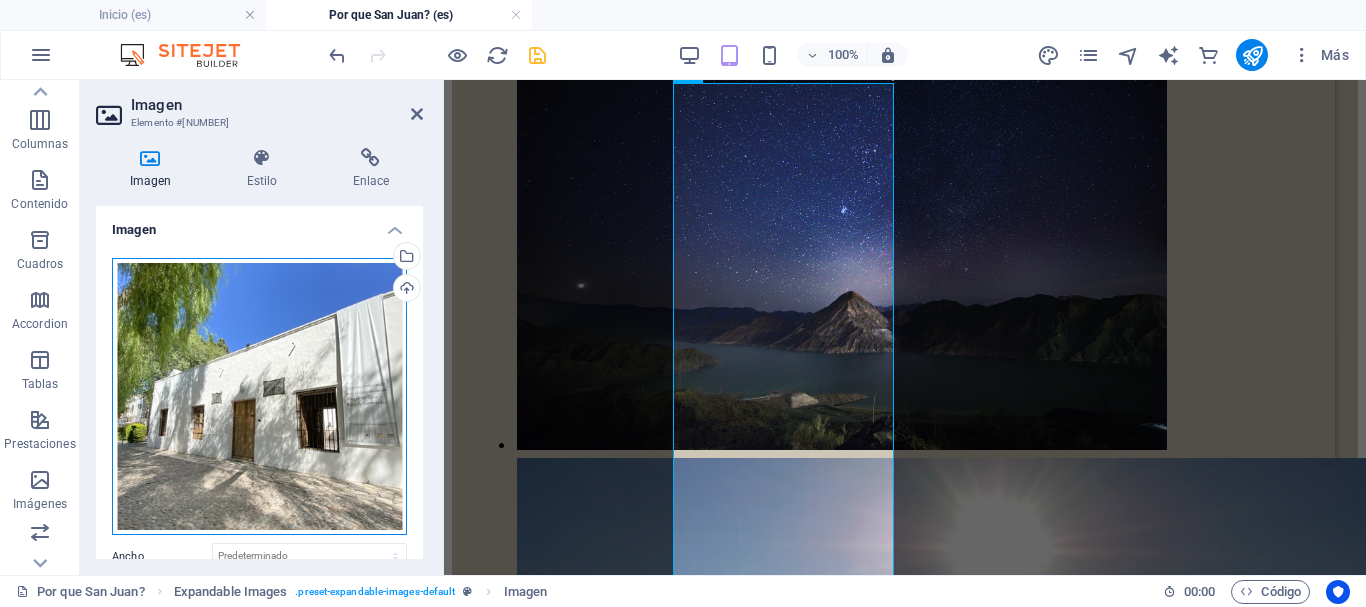 click on "Arrastra archivos aquí, haz clic para escoger archivos o  selecciona archivos de Archivos o de nuestra galería gratuita de fotos y vídeos" at bounding box center (259, 397) 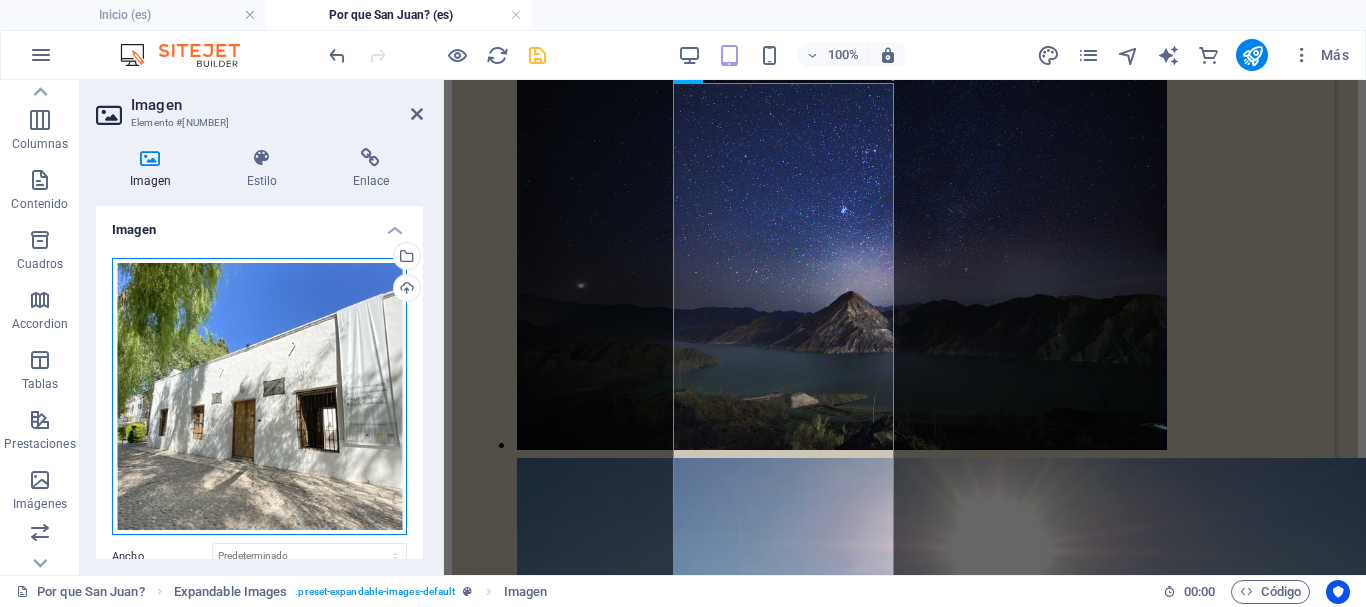 scroll, scrollTop: 5919, scrollLeft: 0, axis: vertical 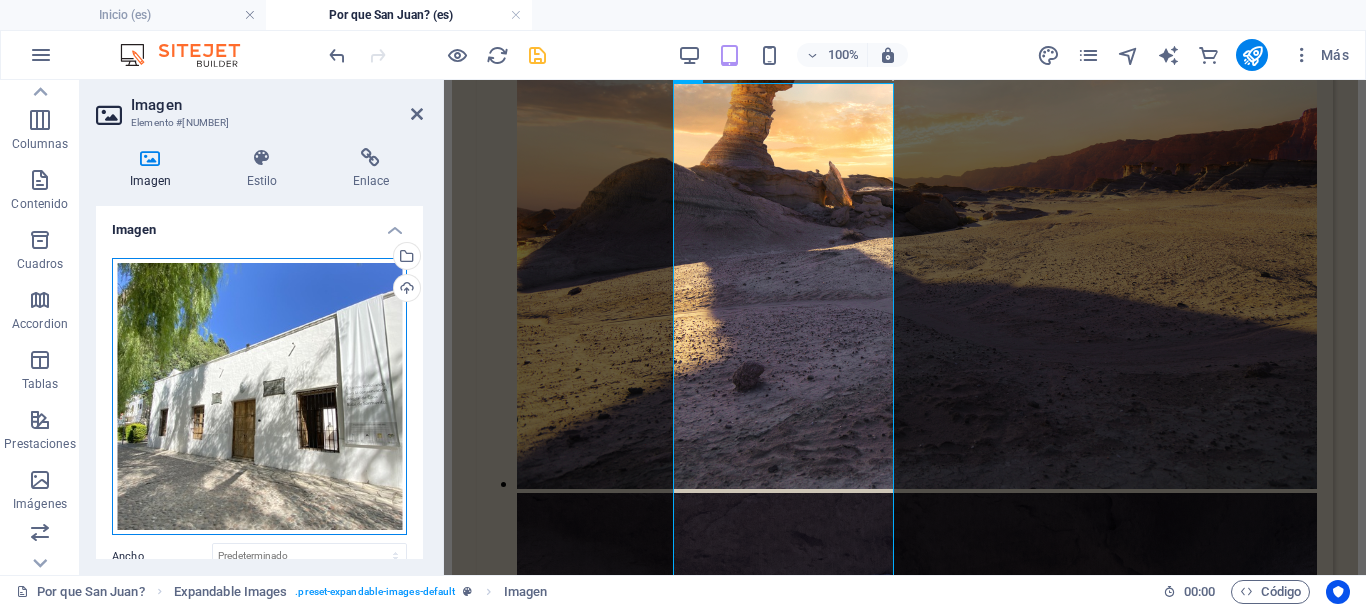 click on "Arrastra archivos aquí, haz clic para escoger archivos o  selecciona archivos de Archivos o de nuestra galería gratuita de fotos y vídeos" at bounding box center (259, 397) 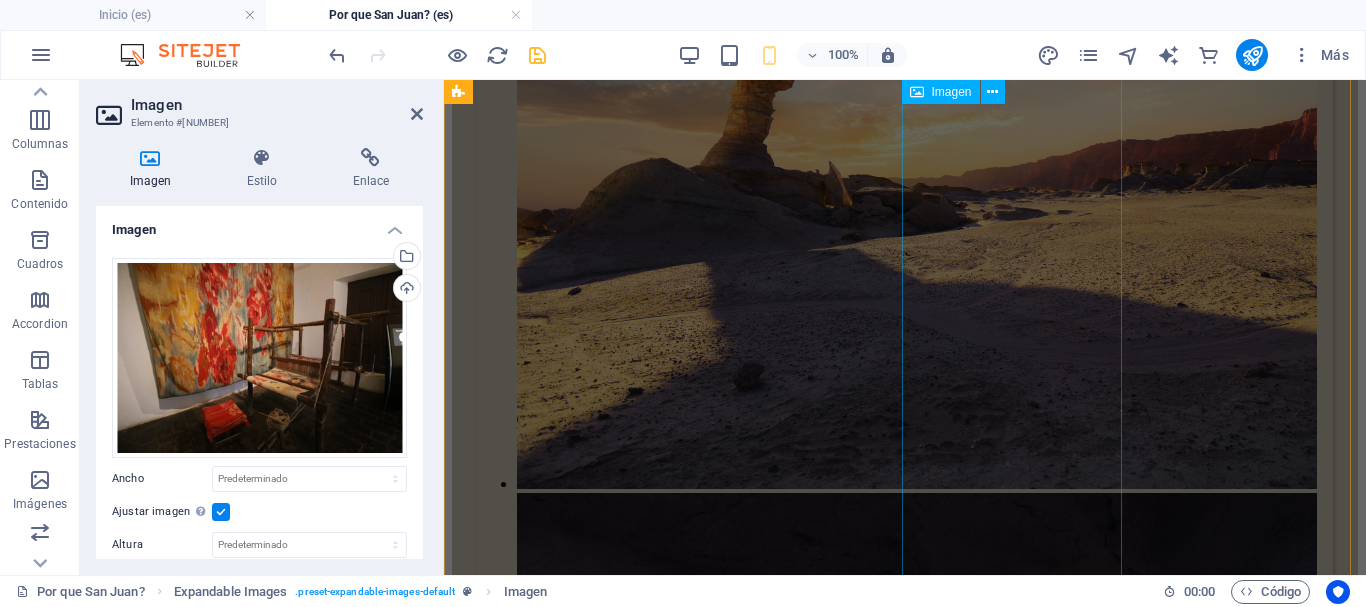 scroll, scrollTop: 4372, scrollLeft: 0, axis: vertical 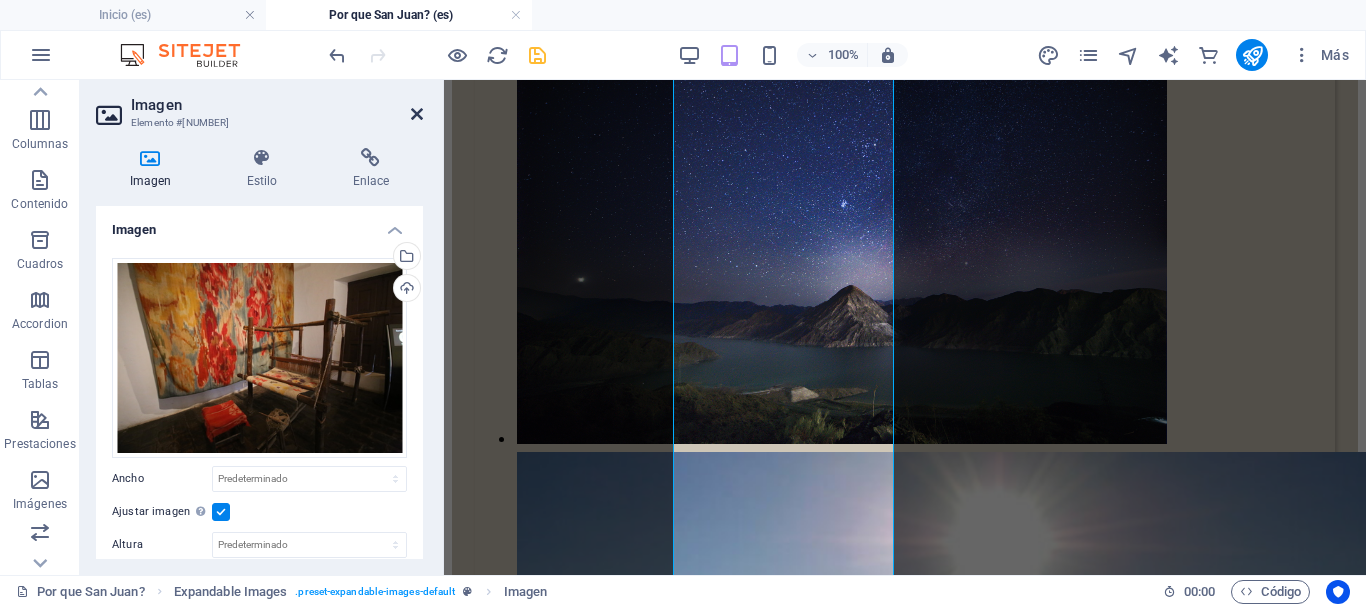 click at bounding box center (417, 114) 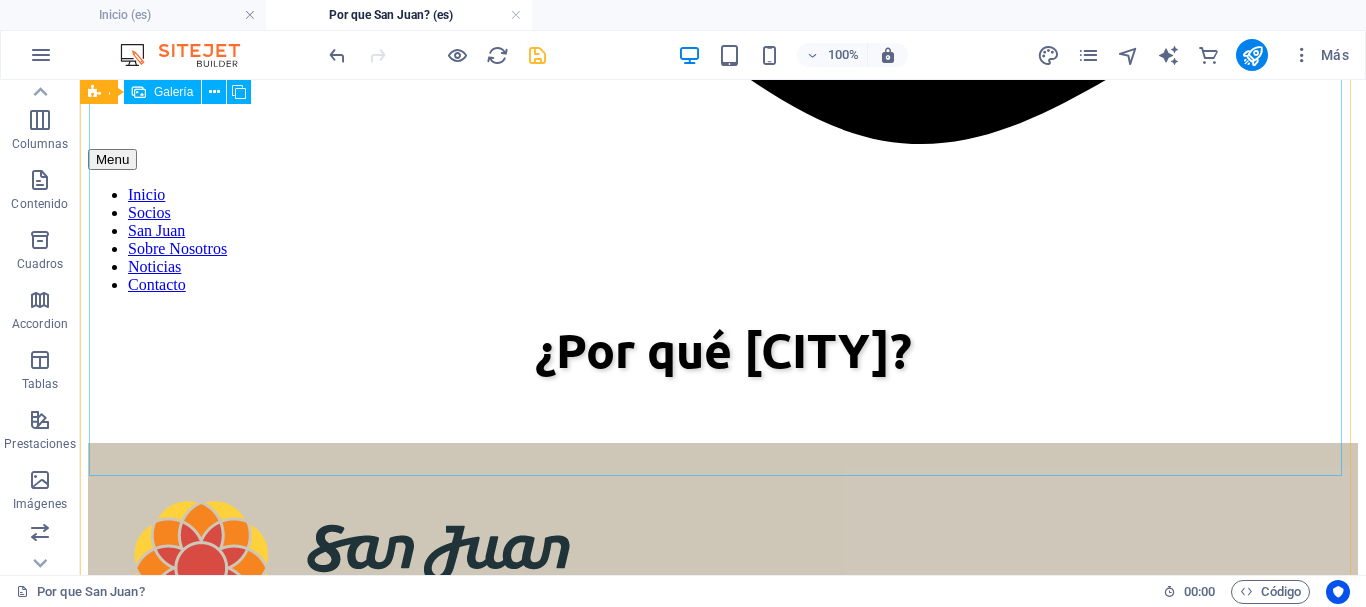 scroll, scrollTop: 1946, scrollLeft: 0, axis: vertical 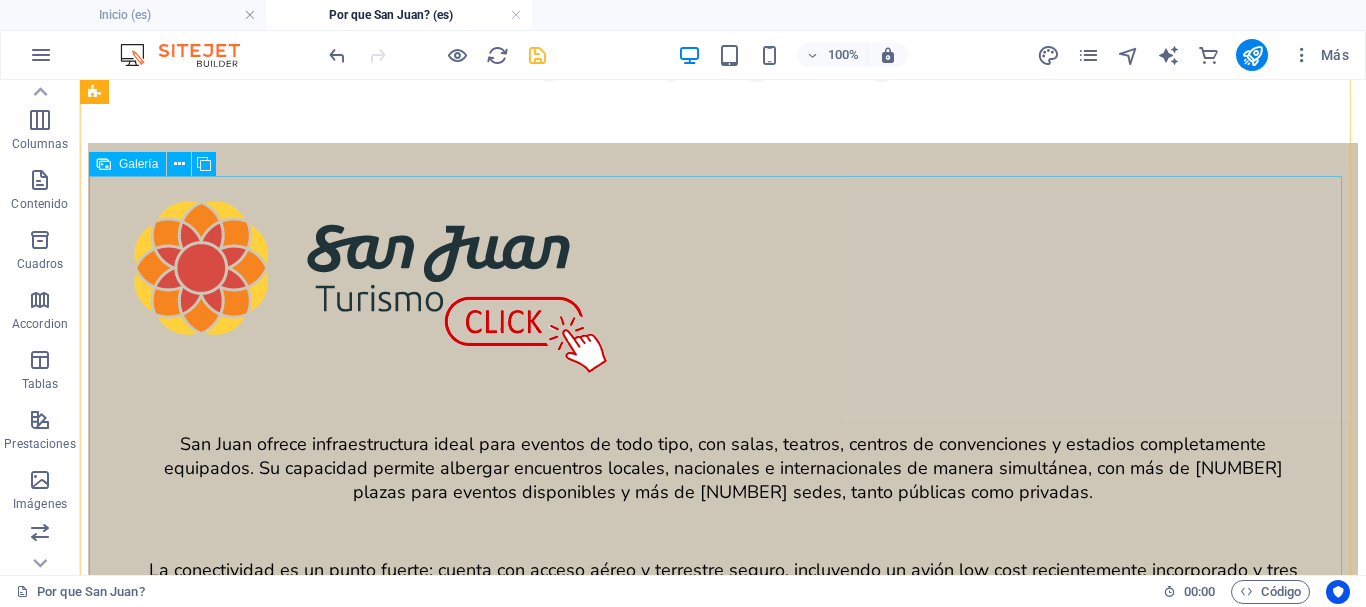 click at bounding box center [723, 5367] 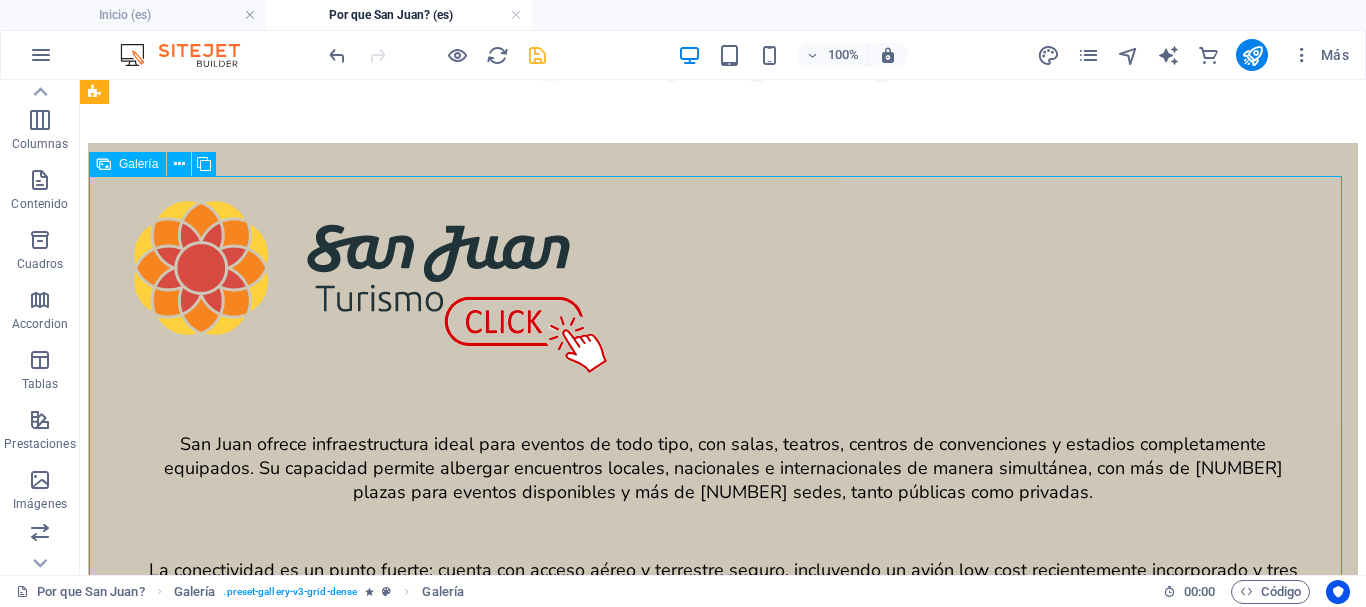 click at bounding box center (723, 5367) 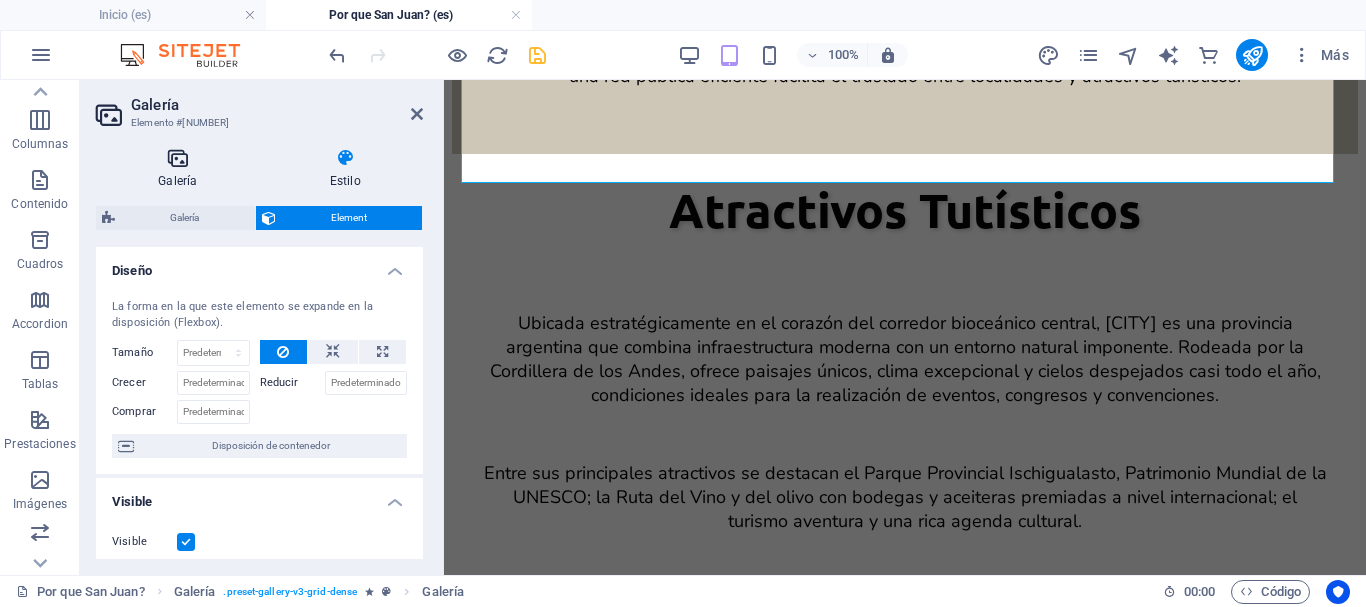 click at bounding box center [178, 158] 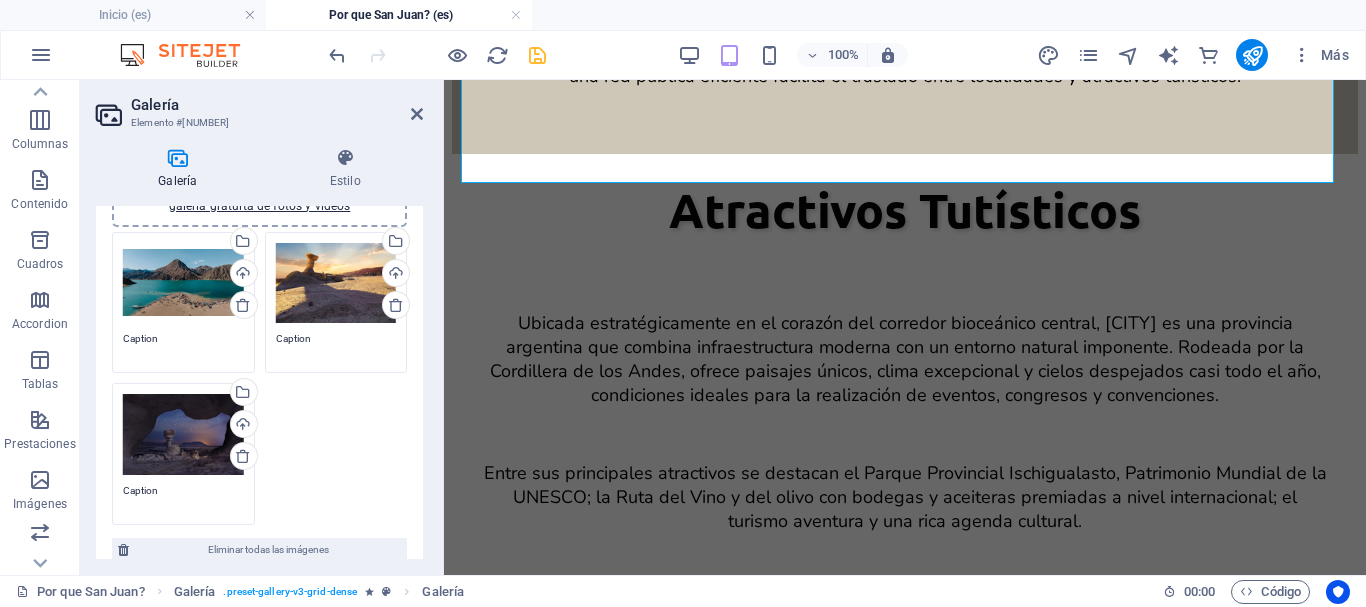 scroll, scrollTop: 100, scrollLeft: 0, axis: vertical 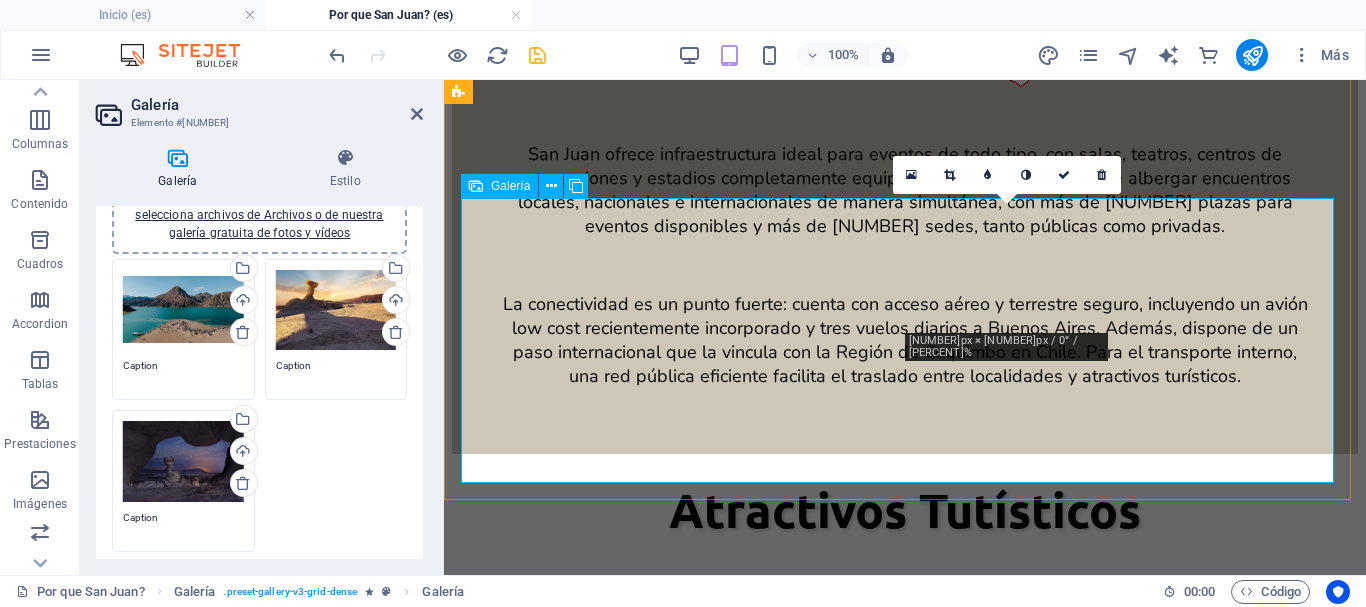 click at bounding box center [917, 4514] 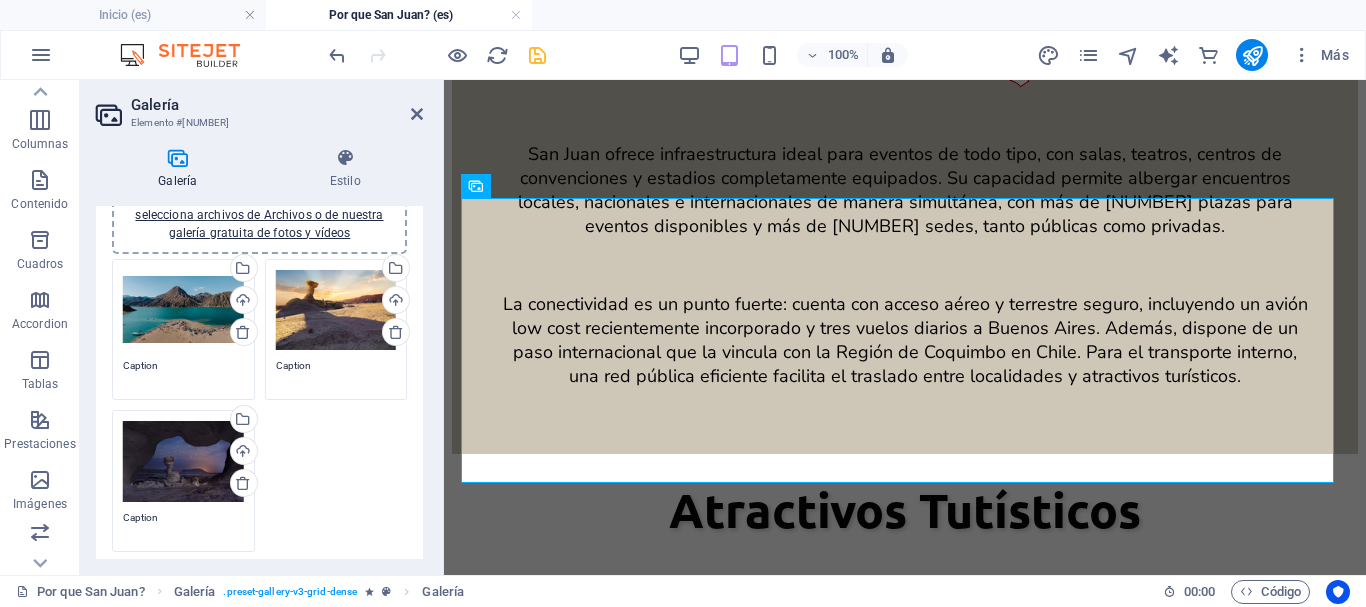 click on "Arrastra archivos aquí, haz clic para escoger archivos o  selecciona archivos de Archivos o de nuestra galería gratuita de fotos y vídeos" at bounding box center [336, 310] 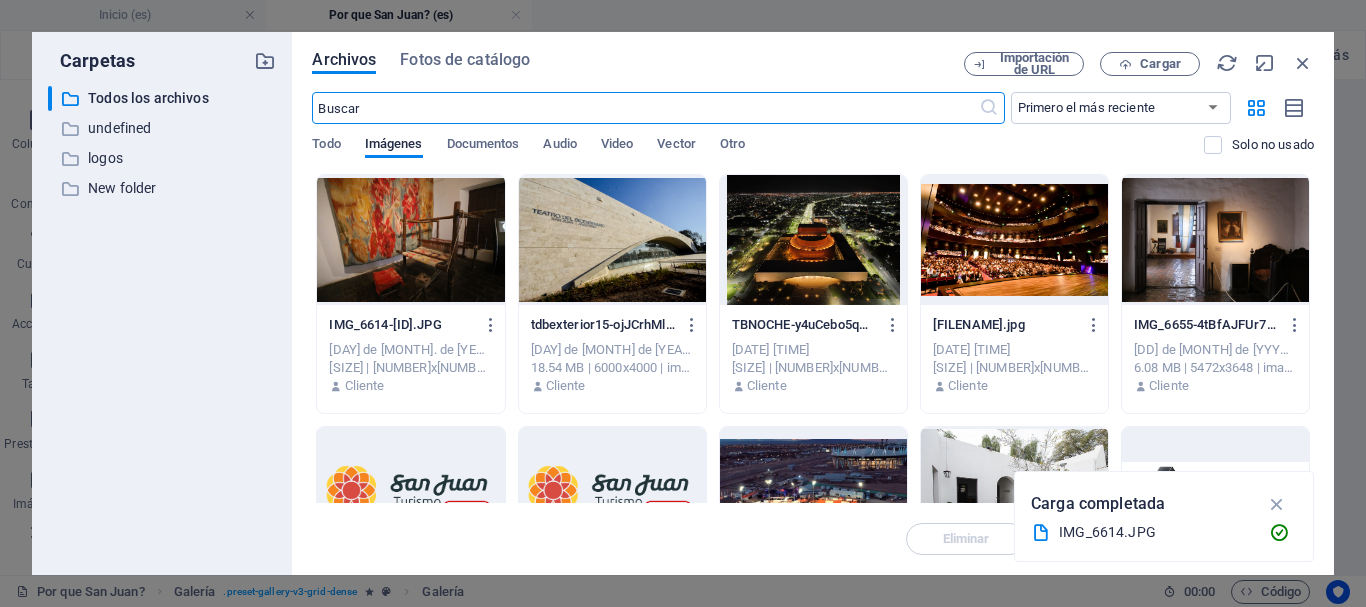 scroll, scrollTop: 2561, scrollLeft: 0, axis: vertical 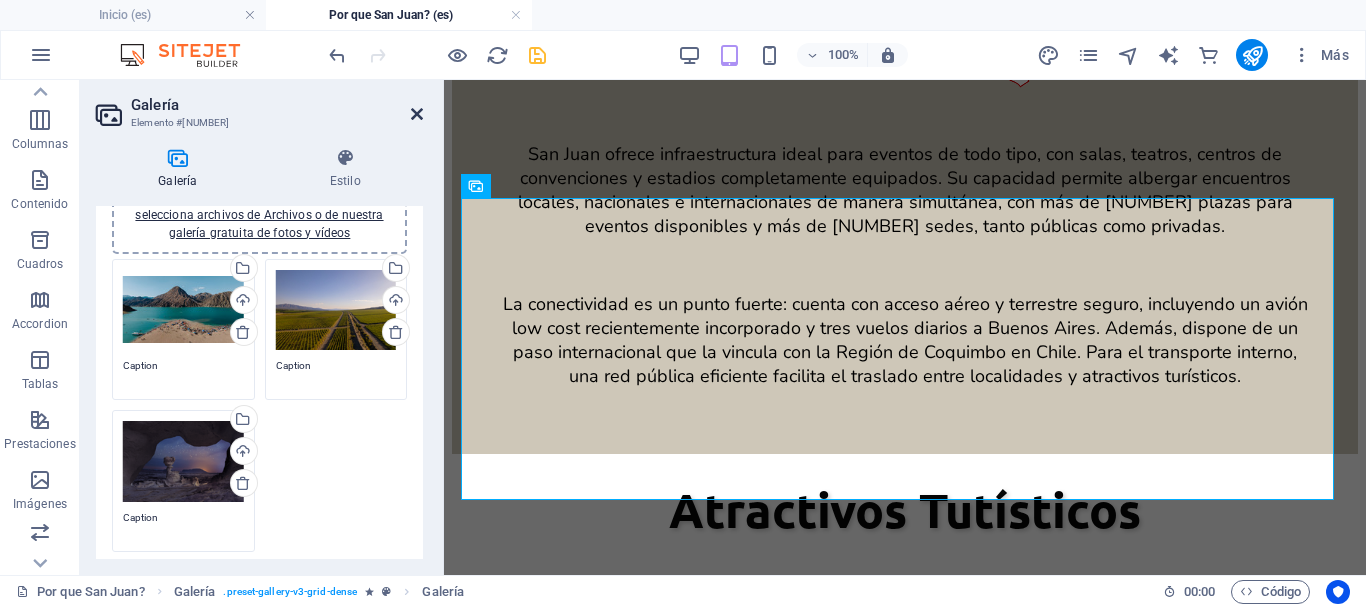 click at bounding box center [417, 114] 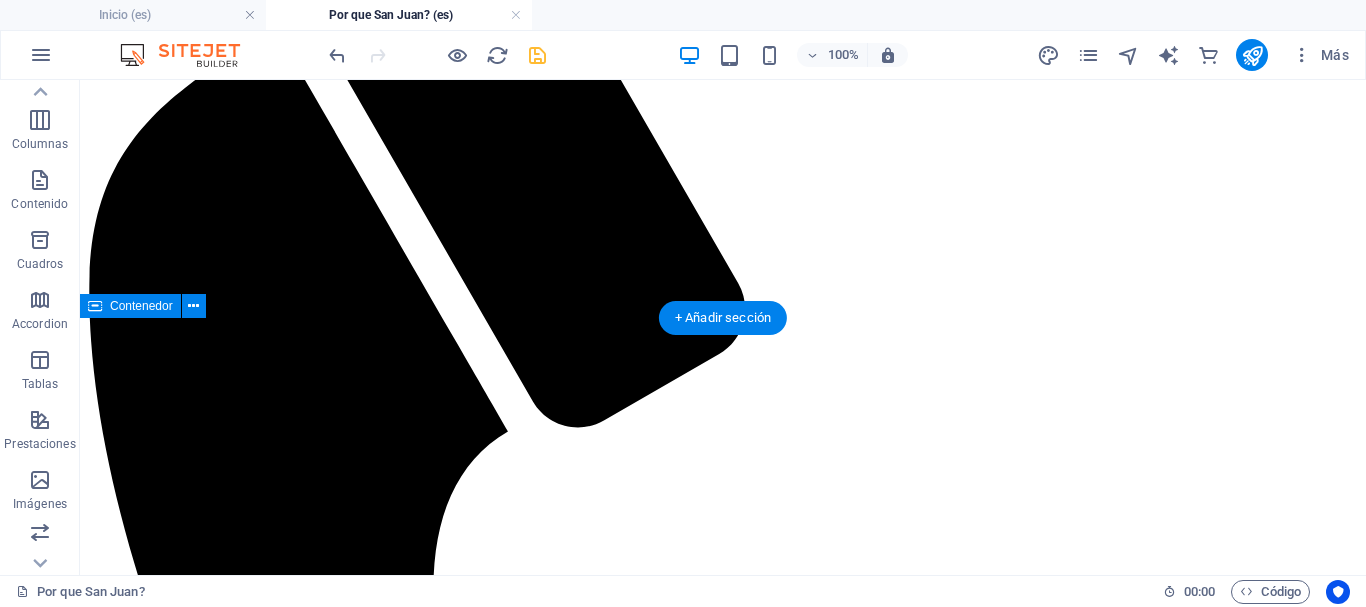 scroll, scrollTop: 0, scrollLeft: 0, axis: both 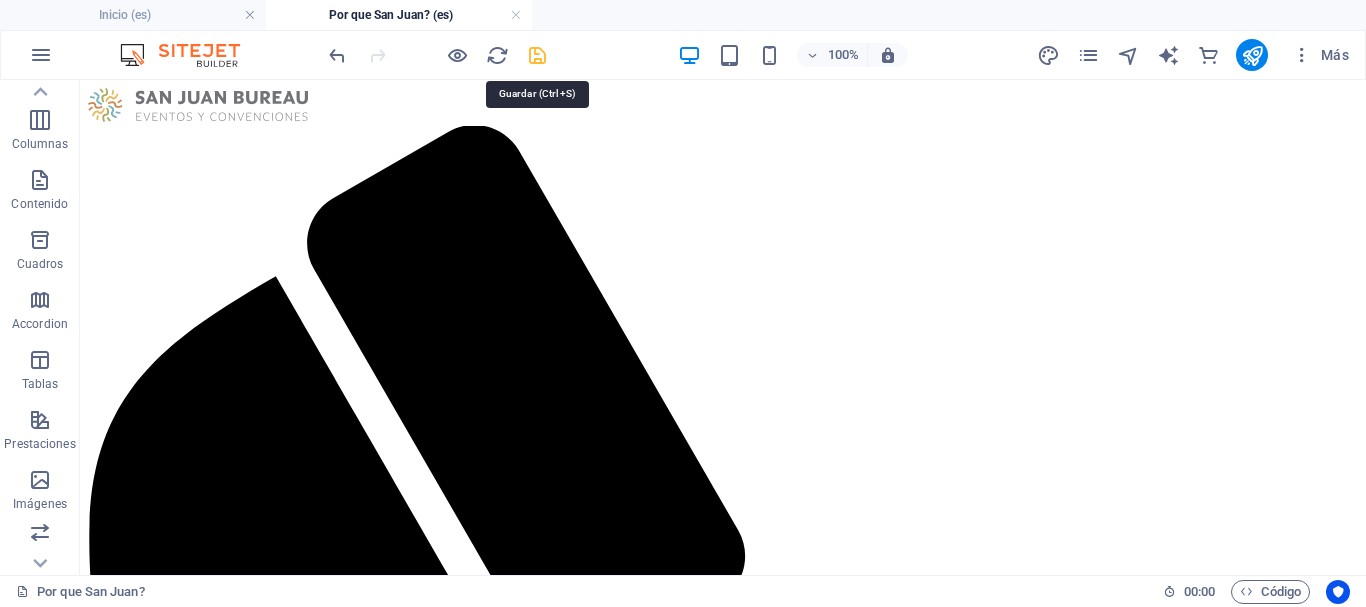 click at bounding box center [537, 55] 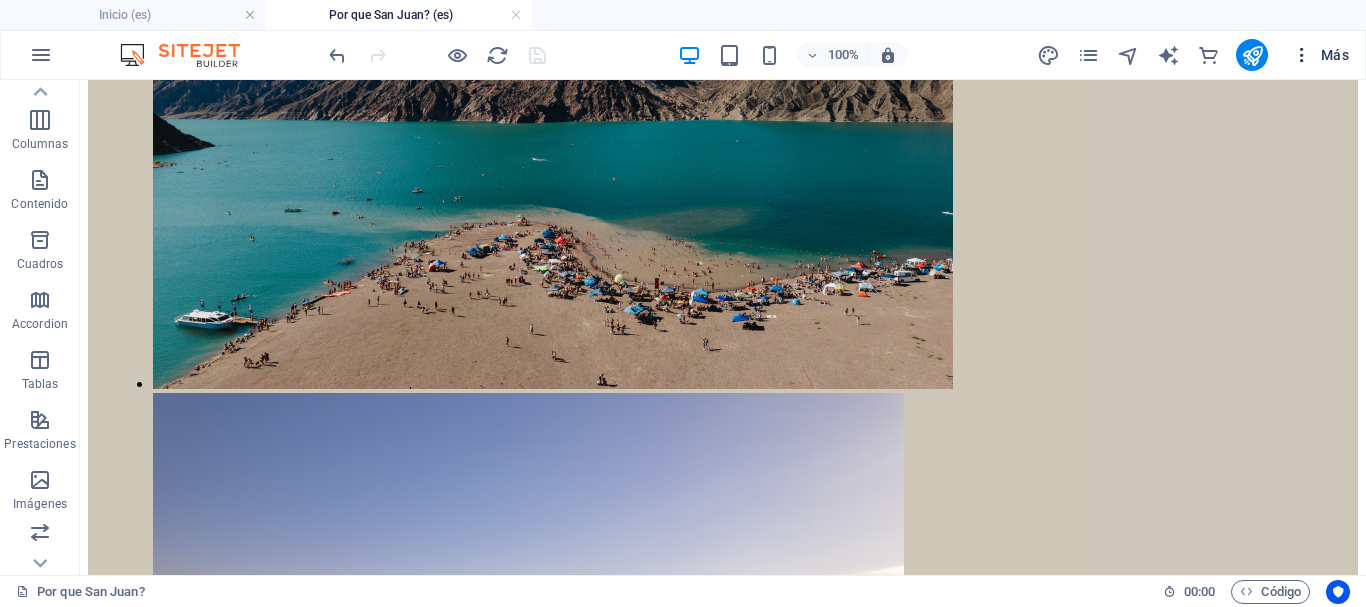 scroll, scrollTop: 0, scrollLeft: 0, axis: both 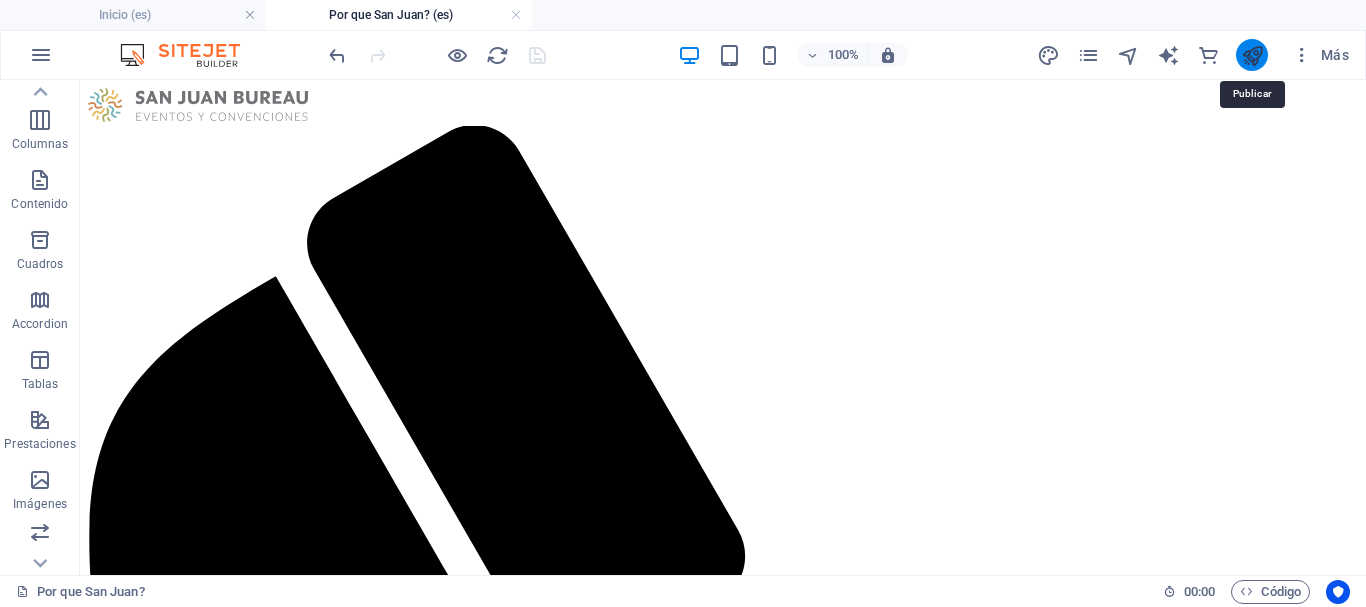 click at bounding box center [1252, 55] 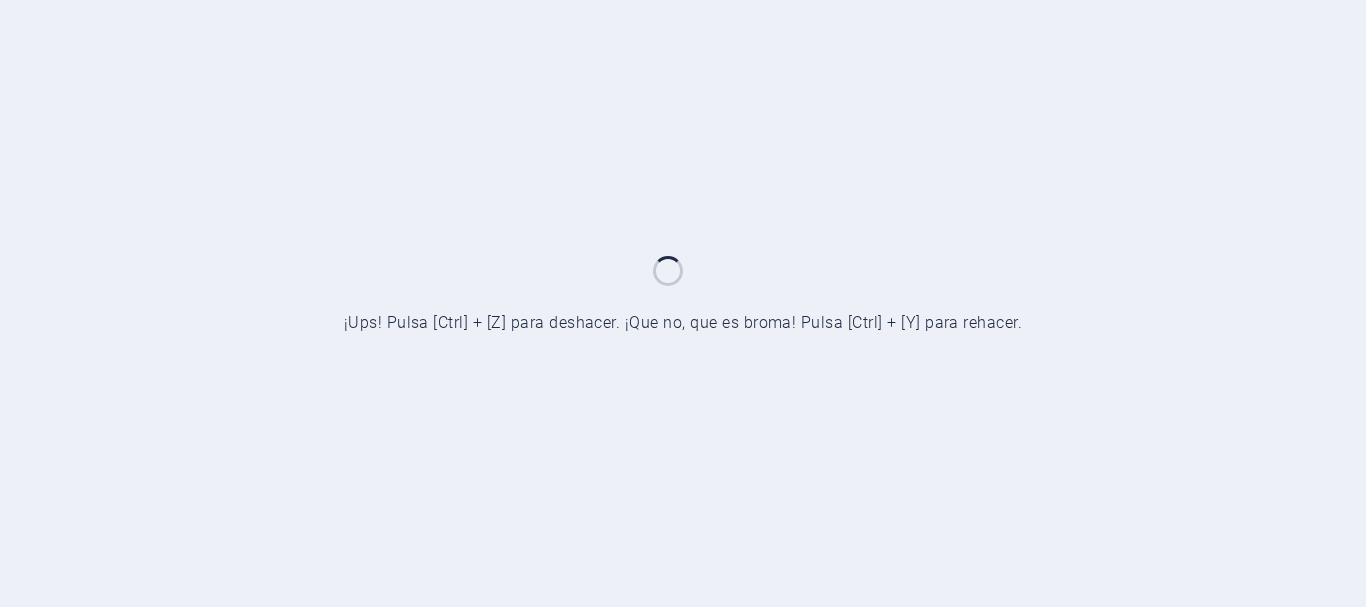 scroll, scrollTop: 0, scrollLeft: 0, axis: both 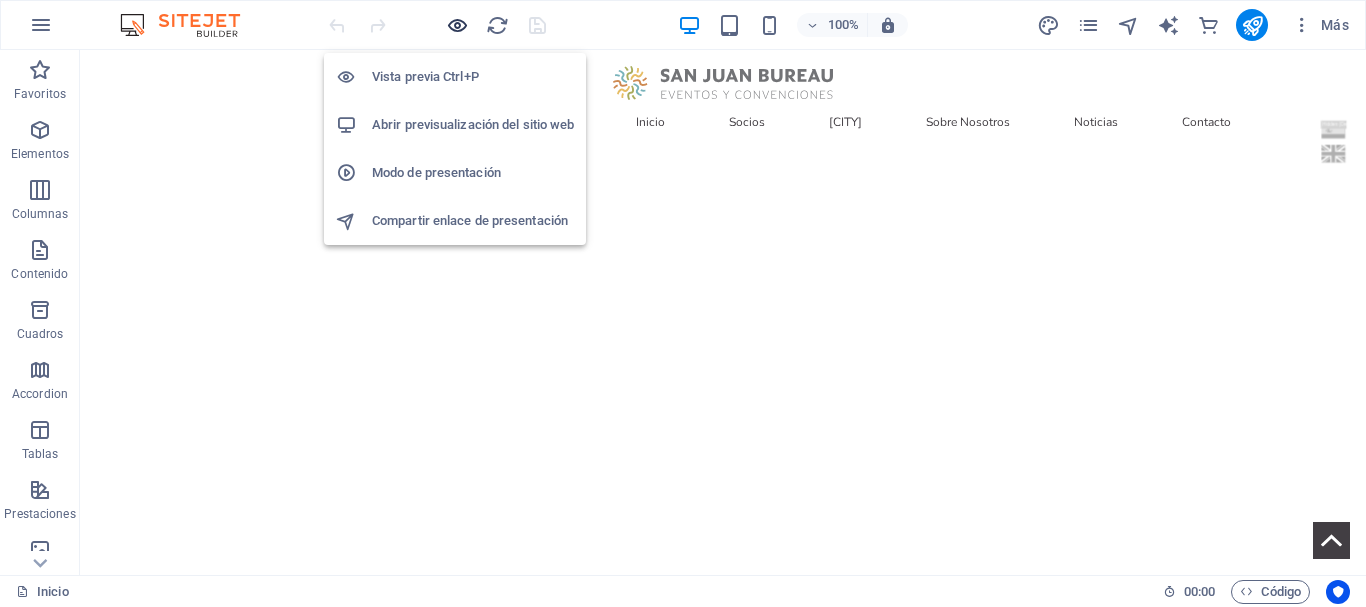 click at bounding box center (457, 25) 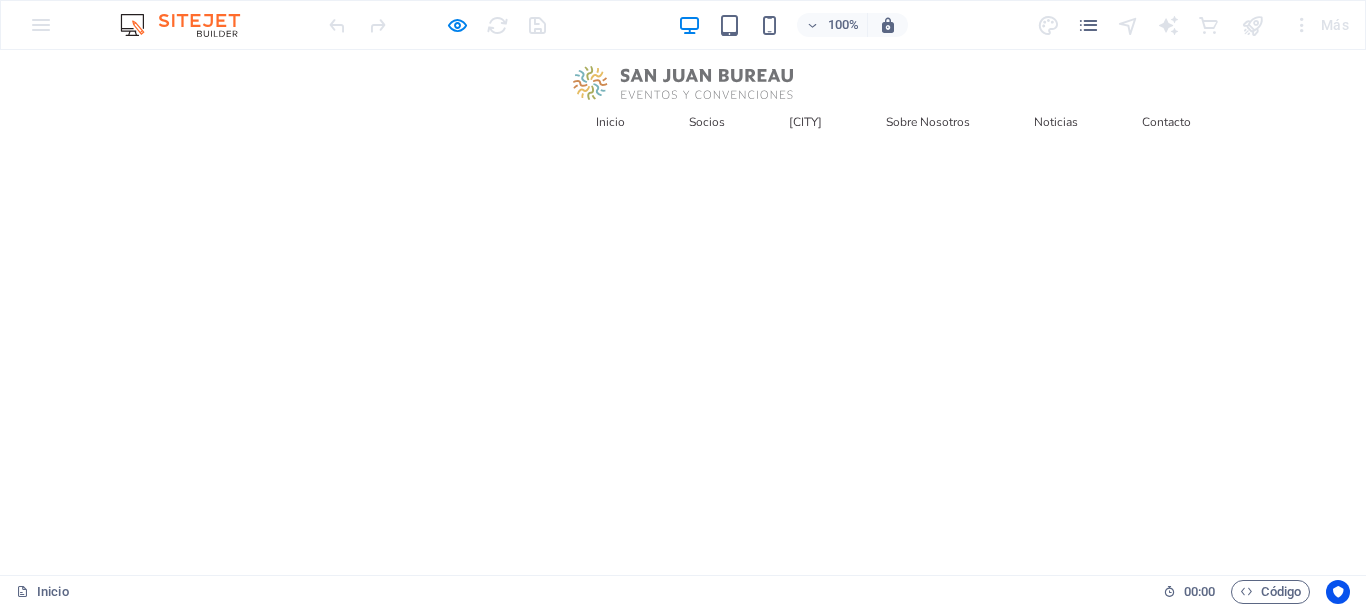 click on "Socios" at bounding box center [707, 122] 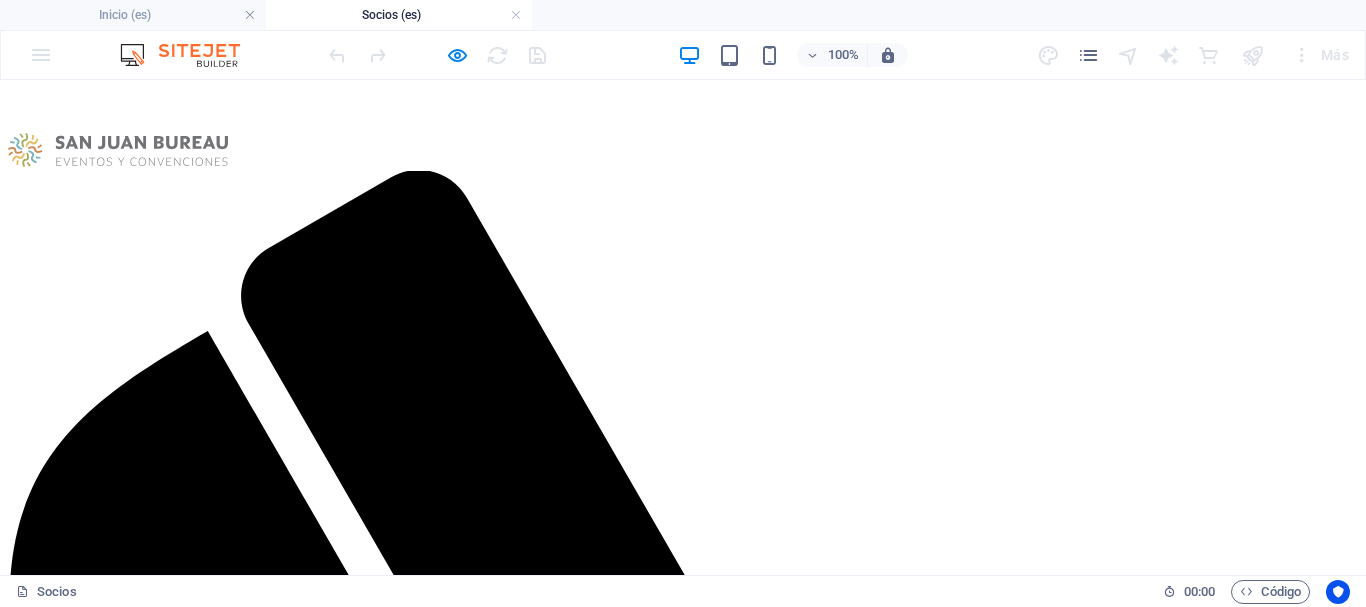 scroll, scrollTop: 0, scrollLeft: 0, axis: both 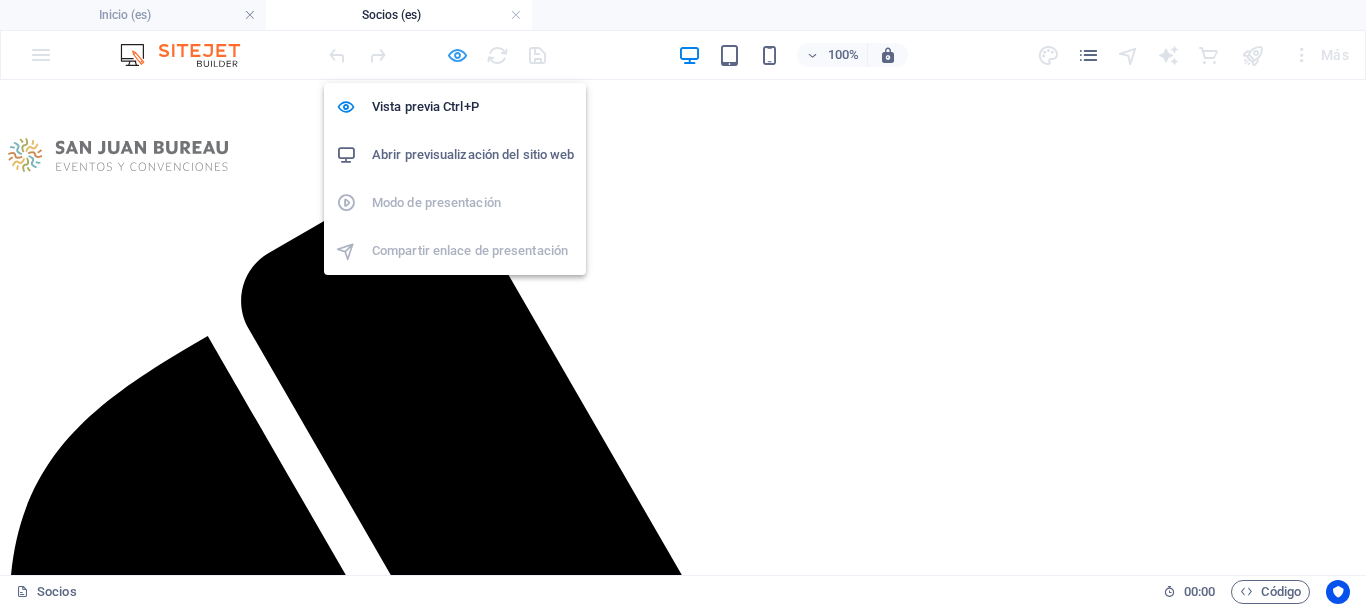 click at bounding box center (457, 55) 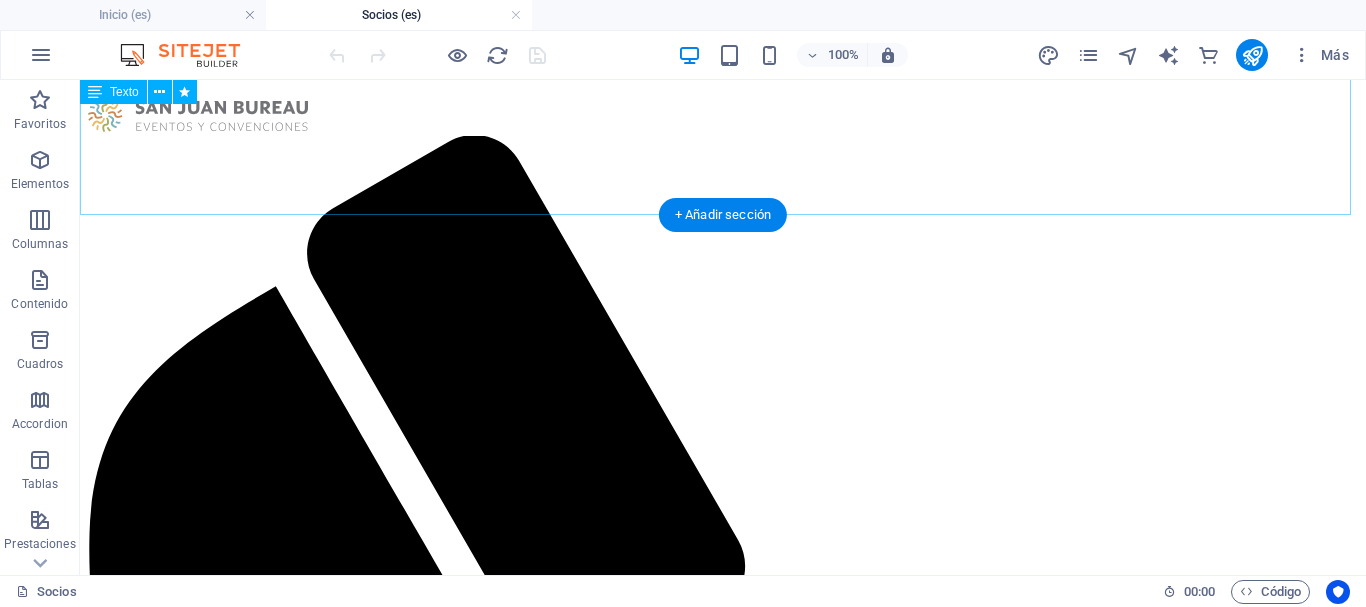 scroll, scrollTop: 0, scrollLeft: 0, axis: both 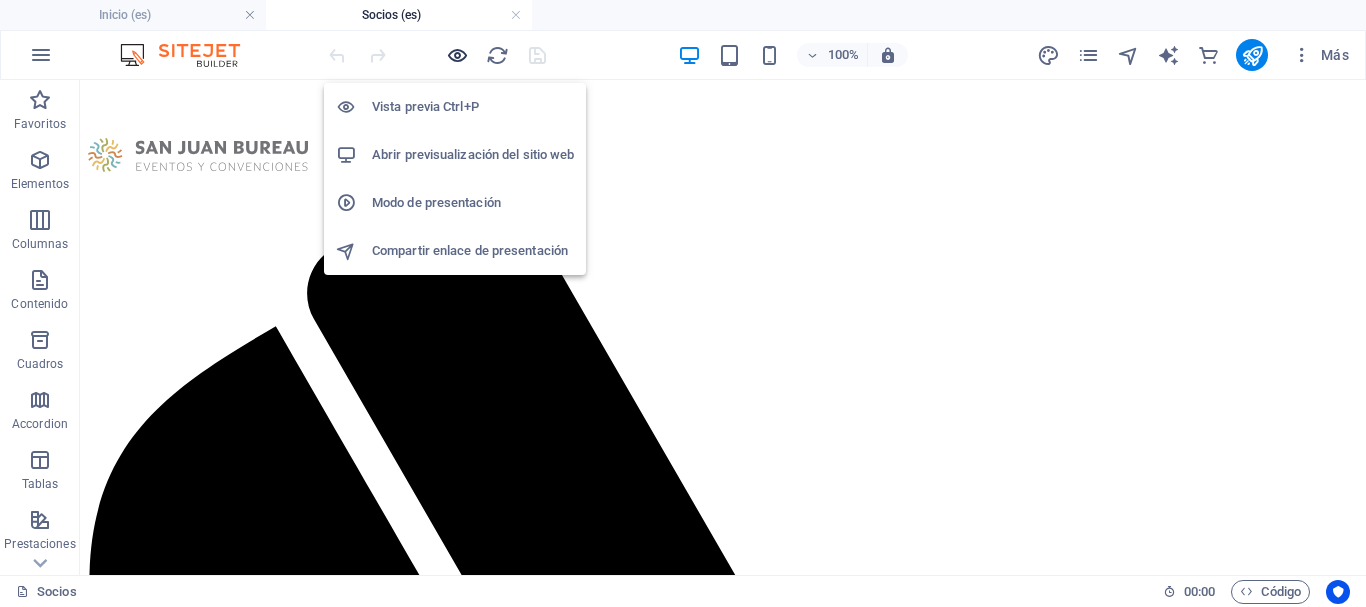 click at bounding box center [457, 55] 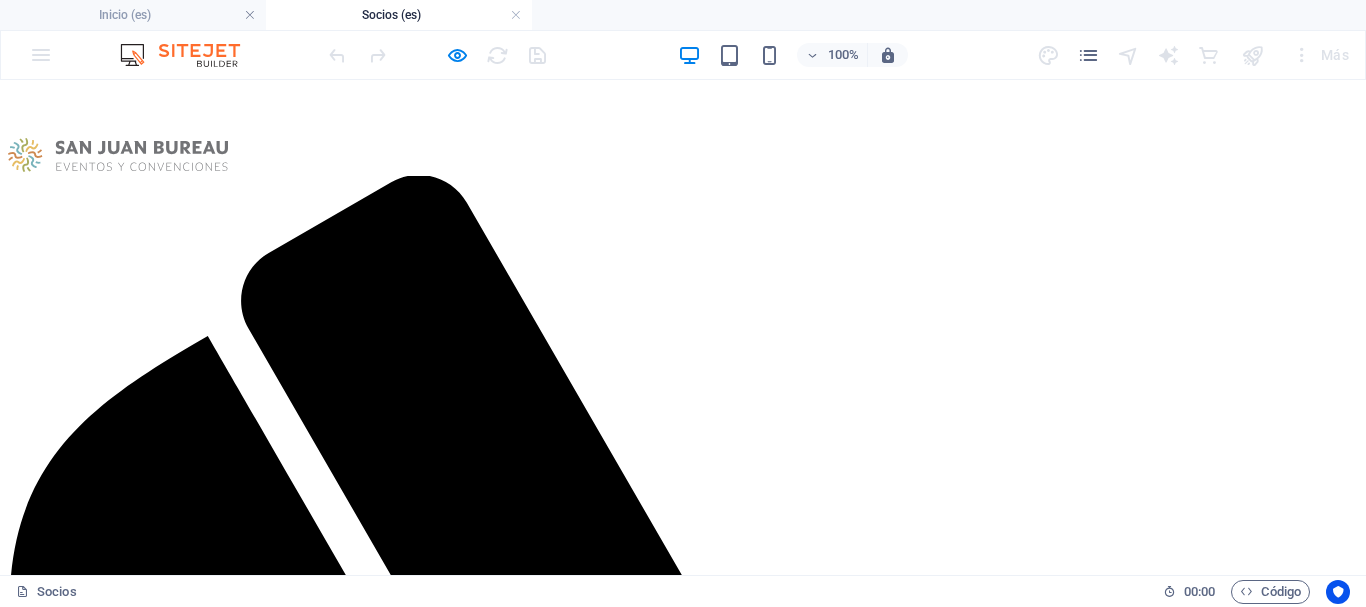 click on "Sobre Nosotros" at bounding box center [97, 2051] 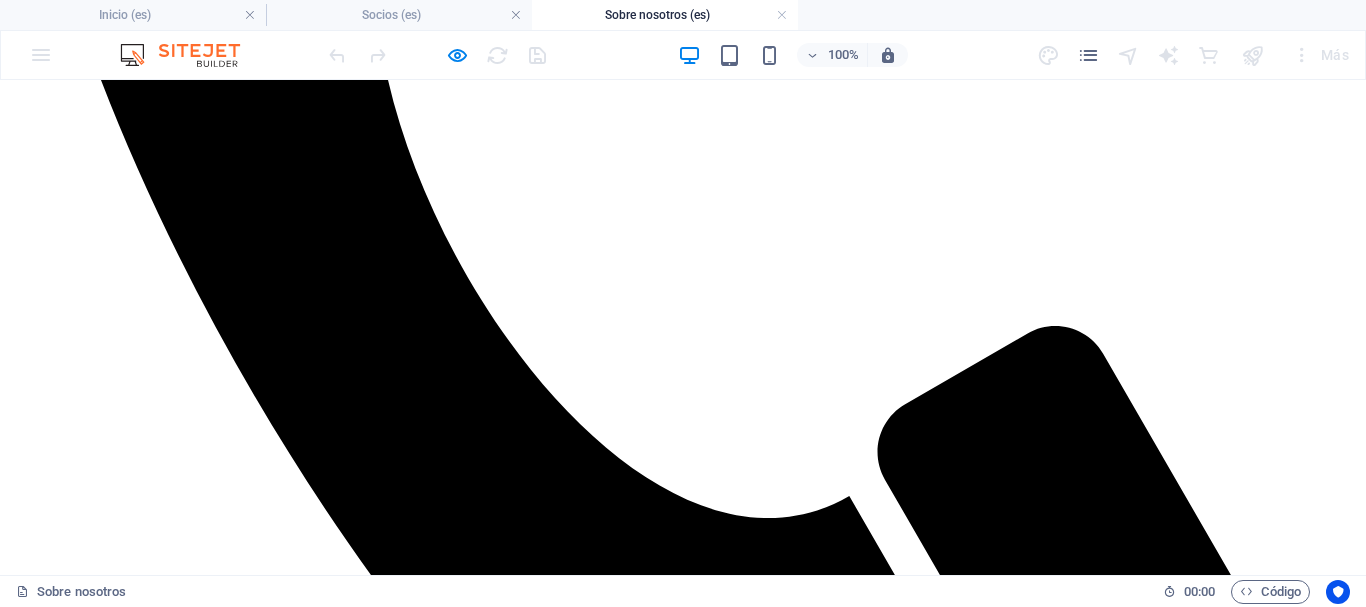 scroll, scrollTop: 900, scrollLeft: 0, axis: vertical 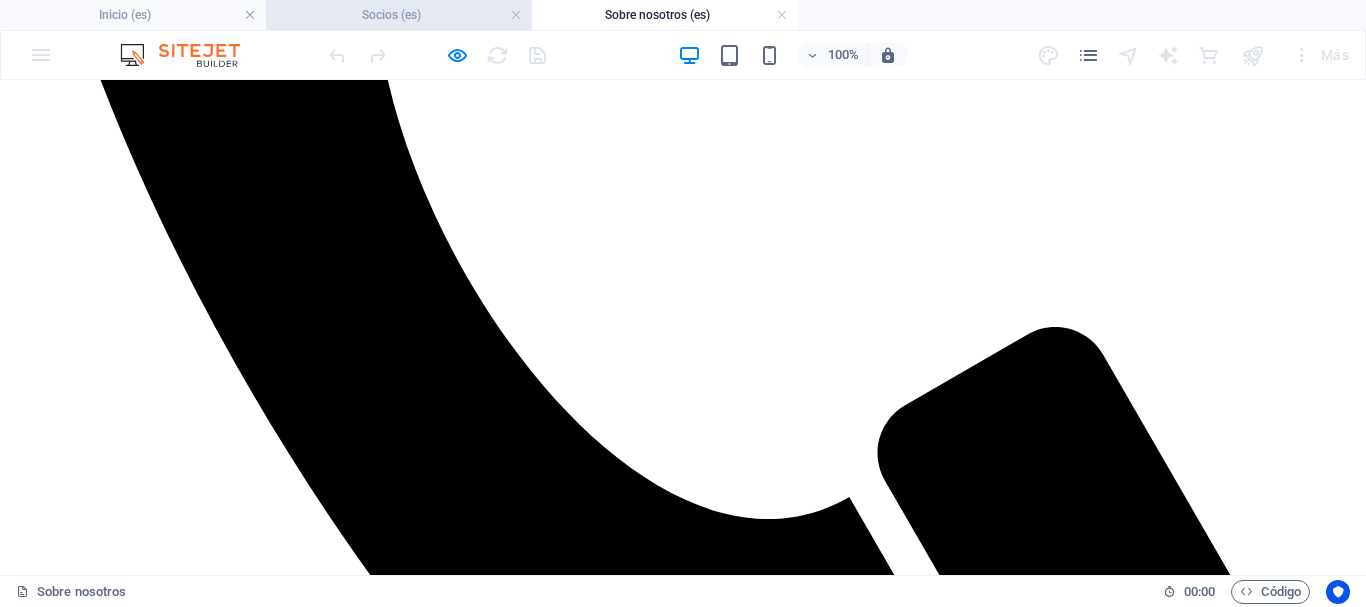 click on "Socios (es)" at bounding box center (399, 15) 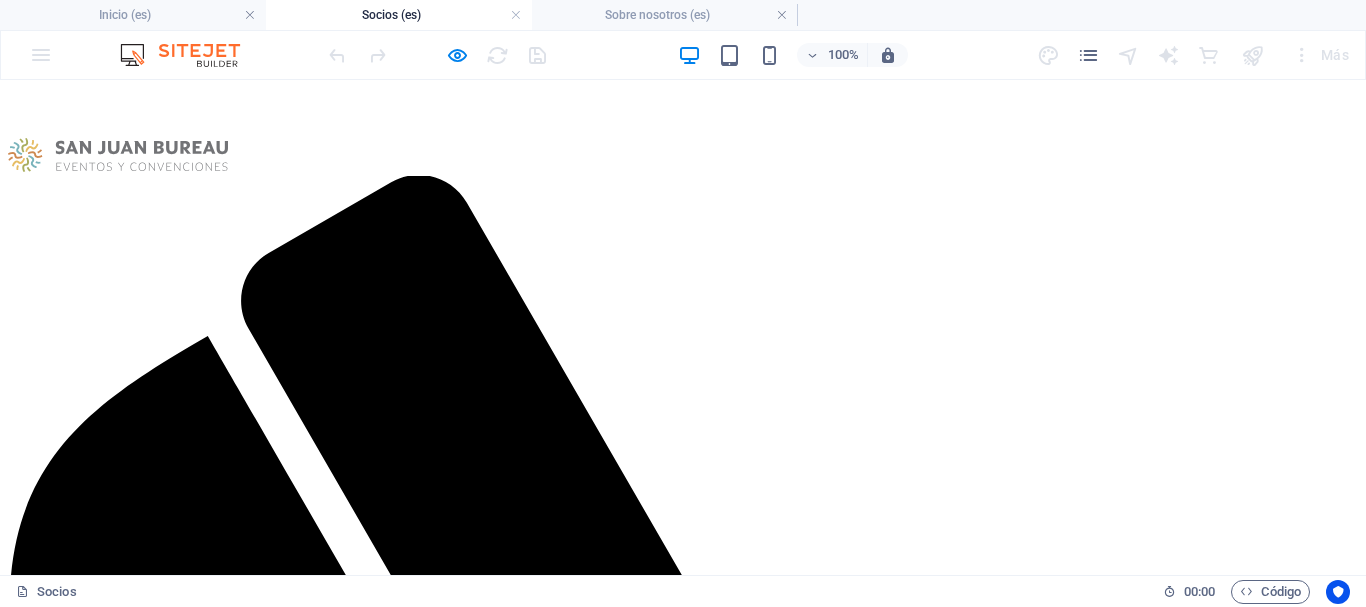 scroll, scrollTop: 0, scrollLeft: 0, axis: both 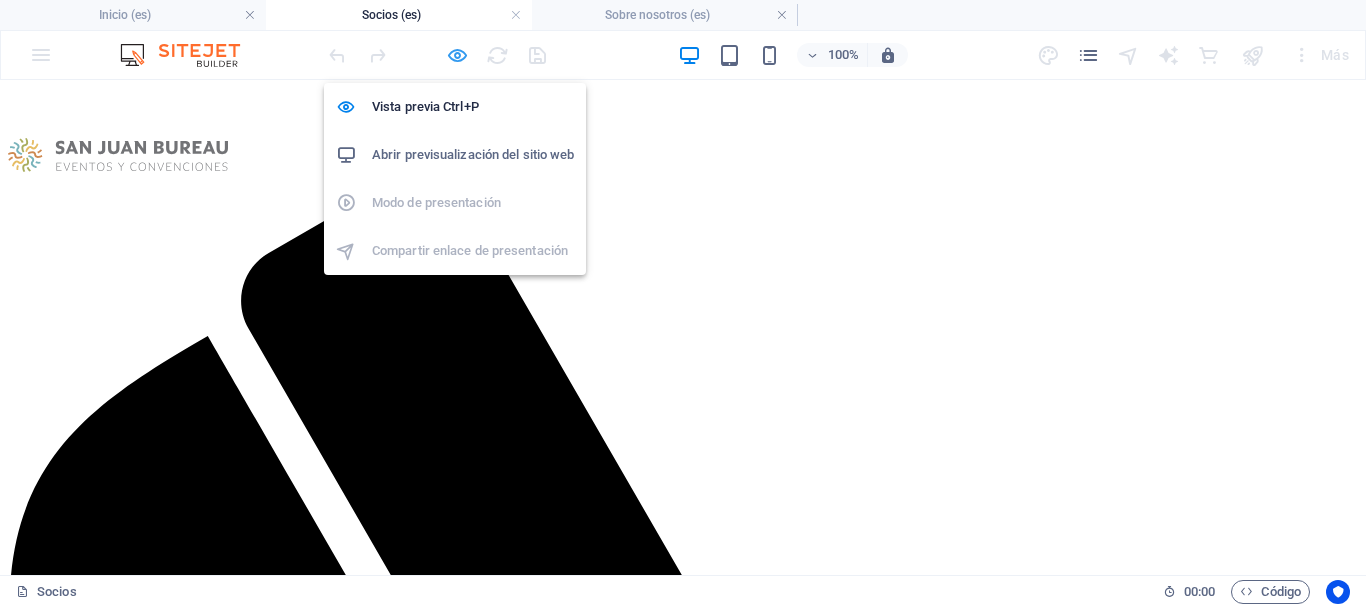click at bounding box center [457, 55] 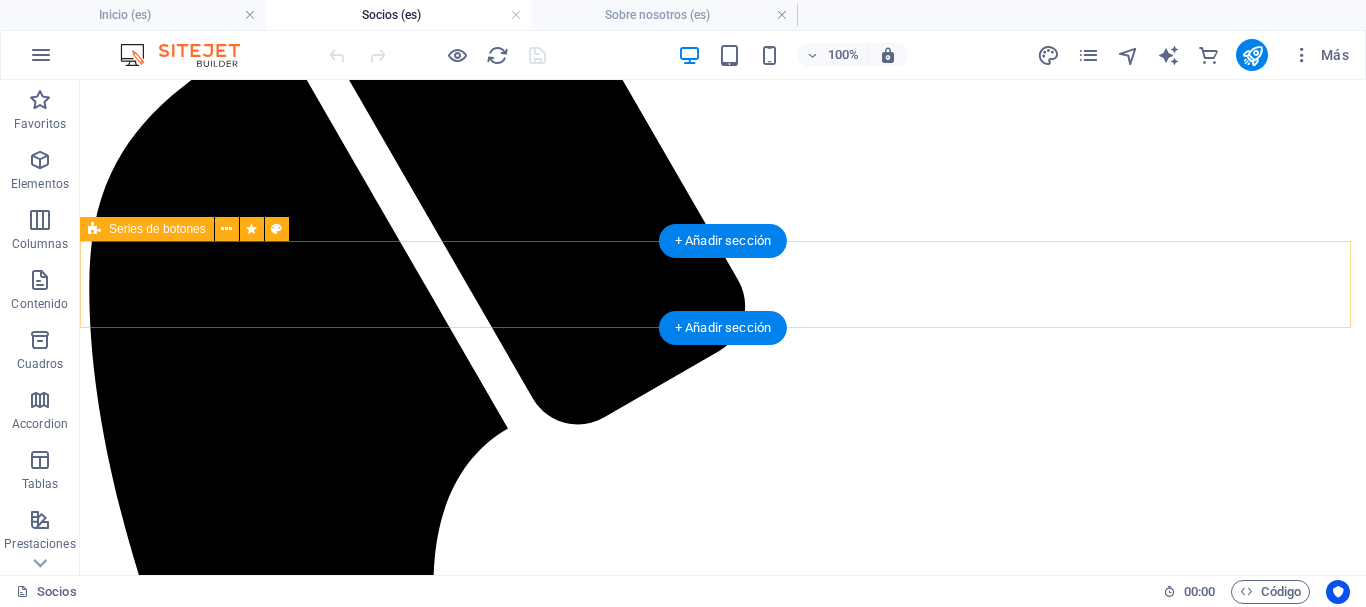 scroll, scrollTop: 100, scrollLeft: 0, axis: vertical 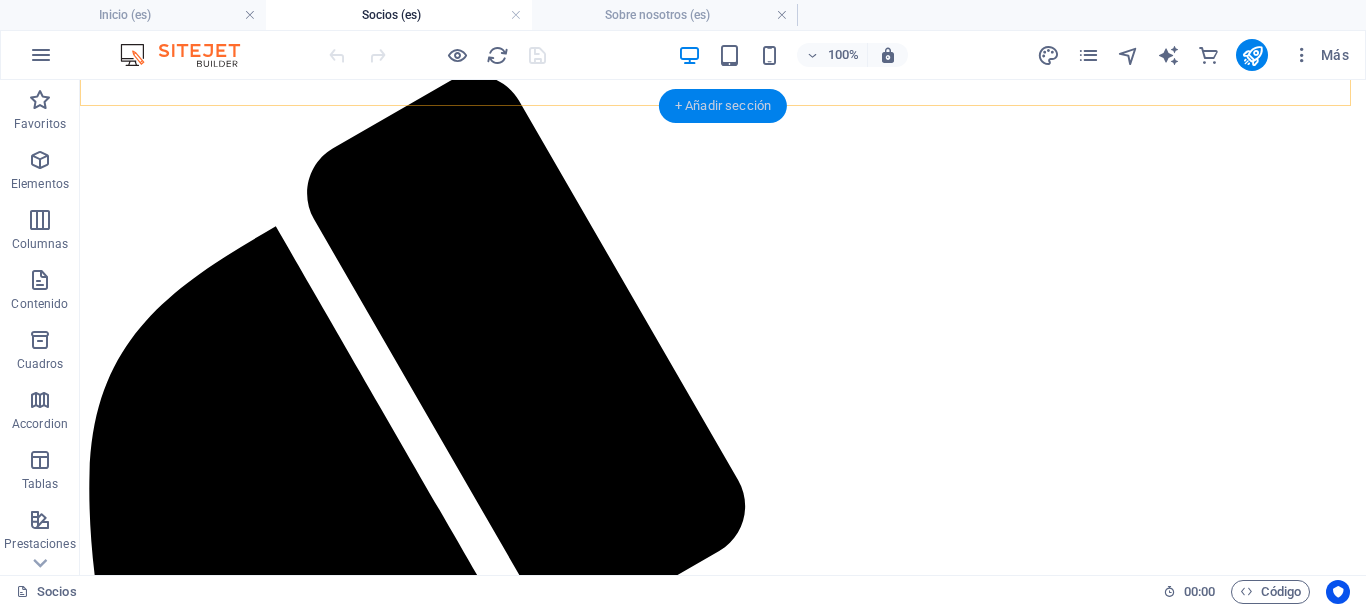 click on "+ Añadir sección" at bounding box center (723, 106) 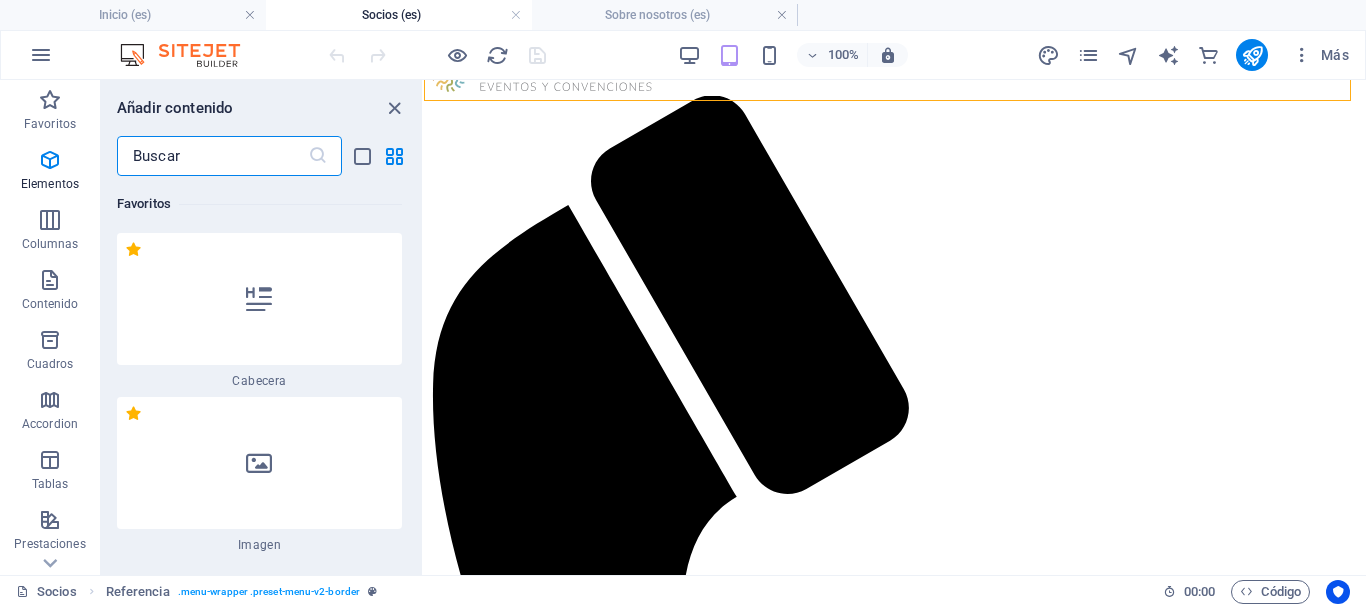 scroll, scrollTop: 115, scrollLeft: 0, axis: vertical 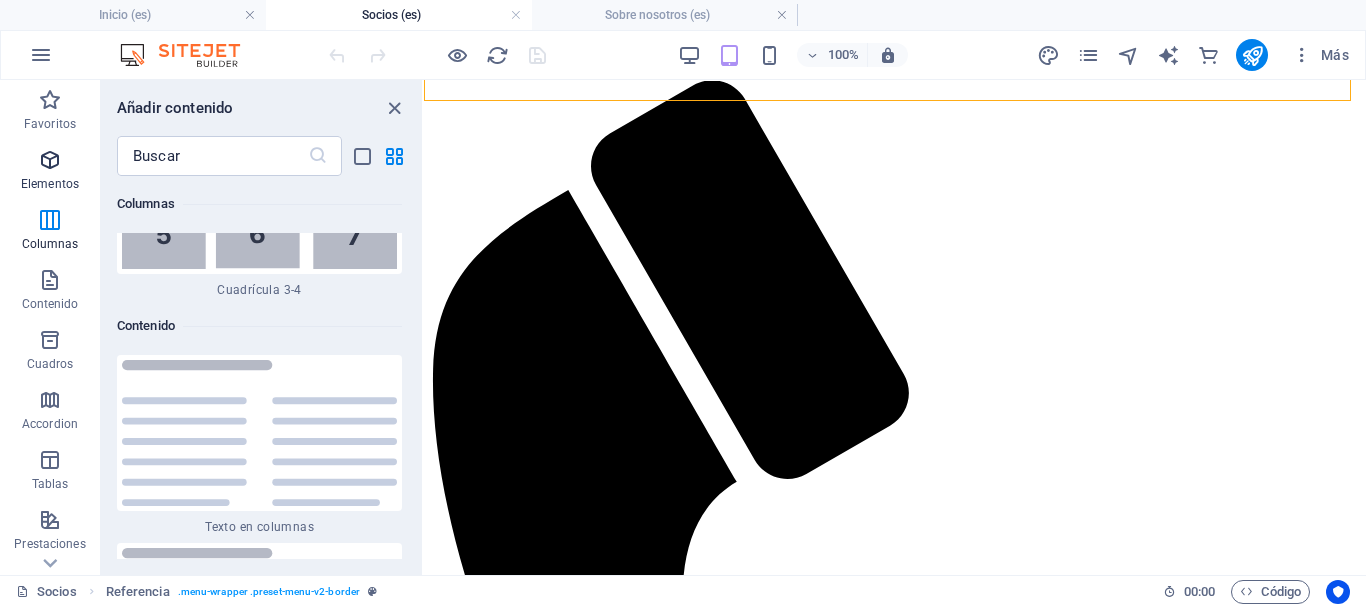 click at bounding box center [50, 160] 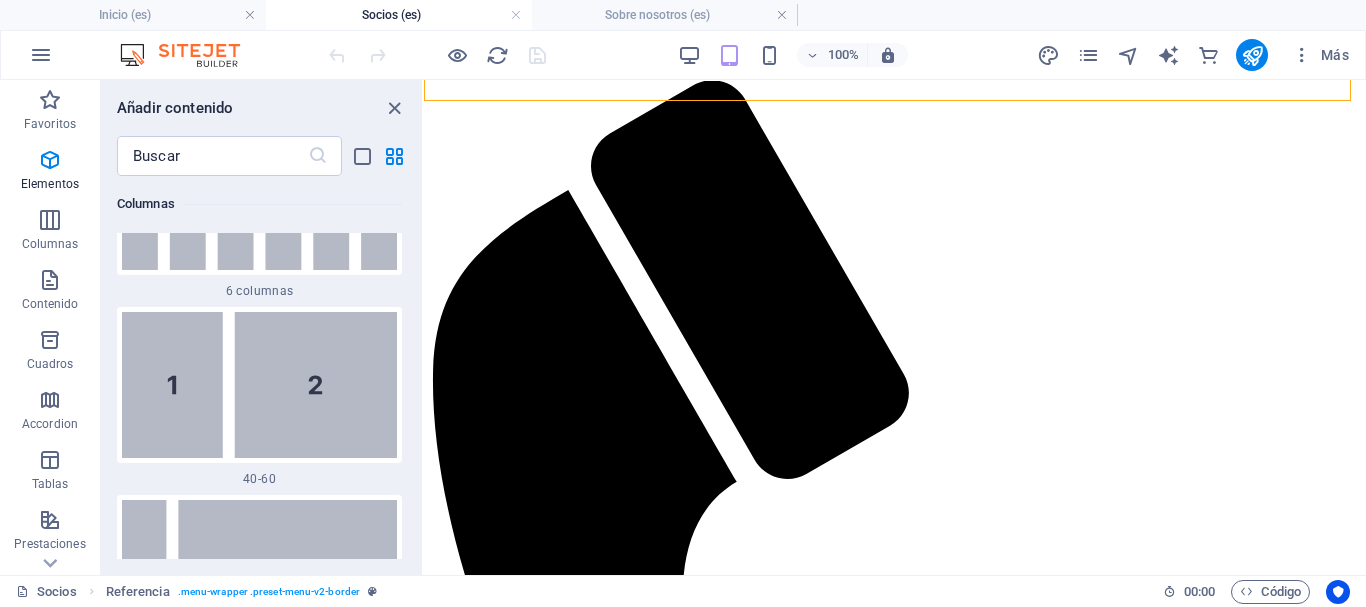 scroll, scrollTop: 541, scrollLeft: 0, axis: vertical 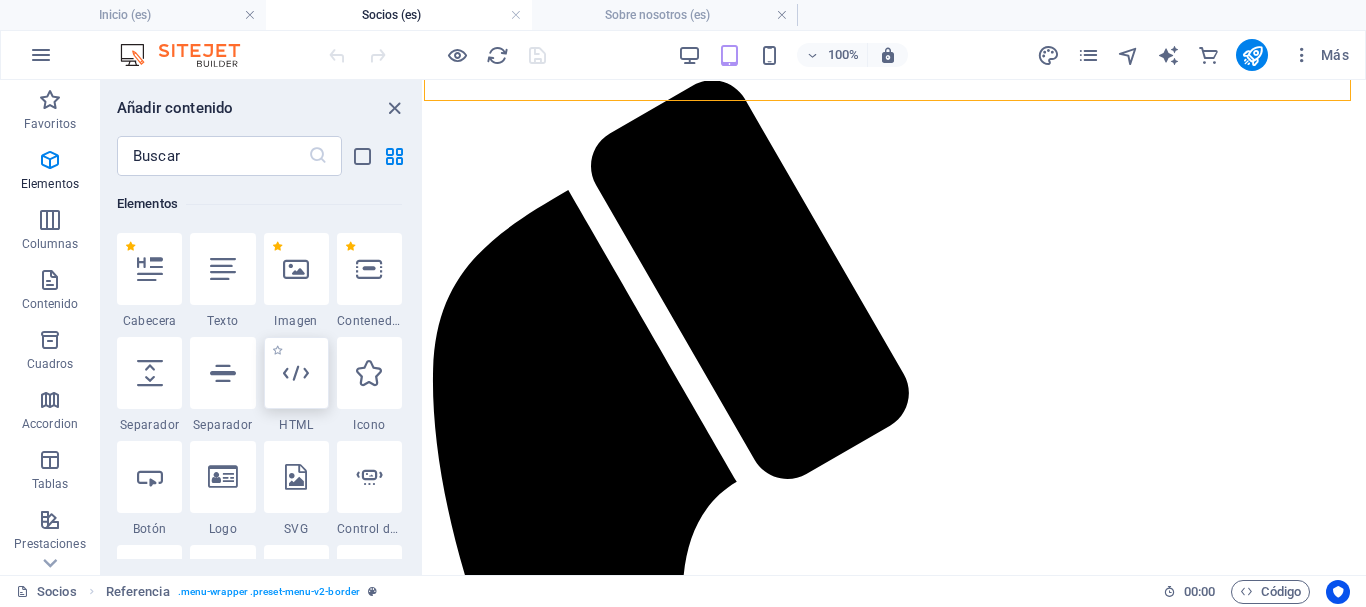 click at bounding box center [296, 373] 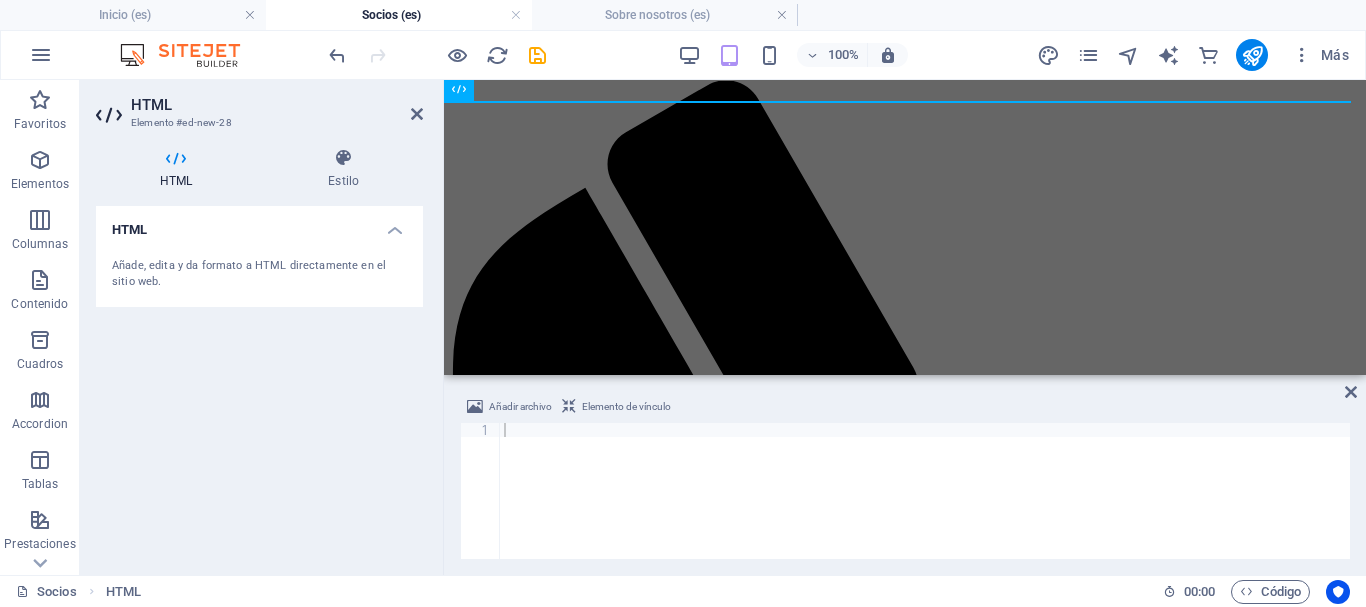 click at bounding box center [925, 505] 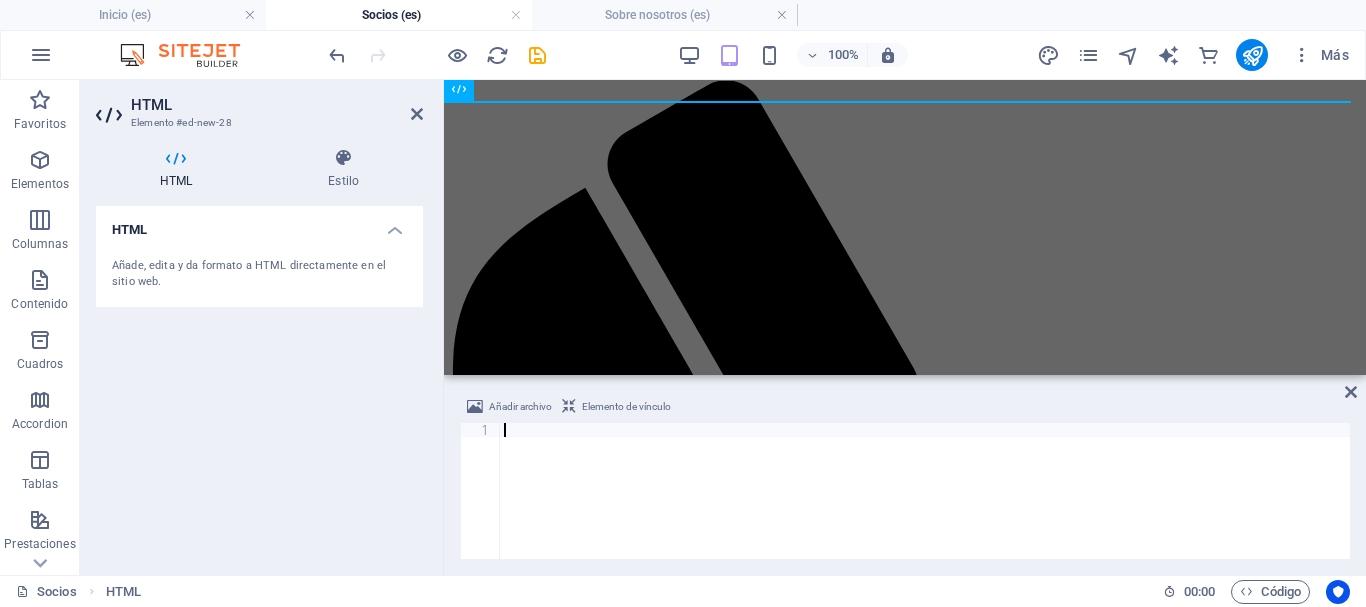 paste on "}" 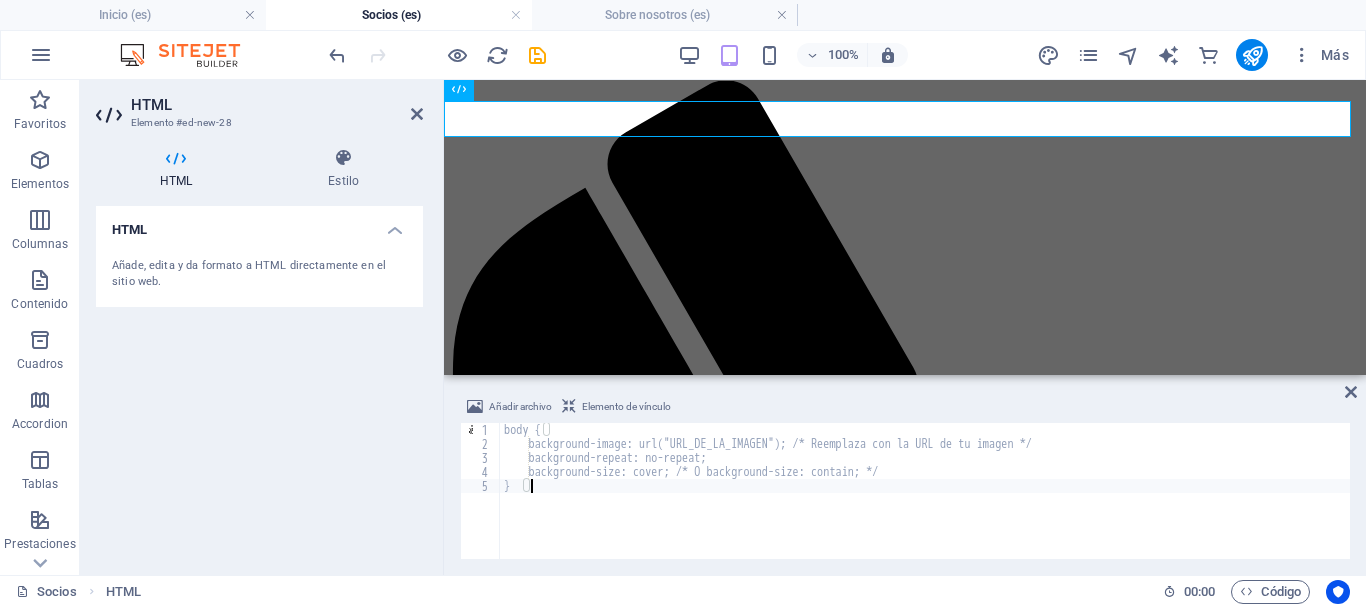 click on "body {       background-image: url("URL_DE_LA_IMAGEN"); /* Reemplaza con la URL de tu imagen */       background-repeat: no-repeat;       background-size: cover; /* O background-size: contain; */    }" at bounding box center (925, 505) 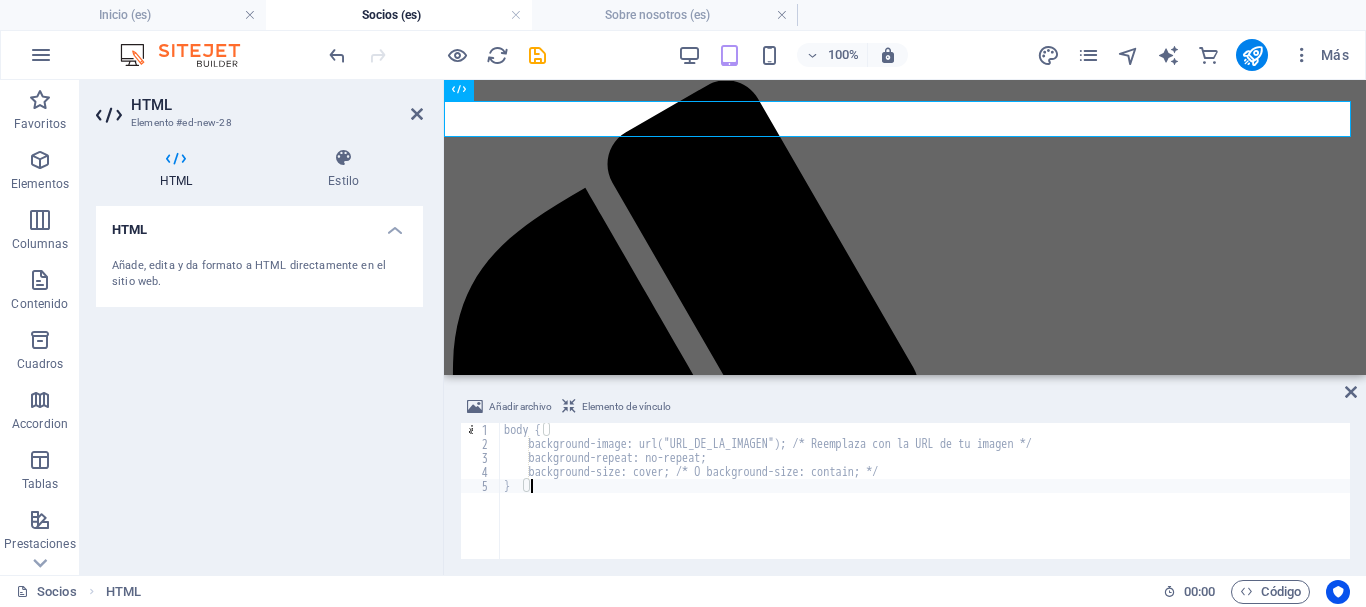 click on "body {       background-image: url("URL_DE_LA_IMAGEN"); /* Reemplaza con la URL de tu imagen */       background-repeat: no-repeat;       background-size: cover; /* O background-size: contain; */    }" at bounding box center (925, 505) 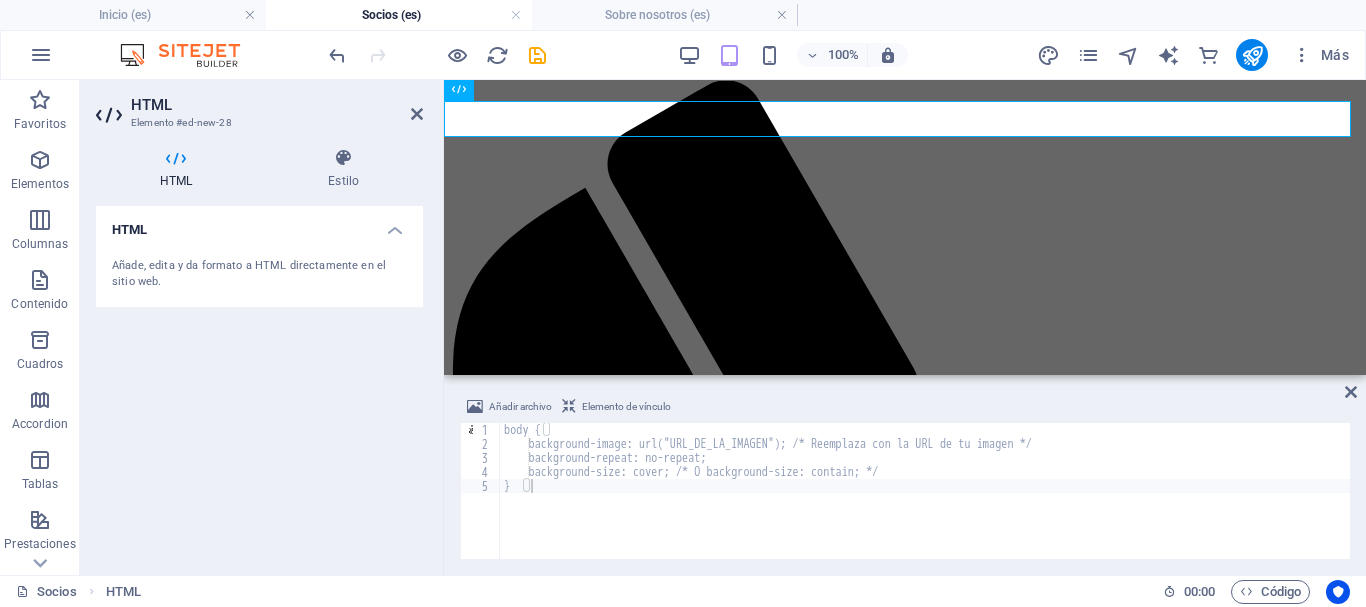 click at bounding box center [569, 407] 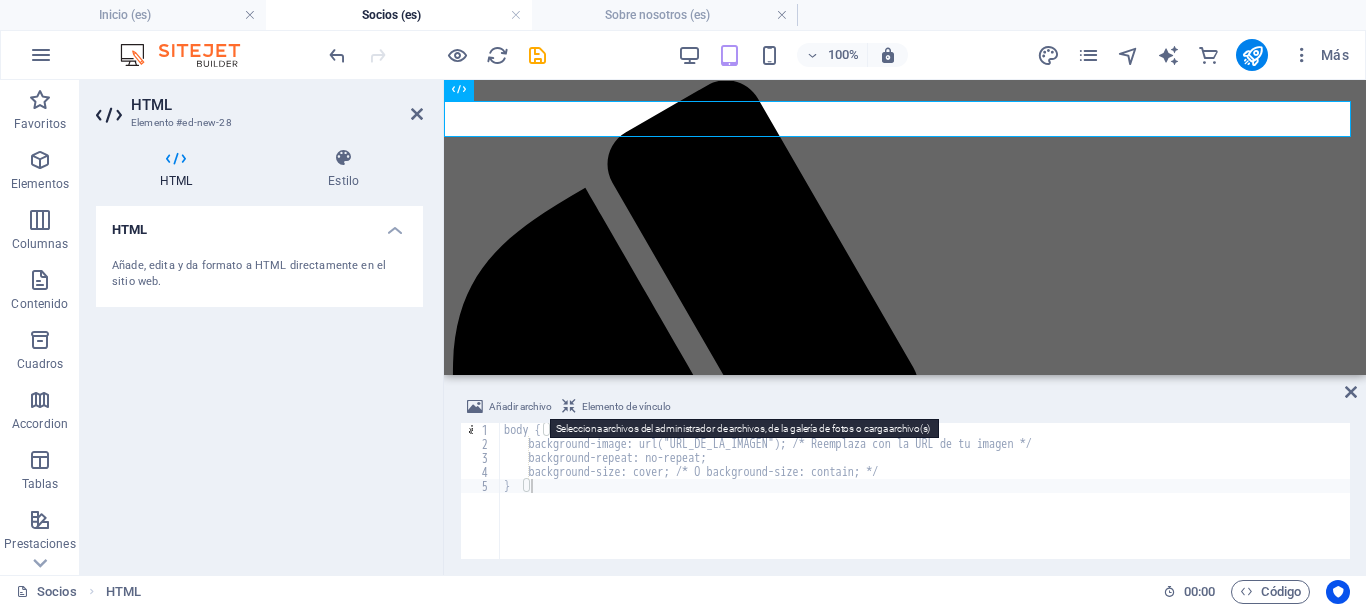 click on "Añadir archivo" at bounding box center [520, 407] 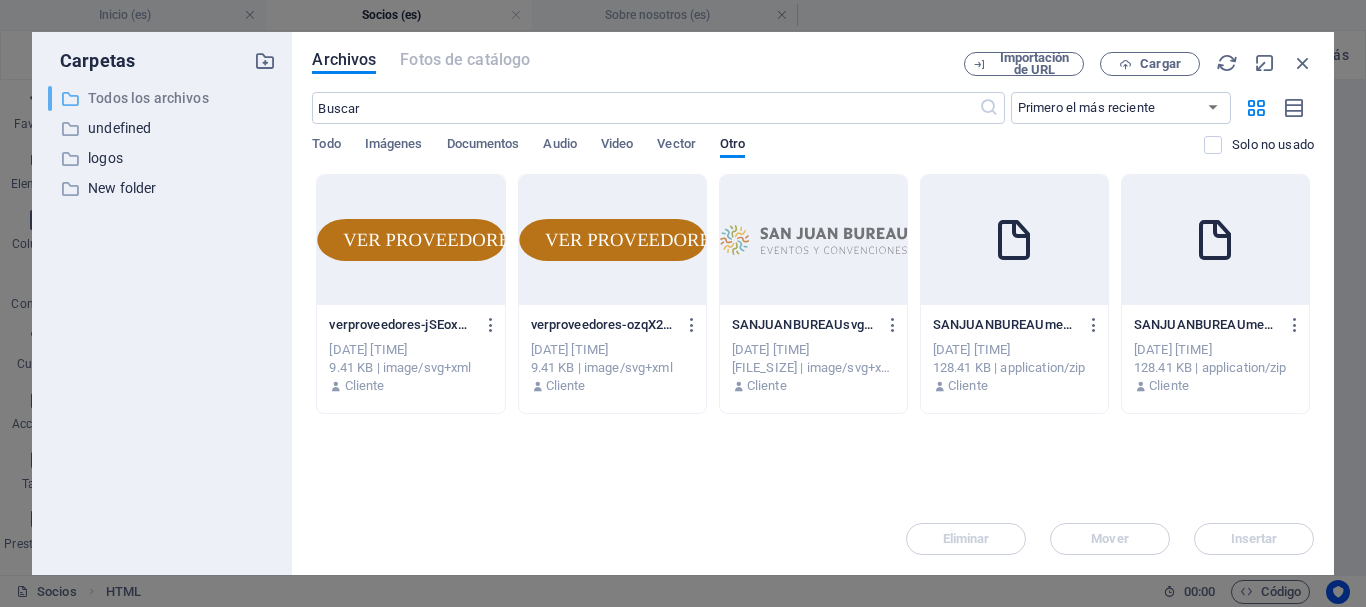 click on "Todos los archivos" at bounding box center [164, 98] 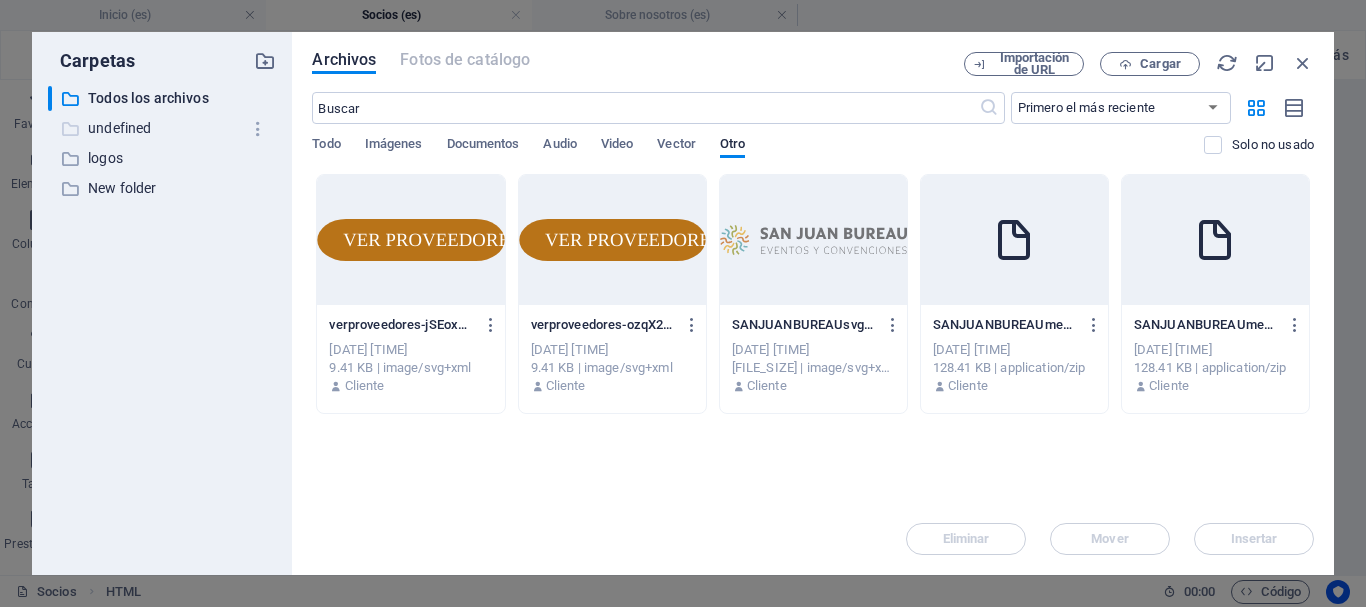 click on "undefined" at bounding box center [164, 128] 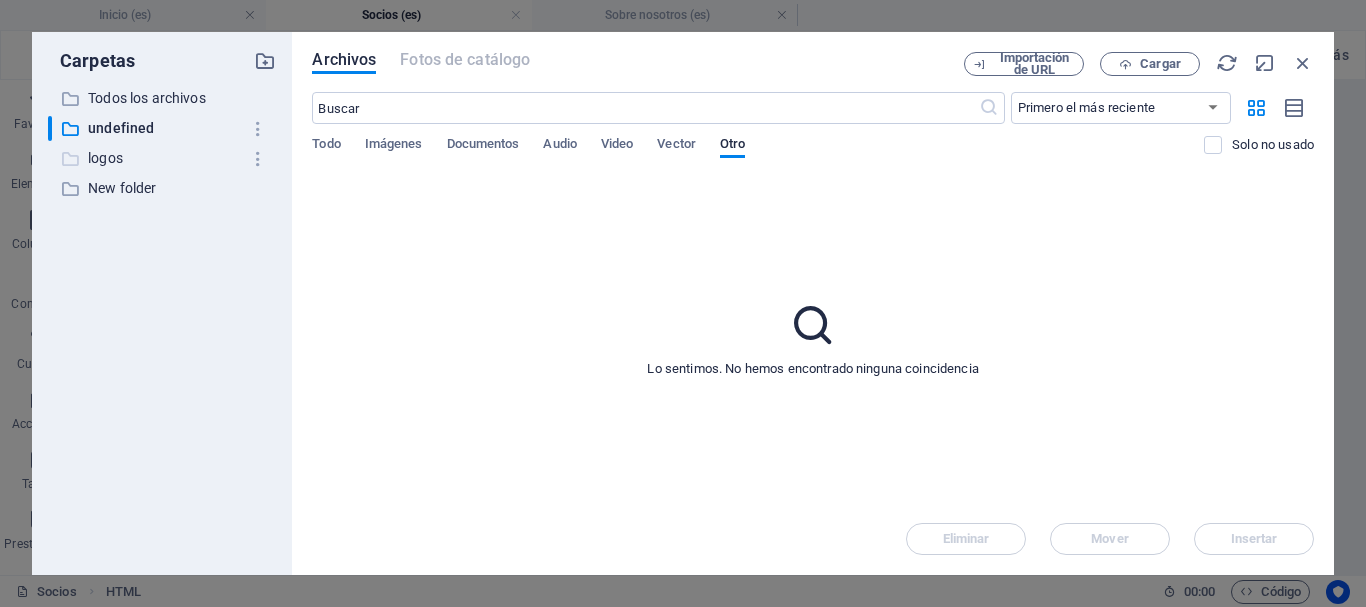 click on "logos" at bounding box center [164, 158] 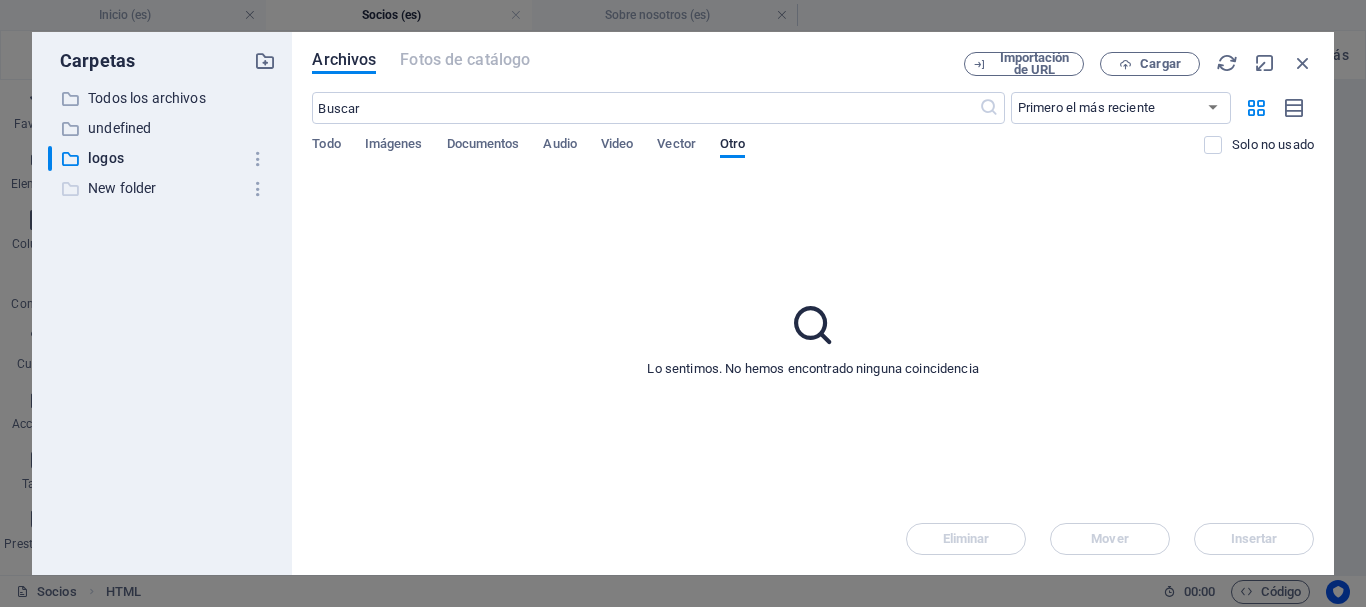 click on "New folder" at bounding box center (164, 188) 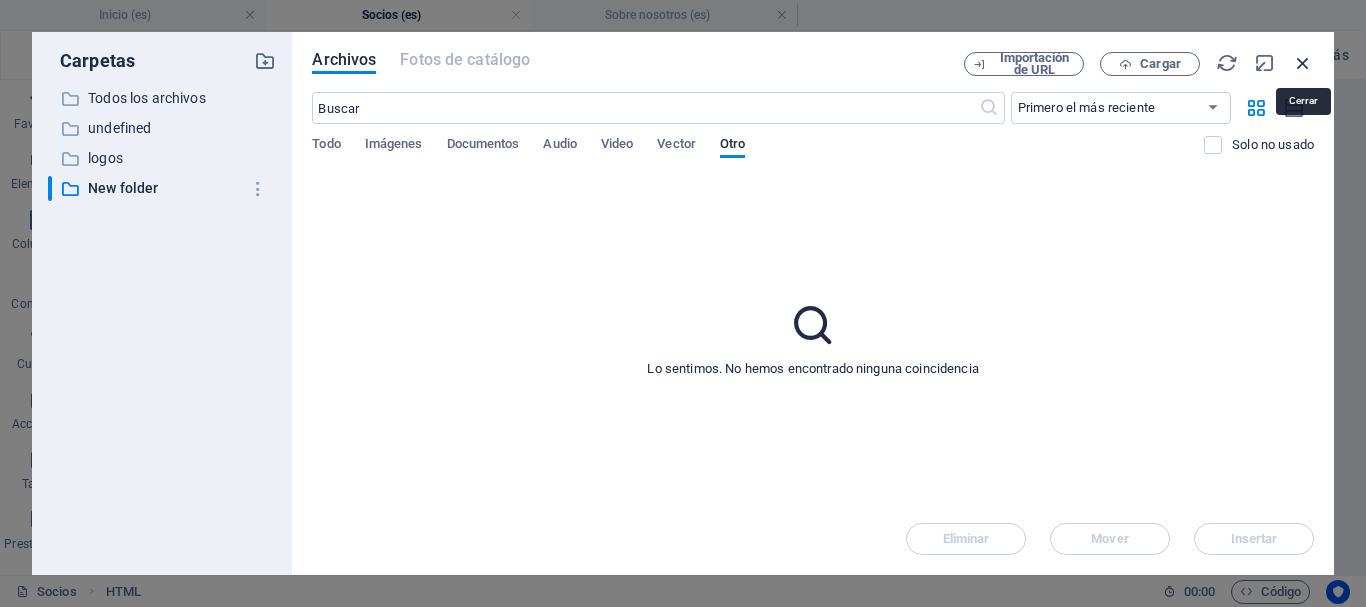 click at bounding box center [1303, 63] 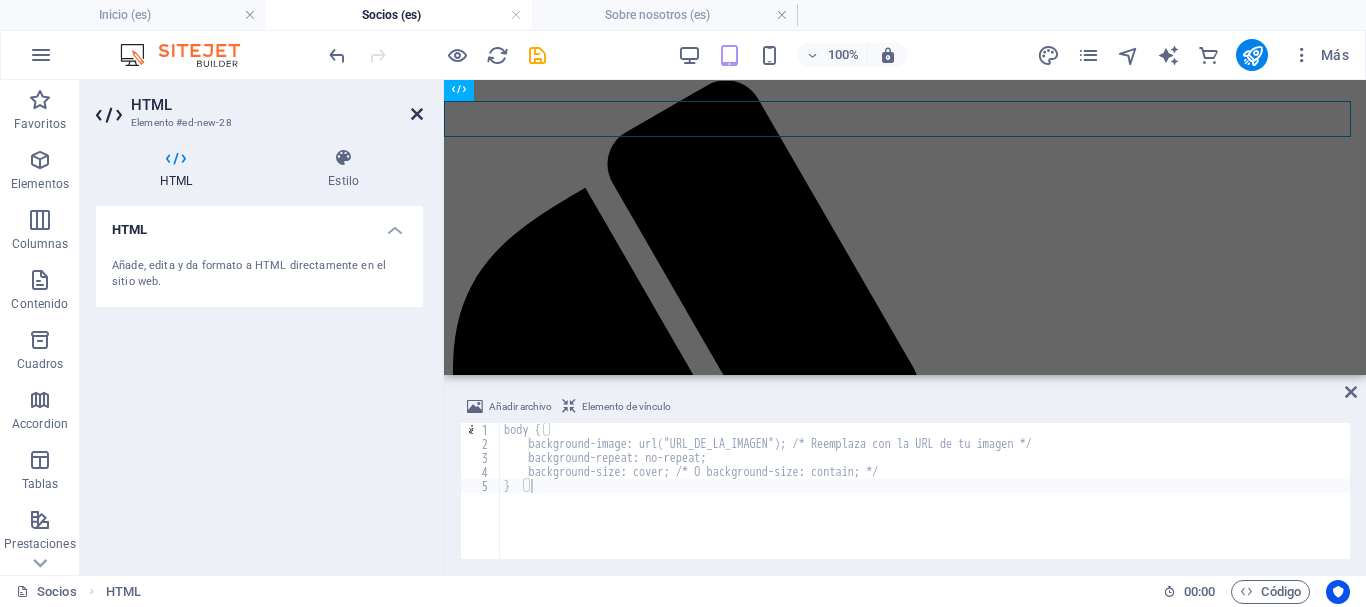 click at bounding box center (417, 114) 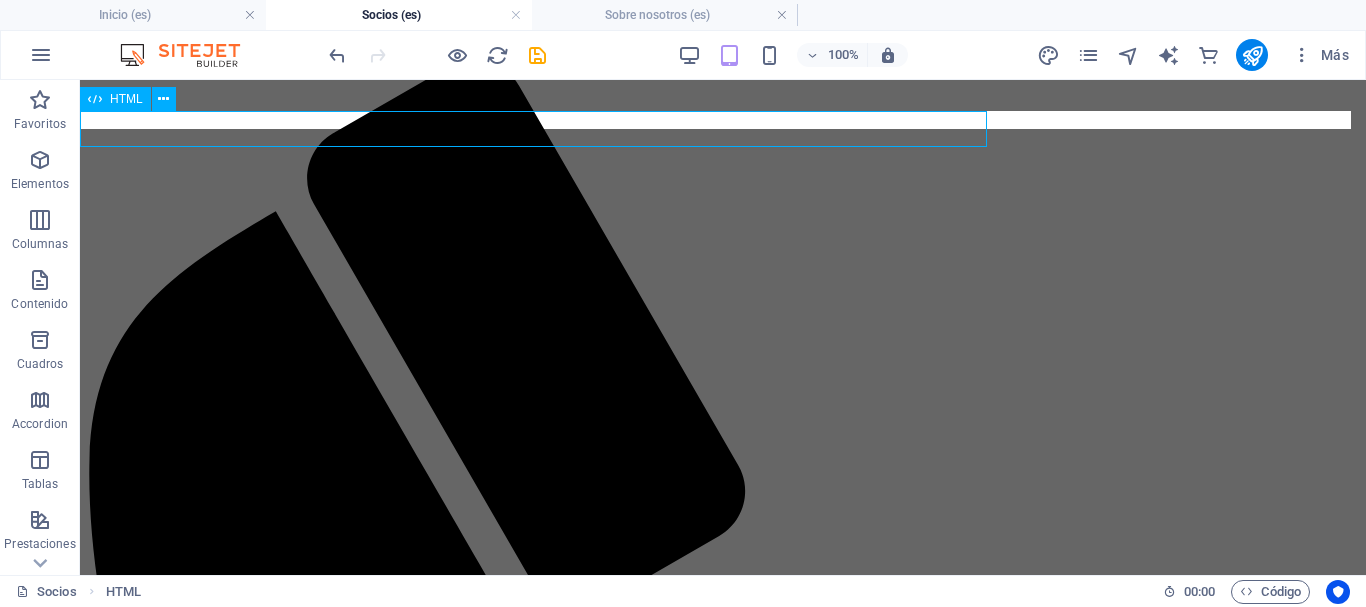 scroll, scrollTop: 100, scrollLeft: 0, axis: vertical 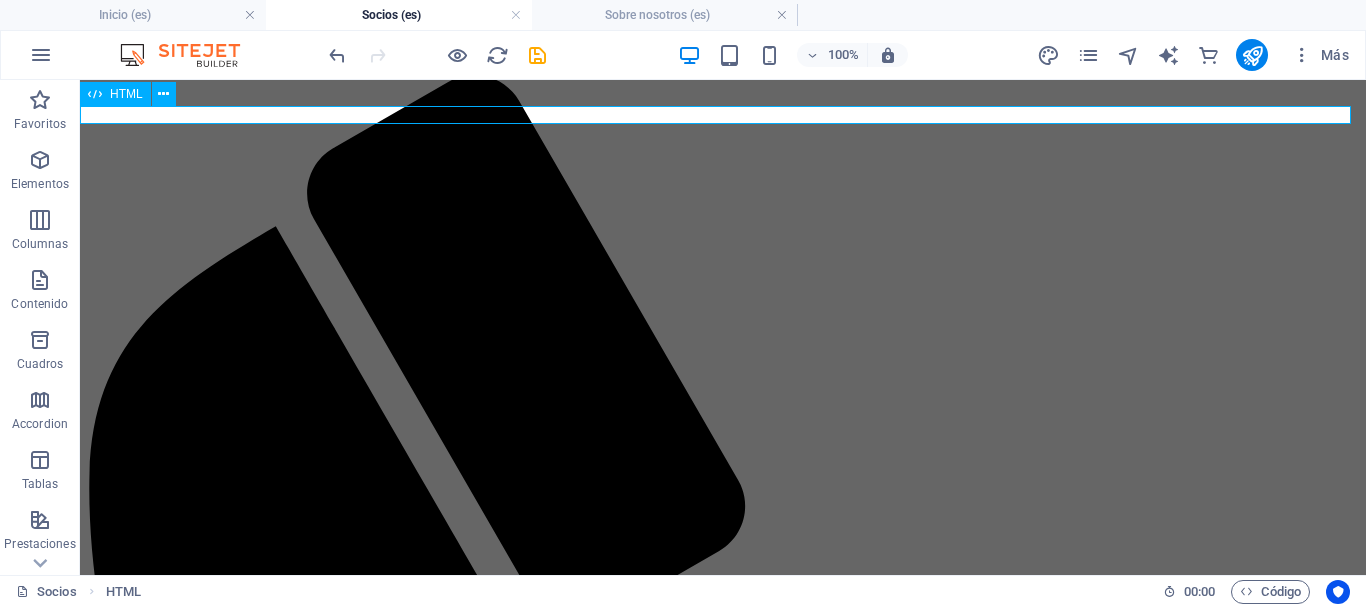 click on "body {
background-image: url("URL_DE_LA_IMAGEN"); /* Reemplaza con la URL de tu imagen */
background-repeat: no-repeat;
background-size: cover; /* O background-size: contain; */
}" at bounding box center (723, 1915) 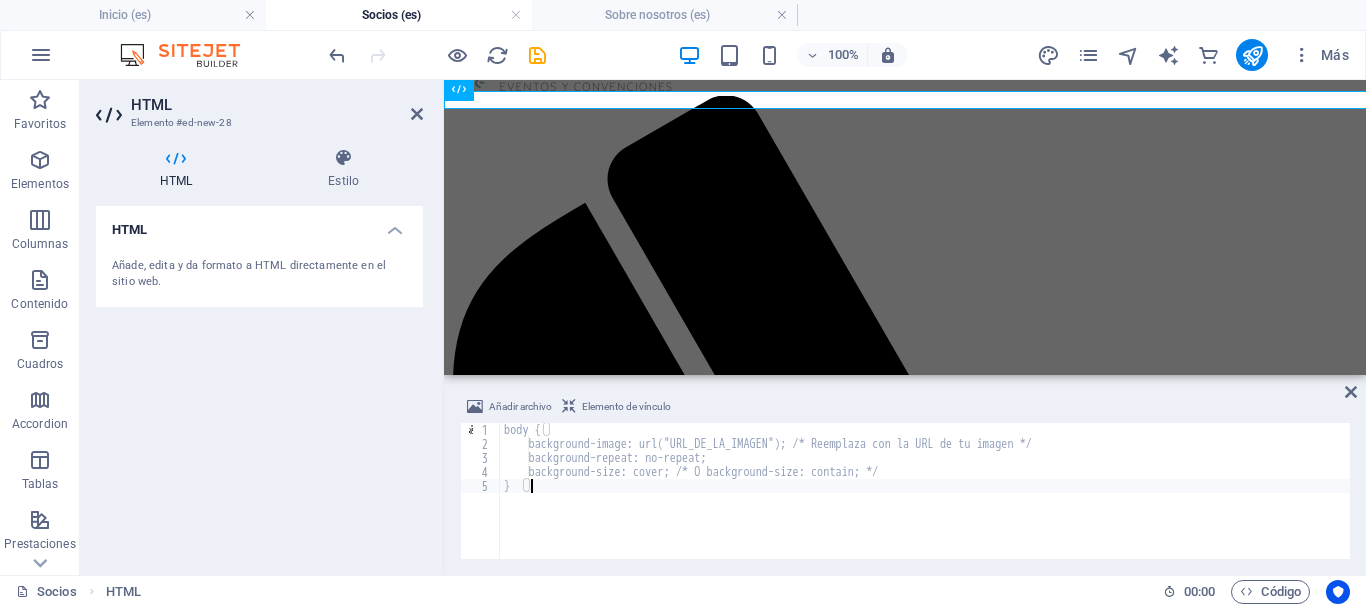 scroll, scrollTop: 115, scrollLeft: 0, axis: vertical 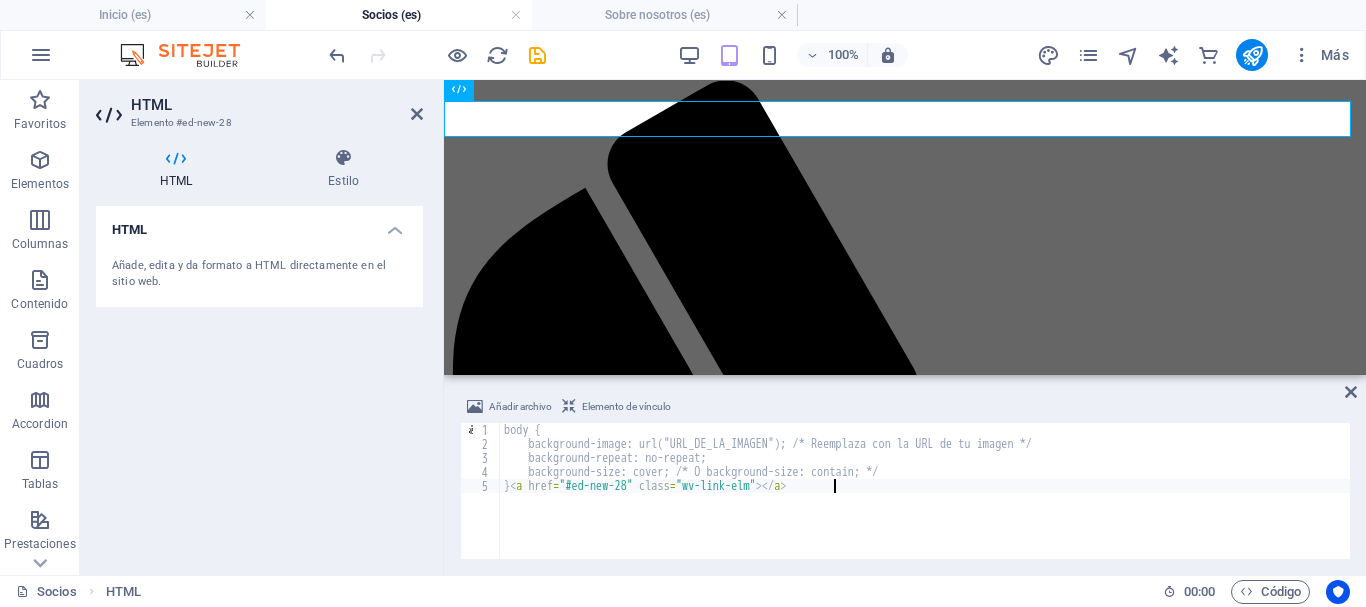 click on "body {       background-image: url("URL_DE_LA_IMAGEN"); /* Reemplaza con la URL de tu imagen */       background-repeat: no-repeat;       background-size: cover; /* O background-size: contain; */    } < a   href = "#ed-new-28"   class = "wv-link-elm" > </ a >" at bounding box center (925, 505) 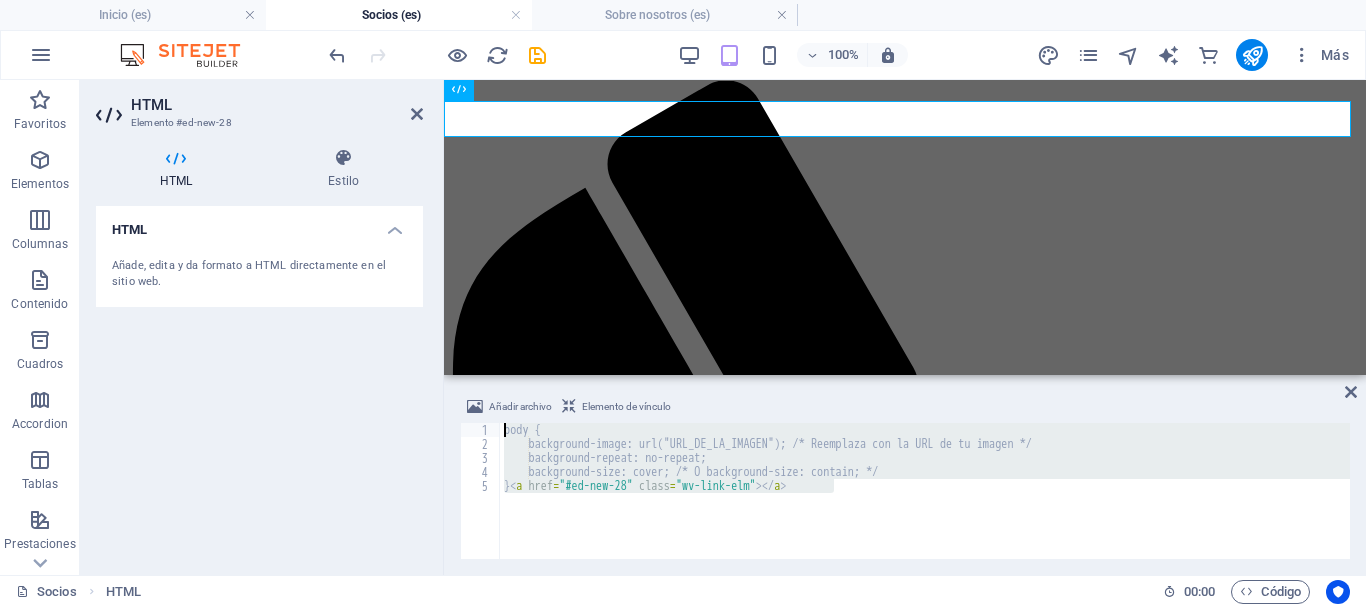 drag, startPoint x: 921, startPoint y: 499, endPoint x: 498, endPoint y: 429, distance: 428.75284 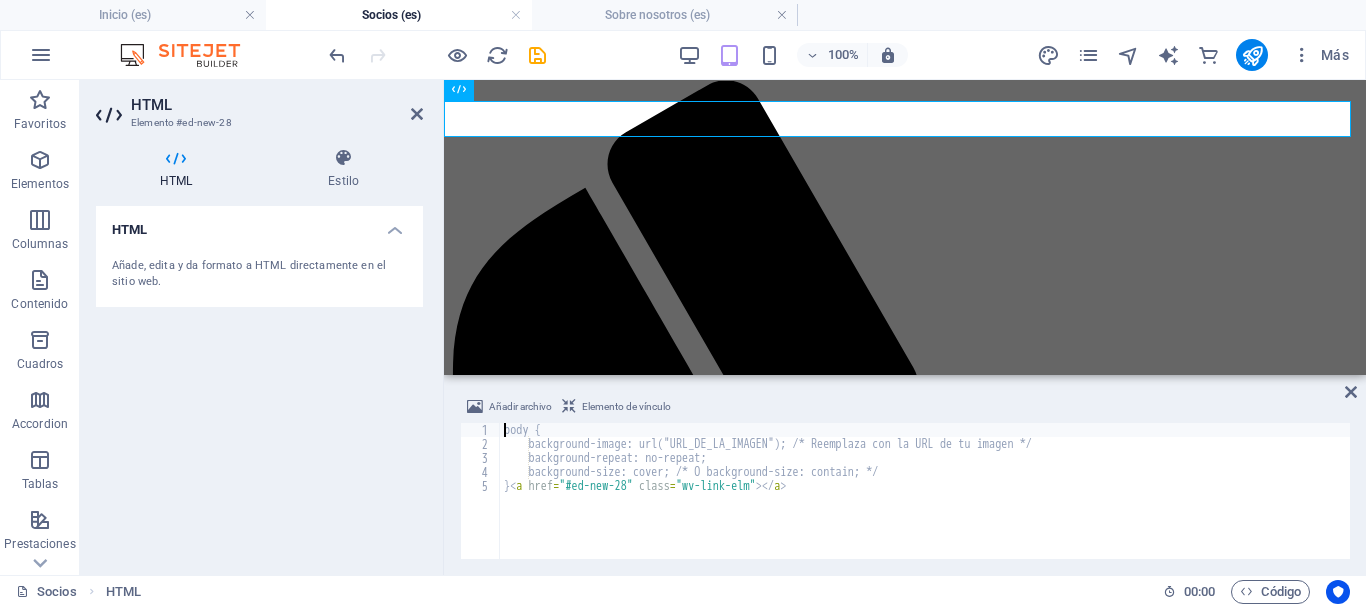 click on "body {       background-image: url("URL_DE_LA_IMAGEN"); /* Reemplaza con la URL de tu imagen */       background-repeat: no-repeat;       background-size: cover; /* O background-size: contain; */    } < a   href = "#ed-new-28"   class = "wv-link-elm" > </ a >" at bounding box center [925, 505] 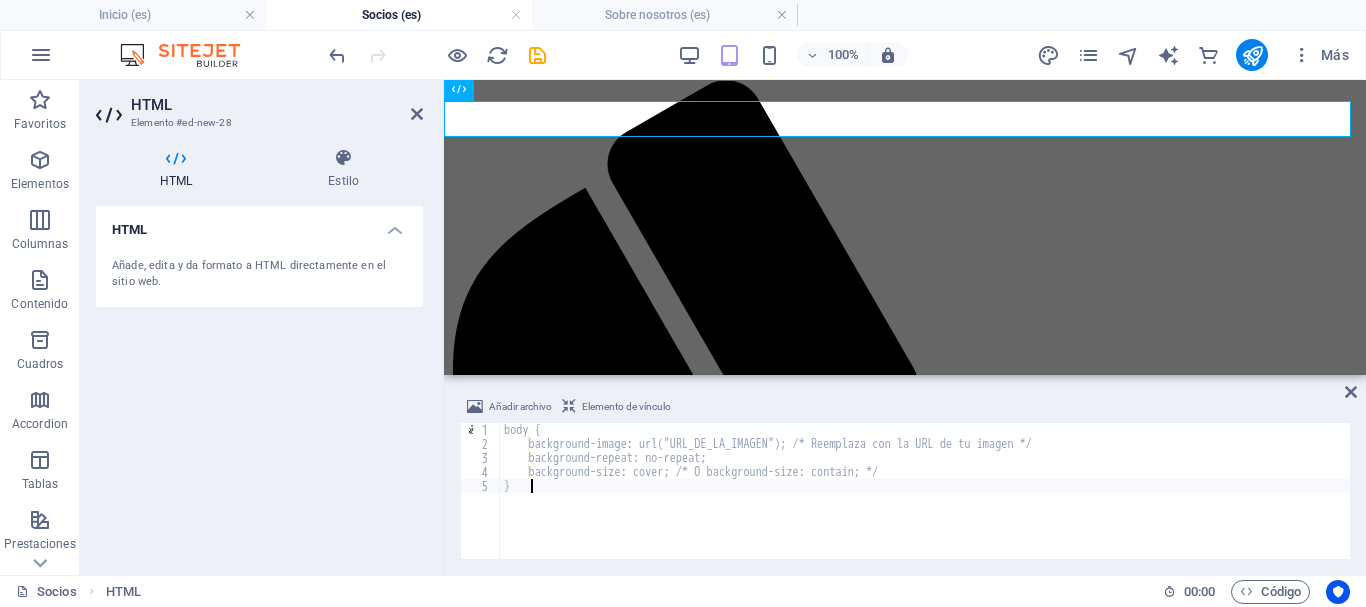 type on "}" 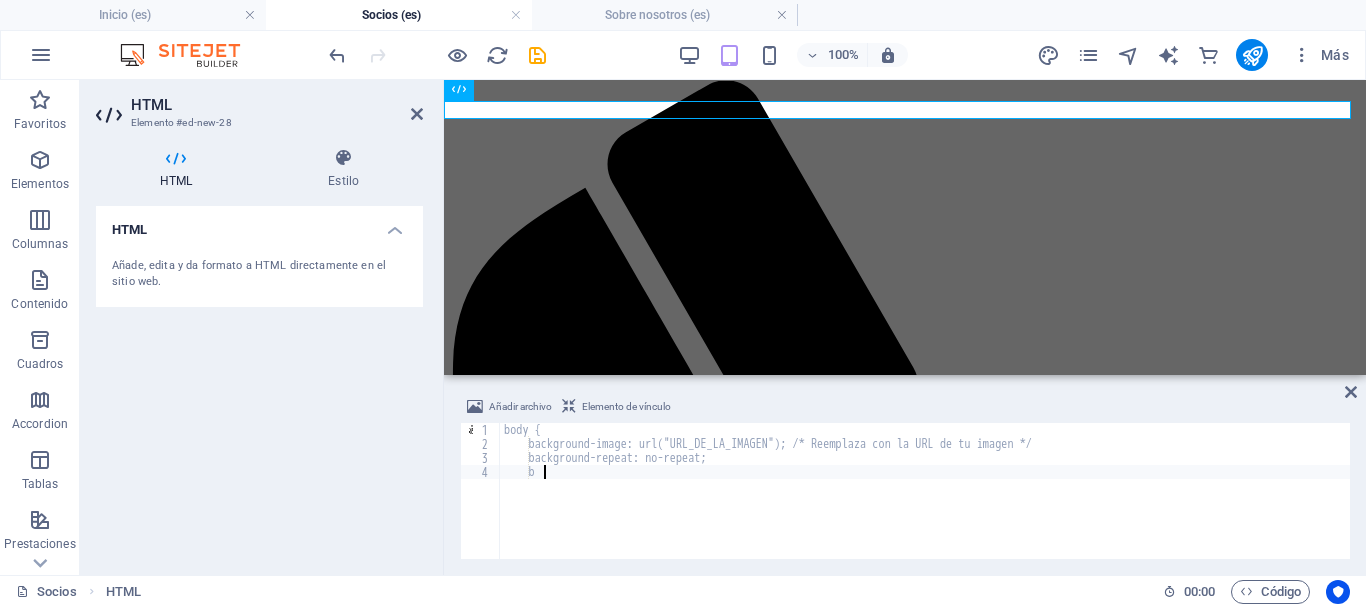 type on "b" 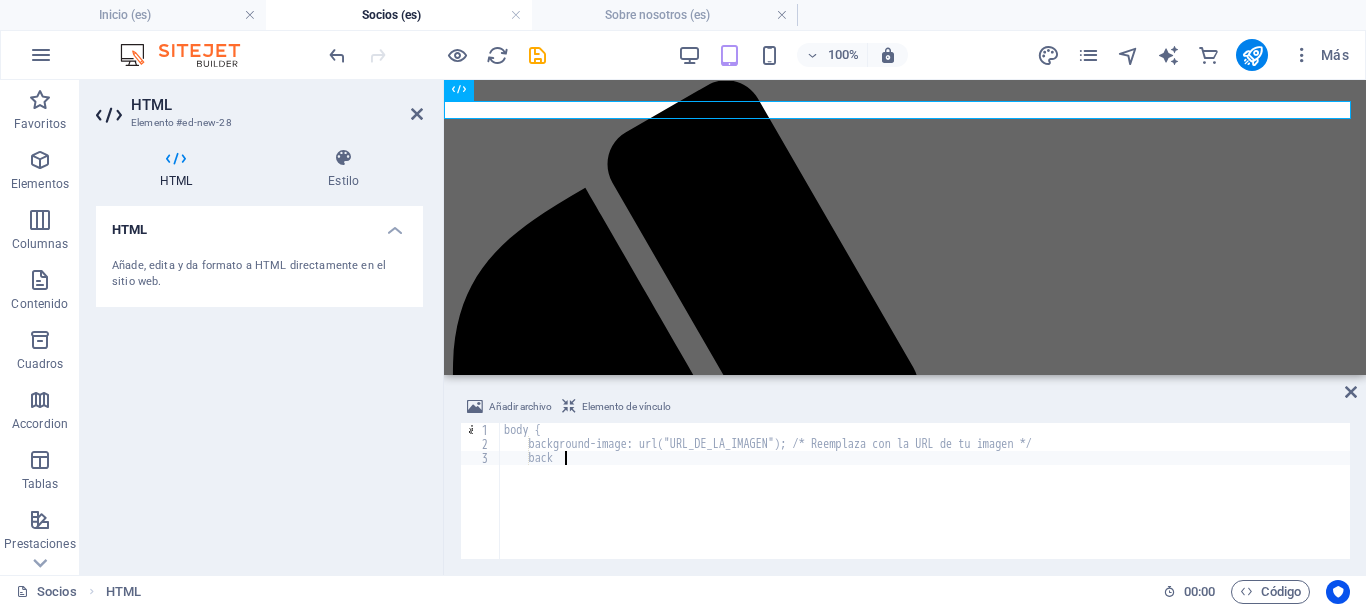 type on "b" 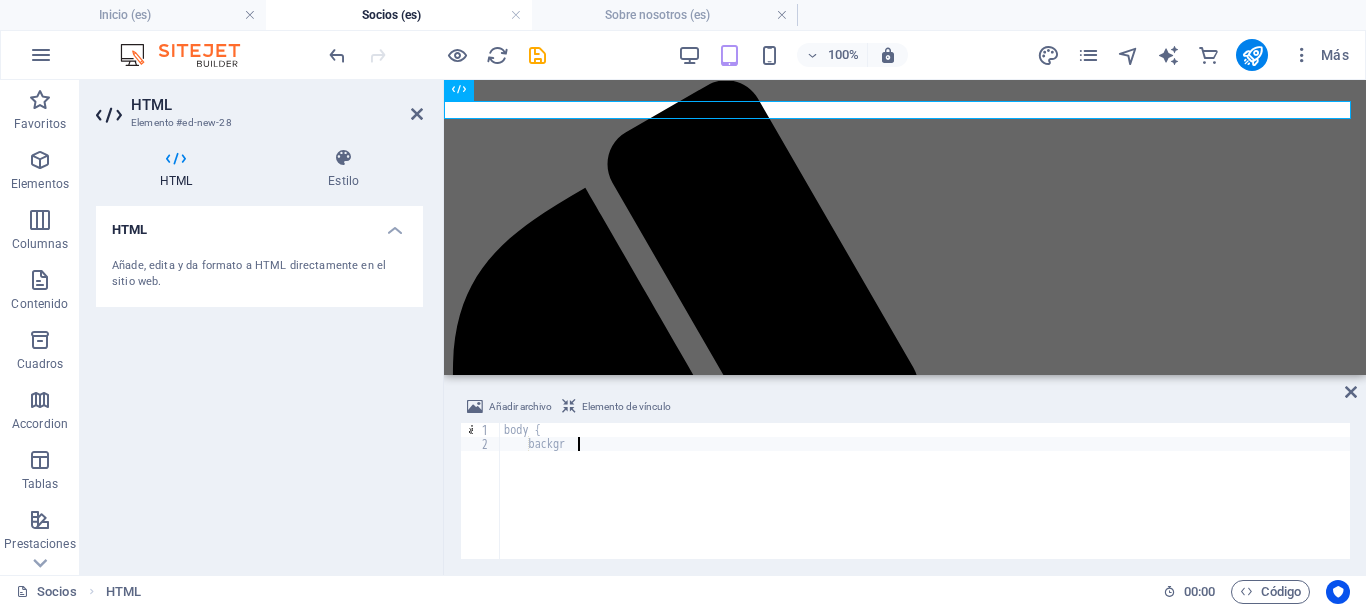 type on "b" 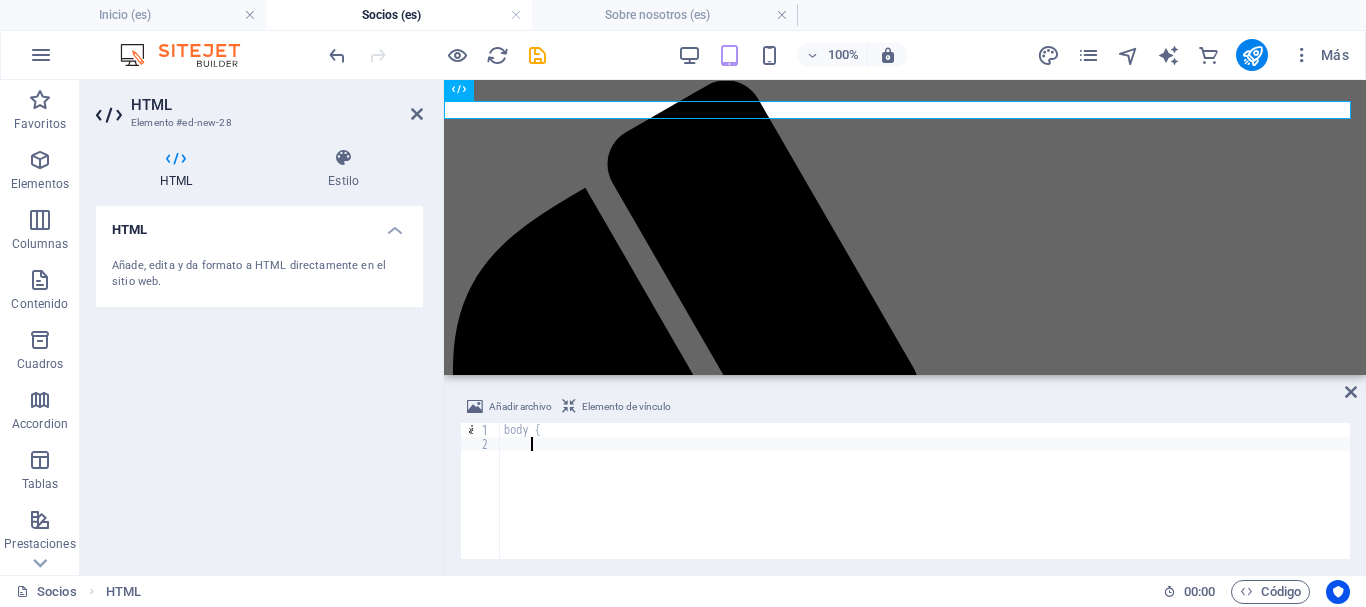 type on "b" 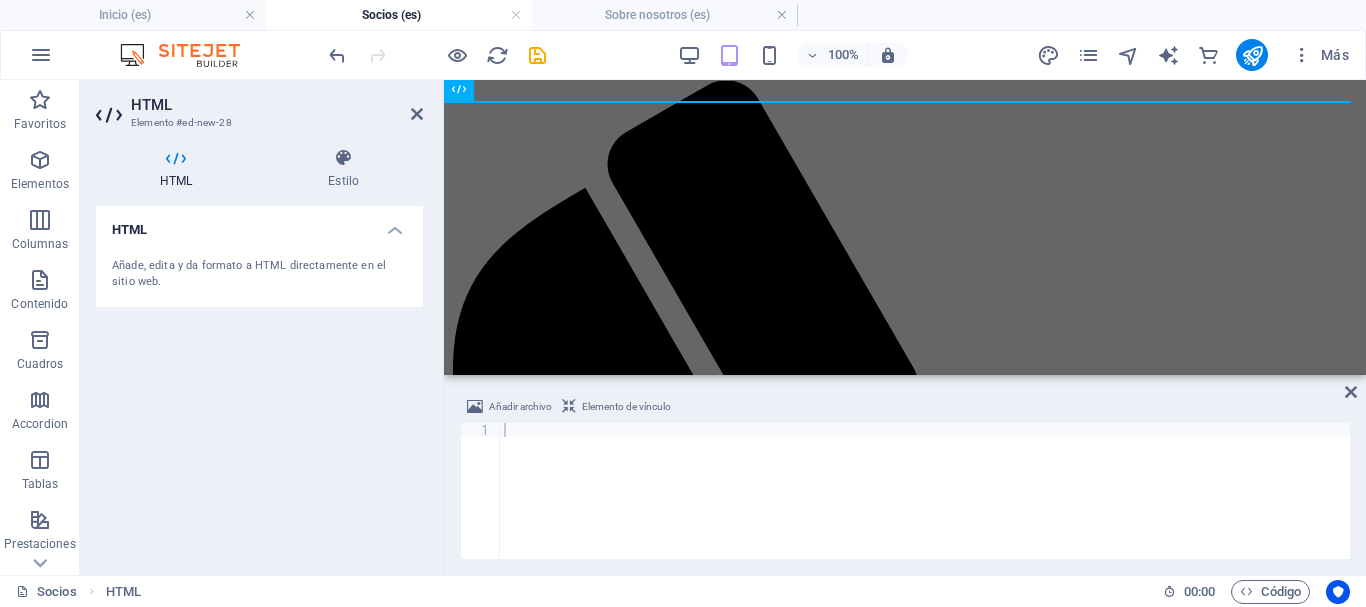 click at bounding box center (925, 505) 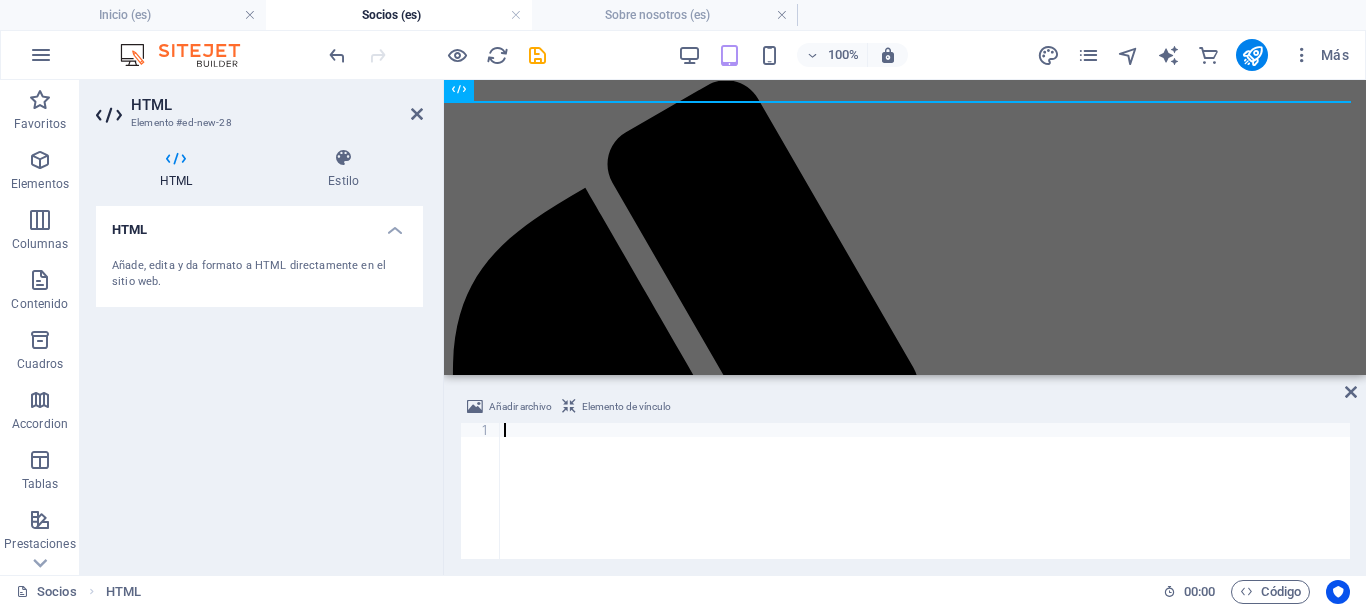 paste on "</html>" 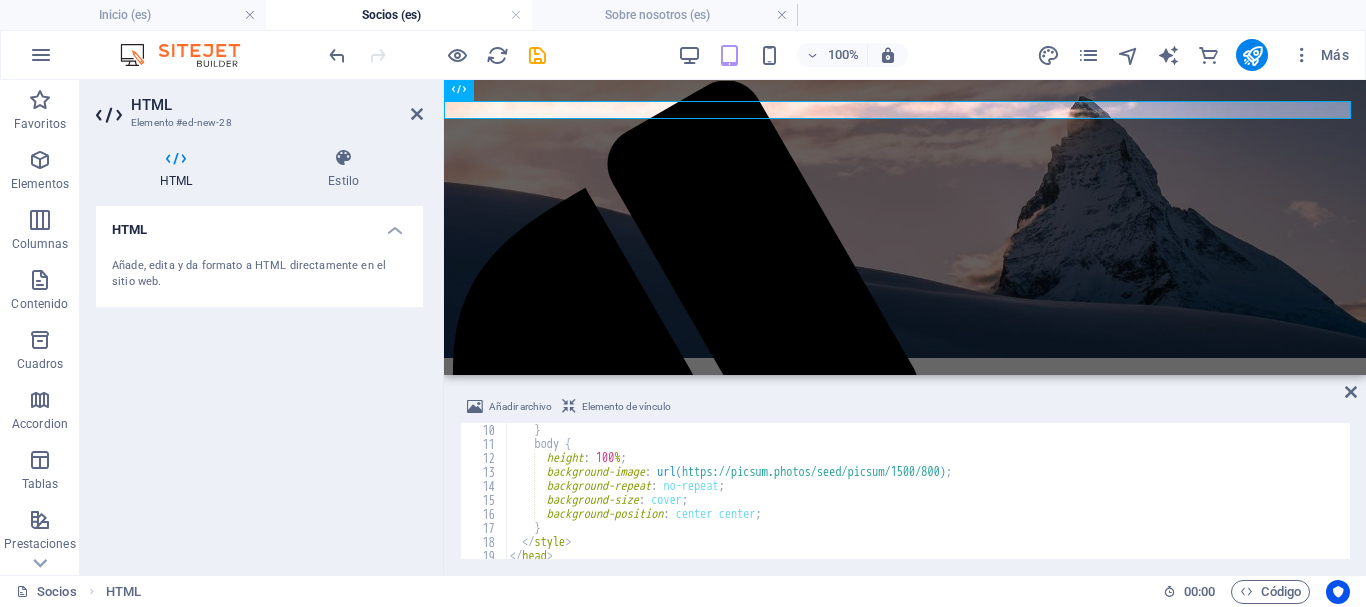 scroll, scrollTop: 126, scrollLeft: 0, axis: vertical 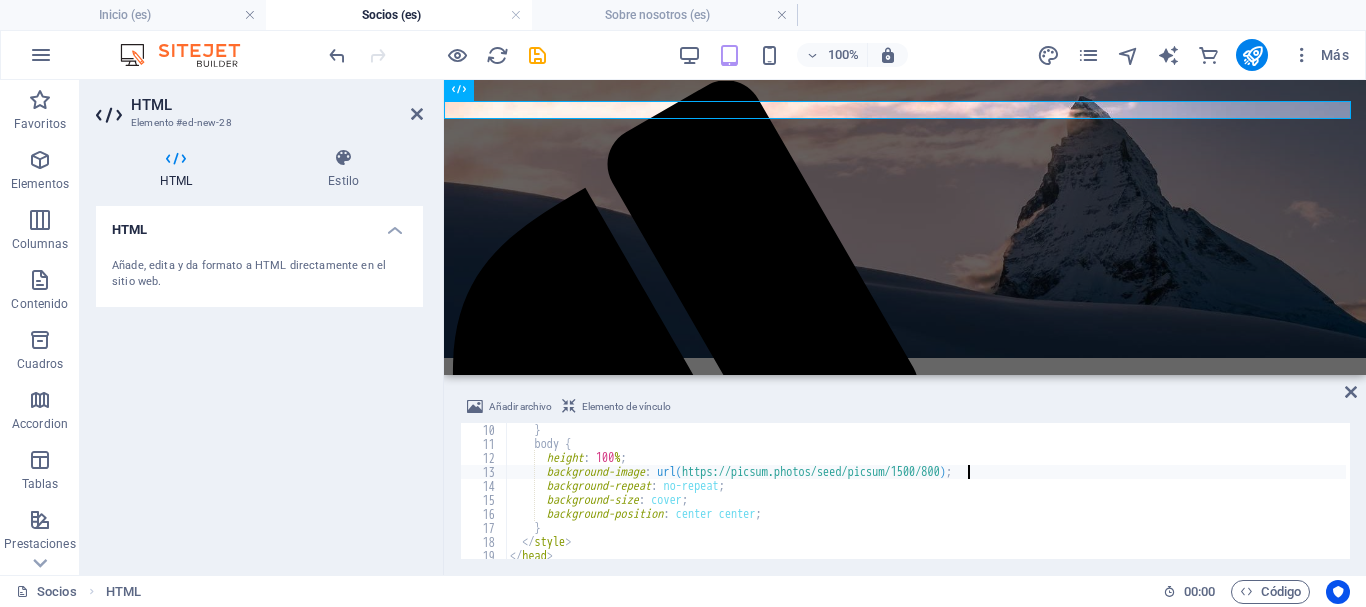 click on "}      body   {         height :   100 % ;         background-image :   url( https://picsum.photos/seed/picsum/1500/800 ) ;         background-repeat :   no-repeat ;         background-size :   cover ;         background-position :   center   center ;      }    </ style > </ head > < body >" at bounding box center [926, 505] 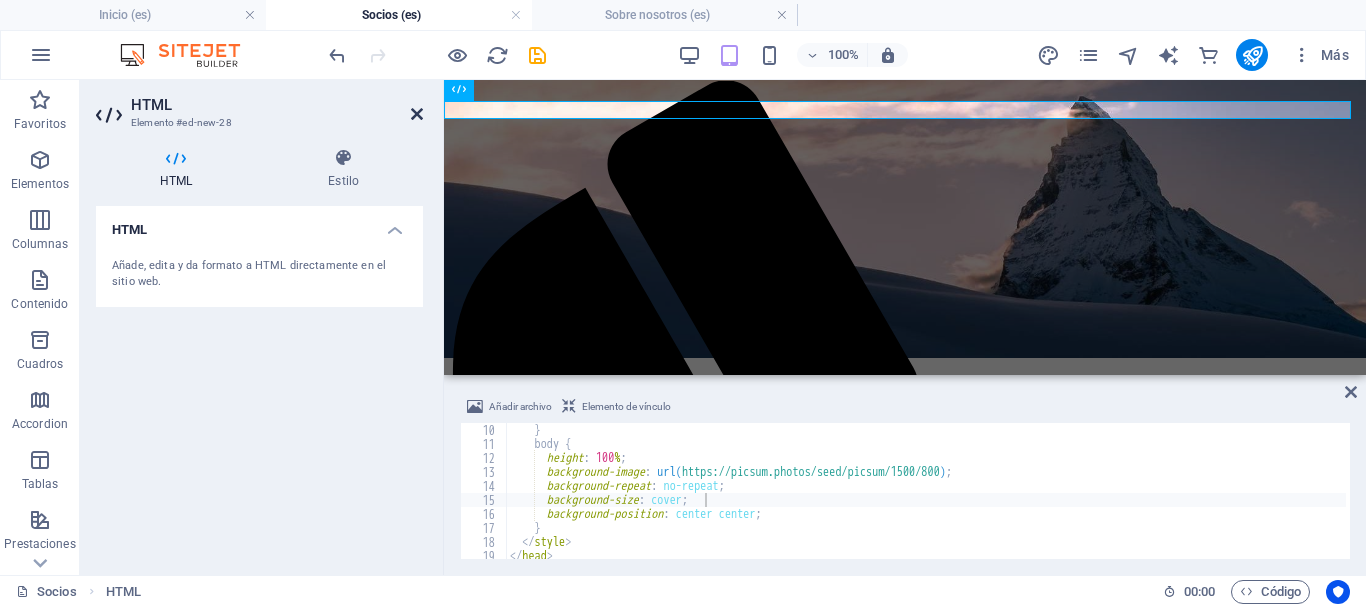 drag, startPoint x: 415, startPoint y: 113, endPoint x: 348, endPoint y: 85, distance: 72.615425 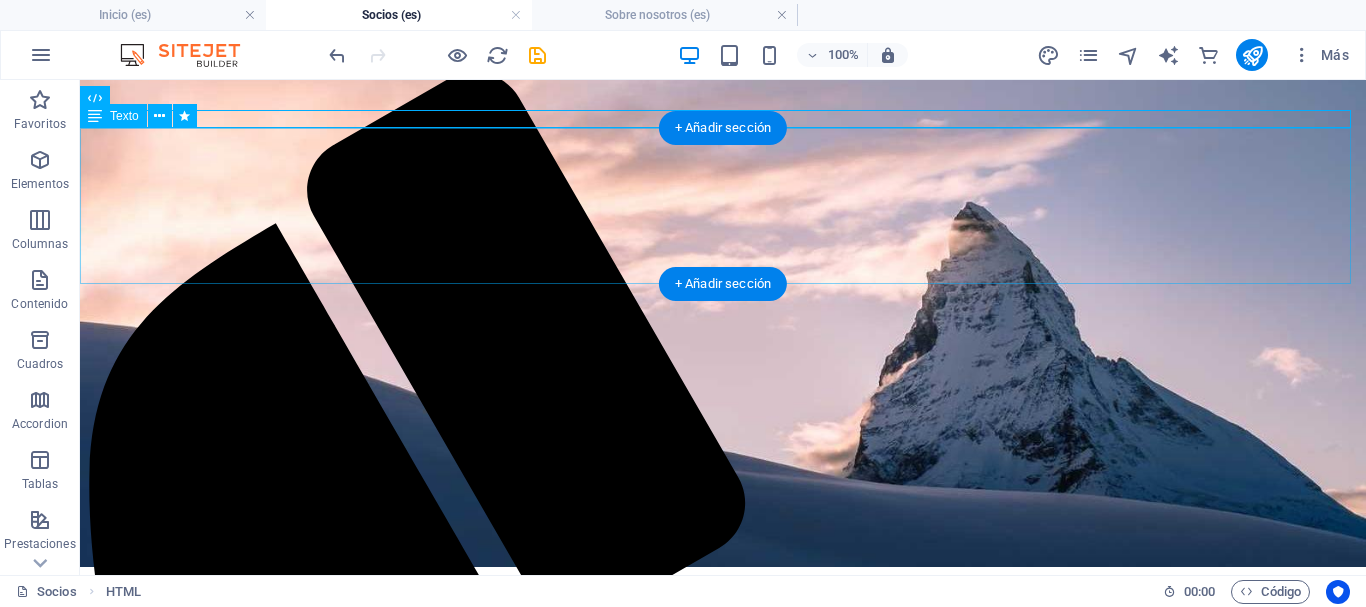 scroll, scrollTop: 100, scrollLeft: 0, axis: vertical 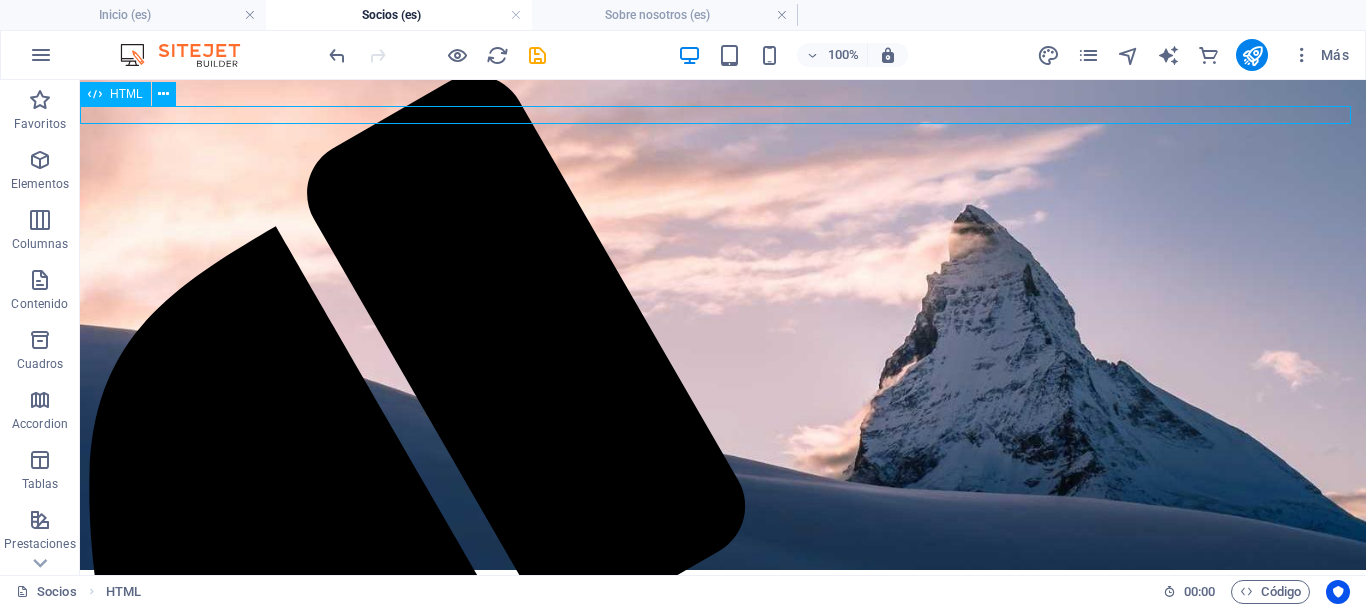 click on "Document
No voy a completar el tamaño y el fondo debe crecer igualmente." at bounding box center [723, 1915] 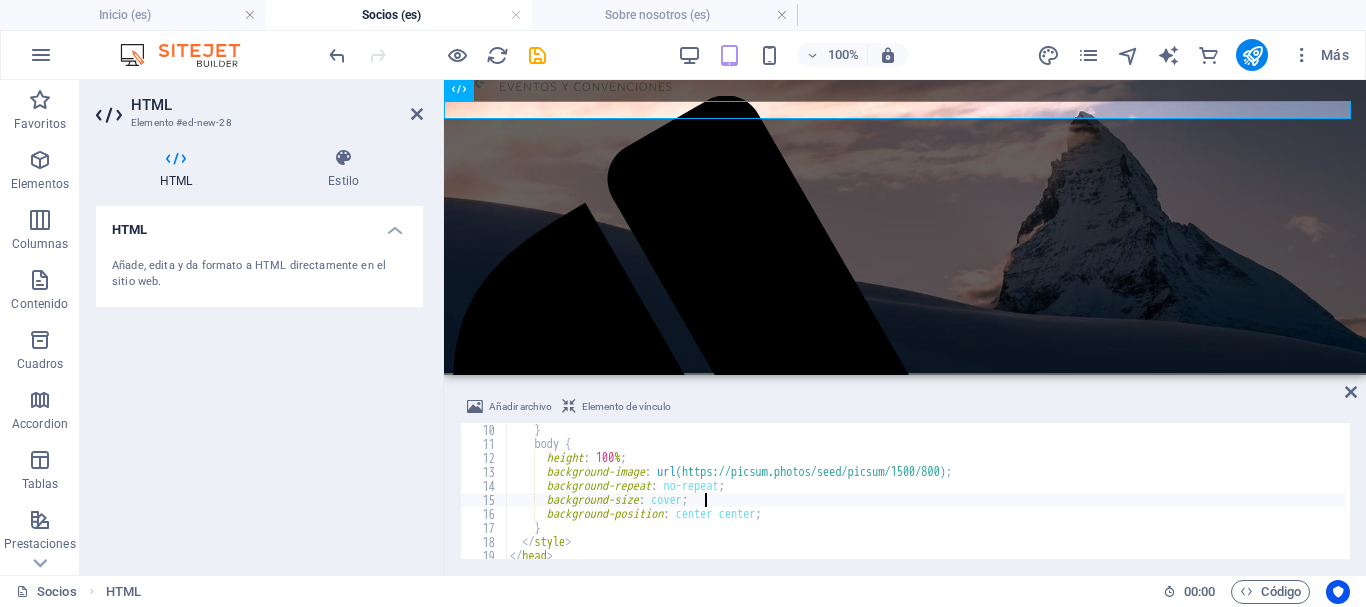 scroll, scrollTop: 115, scrollLeft: 0, axis: vertical 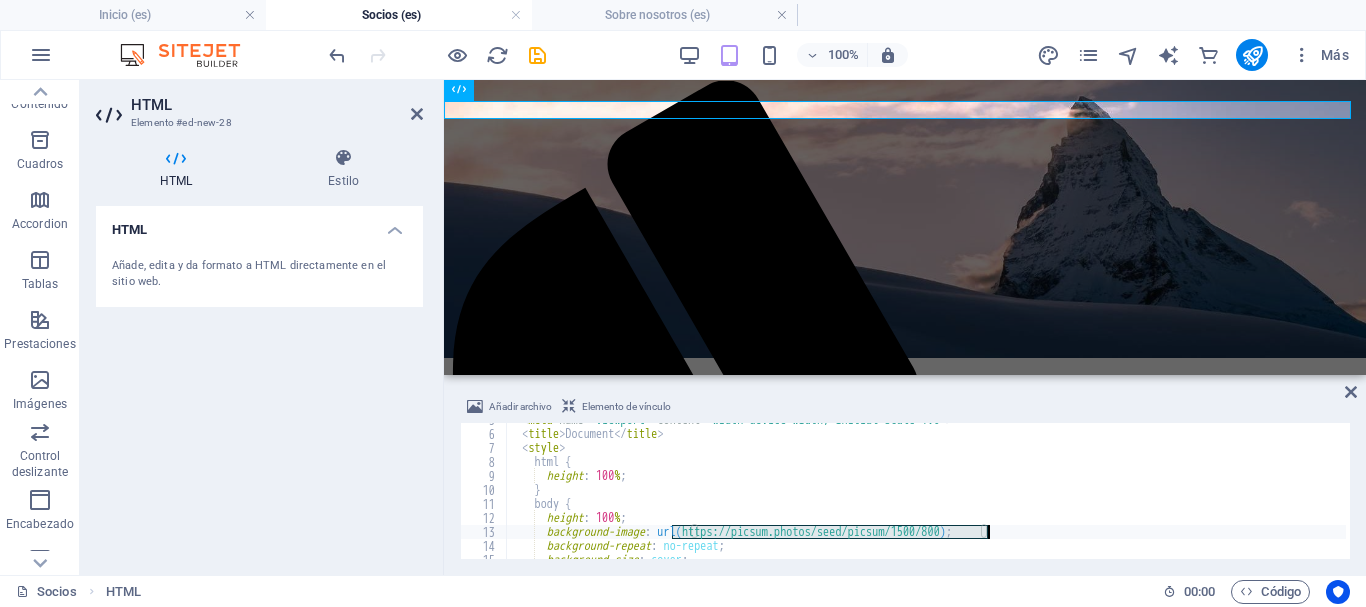 drag, startPoint x: 671, startPoint y: 532, endPoint x: 986, endPoint y: 528, distance: 315.0254 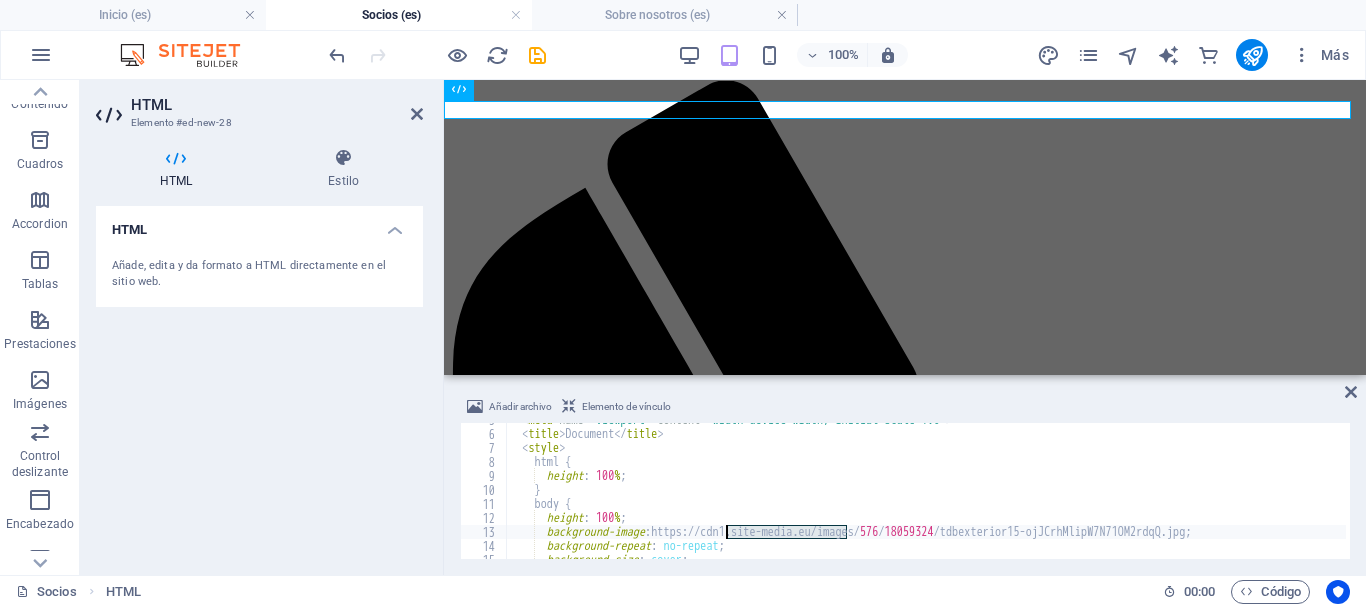 drag, startPoint x: 848, startPoint y: 532, endPoint x: 726, endPoint y: 532, distance: 122 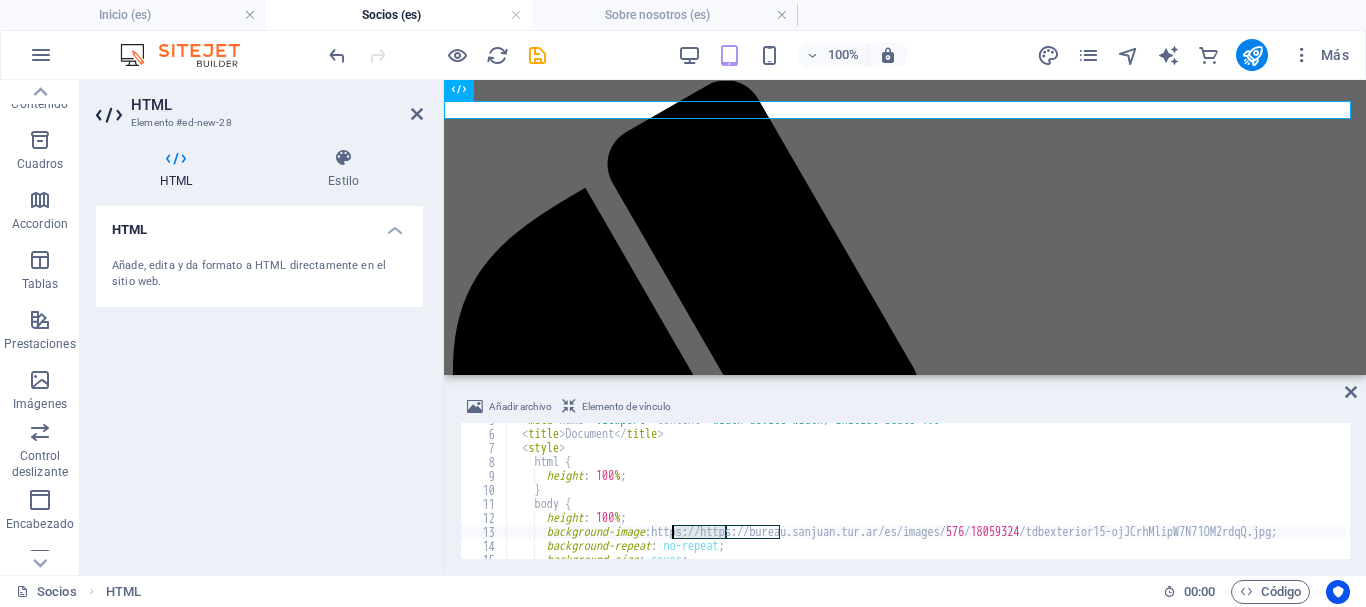 drag, startPoint x: 725, startPoint y: 530, endPoint x: 671, endPoint y: 530, distance: 54 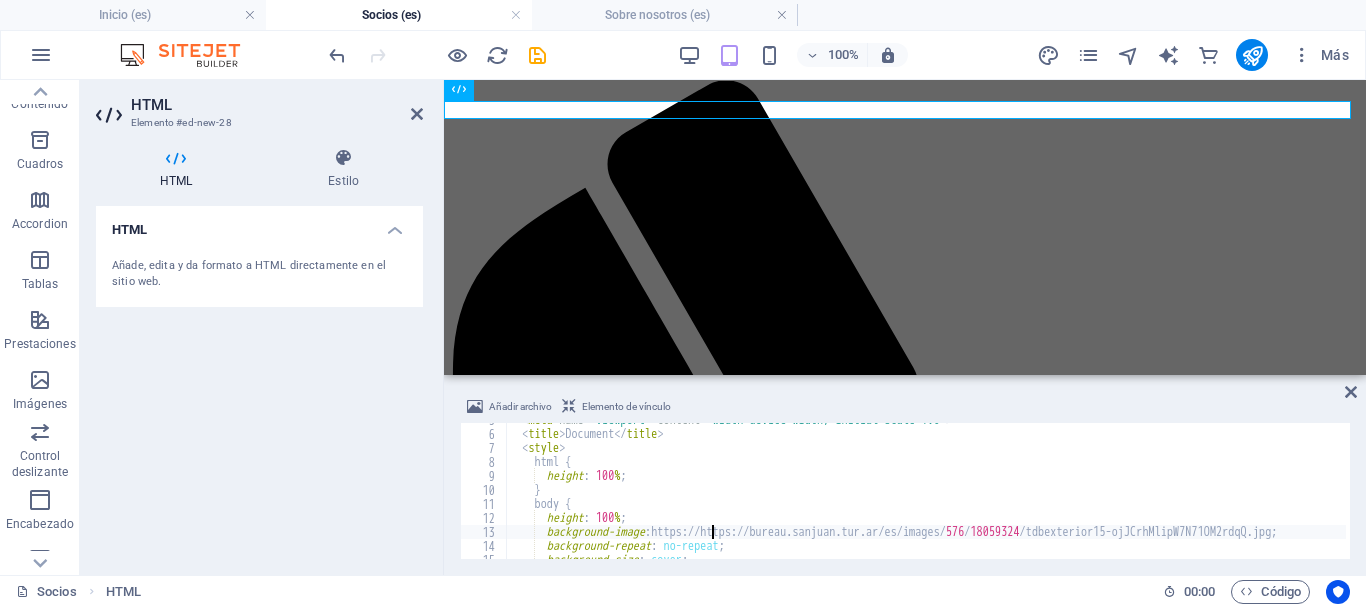 click on "< meta   name = "viewport"   content = "width=device-width, initial-scale=1.0" >    < title > Document </ title >    < style >      html   {         height :   100 % ;      }      body   {         height :   100 % ;         background-image :  https : //https : //bureau.sanjuan.tur.ar/es/images/ 576 / 18059324 /tdbexterior15-ojJCrhMlipW7N71OM2rdqQ.jpg ;         background-repeat :   no-repeat ;         background-size :   cover ;" at bounding box center [934, 493] 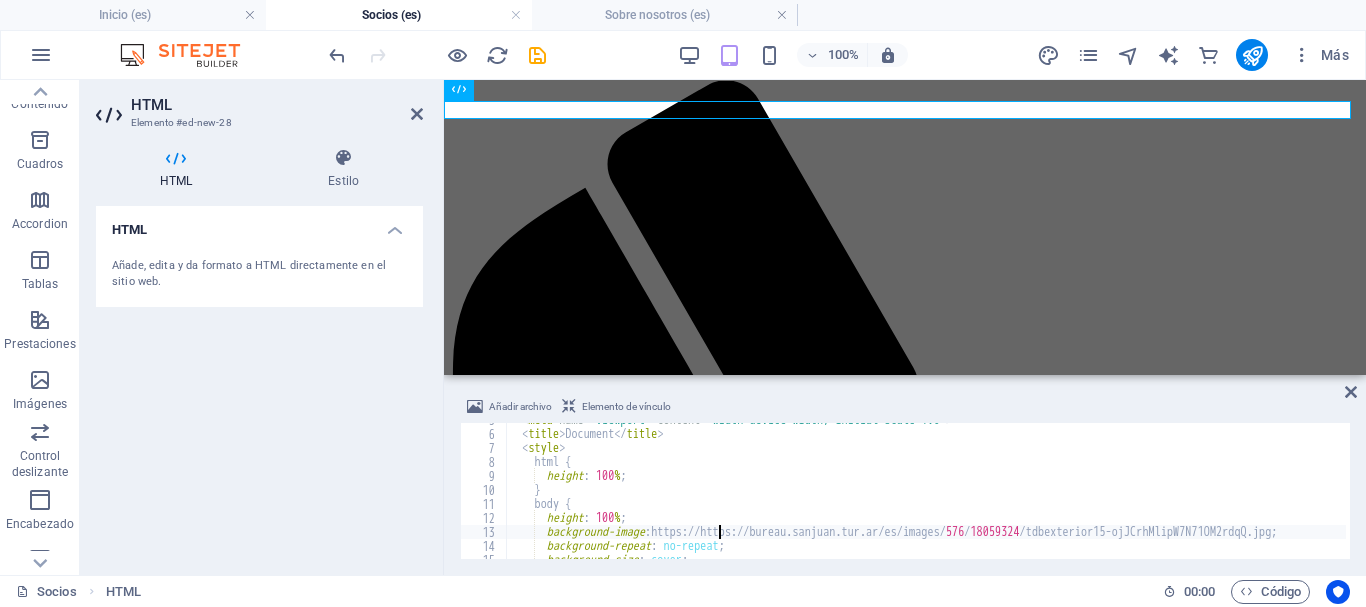 click on "< meta   name = "viewport"   content = "width=device-width, initial-scale=1.0" >    < title > Document </ title >    < style >      html   {         height :   100 % ;      }      body   {         height :   100 % ;         background-image :  https : //https : //bureau.sanjuan.tur.ar/es/images/ 576 / 18059324 /tdbexterior15-ojJCrhMlipW7N71OM2rdqQ.jpg ;         background-repeat :   no-repeat ;         background-size :   cover ;" at bounding box center [934, 493] 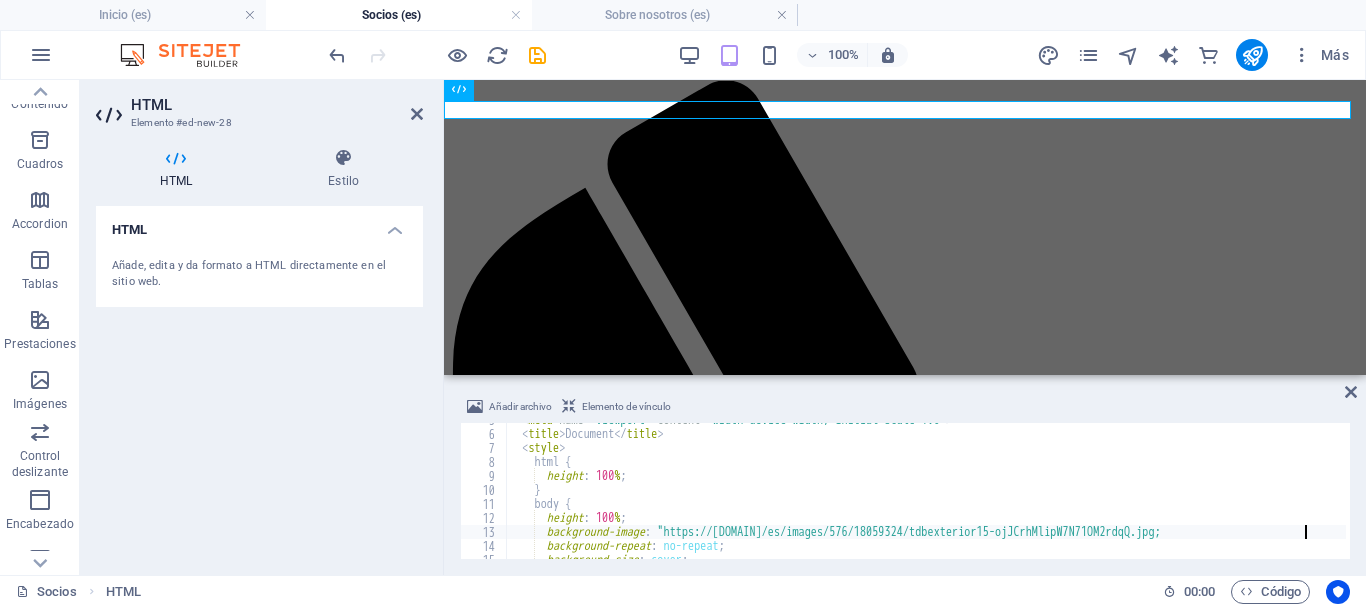 scroll, scrollTop: 0, scrollLeft: 64, axis: horizontal 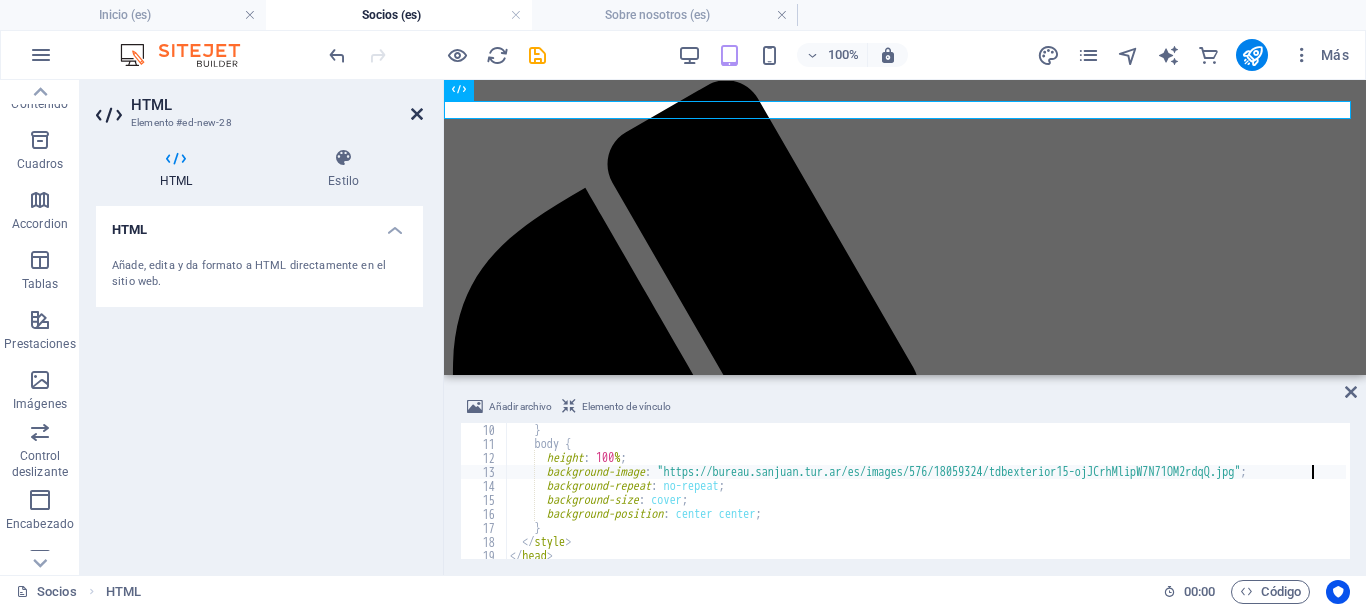 type on "background-image: "https://bureau.sanjuan.tur.ar/es/images/576/18059324/tdbexterior15-ojJCrhMlipW7N71OM2rdqQ.jpg";" 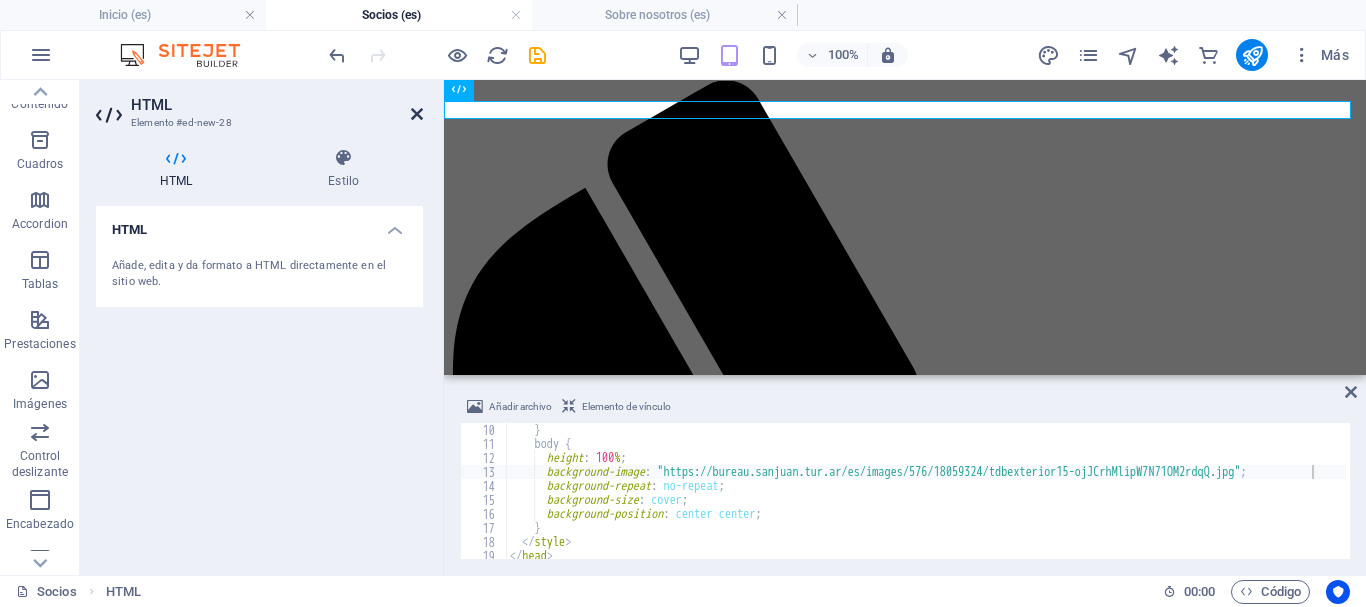 click at bounding box center [417, 114] 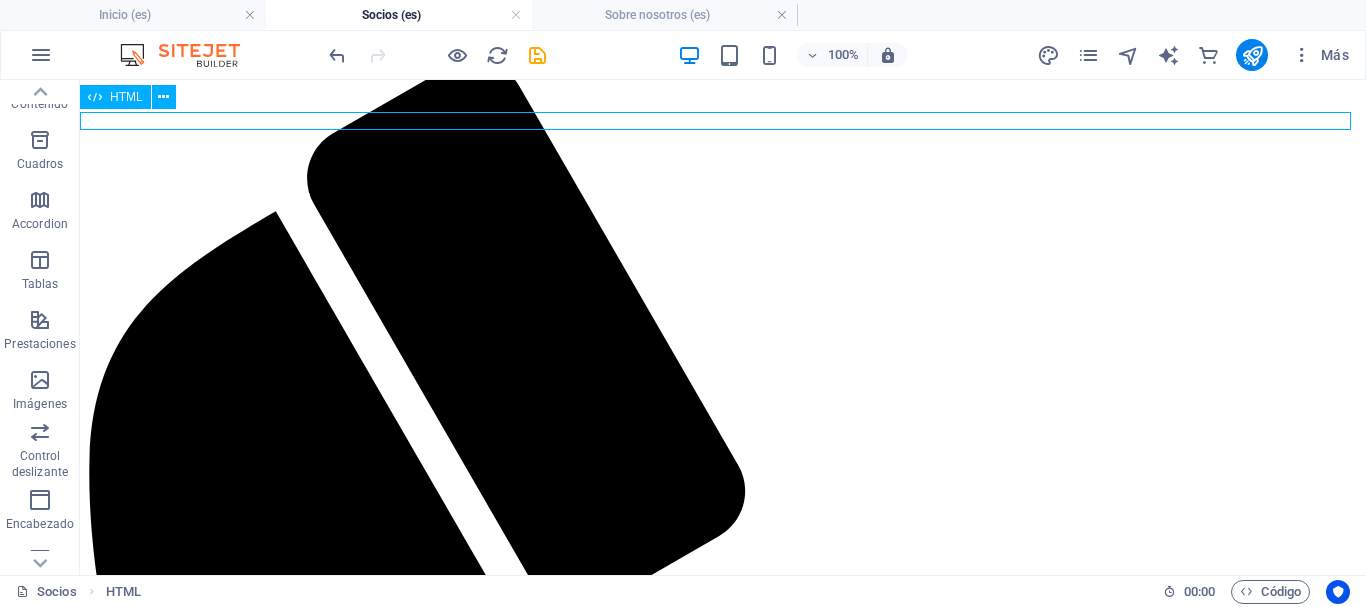 scroll, scrollTop: 100, scrollLeft: 0, axis: vertical 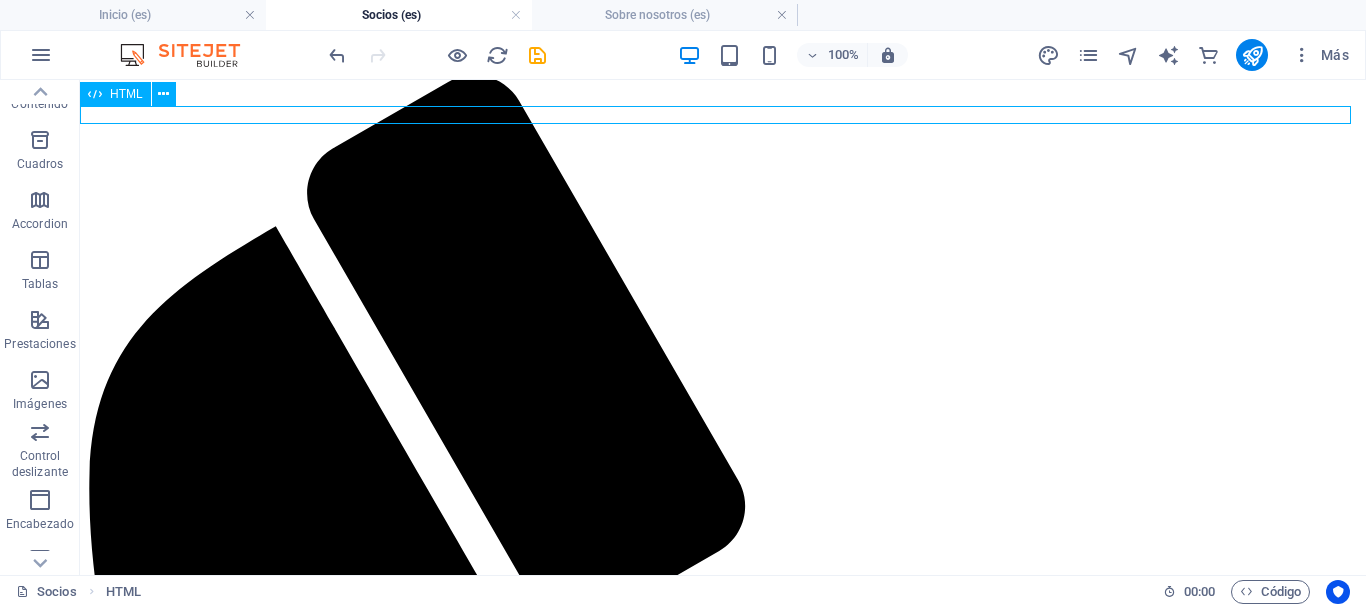 click on "Document
No voy a completar el tamaño y el fondo debe crecer igualmente." at bounding box center [723, 1915] 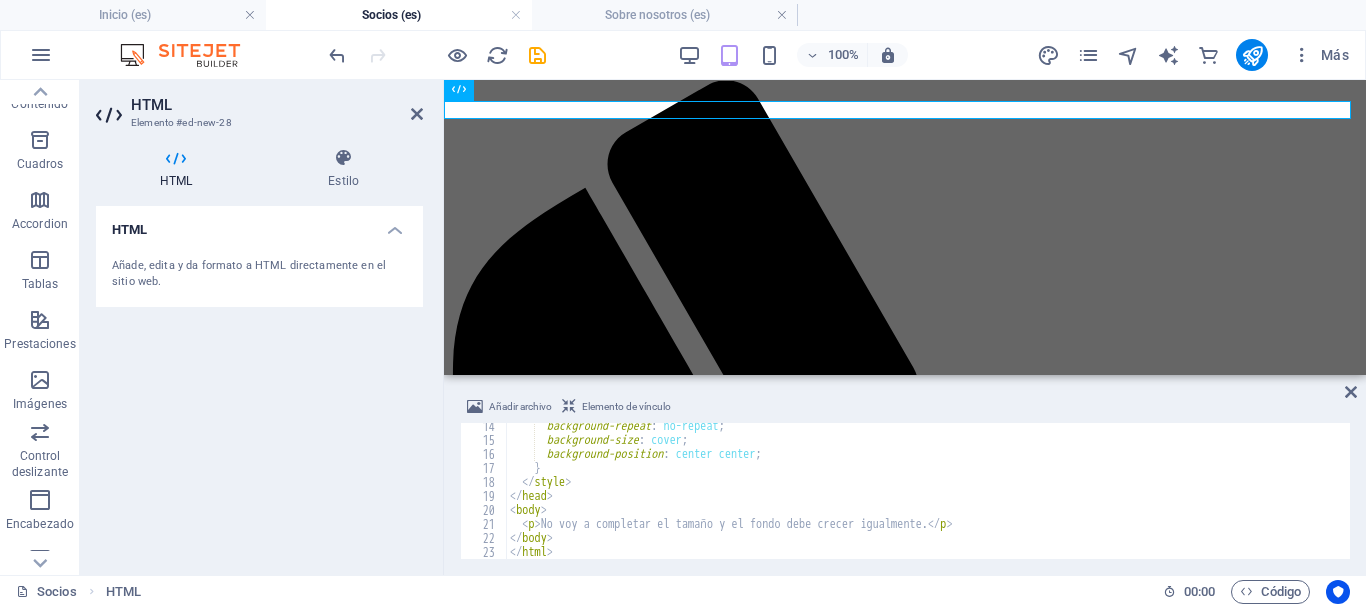 scroll, scrollTop: 6, scrollLeft: 0, axis: vertical 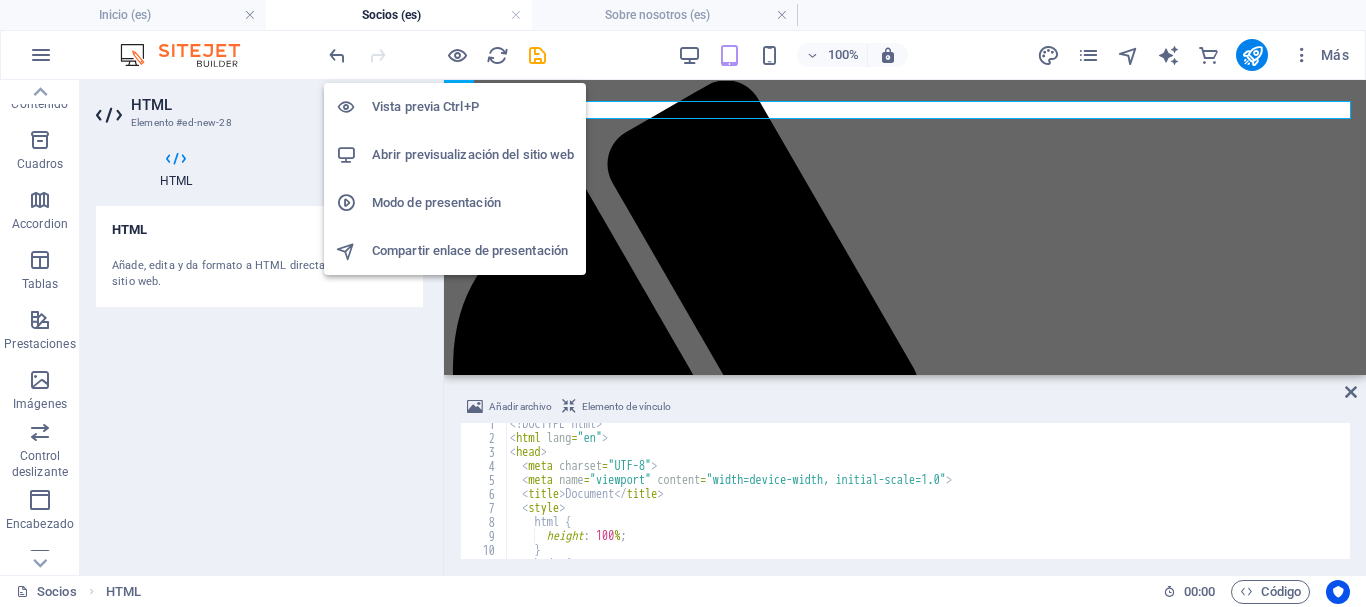 click on "Vista previa Ctrl+P" at bounding box center (473, 107) 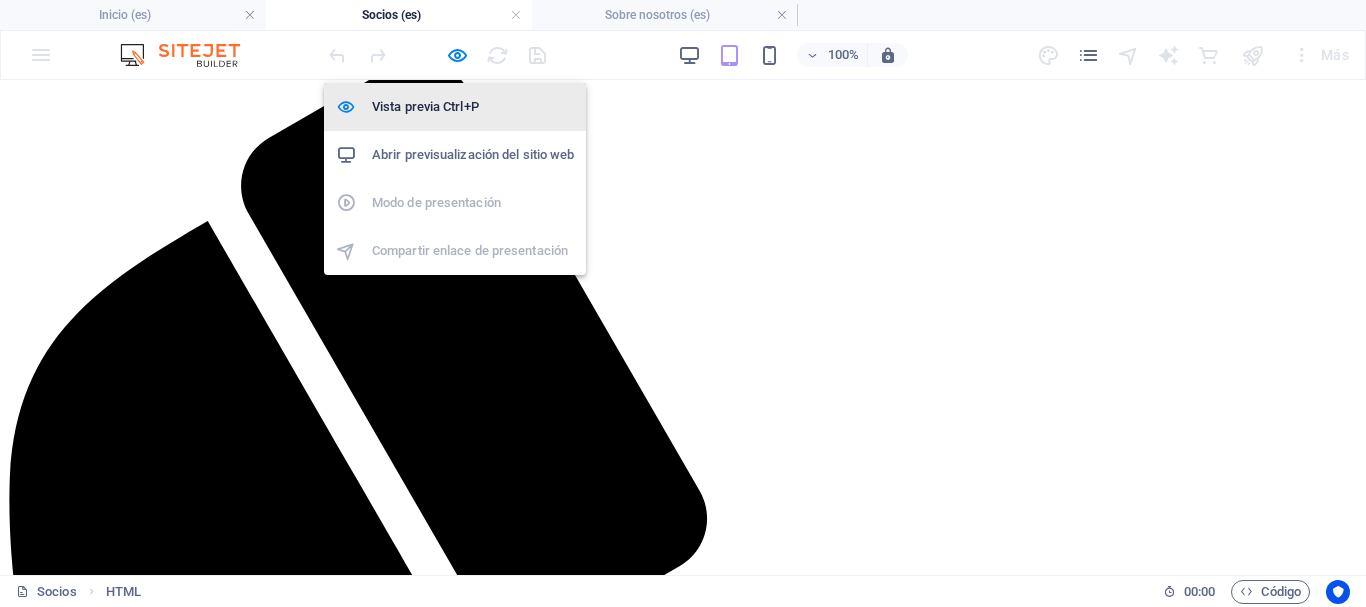 scroll, scrollTop: 100, scrollLeft: 0, axis: vertical 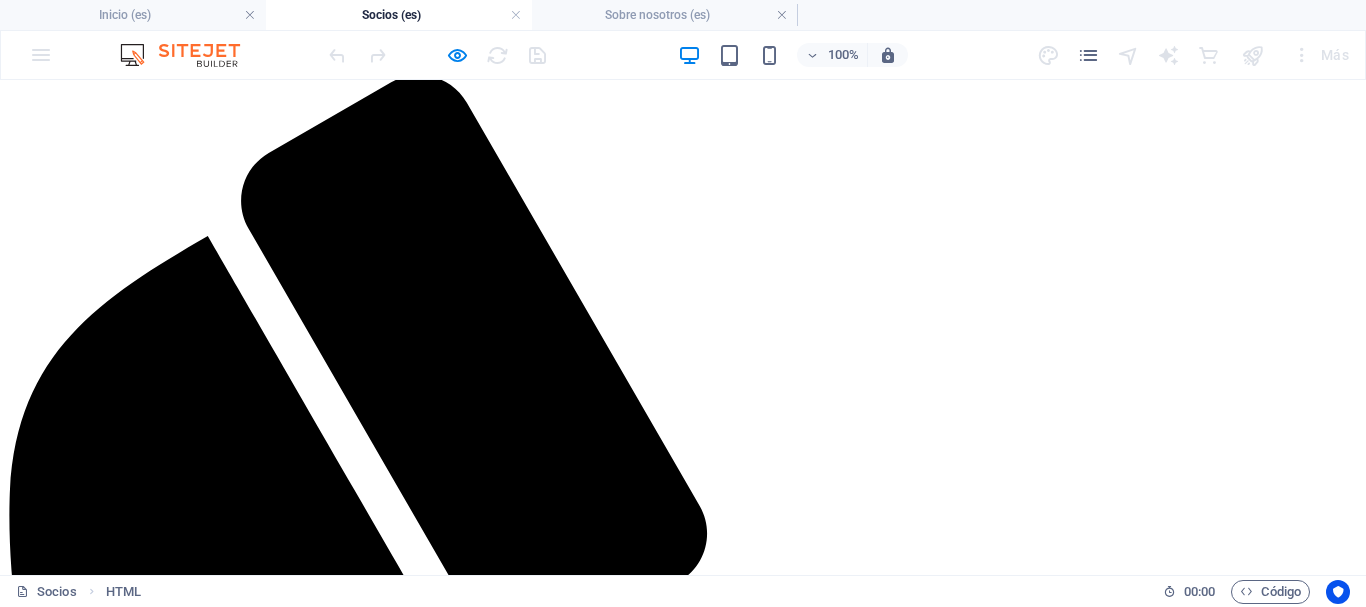 click on "No voy a completar el tamaño y el fondo debe crecer igualmente." at bounding box center (683, 2022) 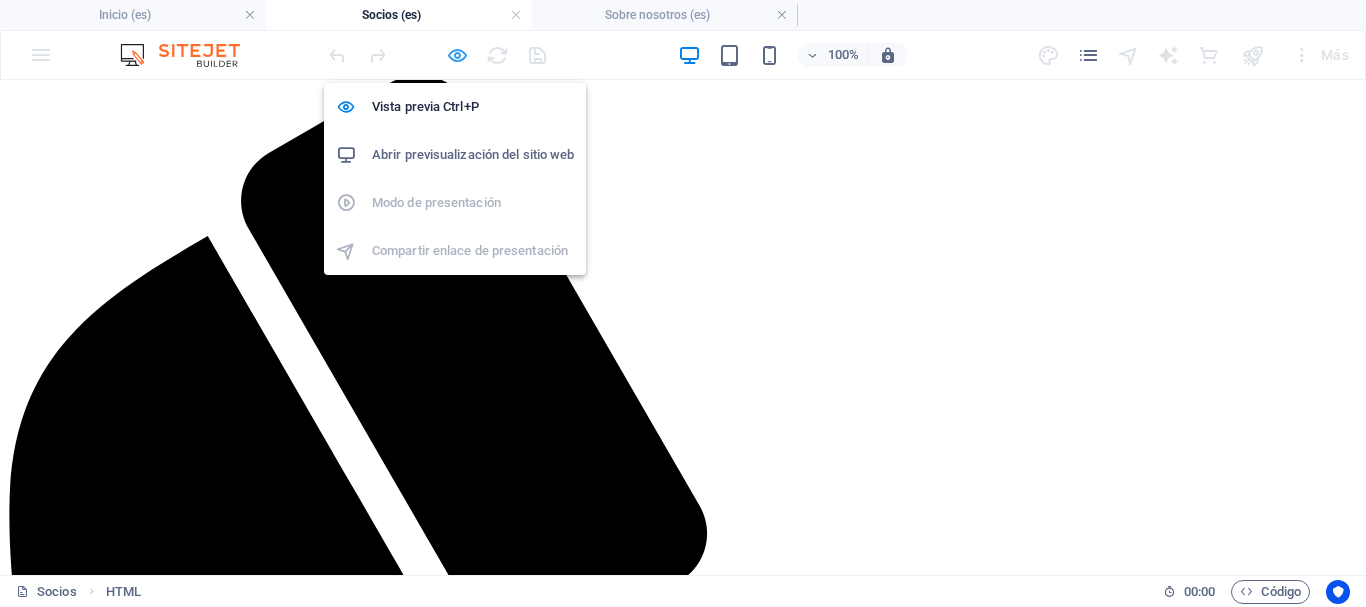 click at bounding box center [457, 55] 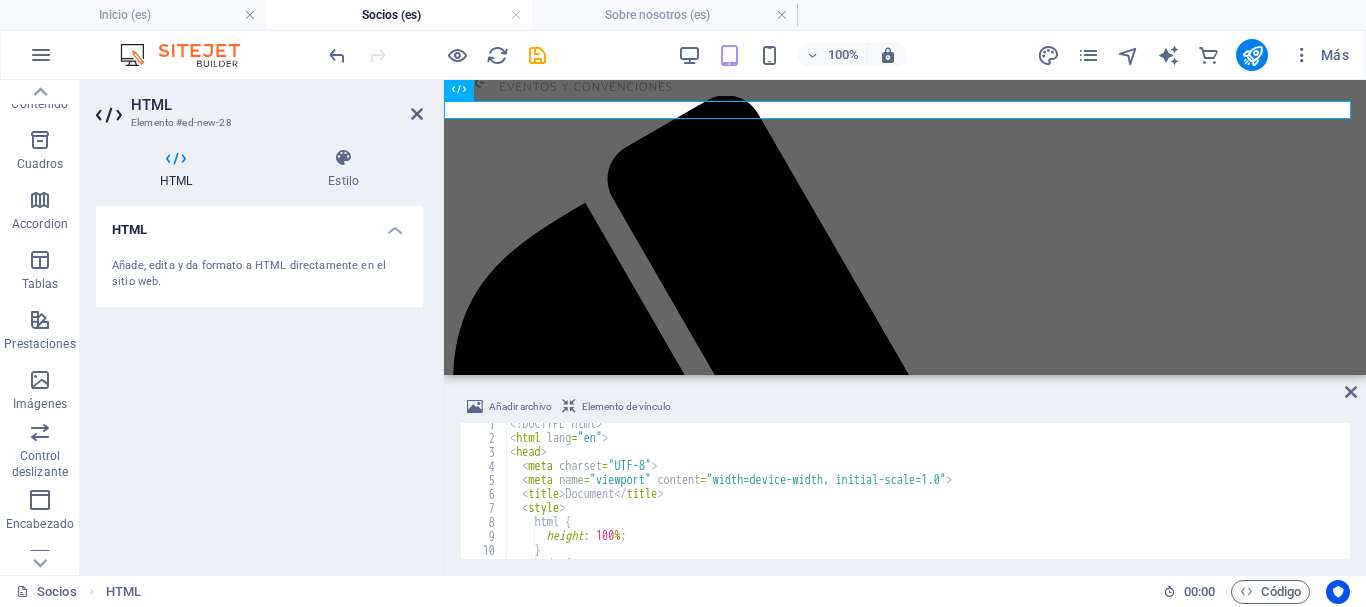 scroll, scrollTop: 115, scrollLeft: 0, axis: vertical 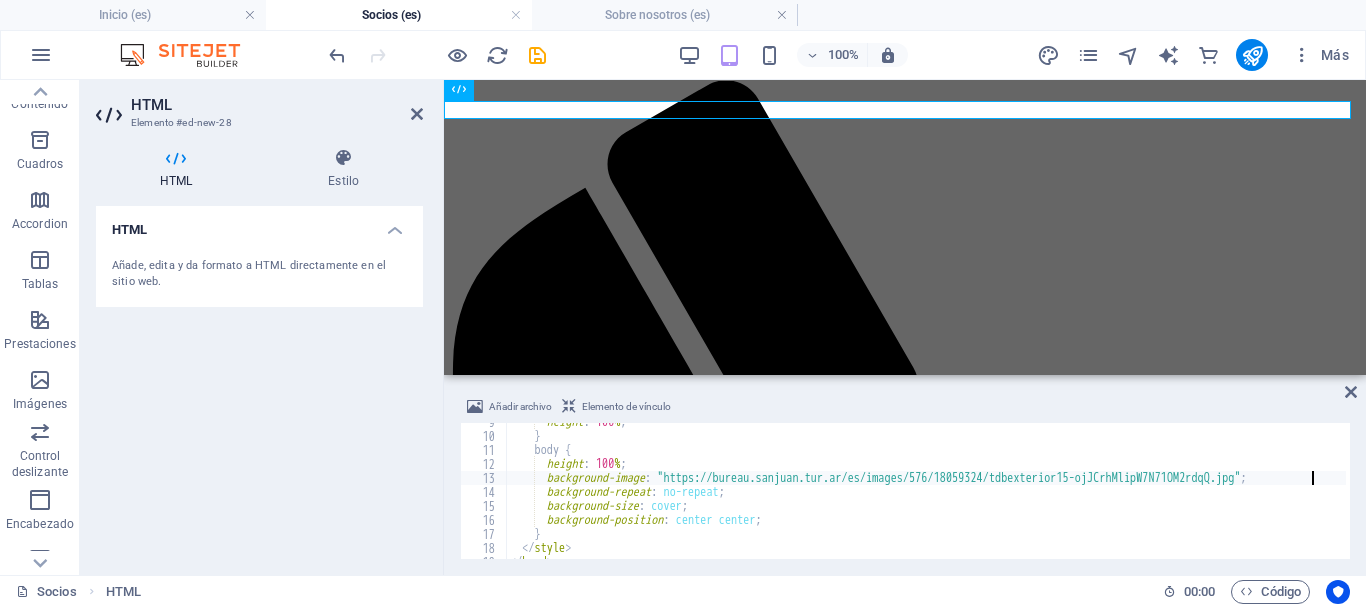 click on "height :   100 % ;      }      body   {         height :   100 % ;         background-image :   " https://bureau.sanjuan.tur.ar/es/images/576/18059324/tdbexterior15-ojJCrhMlipW7N71OM2rdqQ.jpg " ;         background-repeat :   no-repeat ;         background-size :   cover ;         background-position :   center   center ;      }    </ style > </ head >" at bounding box center [926, 497] 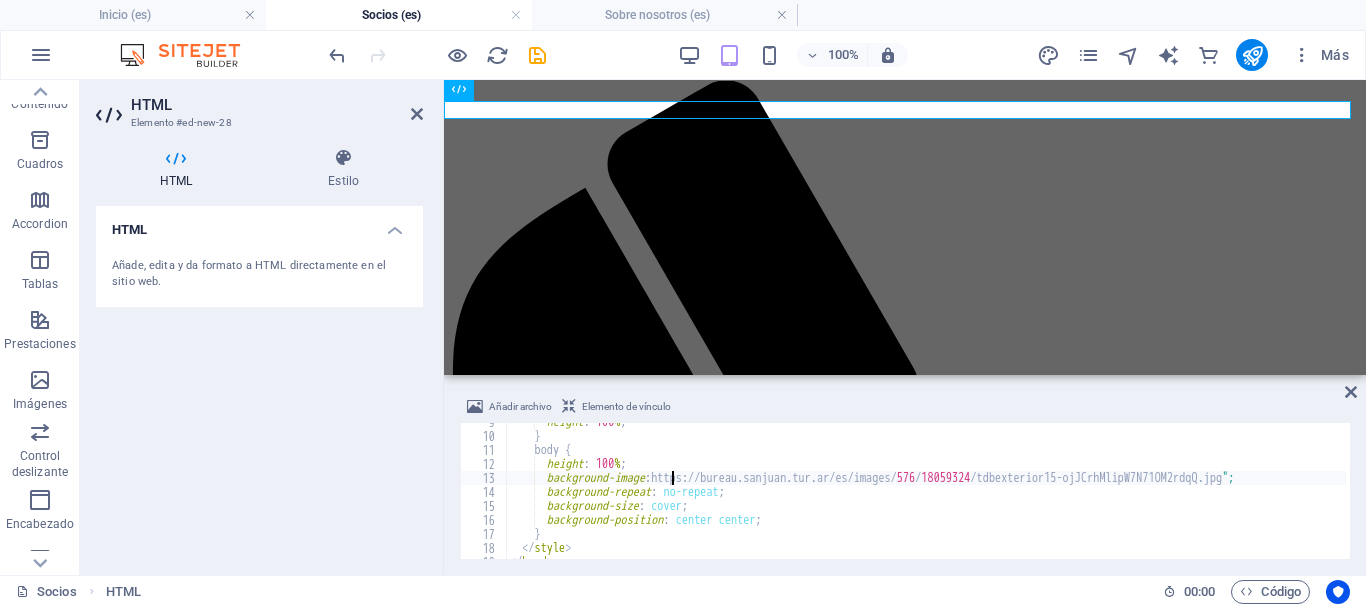 click on "height :   100 % ;      }      body   {         height :   100 % ;         background-image :  https : //bureau.sanjuan.tur.ar/es/images/ 576 / 18059324 /tdbexterior15-ojJCrhMlipW7N71OM2rdqQ.jpg " ;         background-repeat :   no-repeat ;         background-size :   cover ;         background-position :   center   center ;      }    </ style > </ head >" at bounding box center (926, 497) 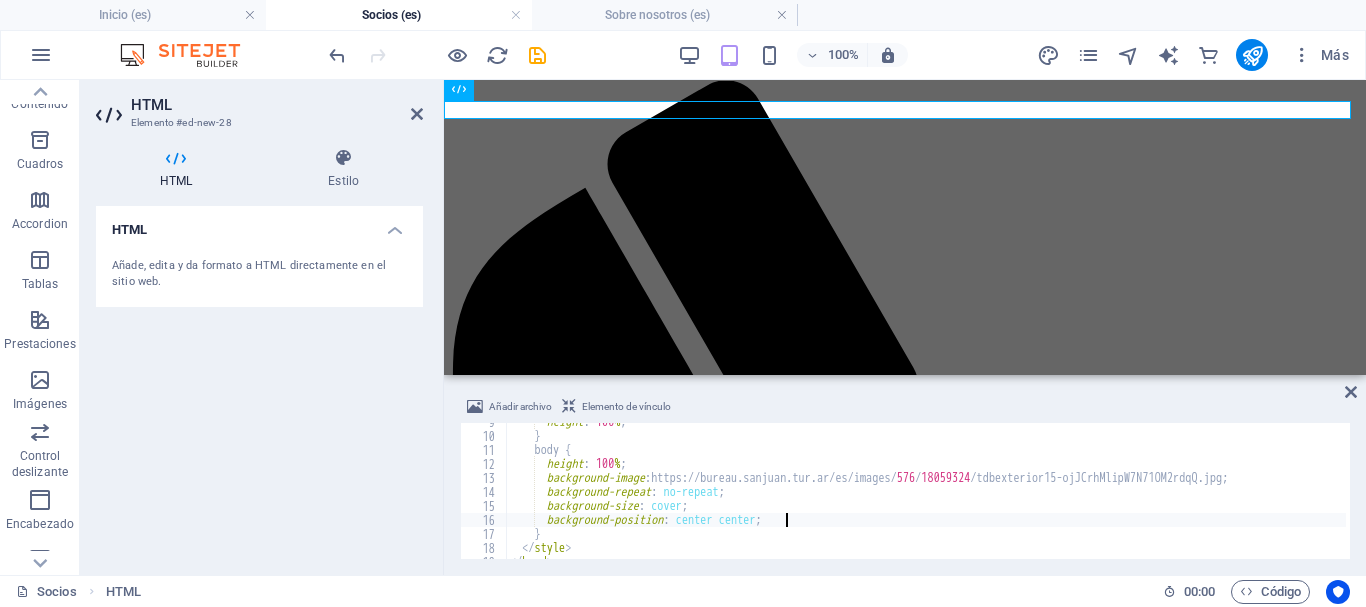 click on "height :   100 % ;      }      body   {         height :   100 % ;         background-image :  https : //bureau.sanjuan.tur.ar/es/images/ 576 / 18059324 /tdbexterior15-ojJCrhMlipW7N71OM2rdqQ.jpg ;         background-repeat :   no-repeat ;         background-size :   cover ;         background-position :   center   center ;      }    </ style > </ head >" at bounding box center (926, 497) 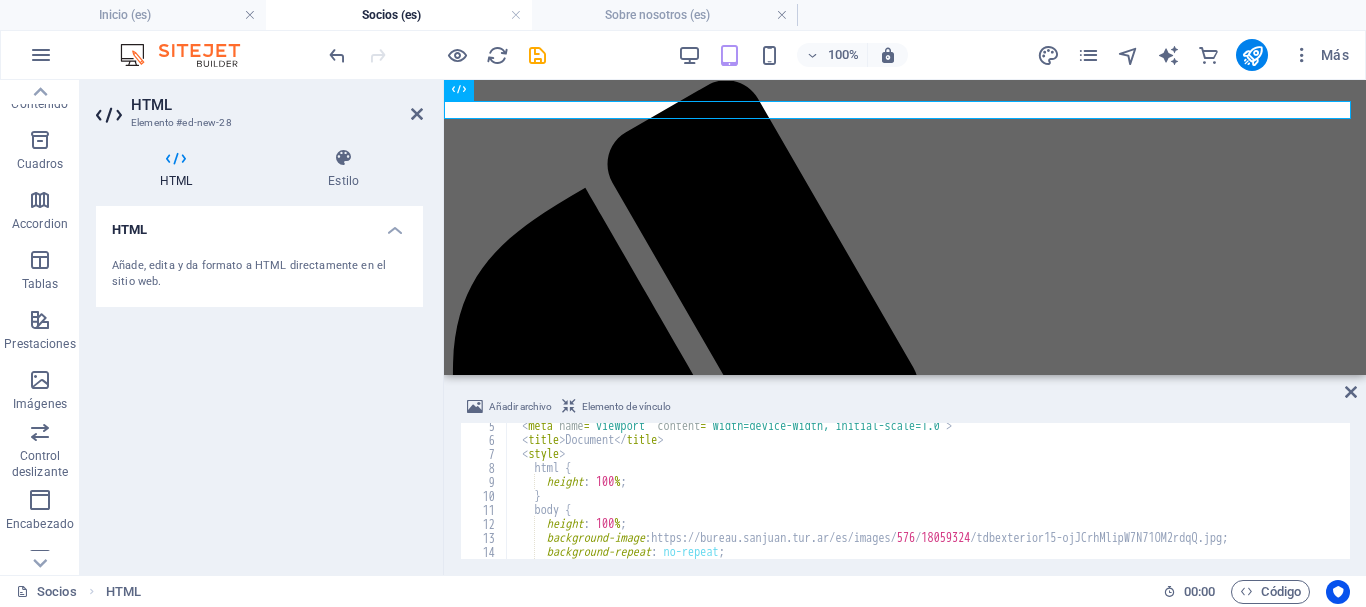 scroll, scrollTop: 60, scrollLeft: 0, axis: vertical 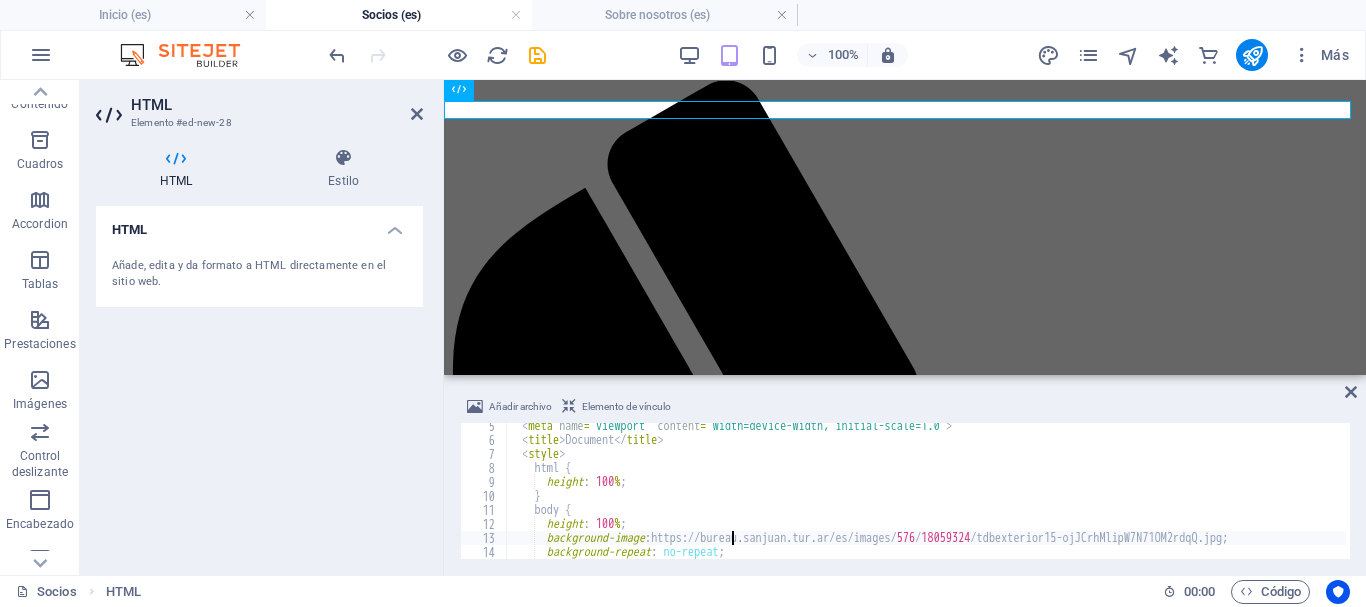 click on "< meta   name = "viewport"   content = "width=device-width, initial-scale=1.0" >    < title > Document </ title >    < style >      html   {         height :   100 % ;      }      body   {         height :   100 % ;         background-image :  https : //bureau.sanjuan.tur.ar/es/images/ 576 / 18059324 /tdbexterior15-ojJCrhMlipW7N71OM2rdqQ.jpg ;         background-repeat :   no-repeat ;         background-size :   cover ;" at bounding box center (926, 501) 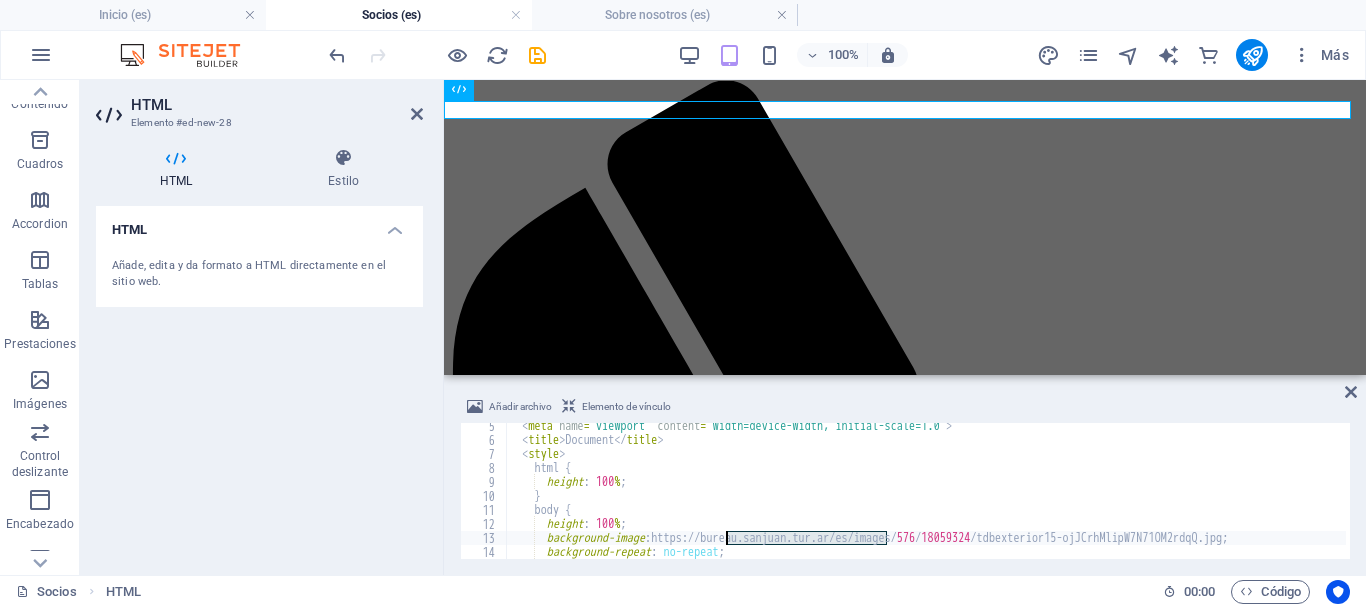 drag, startPoint x: 885, startPoint y: 535, endPoint x: 727, endPoint y: 532, distance: 158.02847 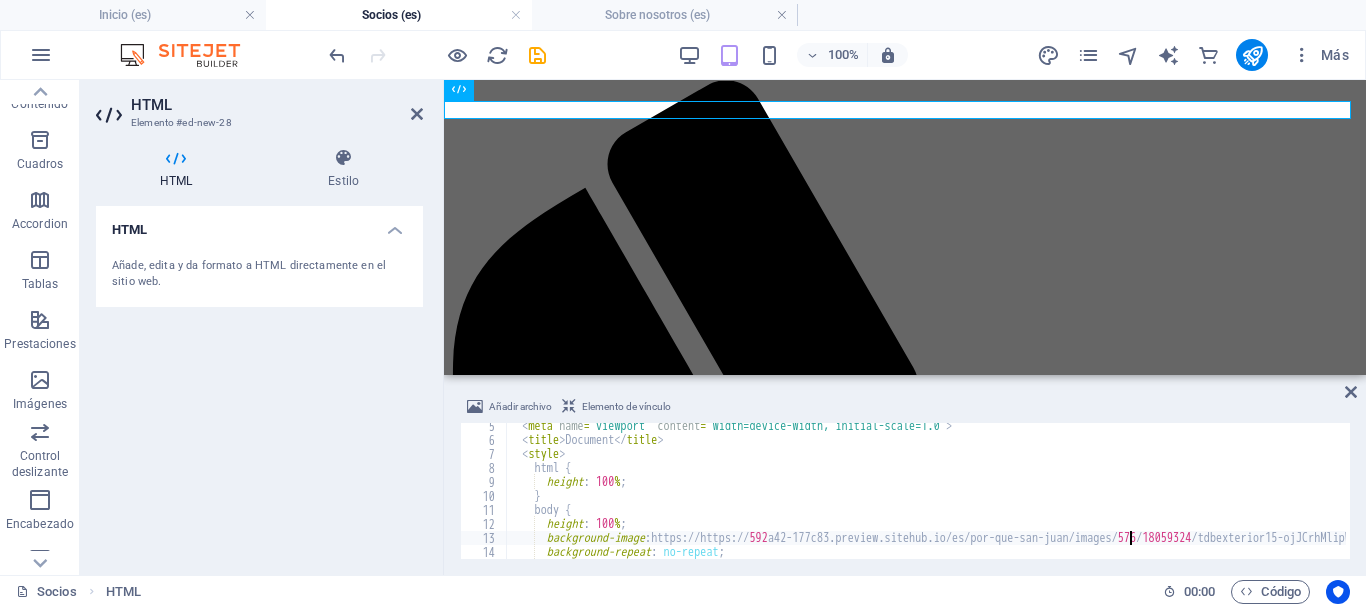 click on "< meta   name = "viewport"   content = "width=device-width, initial-scale=1.0" >    < title > Document </ title >    < style >      html   {         height :   100 % ;      }      body   {         height :   100 % ;         background-image :  https : //https : // 592 a42-177c83.preview.sitehub.io/es/por-que-san-juan/images/ 576 / 18059324 /tdbexterior15-ojJCrhMlipW7N71OM2rdqQ.jpg ;         background-repeat :   no-repeat ;         background-size :   cover ;" at bounding box center [1029, 499] 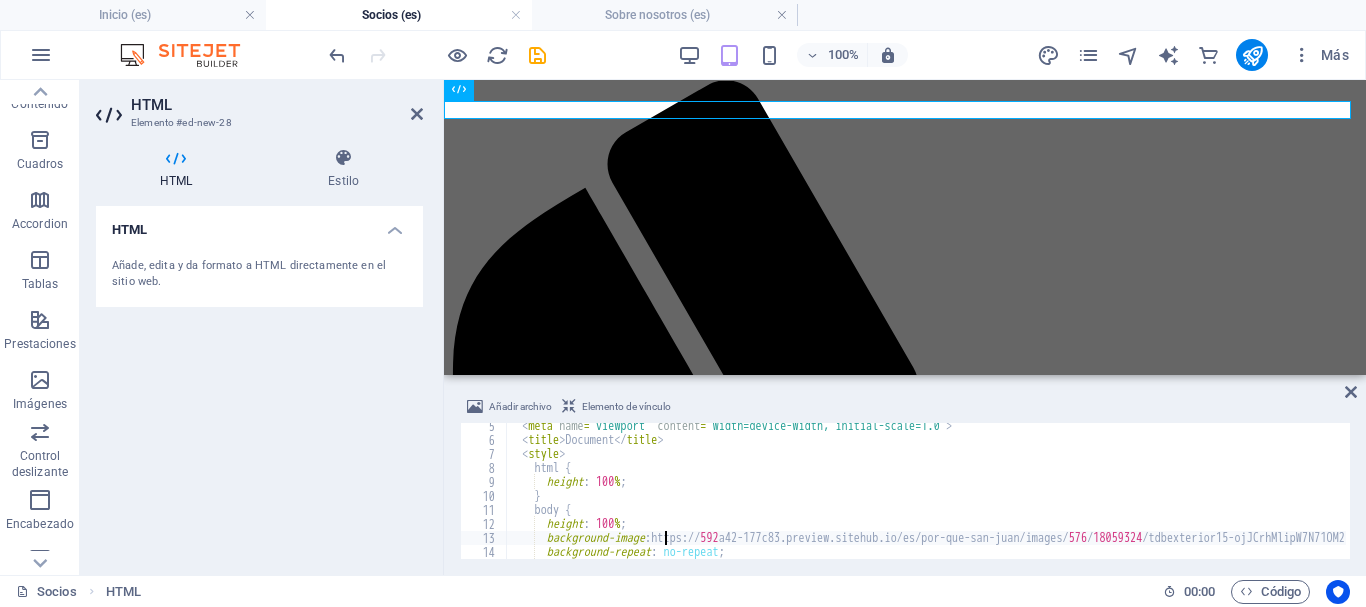 scroll, scrollTop: 0, scrollLeft: 13, axis: horizontal 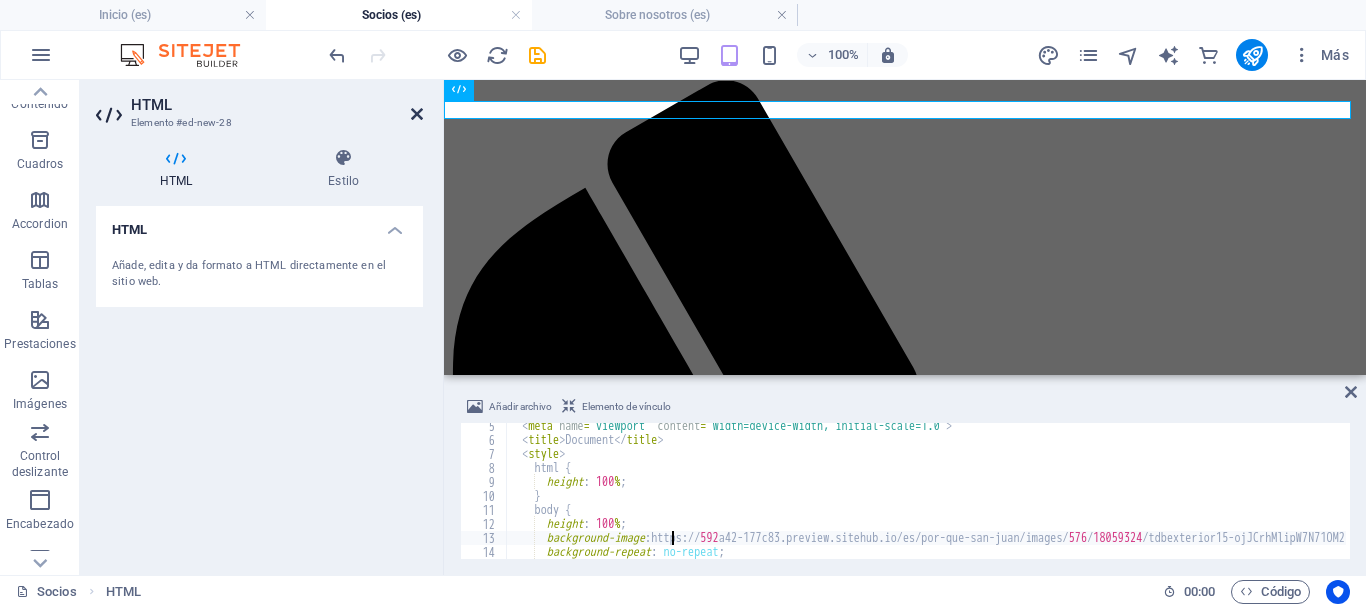 type on "background-image: https://592a42-177c83.preview.sitehub.io/es/por-que-san-juan/images/576/18059324/tdbexterior15-ojJCrhMlipW7N71OM2rdqQ.jpg;" 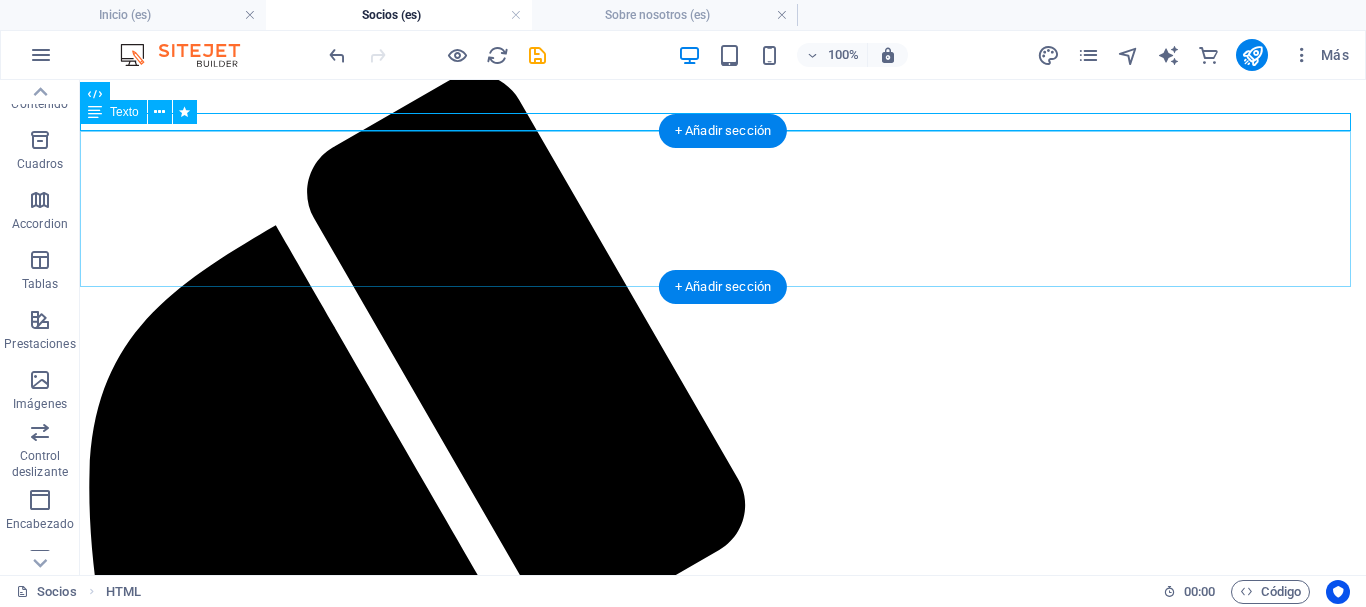 scroll, scrollTop: 100, scrollLeft: 0, axis: vertical 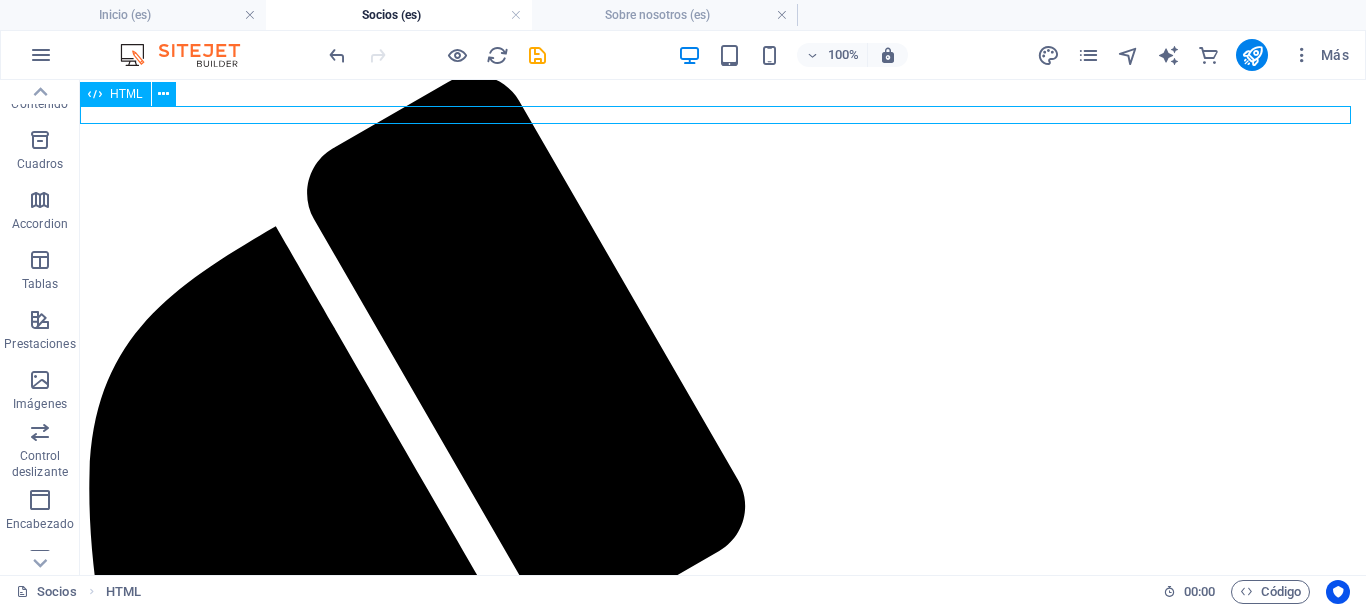 click on "HTML" at bounding box center (126, 94) 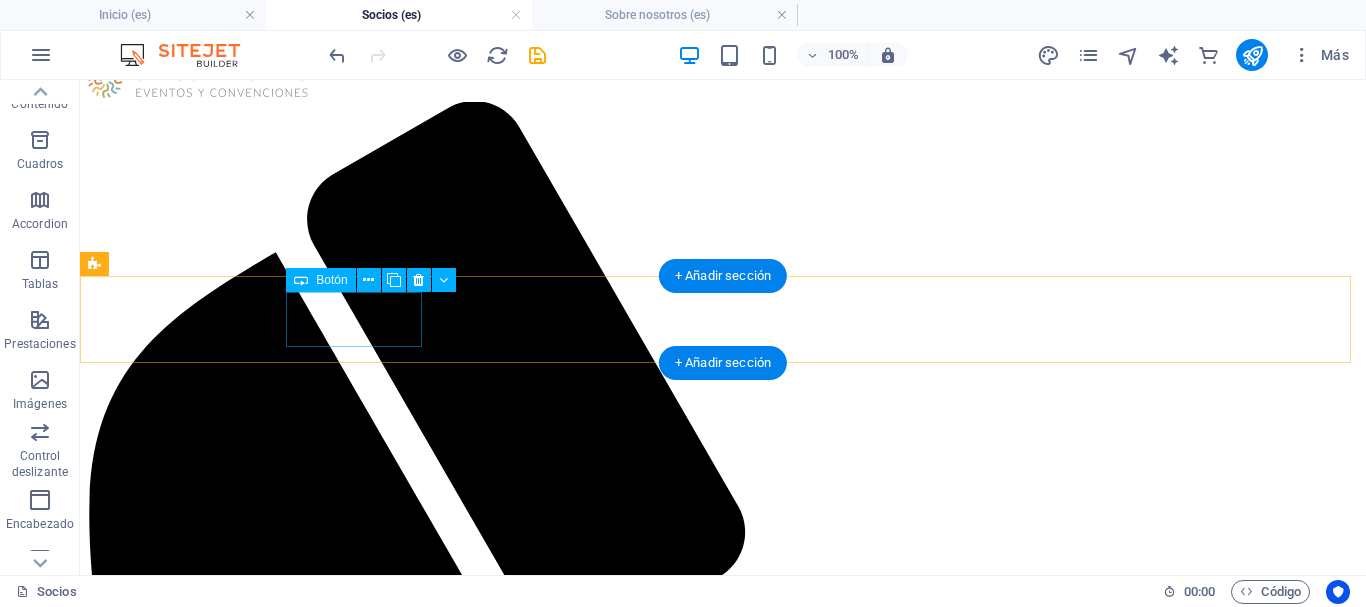 scroll, scrollTop: 0, scrollLeft: 0, axis: both 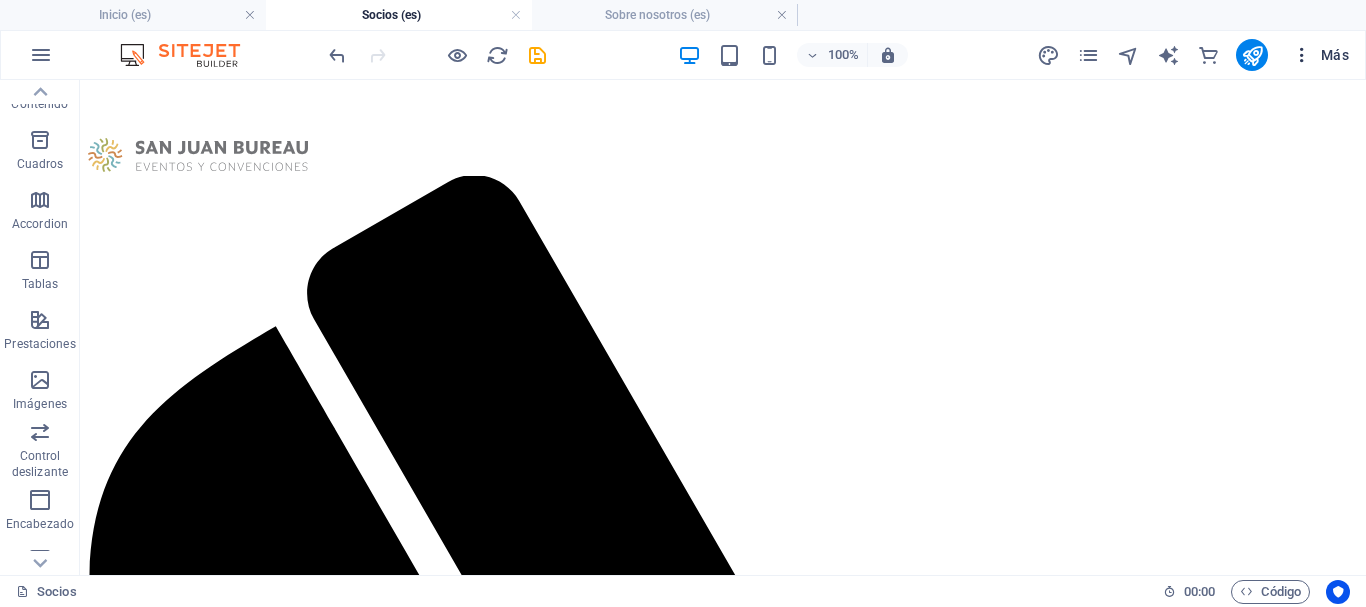 click on "Más" at bounding box center [1320, 55] 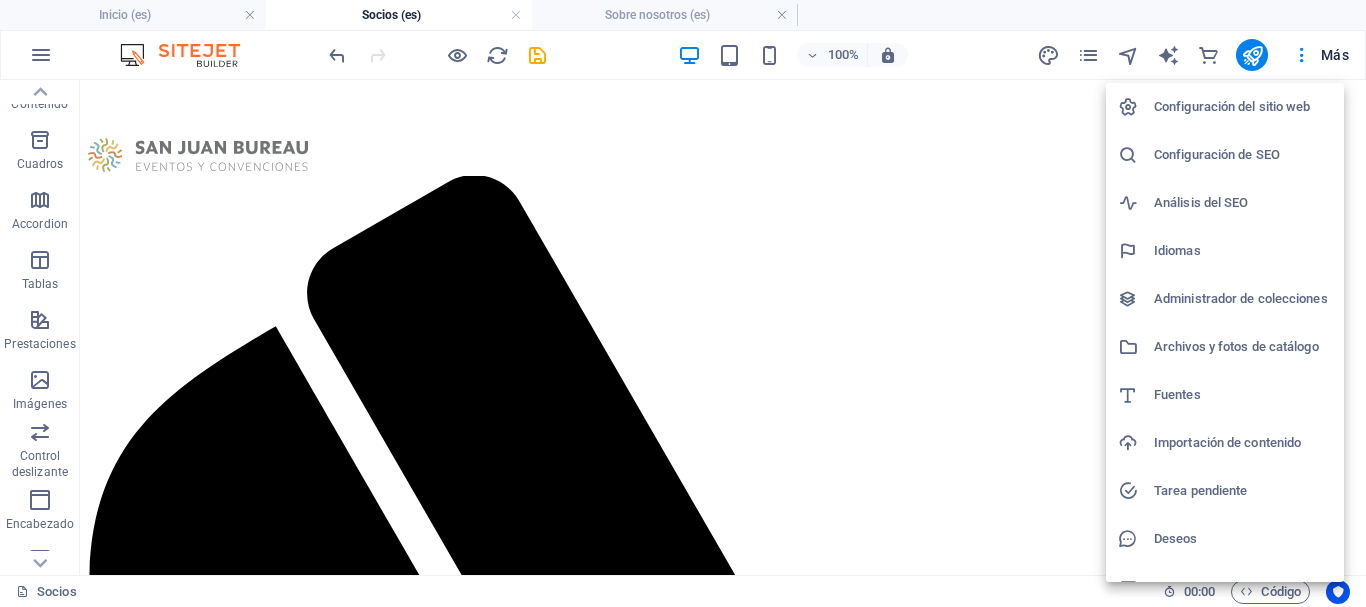 click on "Configuración del sitio web" at bounding box center [1243, 107] 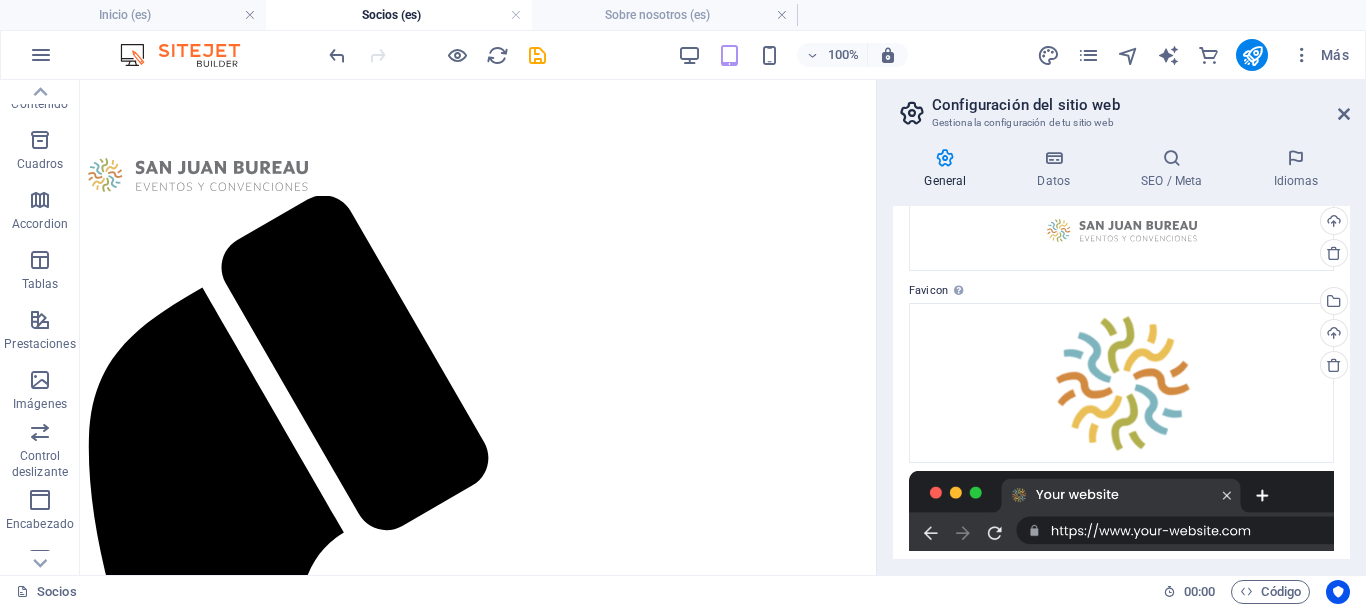scroll, scrollTop: 0, scrollLeft: 0, axis: both 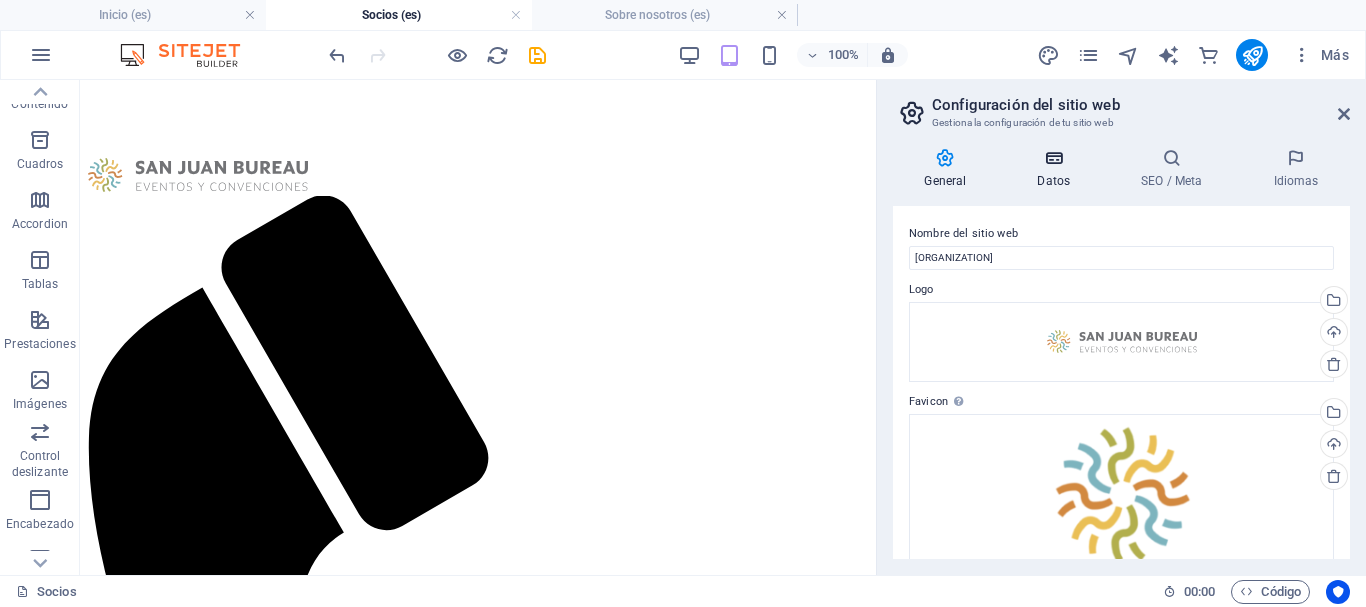 click at bounding box center (1054, 158) 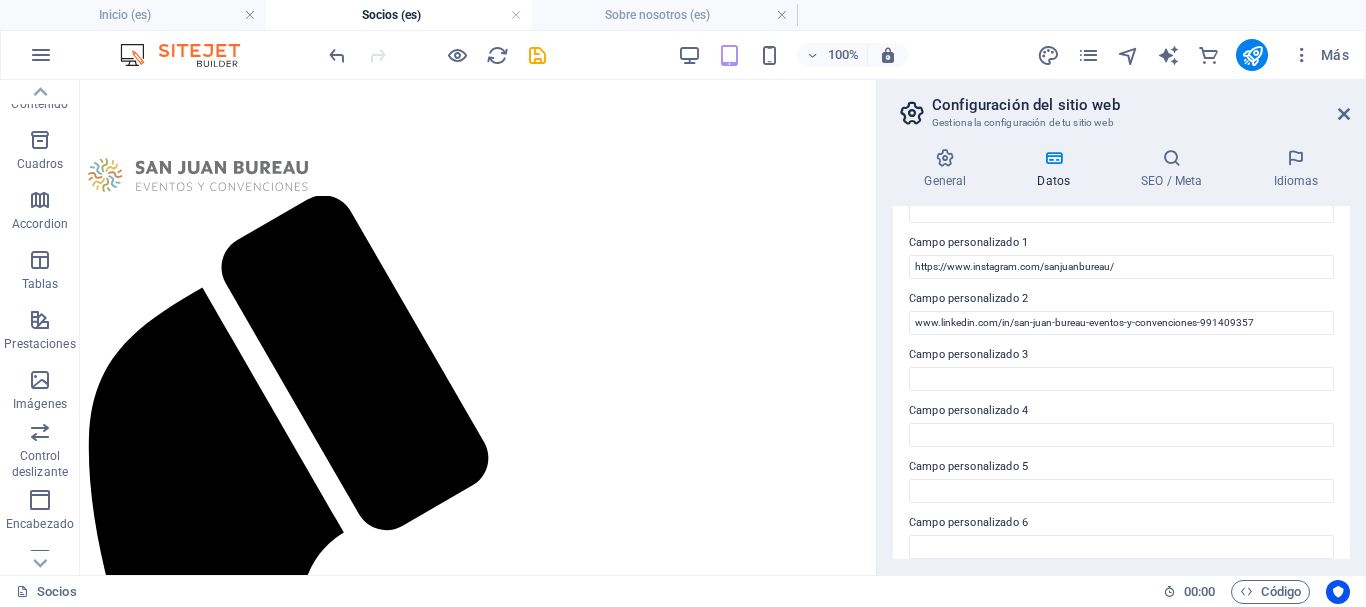 scroll, scrollTop: 600, scrollLeft: 0, axis: vertical 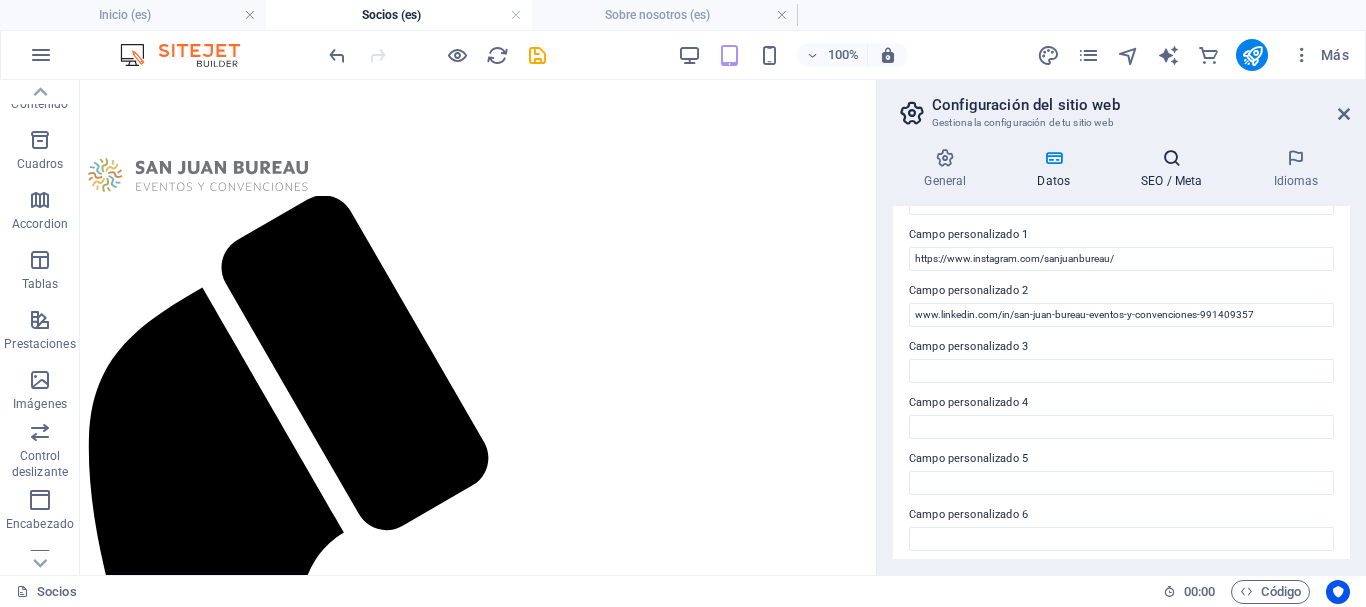 click at bounding box center [1172, 158] 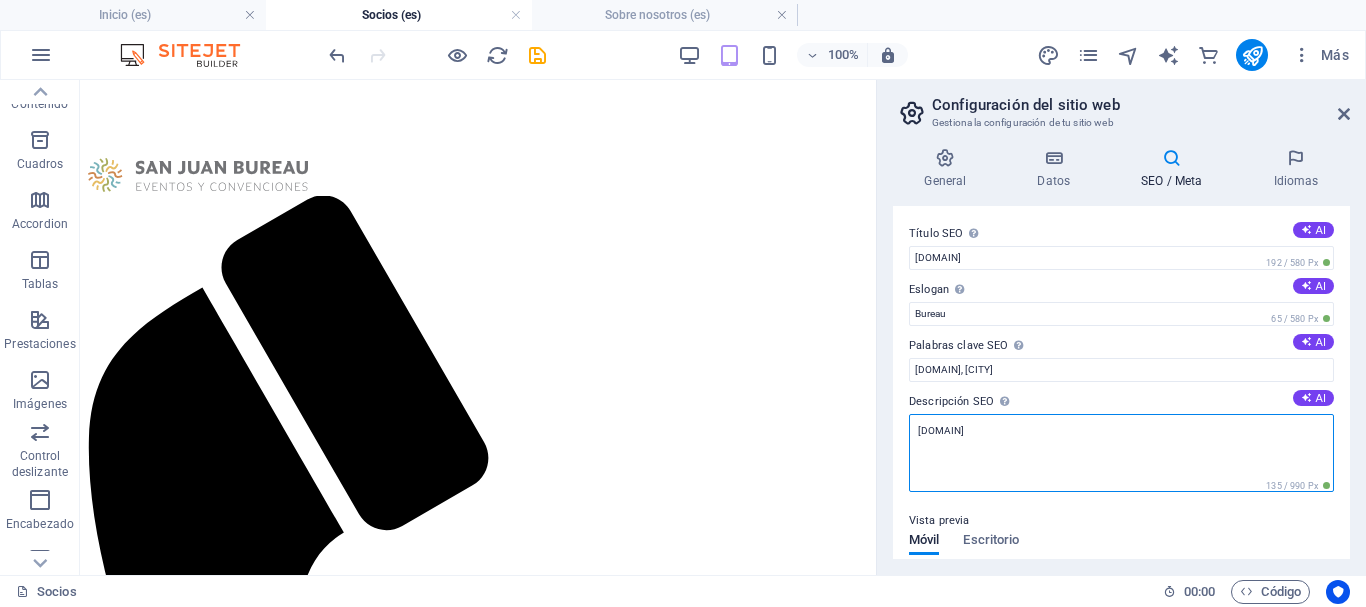 click on "bureau.sanjuan.tur.ar" at bounding box center [1121, 453] 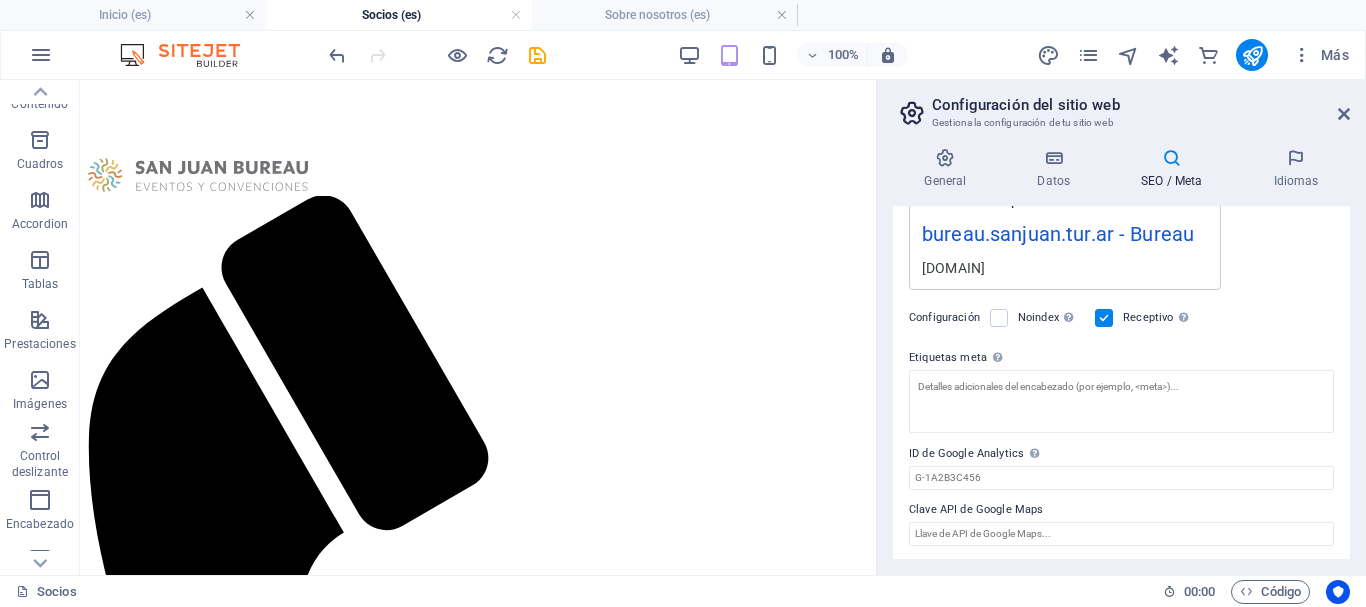 scroll, scrollTop: 398, scrollLeft: 0, axis: vertical 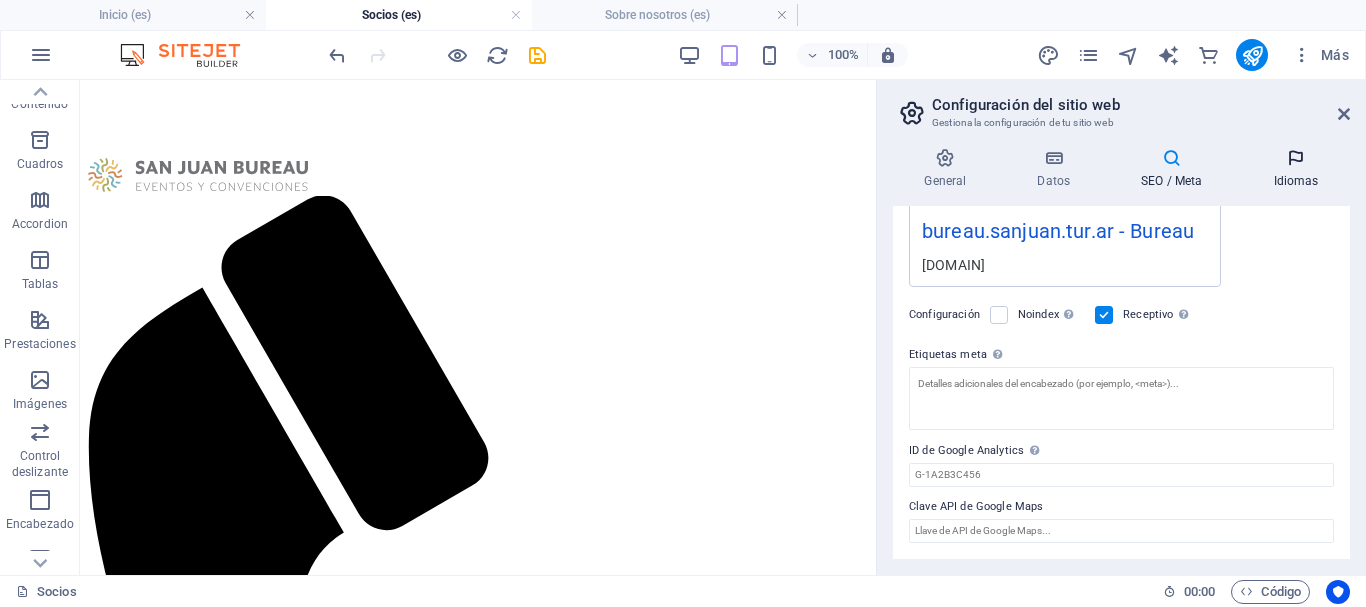 click on "Idiomas" at bounding box center [1296, 169] 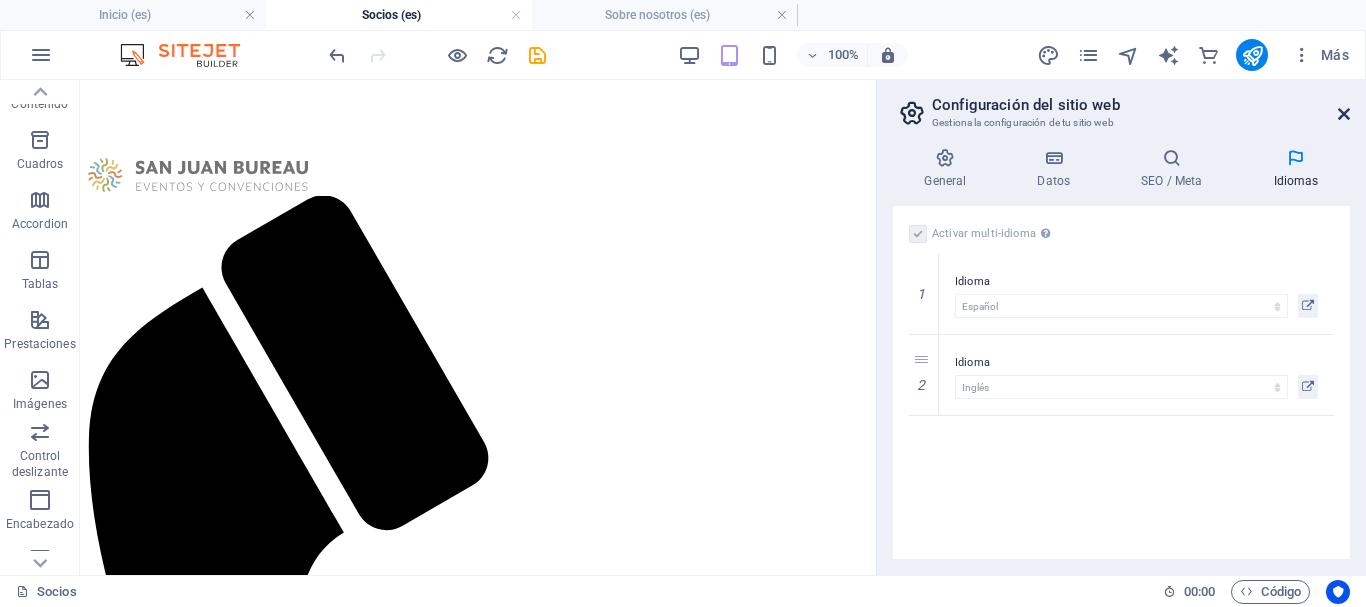 click at bounding box center [1344, 114] 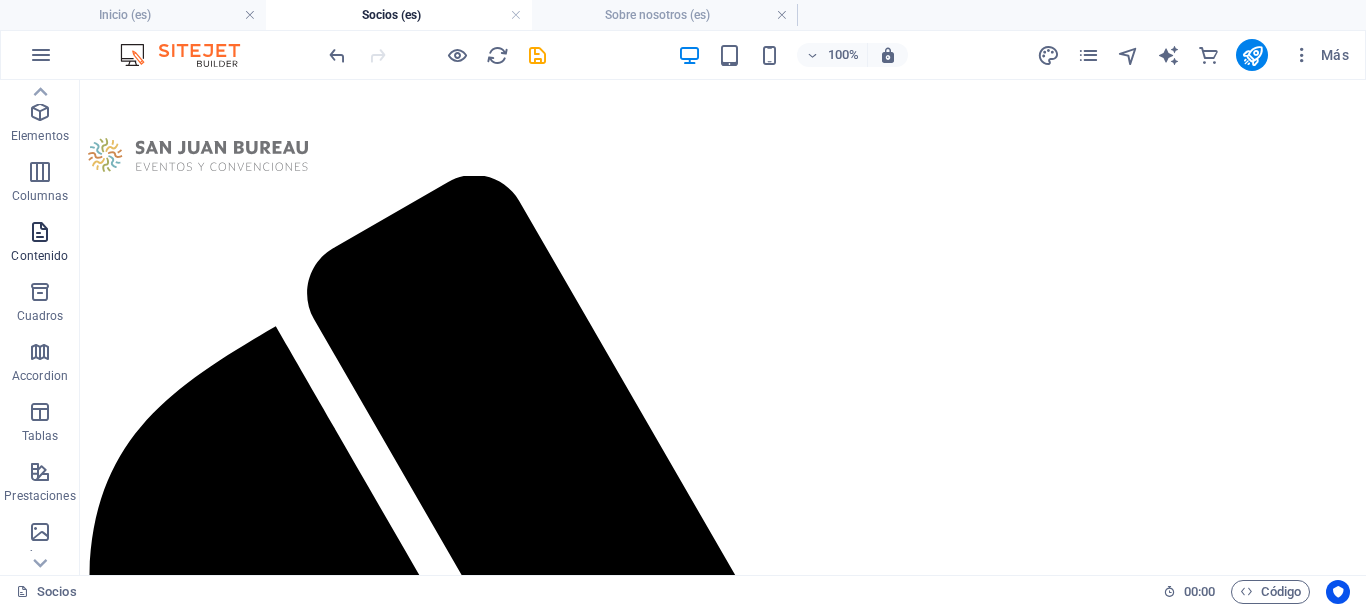 scroll, scrollTop: 0, scrollLeft: 0, axis: both 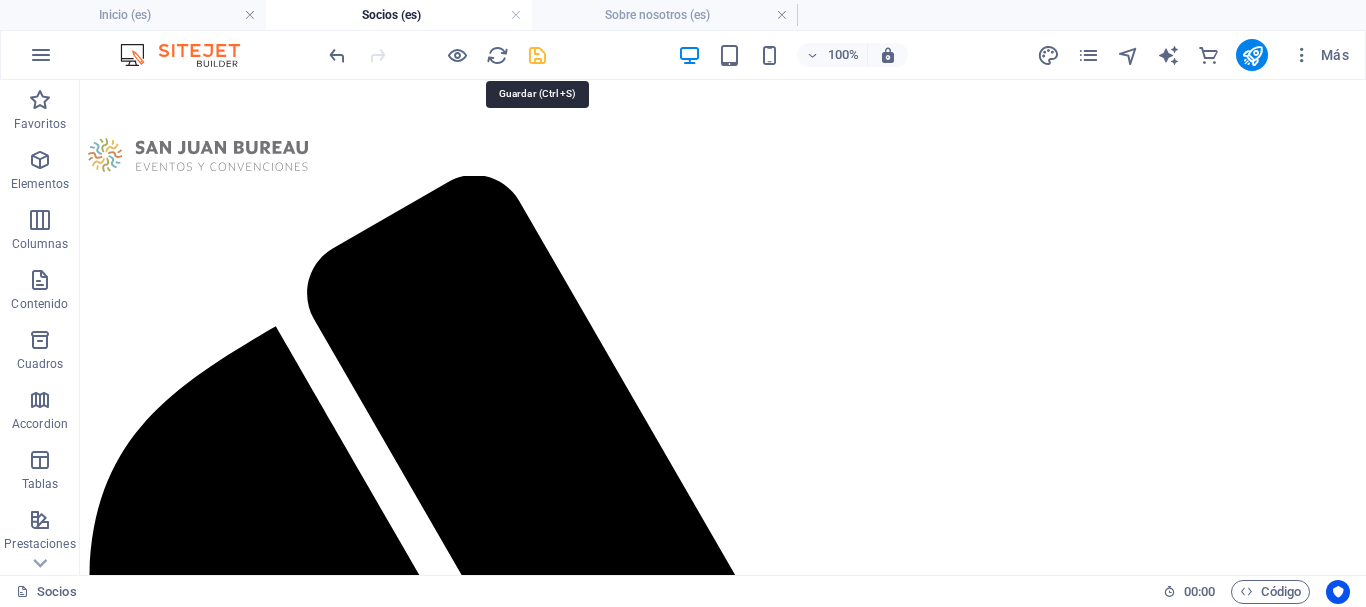 click at bounding box center [537, 55] 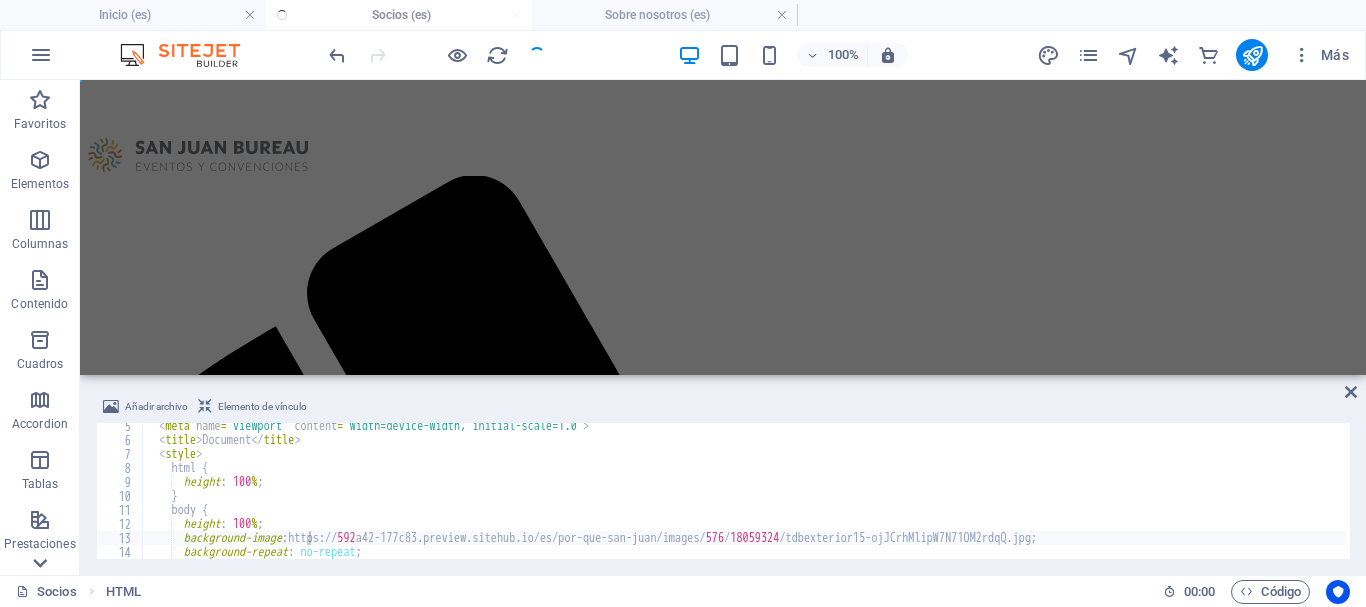 scroll, scrollTop: 60, scrollLeft: 0, axis: vertical 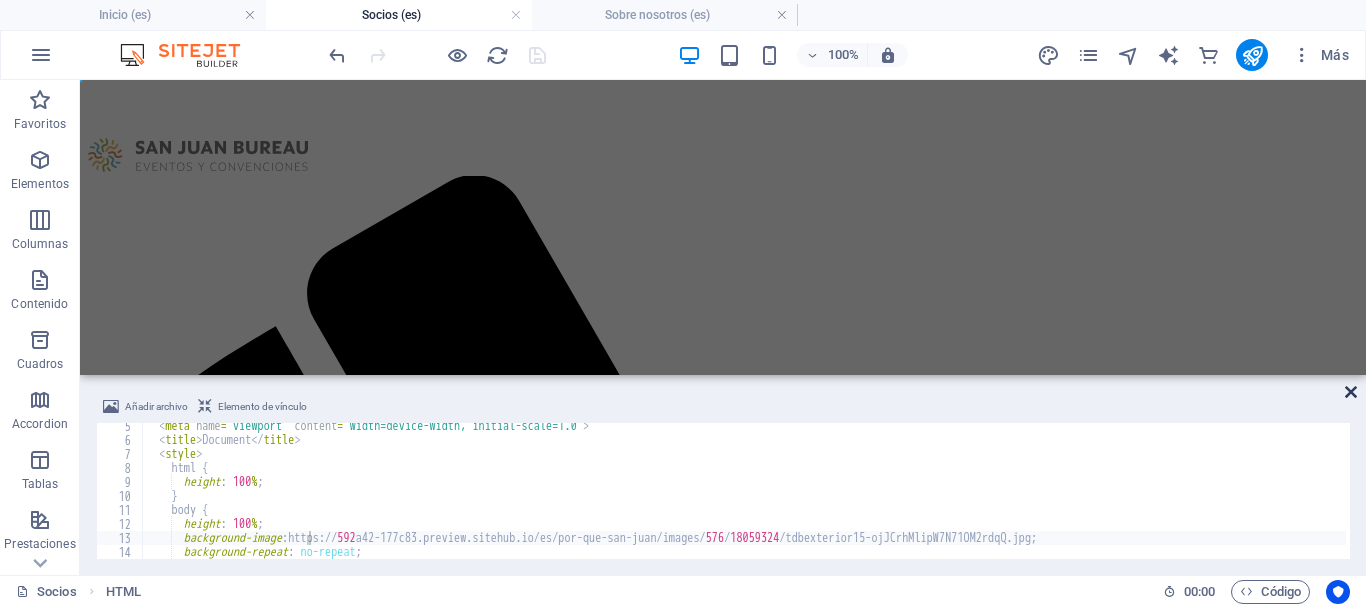click at bounding box center (1351, 392) 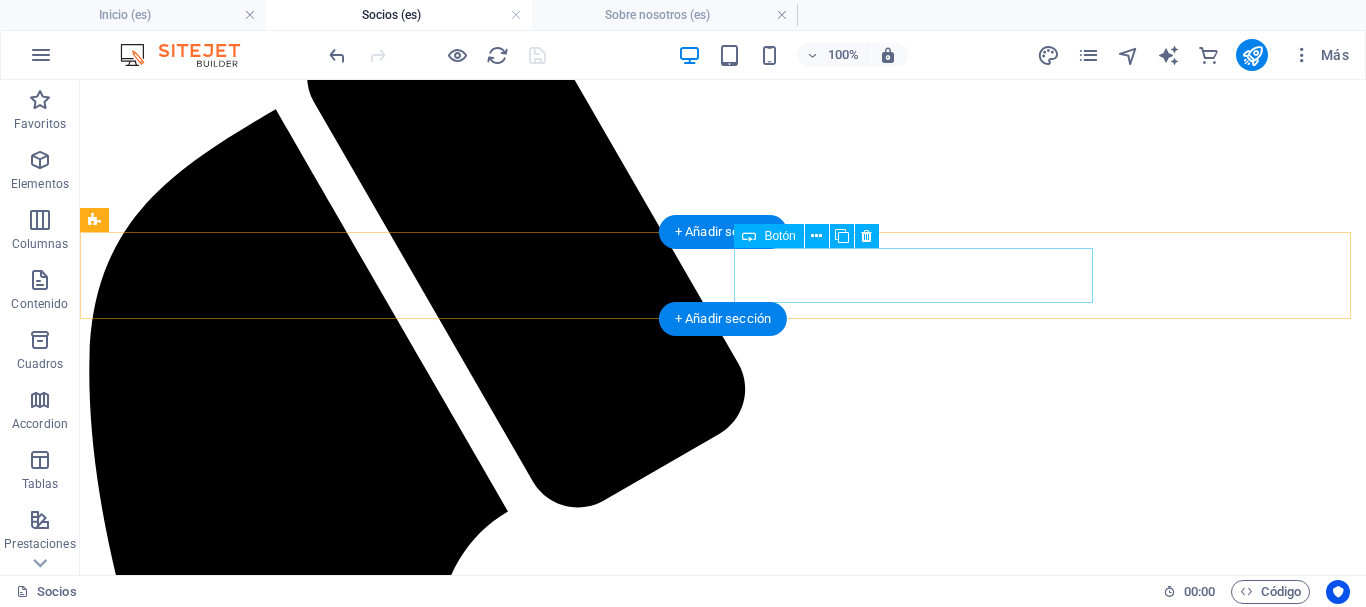scroll, scrollTop: 100, scrollLeft: 0, axis: vertical 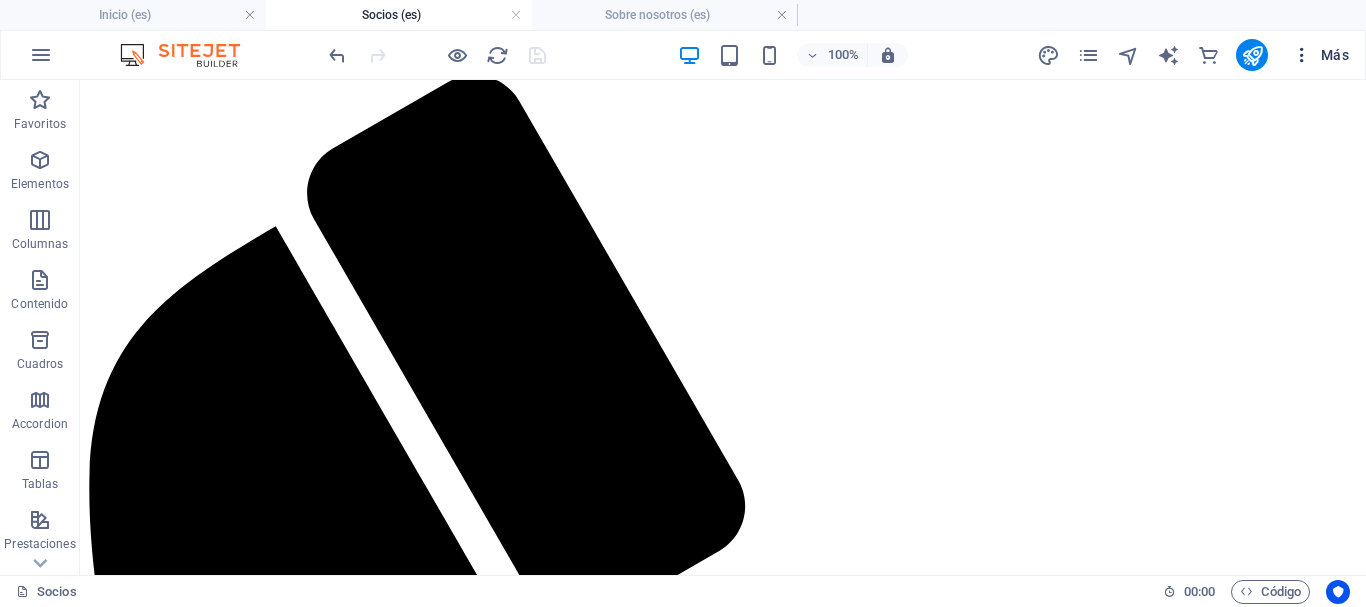 click at bounding box center (1302, 55) 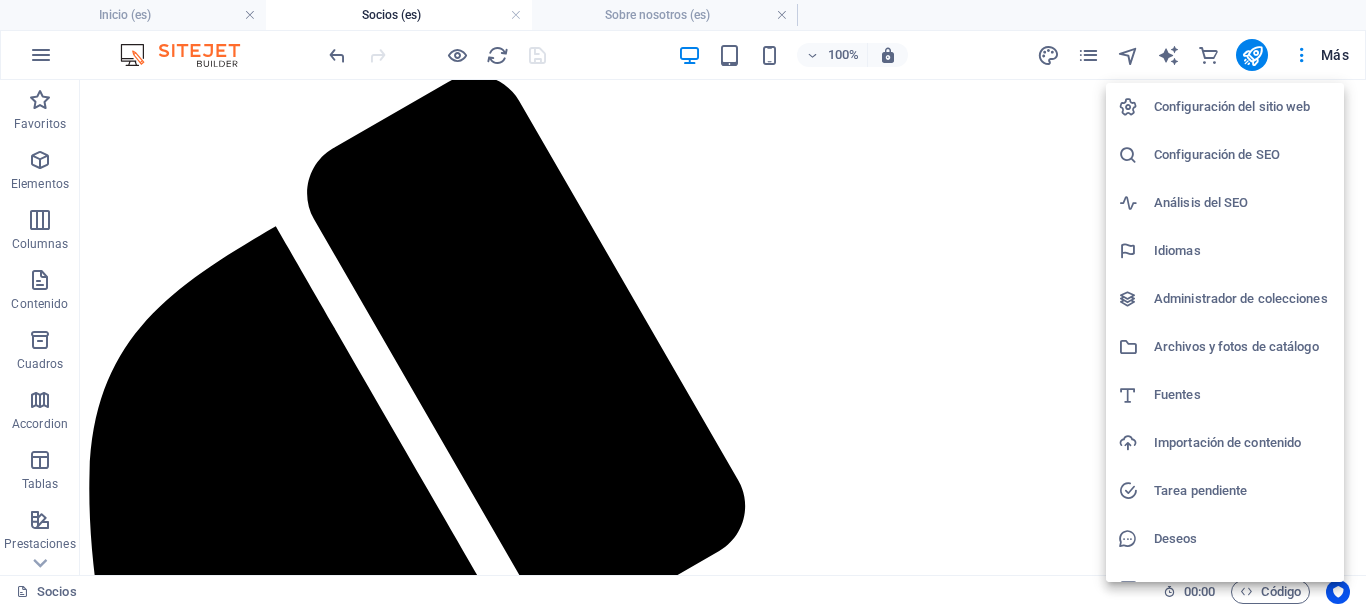 click on "Configuración del sitio web" at bounding box center [1243, 107] 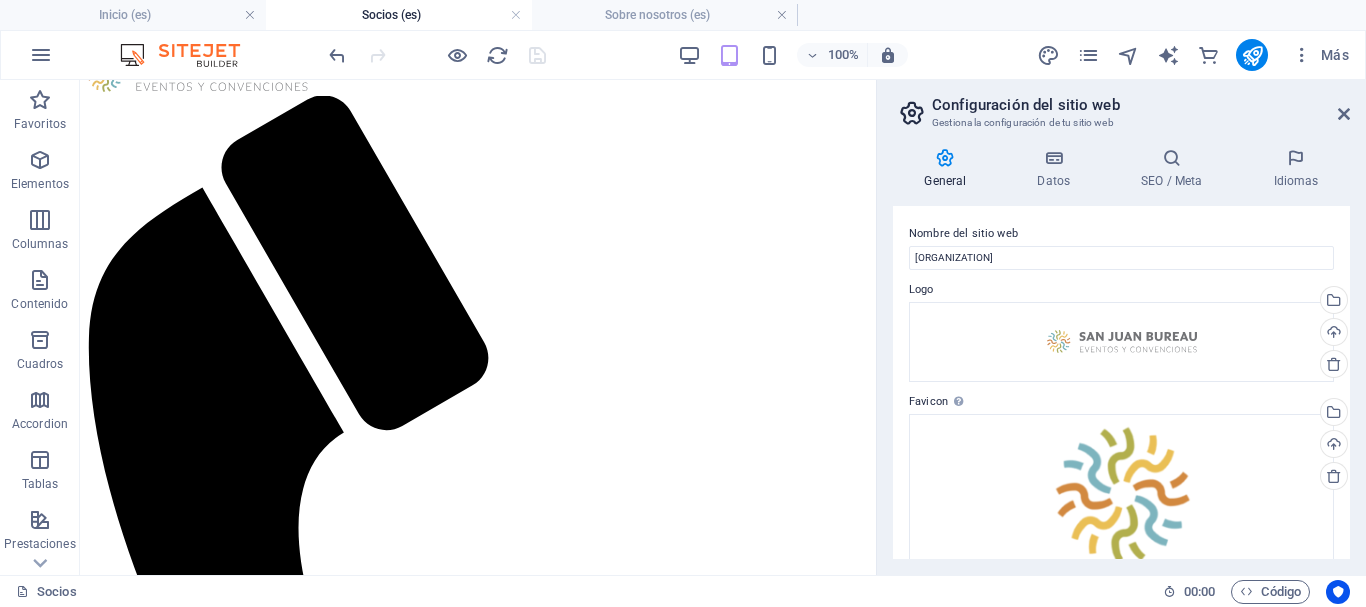 scroll, scrollTop: 115, scrollLeft: 0, axis: vertical 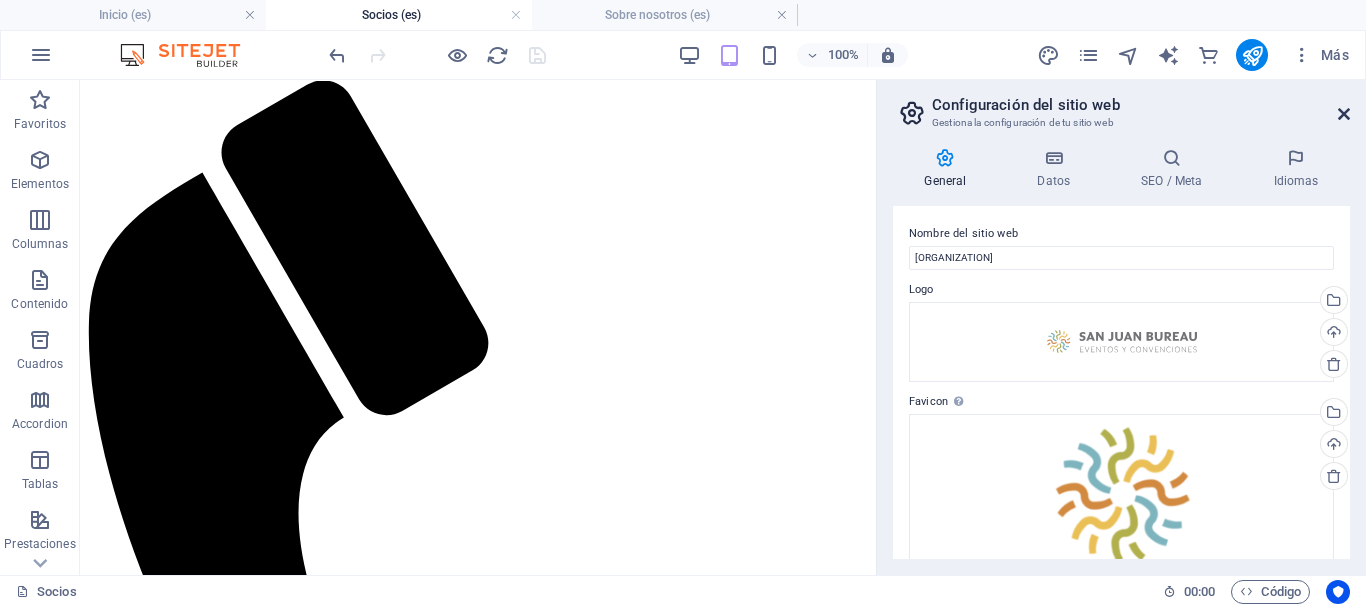 click at bounding box center (1344, 114) 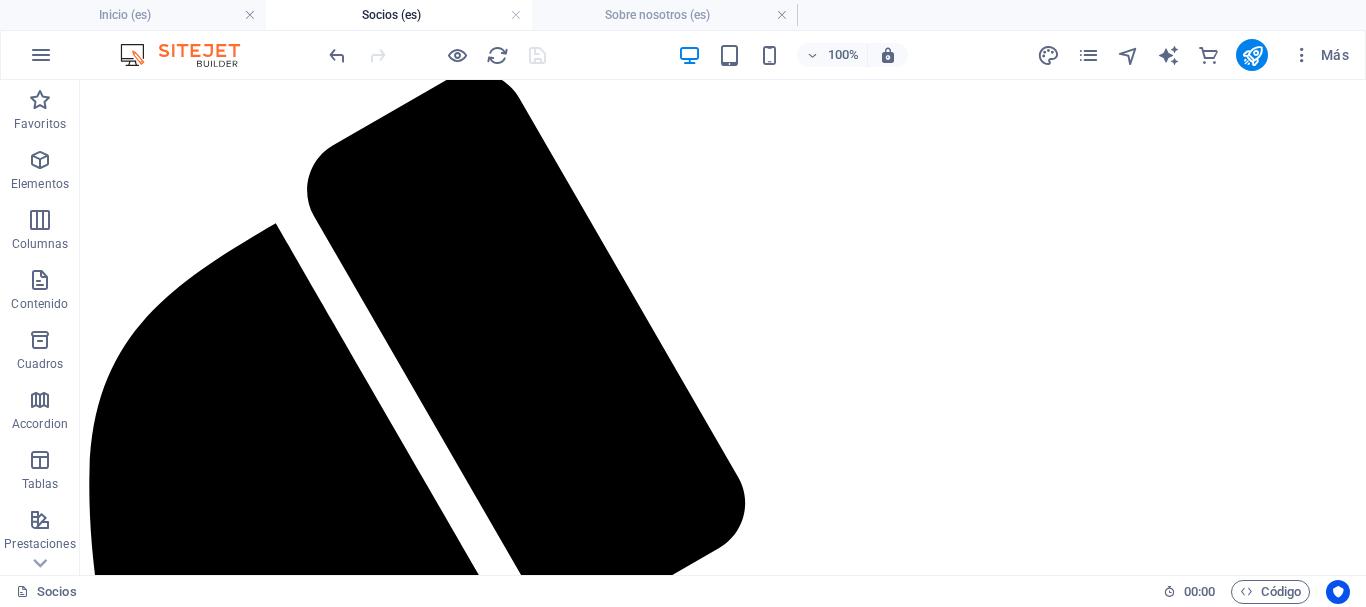 scroll, scrollTop: 100, scrollLeft: 0, axis: vertical 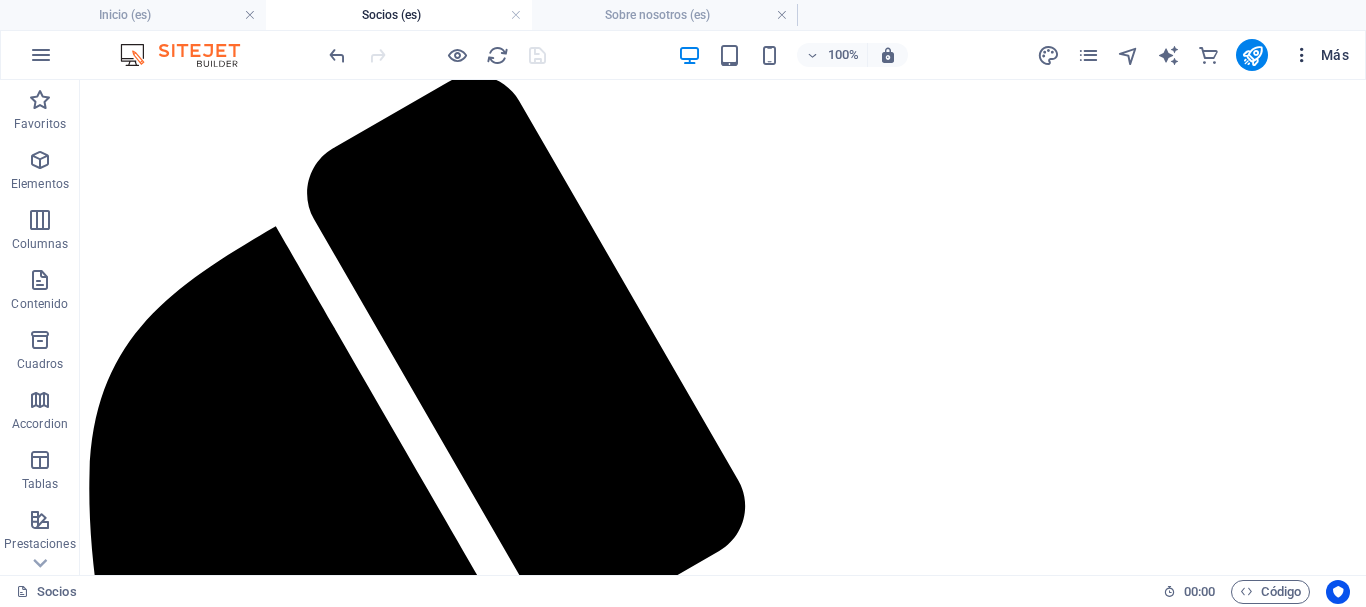 click on "Más" at bounding box center (1320, 55) 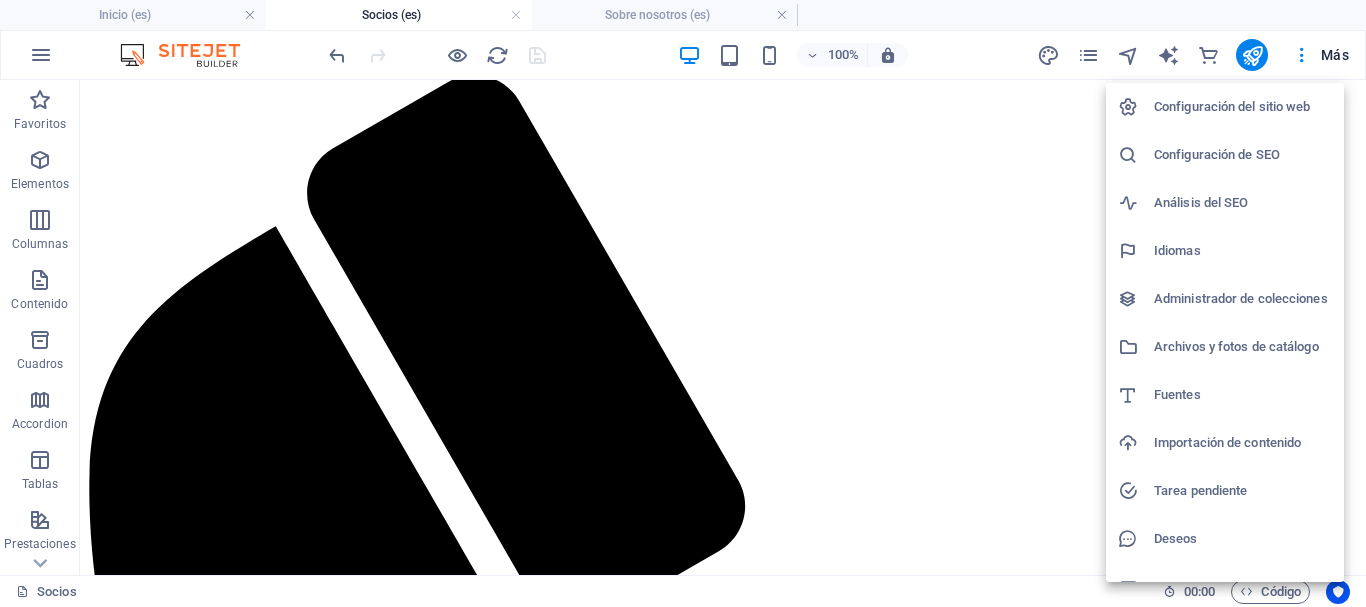 scroll, scrollTop: 29, scrollLeft: 0, axis: vertical 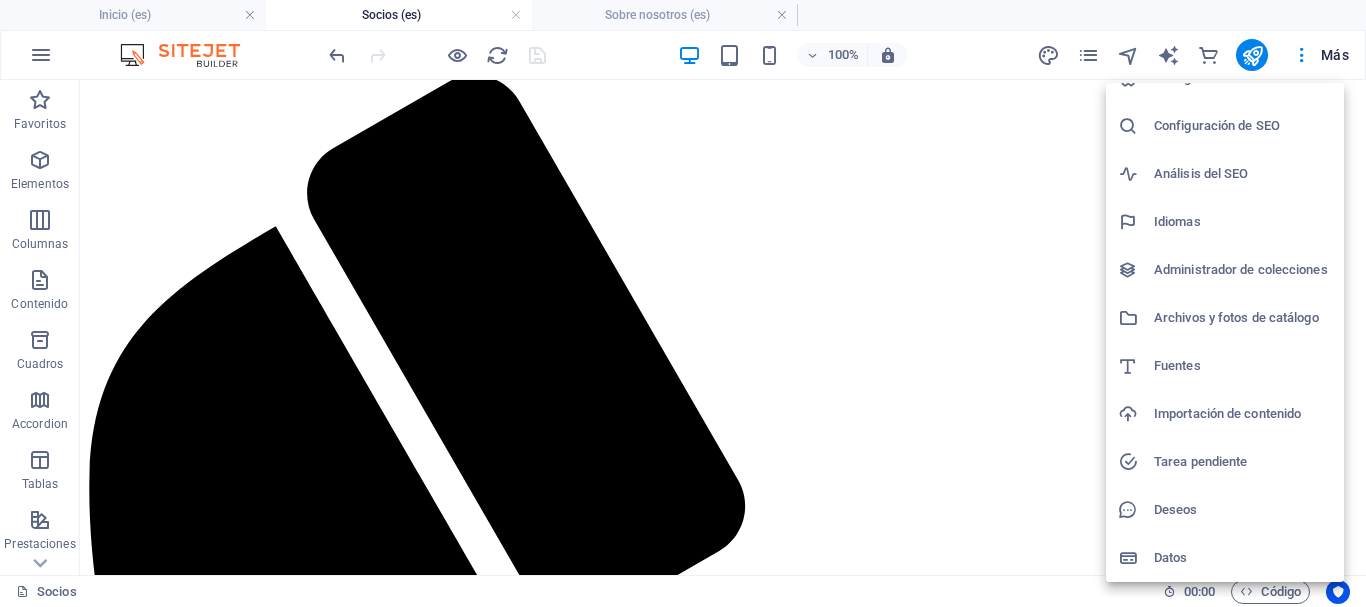 click on "Datos" at bounding box center (1243, 558) 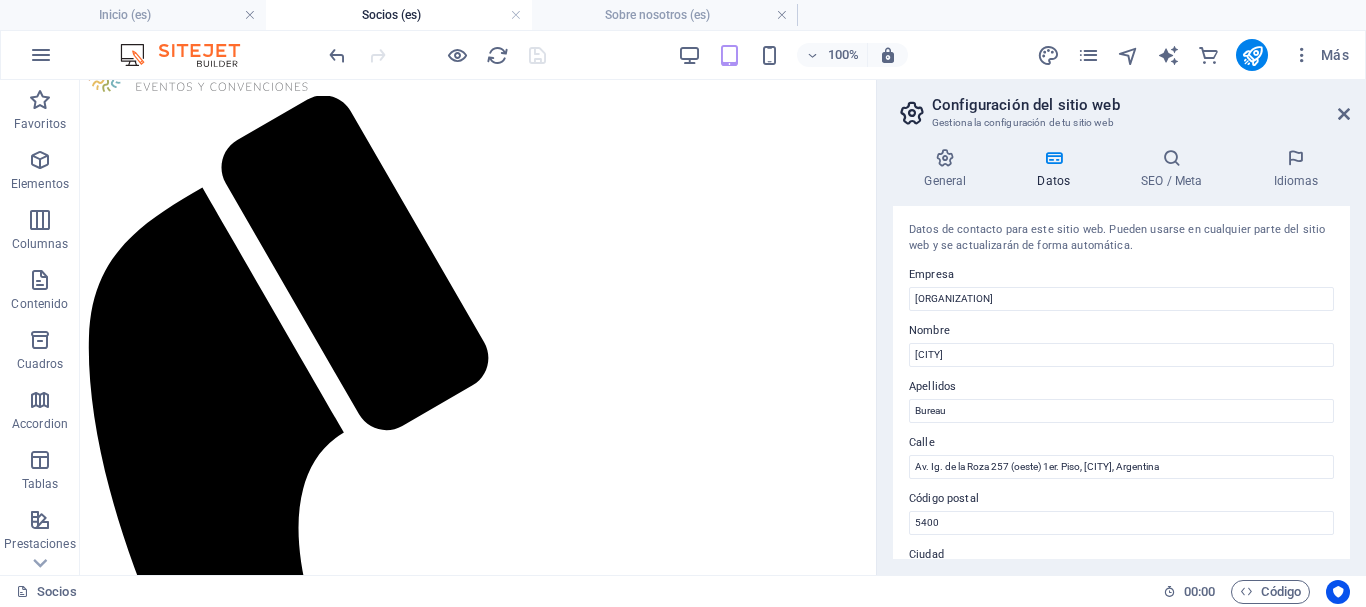 scroll, scrollTop: 115, scrollLeft: 0, axis: vertical 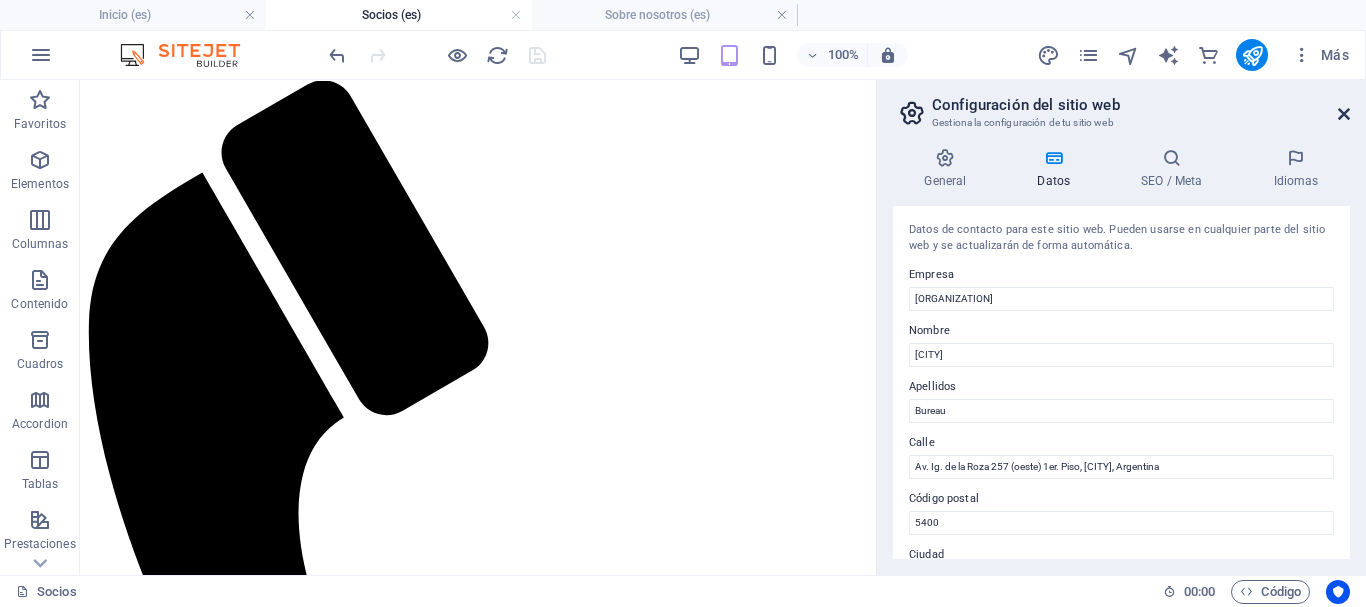 click at bounding box center (1344, 114) 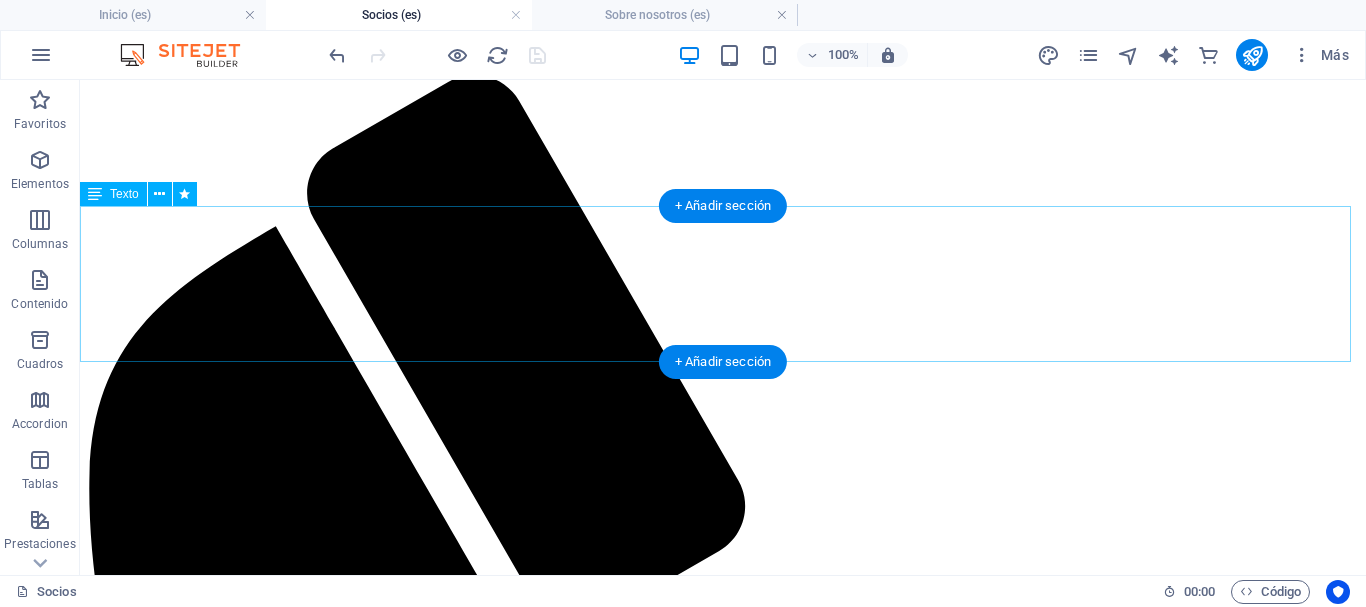 scroll, scrollTop: 0, scrollLeft: 0, axis: both 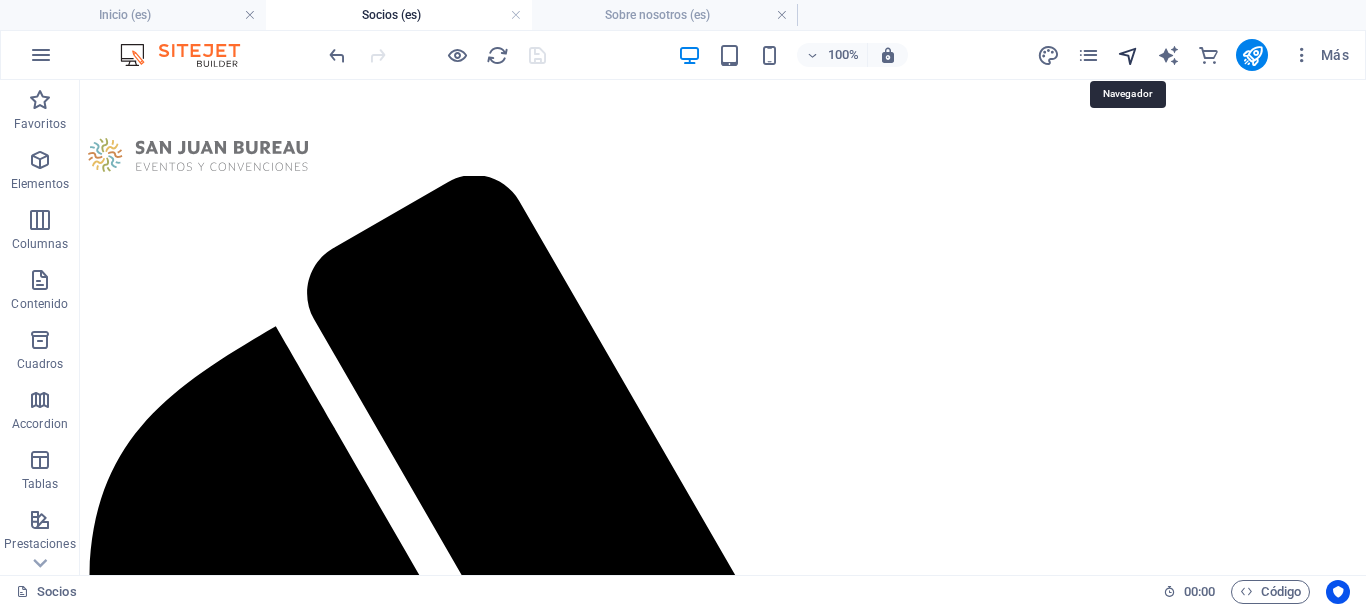 click at bounding box center [1128, 55] 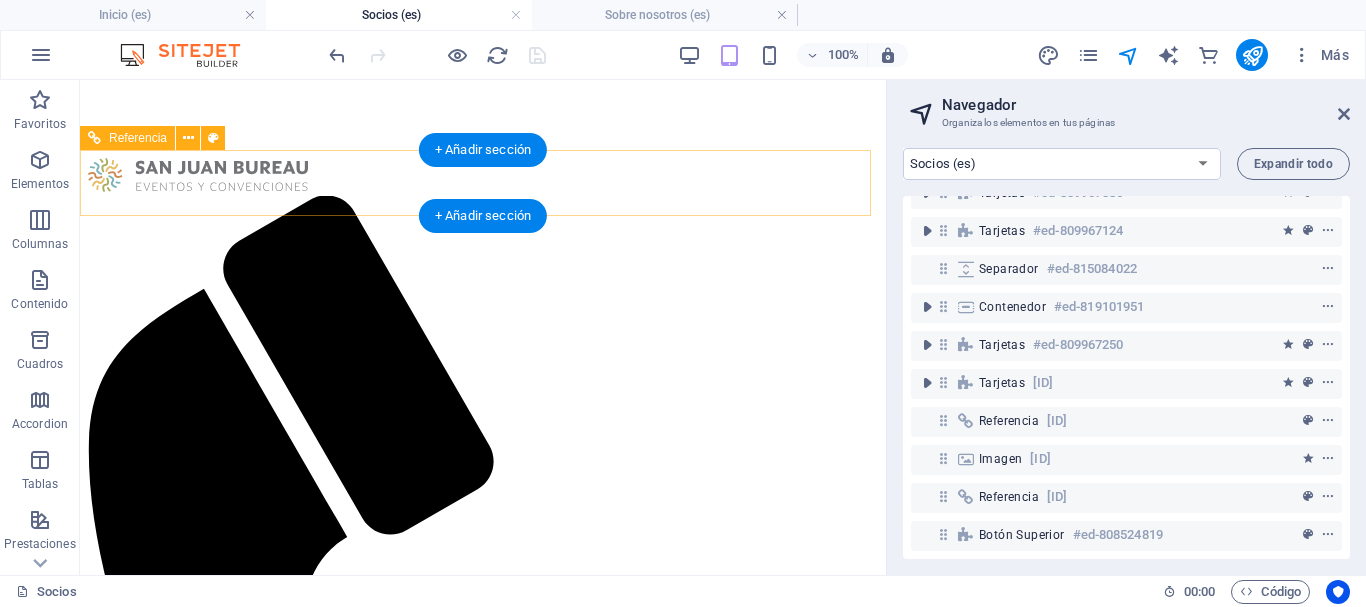scroll, scrollTop: 610, scrollLeft: 0, axis: vertical 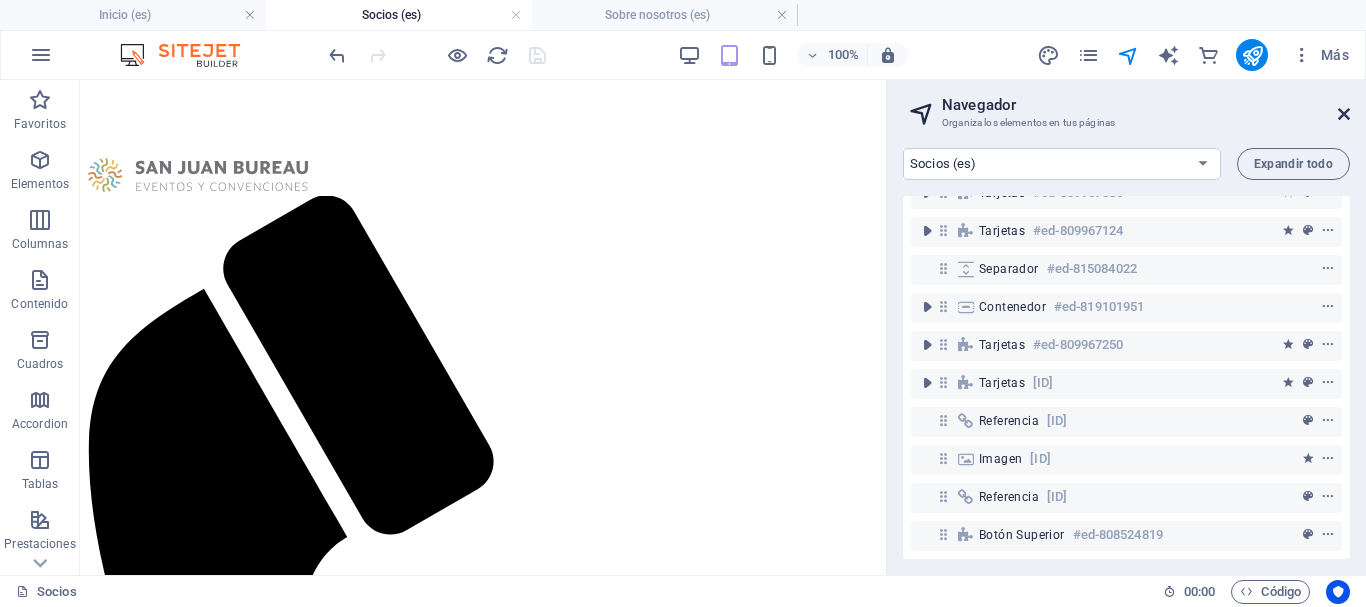 click at bounding box center [1344, 114] 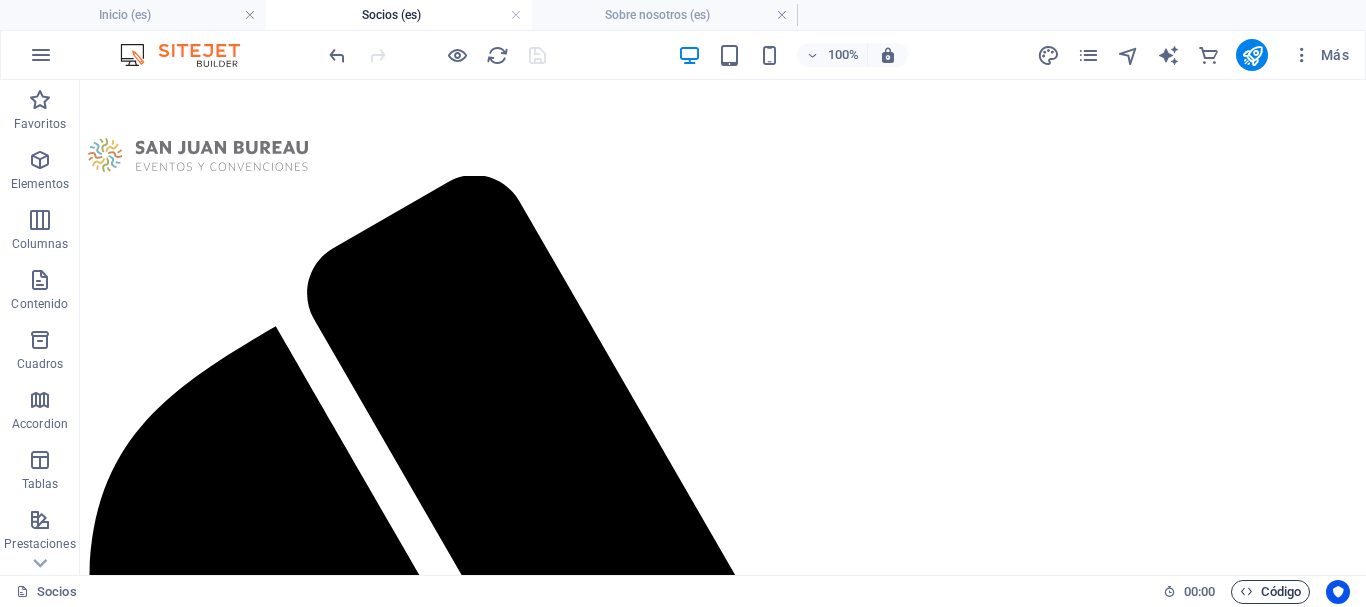 click at bounding box center (1246, 591) 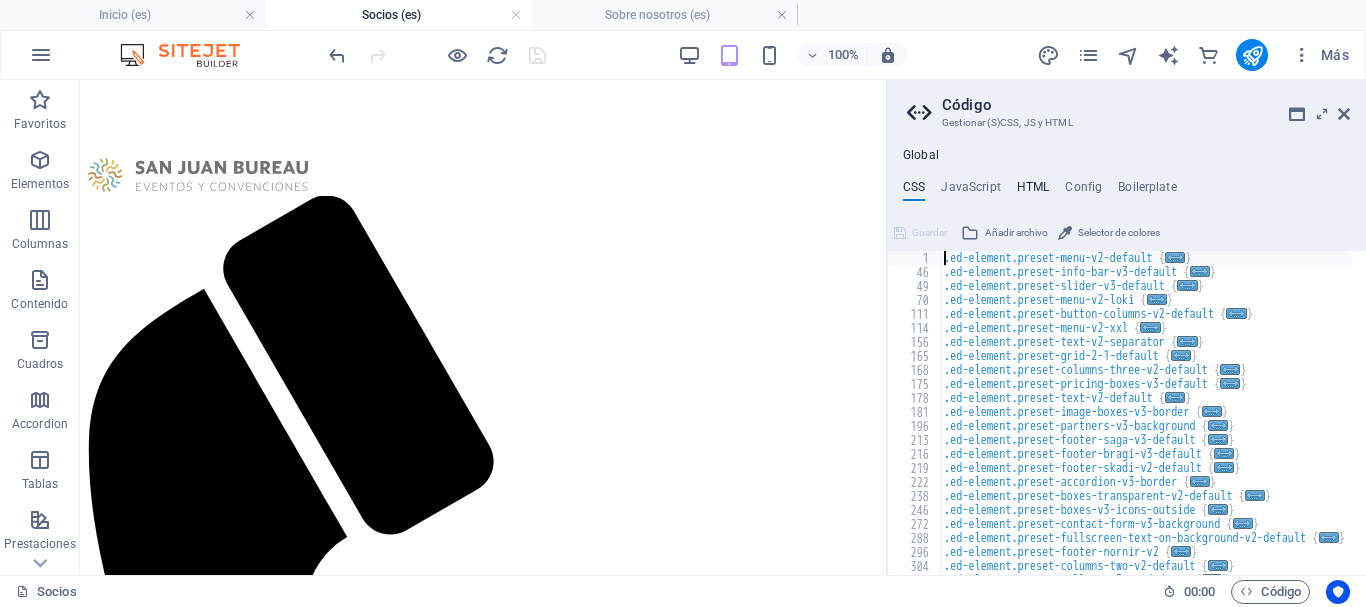click on "HTML" at bounding box center (1033, 191) 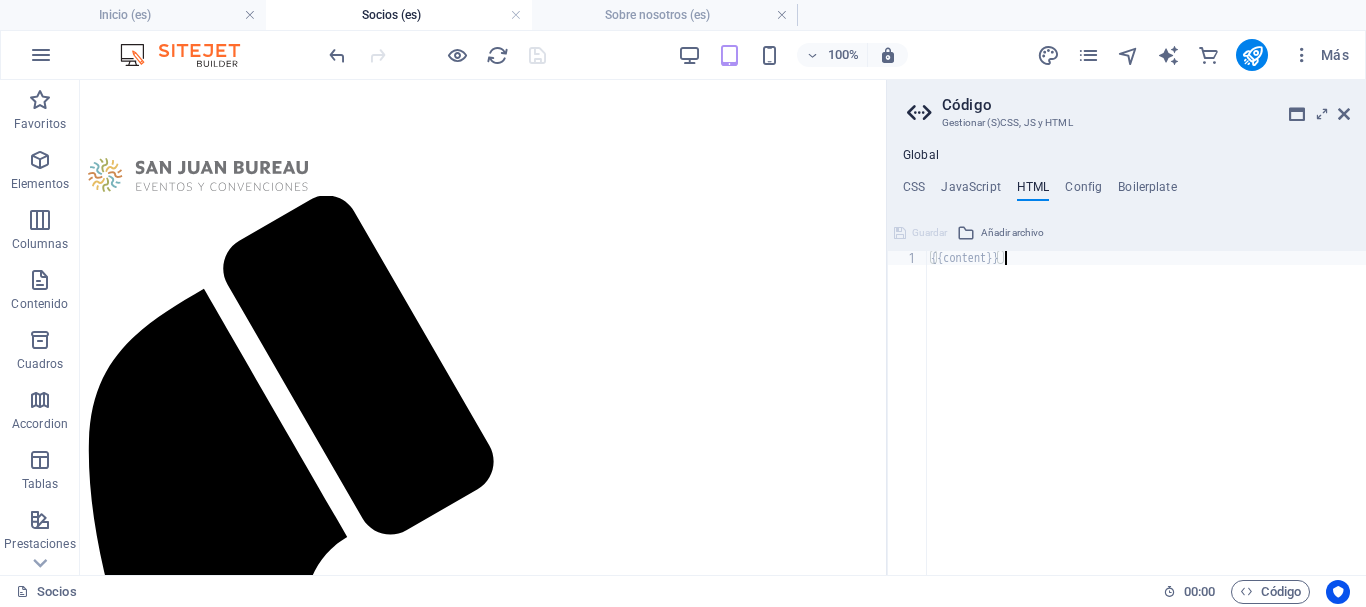 click on "{{content}}" at bounding box center (1146, 427) 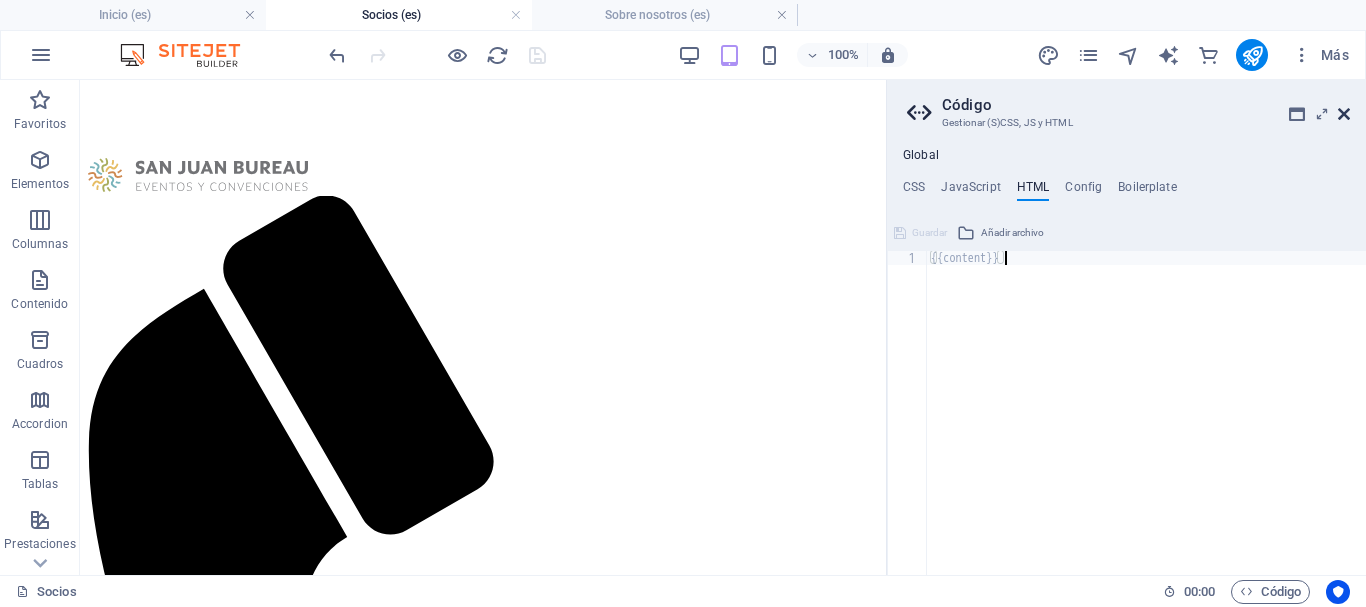 click at bounding box center (1344, 114) 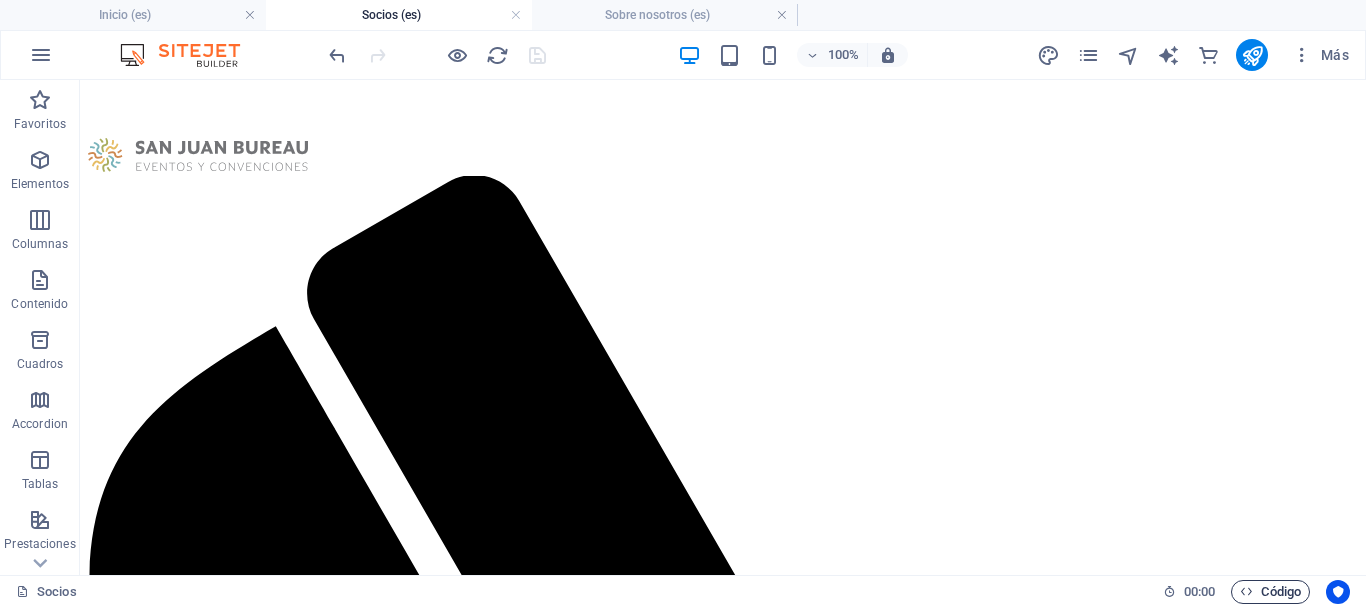click on "Código" at bounding box center [1270, 592] 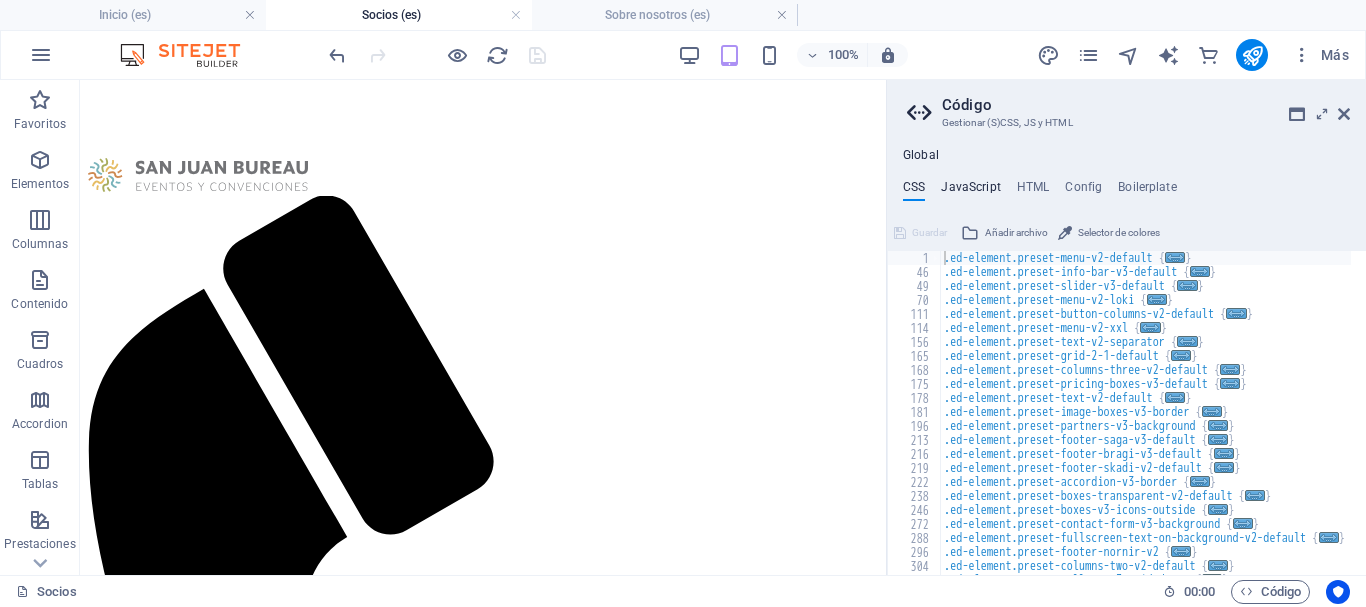 click on "JavaScript" at bounding box center [970, 191] 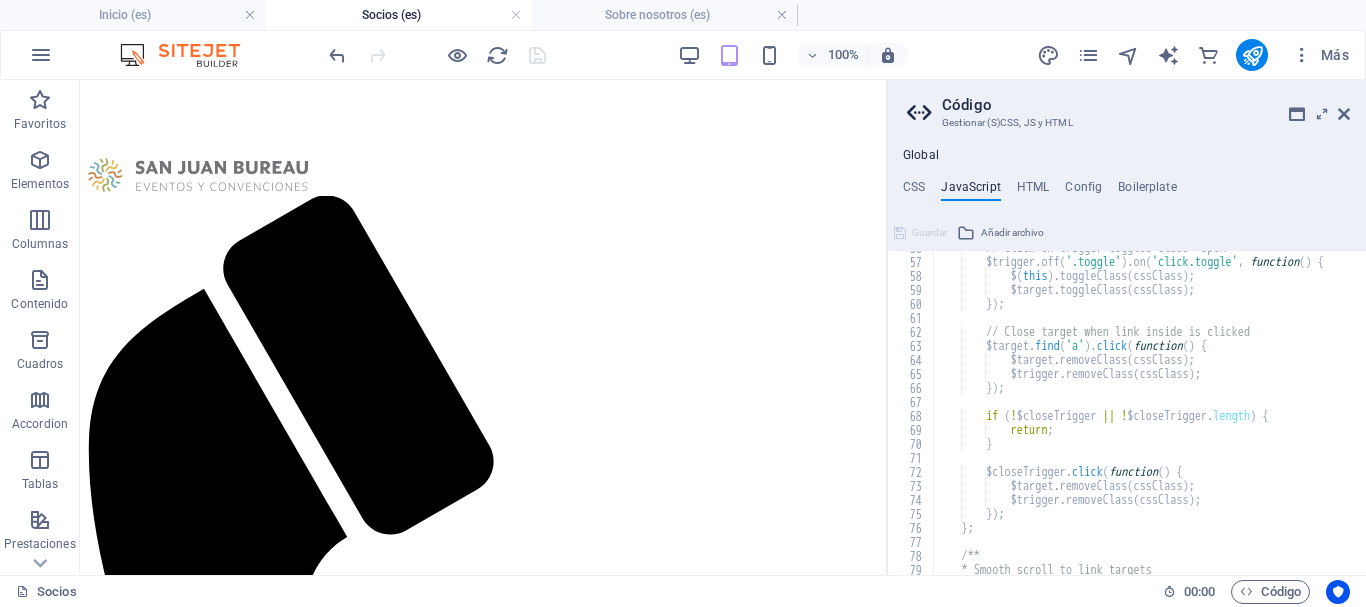 scroll, scrollTop: 780, scrollLeft: 0, axis: vertical 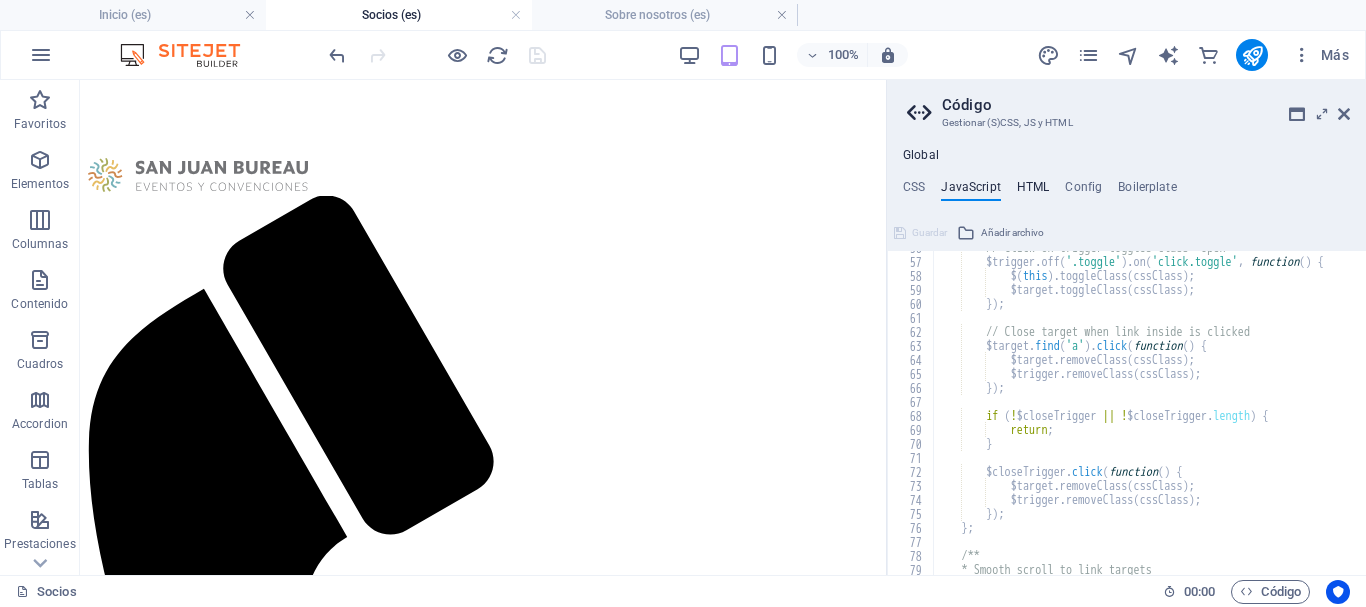 click on "HTML" at bounding box center [1033, 191] 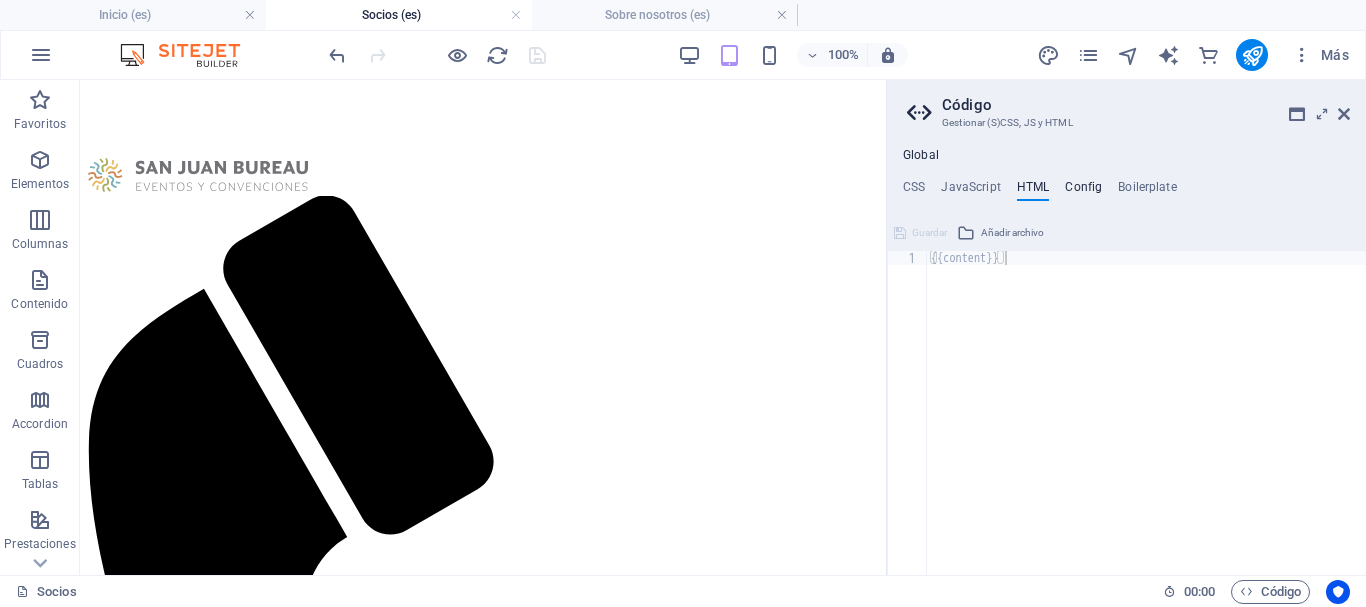 click on "Config" at bounding box center (1083, 191) 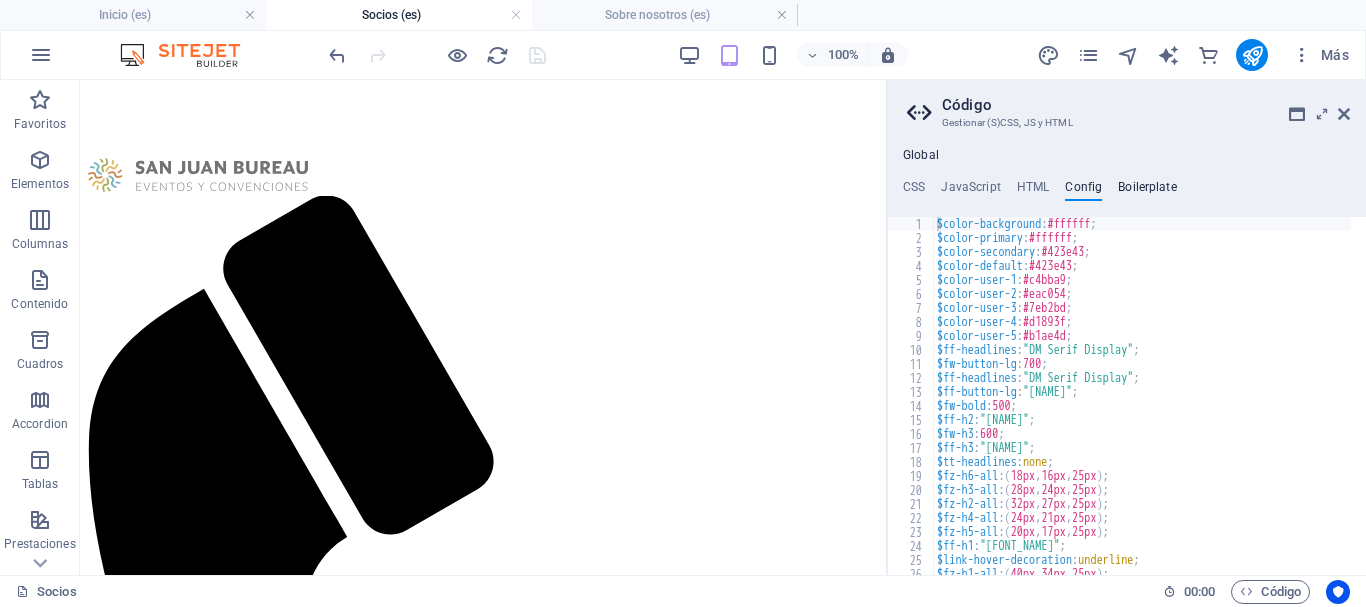 click on "Boilerplate" at bounding box center [1147, 191] 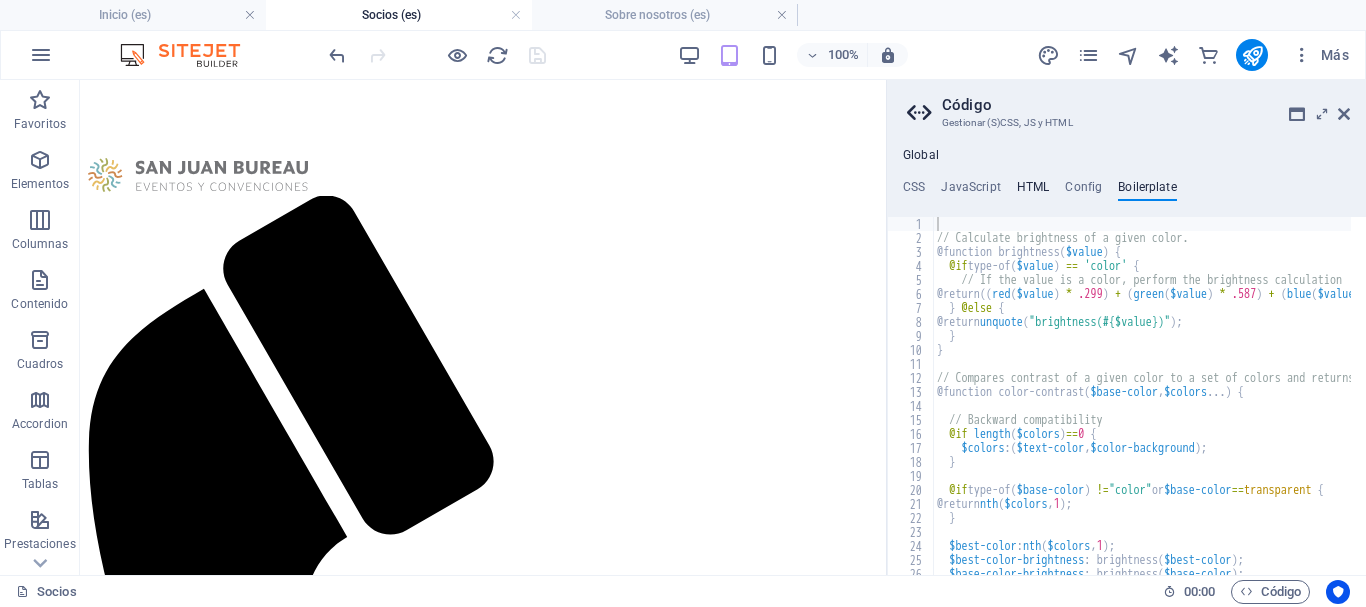 click on "HTML" at bounding box center (1033, 191) 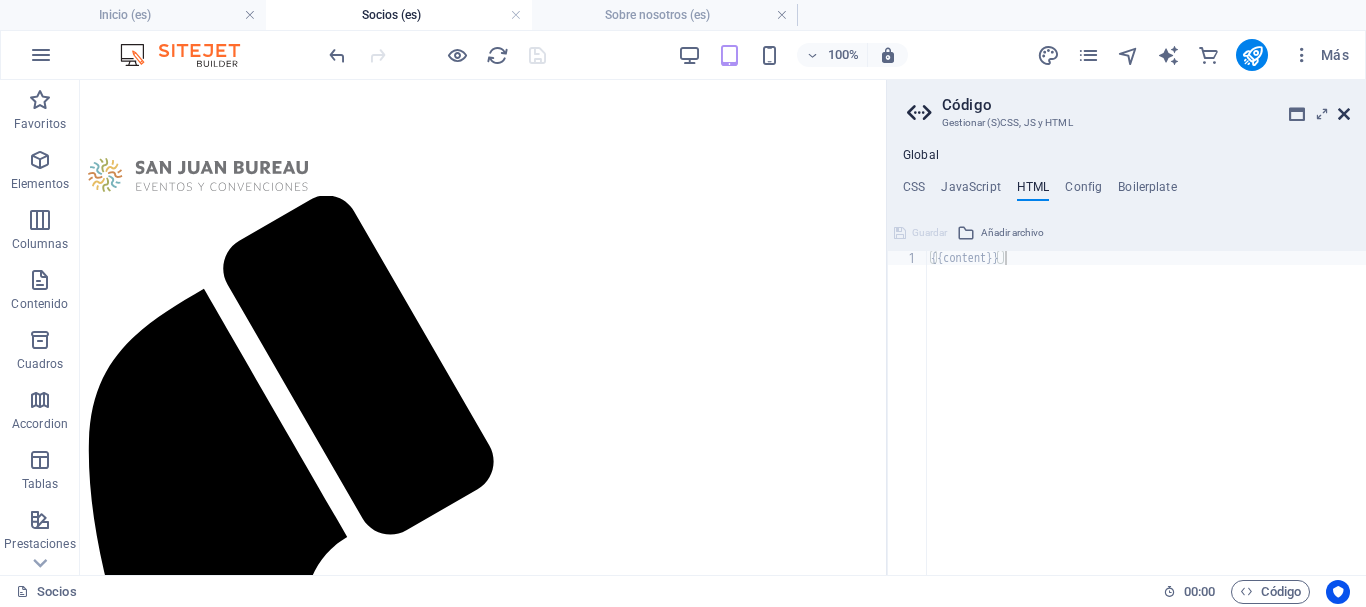 click at bounding box center (1344, 114) 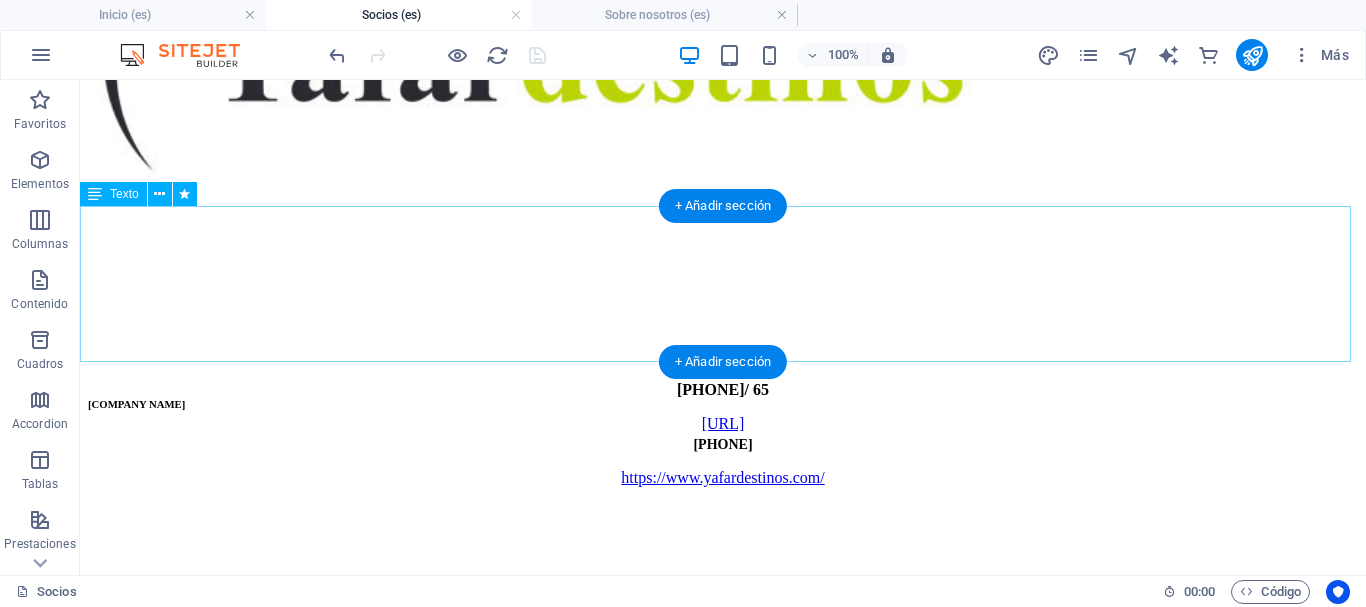 scroll, scrollTop: 0, scrollLeft: 0, axis: both 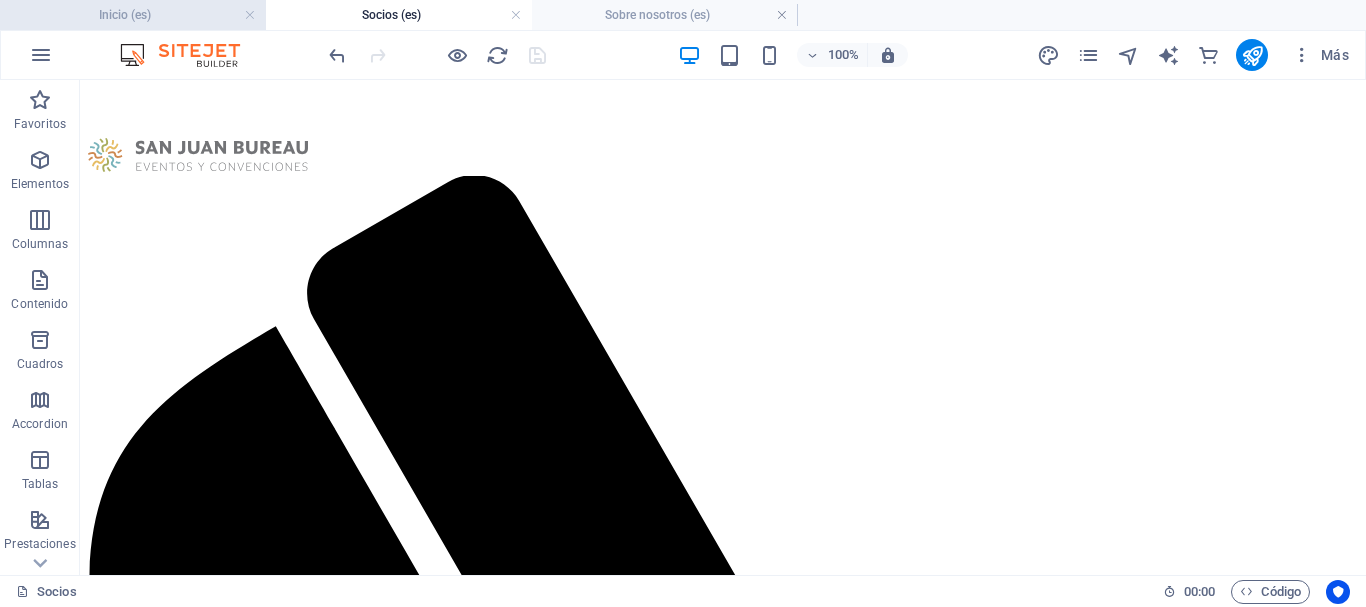 click on "Inicio (es)" at bounding box center (133, 15) 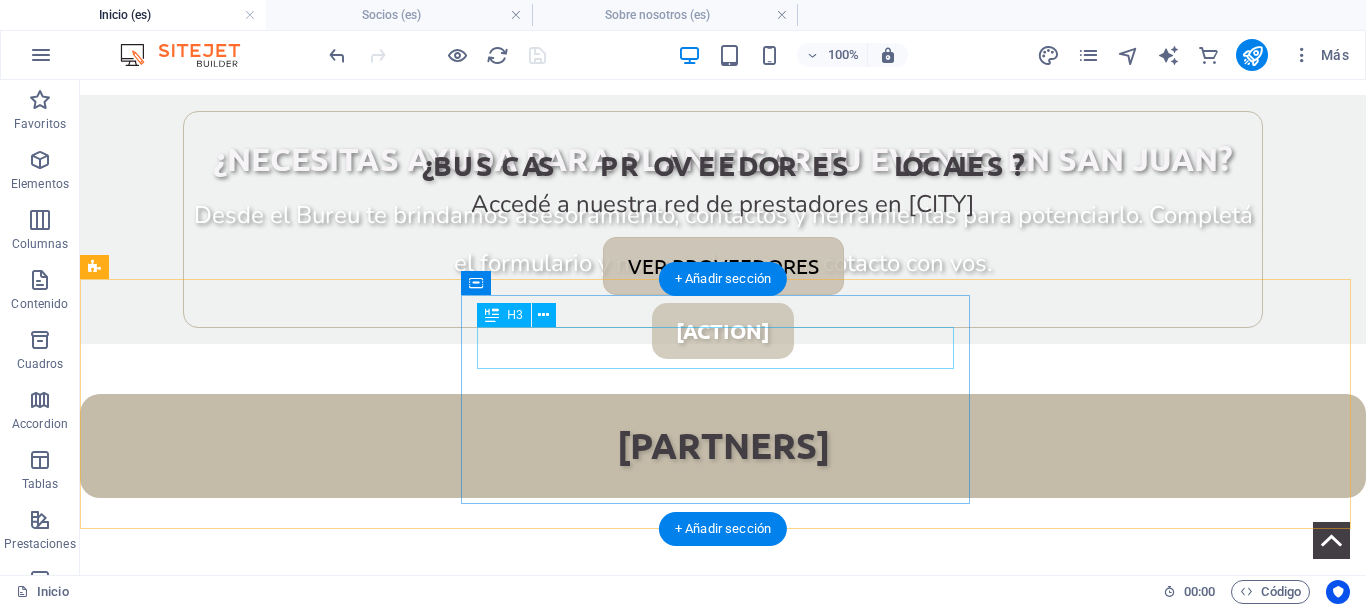 scroll, scrollTop: 3927, scrollLeft: 0, axis: vertical 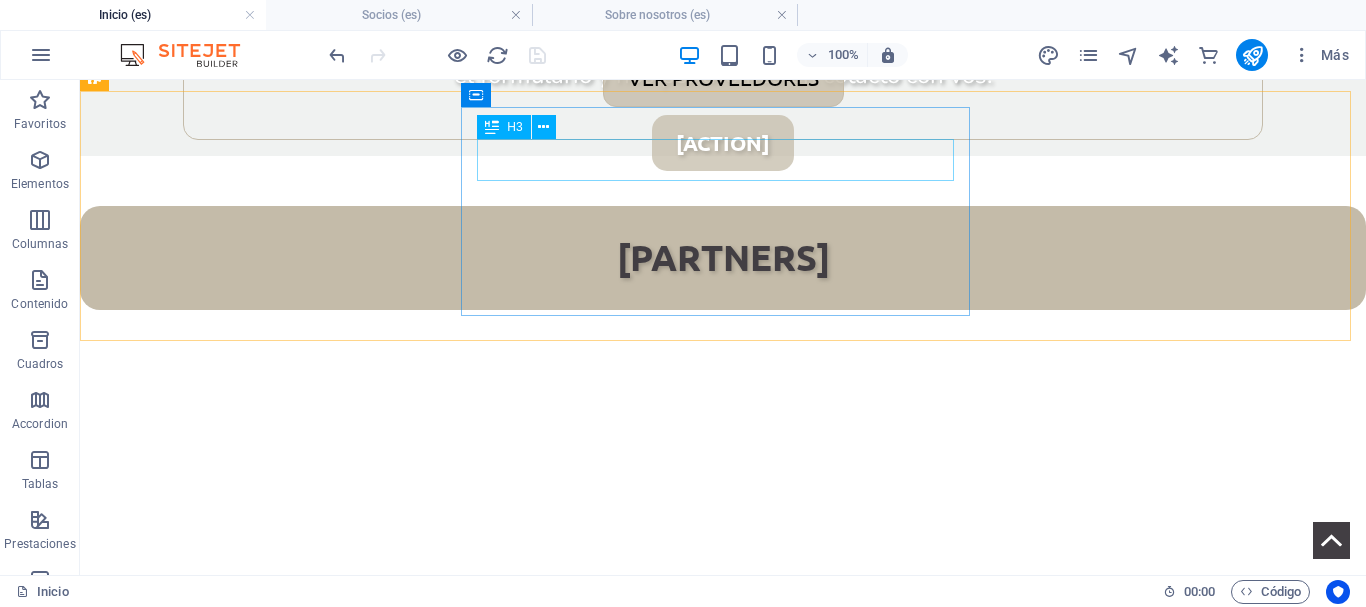 click on "H3" at bounding box center (503, 127) 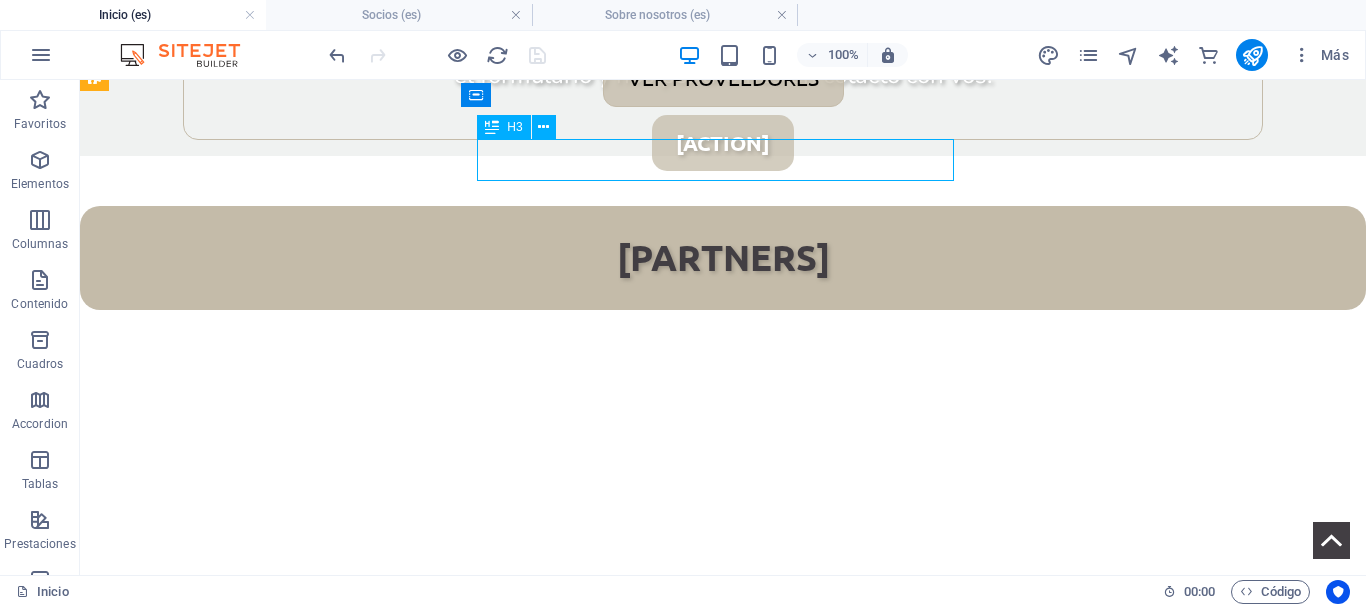 click on "H3" at bounding box center (503, 127) 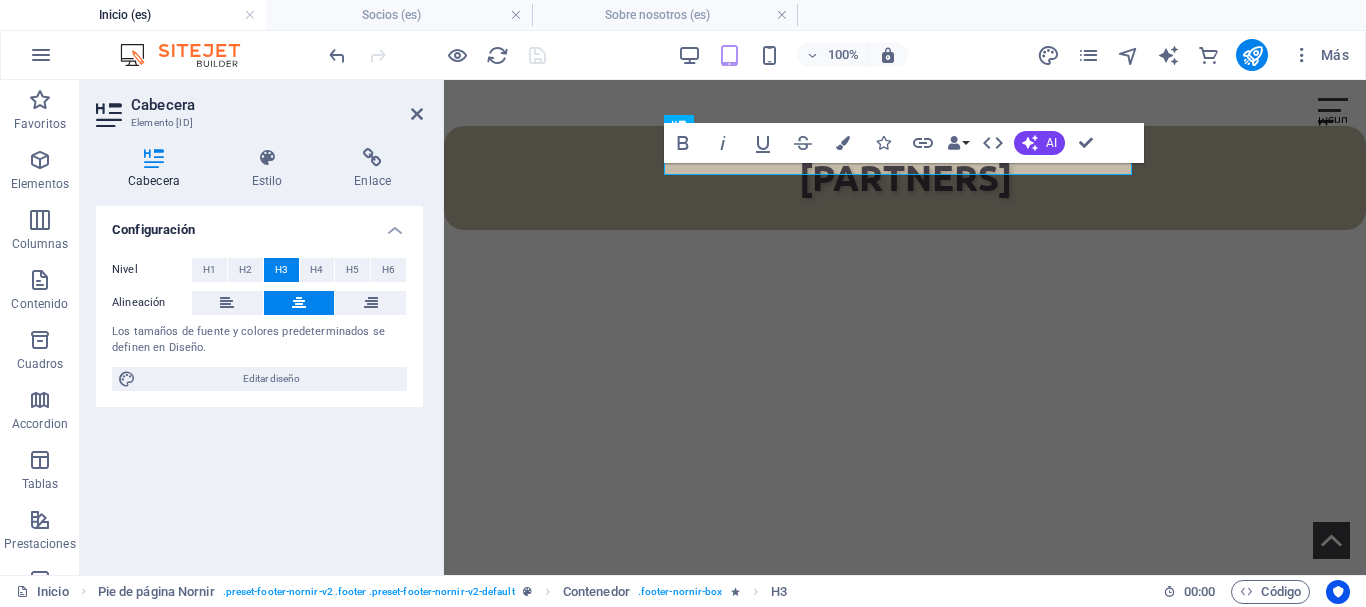 scroll, scrollTop: 3864, scrollLeft: 0, axis: vertical 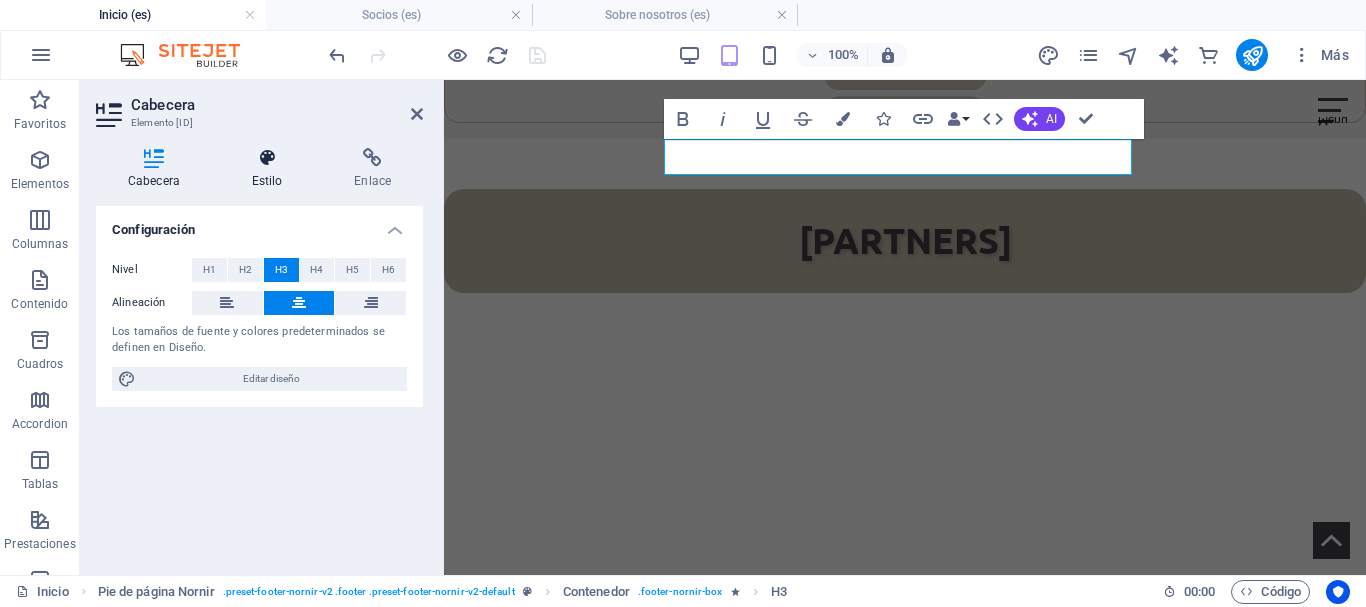 click at bounding box center (267, 158) 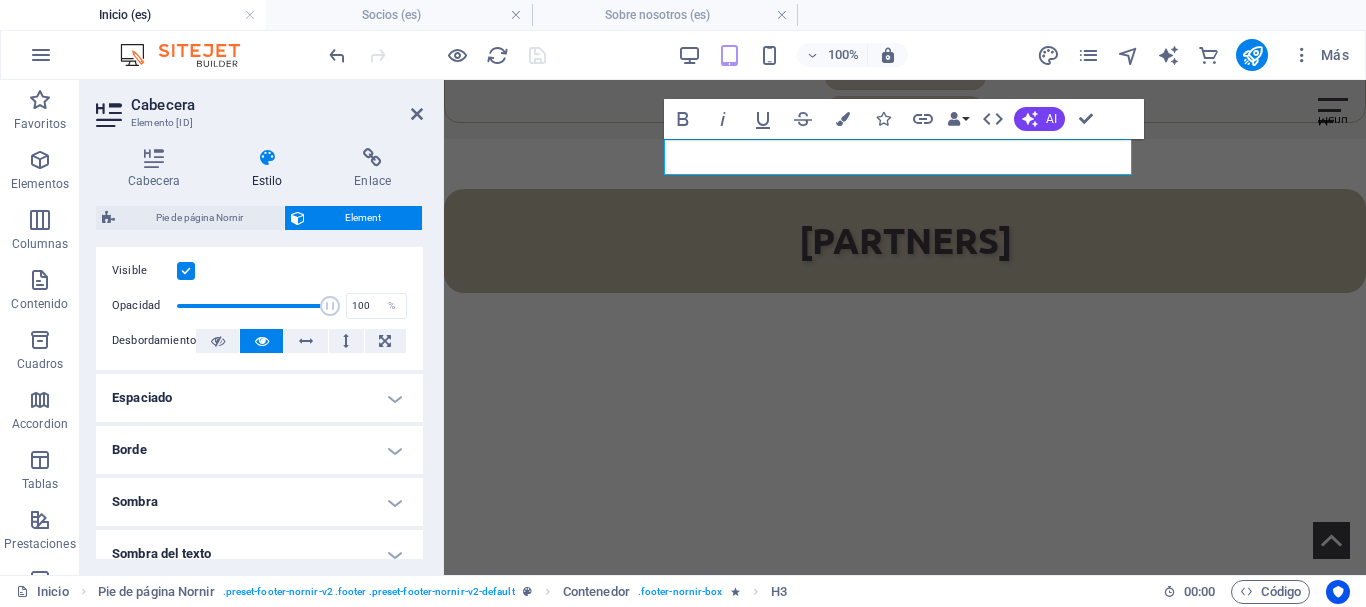 scroll, scrollTop: 300, scrollLeft: 0, axis: vertical 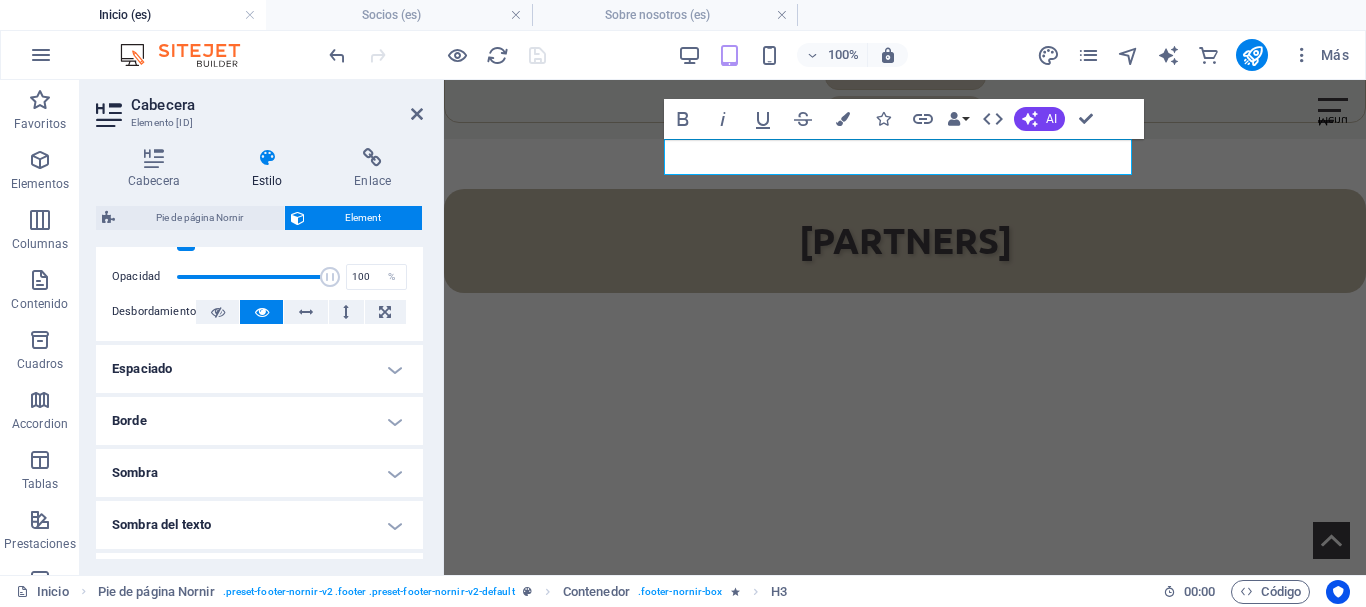 click on "Espaciado" at bounding box center (259, 369) 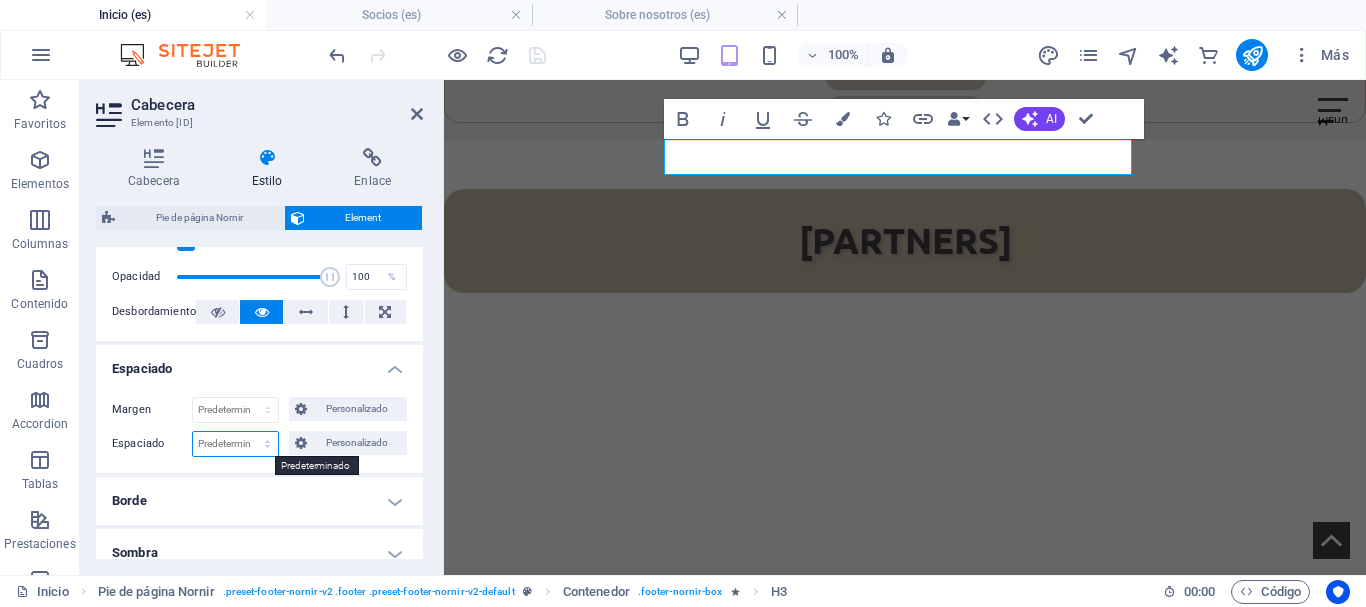 click on "Predeterminado px rem % vh vw Personalizado" at bounding box center (235, 444) 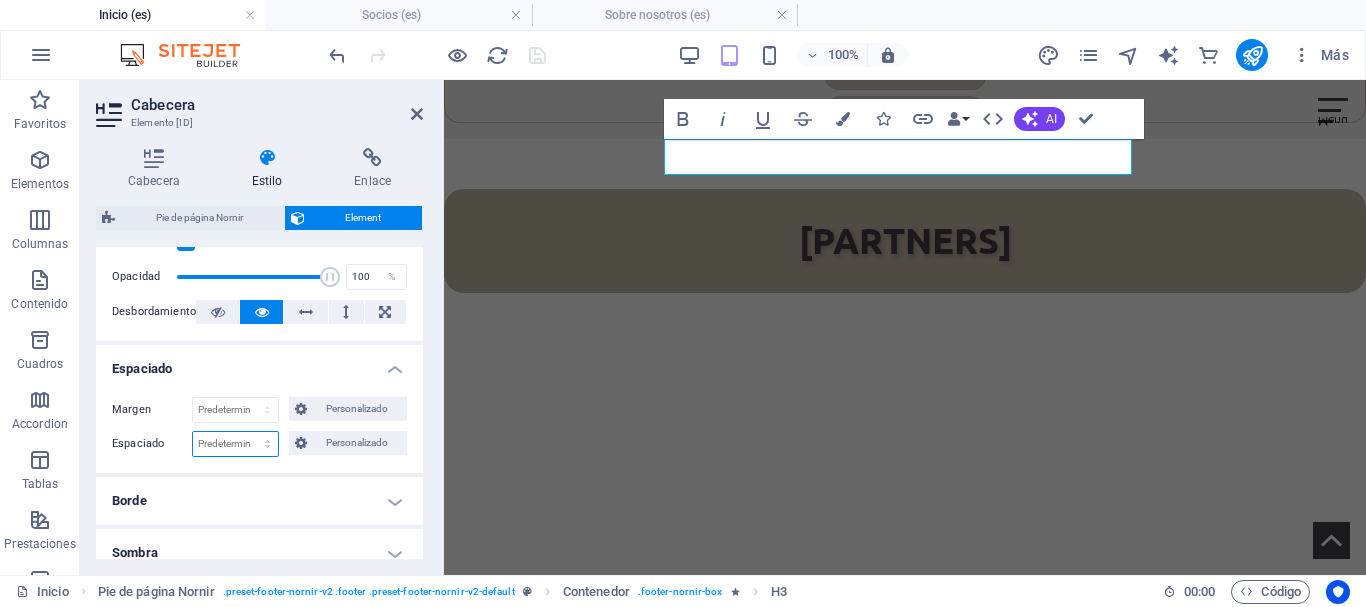 select on "px" 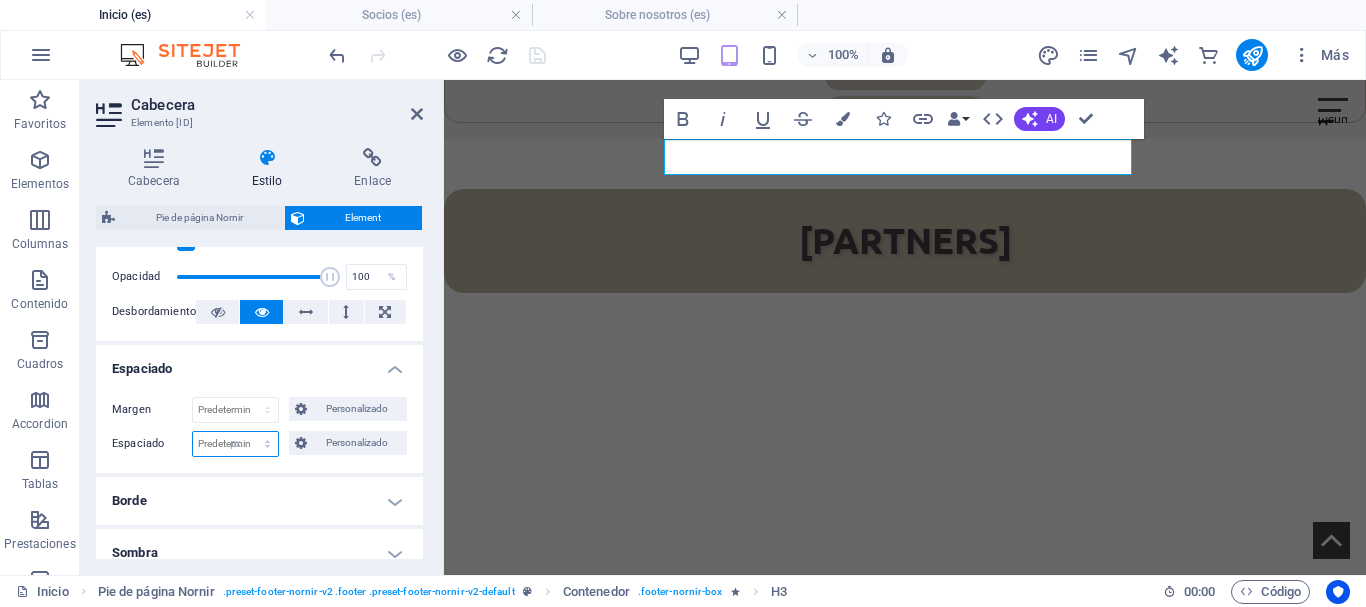 click on "Predeterminado px rem % vh vw Personalizado" at bounding box center (235, 444) 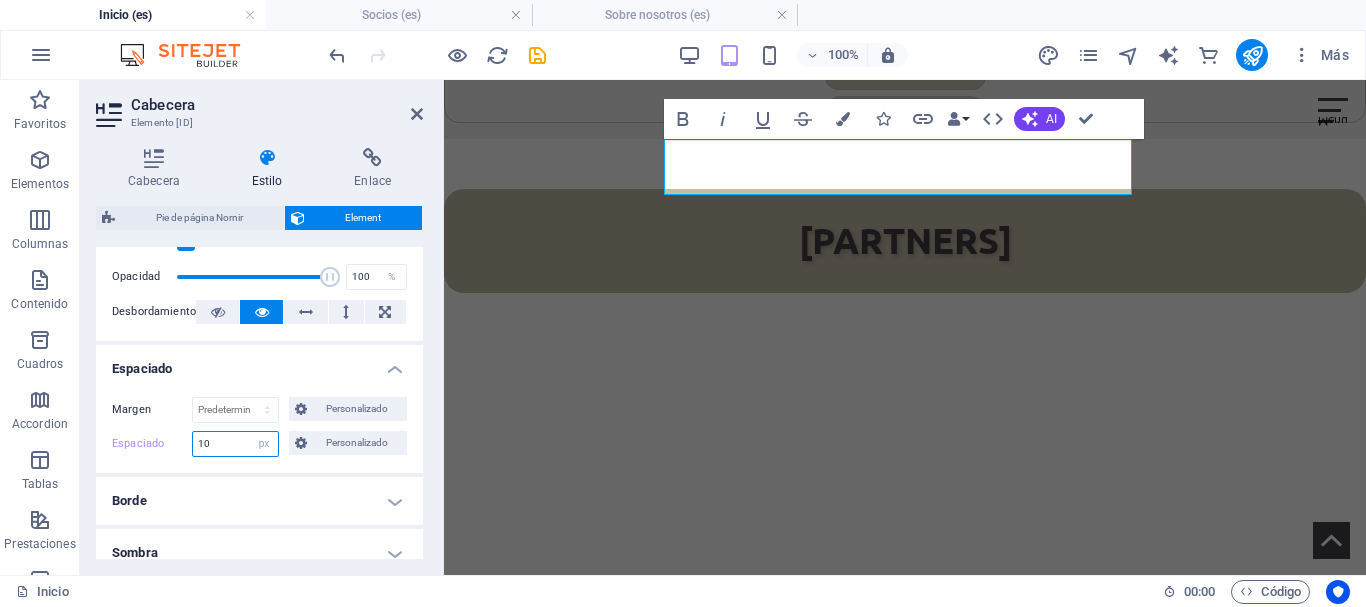 drag, startPoint x: 232, startPoint y: 441, endPoint x: 196, endPoint y: 442, distance: 36.013885 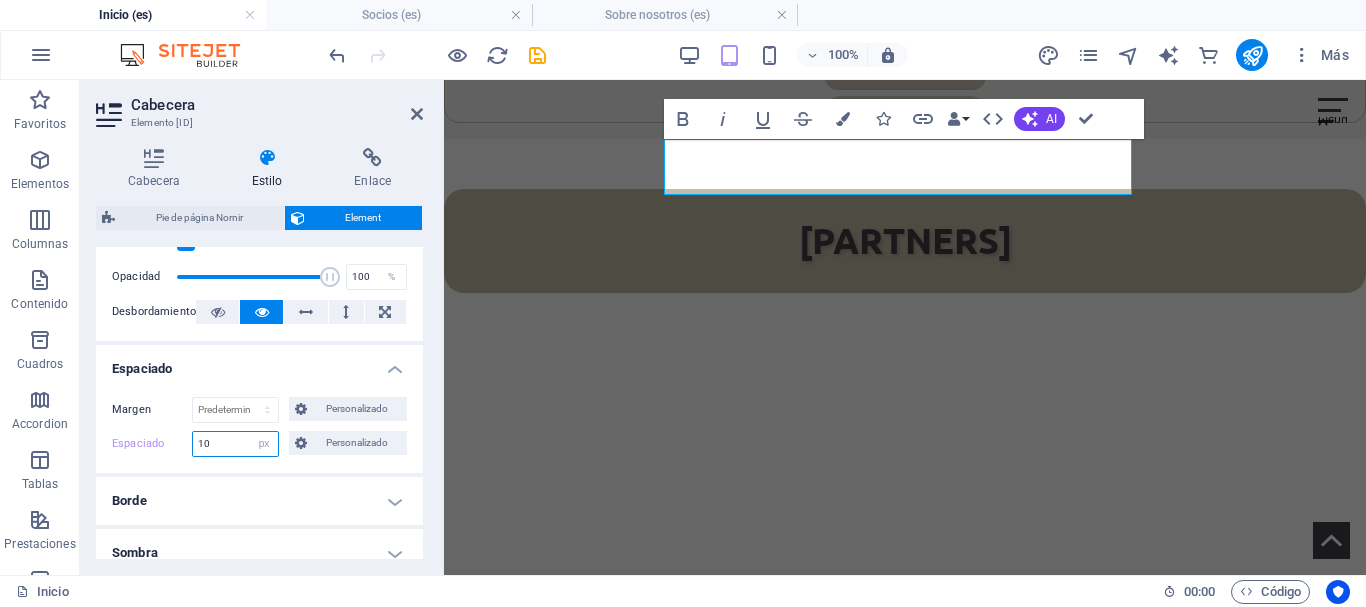 click on "10" at bounding box center [235, 444] 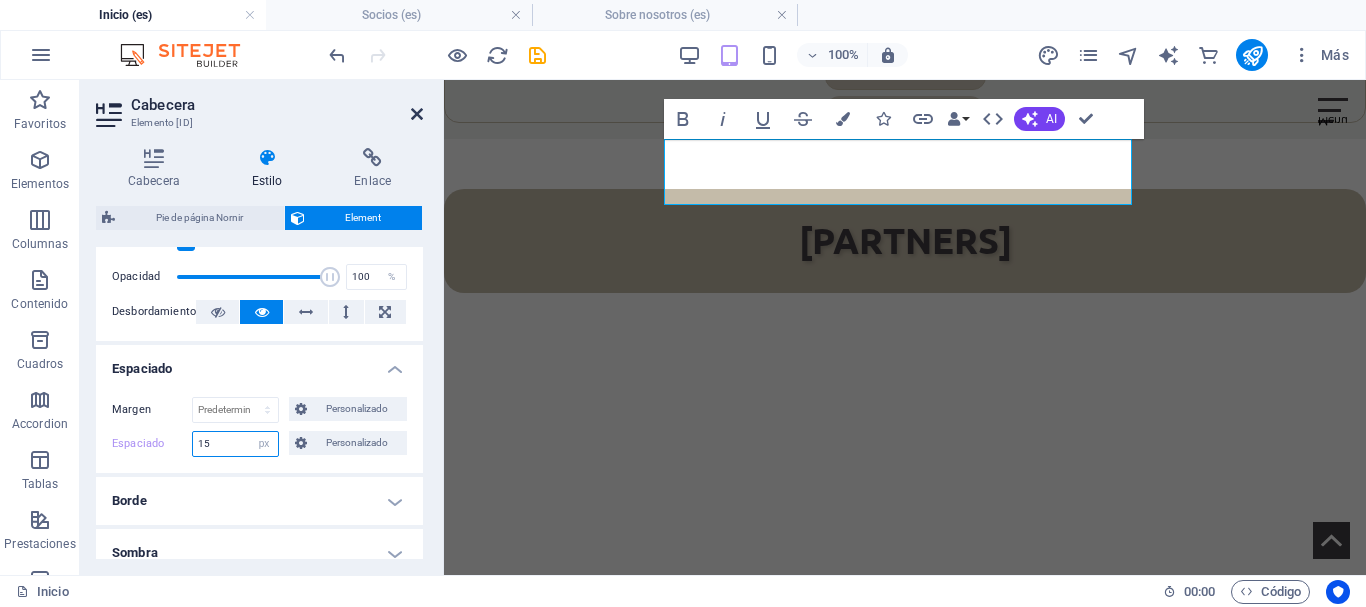 type on "15" 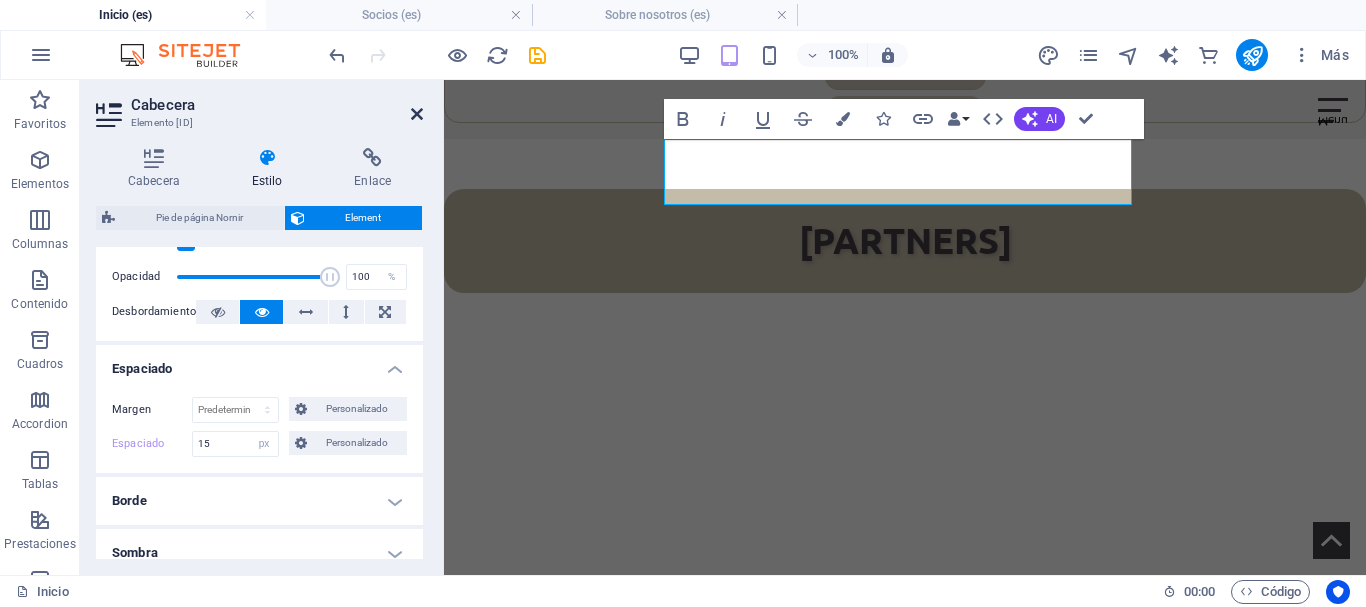 click at bounding box center [417, 114] 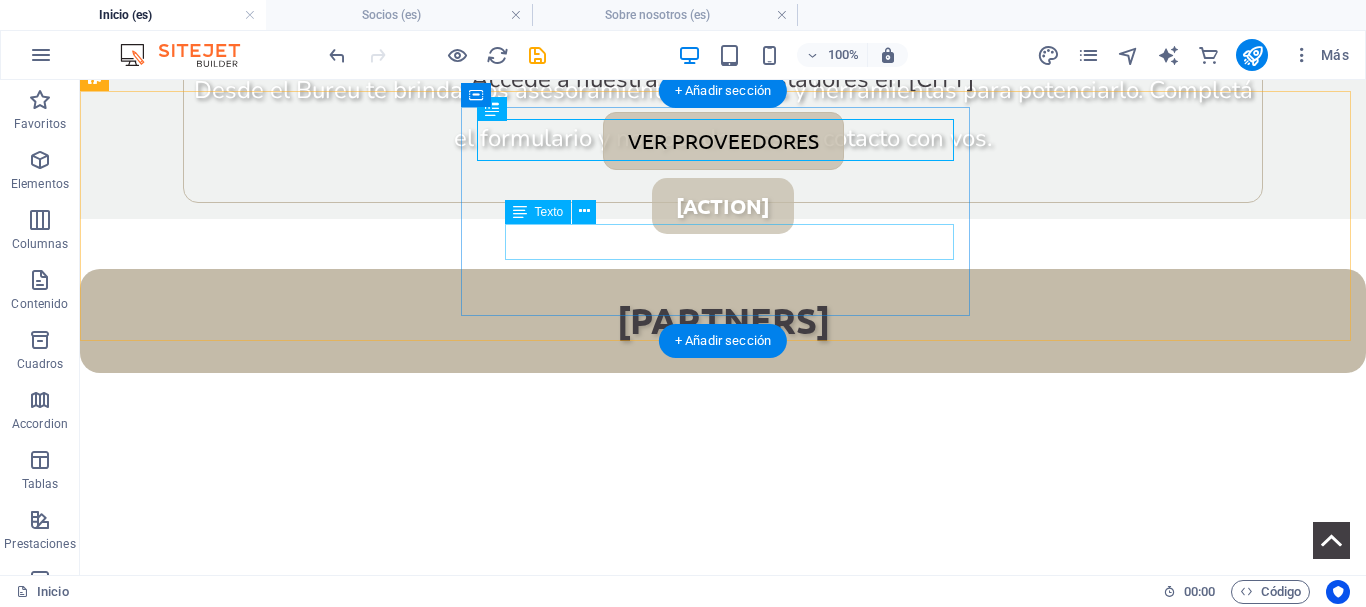 scroll, scrollTop: 3927, scrollLeft: 0, axis: vertical 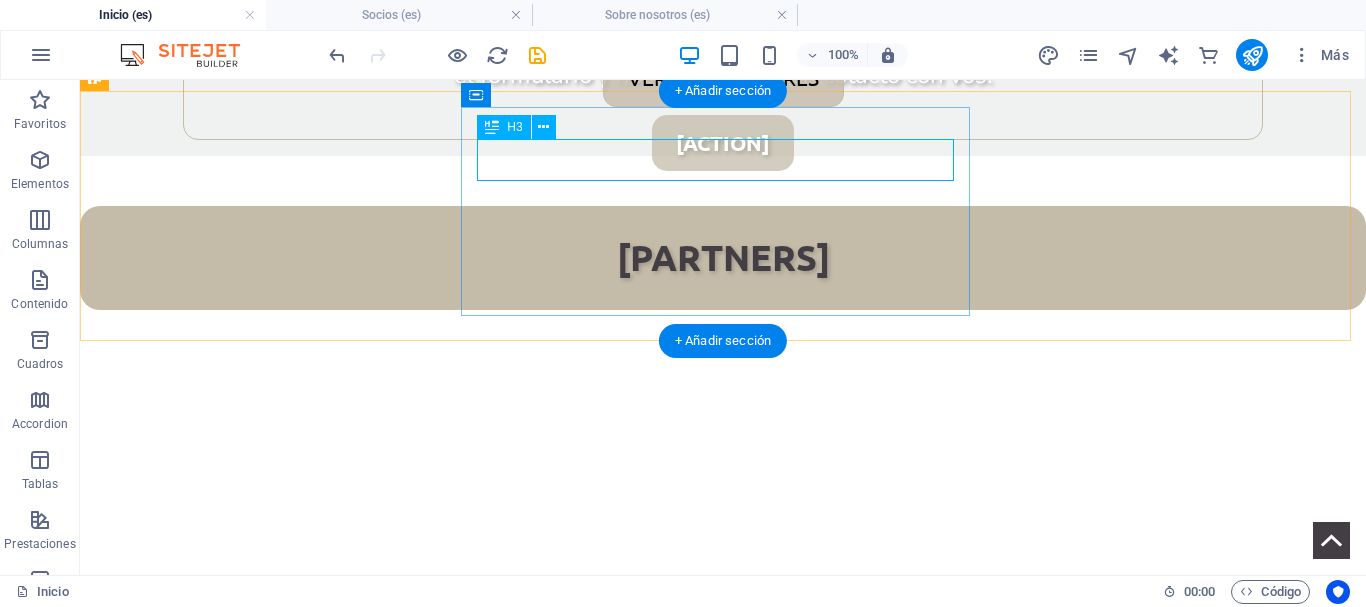 click on "Contacto" at bounding box center (723, 3676) 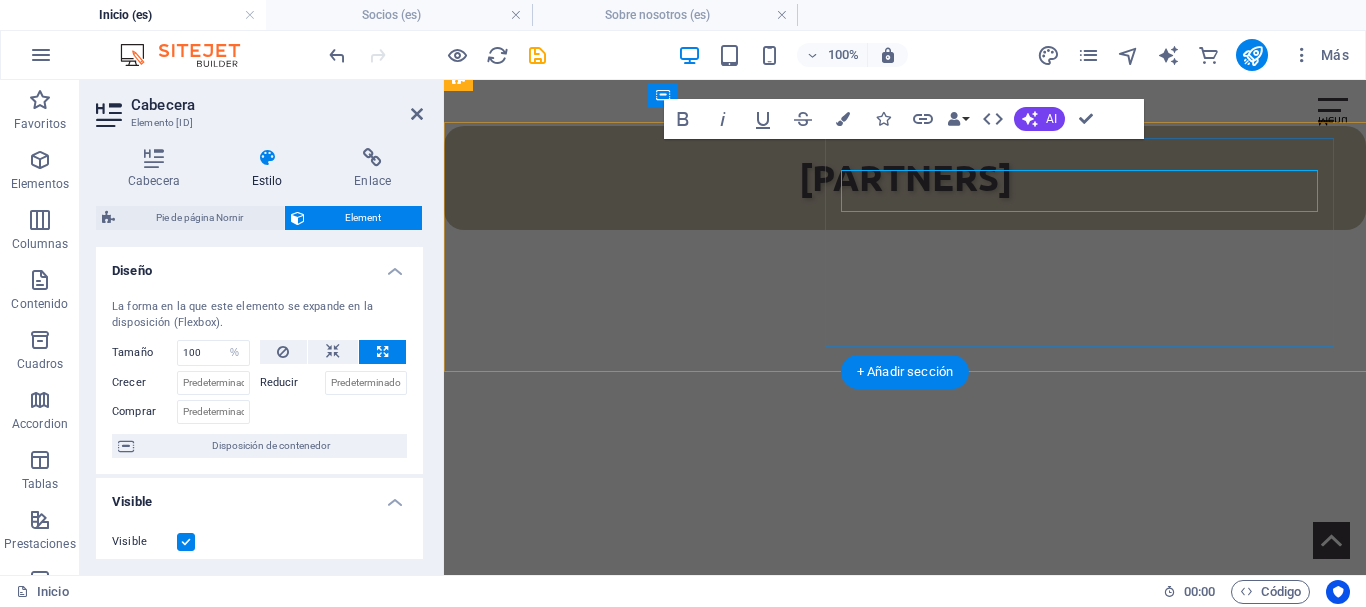 scroll, scrollTop: 3864, scrollLeft: 0, axis: vertical 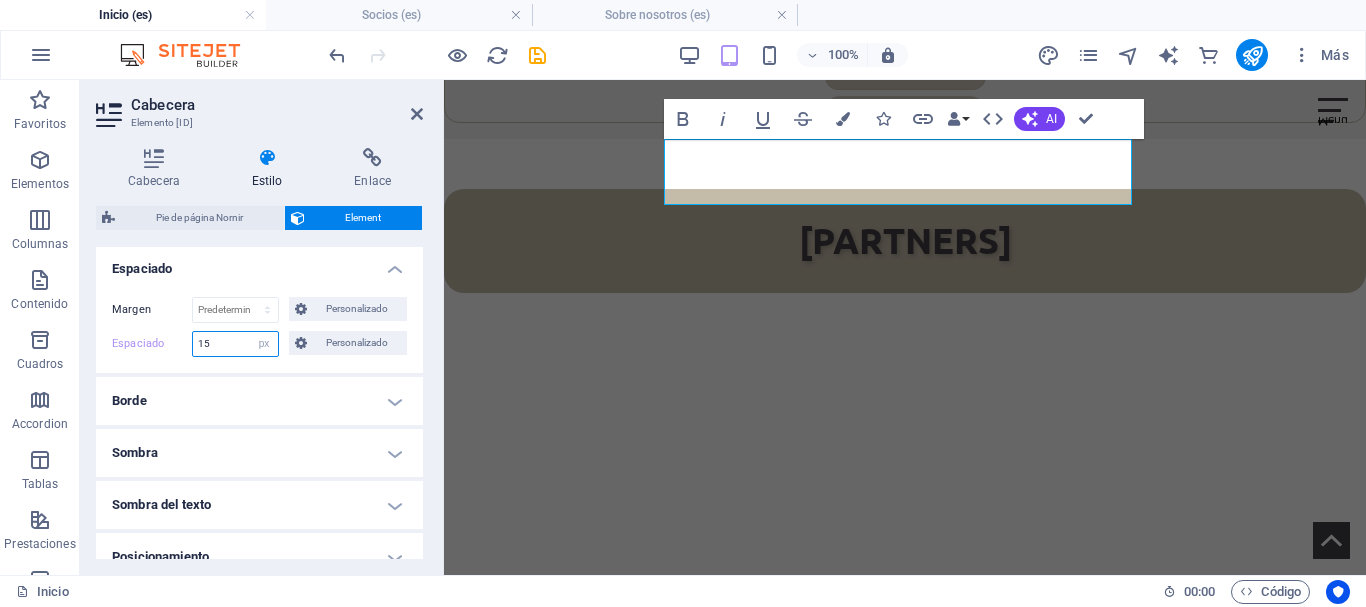 click on "15" at bounding box center (235, 344) 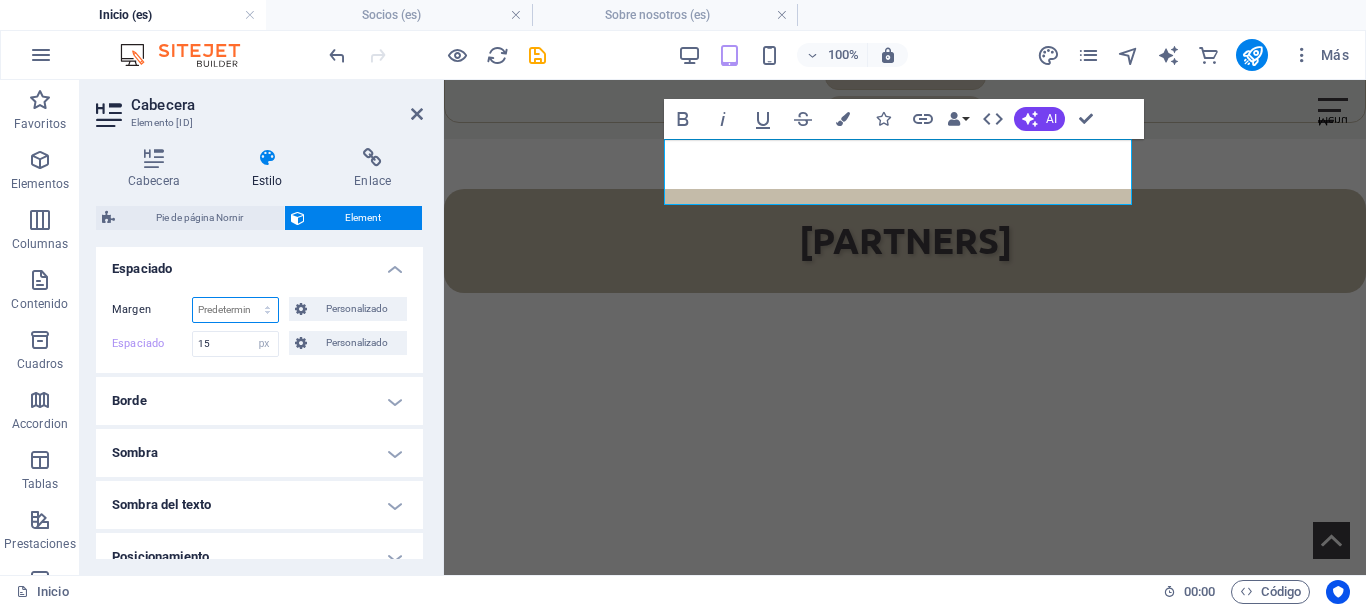 click on "Predeterminado automático px % rem vw vh Personalizado" at bounding box center (235, 310) 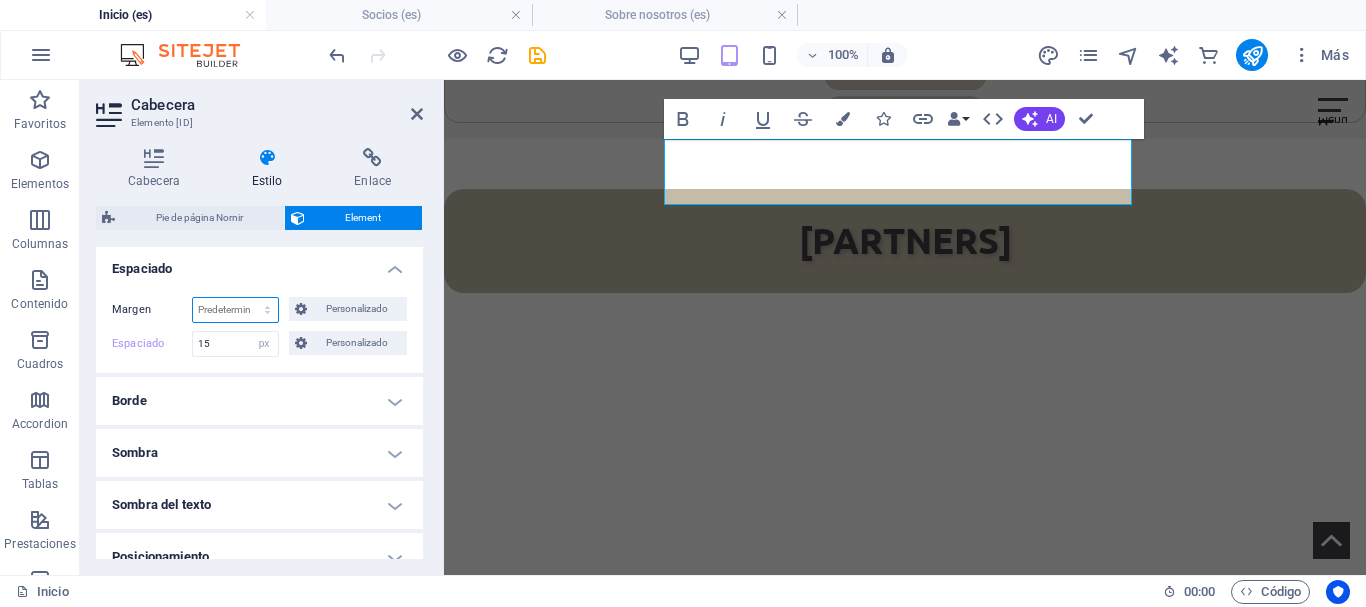 select on "px" 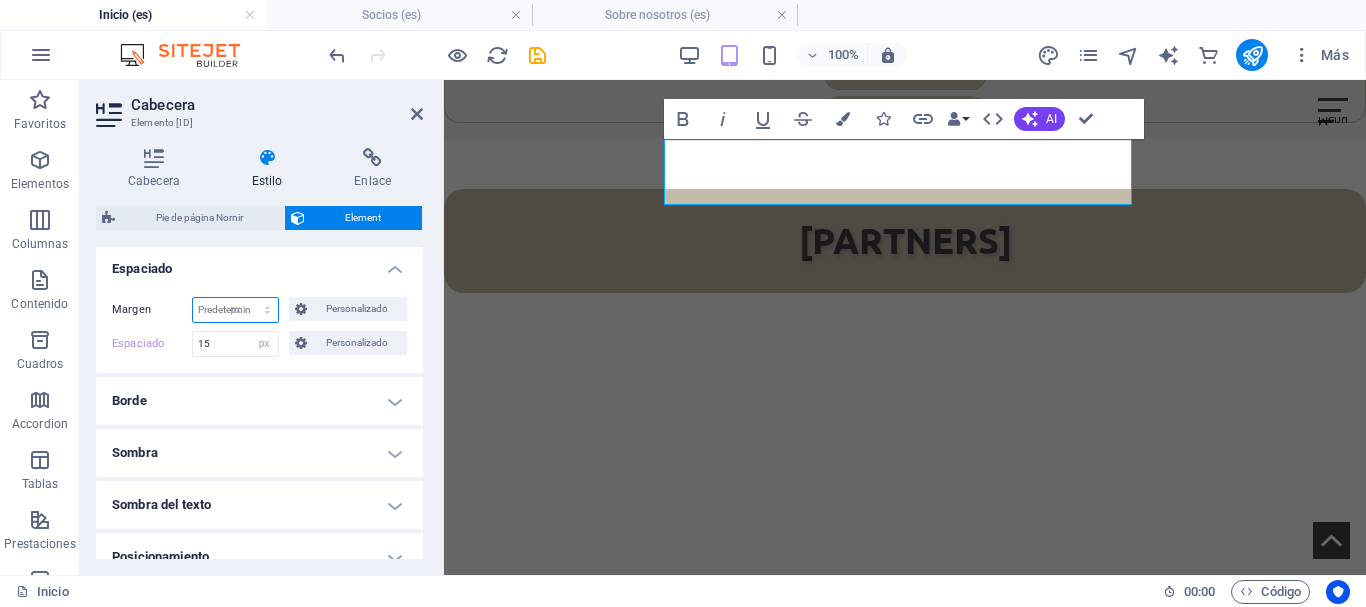 click on "Predeterminado automático px % rem vw vh Personalizado" at bounding box center [235, 310] 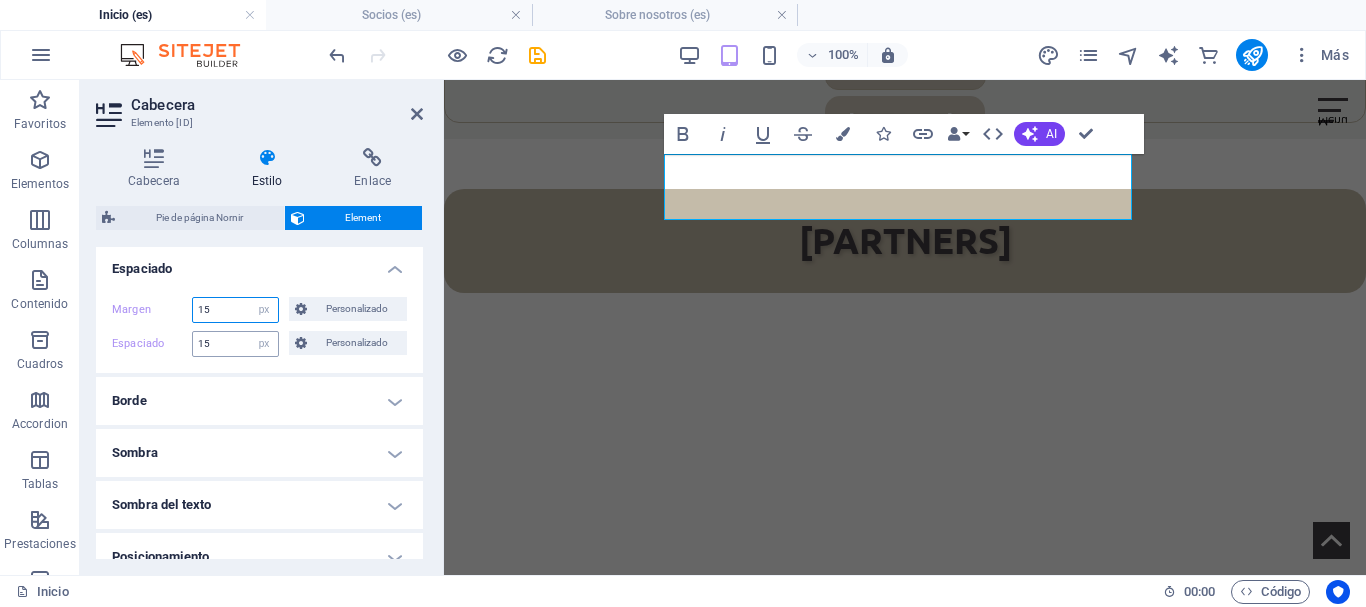 type on "15" 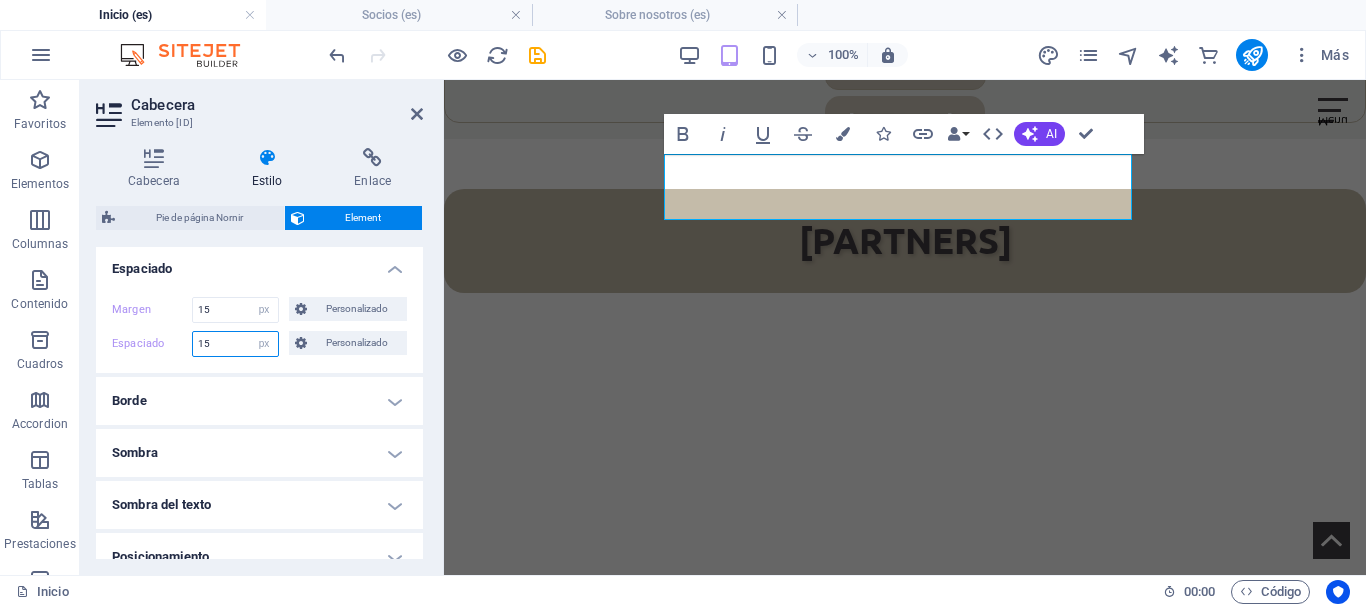 click on "15" at bounding box center [235, 344] 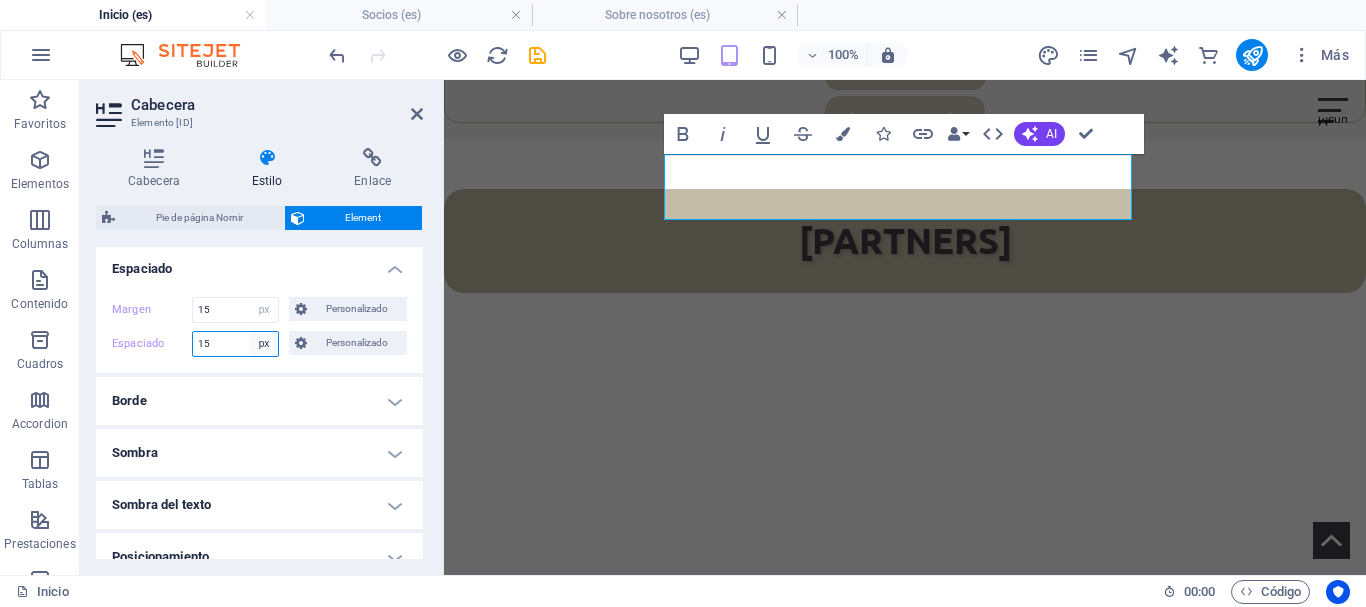 click on "Predeterminado px rem % vh vw Personalizado" at bounding box center (264, 344) 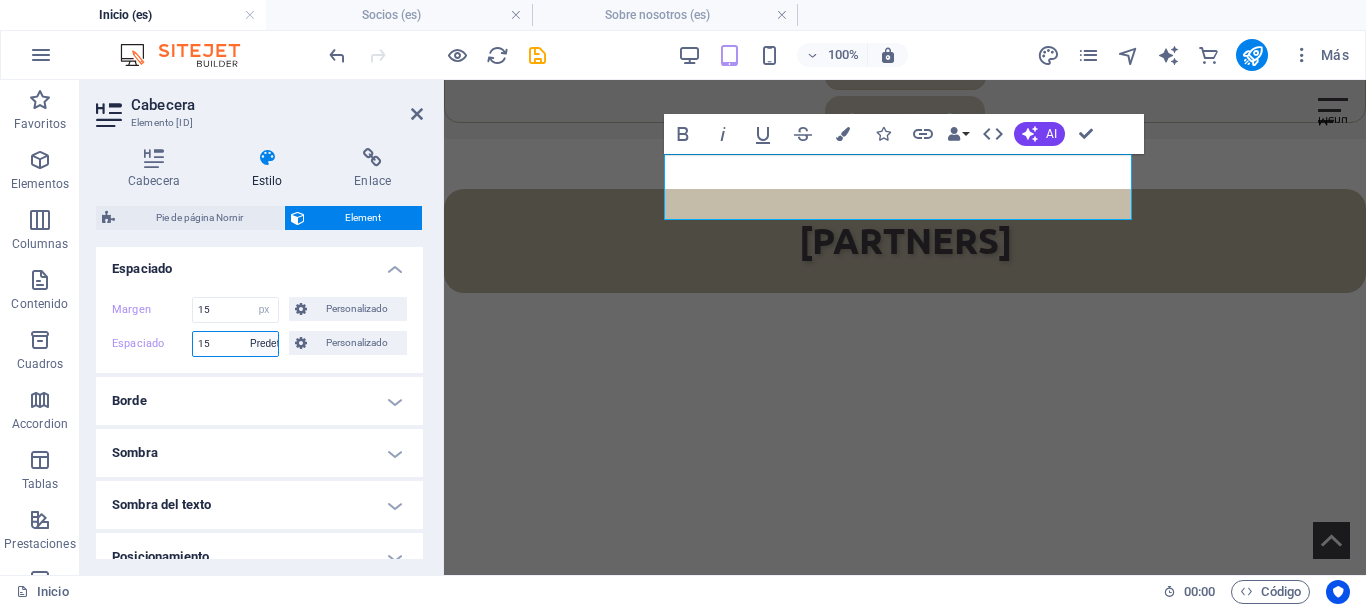 click on "Predeterminado px rem % vh vw Personalizado" at bounding box center (264, 344) 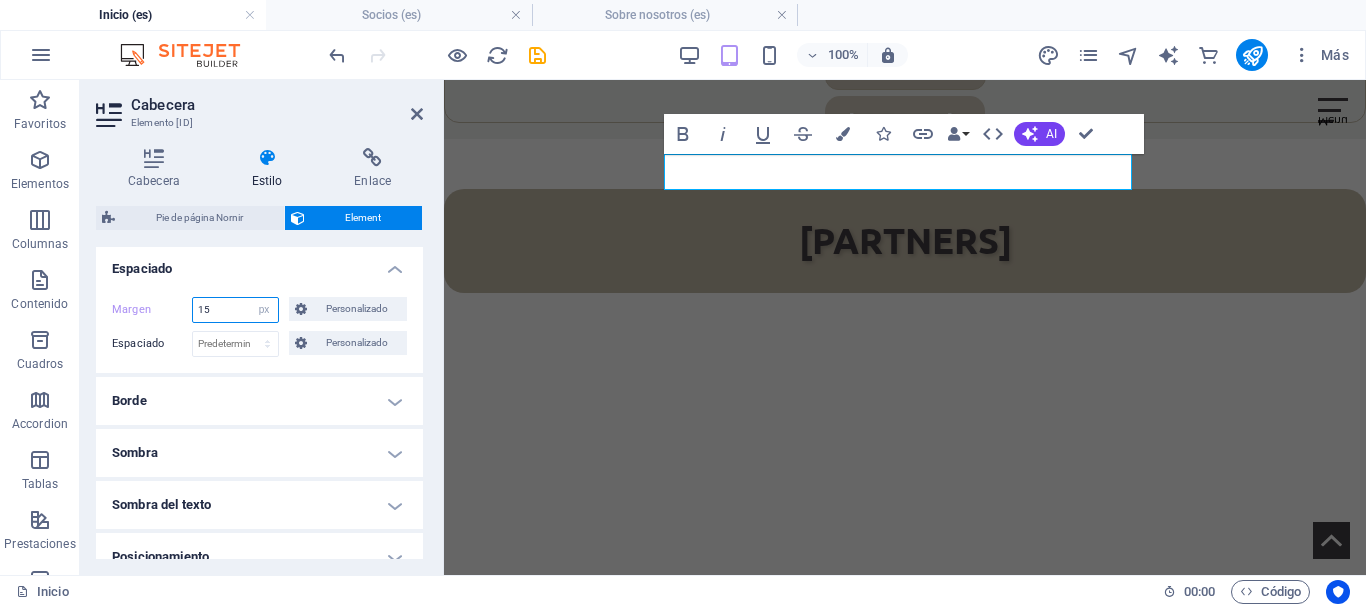 click on "15" at bounding box center [235, 310] 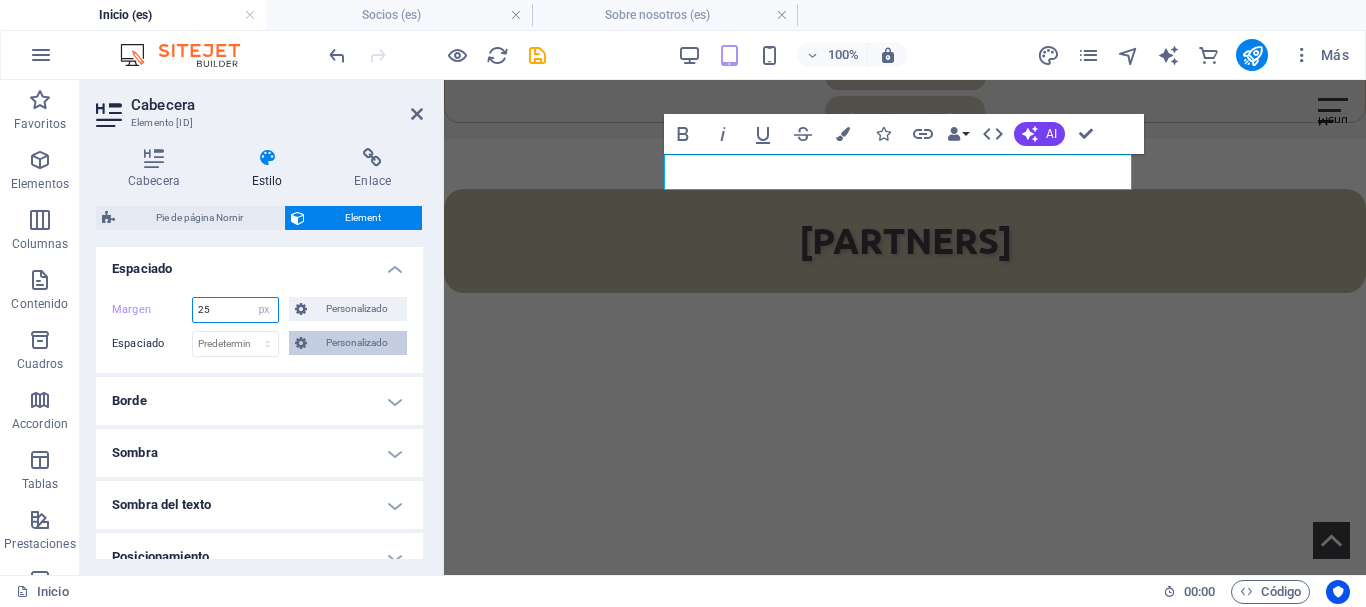 type on "25" 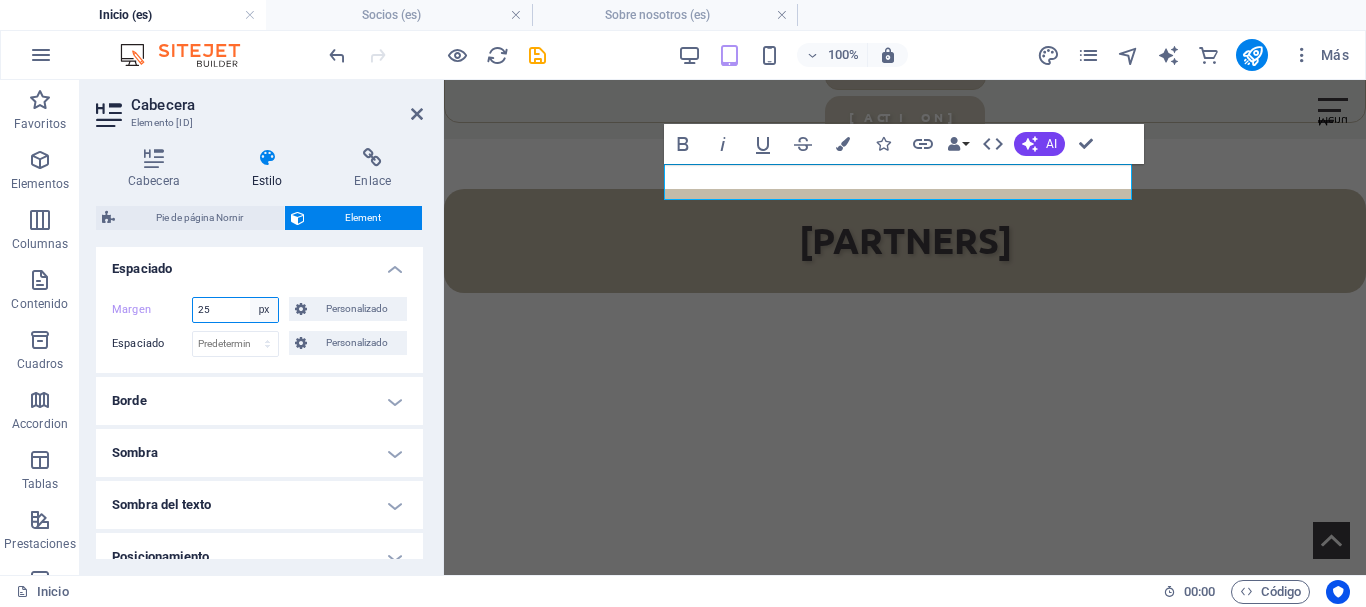 click on "Predeterminado automático px % rem vw vh Personalizado" at bounding box center (264, 310) 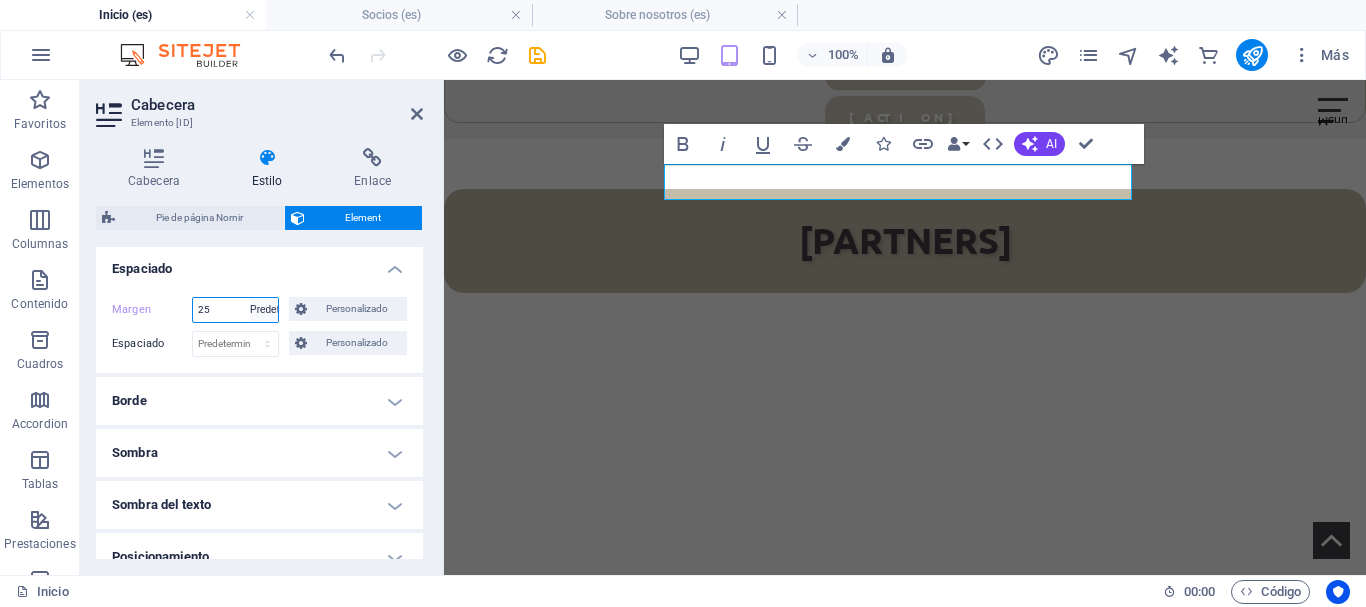 click on "Predeterminado automático px % rem vw vh Personalizado" at bounding box center (264, 310) 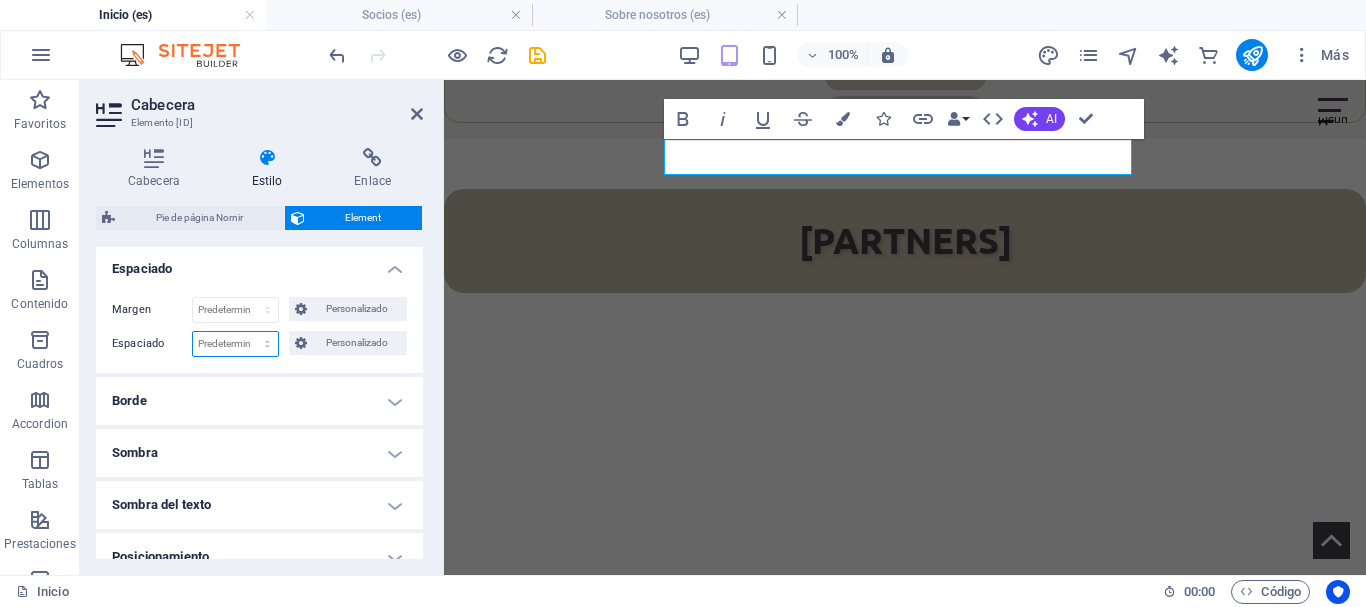 click on "Predeterminado px rem % vh vw Personalizado" at bounding box center [235, 344] 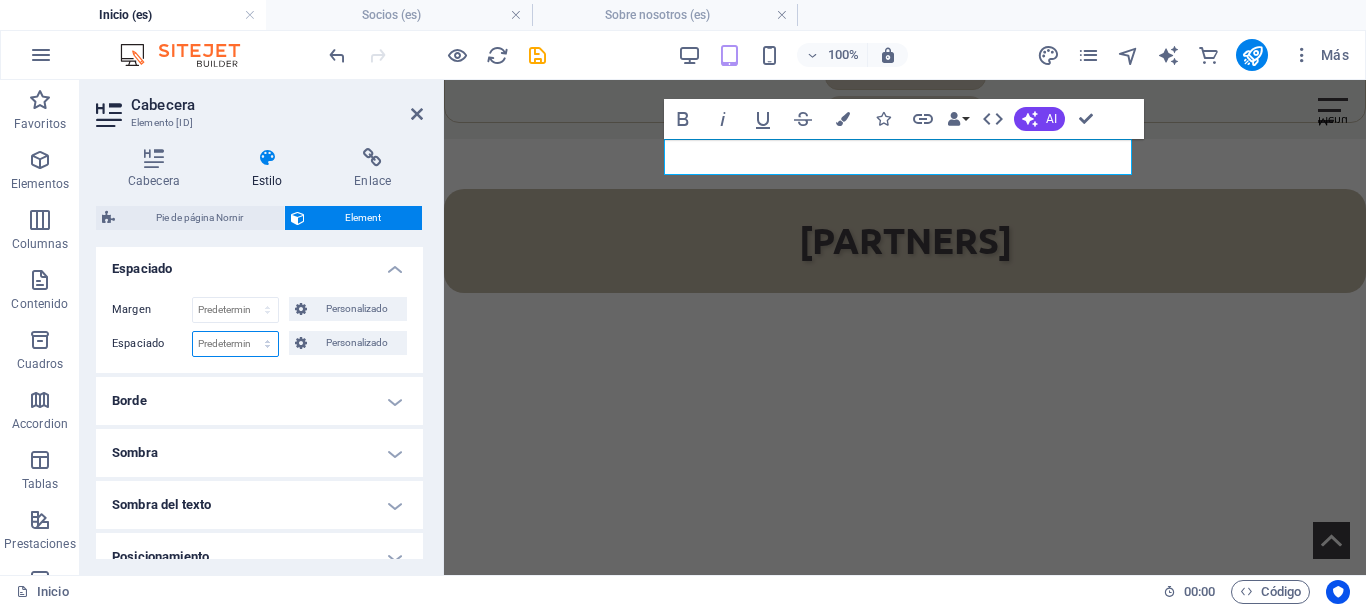 select on "px" 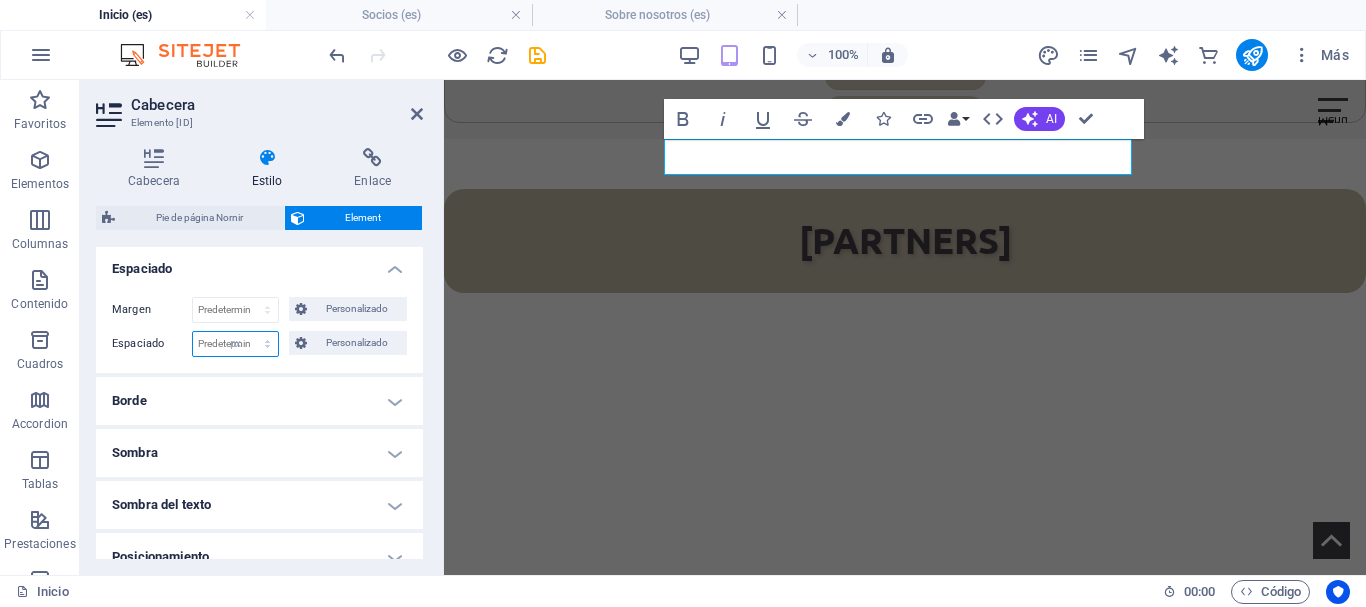 click on "Predeterminado px rem % vh vw Personalizado" at bounding box center (235, 344) 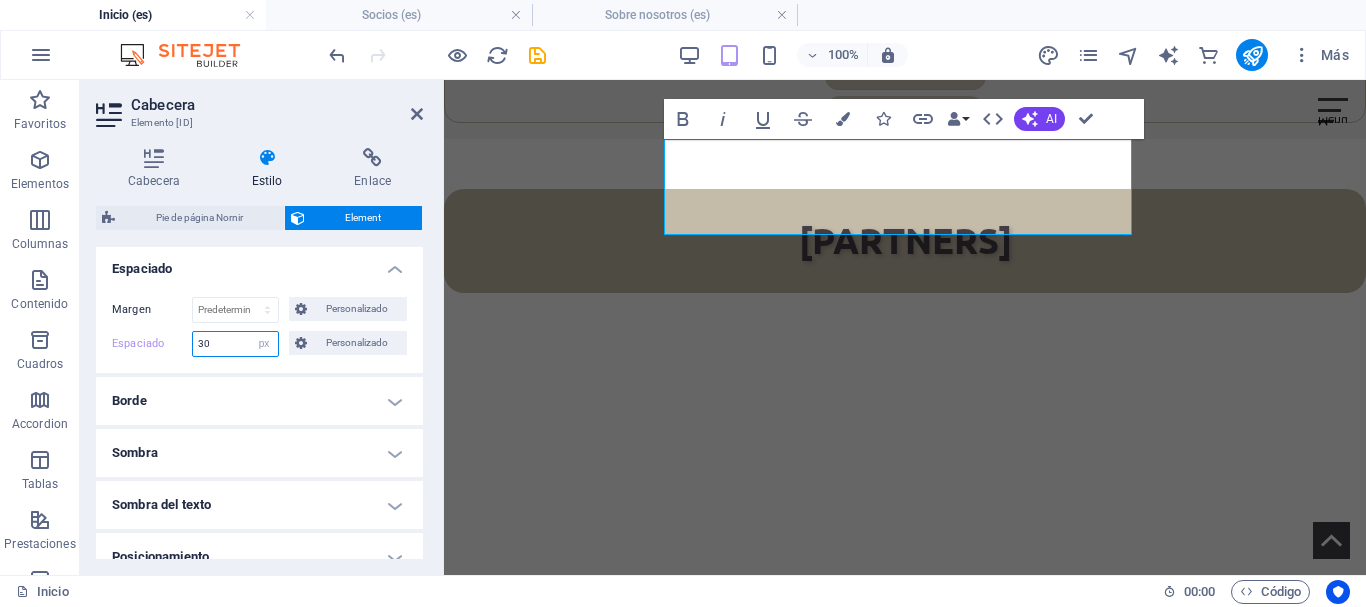 drag, startPoint x: 225, startPoint y: 340, endPoint x: 196, endPoint y: 340, distance: 29 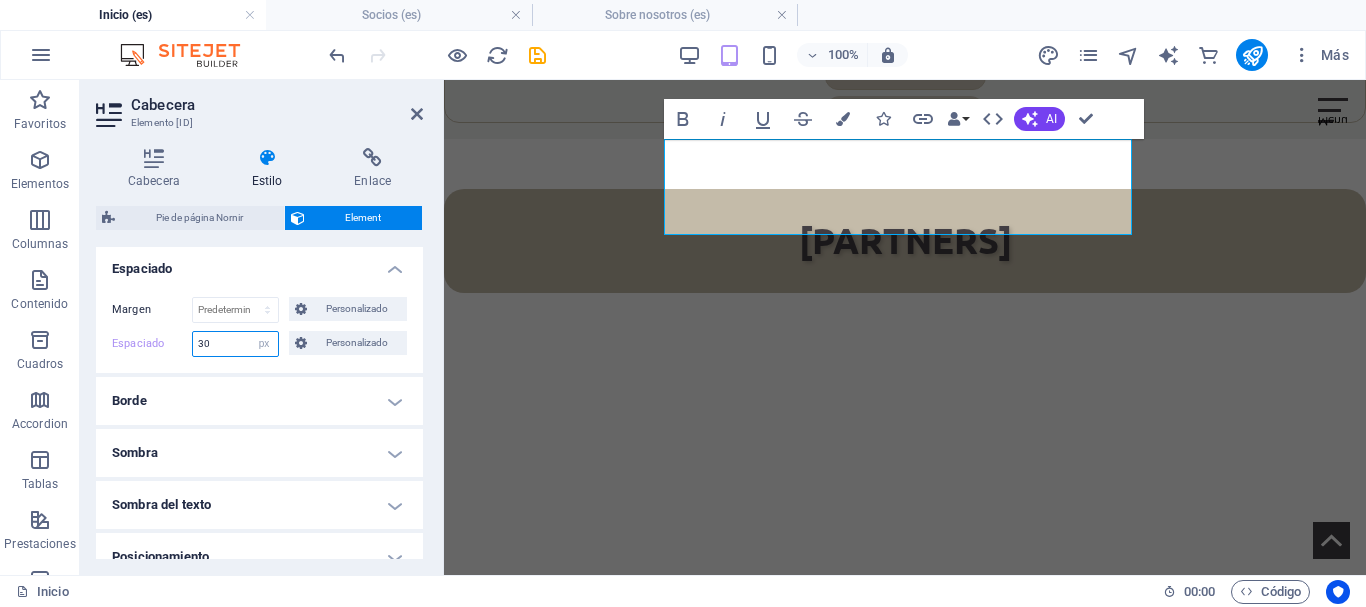 click on "30" at bounding box center (235, 344) 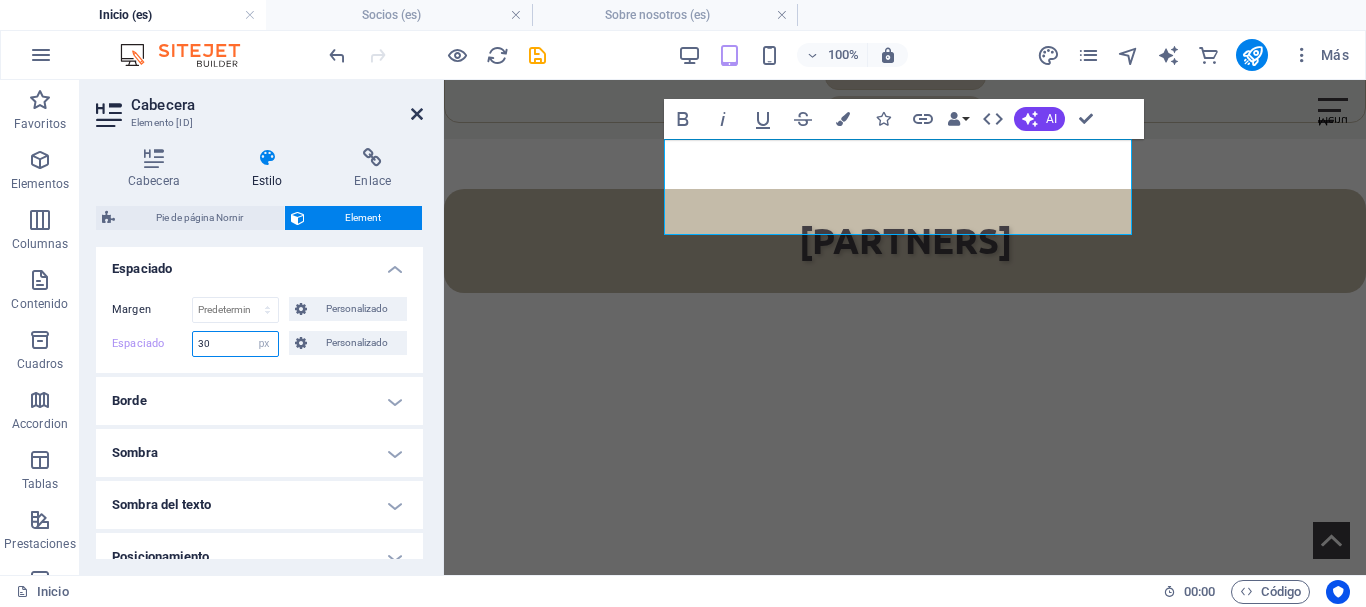 type on "30" 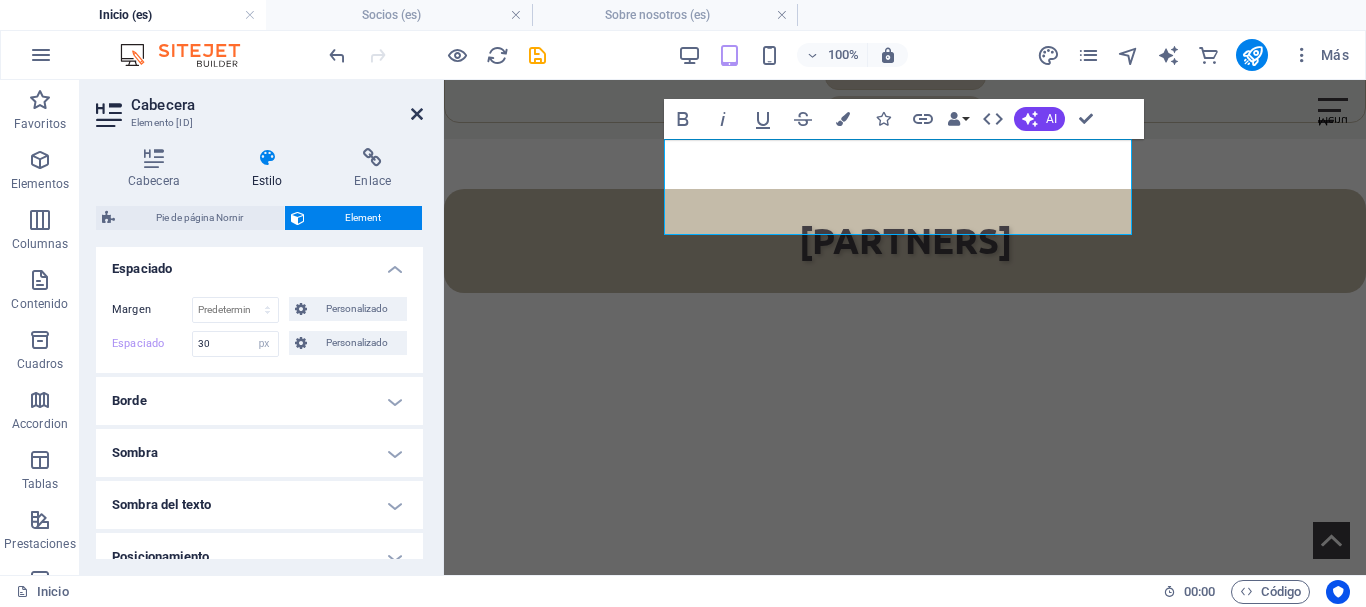drag, startPoint x: 416, startPoint y: 115, endPoint x: 343, endPoint y: 43, distance: 102.53292 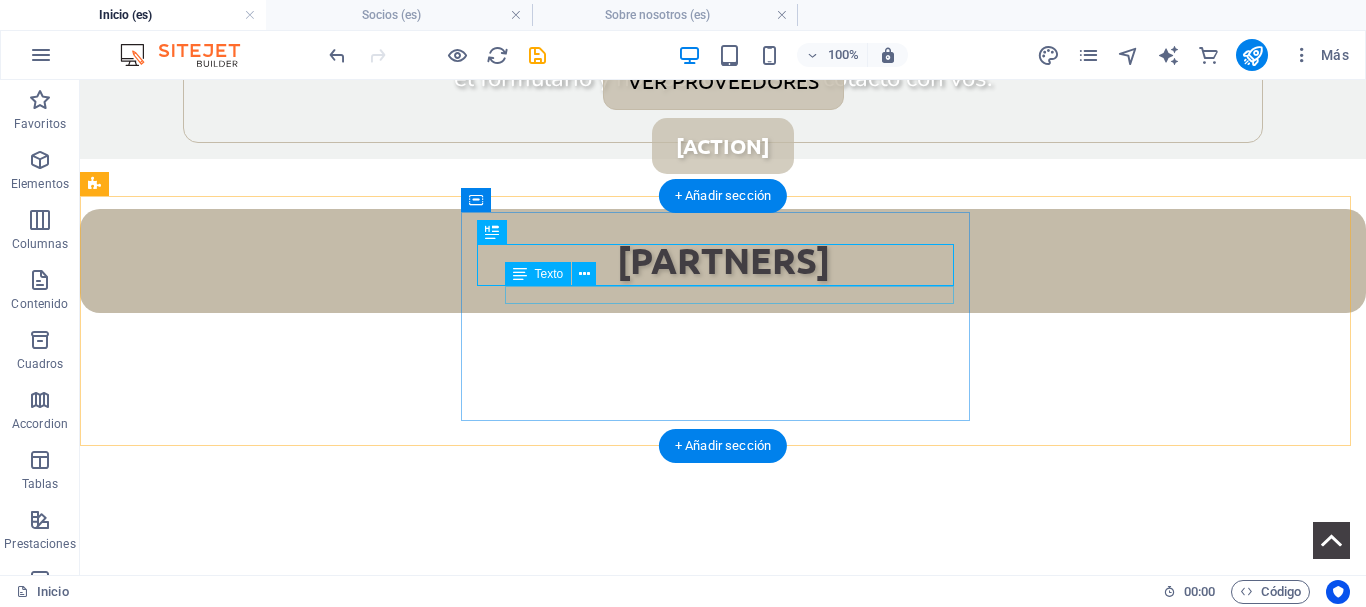 scroll, scrollTop: 3727, scrollLeft: 0, axis: vertical 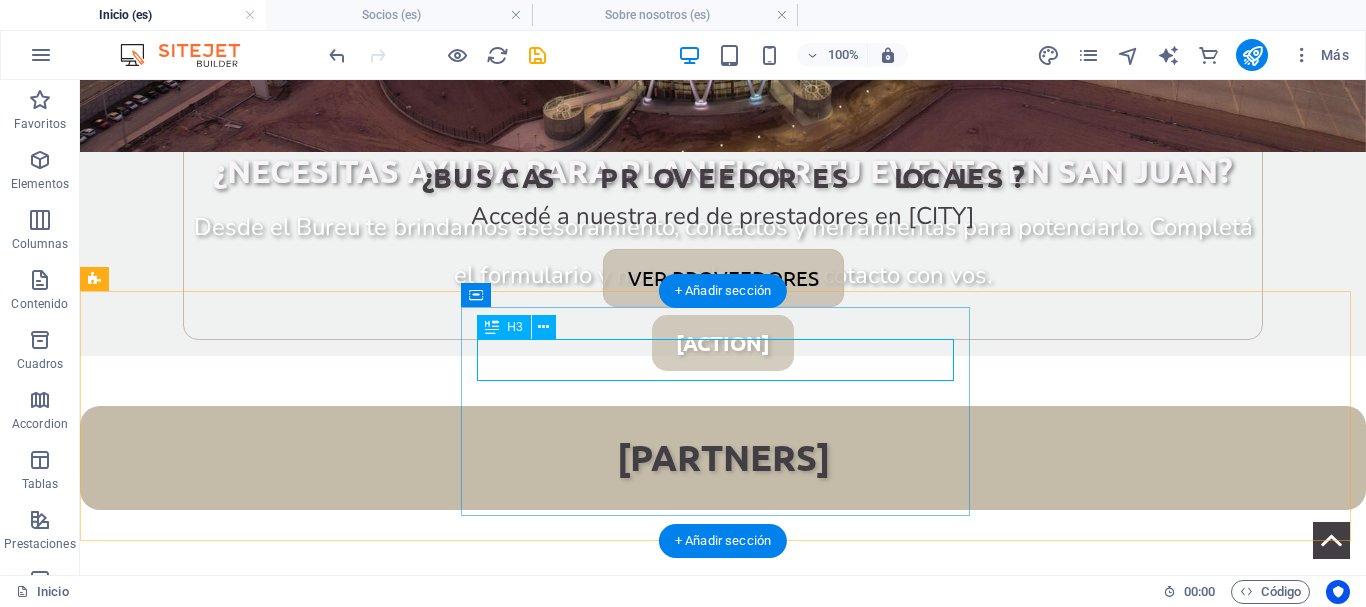 click on "Contacto" at bounding box center (723, 3876) 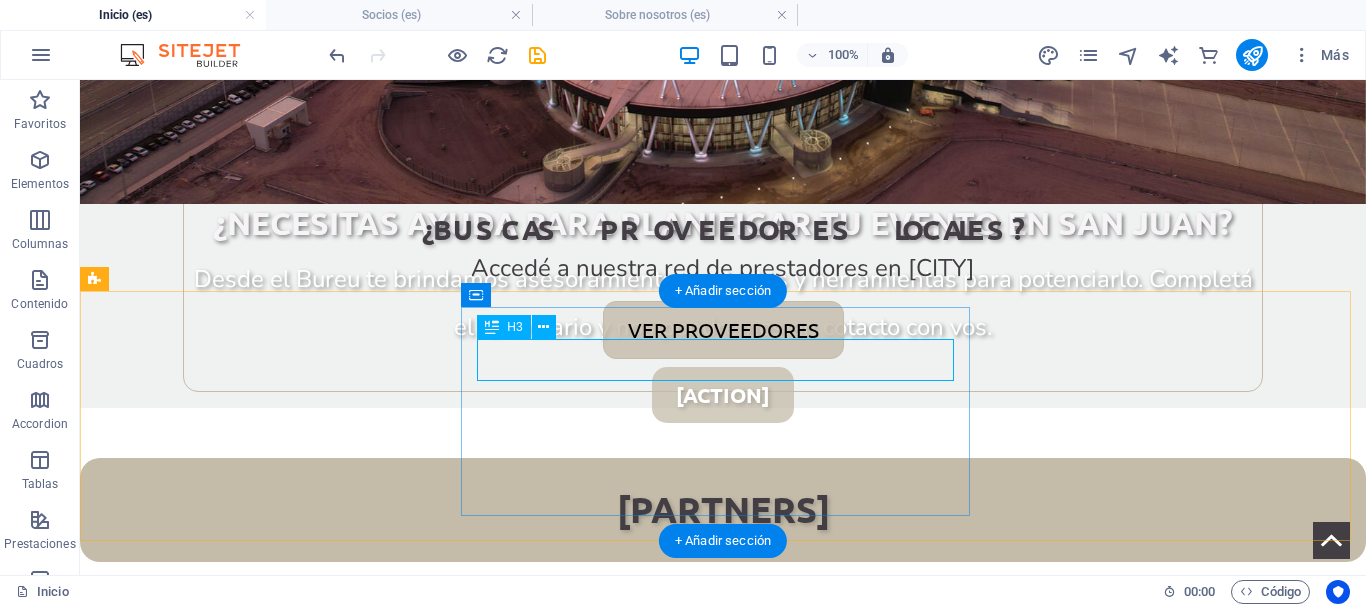 select on "%" 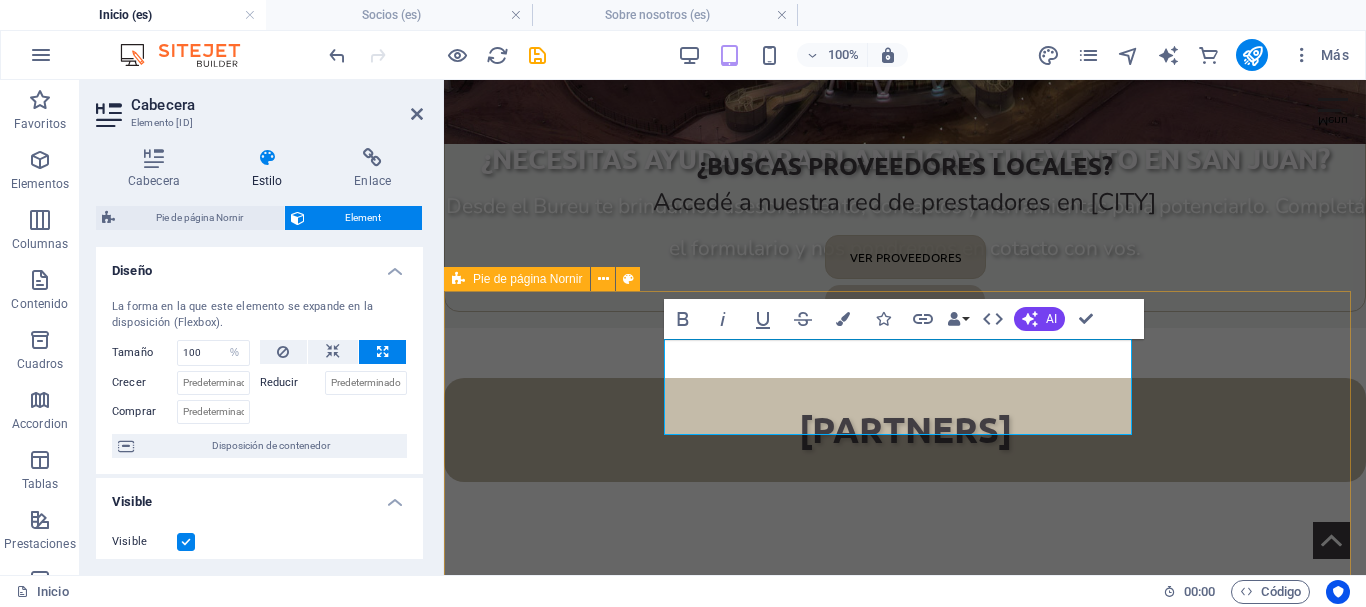 scroll, scrollTop: 3664, scrollLeft: 0, axis: vertical 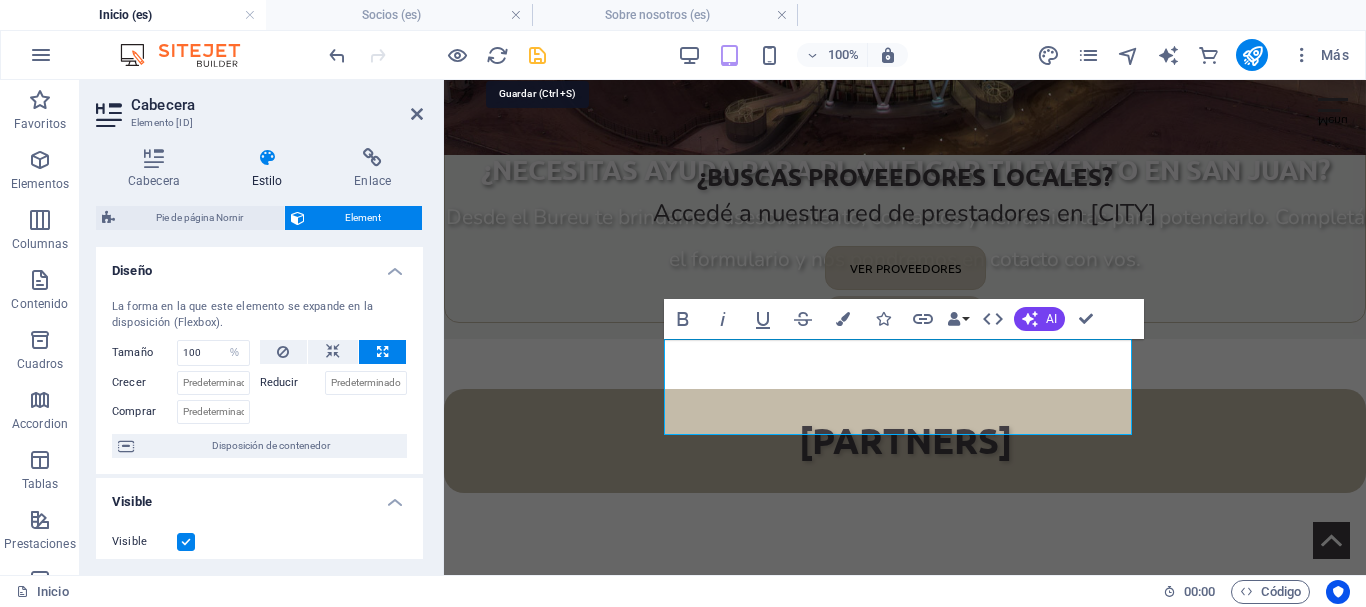 click at bounding box center [537, 55] 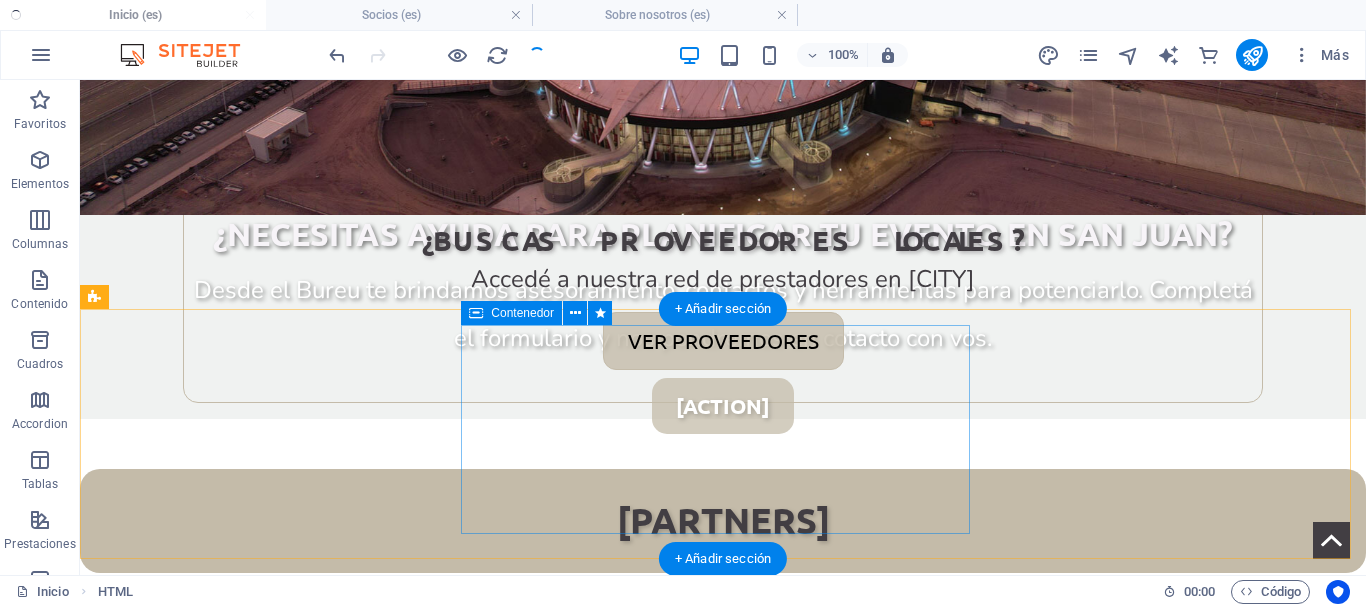 scroll, scrollTop: 3709, scrollLeft: 0, axis: vertical 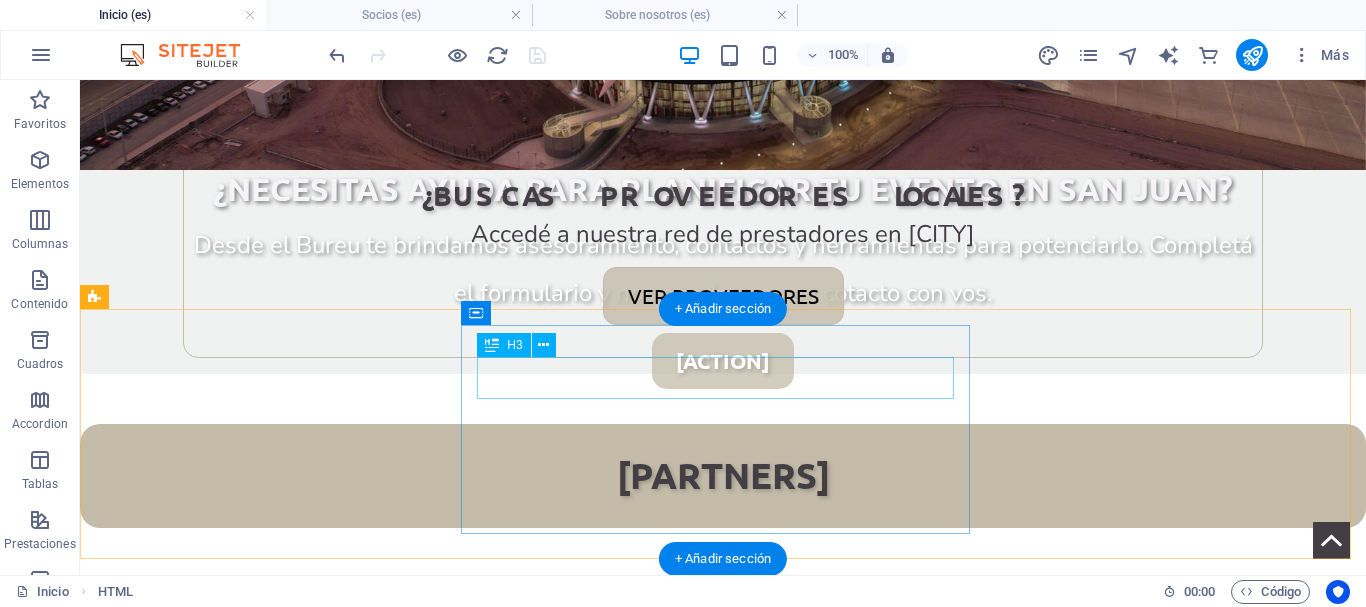 click on "Contacto" at bounding box center (723, 3894) 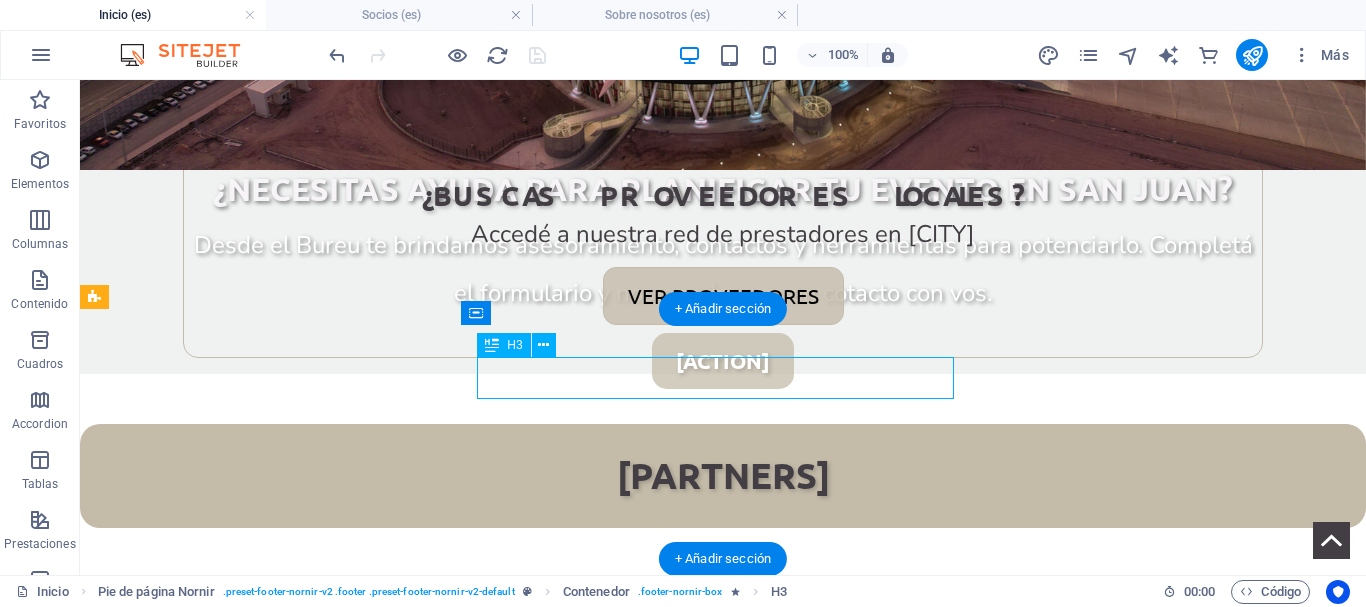 click on "Contacto" at bounding box center [723, 3894] 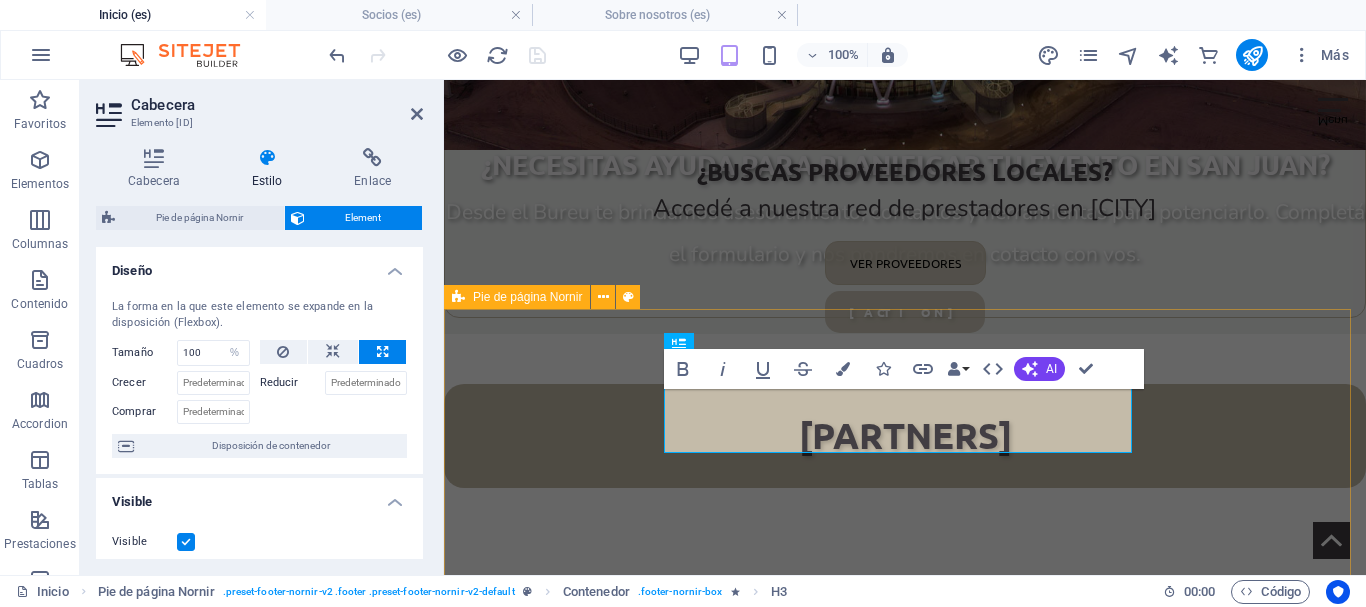 scroll, scrollTop: 3646, scrollLeft: 0, axis: vertical 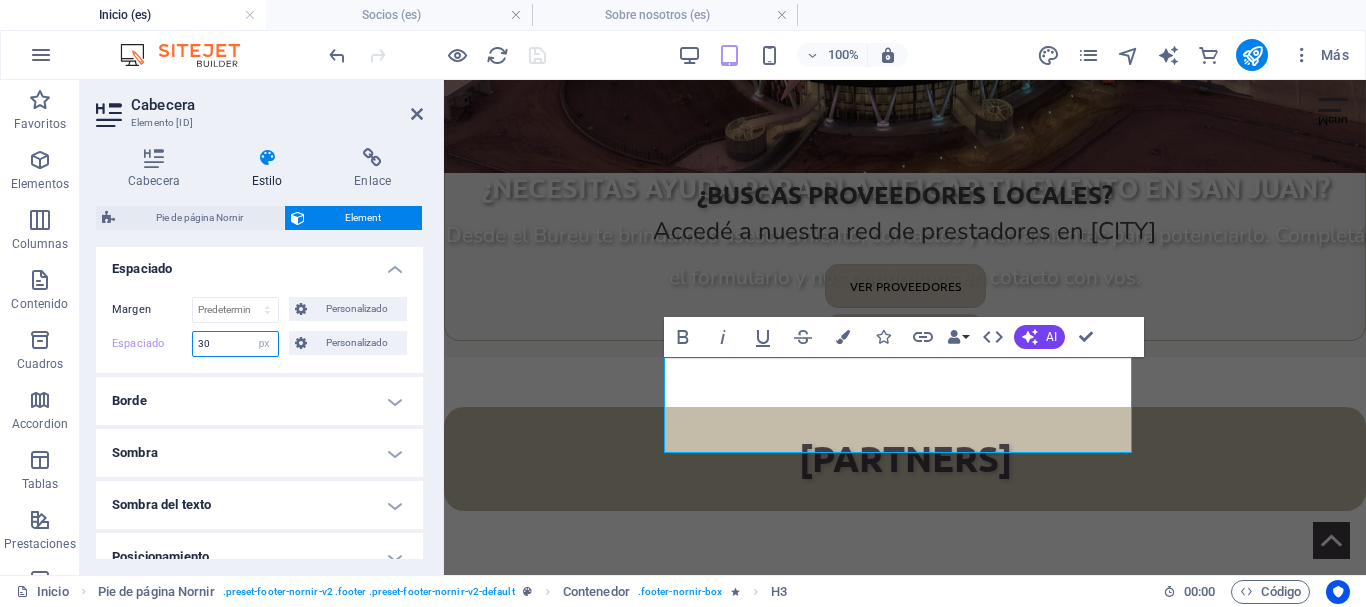 drag, startPoint x: 228, startPoint y: 340, endPoint x: 196, endPoint y: 341, distance: 32.01562 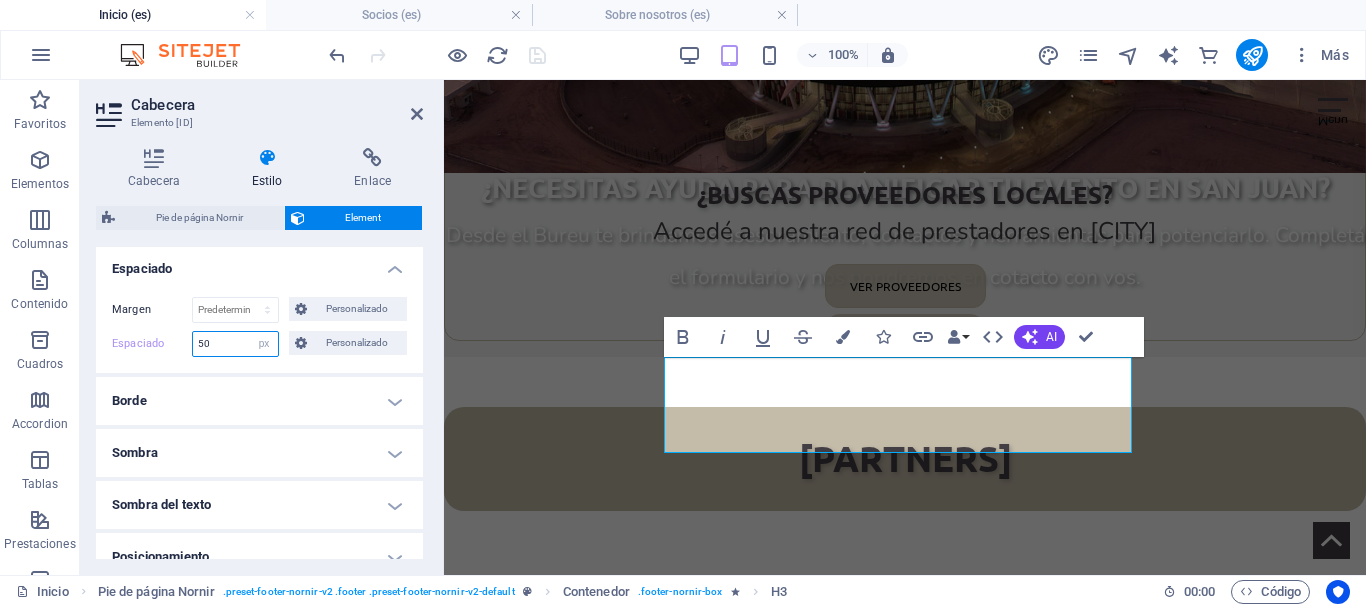 type on "50" 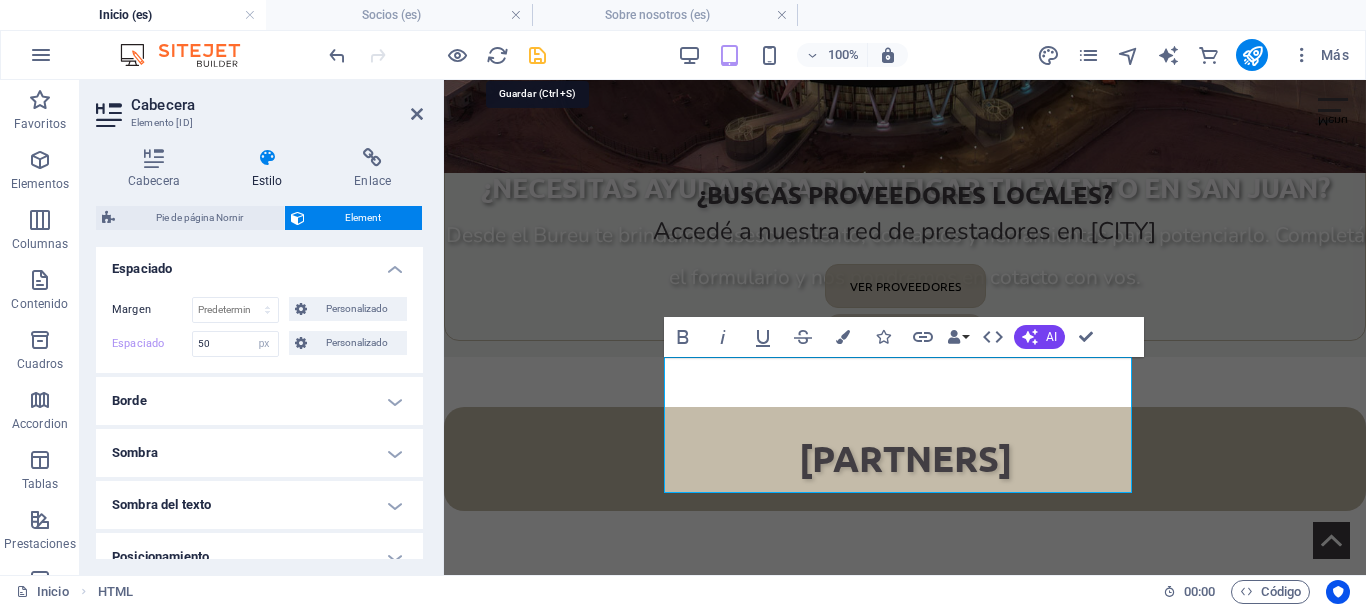 click at bounding box center (537, 55) 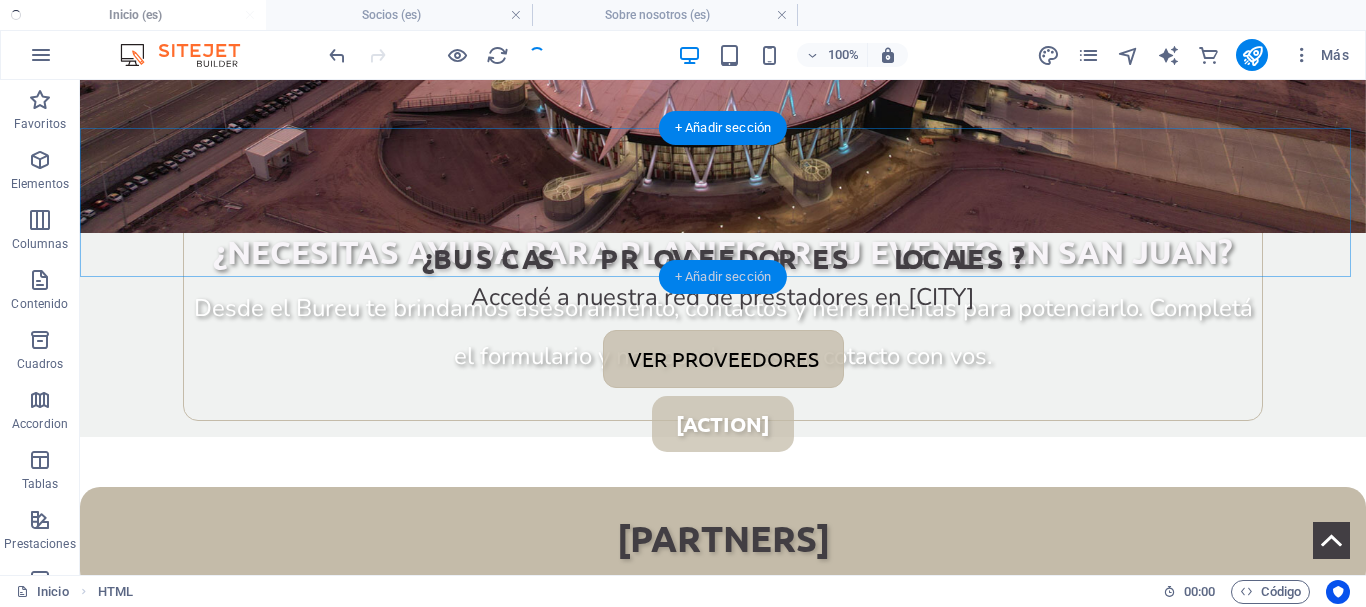 scroll, scrollTop: 3691, scrollLeft: 0, axis: vertical 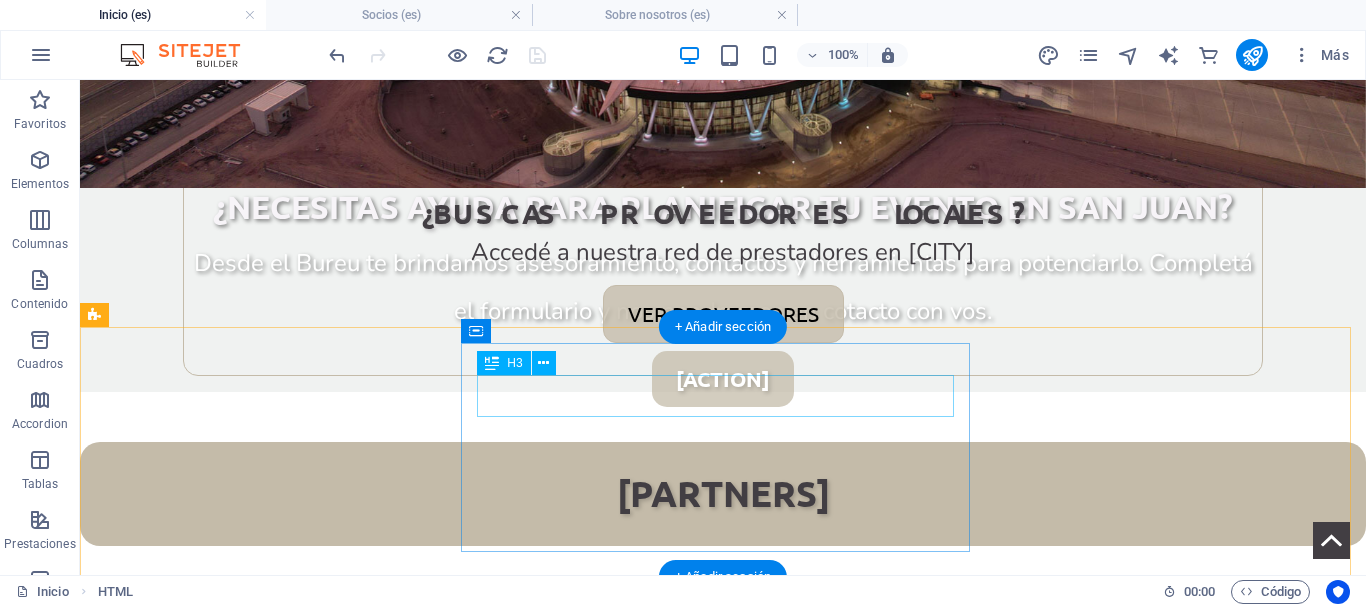 click on "Contacto" at bounding box center [723, 3912] 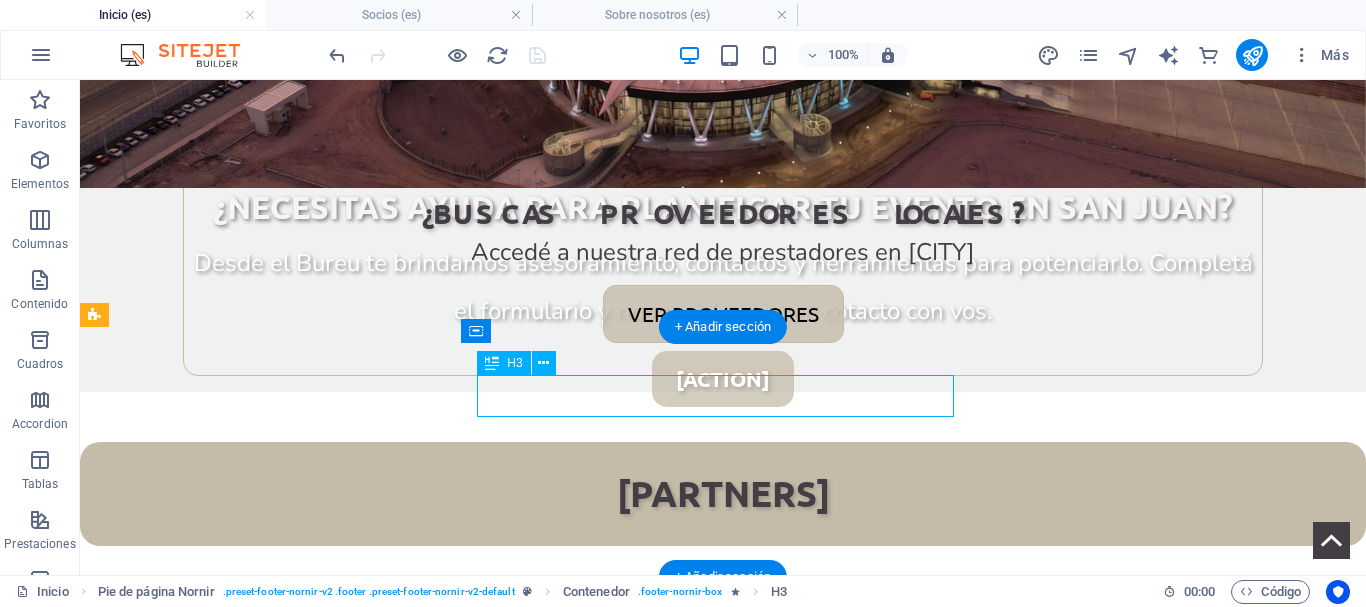 click on "Contacto" at bounding box center [723, 3912] 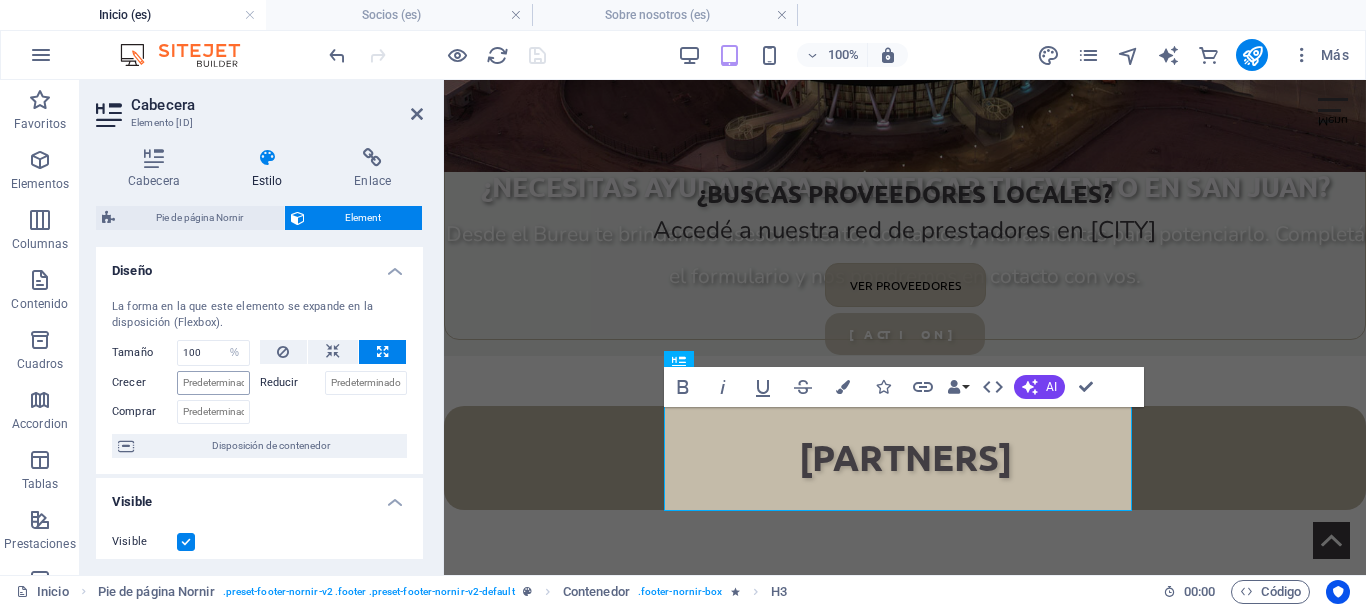 scroll, scrollTop: 3628, scrollLeft: 0, axis: vertical 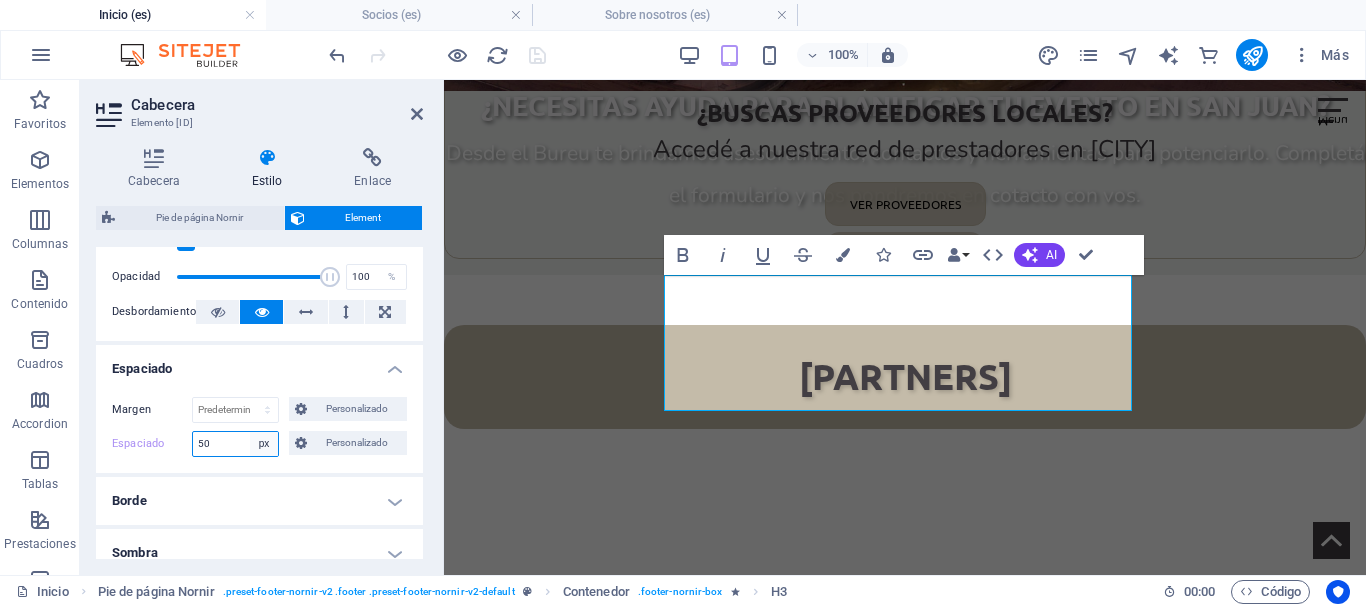click on "Predeterminado px rem % vh vw Personalizado" at bounding box center (264, 444) 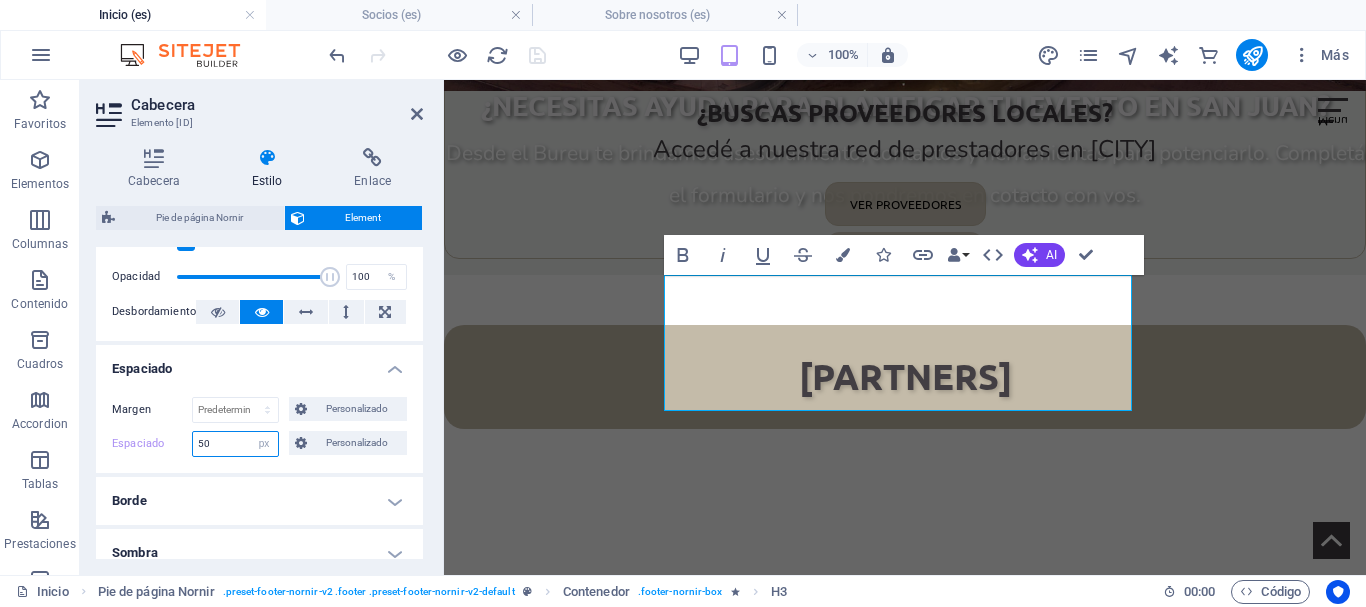 select on "default" 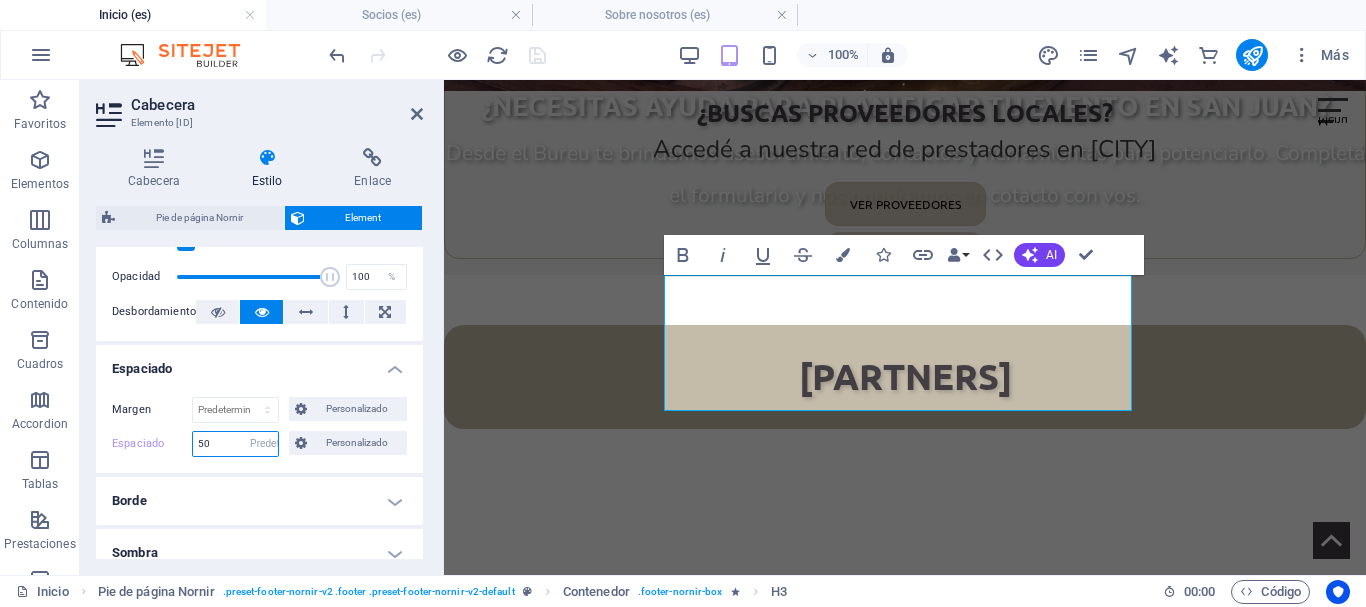 click on "Predeterminado px rem % vh vw Personalizado" at bounding box center (264, 444) 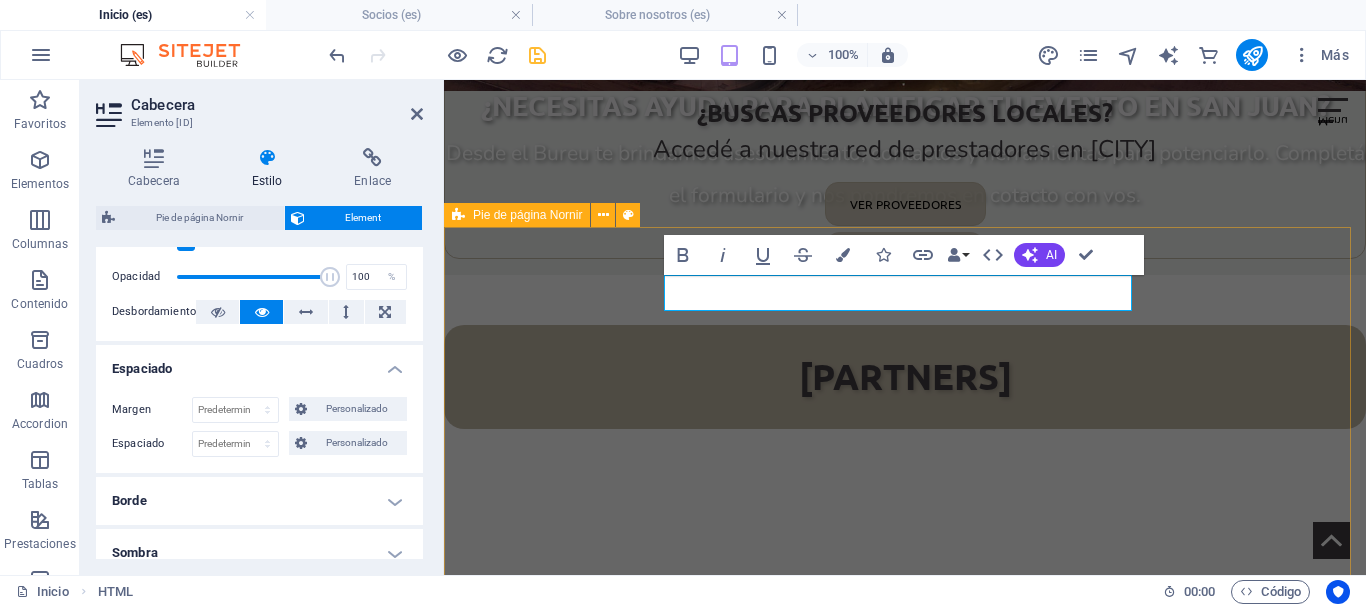 click on "Contacto AV. Ig. de la Roza 257 (oeste) 1er. Piso, San Juan, Argentina, 5400 bureau@bureau.sanjuan.tur.ar direccion@bureau.sanjuan.tur.ar" at bounding box center (905, 3926) 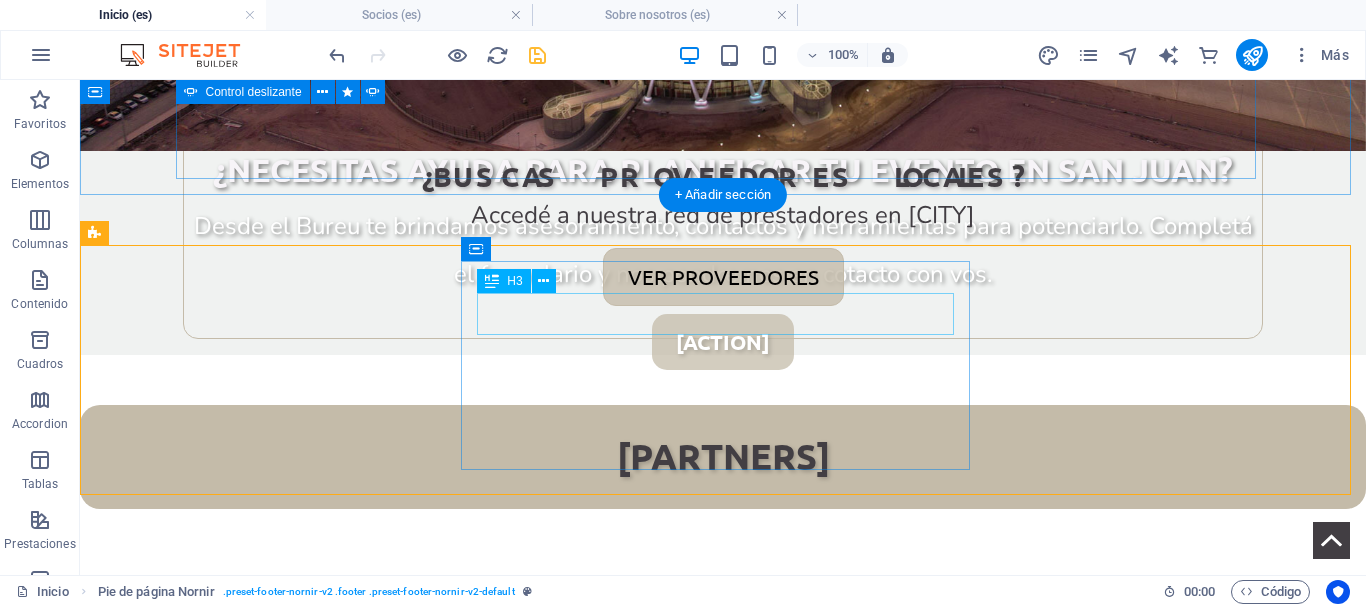 scroll, scrollTop: 3773, scrollLeft: 0, axis: vertical 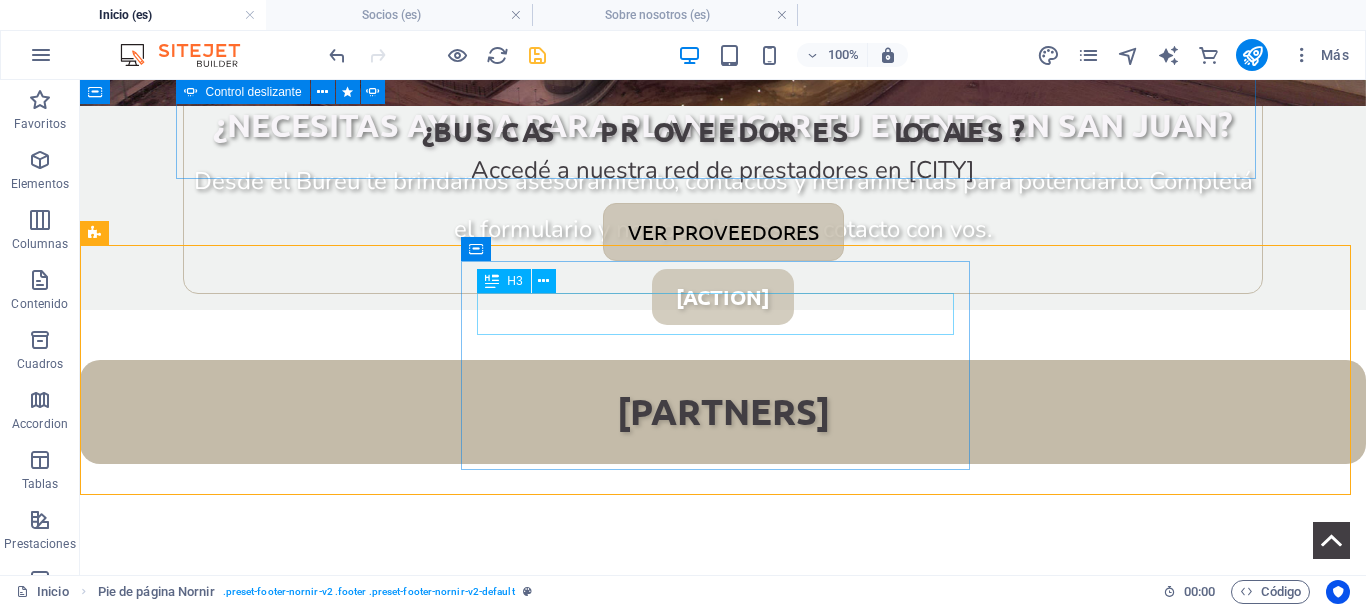 click on "H3" at bounding box center (514, 281) 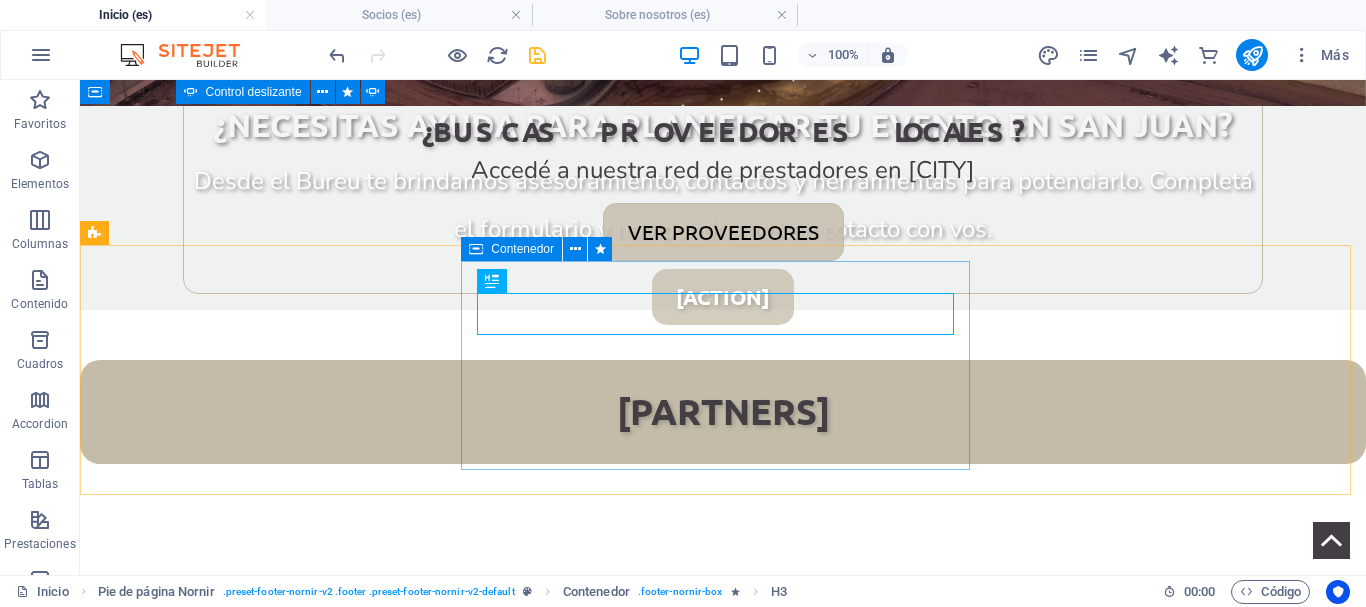 click on "Contenedor" at bounding box center [522, 249] 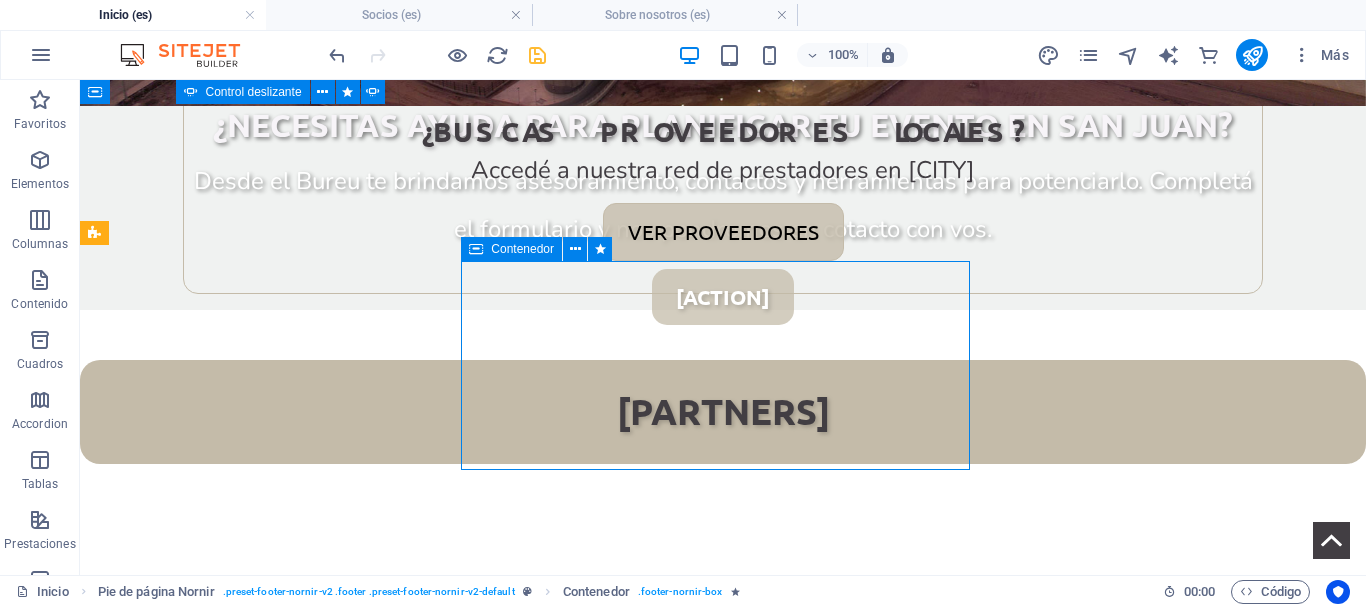 drag, startPoint x: 528, startPoint y: 249, endPoint x: 84, endPoint y: 171, distance: 450.7993 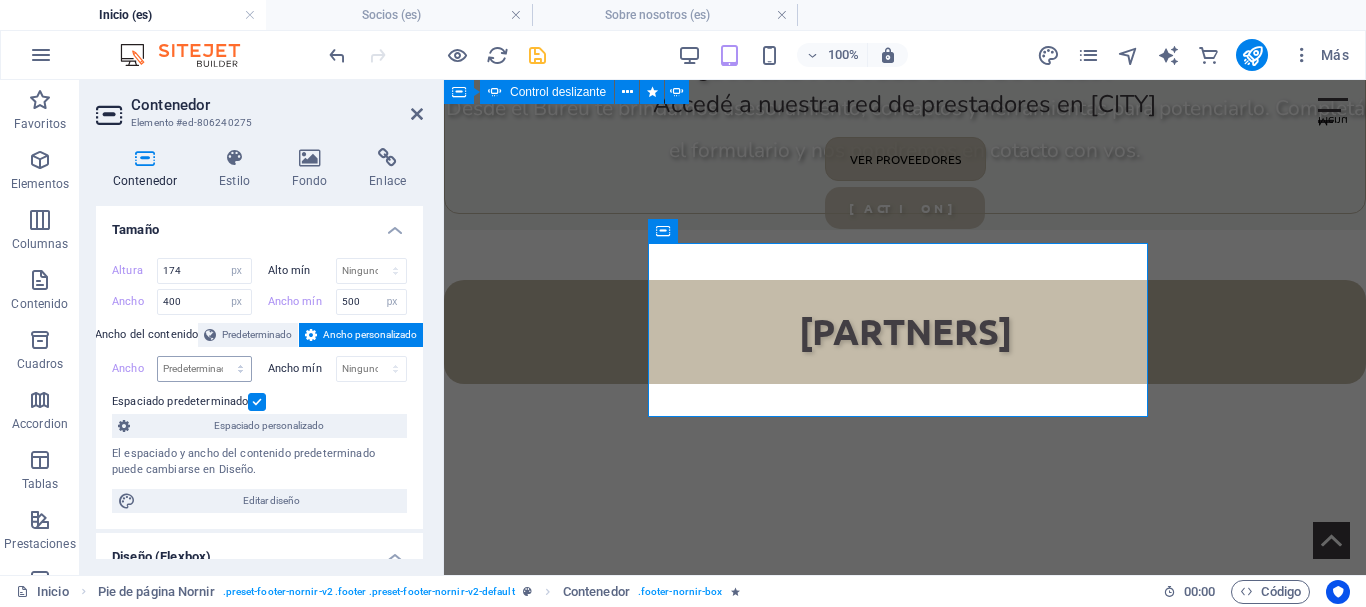 scroll, scrollTop: 3728, scrollLeft: 0, axis: vertical 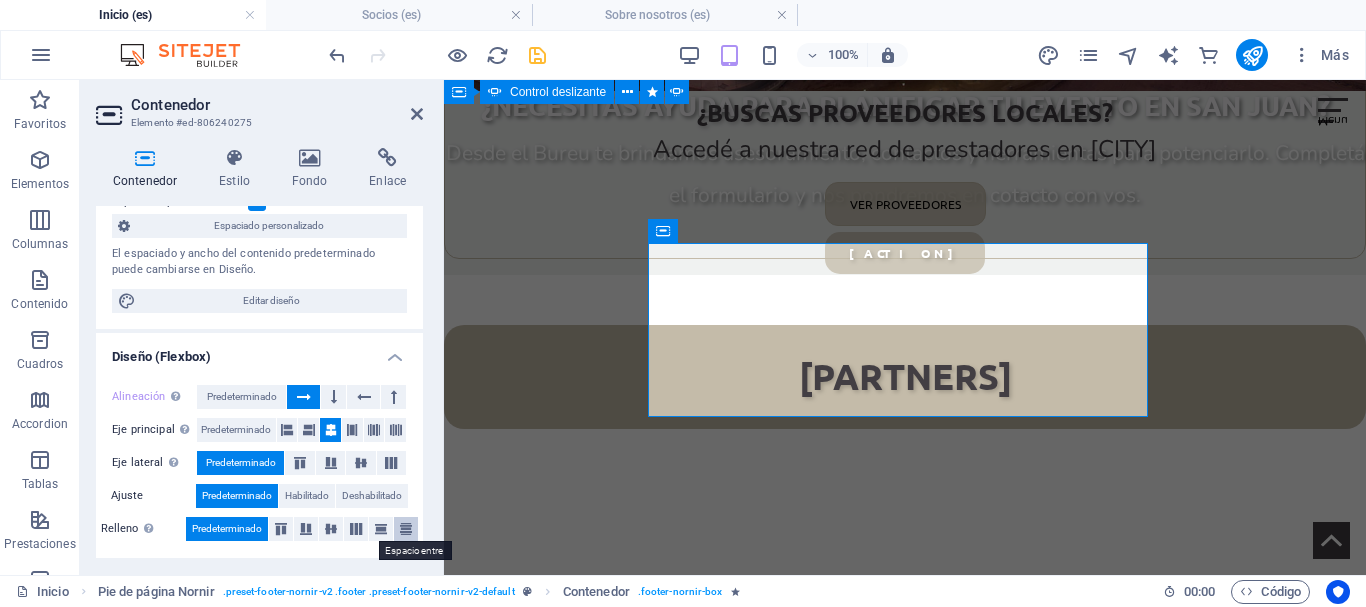 click at bounding box center (406, 529) 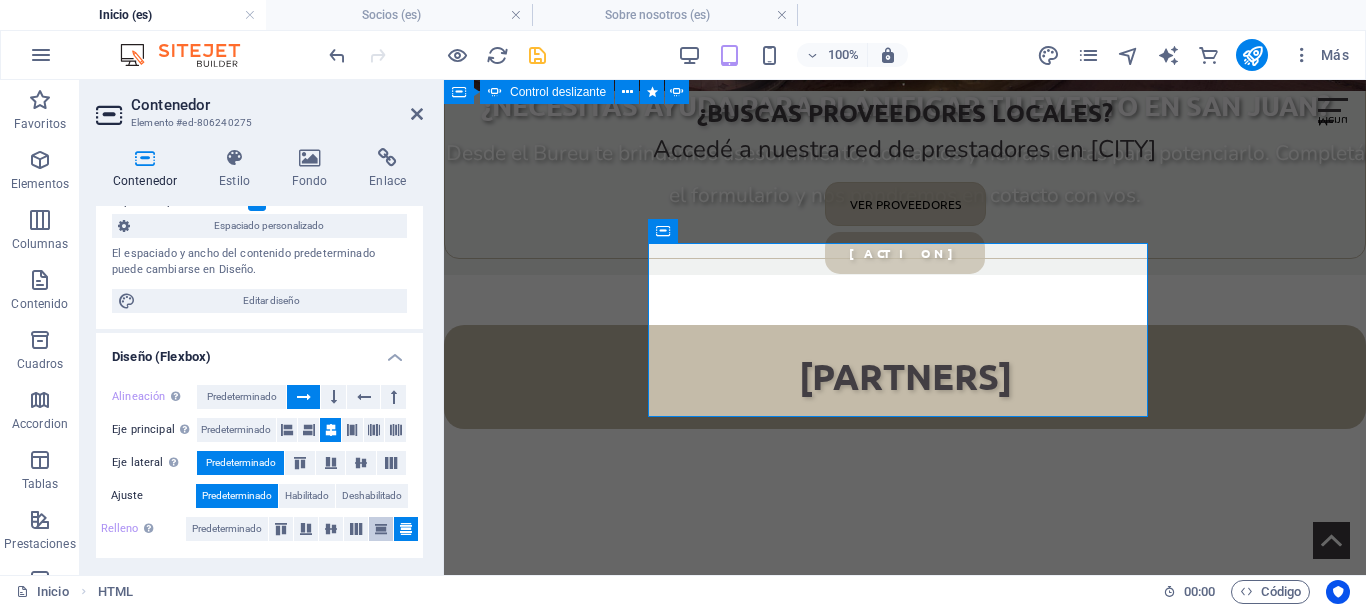 click at bounding box center (381, 529) 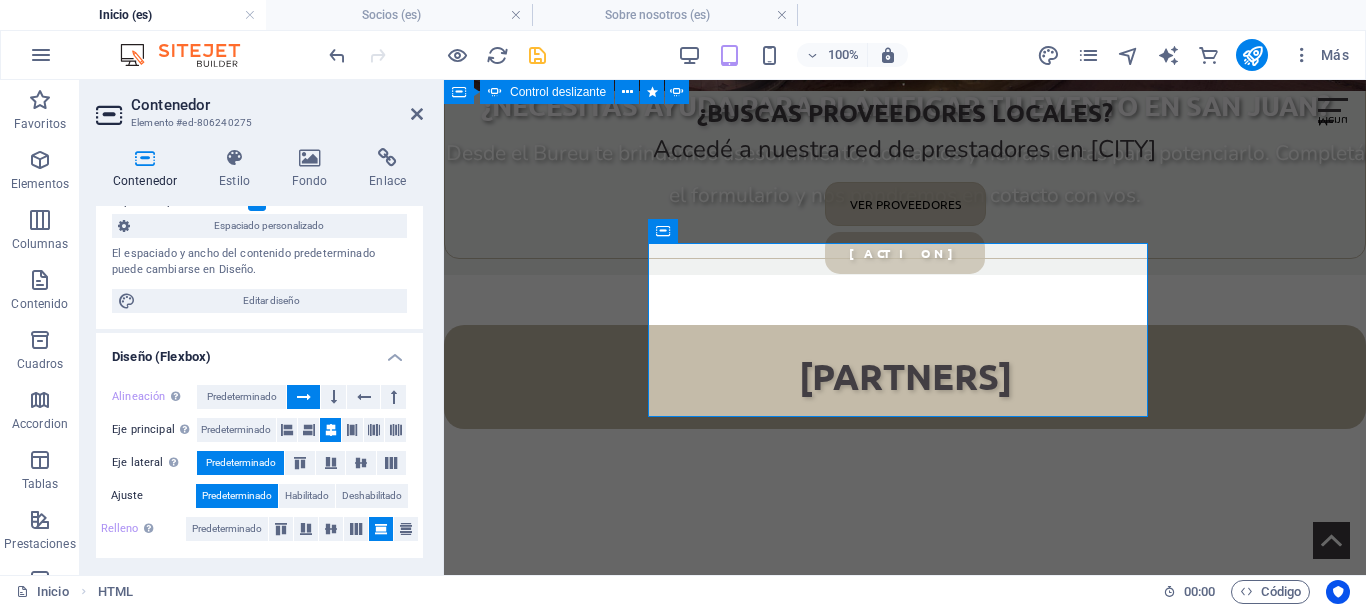 click at bounding box center [381, 529] 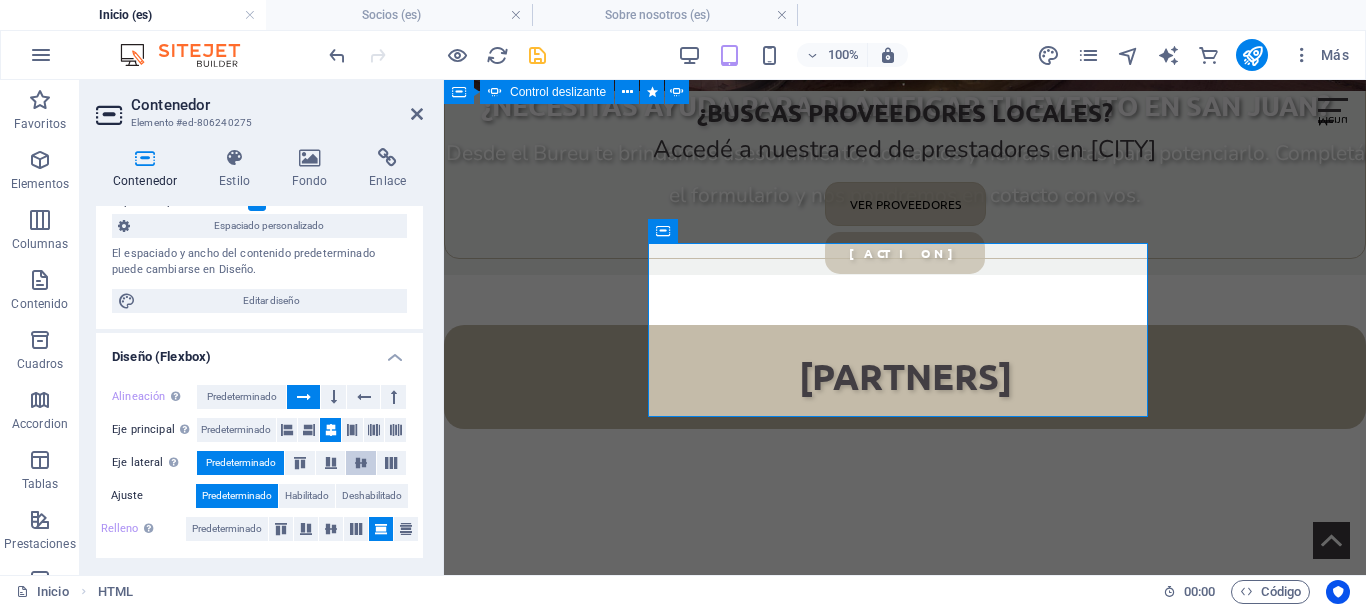 click at bounding box center (361, 463) 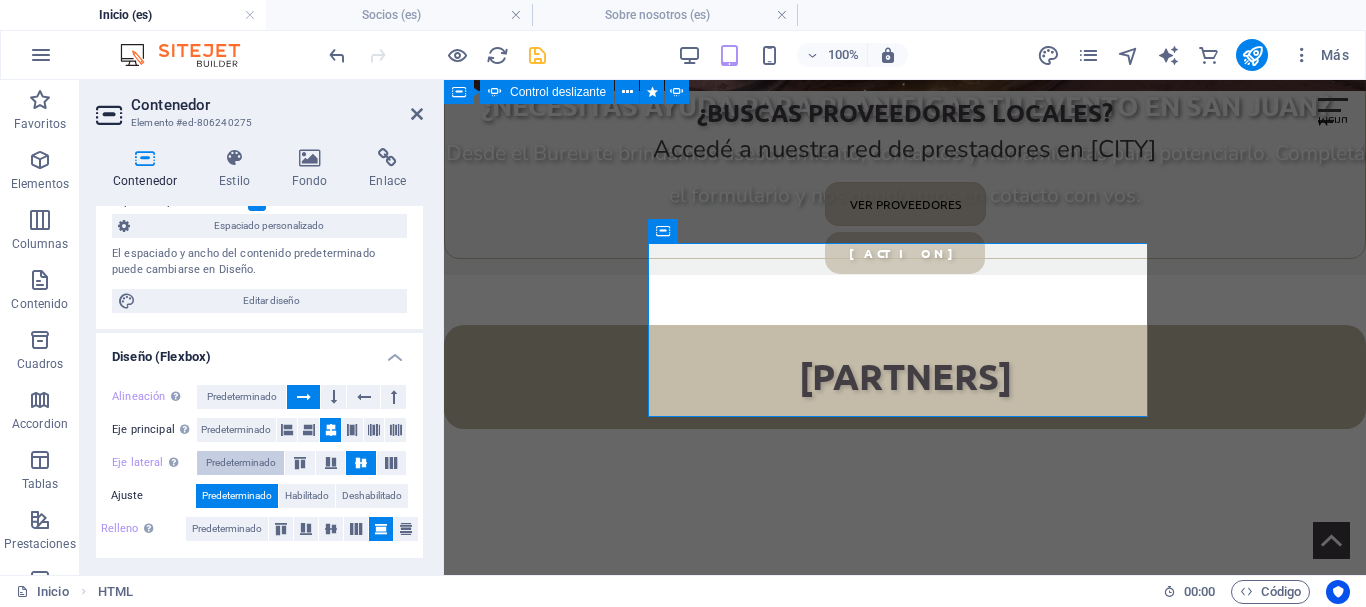 click on "Predeterminado" at bounding box center (241, 463) 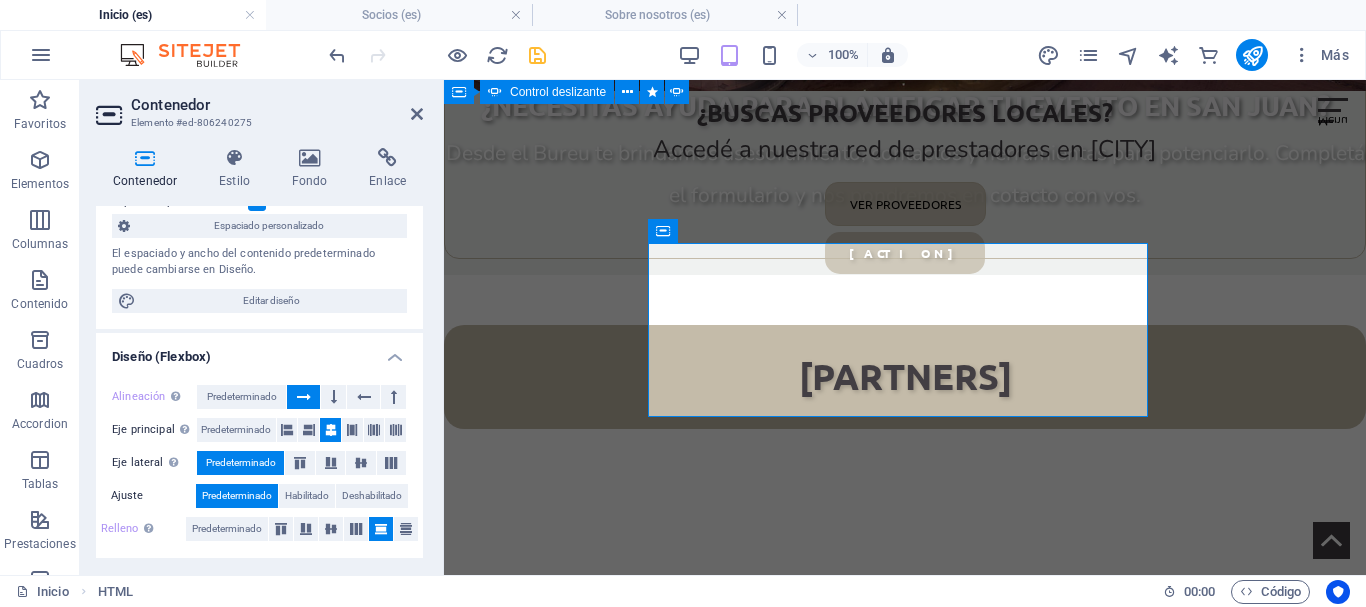 click on "Predeterminado" at bounding box center [241, 463] 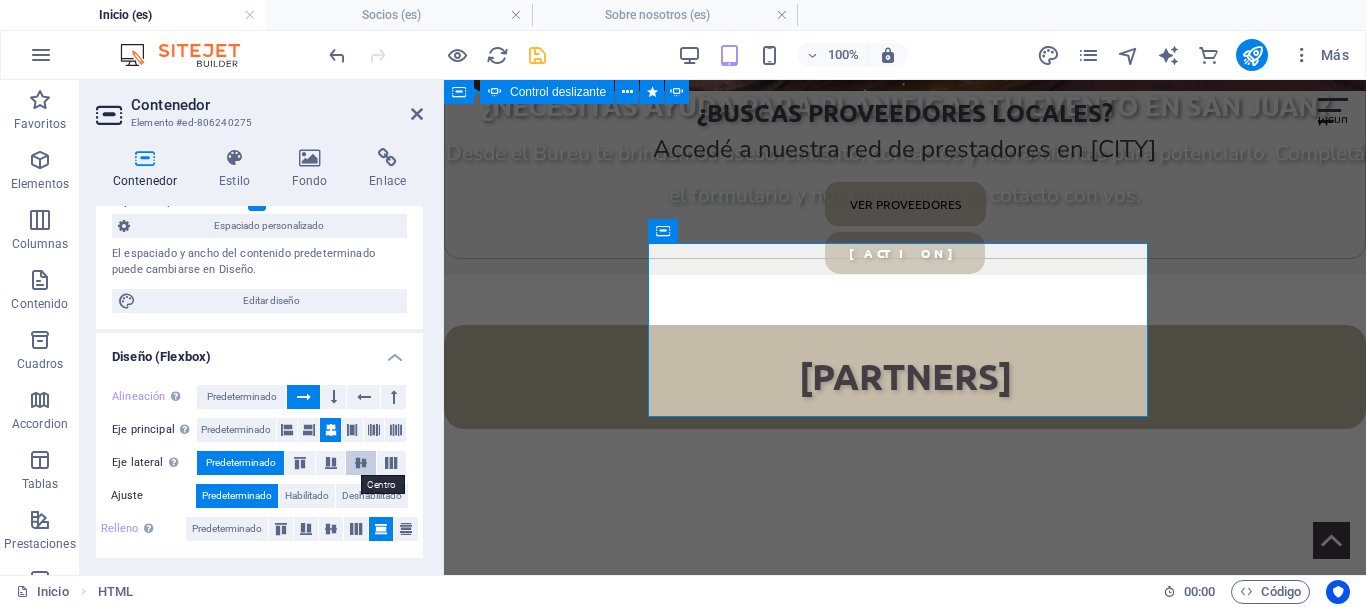 click at bounding box center (361, 463) 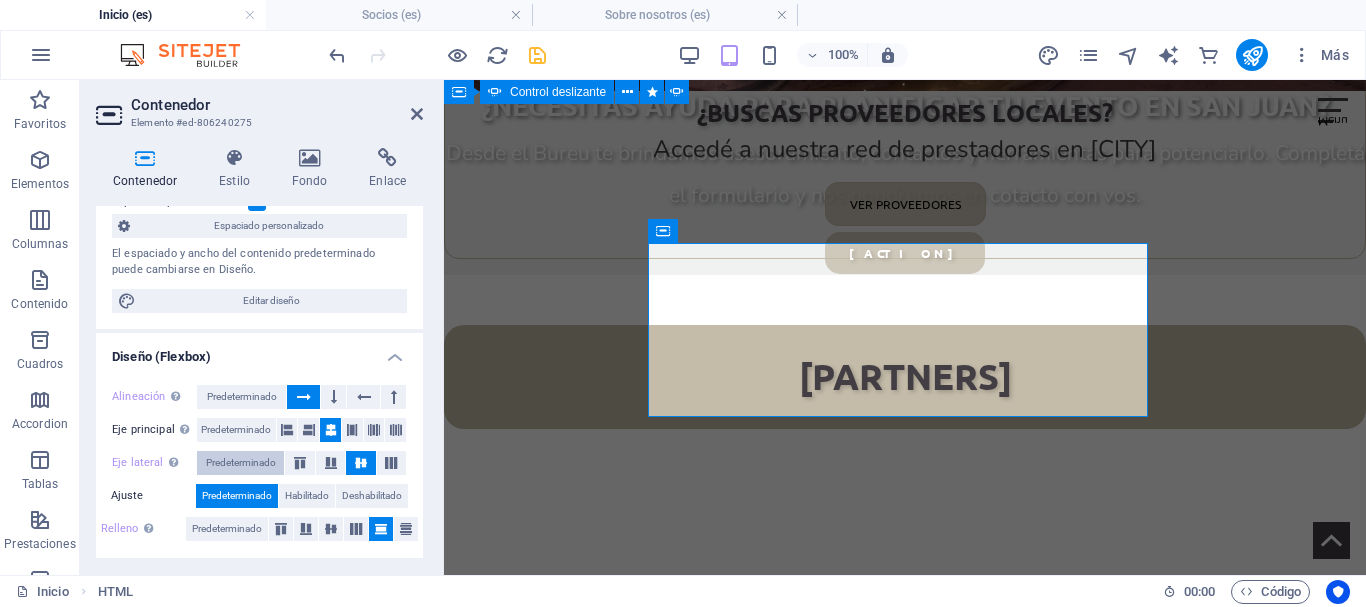 click on "Predeterminado" at bounding box center (241, 463) 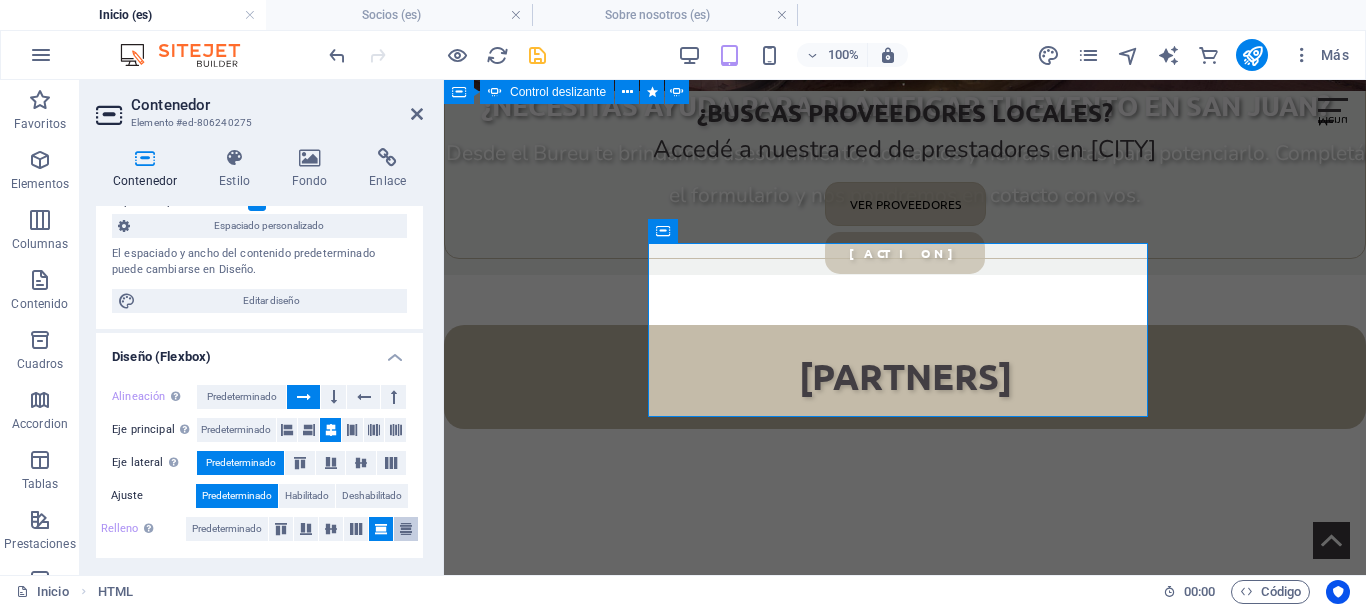 click at bounding box center (406, 529) 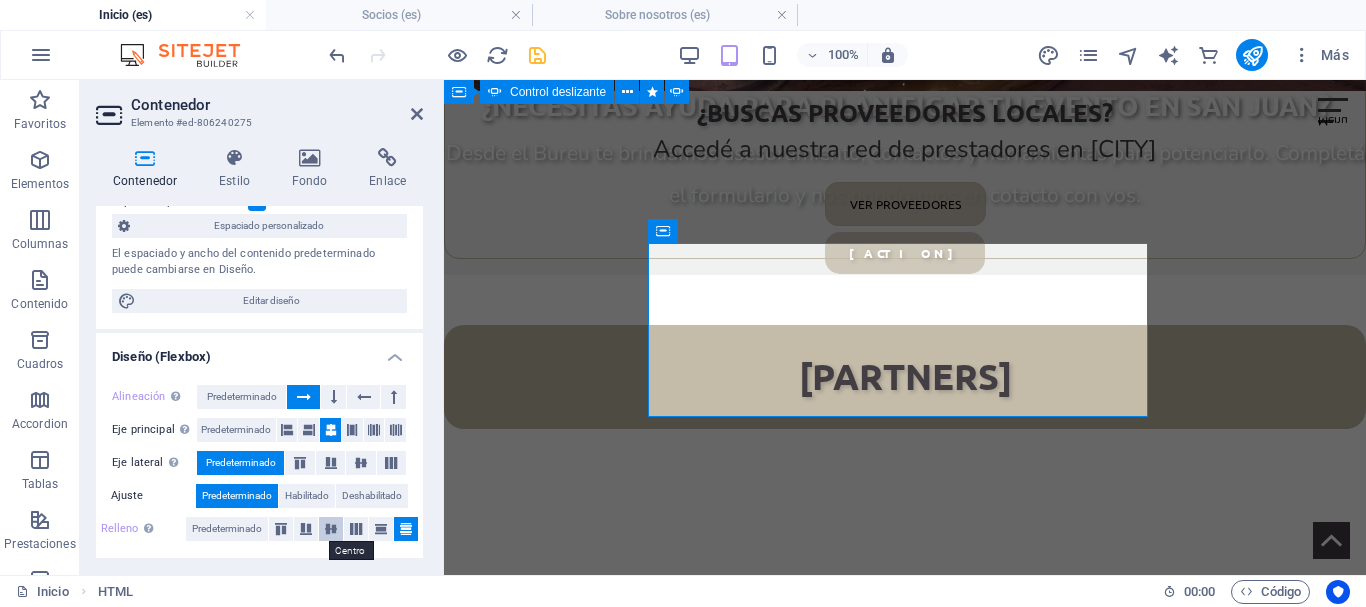 click at bounding box center [331, 529] 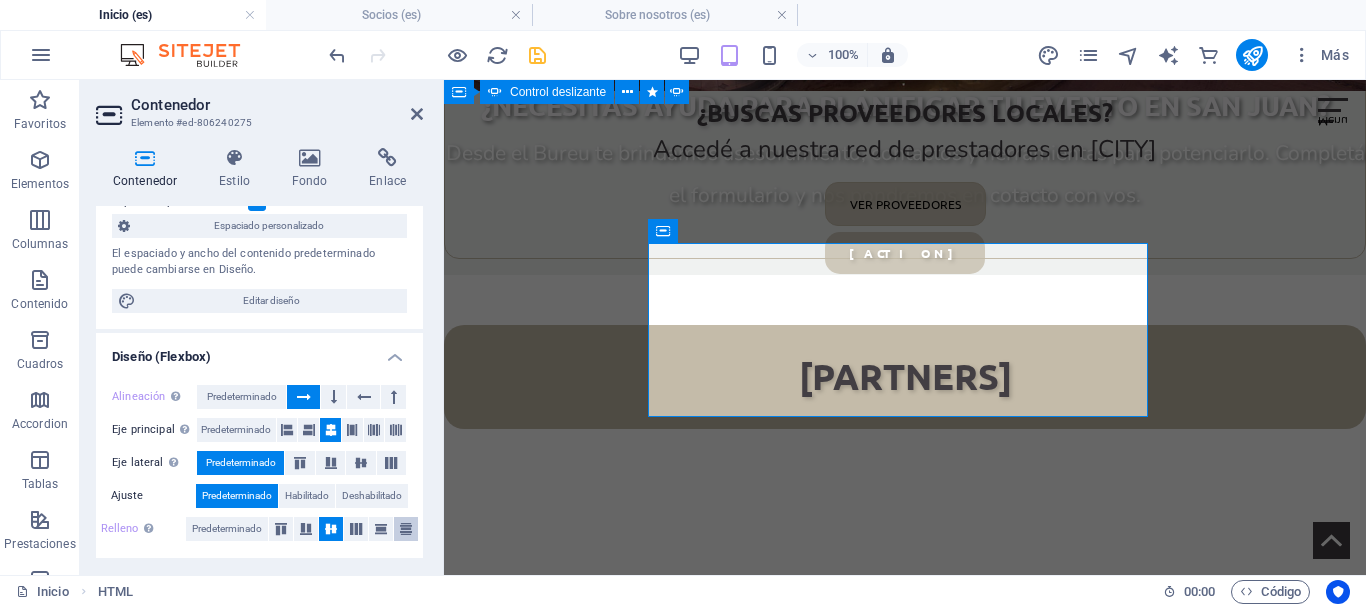 click at bounding box center [406, 529] 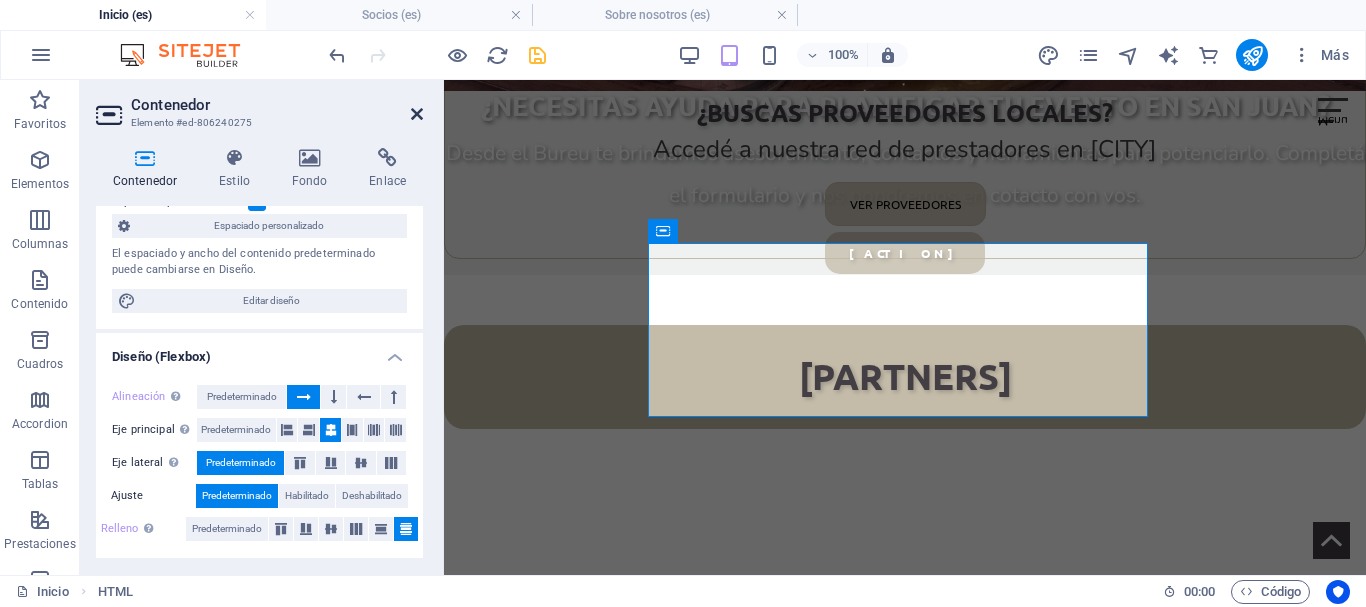 click at bounding box center [417, 114] 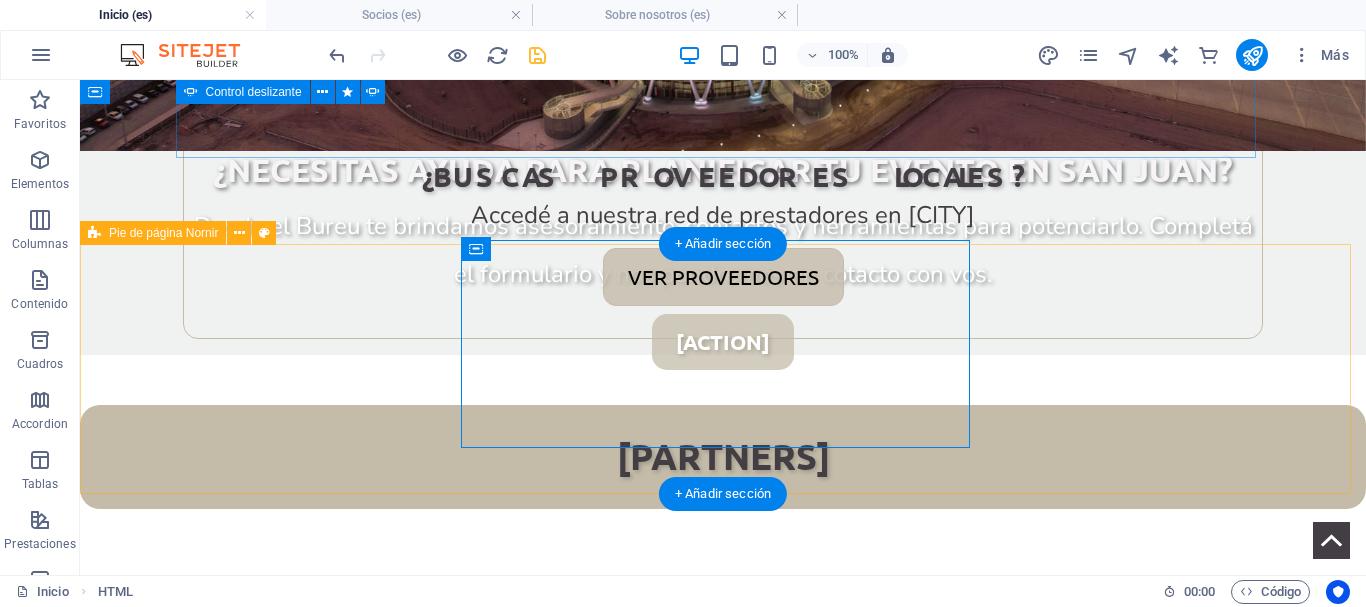 scroll, scrollTop: 3773, scrollLeft: 0, axis: vertical 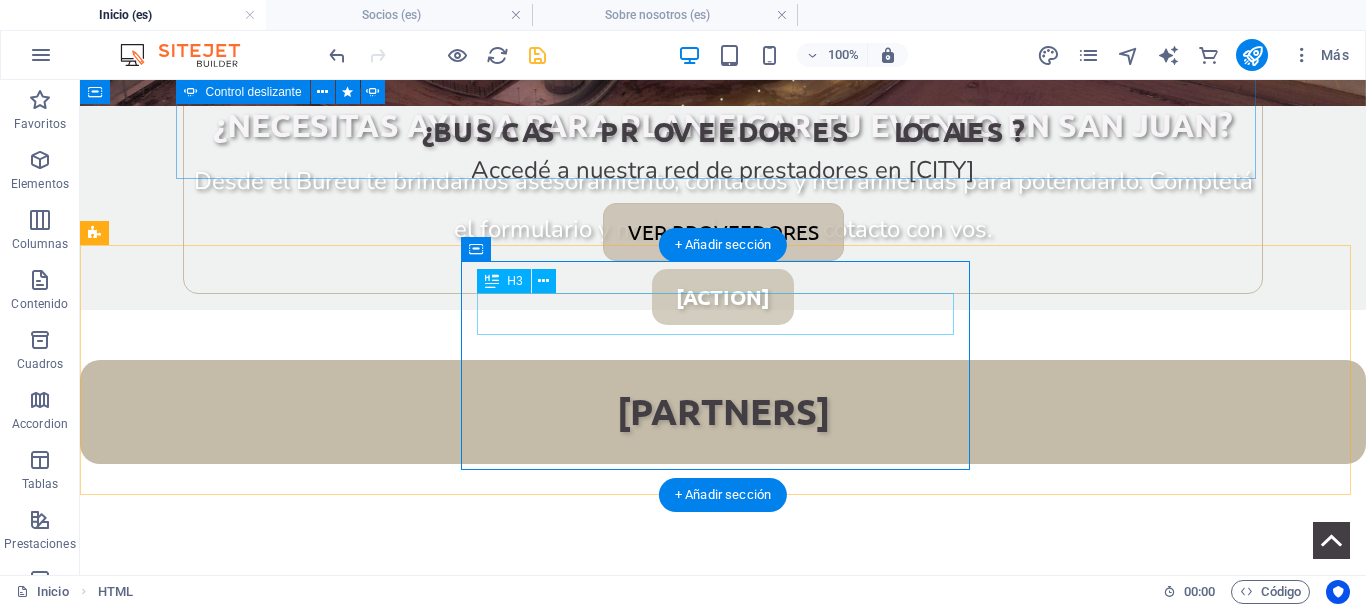 click on "Contacto" at bounding box center (723, 3830) 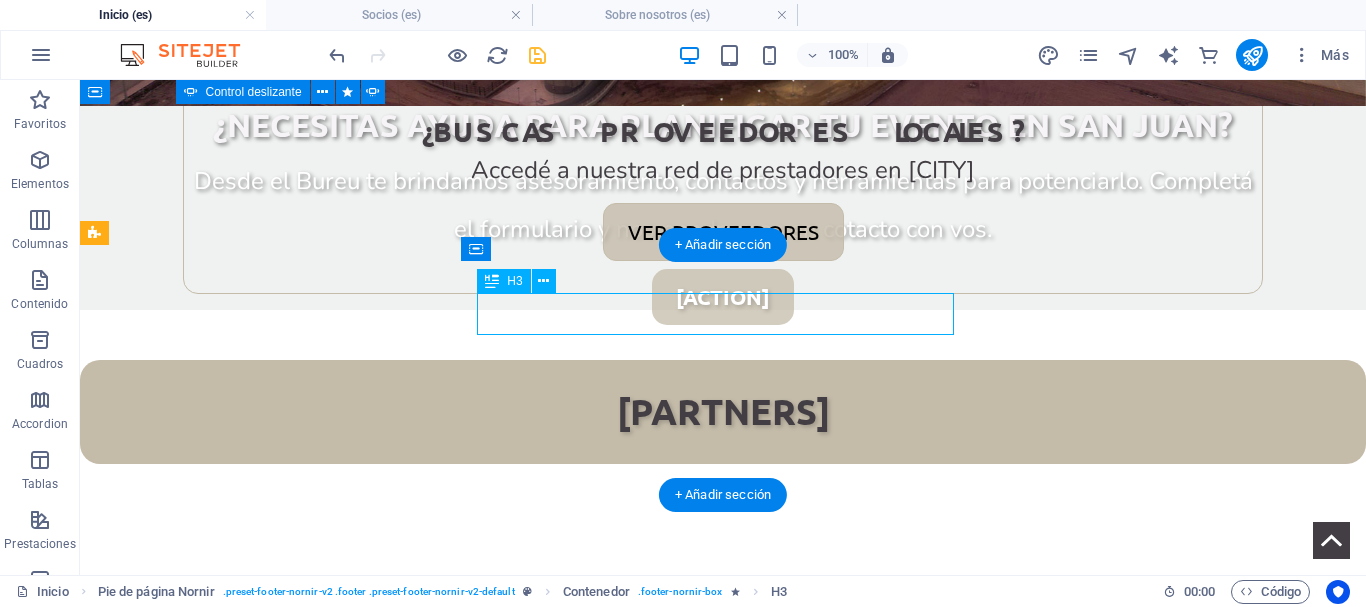 click on "Contacto" at bounding box center [723, 3830] 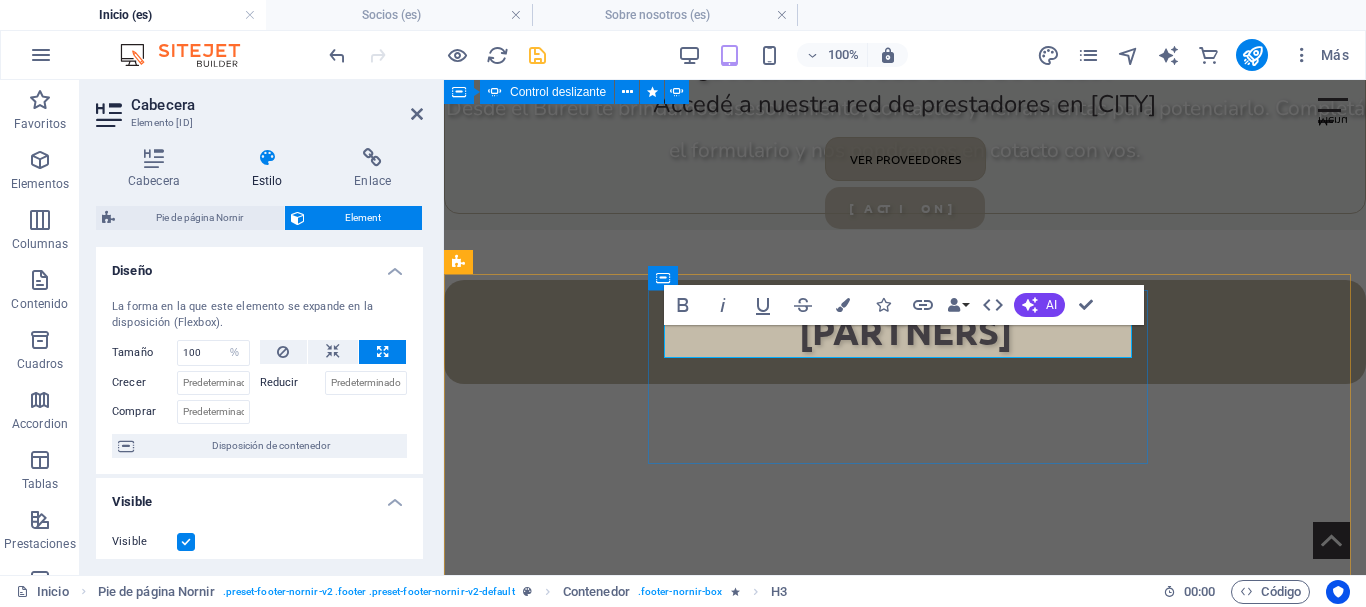 scroll, scrollTop: 3710, scrollLeft: 0, axis: vertical 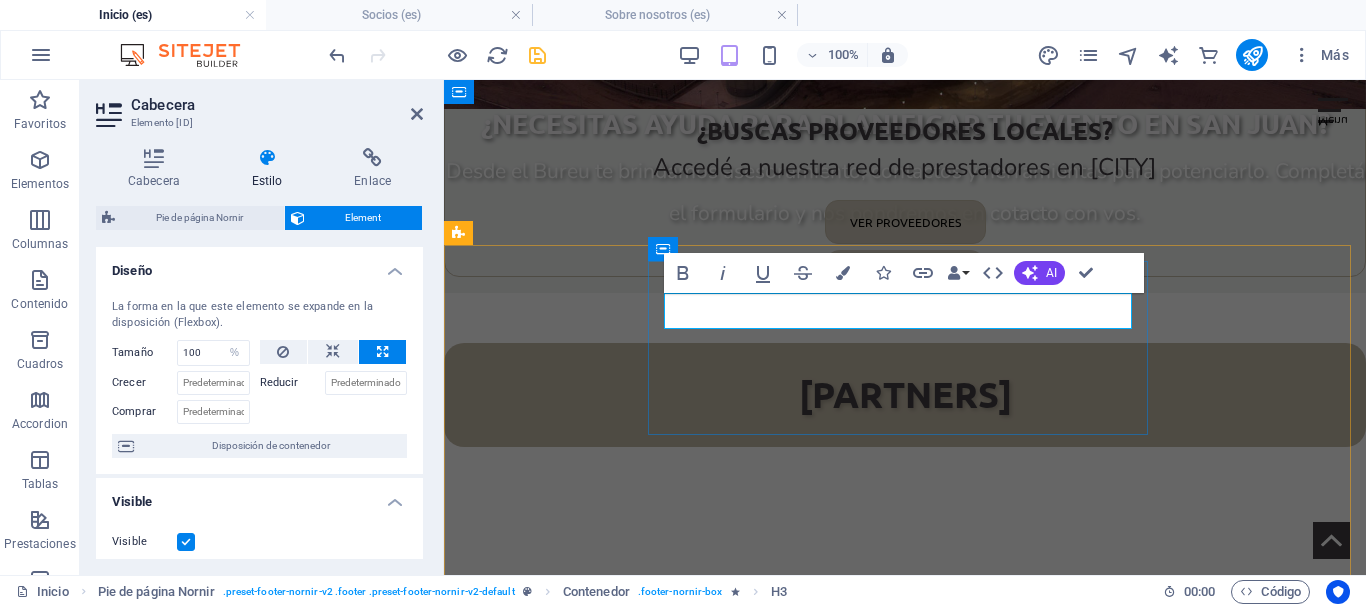 click on "Contacto" at bounding box center (694, 3810) 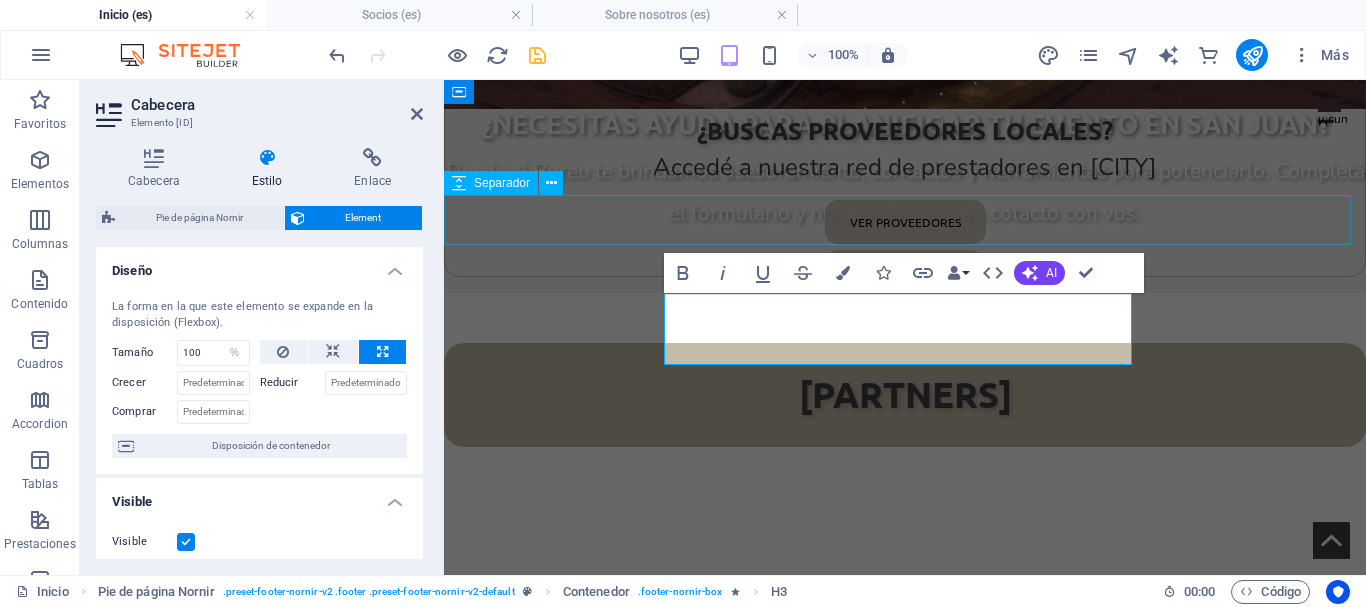 click at bounding box center (905, 3719) 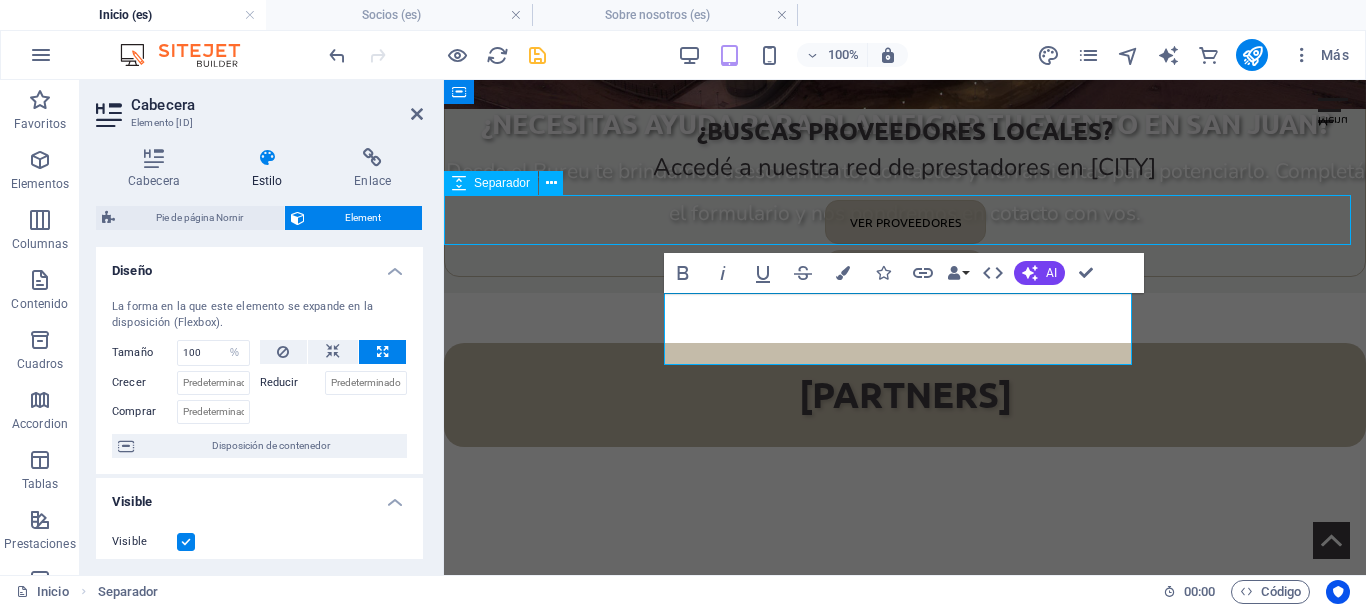 scroll, scrollTop: 3755, scrollLeft: 0, axis: vertical 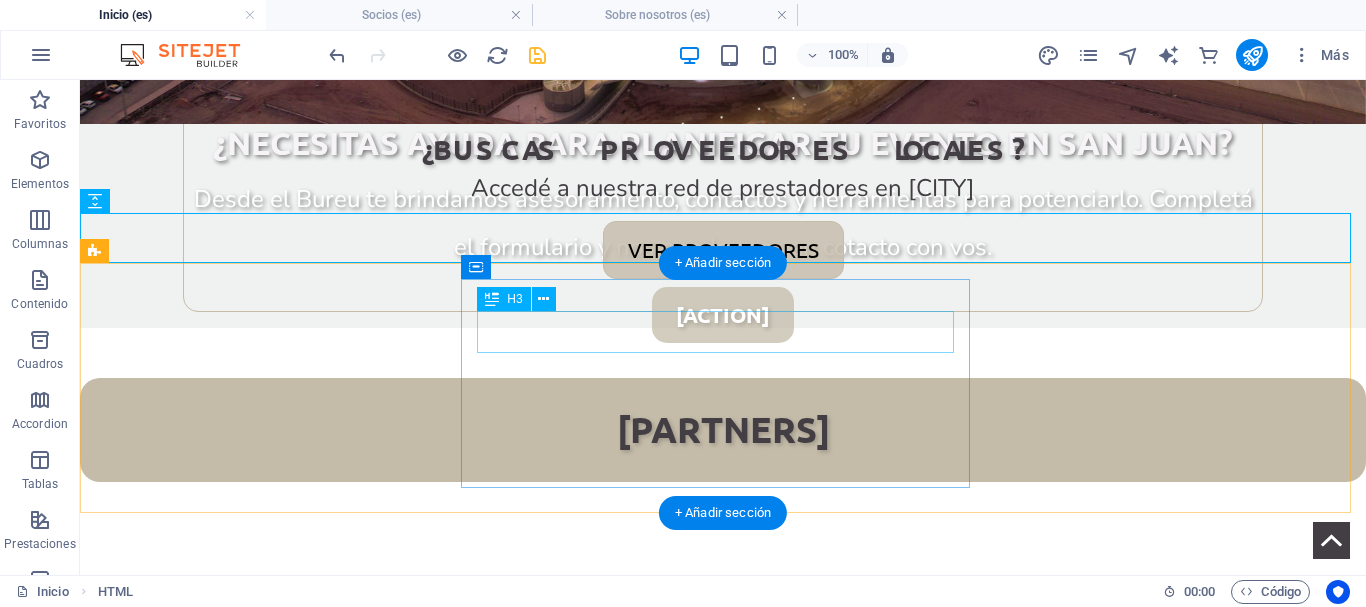 click on "Contacto" at bounding box center [723, 3848] 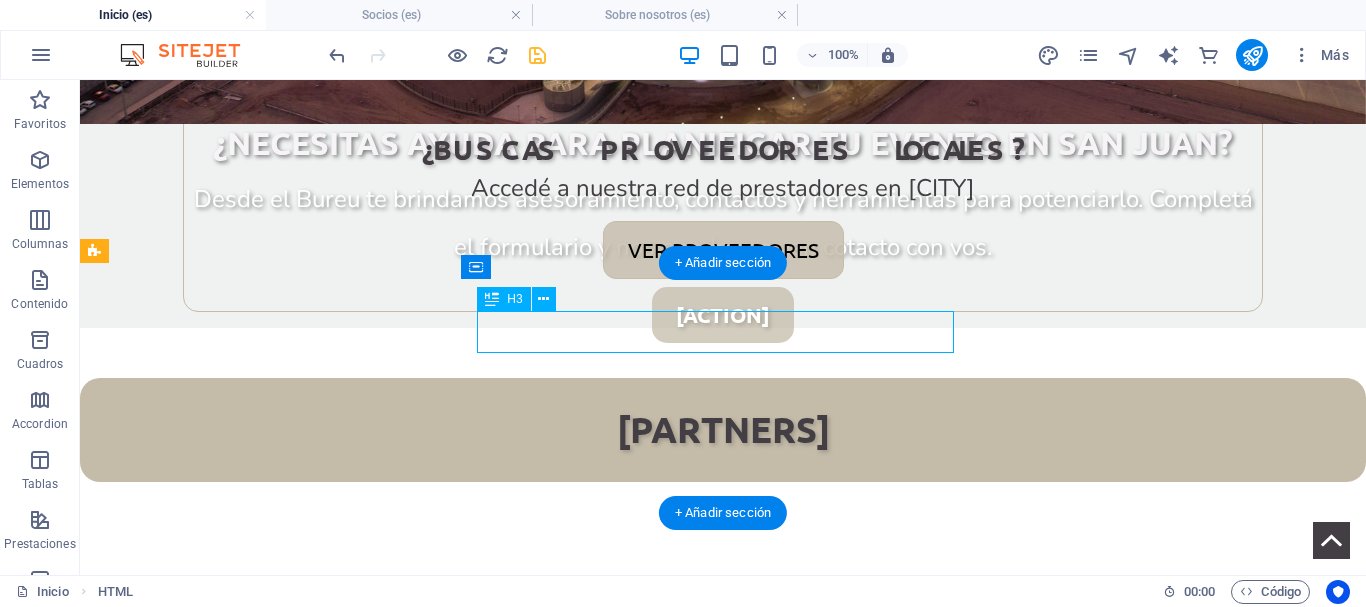 click on "Contacto" at bounding box center (723, 3848) 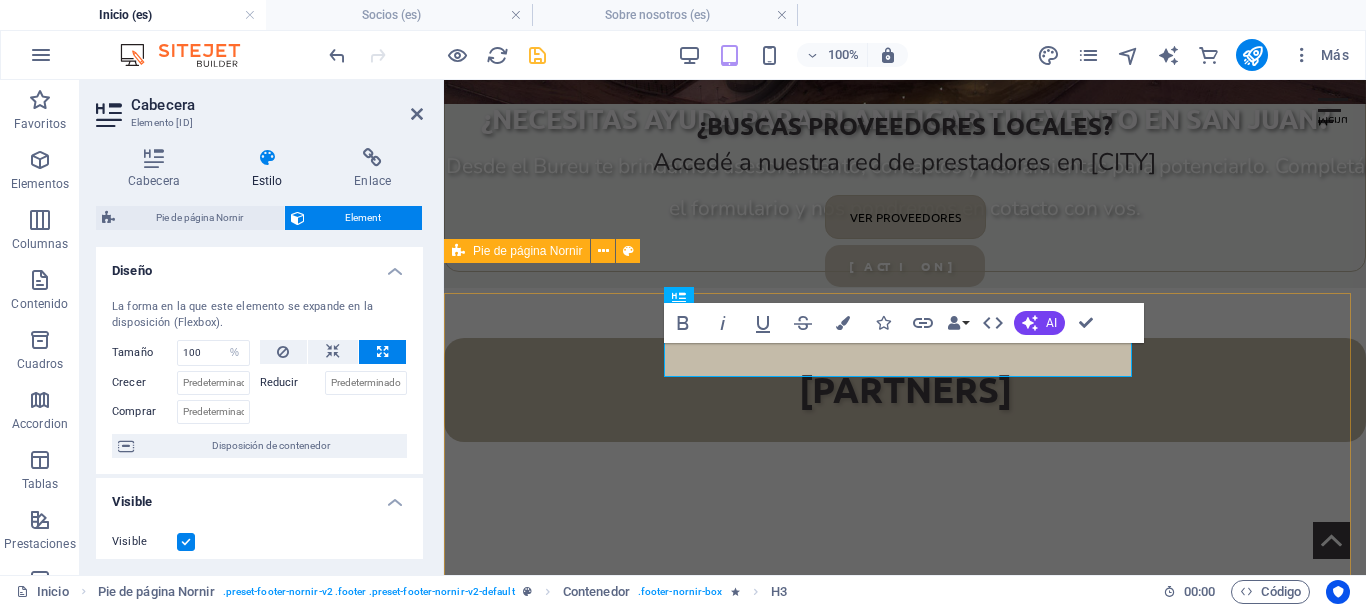 scroll, scrollTop: 3692, scrollLeft: 0, axis: vertical 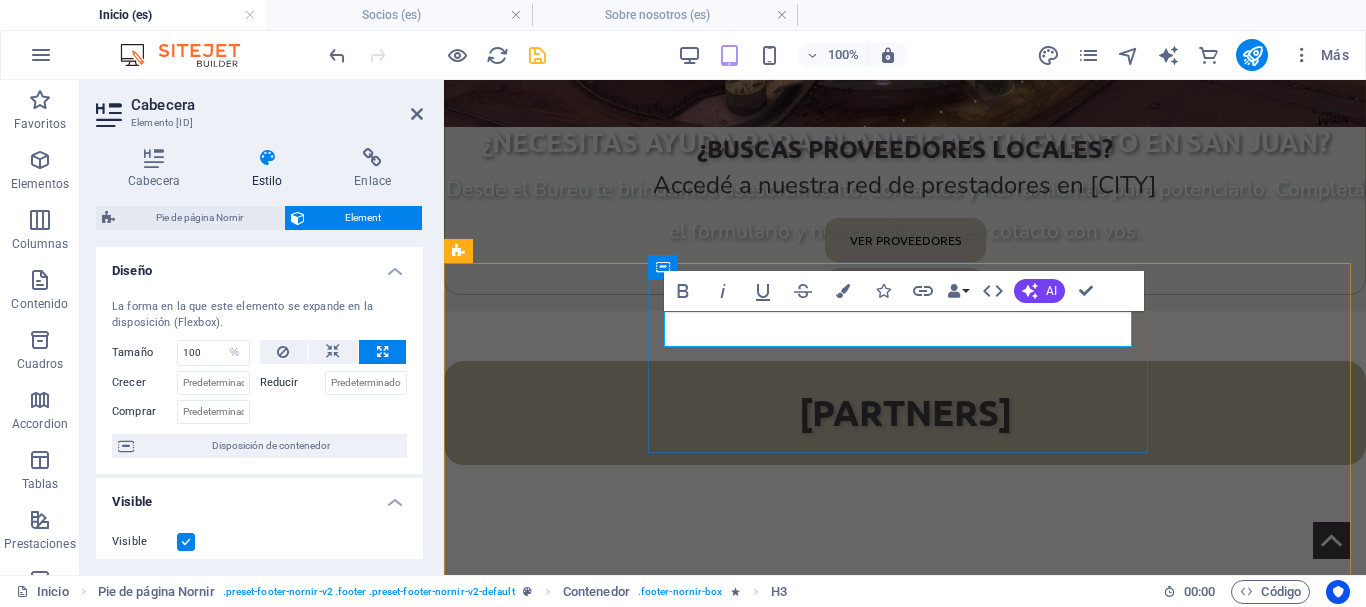 click on "Contacto" at bounding box center (694, 3828) 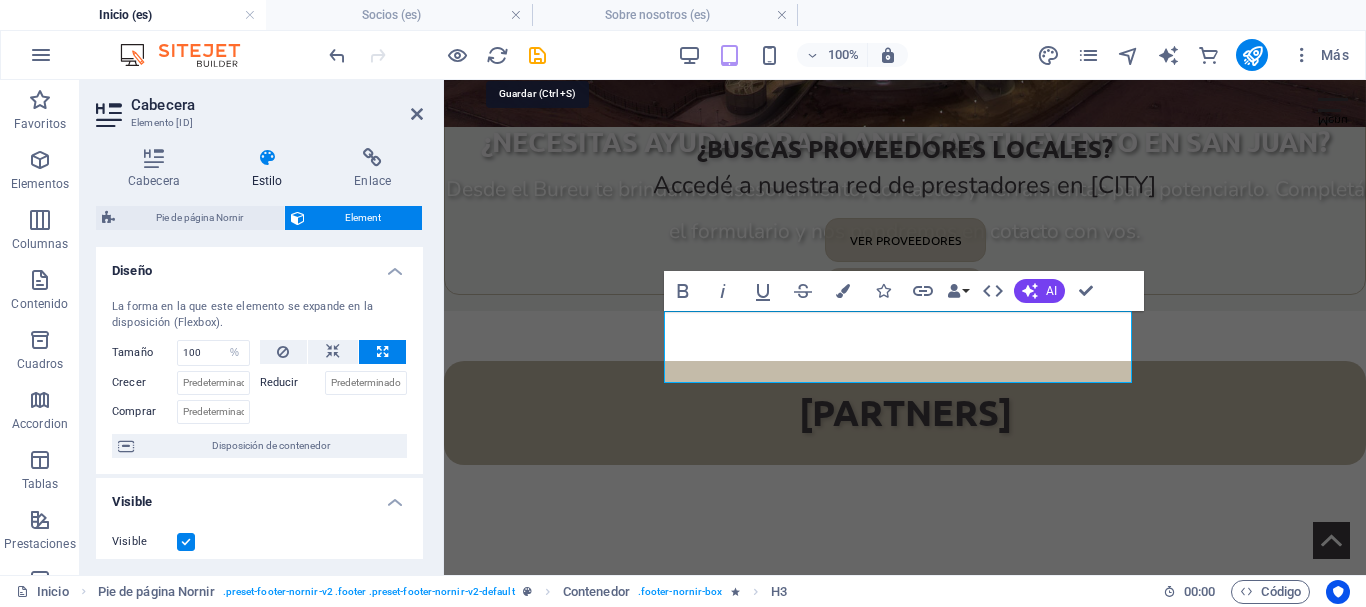 click at bounding box center [537, 55] 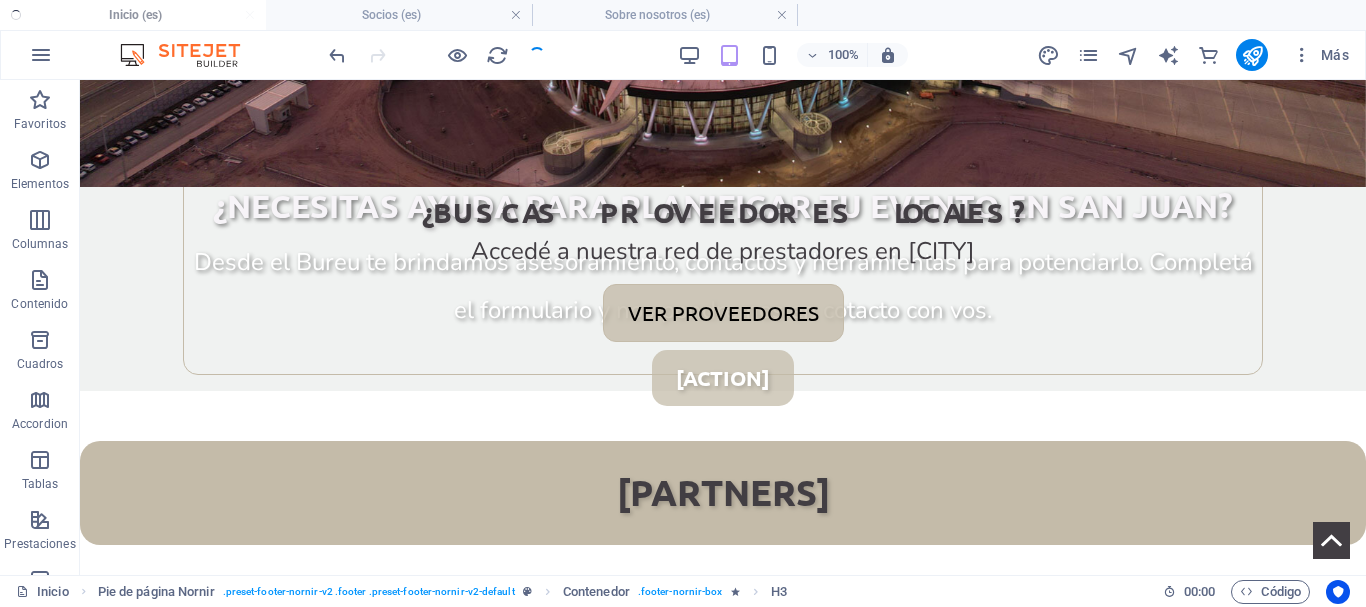 scroll, scrollTop: 3737, scrollLeft: 0, axis: vertical 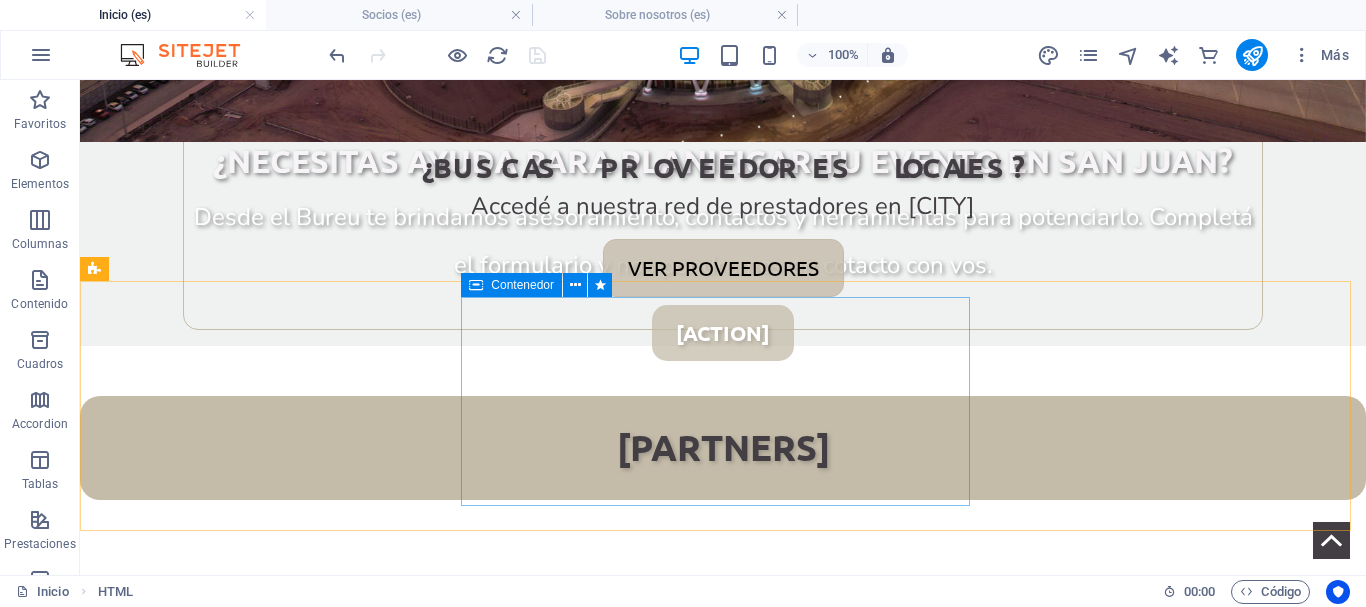 click on "Contenedor" at bounding box center [522, 285] 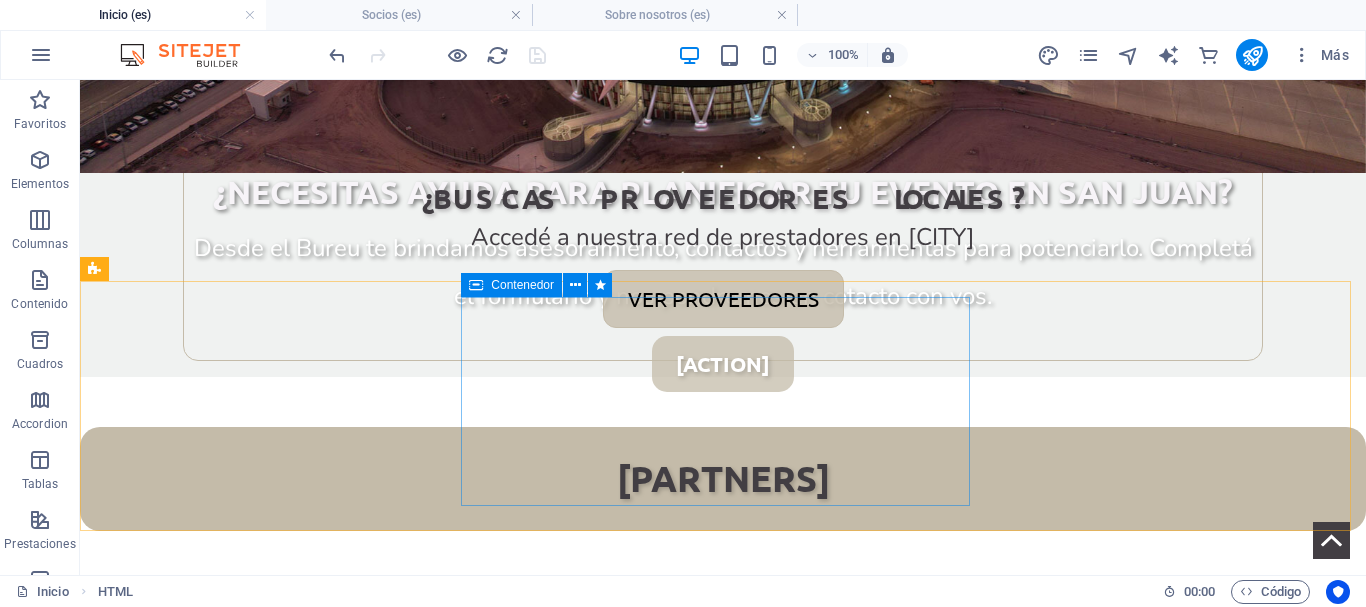 select on "px" 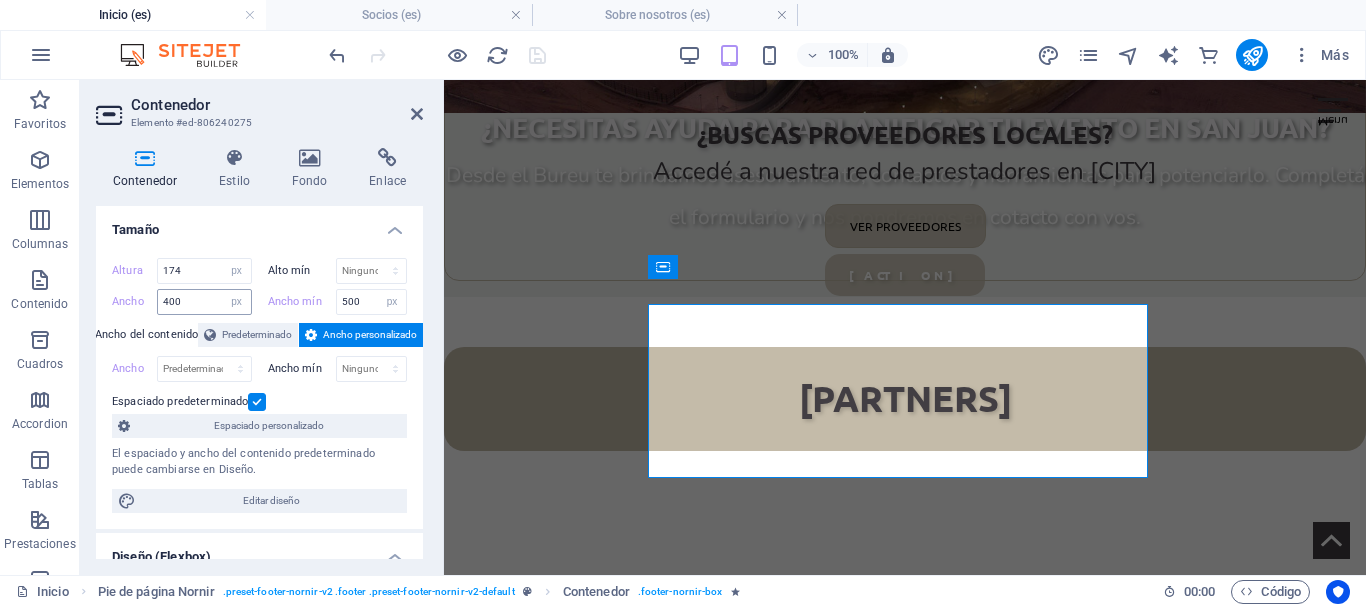 scroll, scrollTop: 3692, scrollLeft: 0, axis: vertical 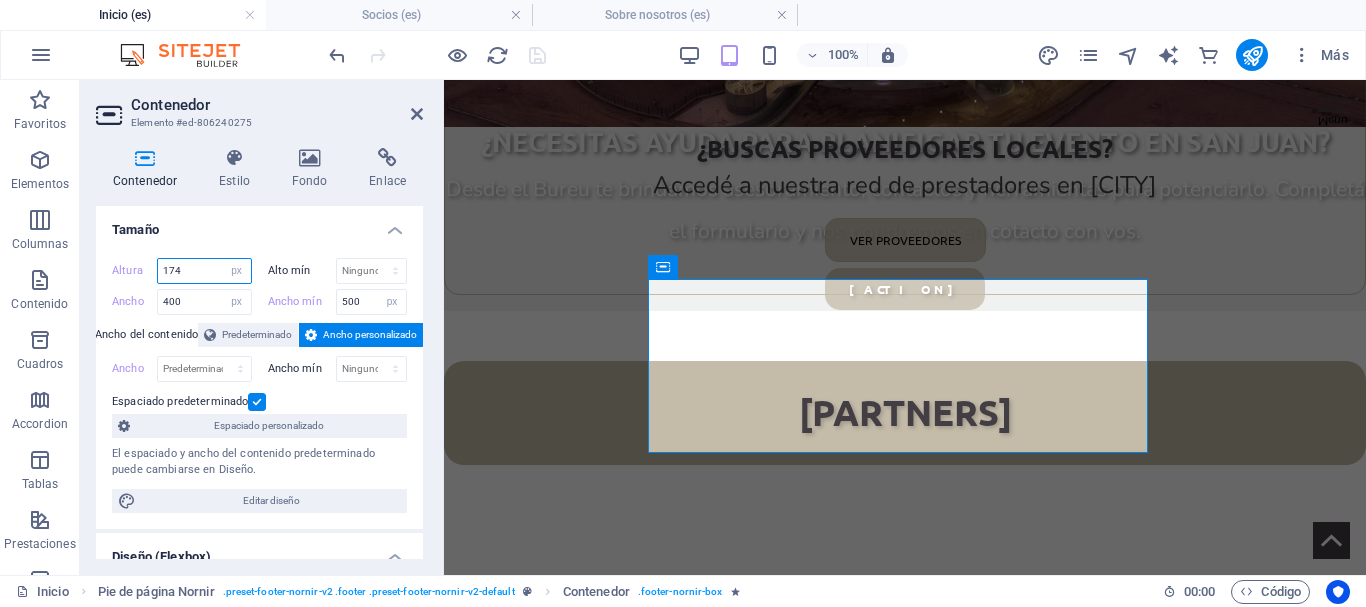 click on "174" at bounding box center [204, 271] 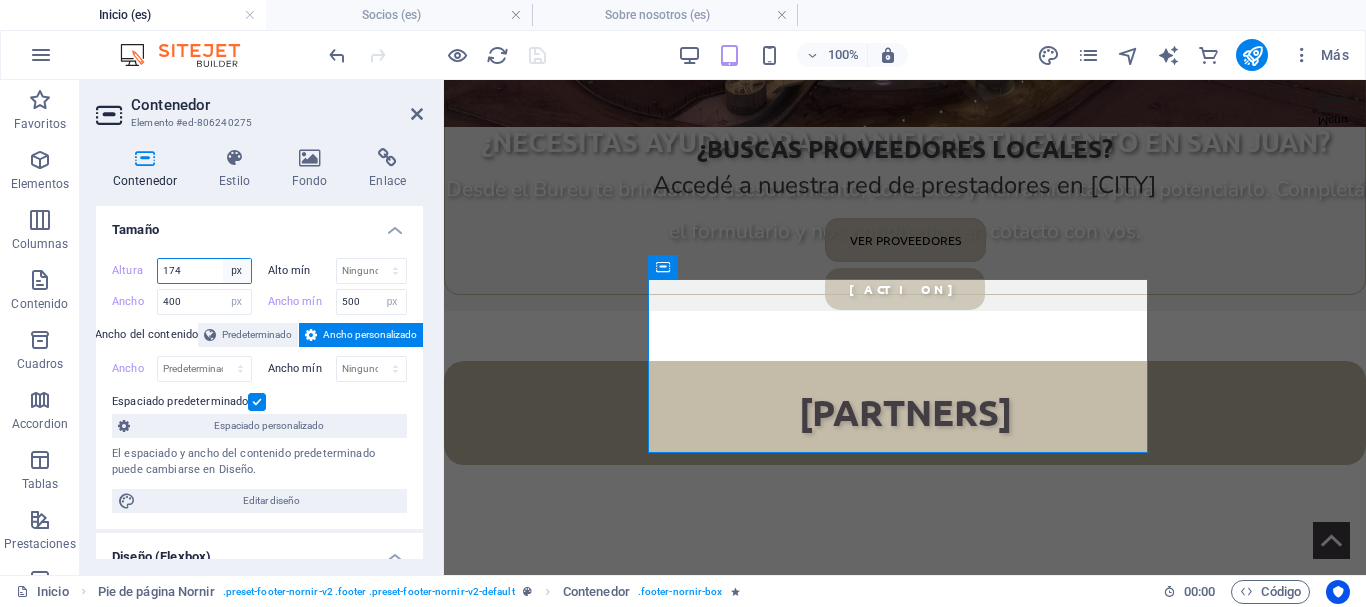 click on "Predeterminado px rem % vh vw" at bounding box center (237, 271) 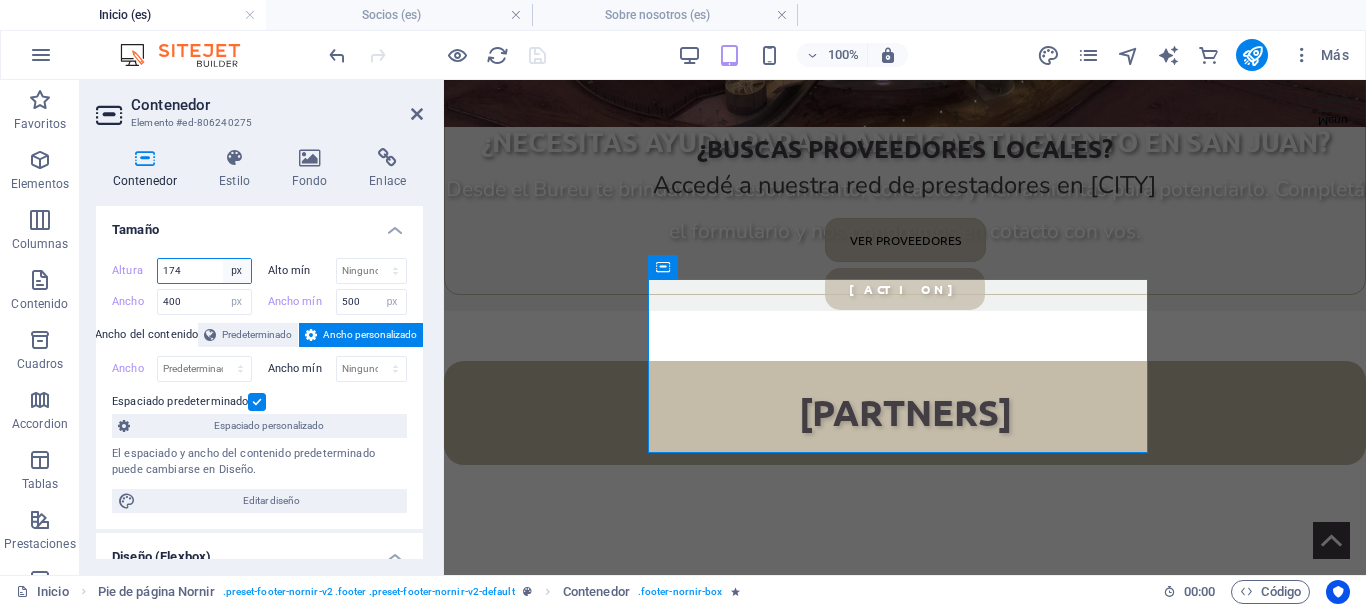 select on "%" 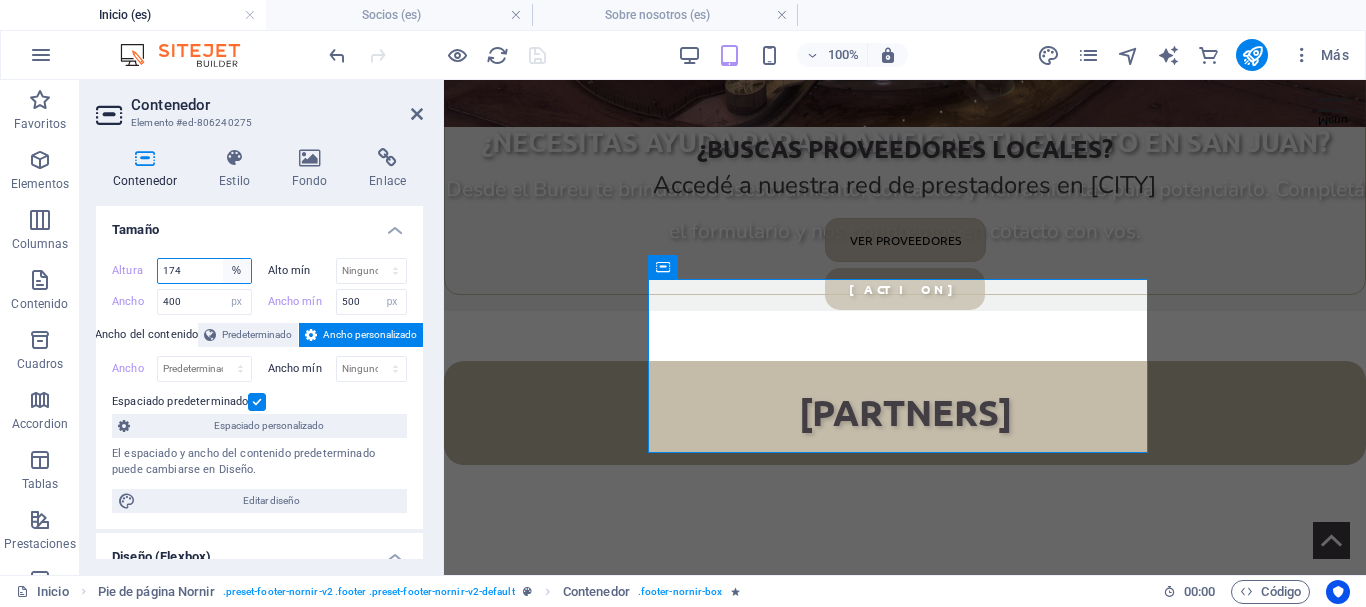 click on "Predeterminado px rem % vh vw" at bounding box center [237, 271] 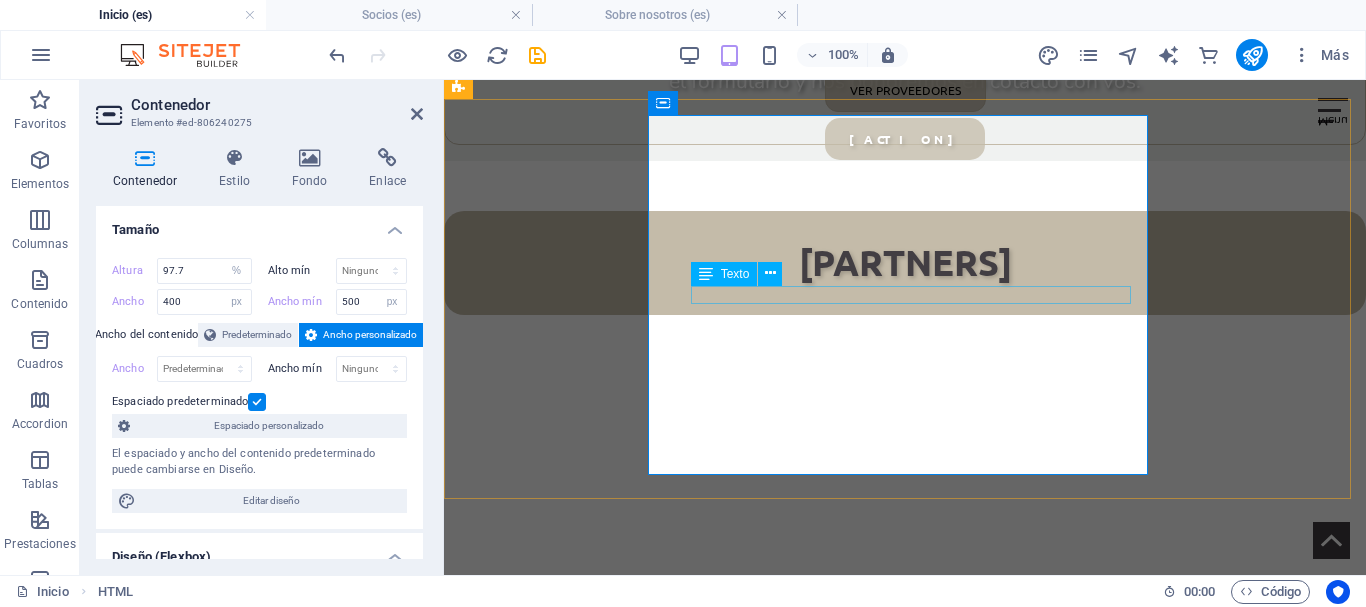 scroll, scrollTop: 3892, scrollLeft: 0, axis: vertical 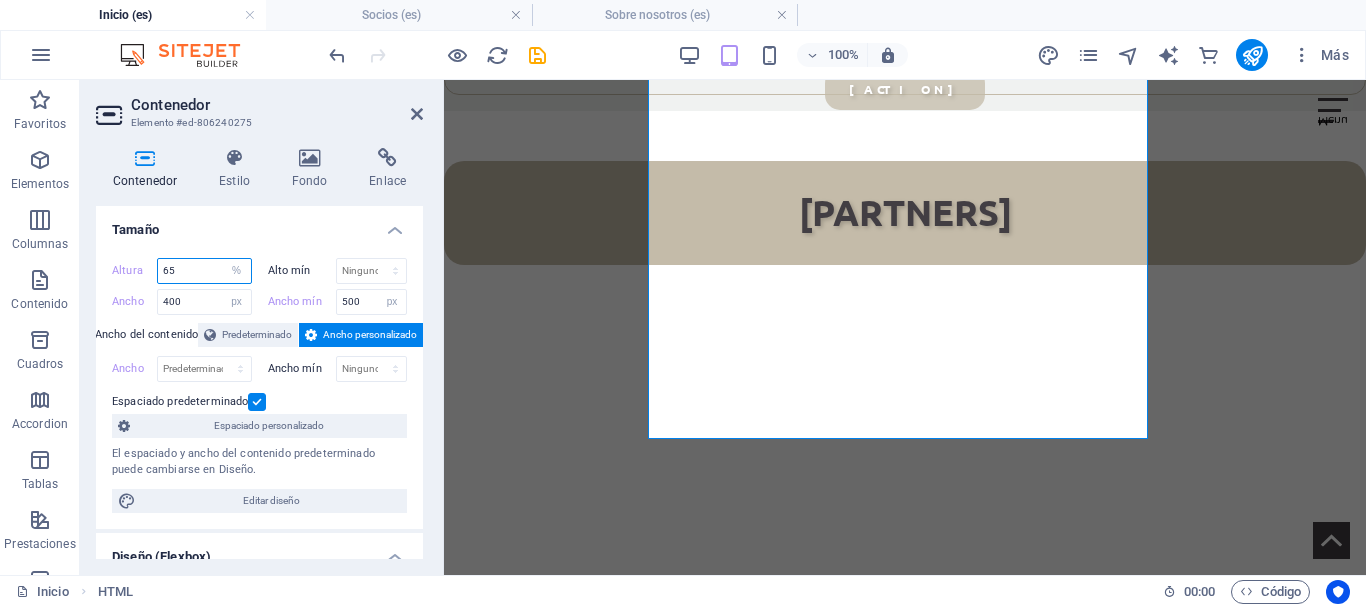 type on "65" 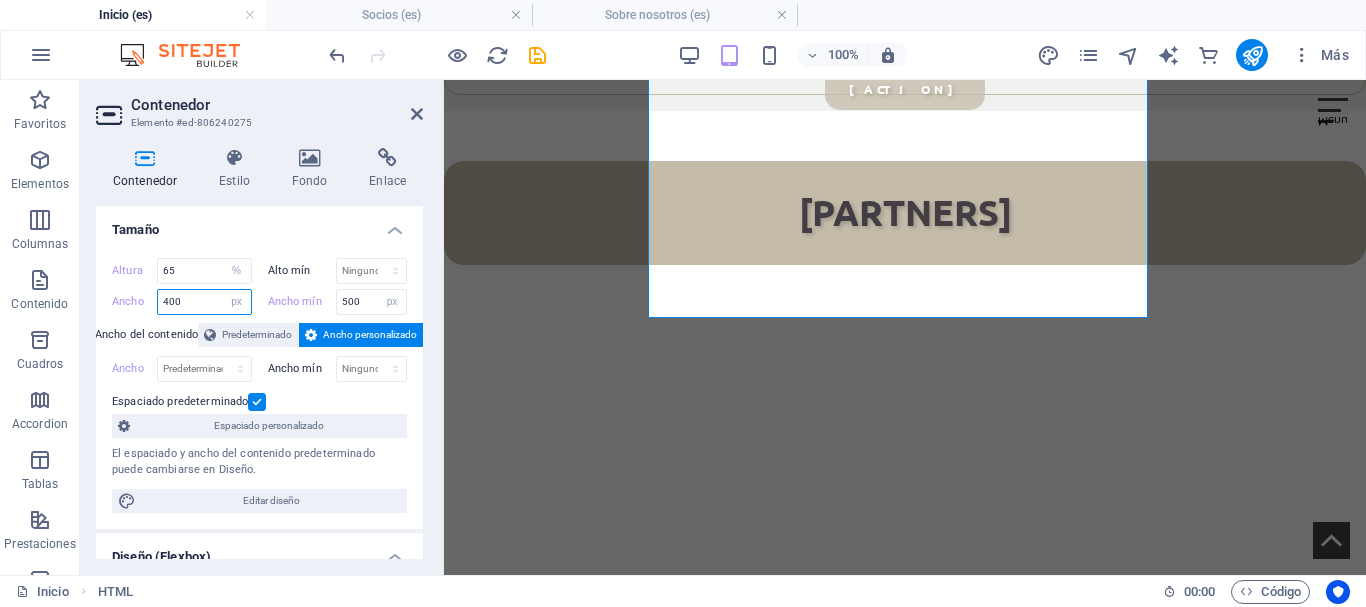 click on "400" at bounding box center (204, 302) 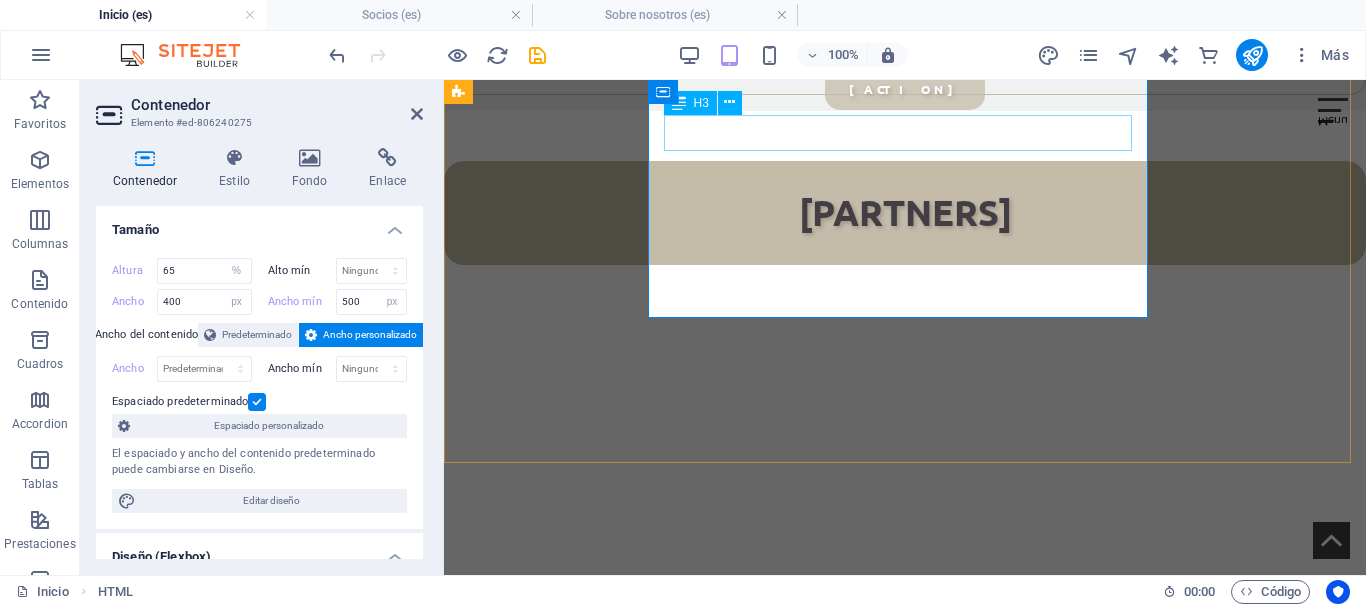click on "Contacto" at bounding box center (694, 3628) 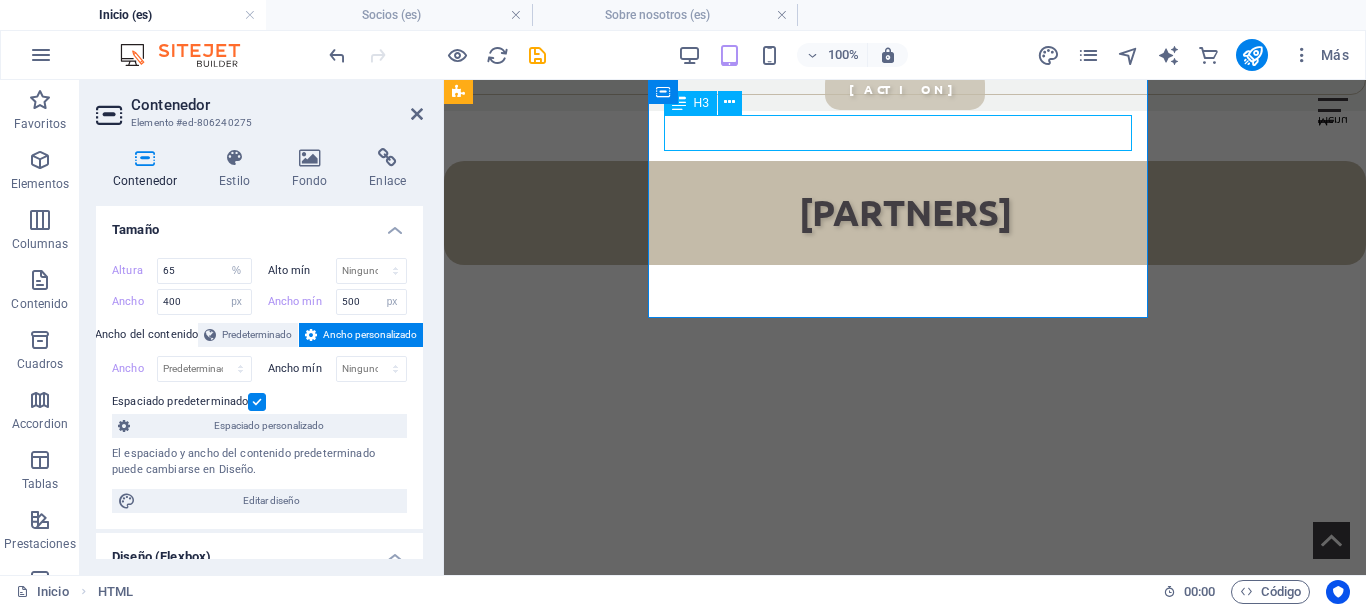 click on "Contacto" at bounding box center [694, 3628] 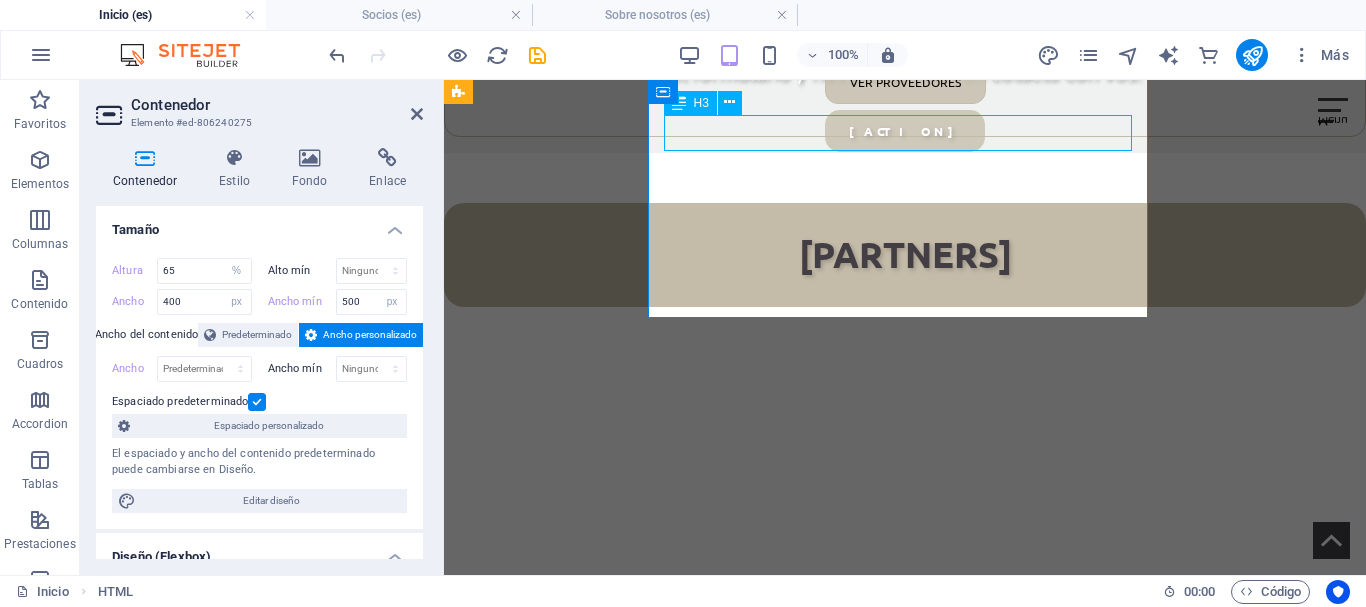 select on "%" 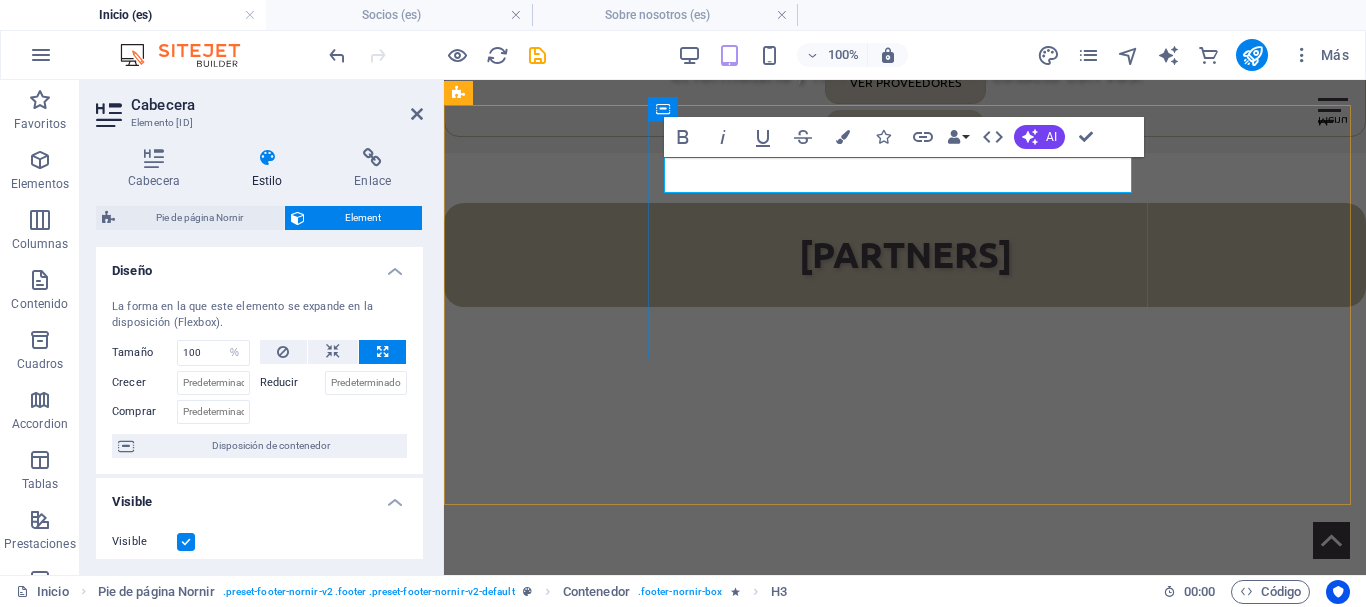 click on "Contacto" at bounding box center [694, 3670] 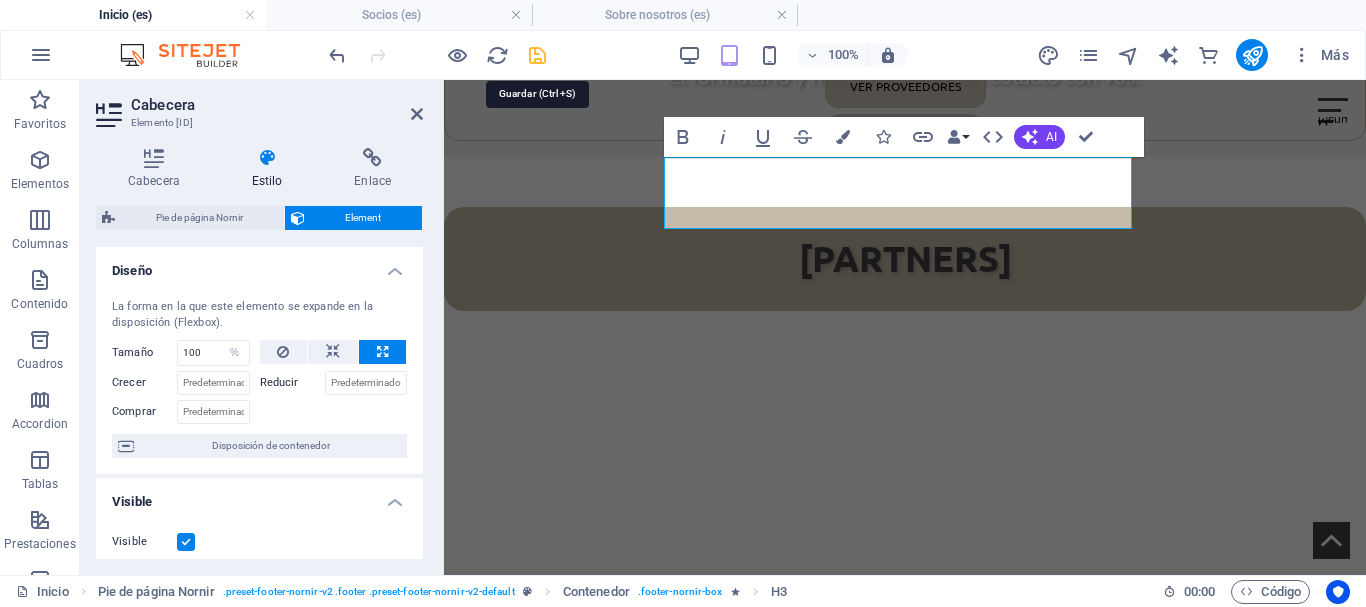 click at bounding box center (537, 55) 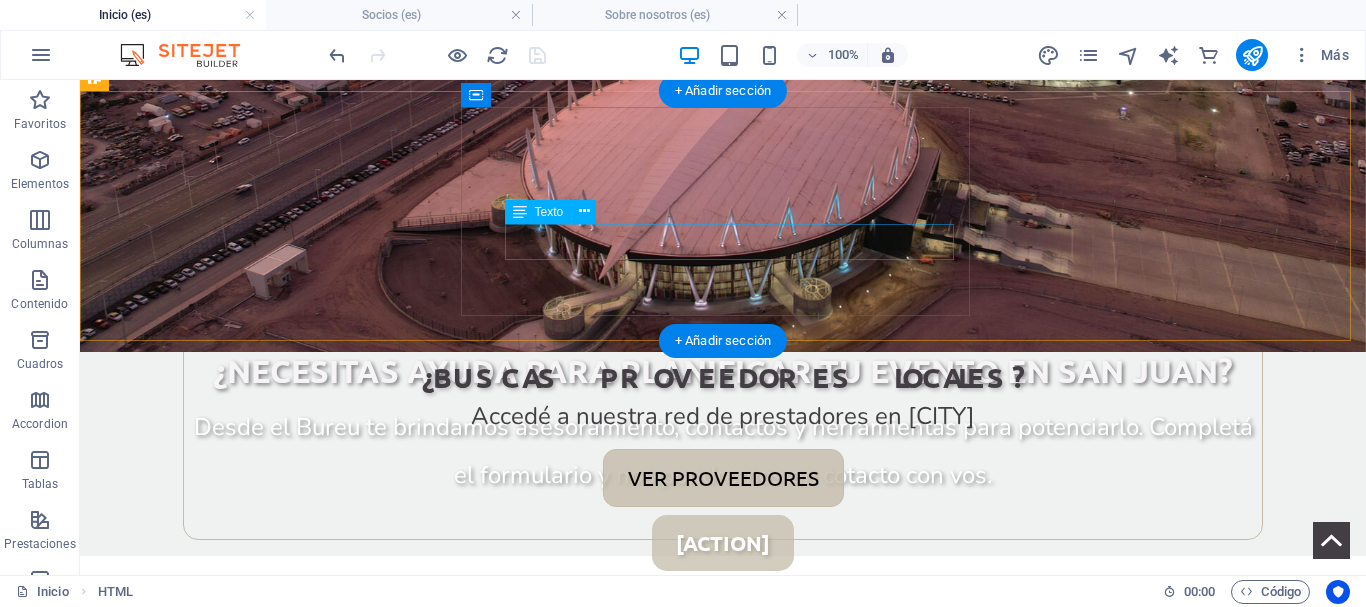 scroll, scrollTop: 3927, scrollLeft: 0, axis: vertical 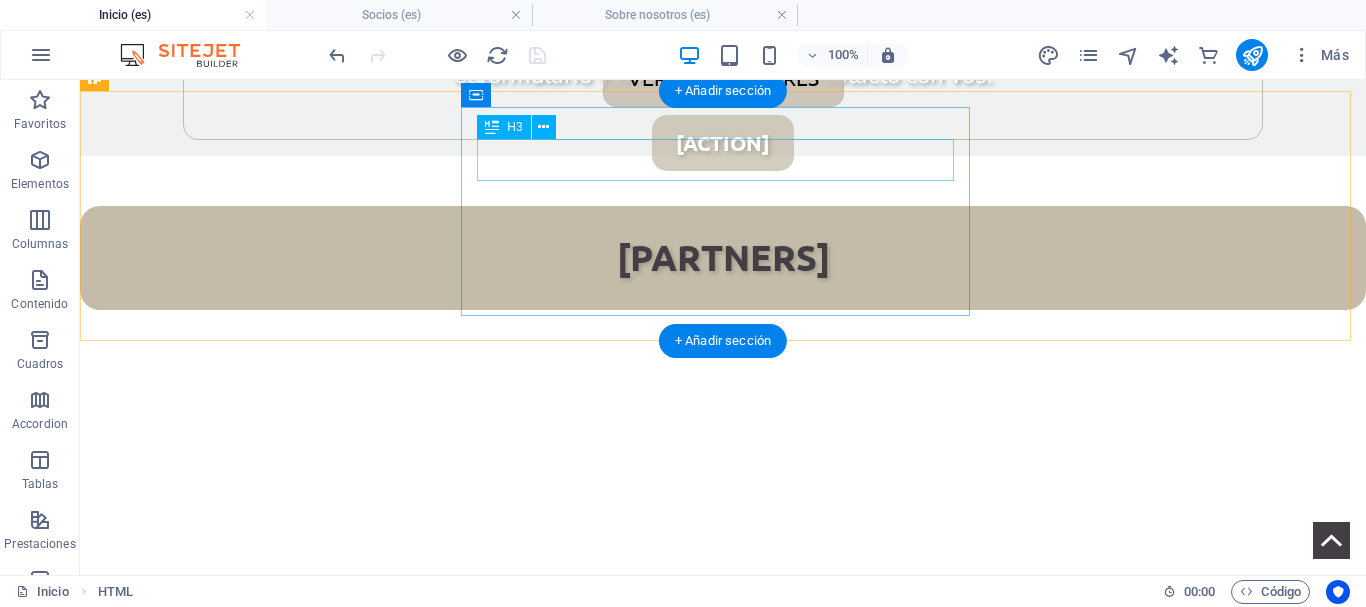 click on "Contacto" at bounding box center [723, 3676] 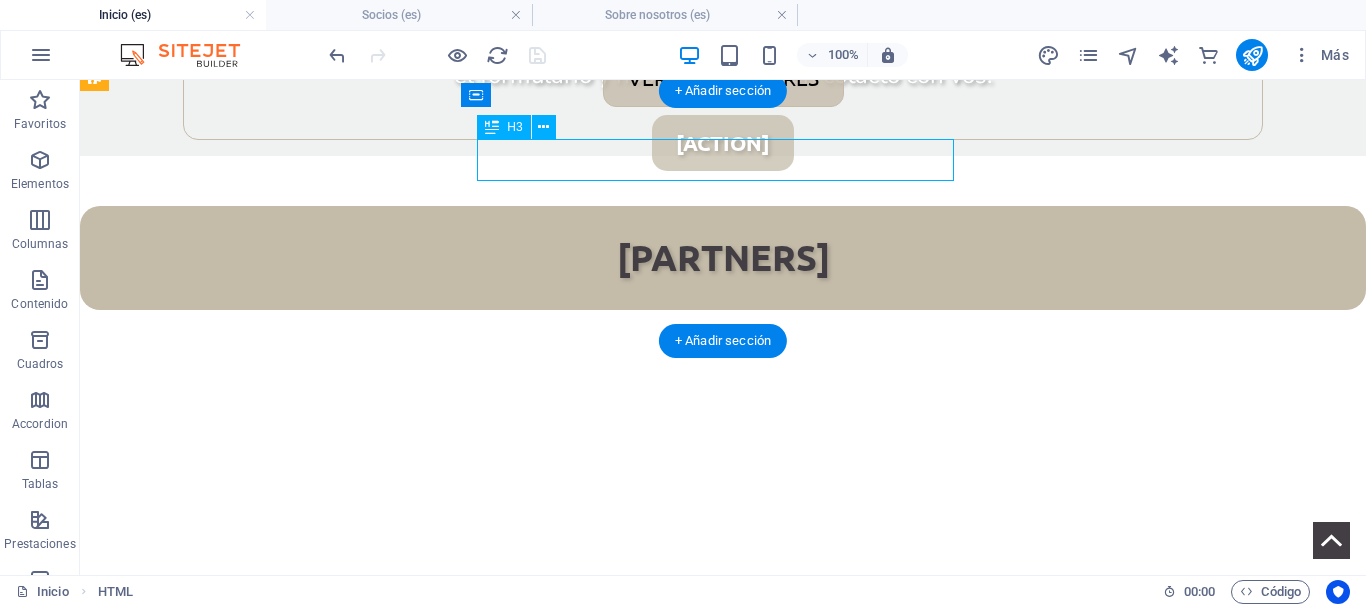 click on "Contacto" at bounding box center (723, 3676) 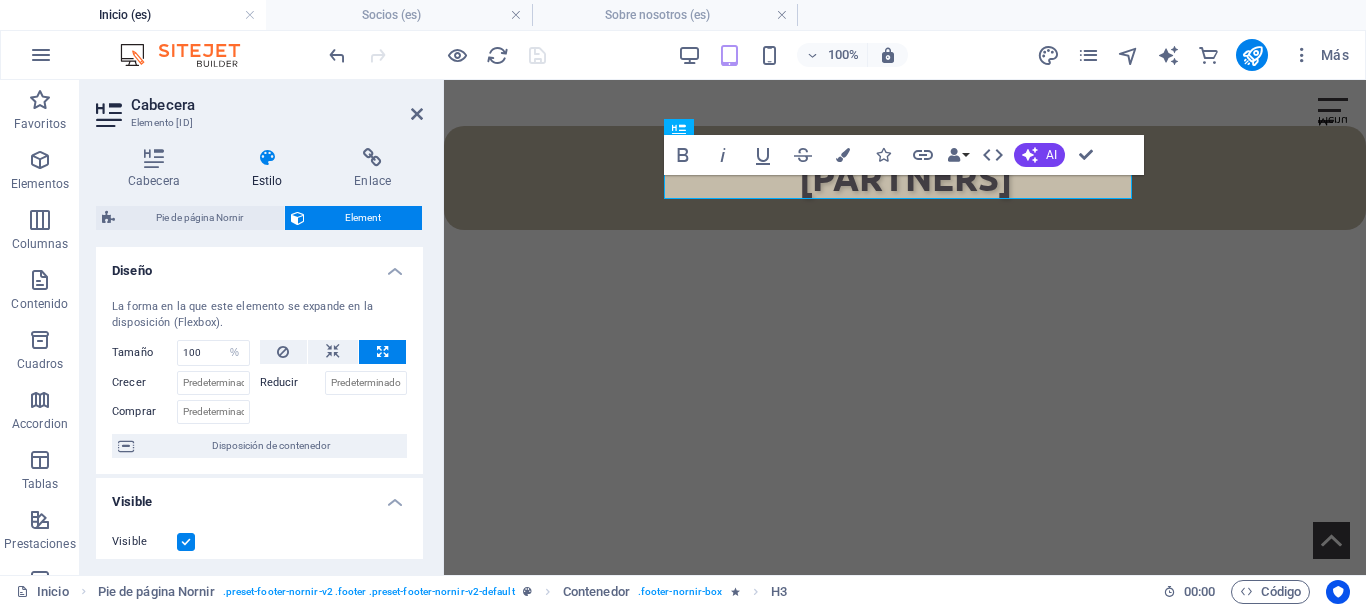 scroll, scrollTop: 3864, scrollLeft: 0, axis: vertical 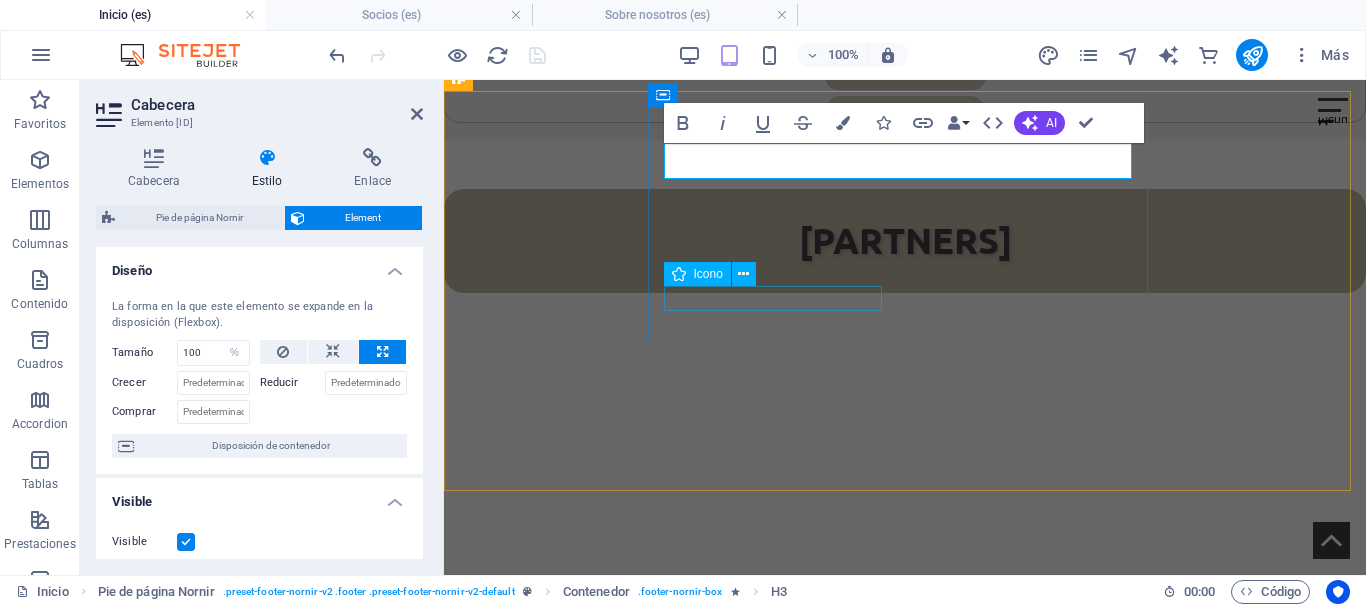 click at bounding box center [694, 3819] 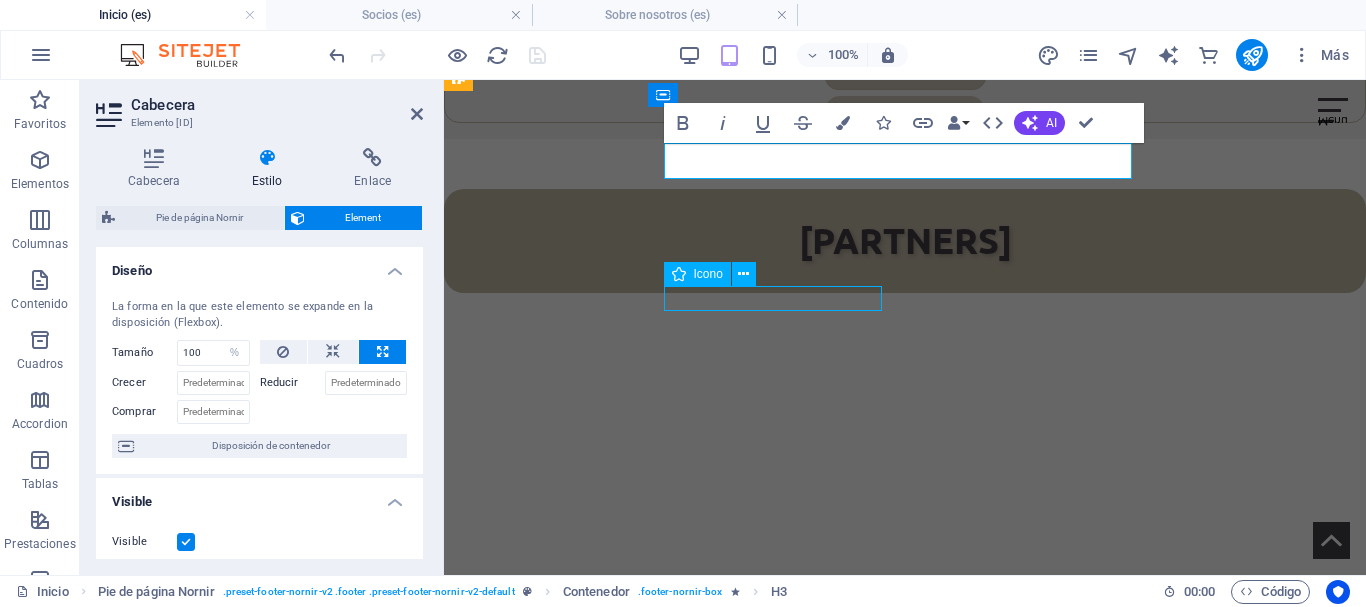click at bounding box center (694, 3819) 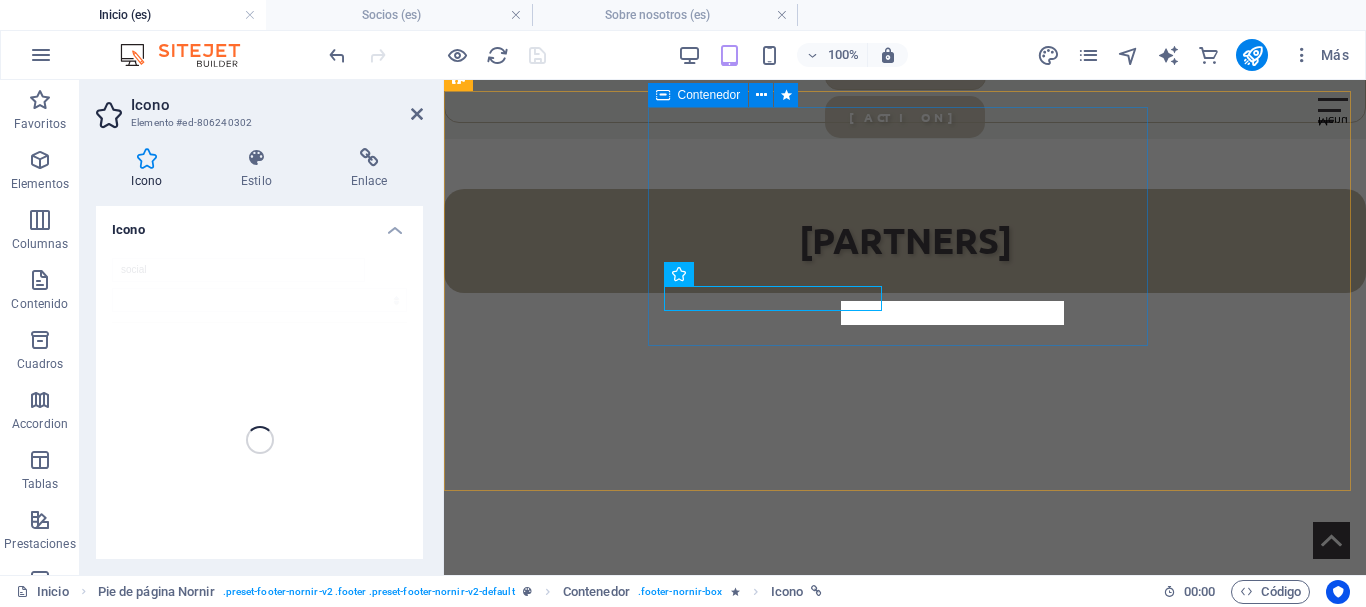 click on "Contacto" at bounding box center [694, 3656] 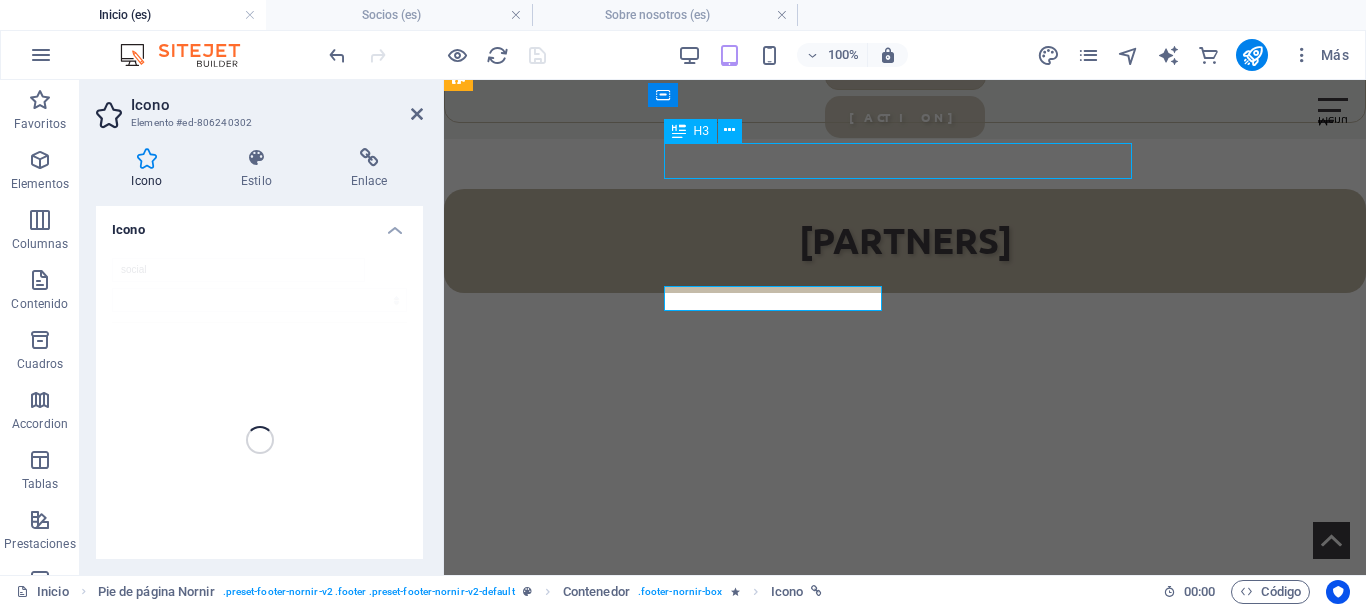 click on "Contacto" at bounding box center (694, 3656) 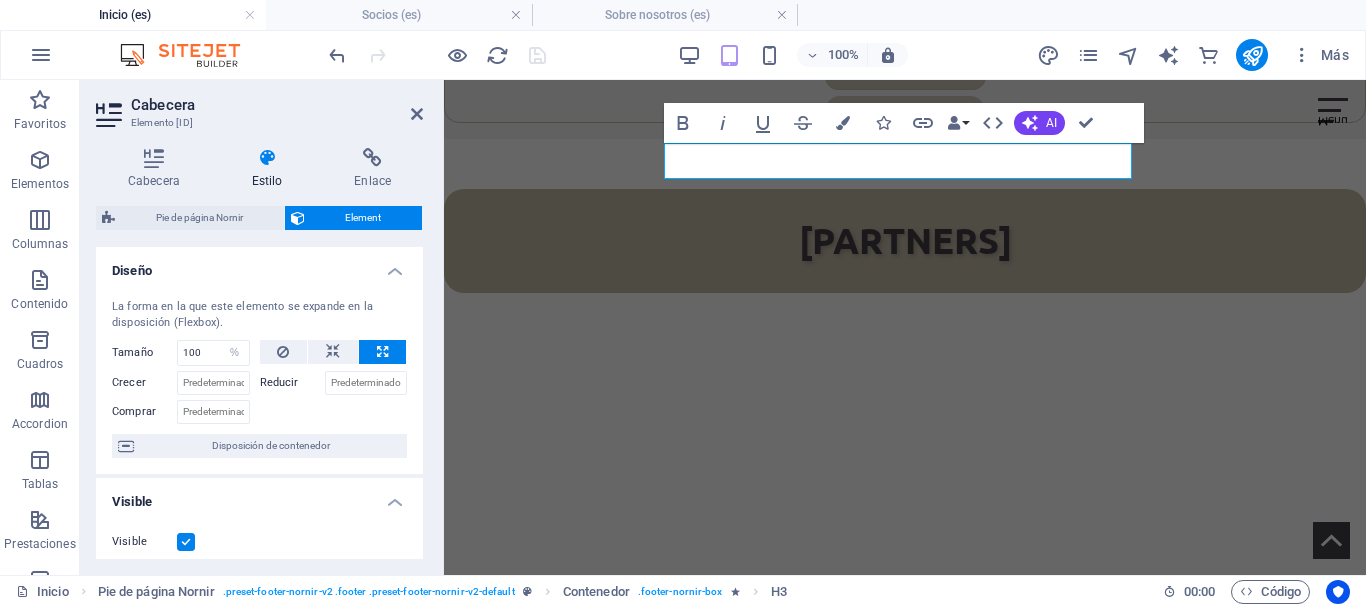 click on "Bold Italic Underline Strikethrough Colors Icons Link Data Bindings Empresa Nombre Apellidos Calle Código postal Ciudad Email Teléfono Móvil Fax Campo personalizado 1 Campo personalizado 2 Campo personalizado 3 Campo personalizado 4 Campo personalizado 5 Campo personalizado 6 HTML AI Mejorar Hacer más corto Hacer más largo Corregir ortografía y gramática Traducir a Español Generar texto Confirm (Ctrl+⏎)" at bounding box center [904, 123] 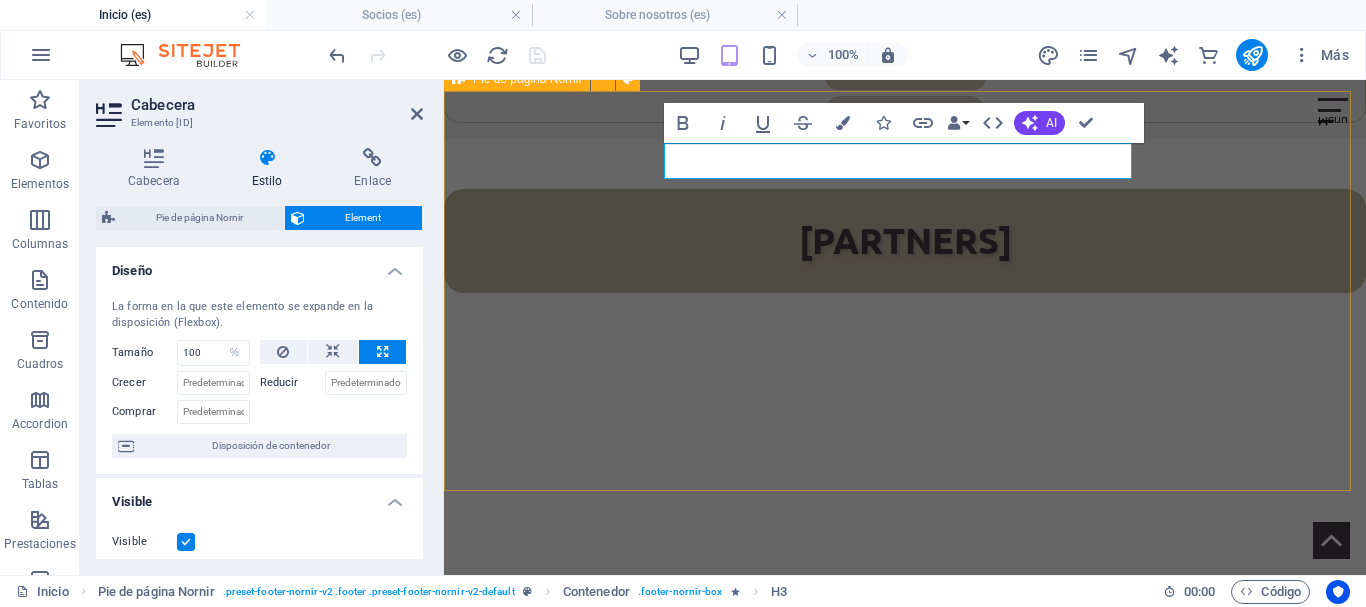 click on "Contacto AV. Ig. de la Roza 257 (oeste) 1er. Piso, San Juan, Argentina, 5400 bureau@bureau.sanjuan.tur.ar direccion@bureau.sanjuan.tur.ar" at bounding box center (905, 3790) 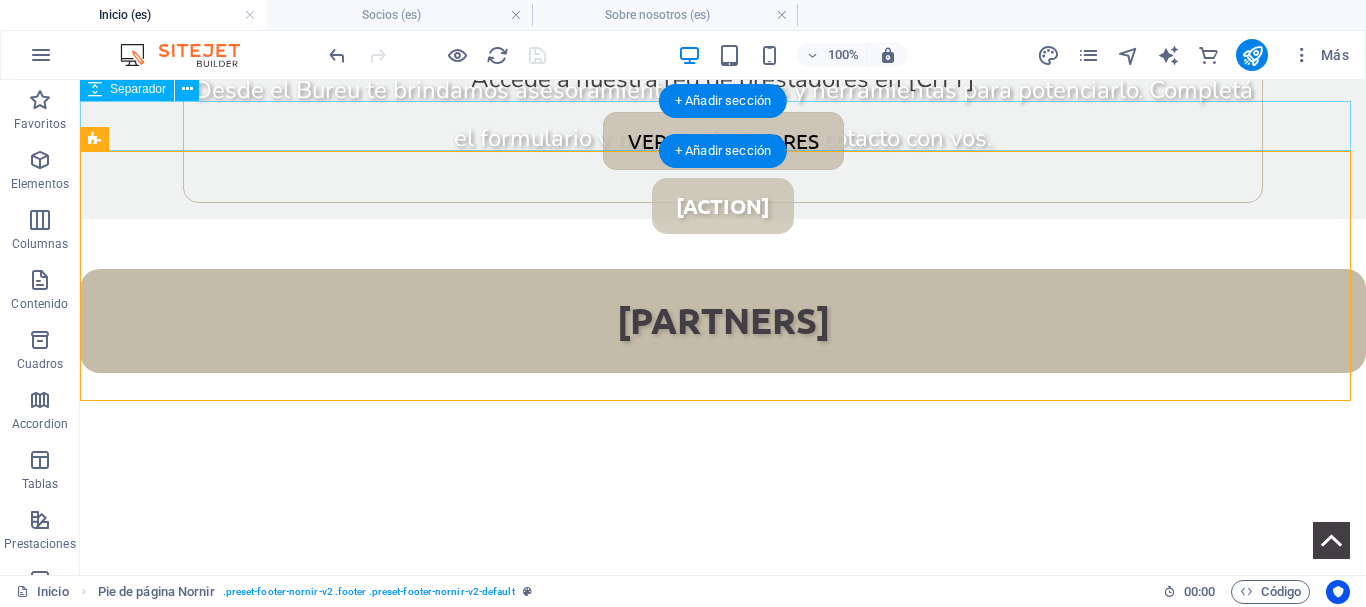 scroll, scrollTop: 3867, scrollLeft: 0, axis: vertical 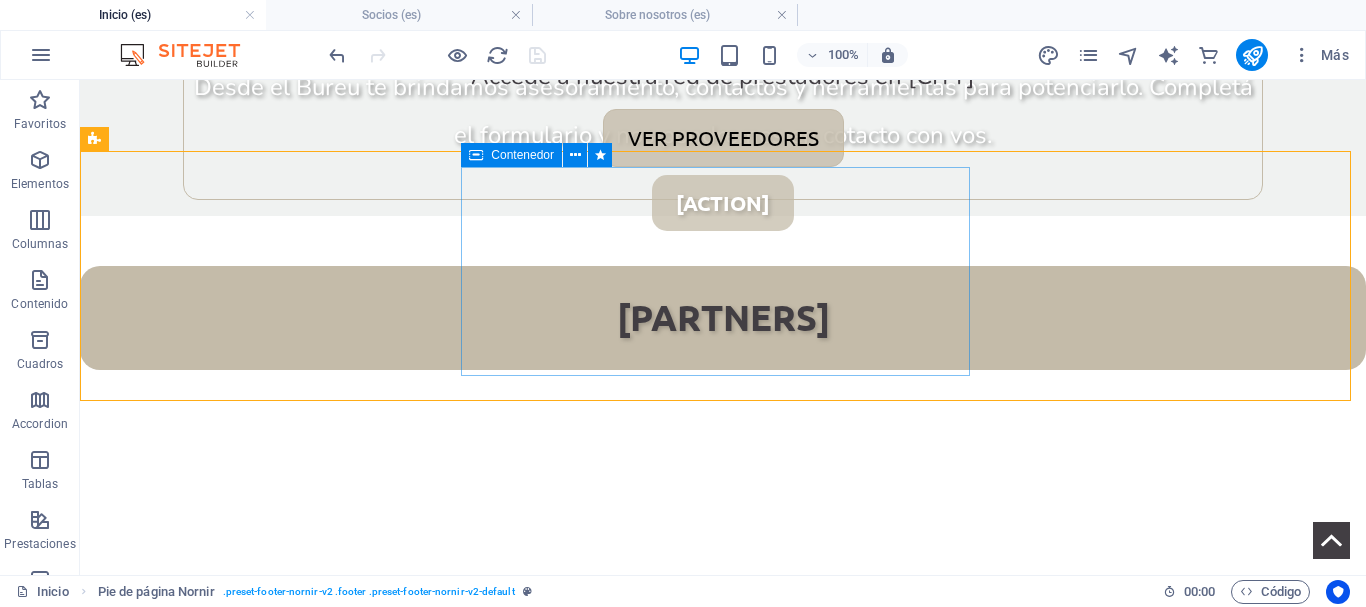 click on "Contenedor" at bounding box center [522, 155] 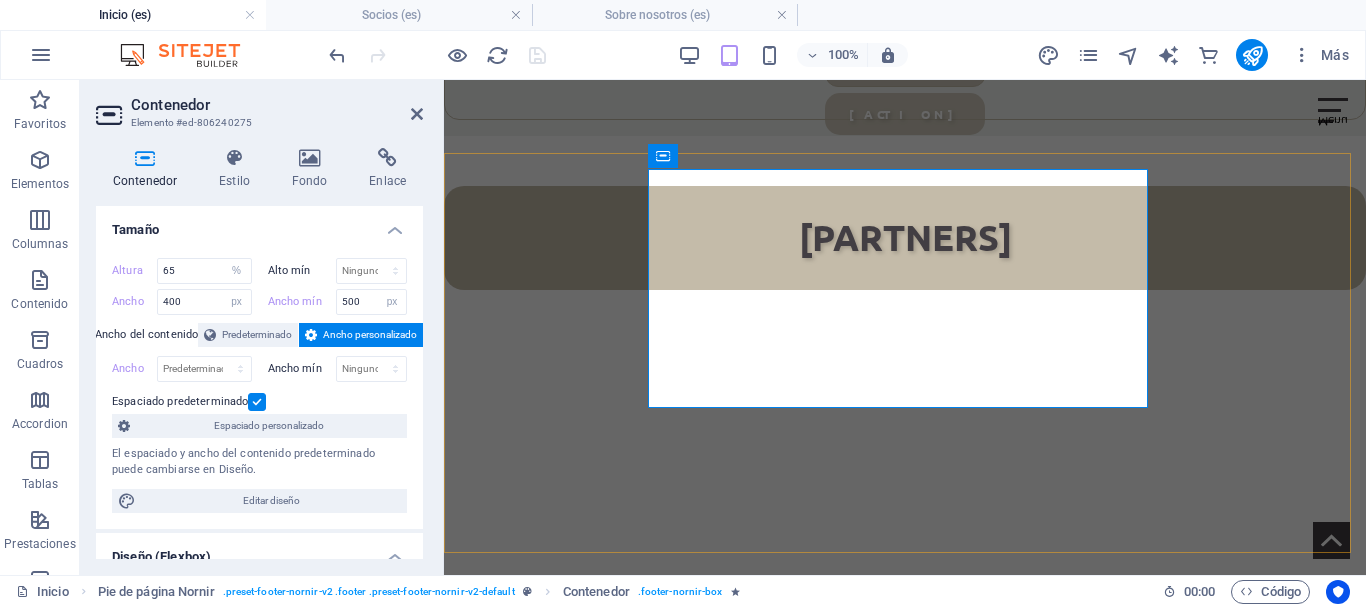 scroll, scrollTop: 3822, scrollLeft: 0, axis: vertical 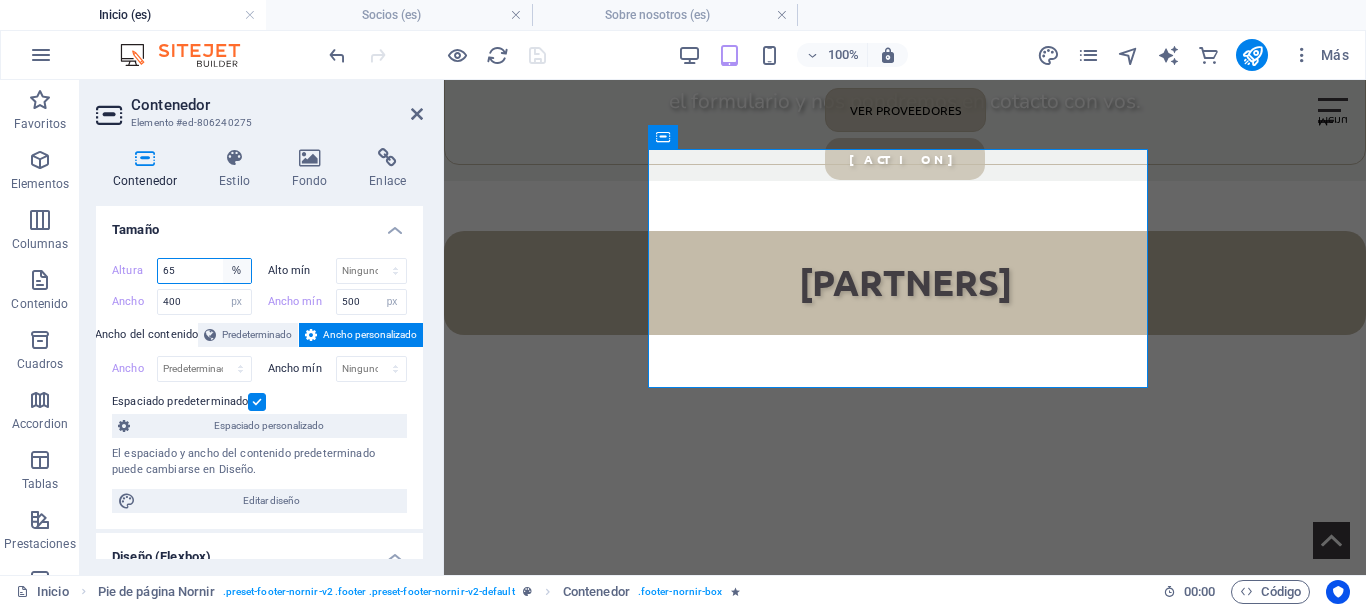 click on "Predeterminado px rem % vh vw" at bounding box center [237, 271] 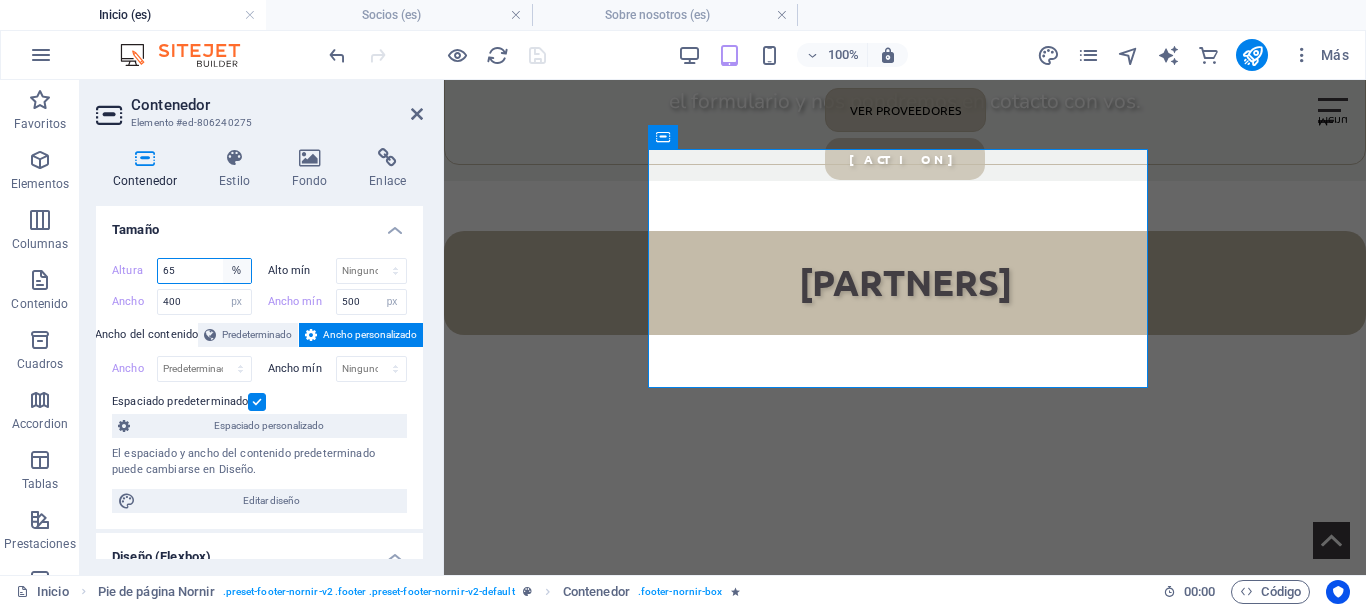 select on "px" 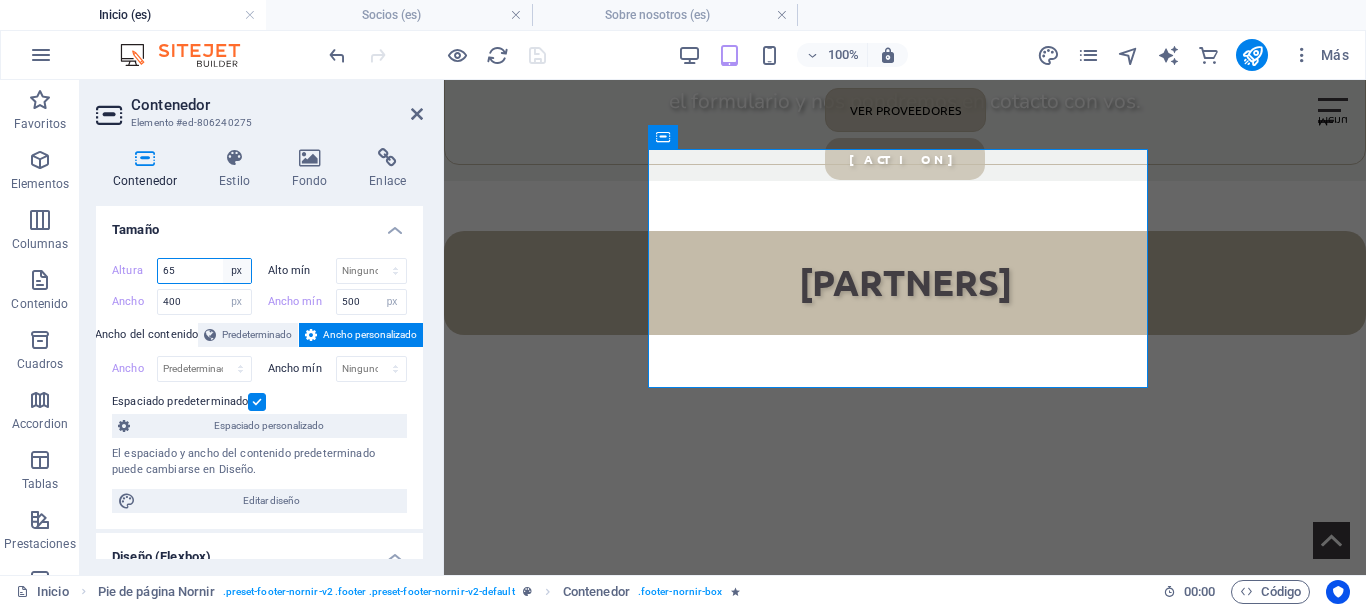click on "Predeterminado px rem % vh vw" at bounding box center (237, 271) 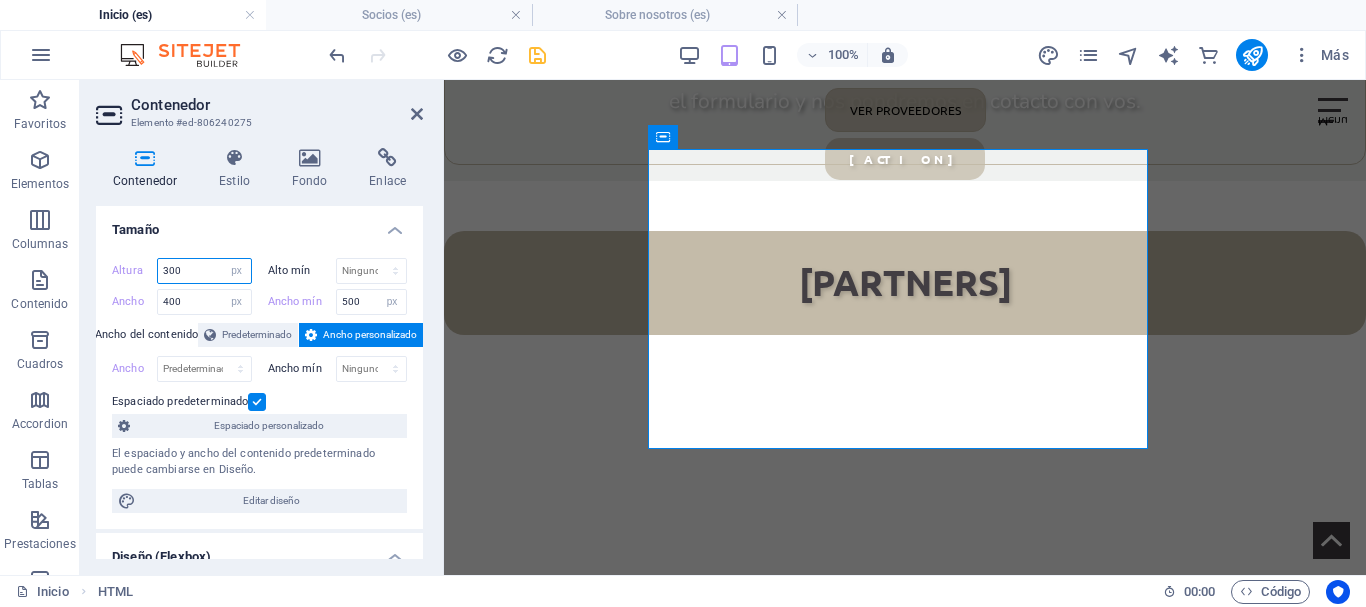 drag, startPoint x: 195, startPoint y: 270, endPoint x: 151, endPoint y: 271, distance: 44.011364 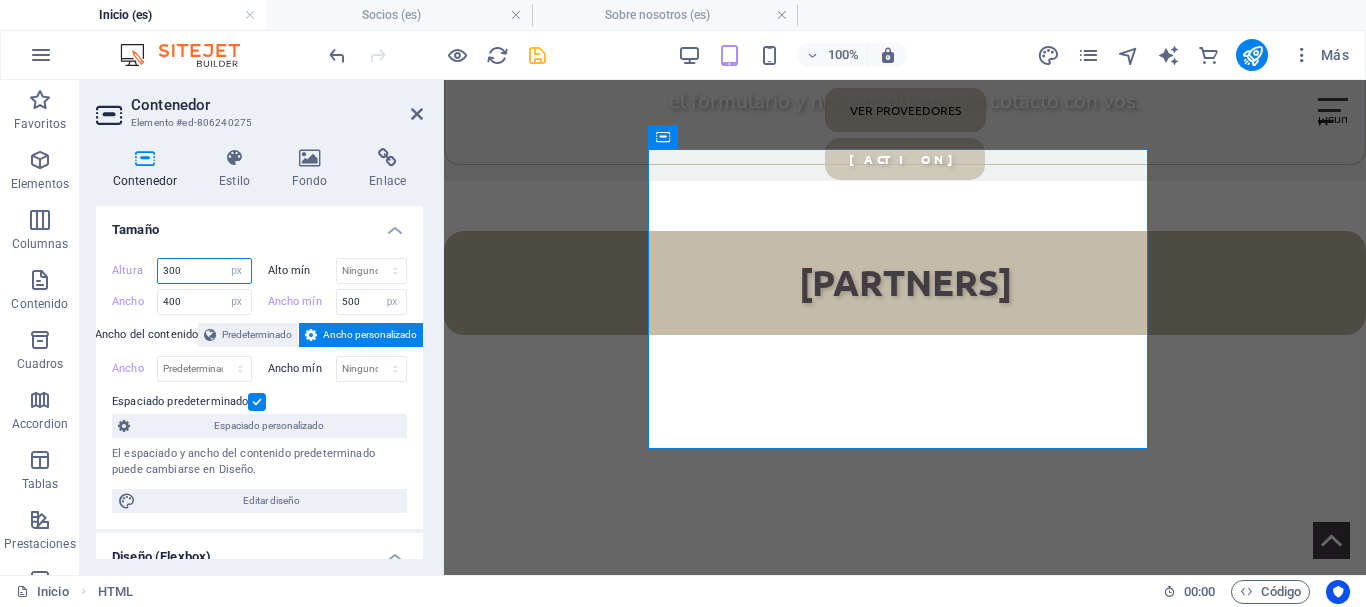 click on "Altura 300 Predeterminado px rem % vh vw" at bounding box center [182, 271] 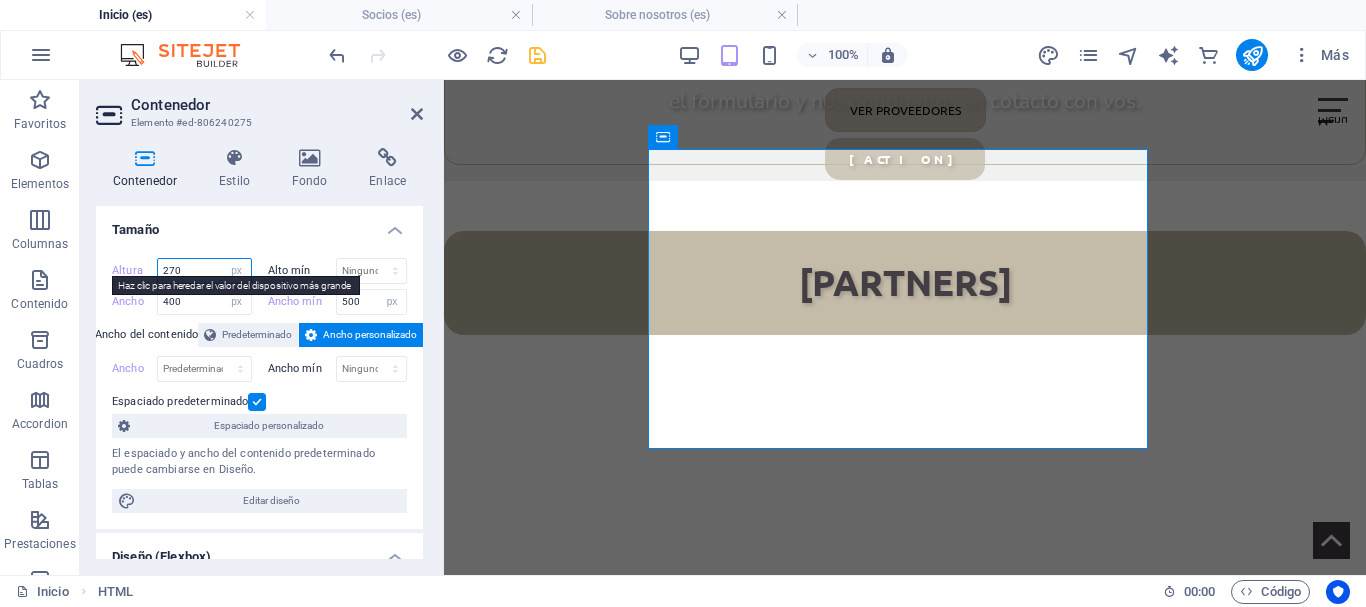 type on "270" 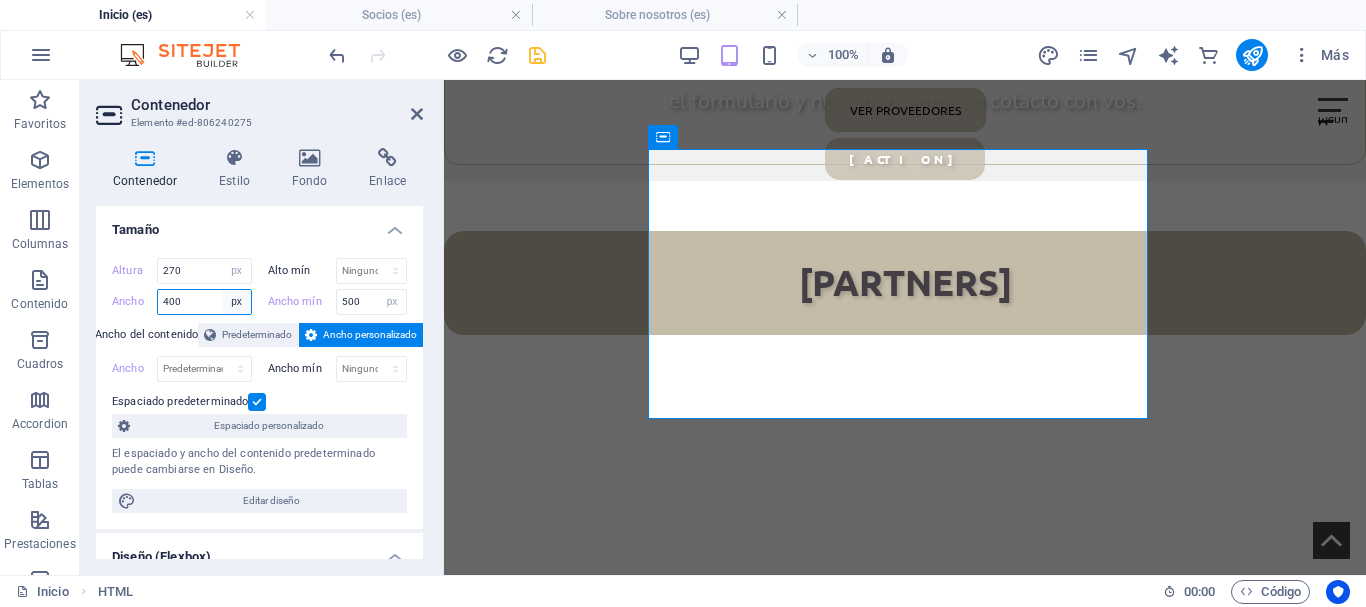 click on "Predeterminado px rem % em vh vw" at bounding box center [237, 302] 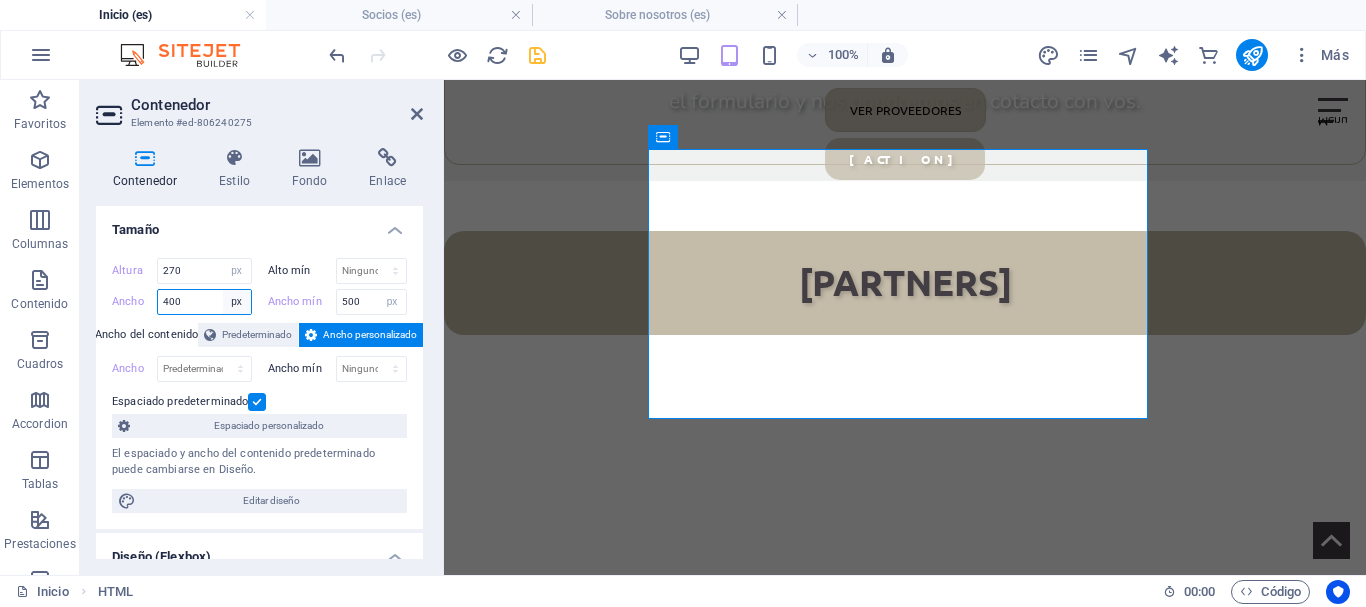 select on "%" 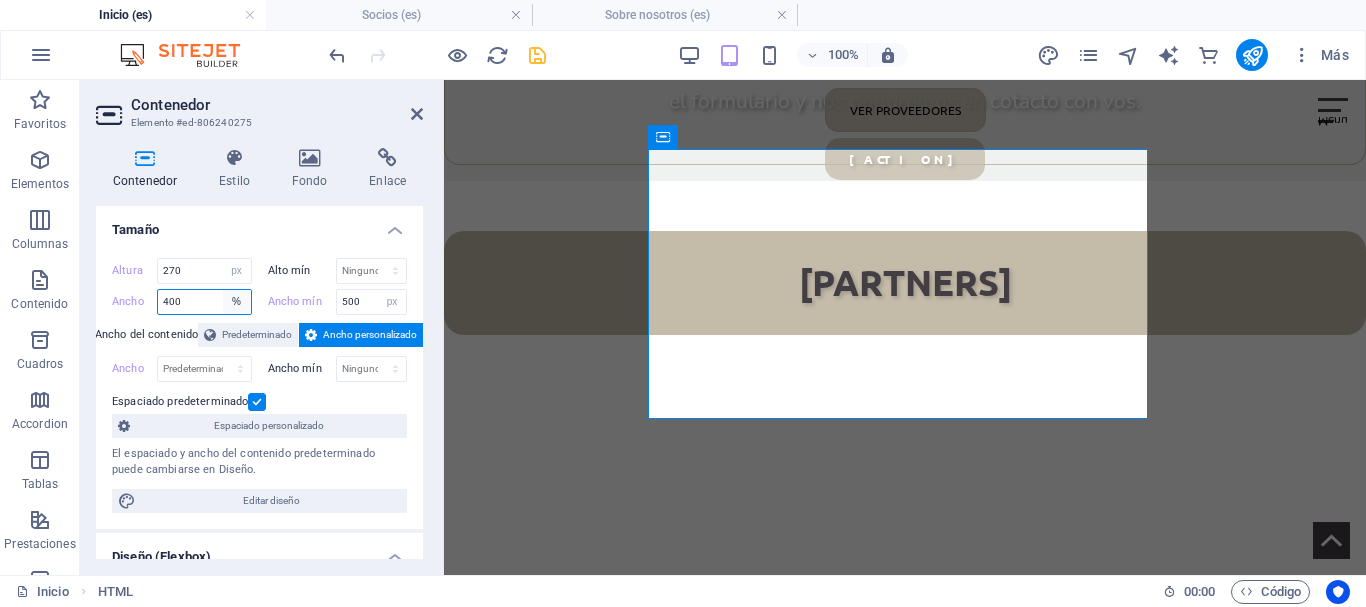 click on "Predeterminado px rem % em vh vw" at bounding box center (237, 302) 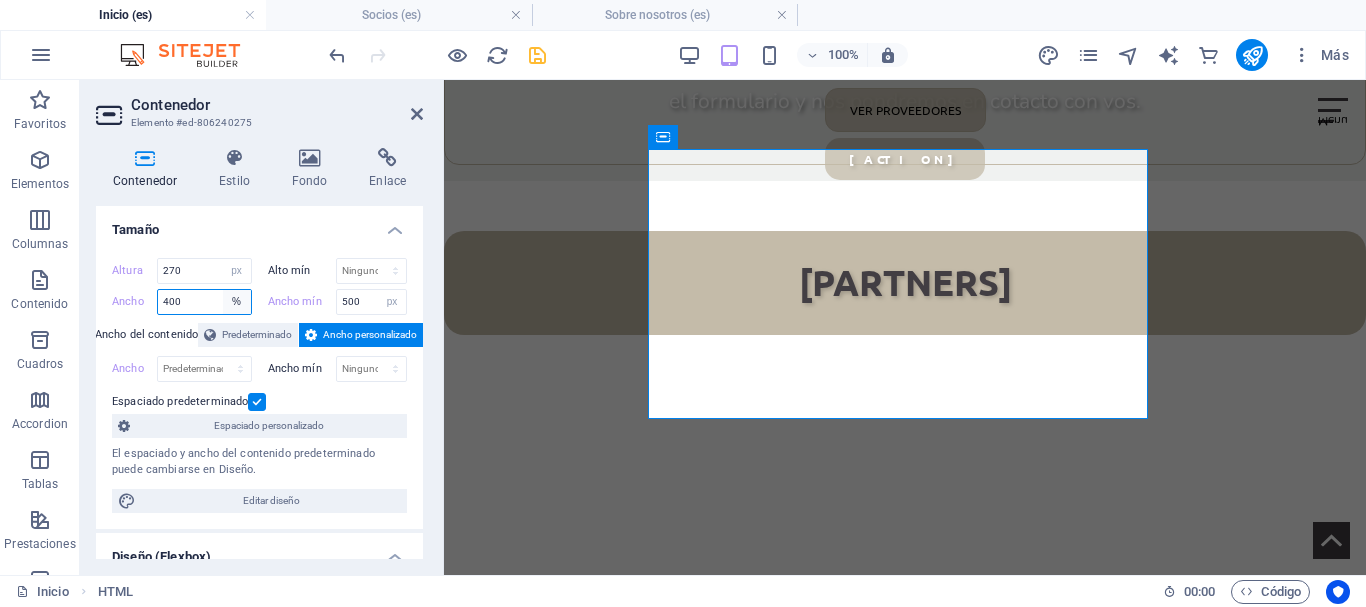 type on "55.13" 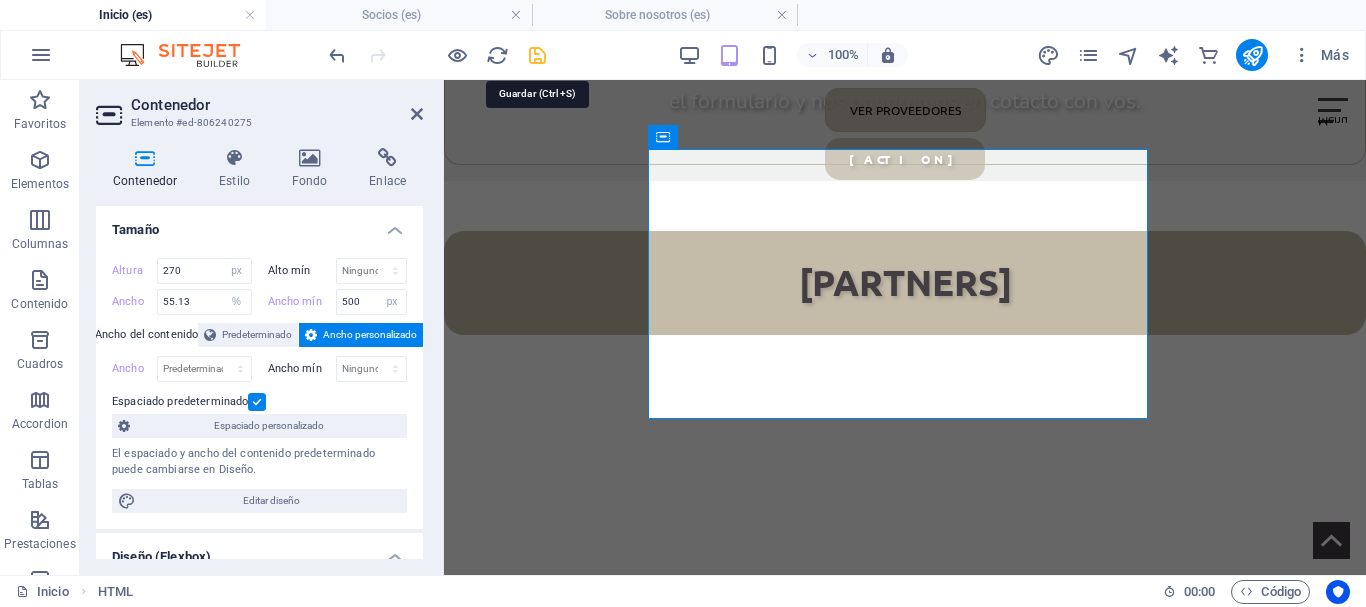 click at bounding box center [537, 55] 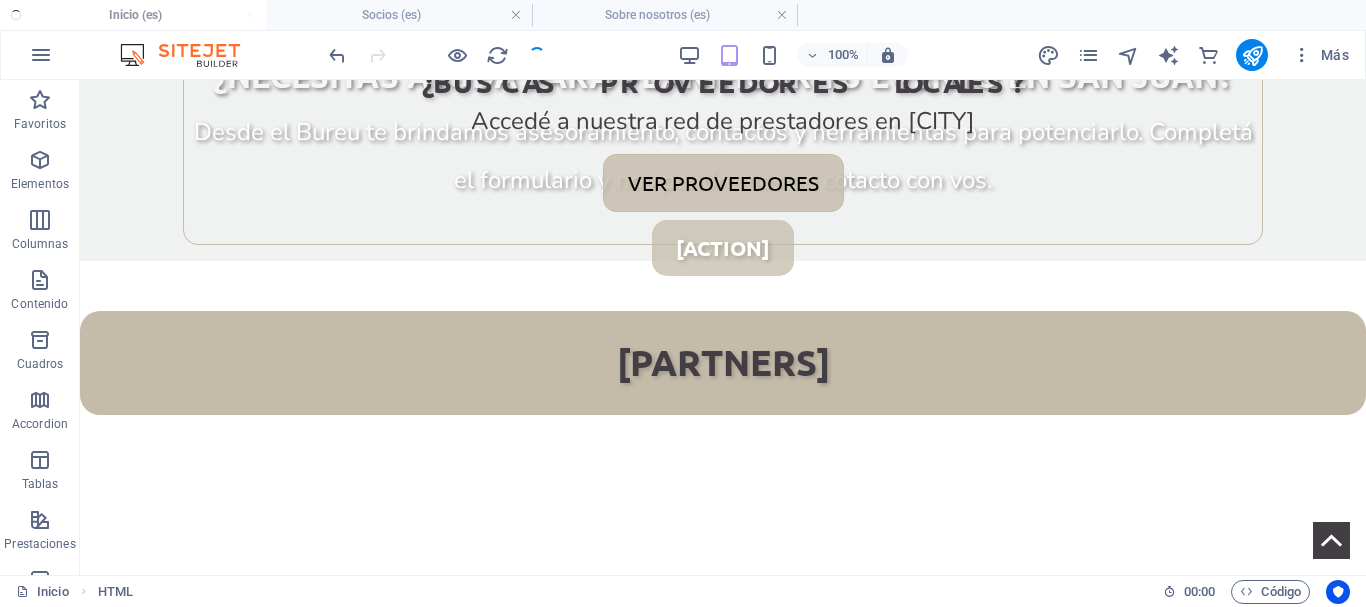 scroll, scrollTop: 3867, scrollLeft: 0, axis: vertical 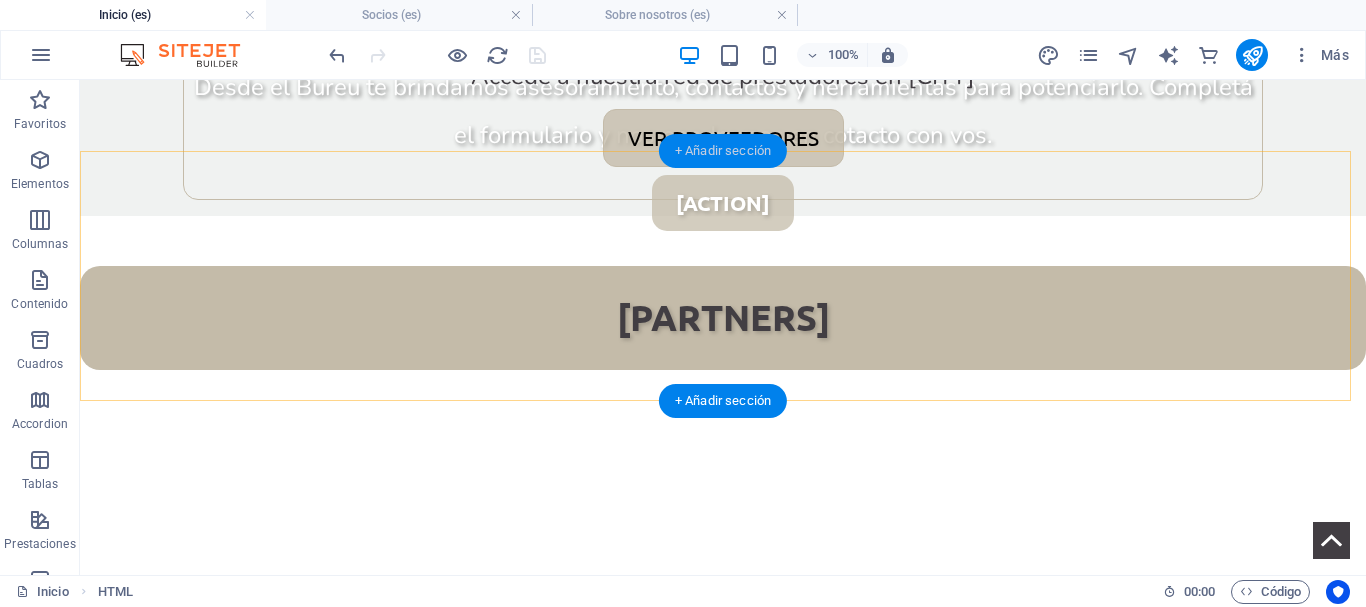 click on "+ Añadir sección" at bounding box center [723, 151] 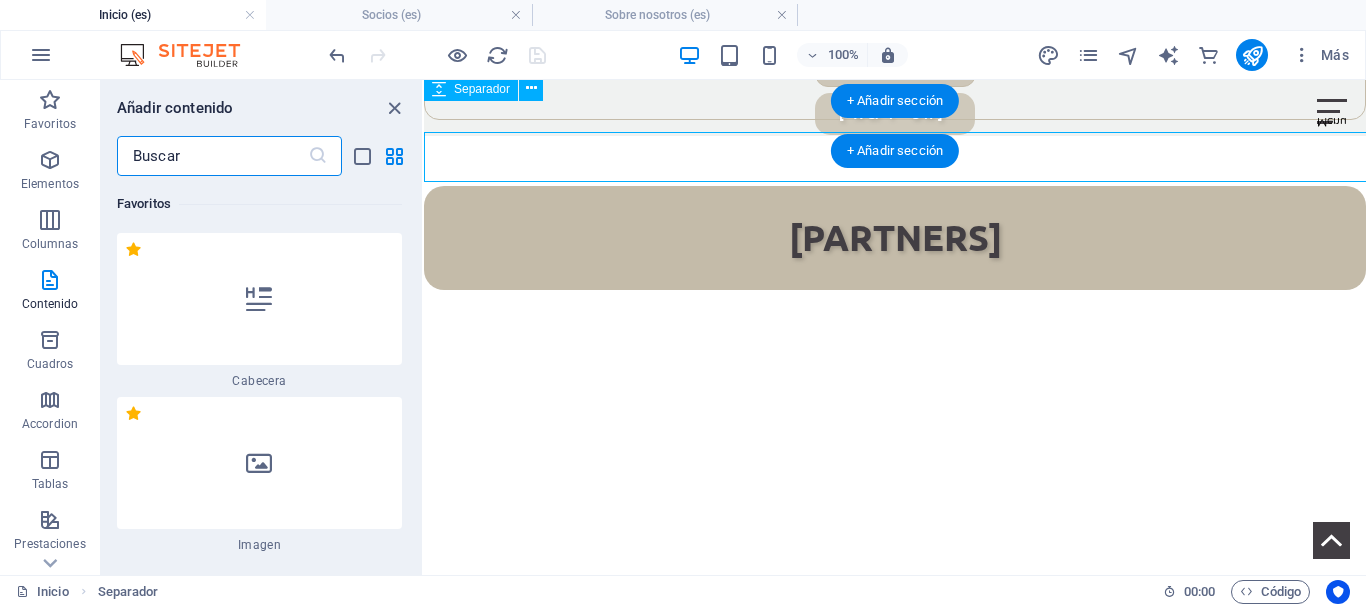 scroll, scrollTop: 3822, scrollLeft: 0, axis: vertical 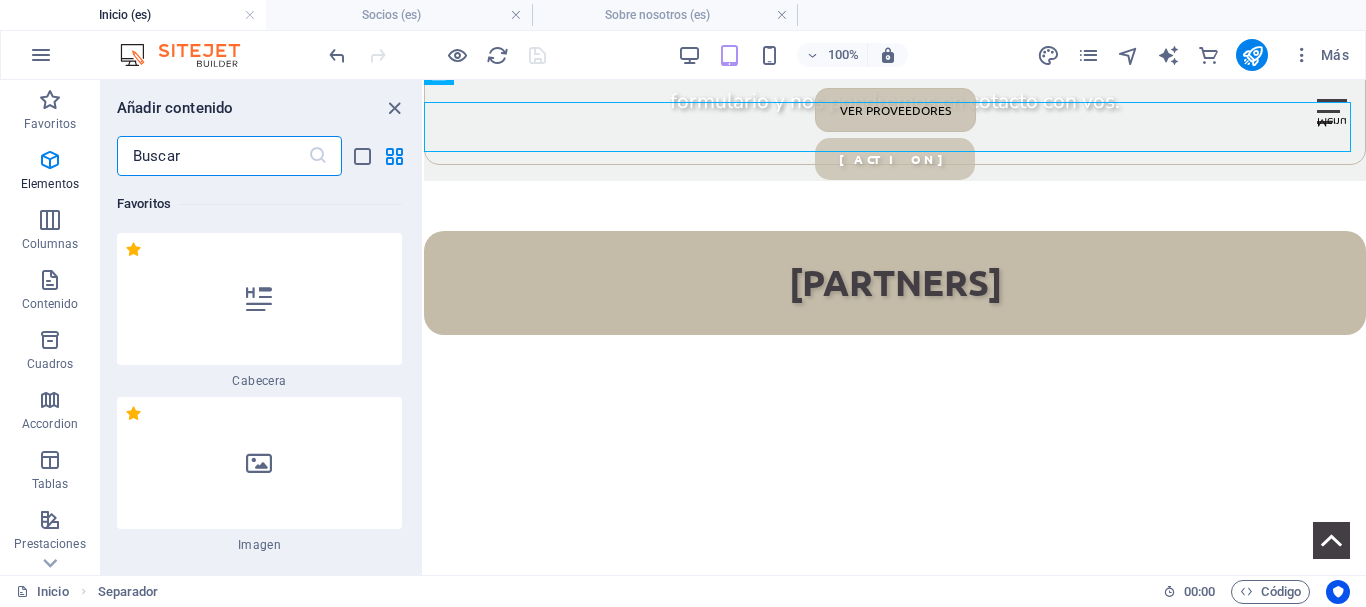 drag, startPoint x: 45, startPoint y: 108, endPoint x: 301, endPoint y: 372, distance: 367.73904 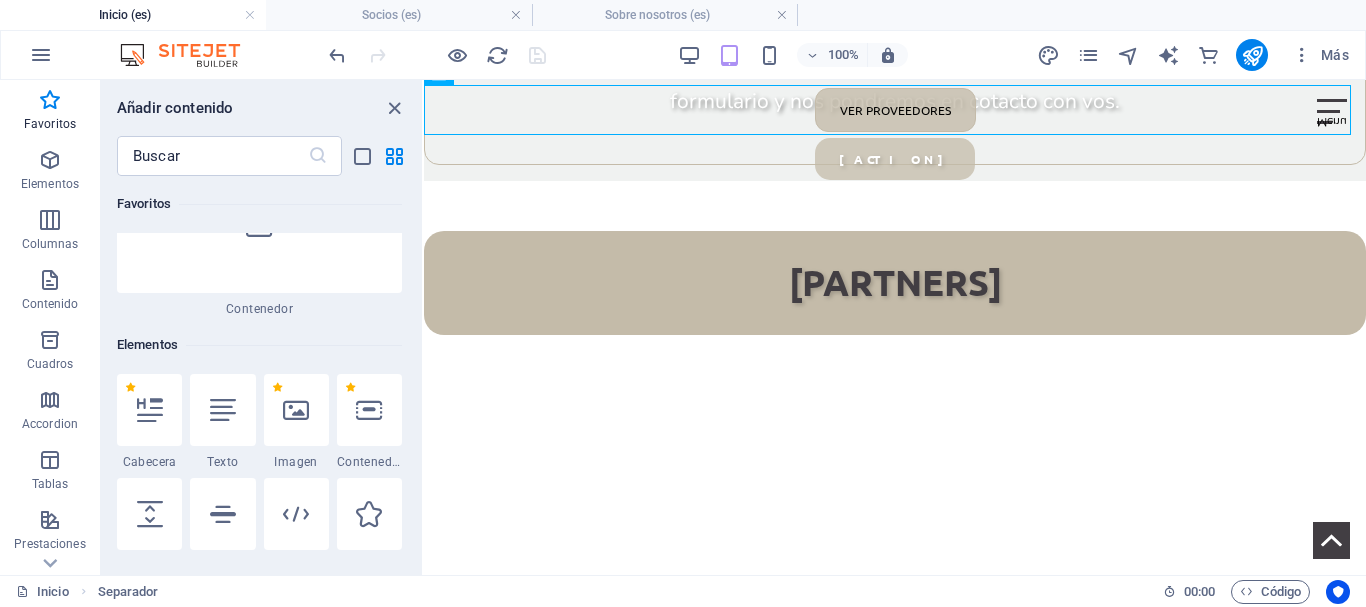 scroll, scrollTop: 500, scrollLeft: 0, axis: vertical 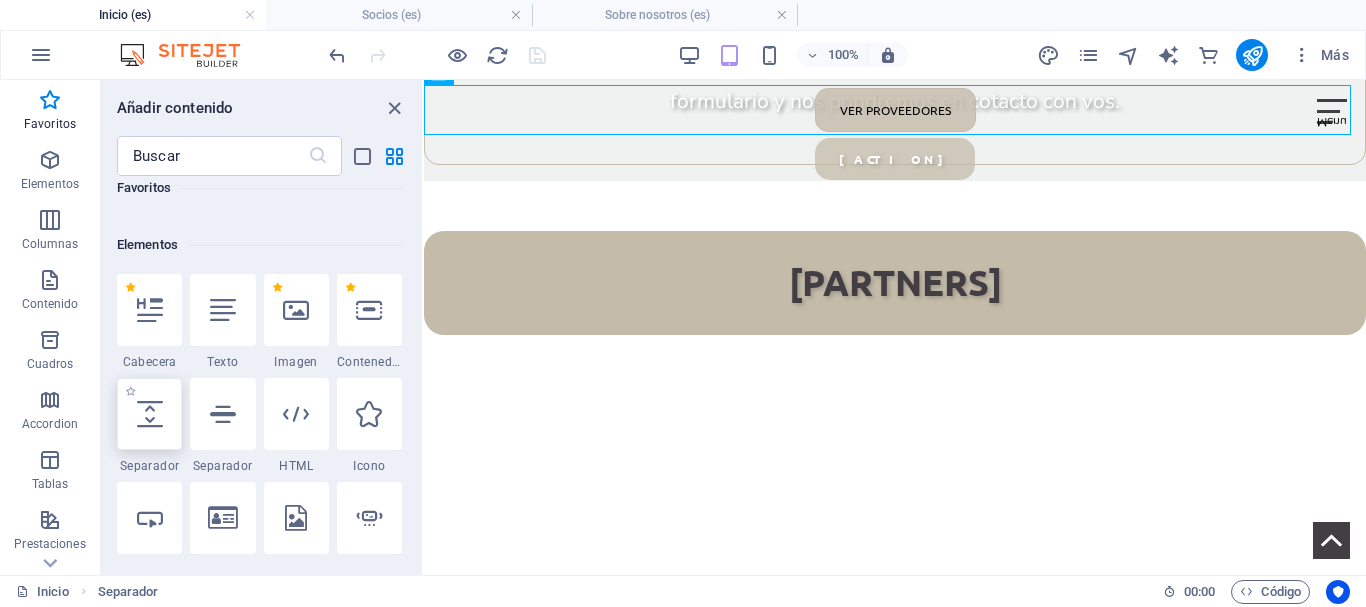 click at bounding box center [150, 414] 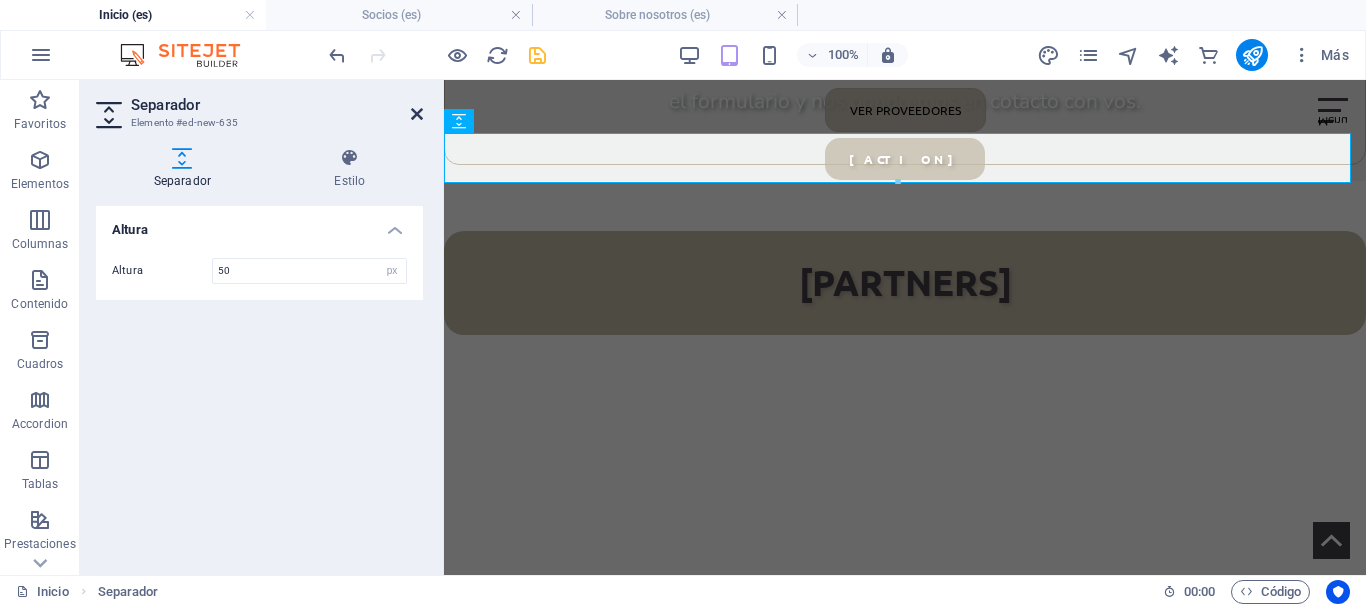 click at bounding box center (417, 114) 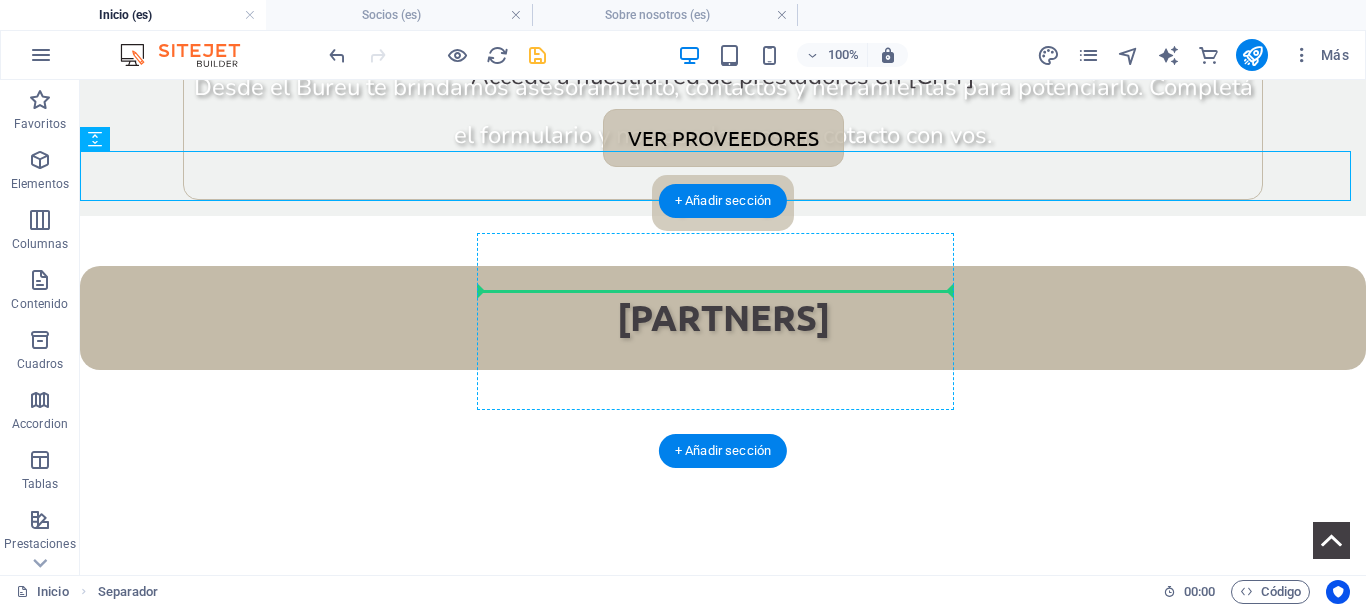 drag, startPoint x: 193, startPoint y: 223, endPoint x: 633, endPoint y: 284, distance: 444.20828 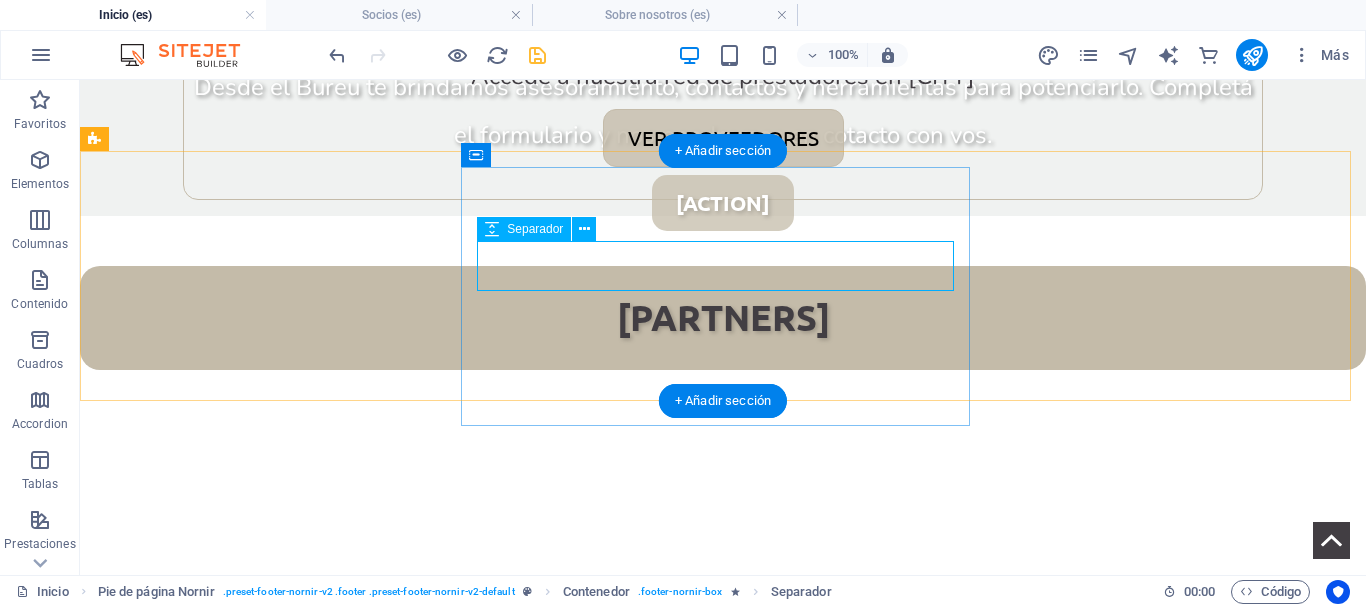 click at bounding box center (723, 3782) 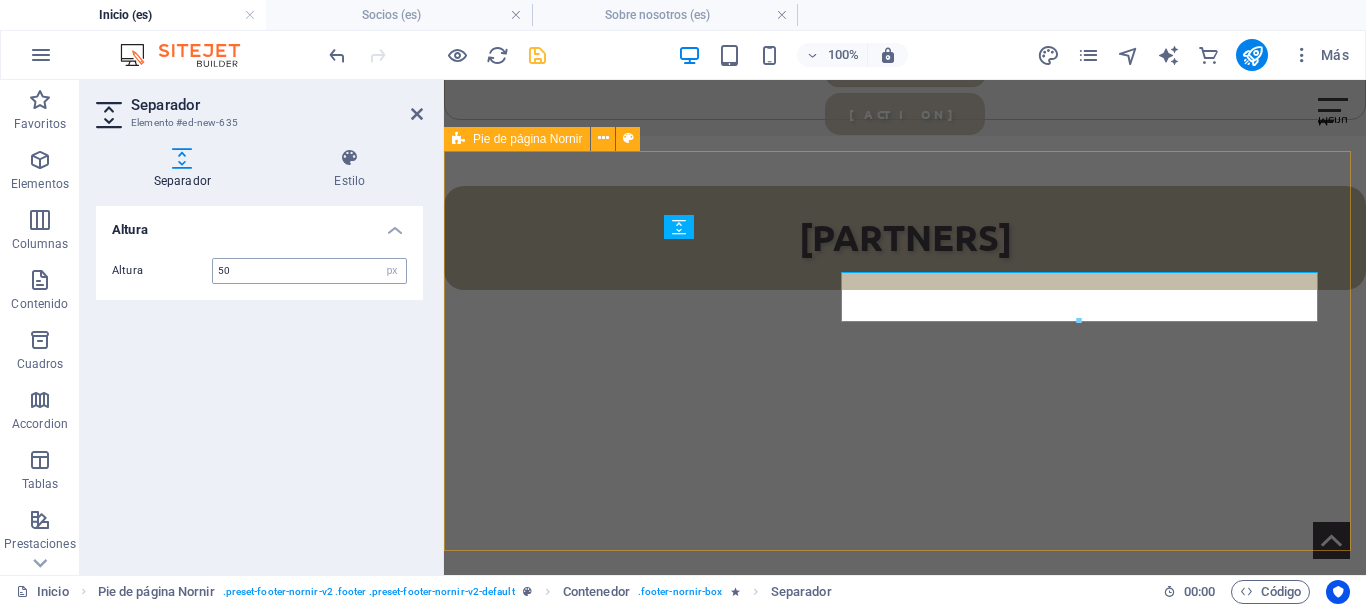 scroll, scrollTop: 3822, scrollLeft: 0, axis: vertical 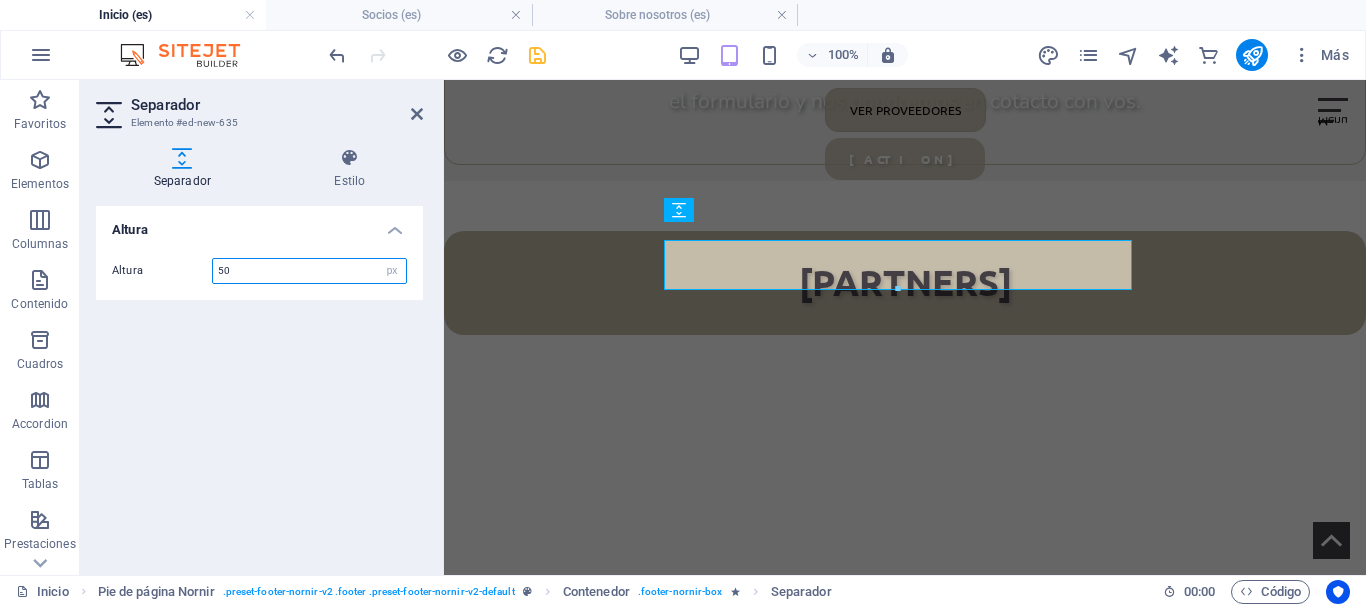 click on "50" at bounding box center [309, 271] 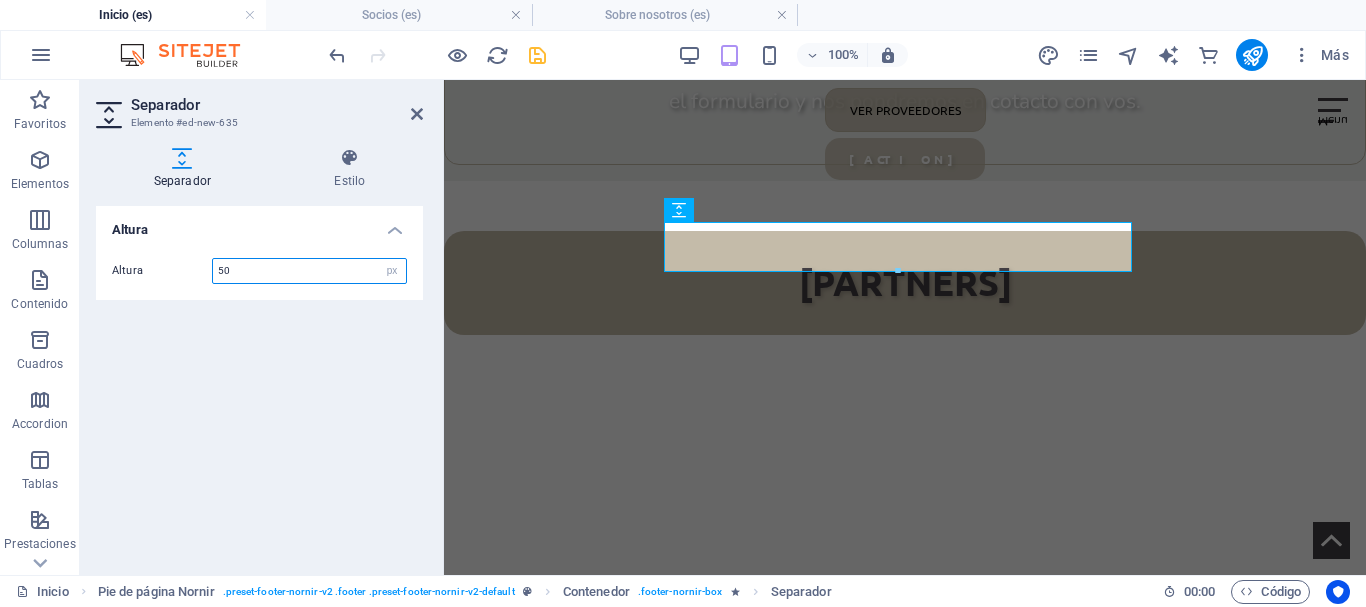 drag, startPoint x: 242, startPoint y: 270, endPoint x: 205, endPoint y: 271, distance: 37.01351 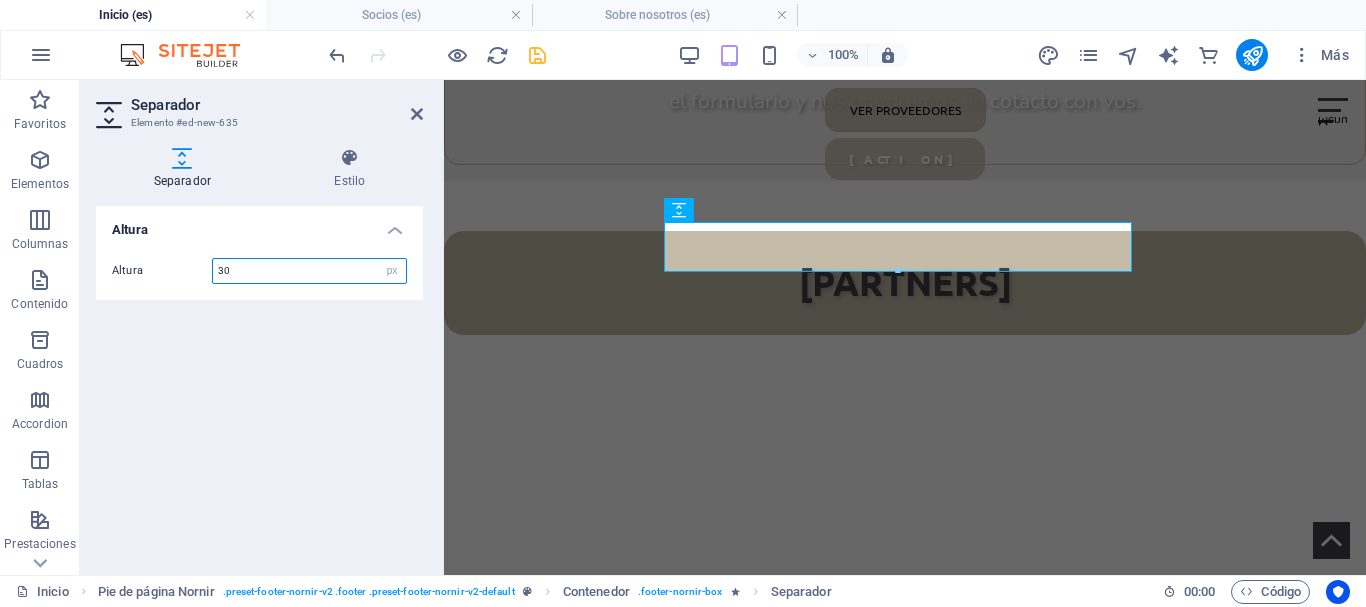 type on "30" 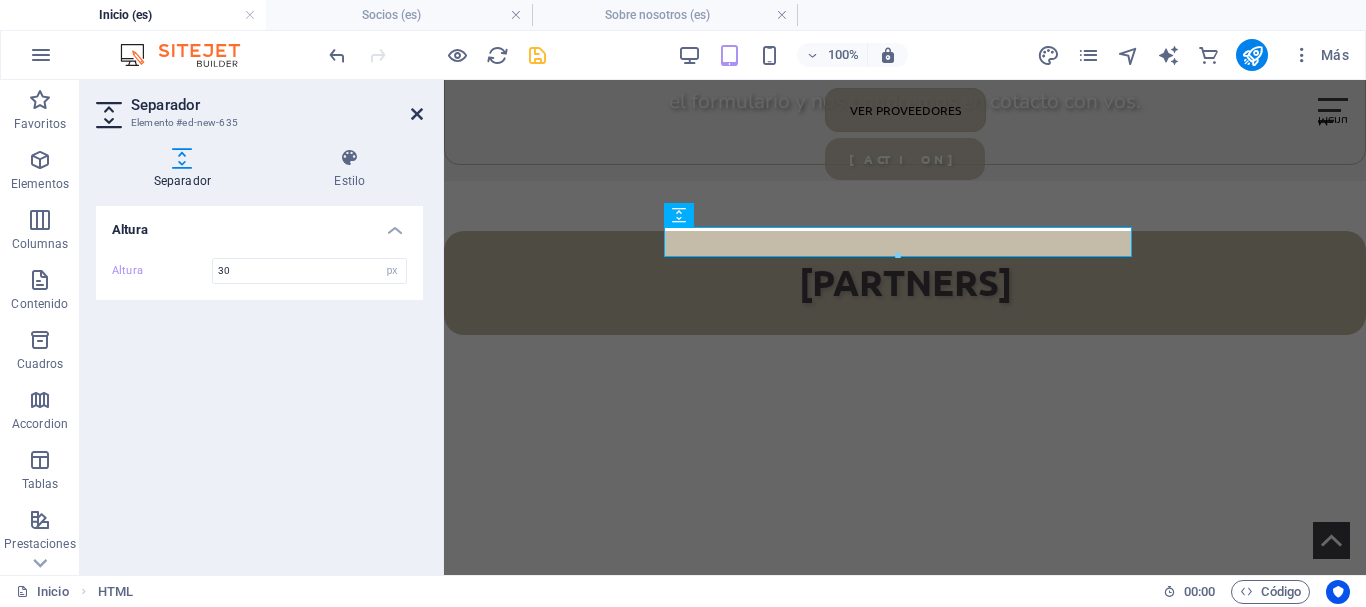 click at bounding box center [417, 114] 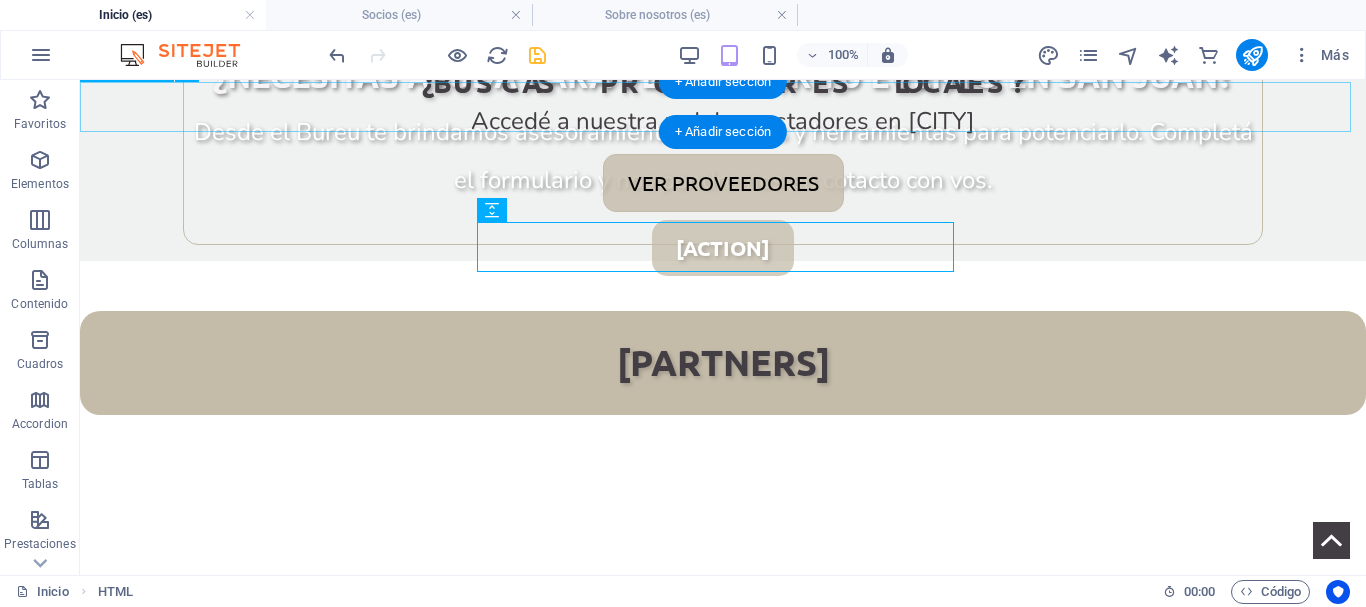 scroll, scrollTop: 3867, scrollLeft: 0, axis: vertical 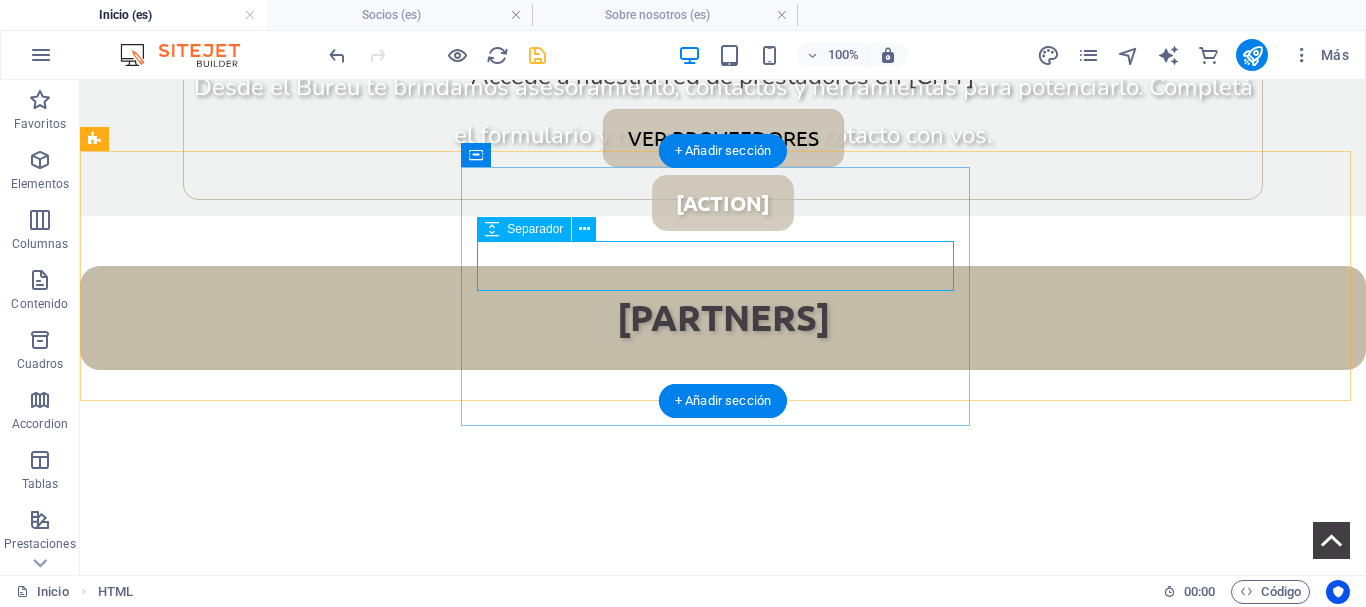 click at bounding box center [723, 3782] 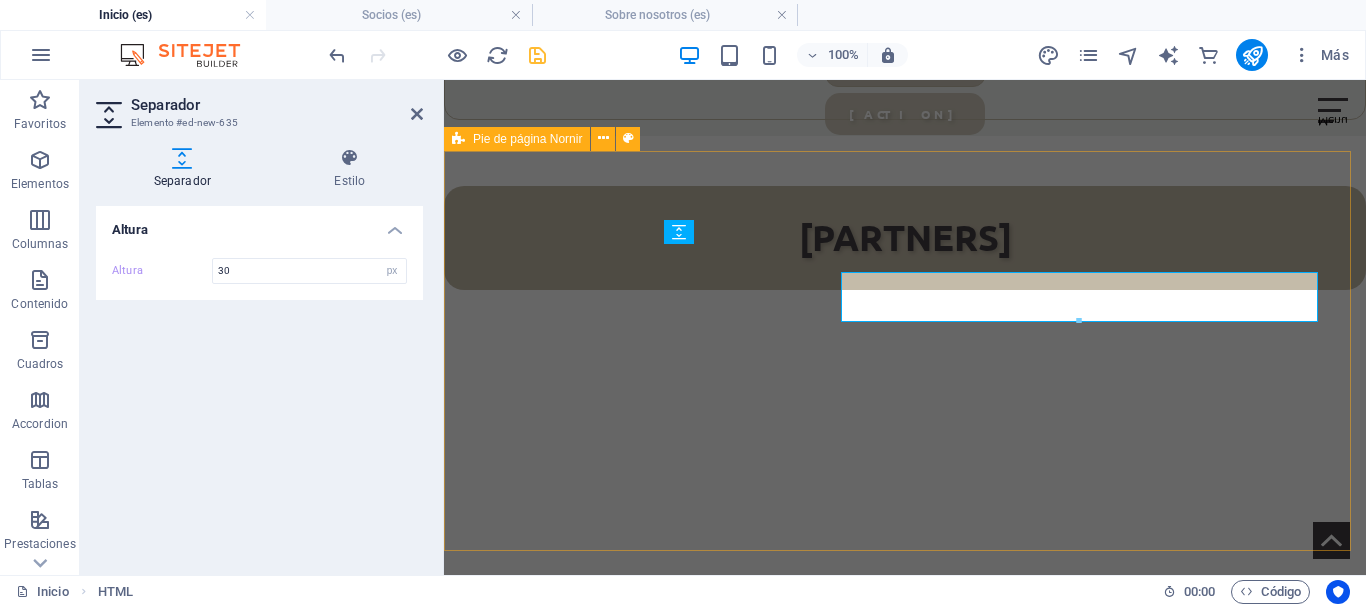 scroll, scrollTop: 3822, scrollLeft: 0, axis: vertical 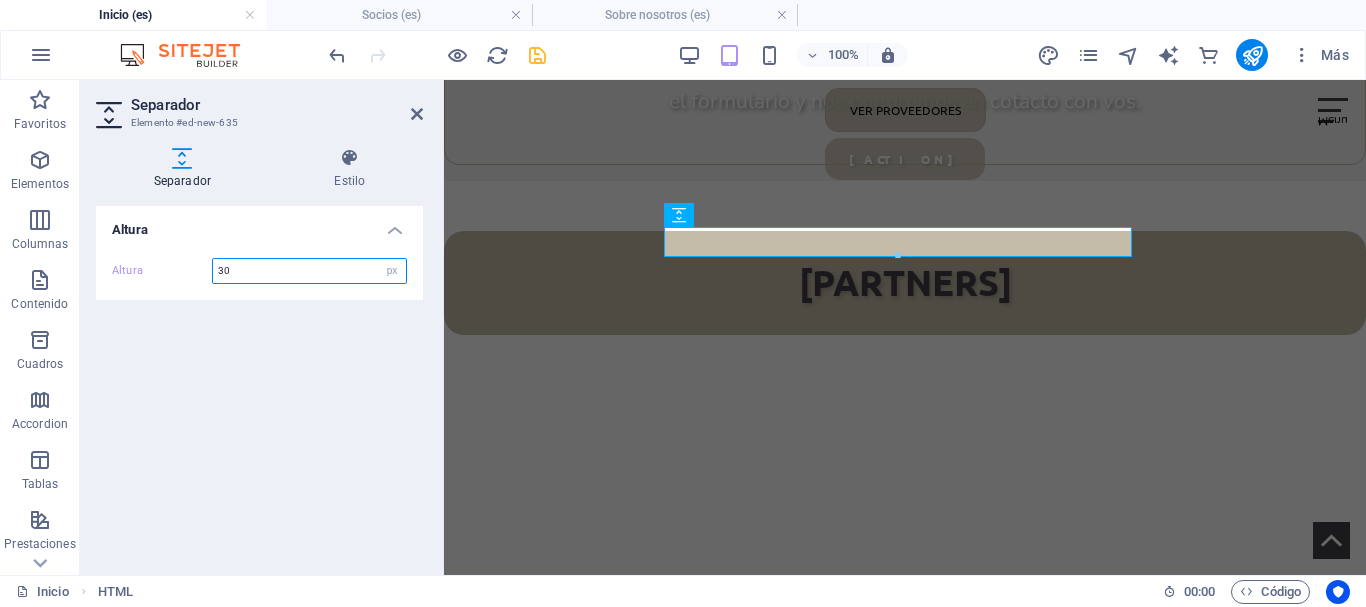 drag, startPoint x: 245, startPoint y: 280, endPoint x: 214, endPoint y: 278, distance: 31.06445 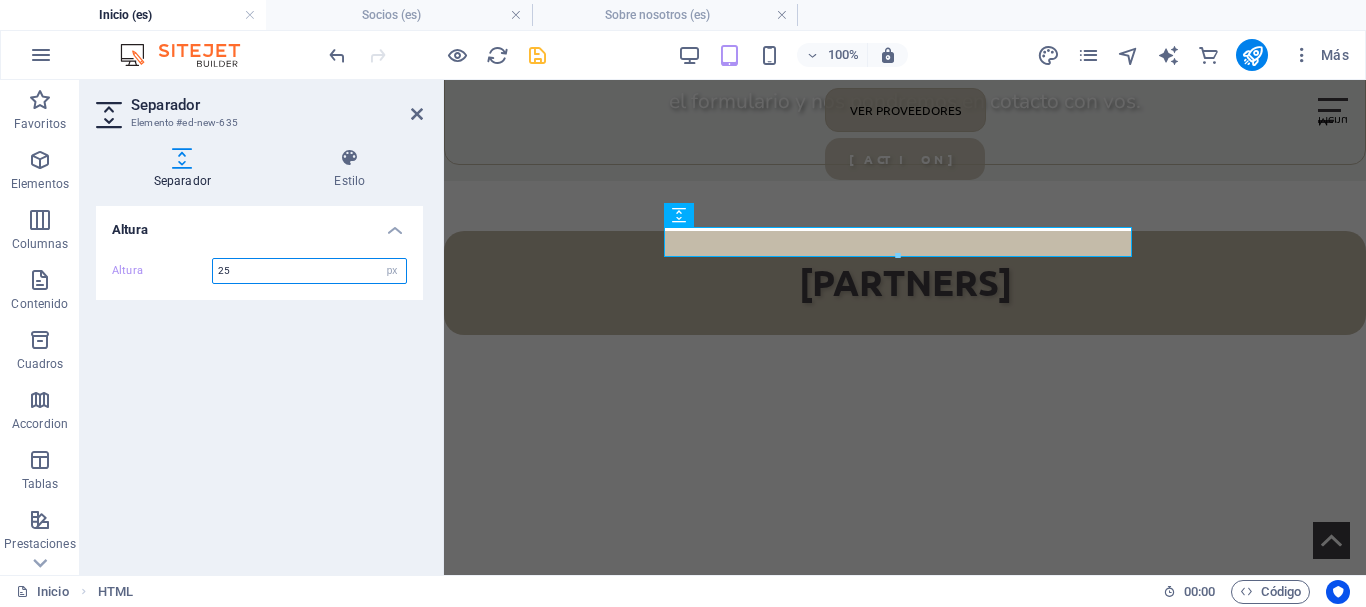 type on "25" 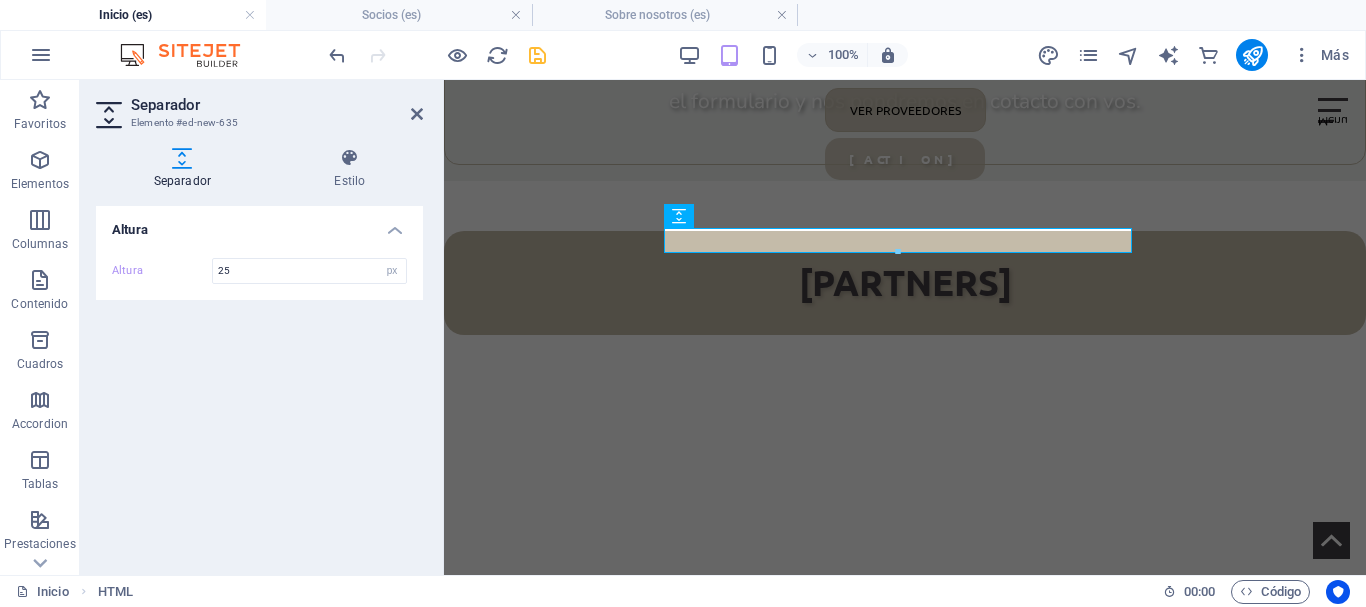click at bounding box center [417, 114] 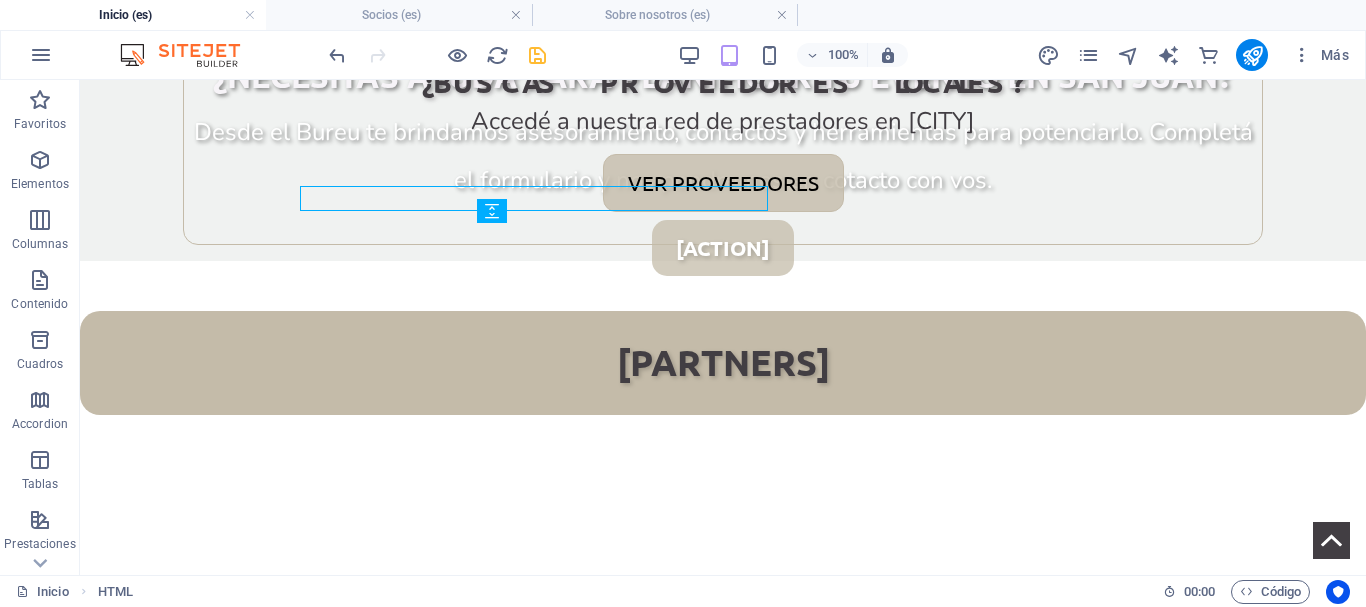 scroll, scrollTop: 3867, scrollLeft: 0, axis: vertical 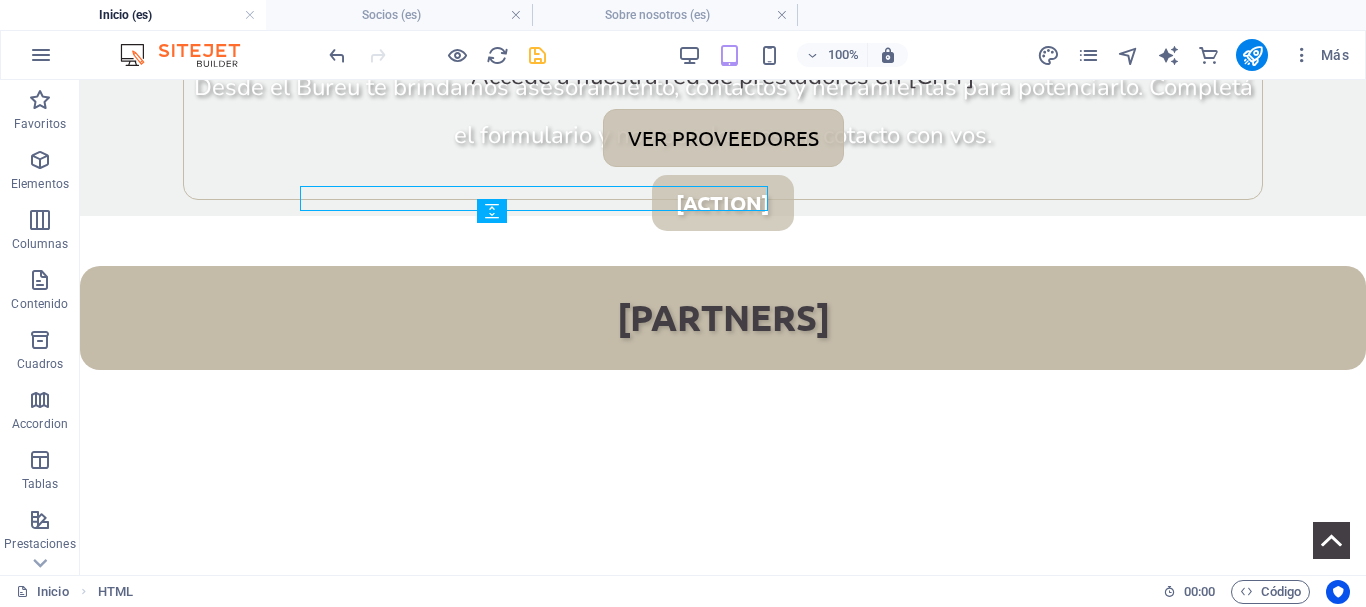 click at bounding box center [537, 55] 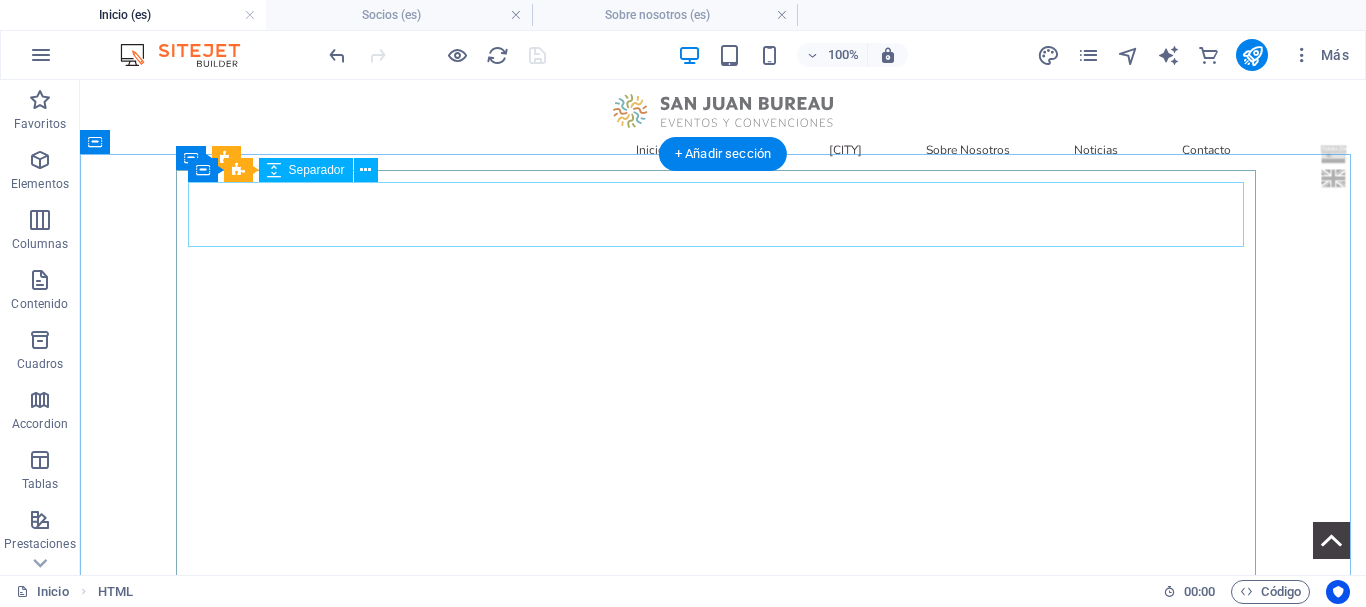 scroll, scrollTop: 0, scrollLeft: 0, axis: both 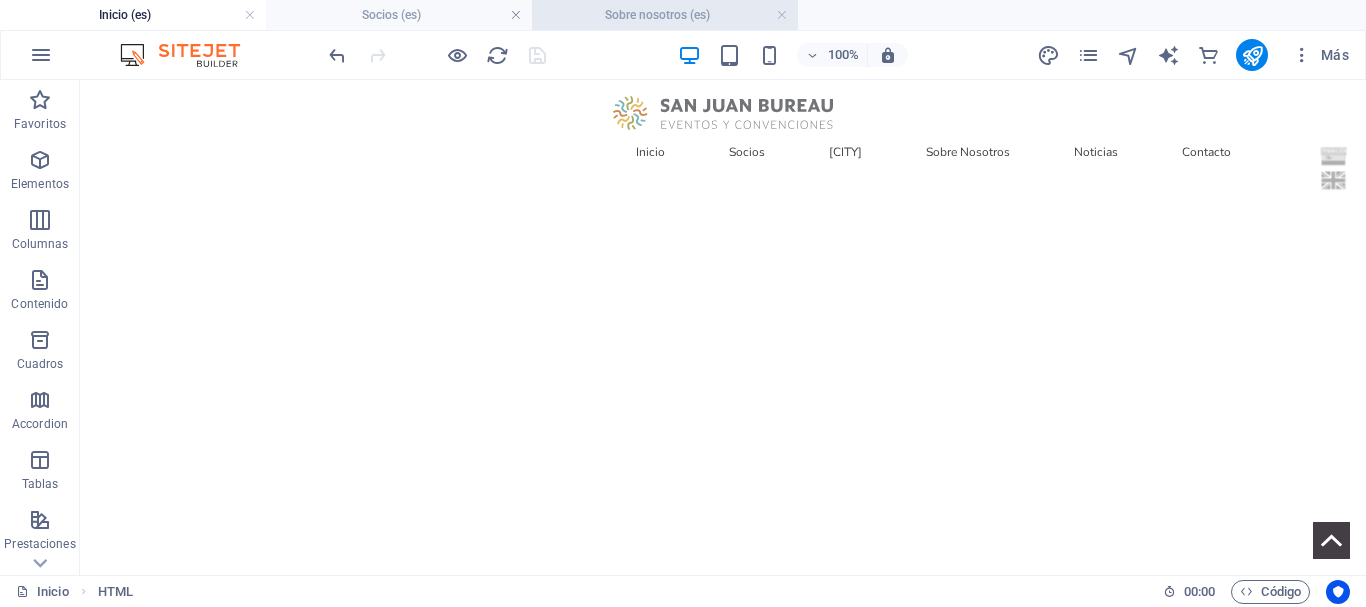 click on "Sobre nosotros (es)" at bounding box center [665, 15] 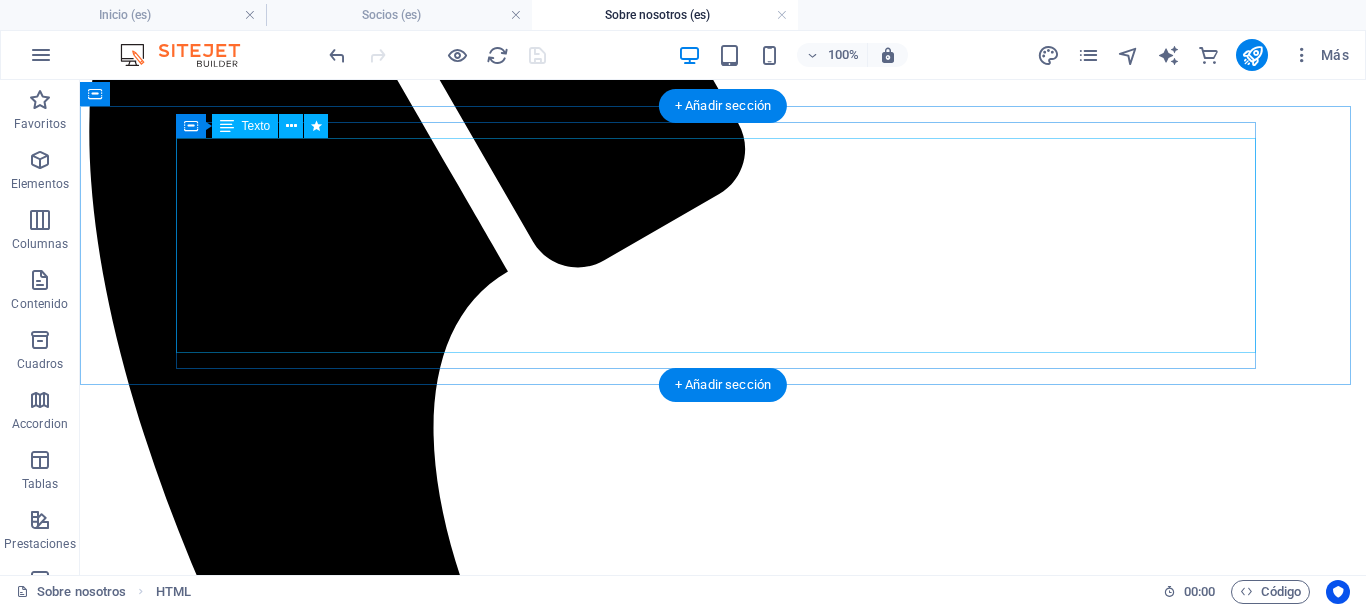scroll, scrollTop: 0, scrollLeft: 0, axis: both 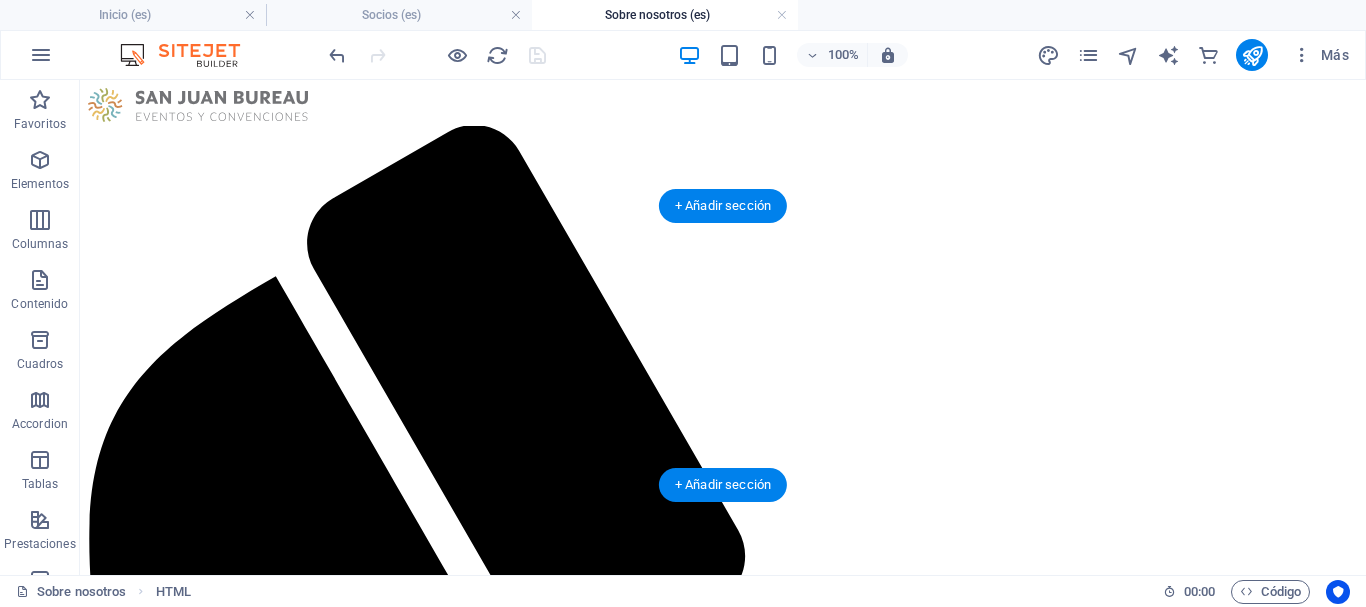 click at bounding box center [723, 2006] 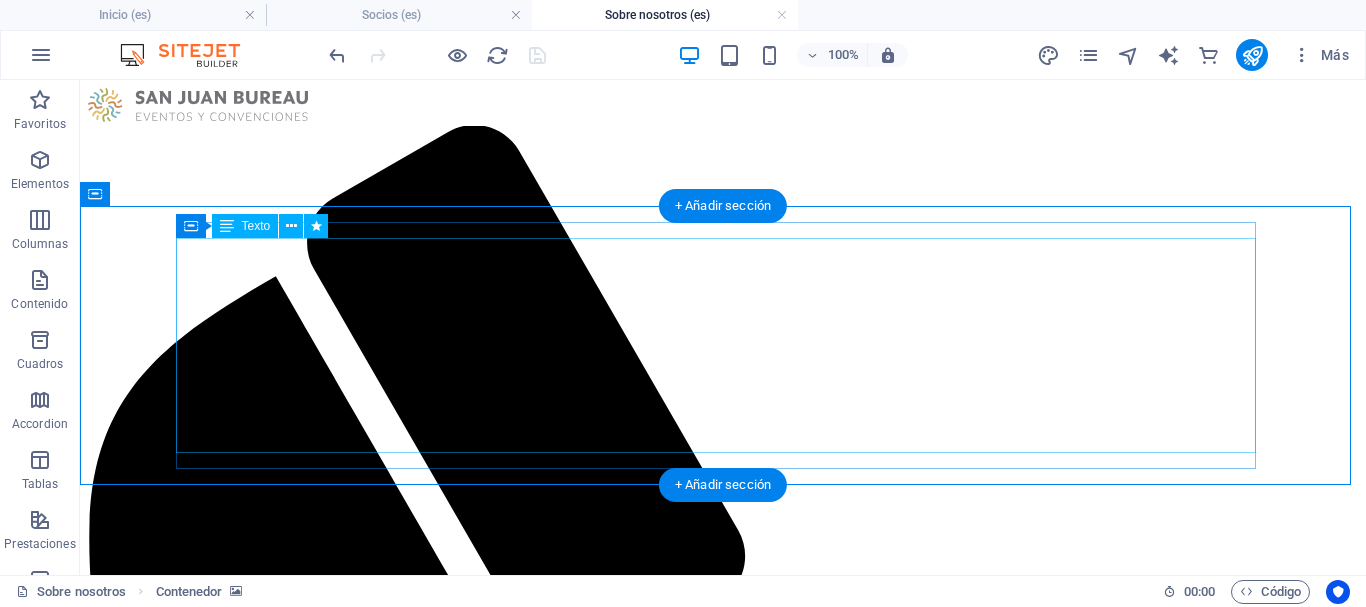 click on "¿Qué es San Juan Bureau? San Juan Bureau es una Asociación Civil, sin fines de lucro, de carácter mixto; formada por el Gobierno de San Juan, empresarios privados, cámaras, asociaciones profesionales y Universidades" at bounding box center [723, 2410] 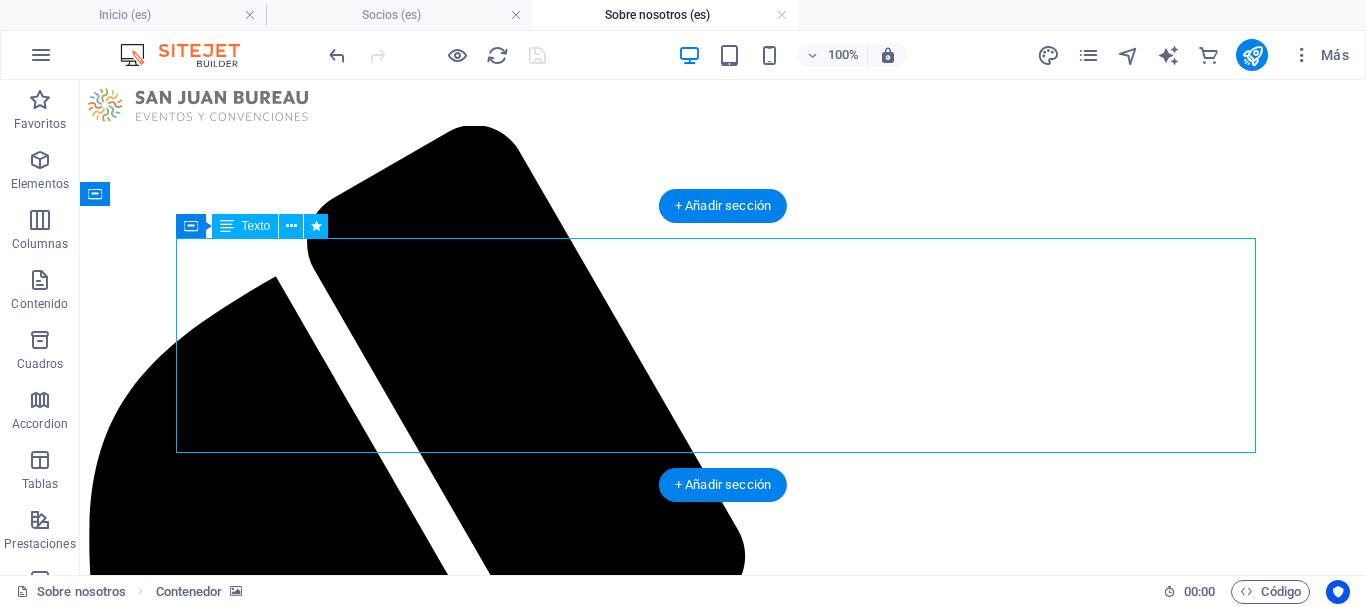 click on "¿Qué es San Juan Bureau? San Juan Bureau es una Asociación Civil, sin fines de lucro, de carácter mixto; formada por el Gobierno de San Juan, empresarios privados, cámaras, asociaciones profesionales y Universidades" at bounding box center (723, 2410) 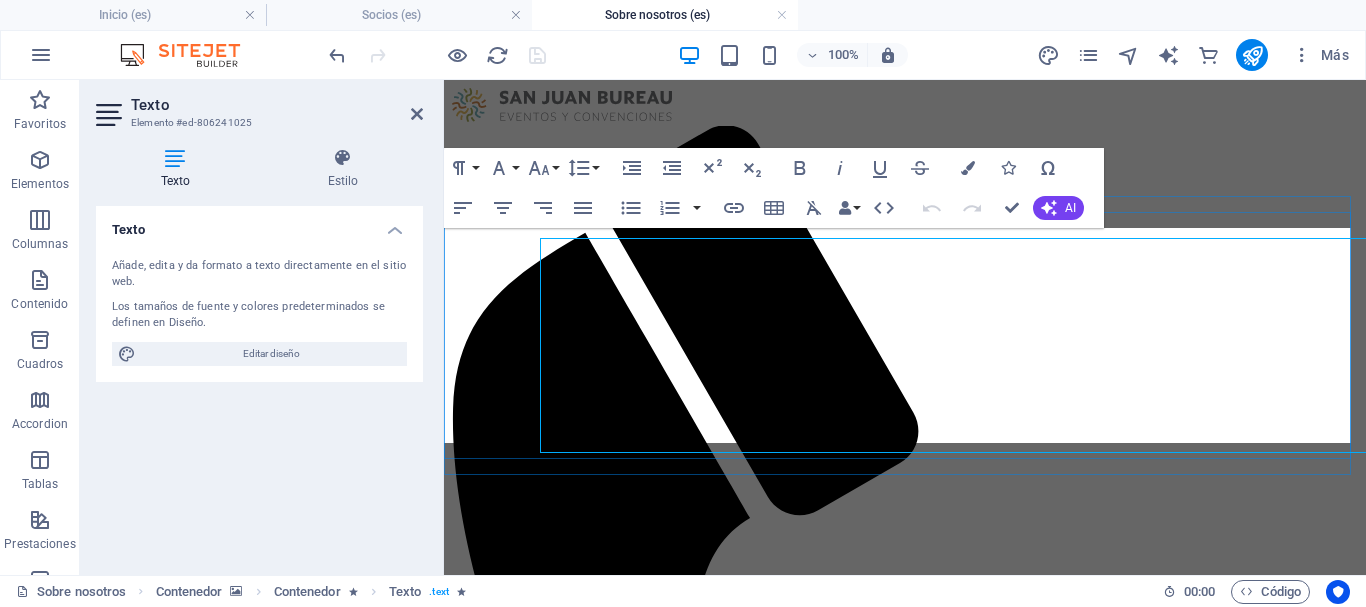 select on "px" 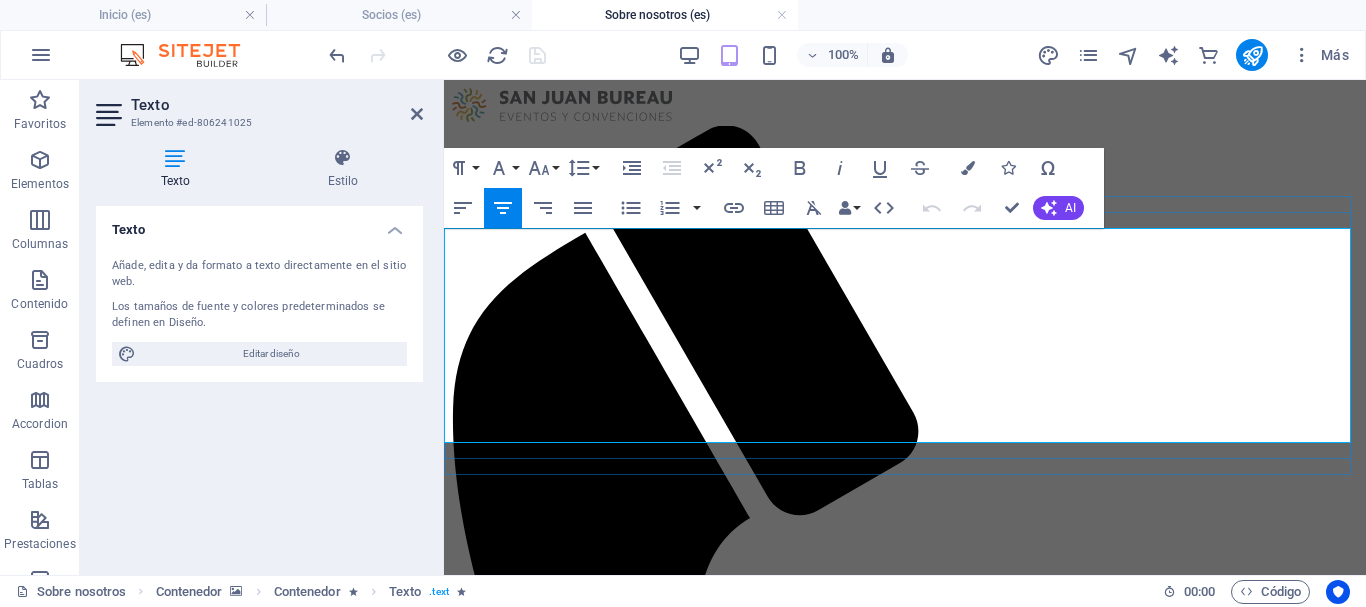click on "¿Qué es [CITY] Bureau?" at bounding box center [905, 1877] 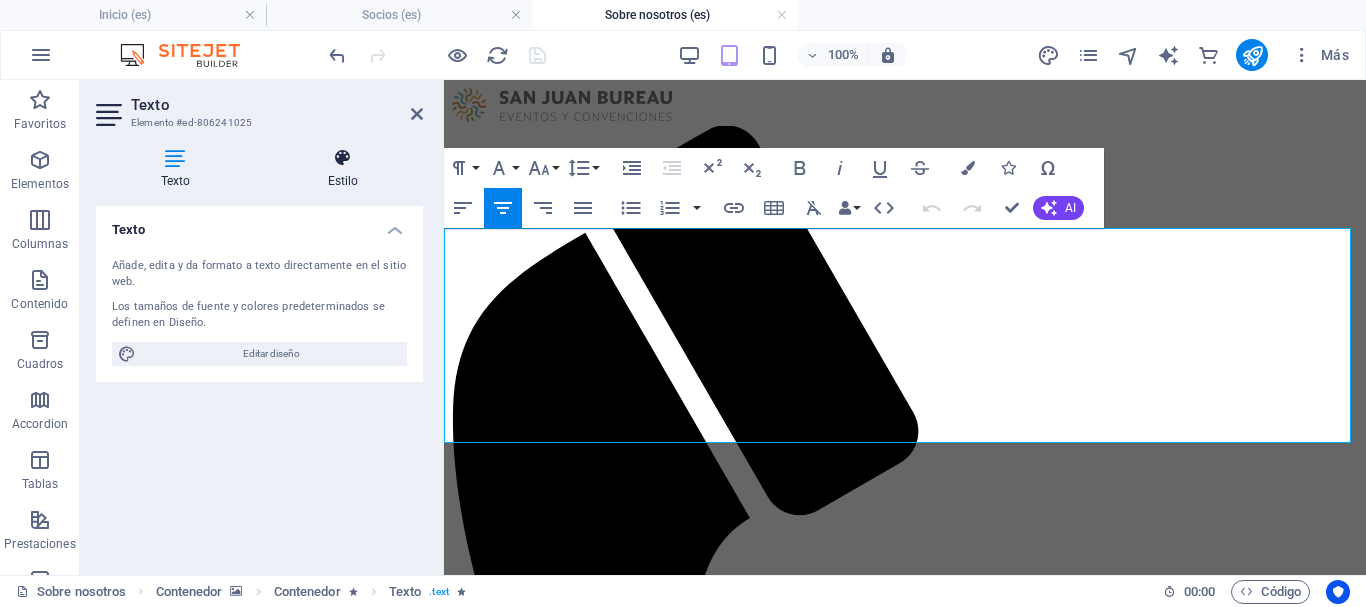 click on "Estilo" at bounding box center [343, 169] 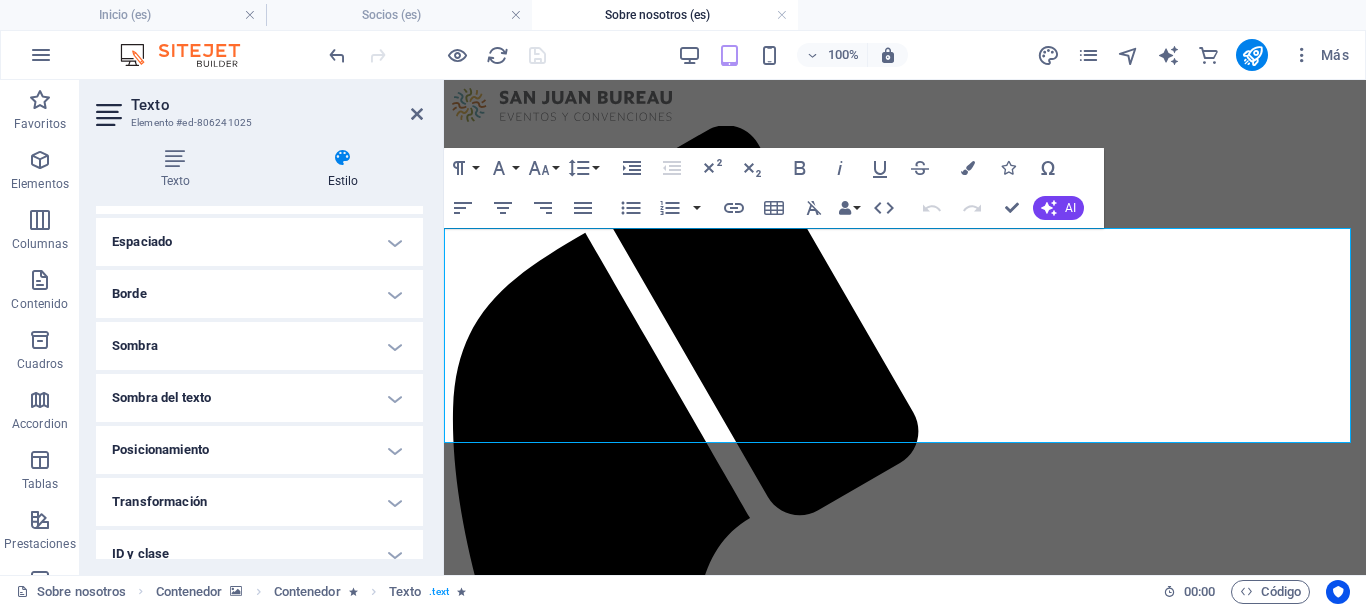 scroll, scrollTop: 400, scrollLeft: 0, axis: vertical 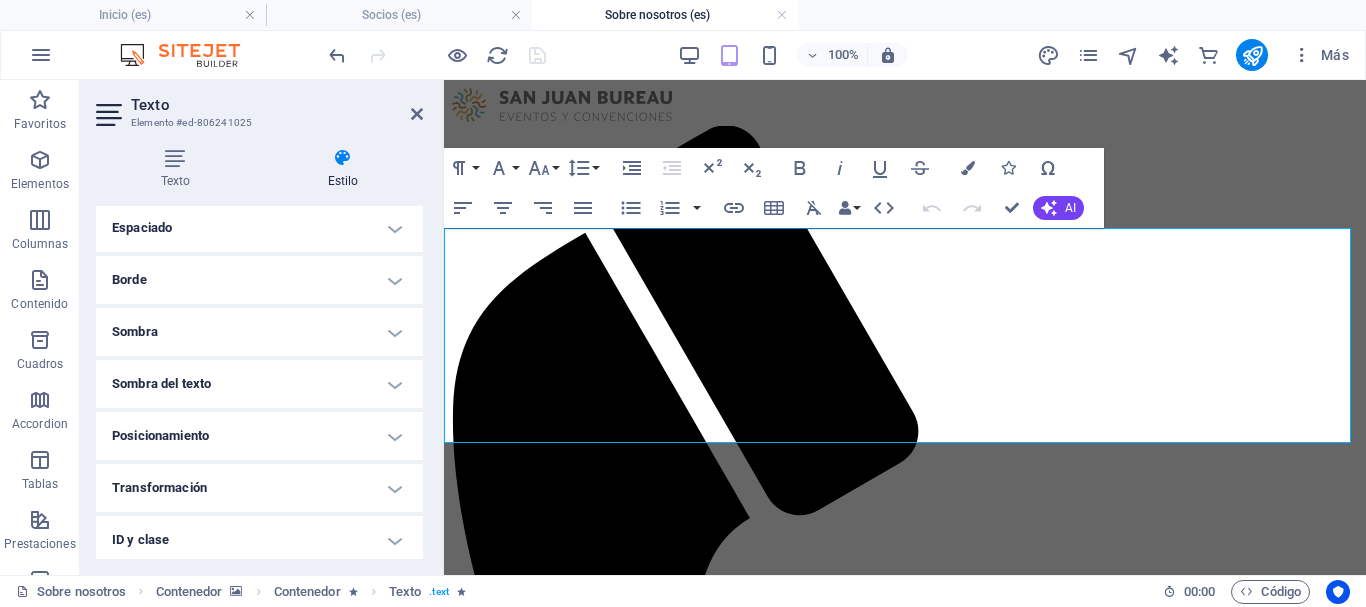 click on "Sombra del texto" at bounding box center [259, 384] 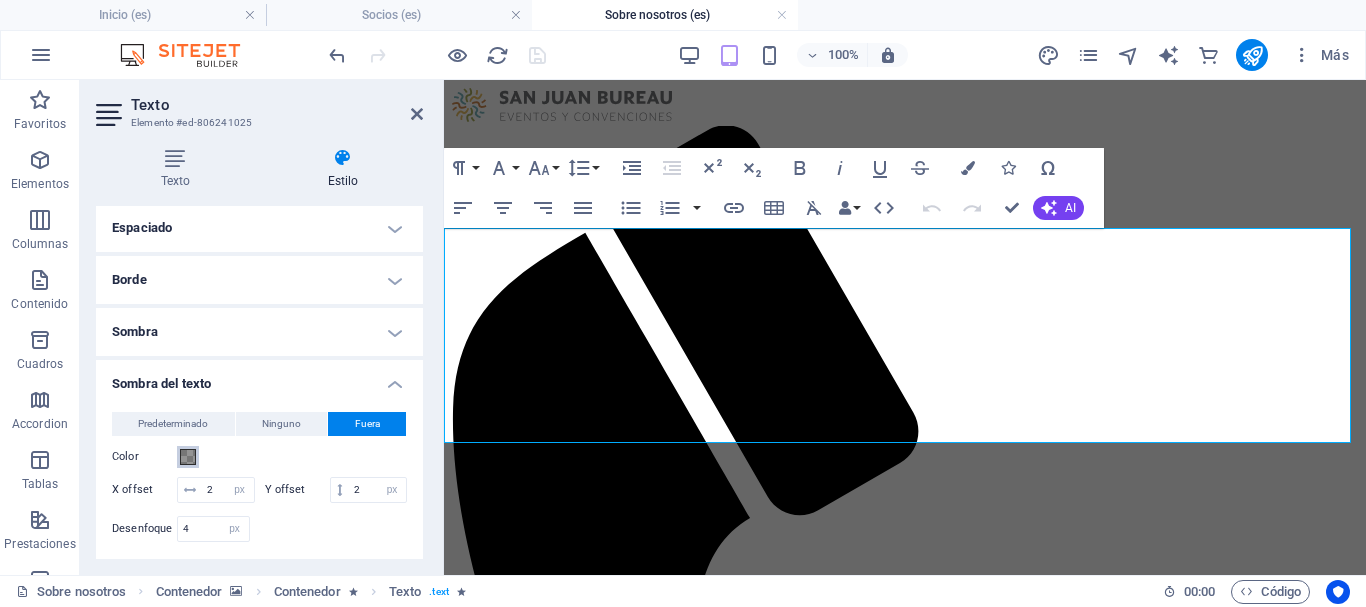 click on "Color" at bounding box center [188, 457] 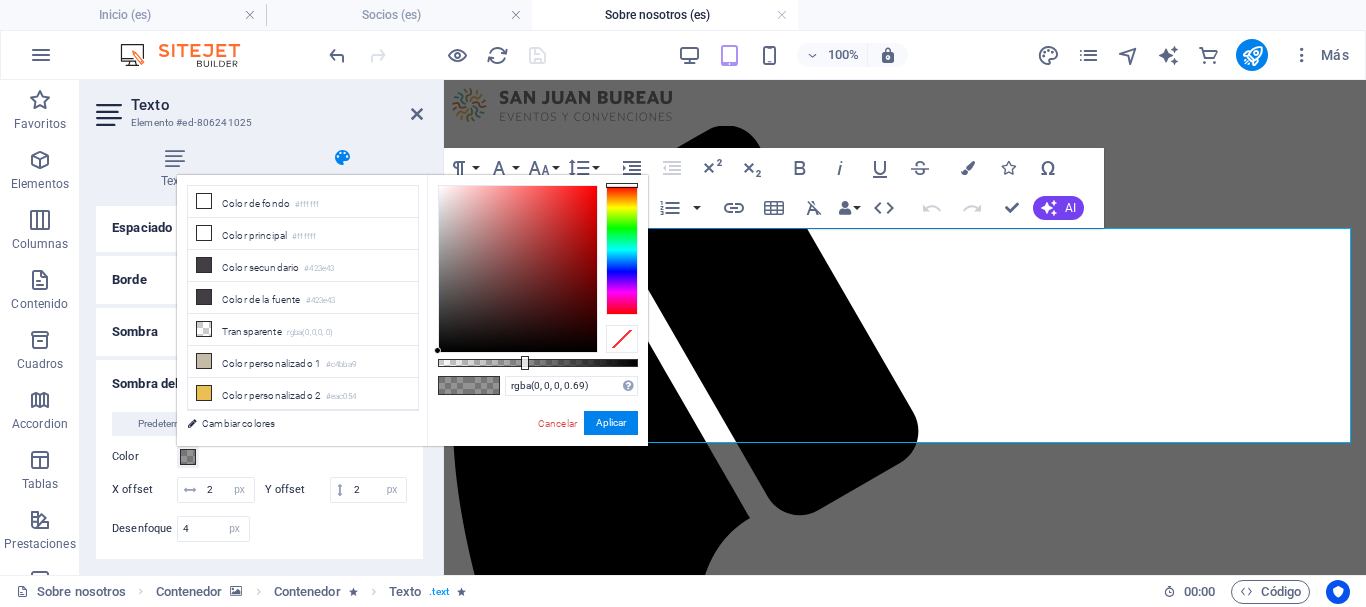 click at bounding box center [538, 363] 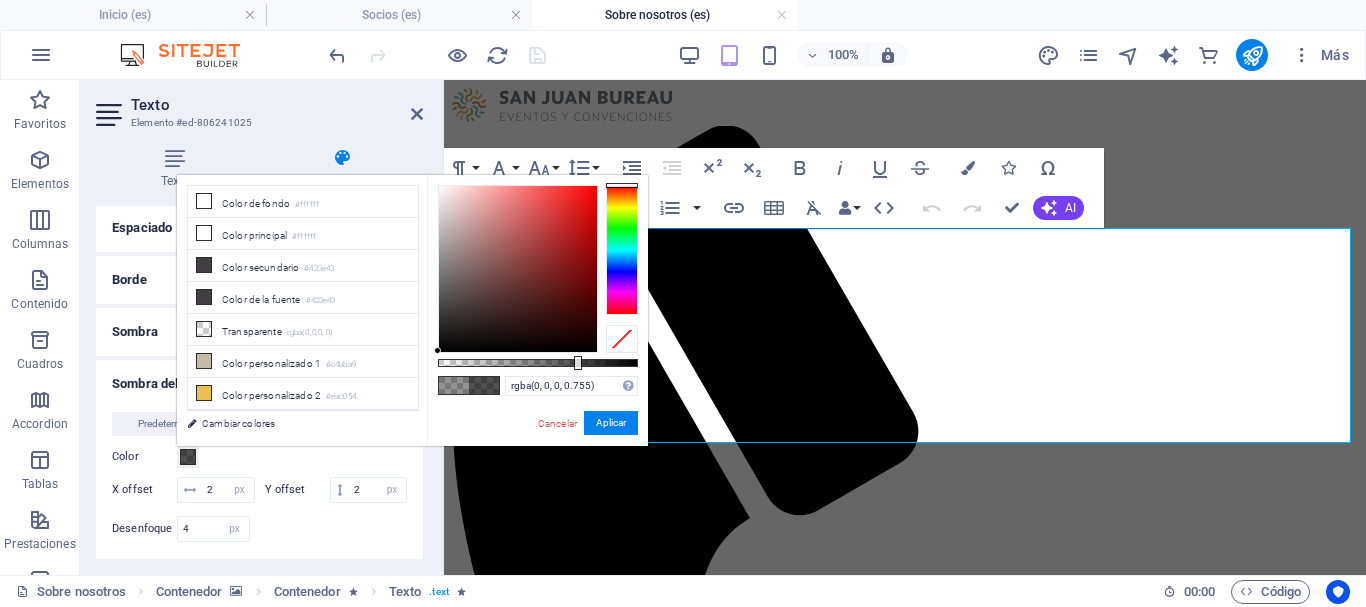 click at bounding box center (538, 363) 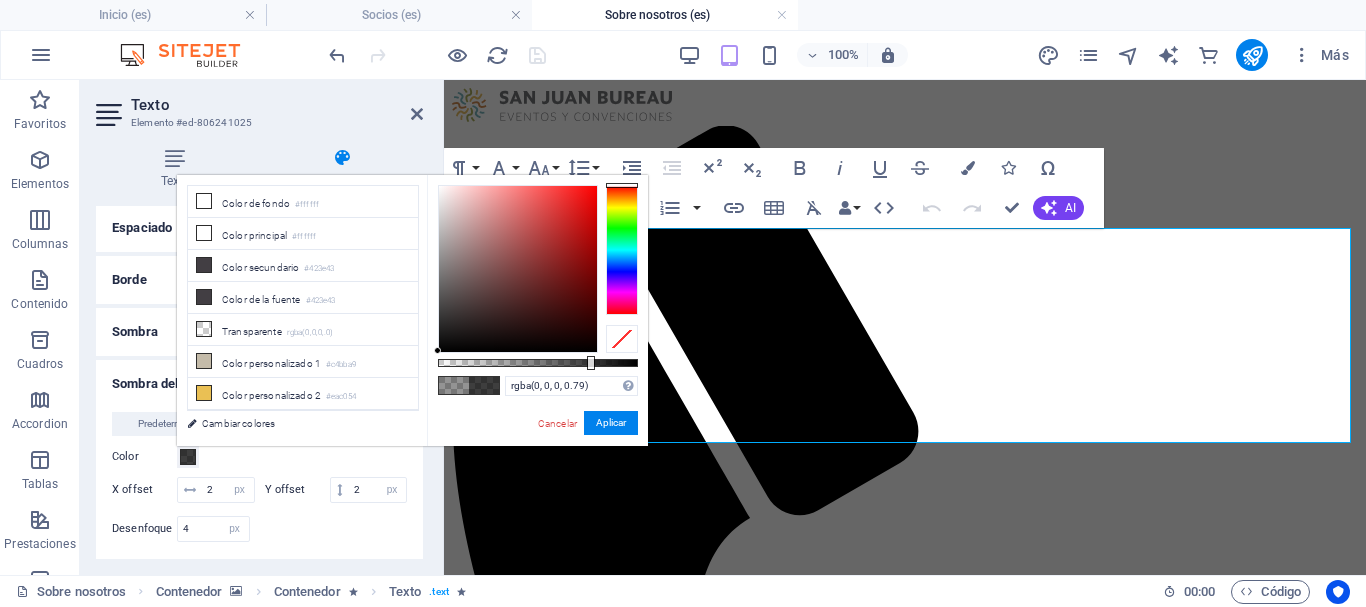 type on "rgba(0, 0, 0, 0.795)" 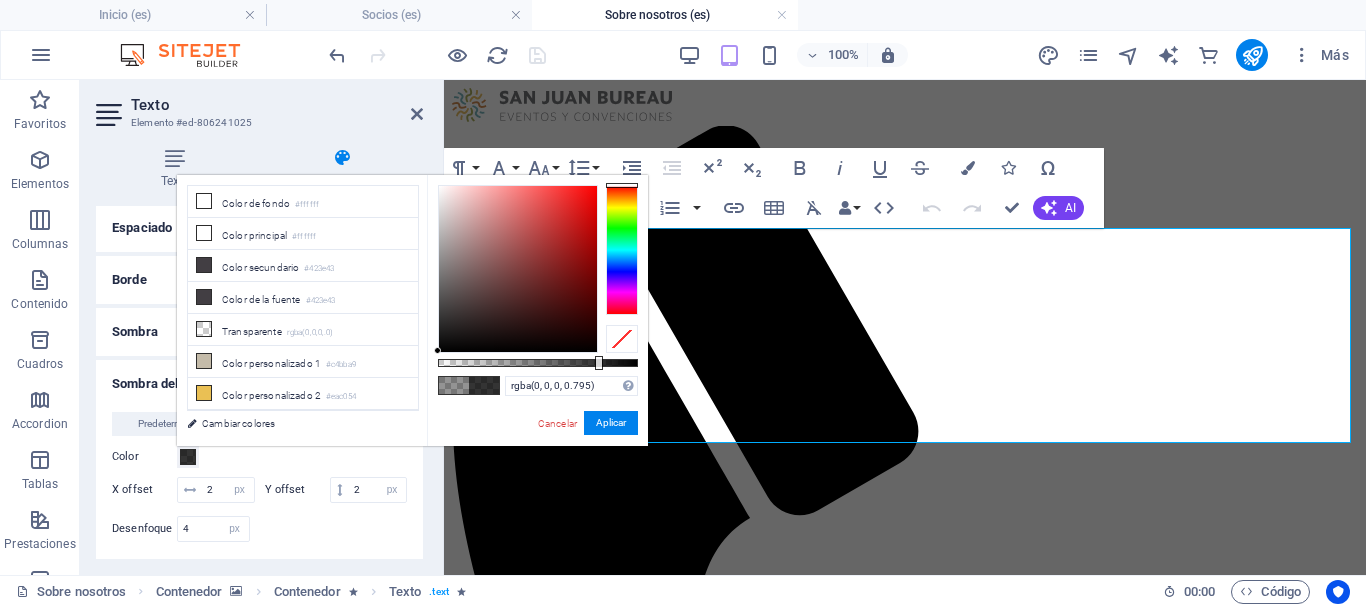 click at bounding box center [538, 363] 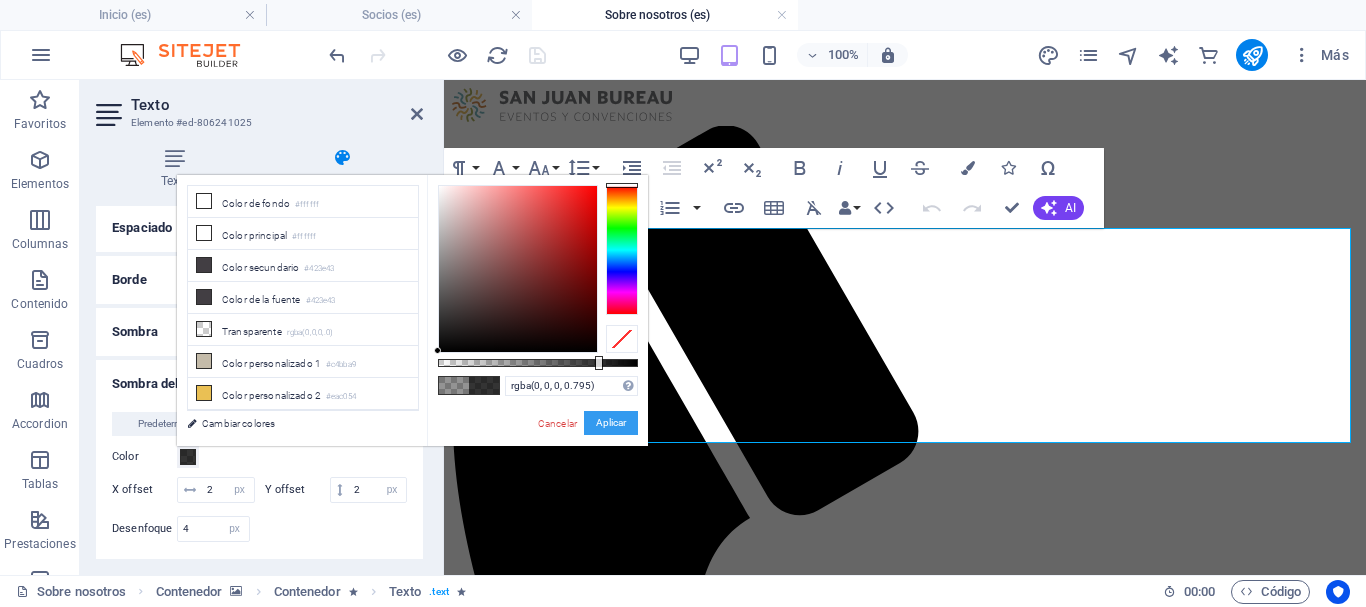 click on "Aplicar" at bounding box center [611, 423] 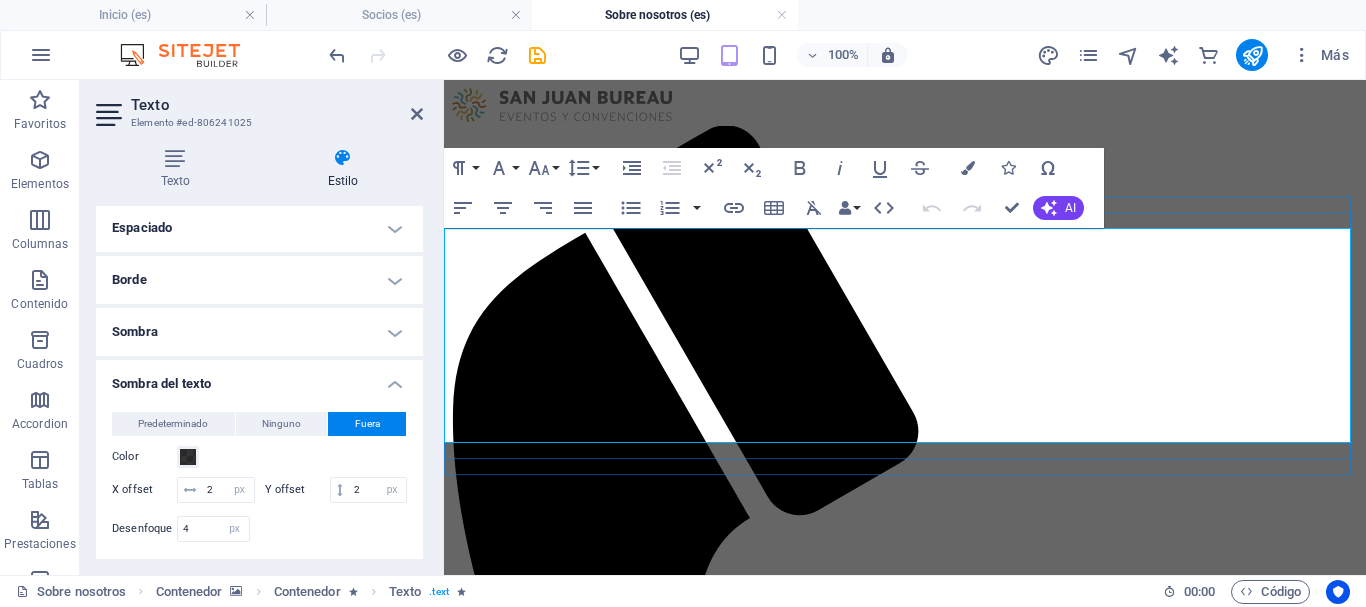 click on "San Juan Bureau es una Asociación Civil, sin fines de lucro, de carácter mixto; formada por el Gobierno de San Juan, empresarios privados, cámaras, asociaciones profesionales y Universidades" at bounding box center [905, 1983] 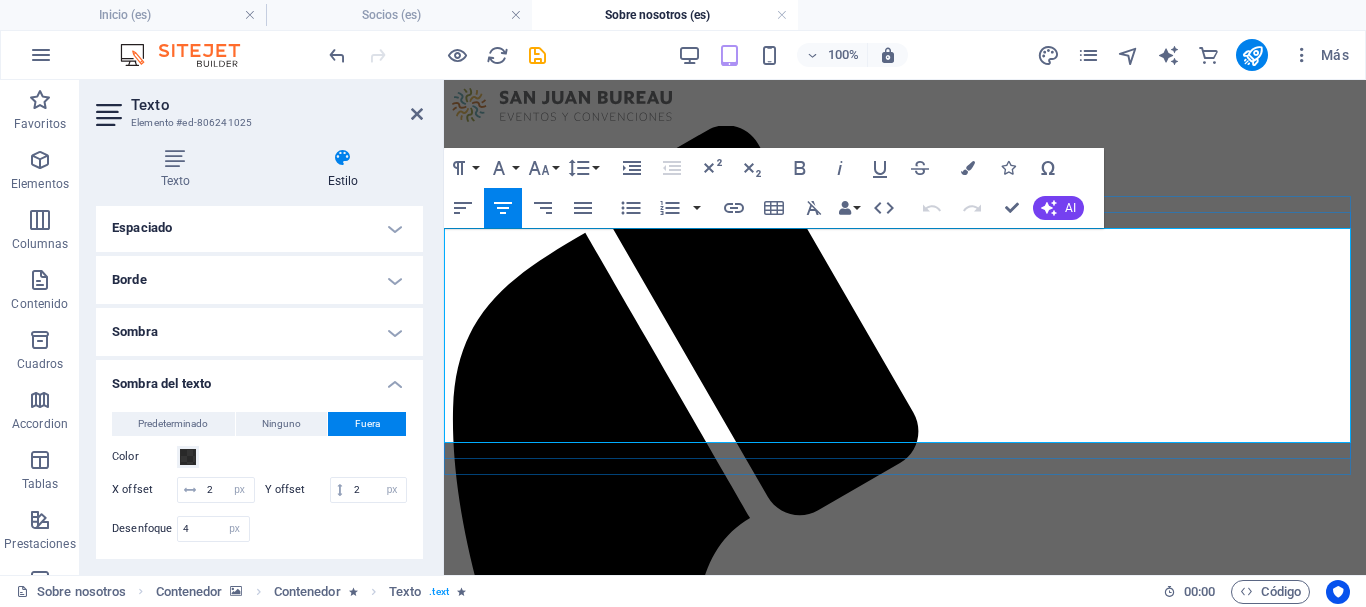 click on "San Juan Bureau es una Asociación Civil, sin fines de lucro, de carácter mixto; formada por el Gobierno de San Juan, empresarios privados, cámaras, asociaciones profesionales y Universidades" at bounding box center [905, 1983] 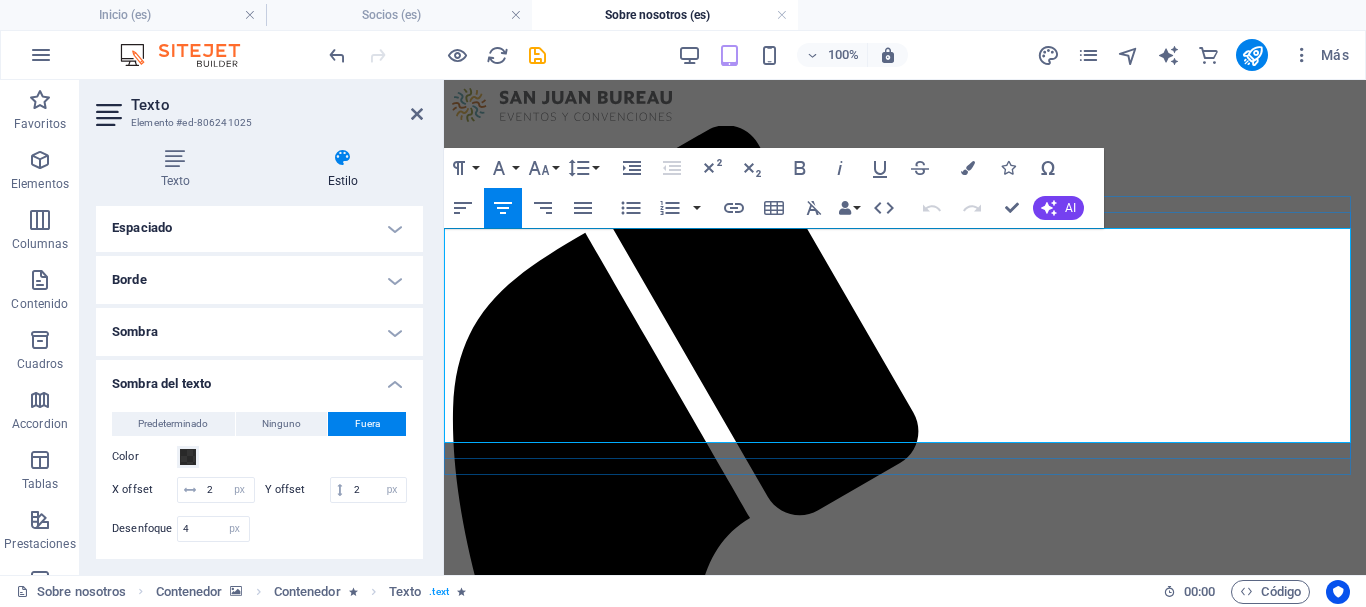 drag, startPoint x: 1262, startPoint y: 408, endPoint x: 465, endPoint y: 368, distance: 798.0031 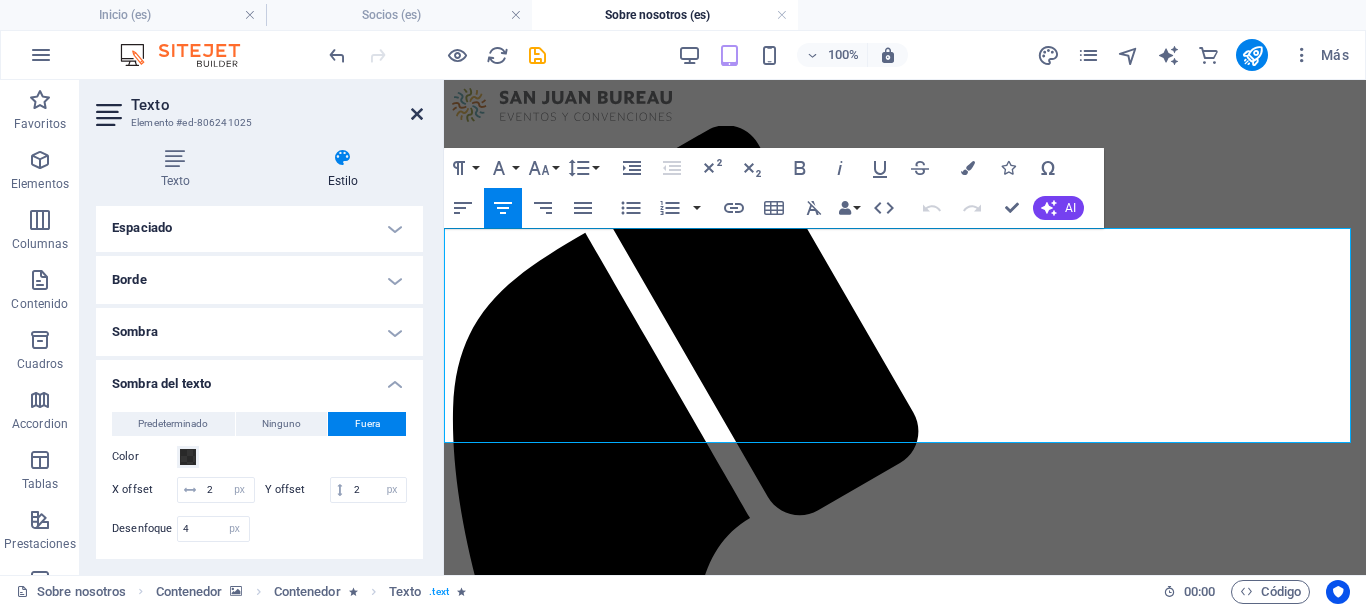 drag, startPoint x: 415, startPoint y: 110, endPoint x: 336, endPoint y: 28, distance: 113.86395 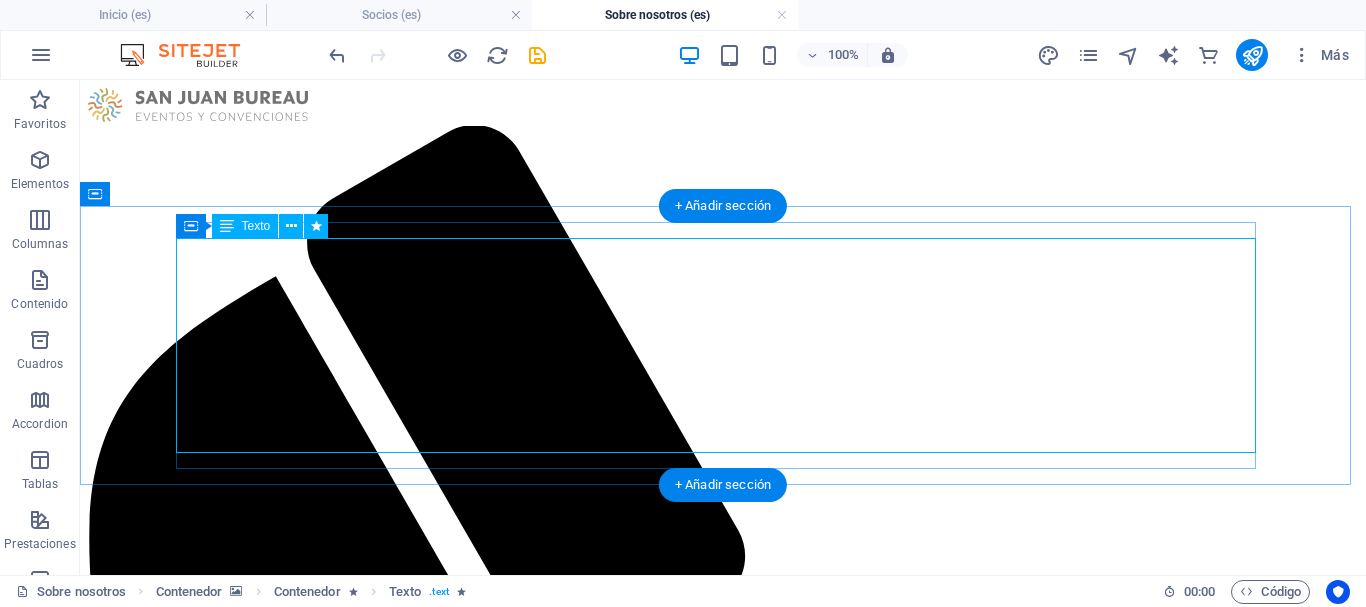 click on "¿Qué es San Juan Bureau? San Juan Bureau es una Asociación Civil, sin fines de lucro, de carácter mixto; formada por el Gobierno de San Juan, empresarios privados, cámaras, asociaciones profesionales y Universidades" at bounding box center (723, 2410) 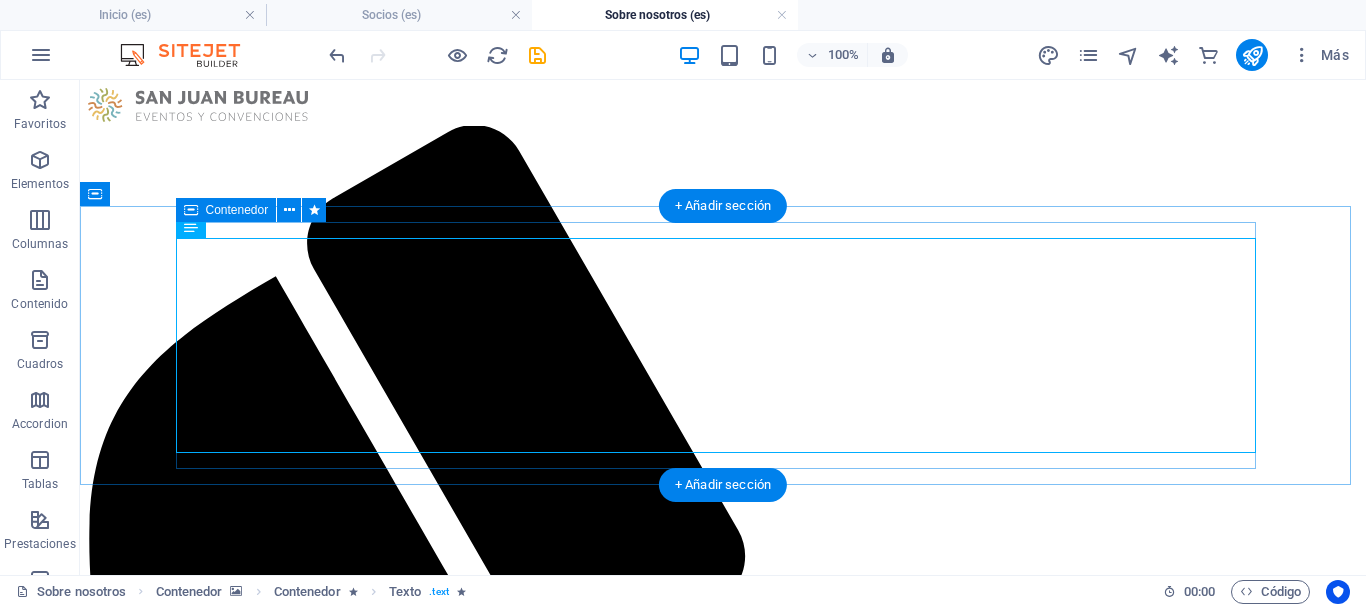 click on "¿Qué es San Juan Bureau? San Juan Bureau es una Asociación Civil, sin fines de lucro, de carácter mixto; formada por el Gobierno de San Juan, empresarios privados, cámaras, asociaciones profesionales y Universidades" at bounding box center (723, 2410) 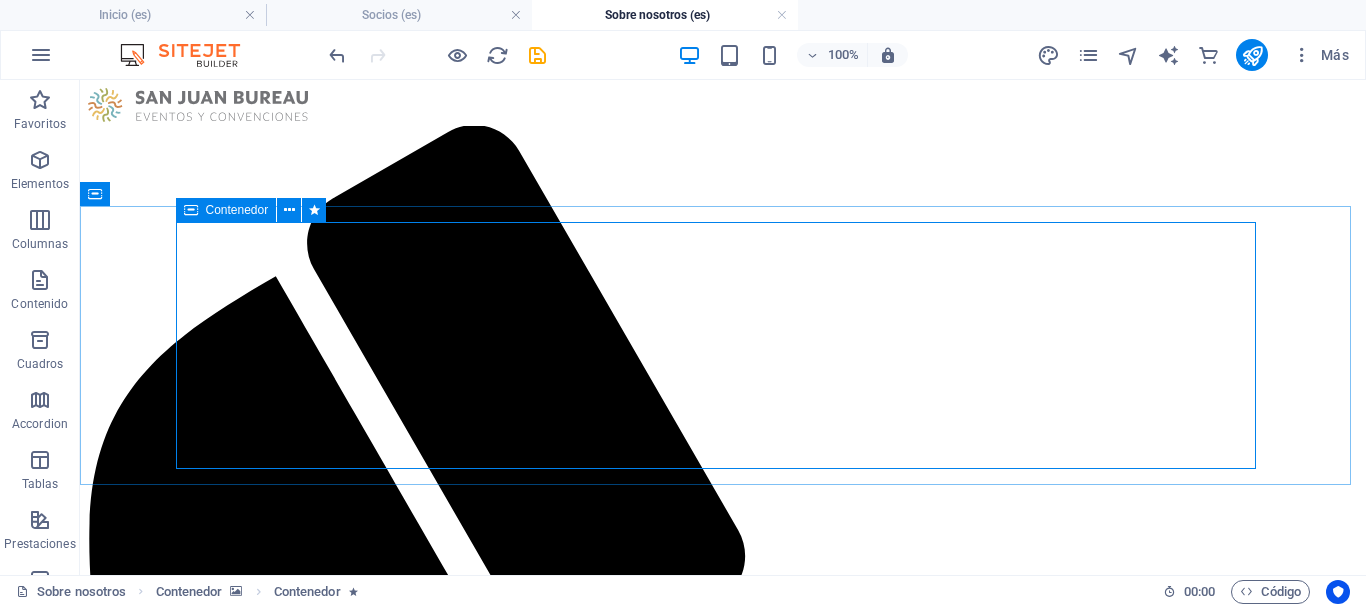 click on "Contenedor" at bounding box center [226, 210] 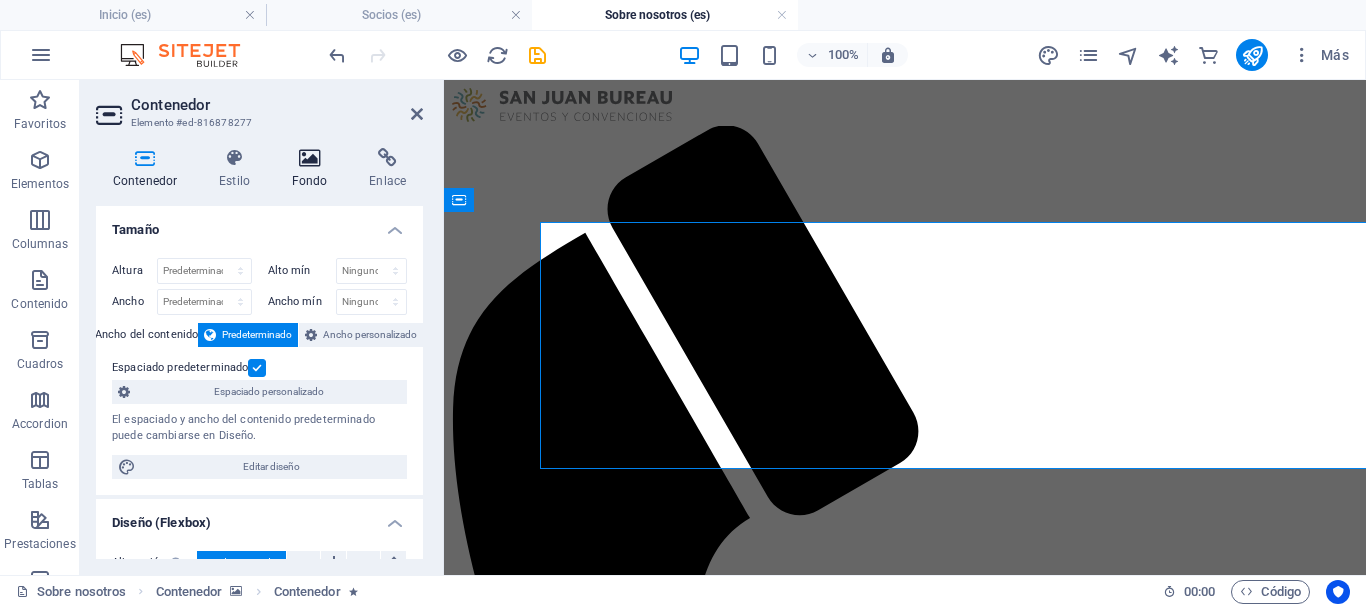 click at bounding box center (310, 158) 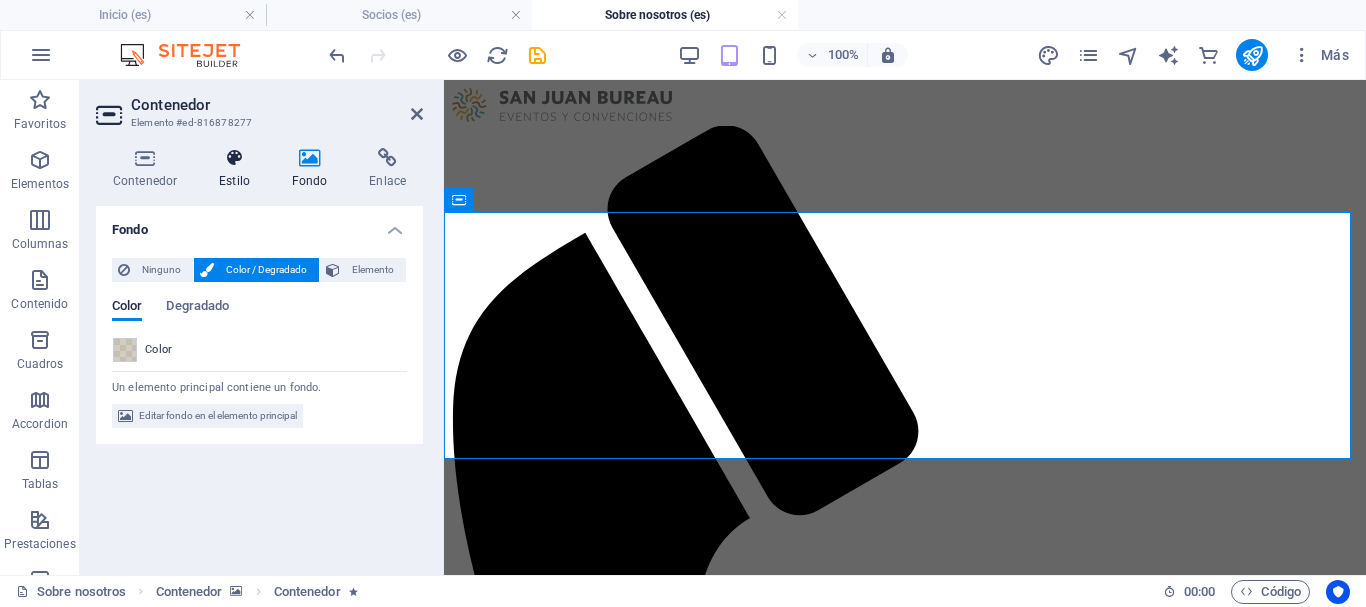 click at bounding box center (234, 158) 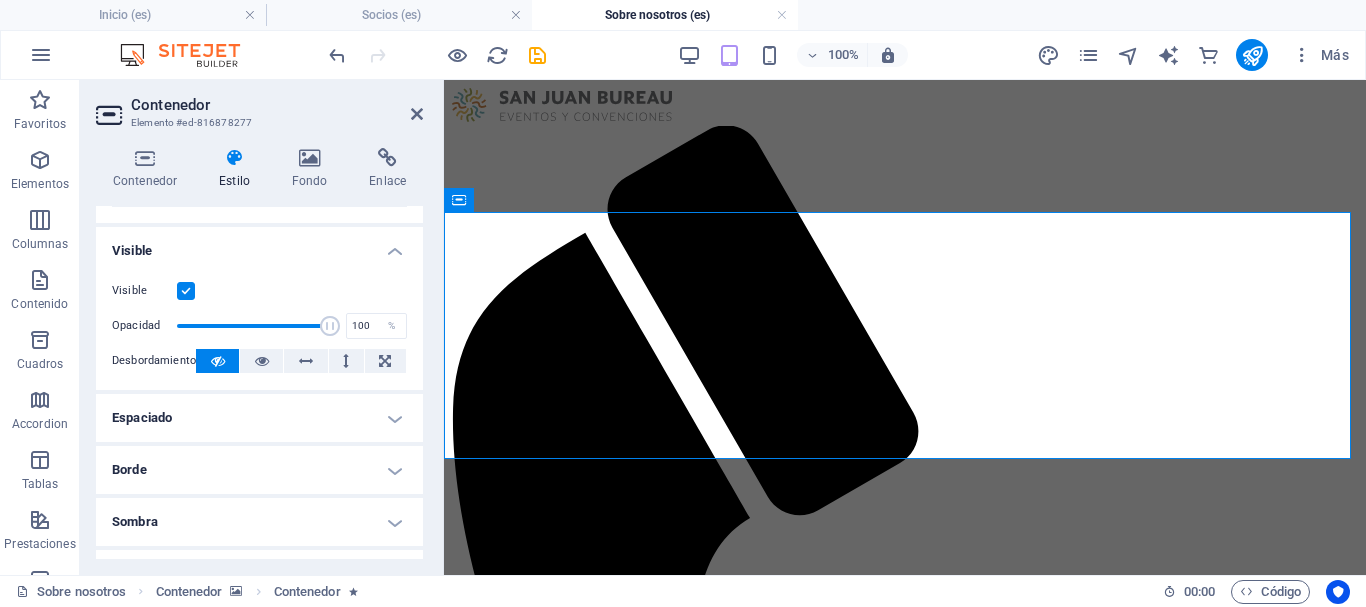 scroll, scrollTop: 300, scrollLeft: 0, axis: vertical 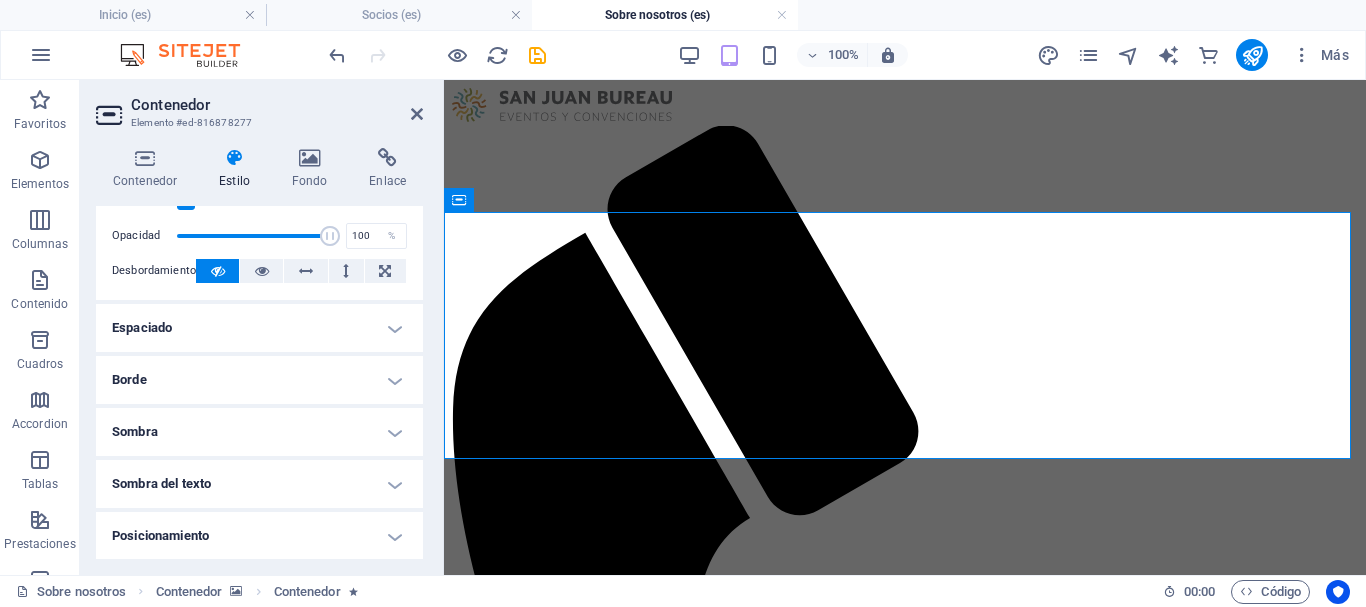 click on "Sombra" at bounding box center (259, 432) 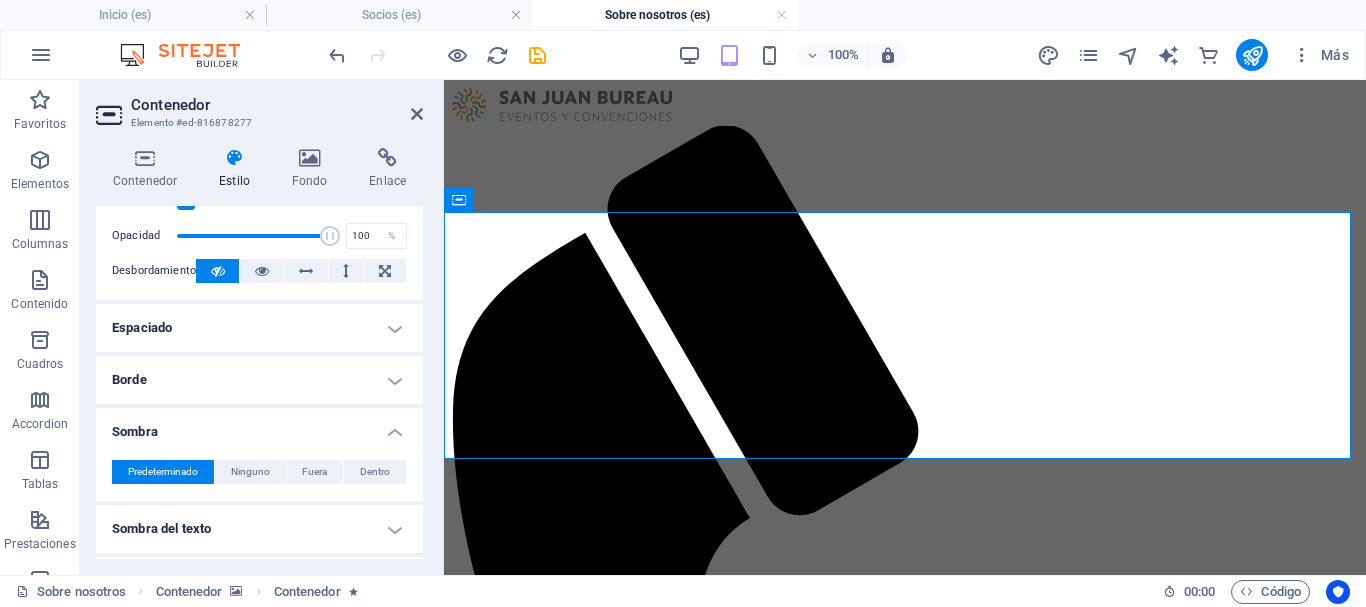 click on "Sombra" at bounding box center [259, 426] 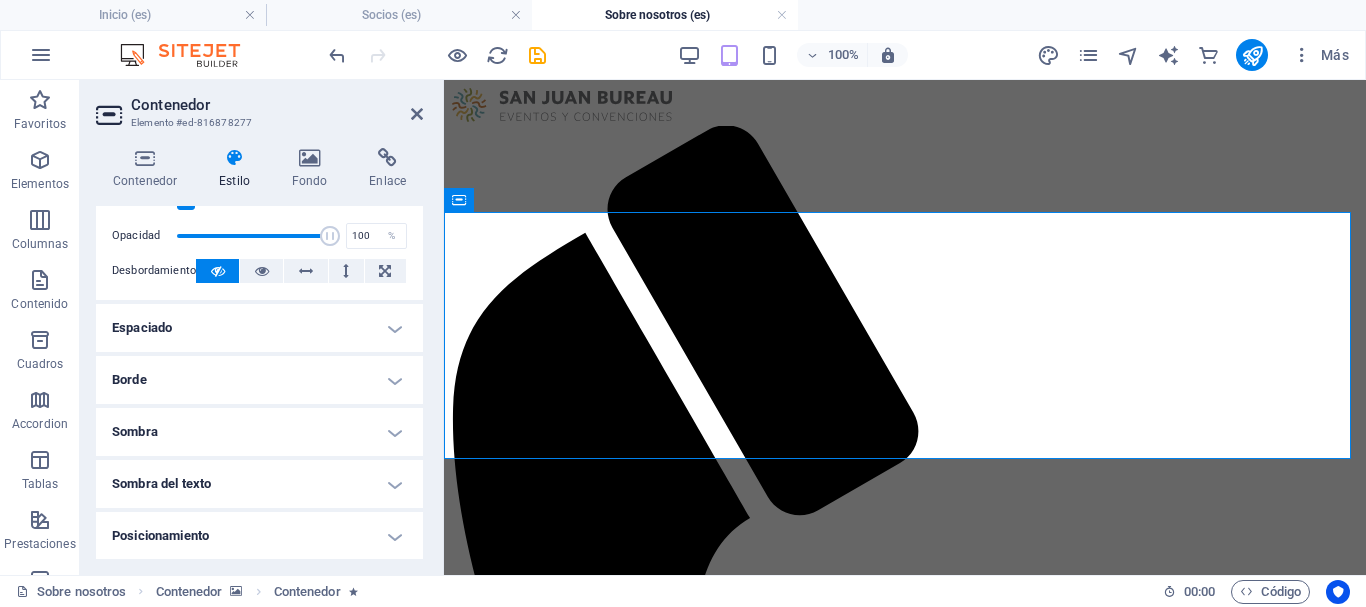 click on "Sombra del texto" at bounding box center [259, 484] 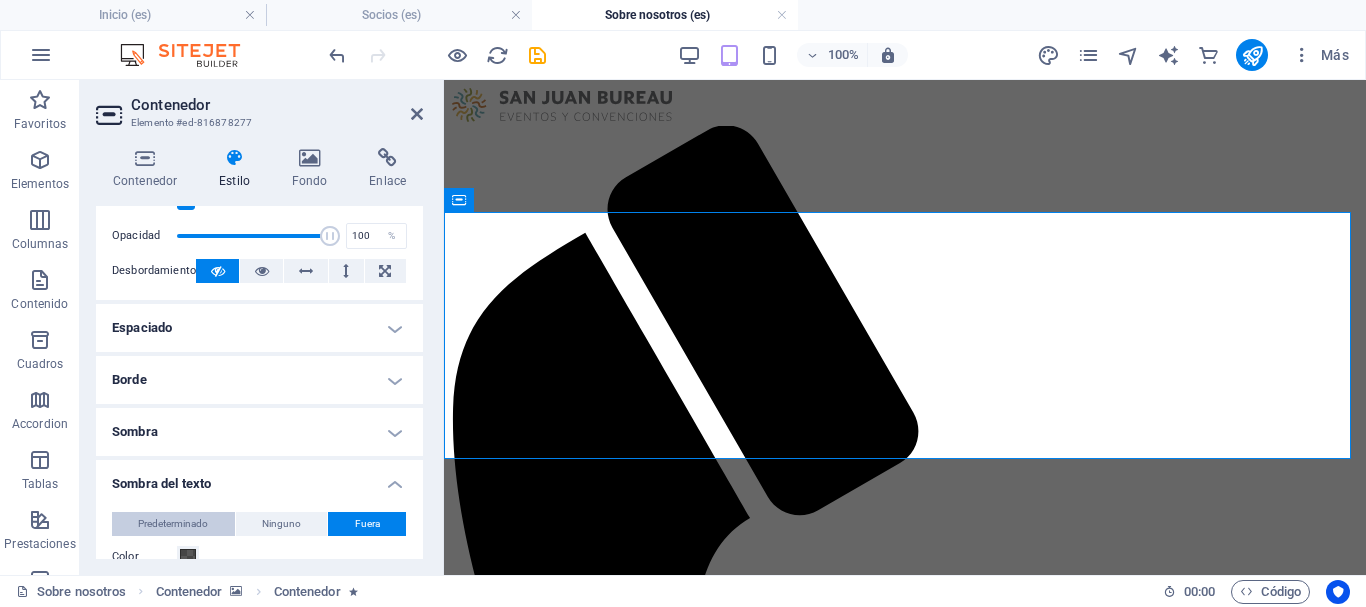 click on "Predeterminado" at bounding box center [173, 524] 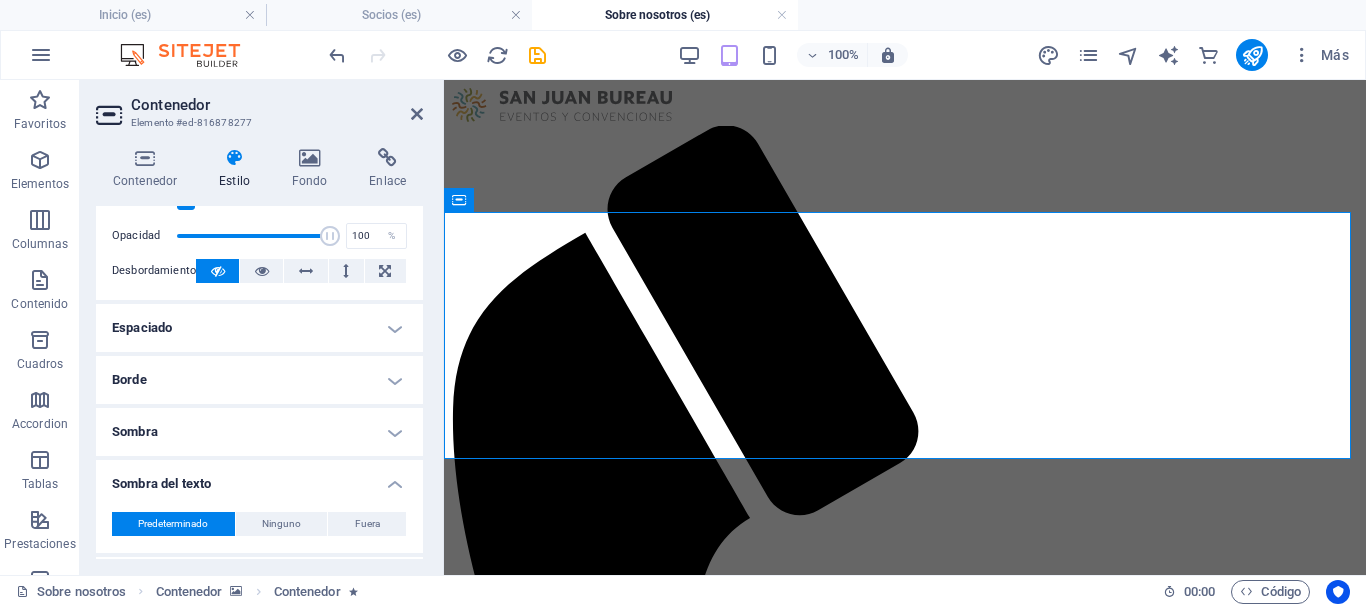 click on "Sombra del texto" at bounding box center (259, 478) 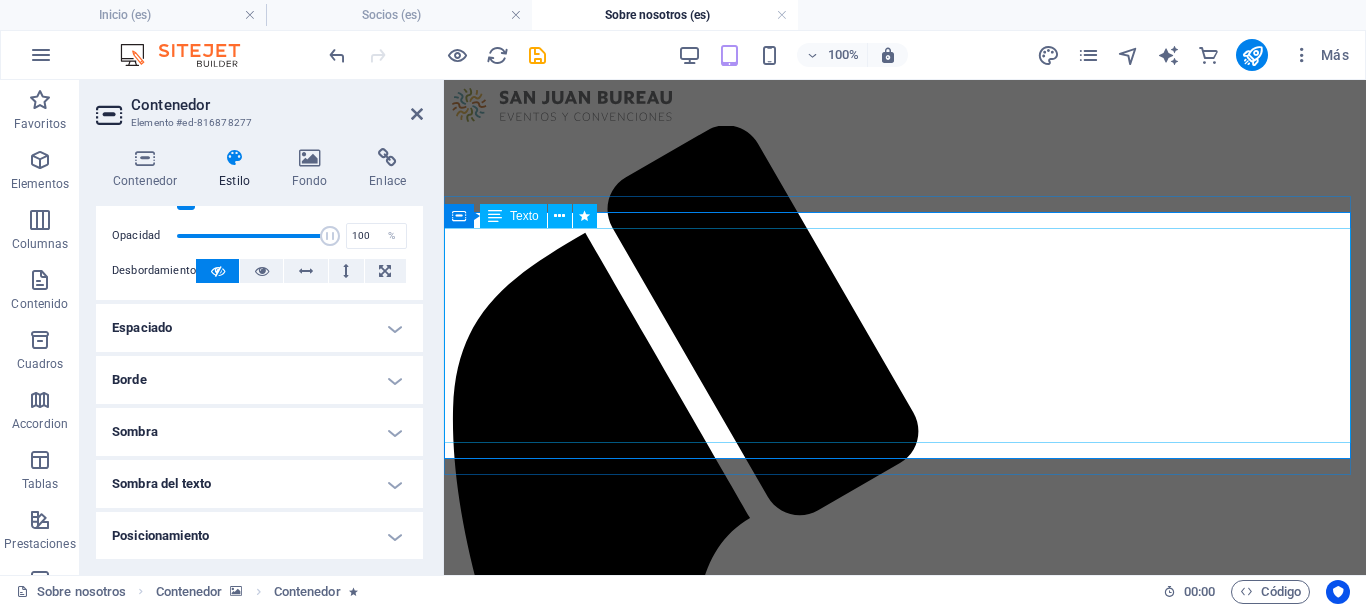 click on "¿Qué es San Juan Bureau? San Juan Bureau es una Asociación Civil, sin fines de lucro, de carácter mixto; formada por el Gobierno de San Juan, empresarios privados, cámaras, asociaciones profesionales y Universidades" at bounding box center [905, 1927] 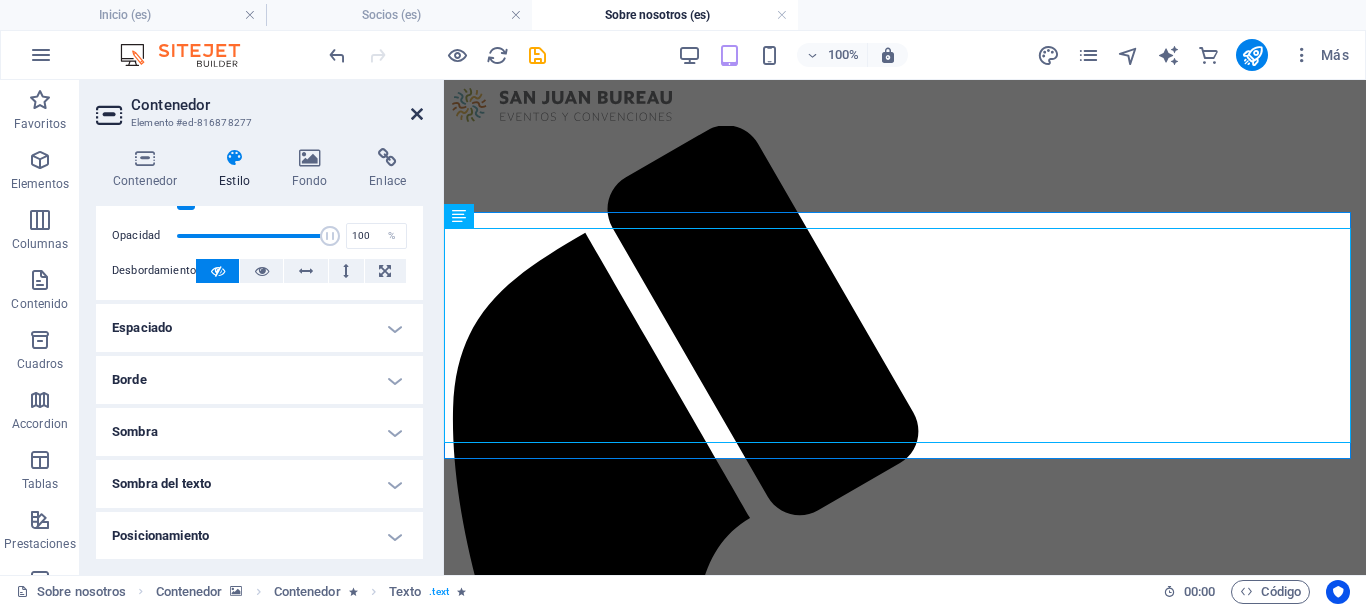 click at bounding box center (417, 114) 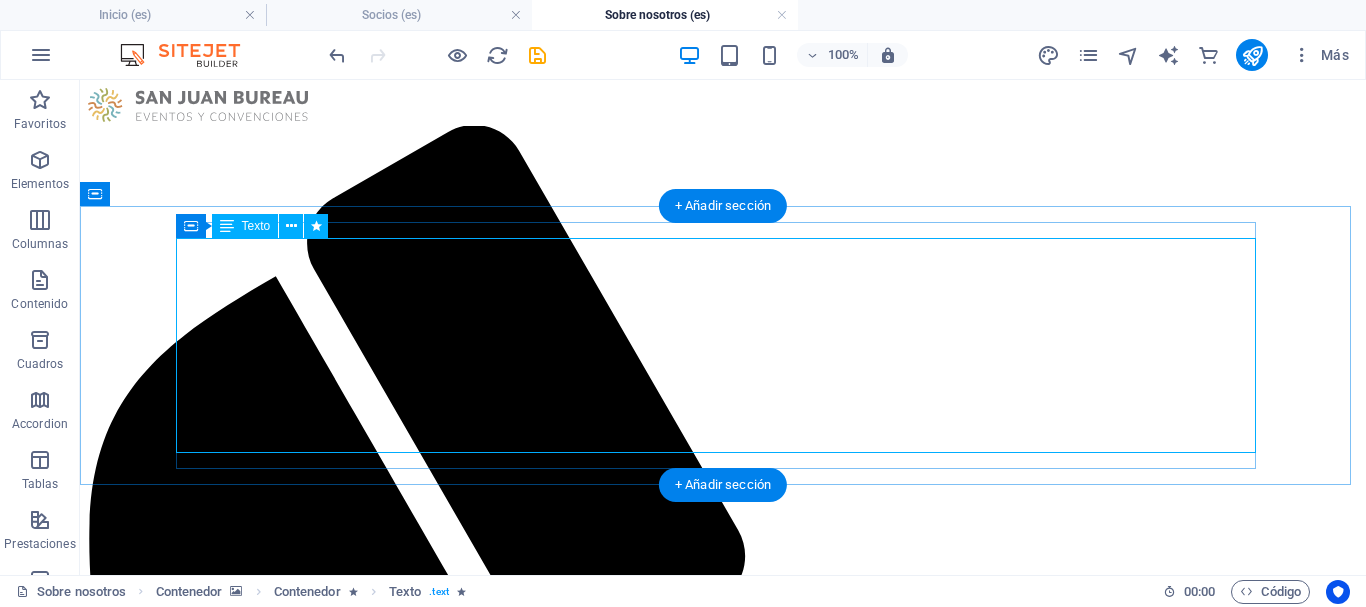click on "¿Qué es San Juan Bureau? San Juan Bureau es una Asociación Civil, sin fines de lucro, de carácter mixto; formada por el Gobierno de San Juan, empresarios privados, cámaras, asociaciones profesionales y Universidades" at bounding box center (723, 2410) 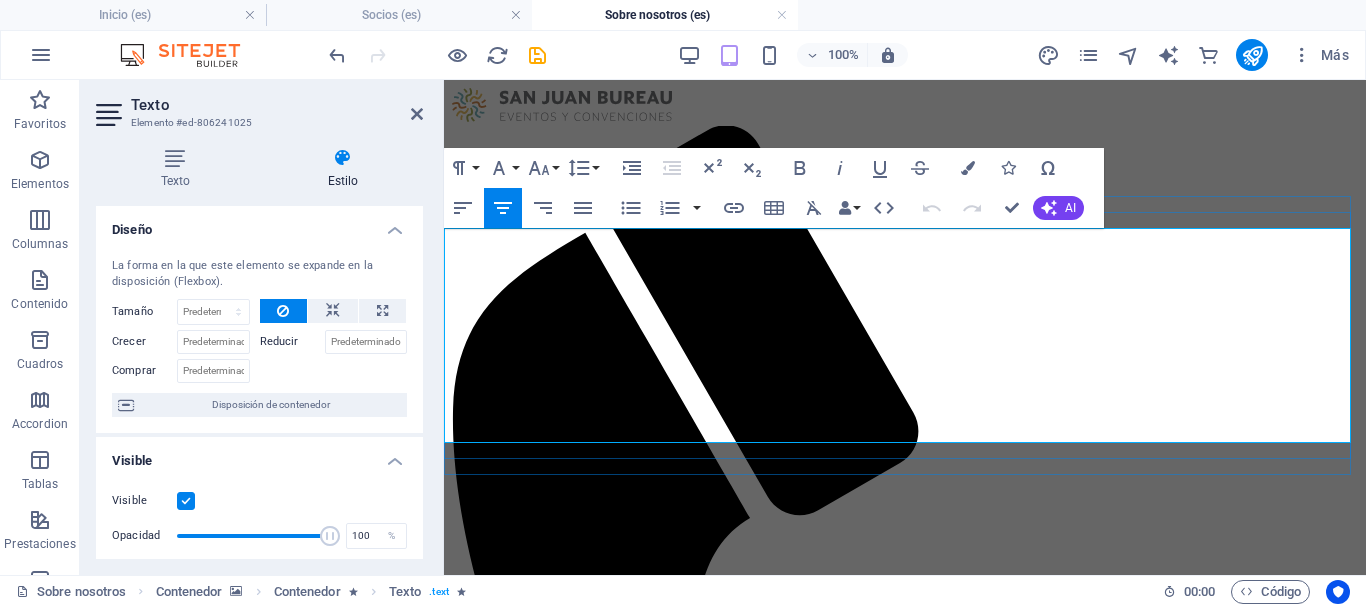 drag, startPoint x: 1253, startPoint y: 399, endPoint x: 462, endPoint y: 278, distance: 800.20123 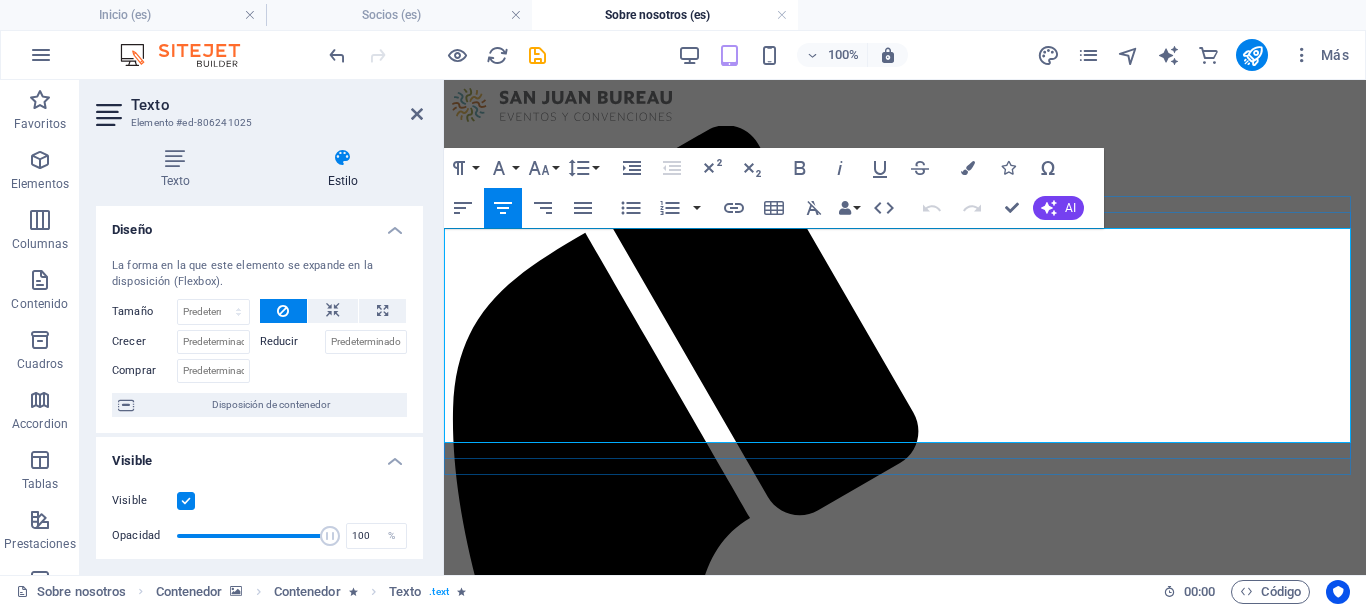 click on "¿Qué es San Juan Bureau? San Juan Bureau es una Asociación Civil, sin fines de lucro, de carácter mixto; formada por el Gobierno de San Juan, empresarios privados, cámaras, asociaciones profesionales y Universidades" at bounding box center (905, 1927) 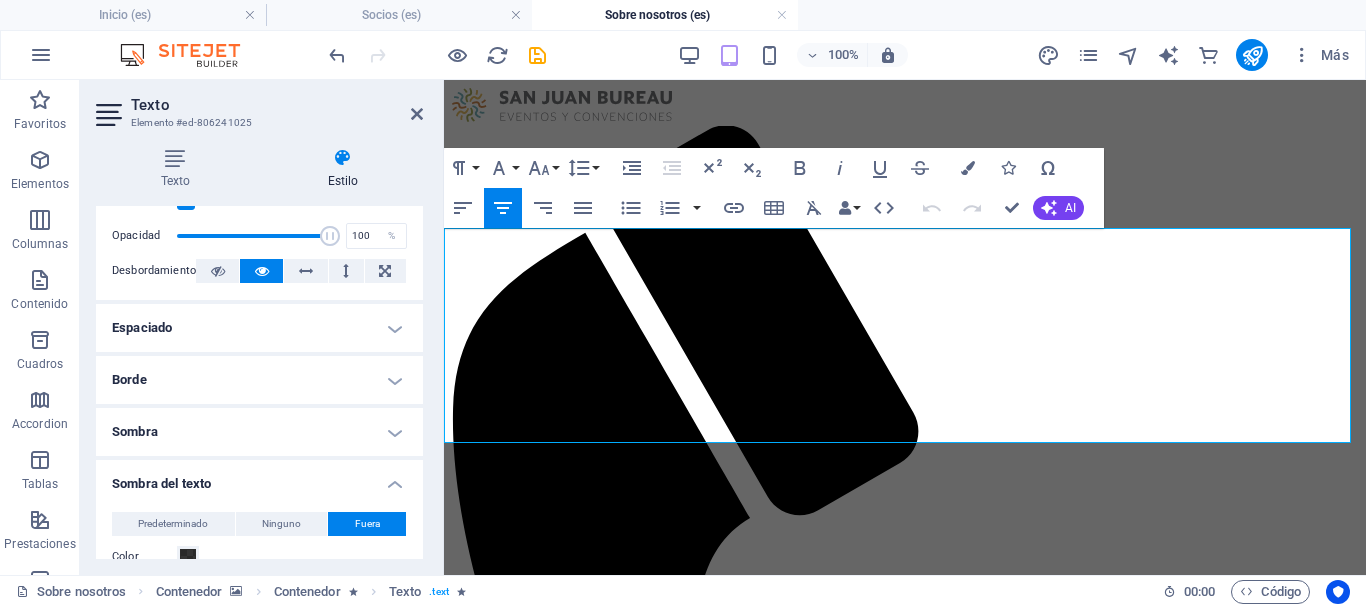 scroll, scrollTop: 400, scrollLeft: 0, axis: vertical 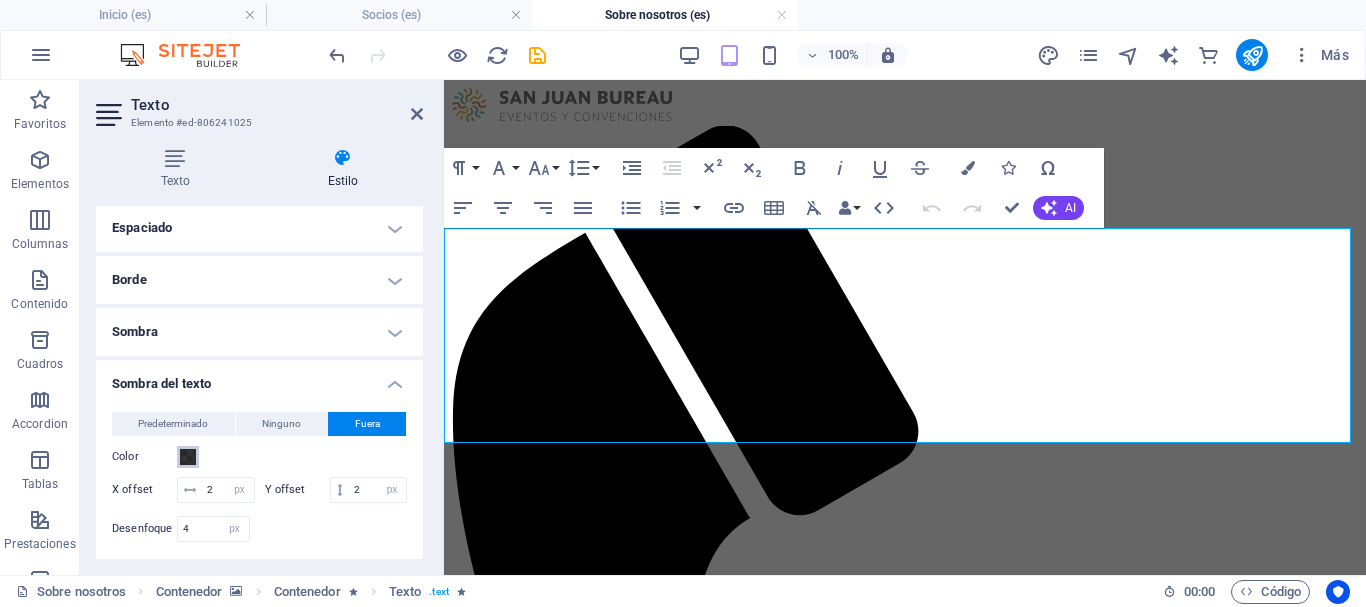 click at bounding box center [188, 457] 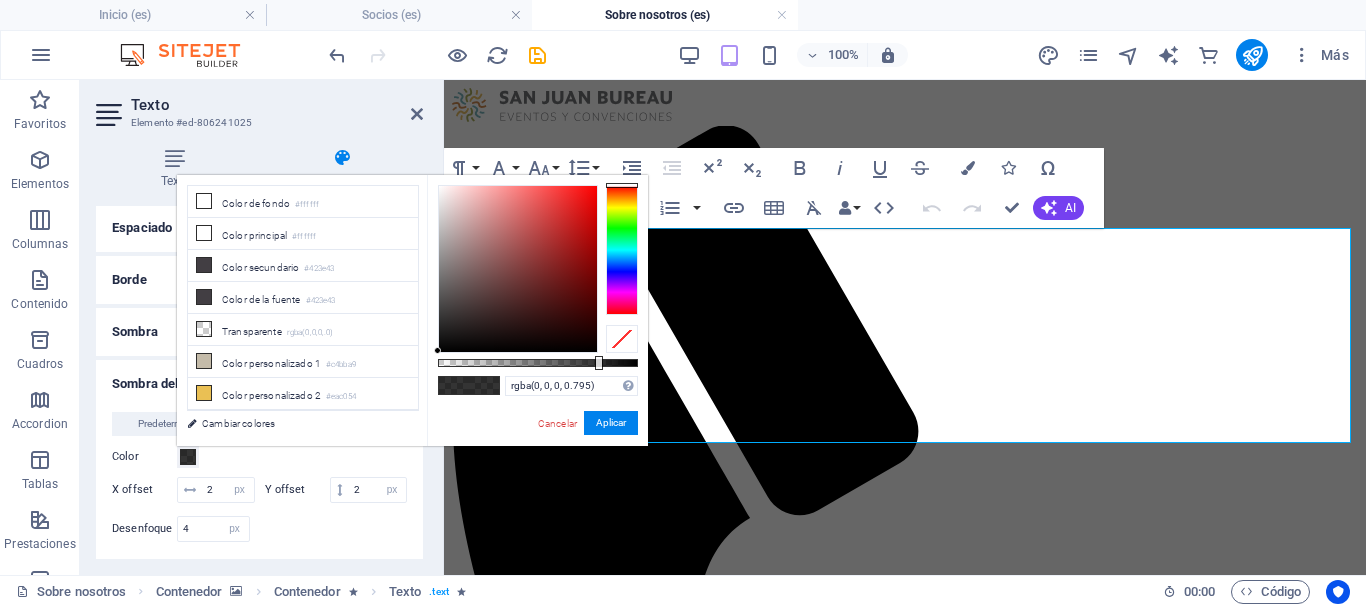 click at bounding box center [599, 363] 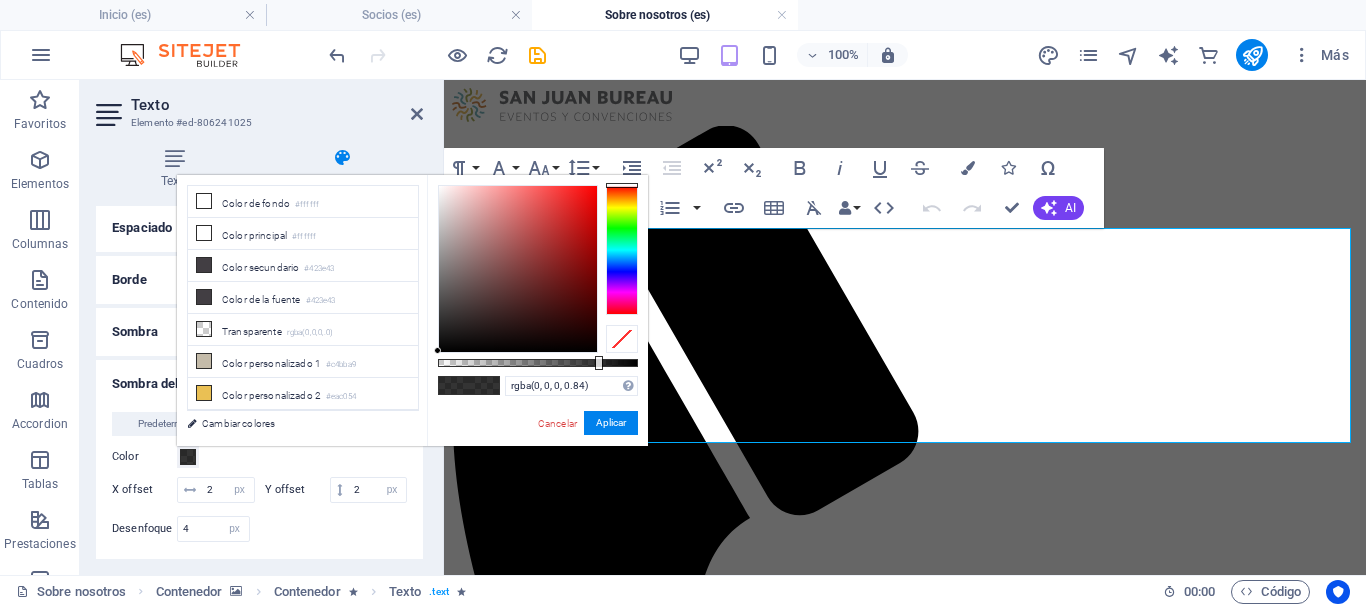 click at bounding box center [538, 363] 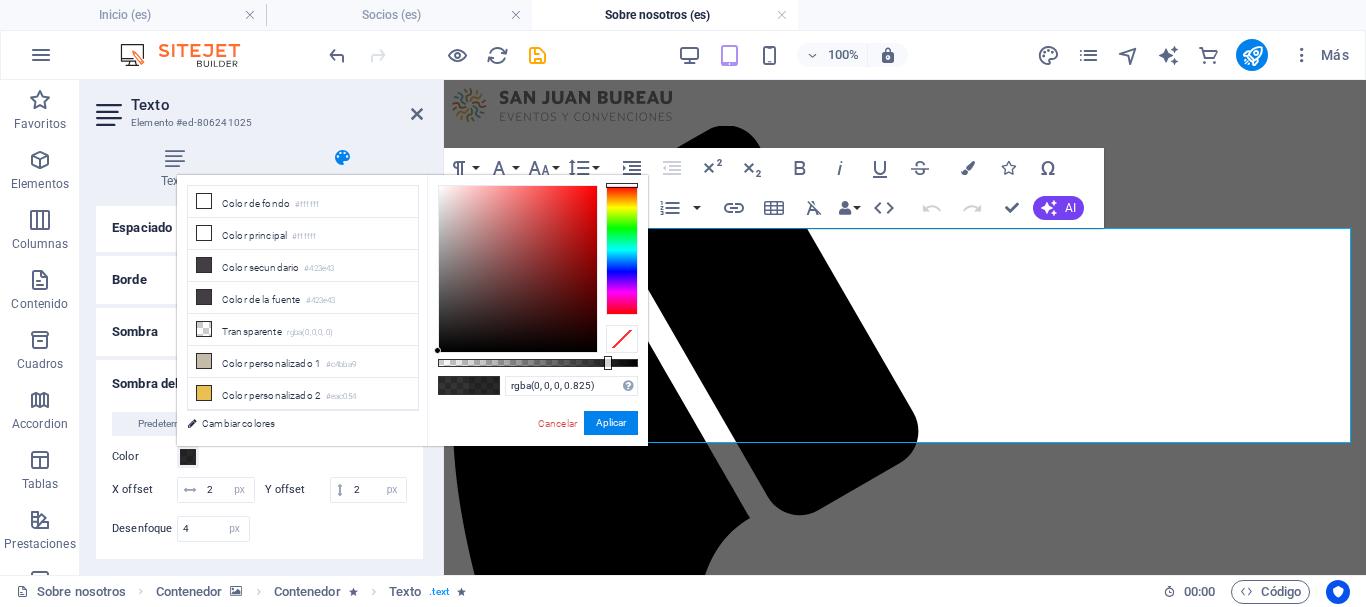 click at bounding box center [538, 363] 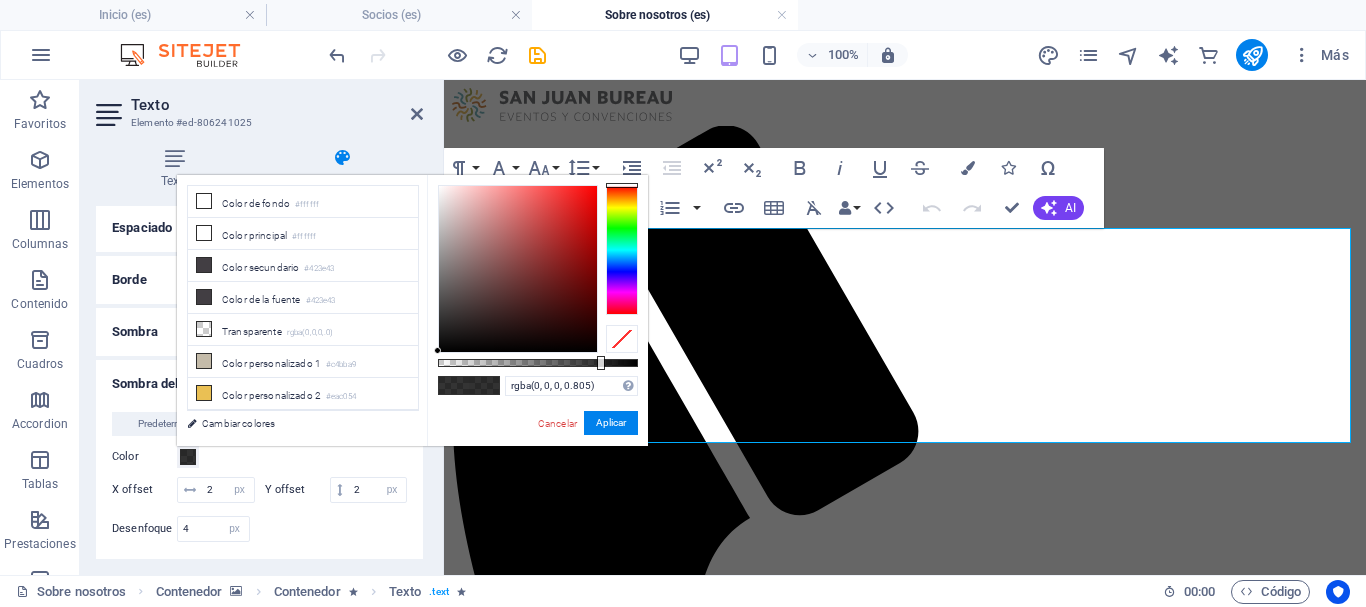 click at bounding box center (601, 363) 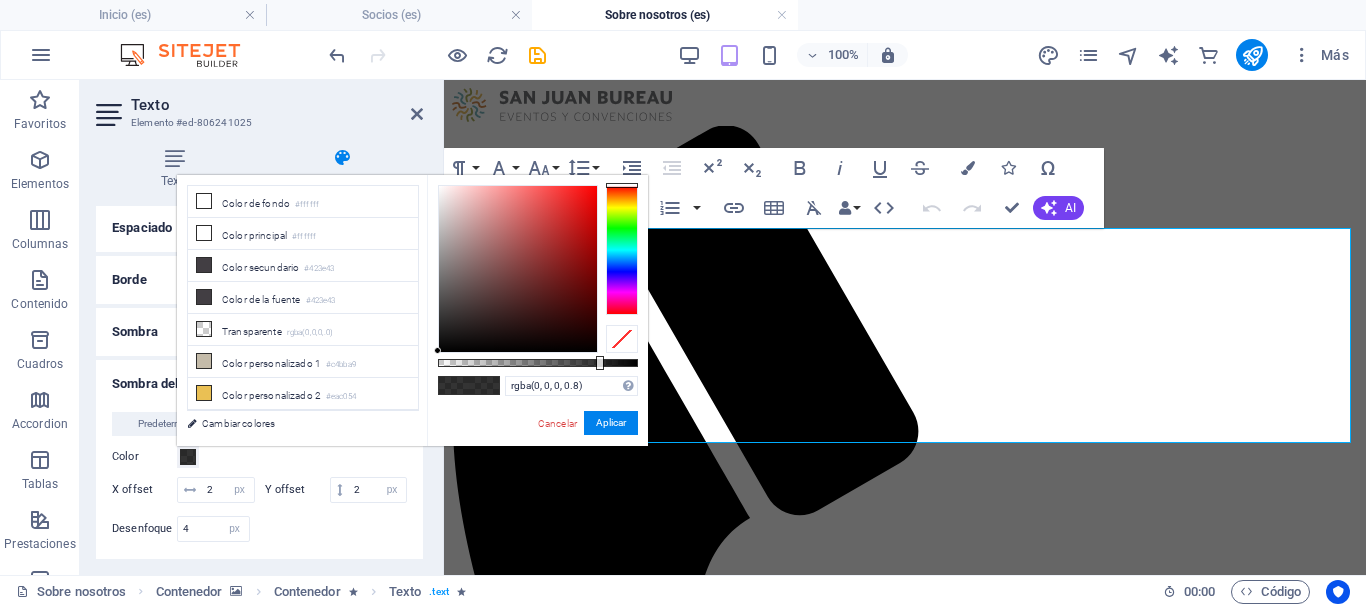 click at bounding box center [600, 363] 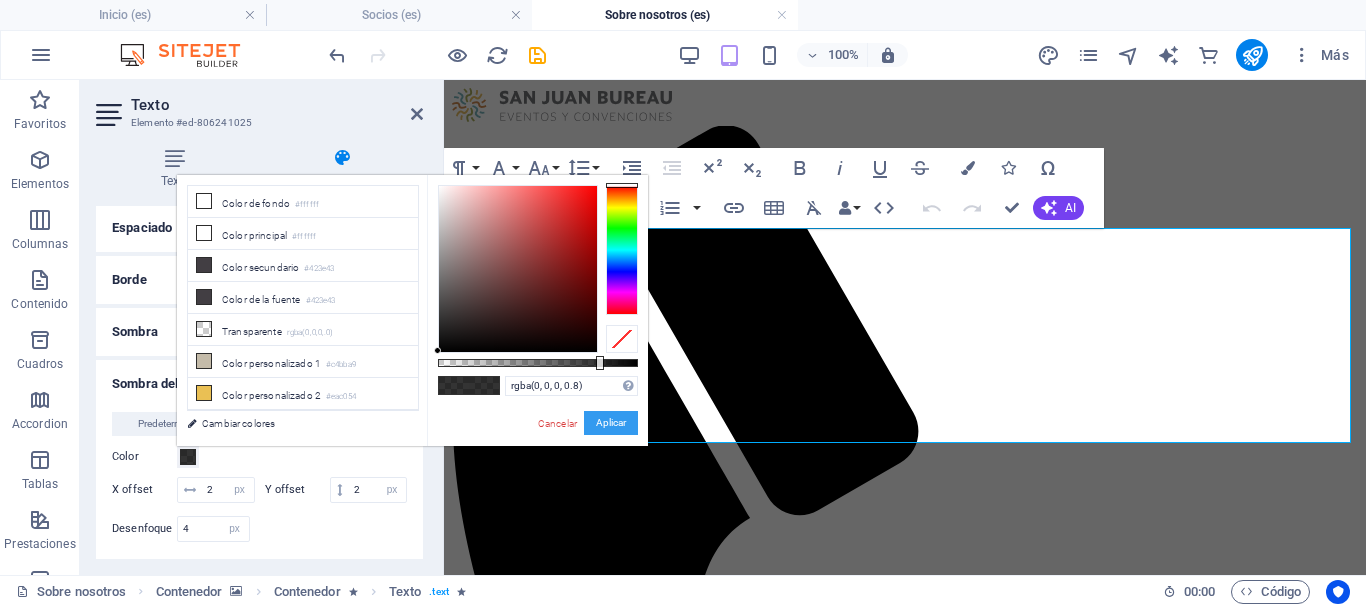 click on "Aplicar" at bounding box center (611, 423) 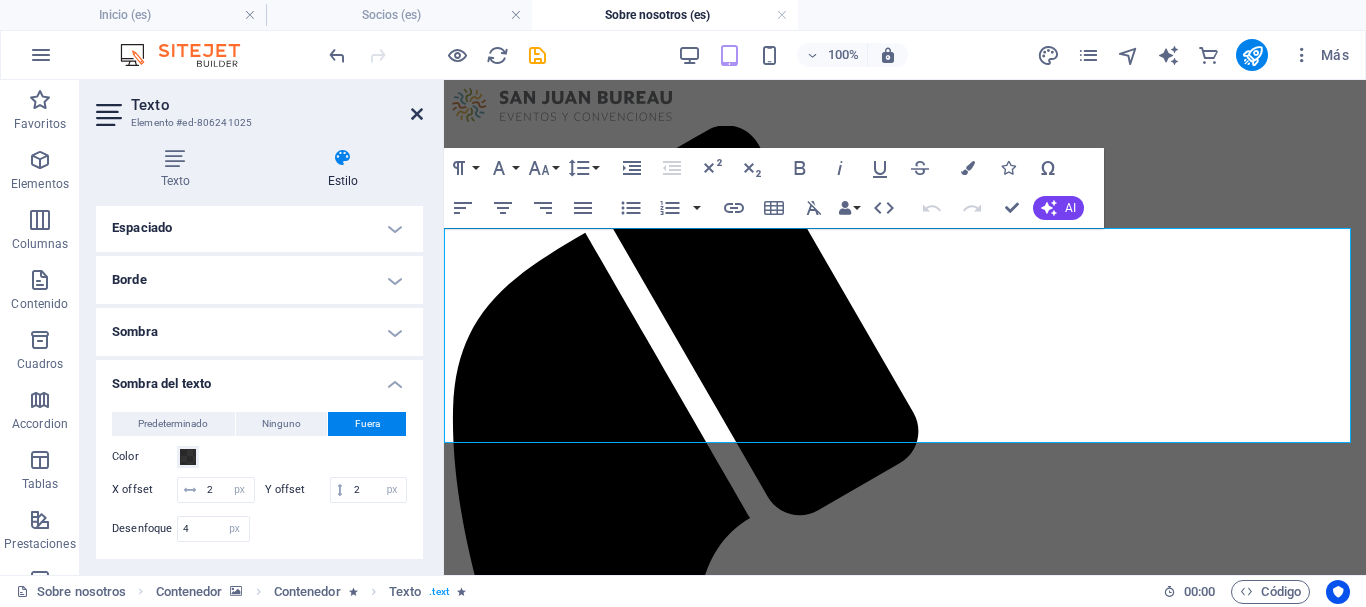 click at bounding box center (417, 114) 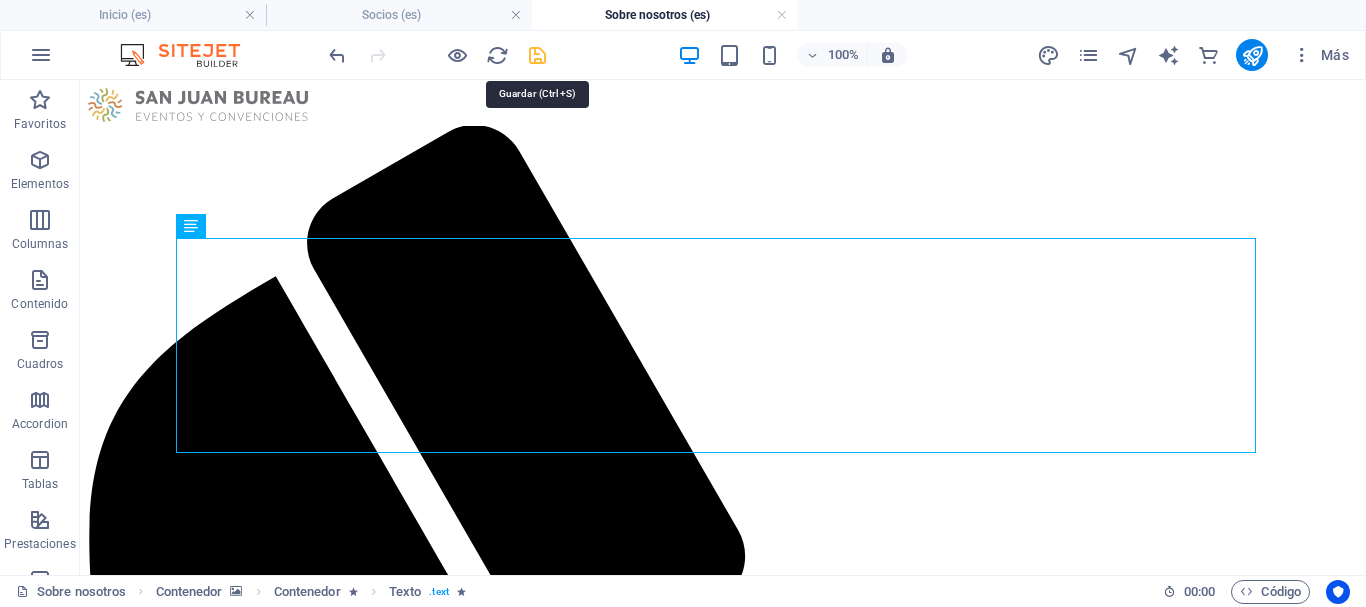 click at bounding box center [537, 55] 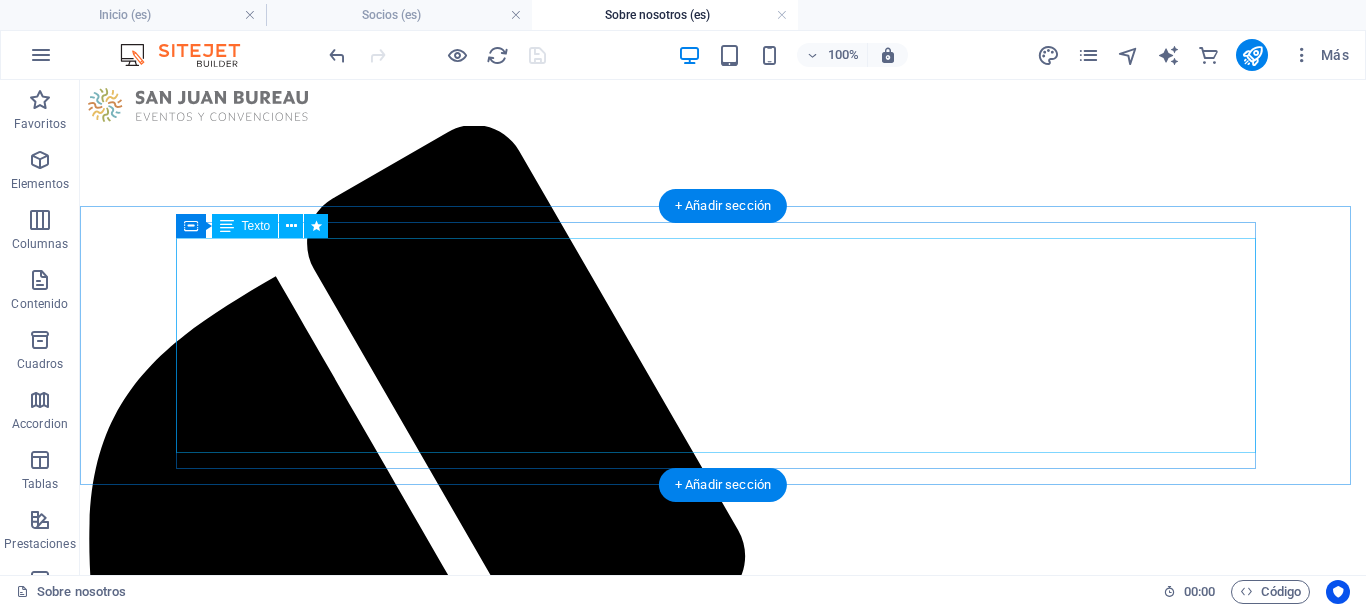 click on "¿Qué es San Juan Bureau? San Juan Bureau es una Asociación Civil, sin fines de lucro, de carácter mixto; formada por el Gobierno de San Juan, empresarios privados, cámaras, asociaciones profesionales y Universidades" at bounding box center [723, 2410] 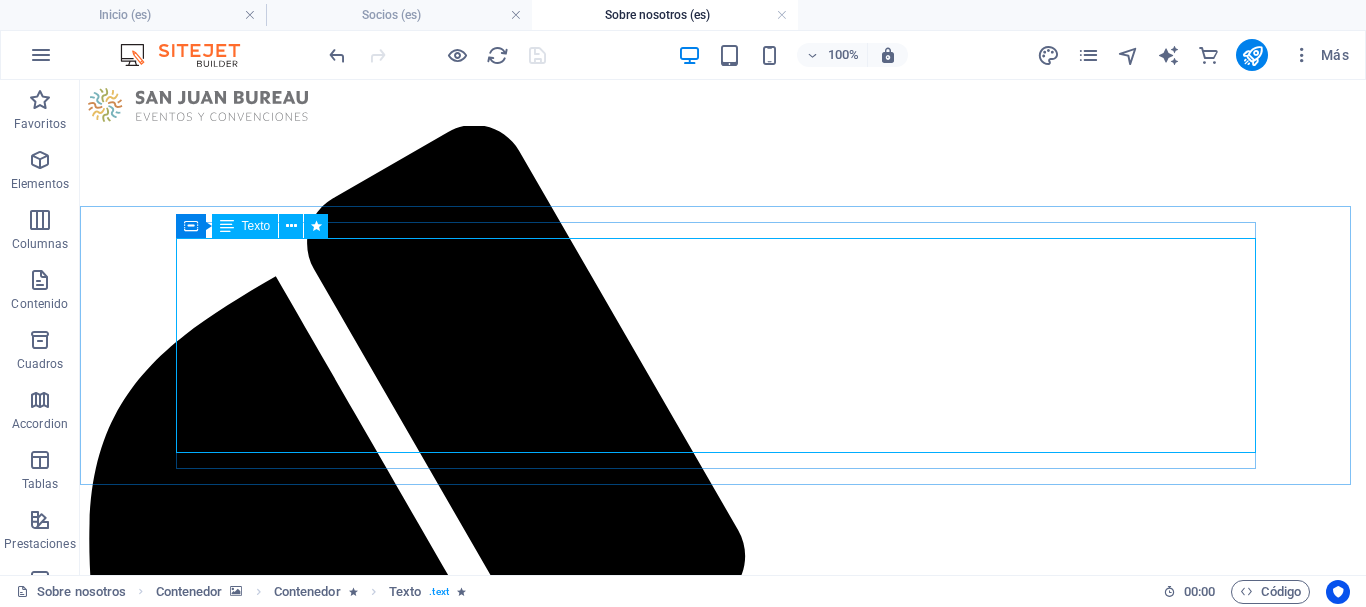 click on "Texto" at bounding box center (245, 226) 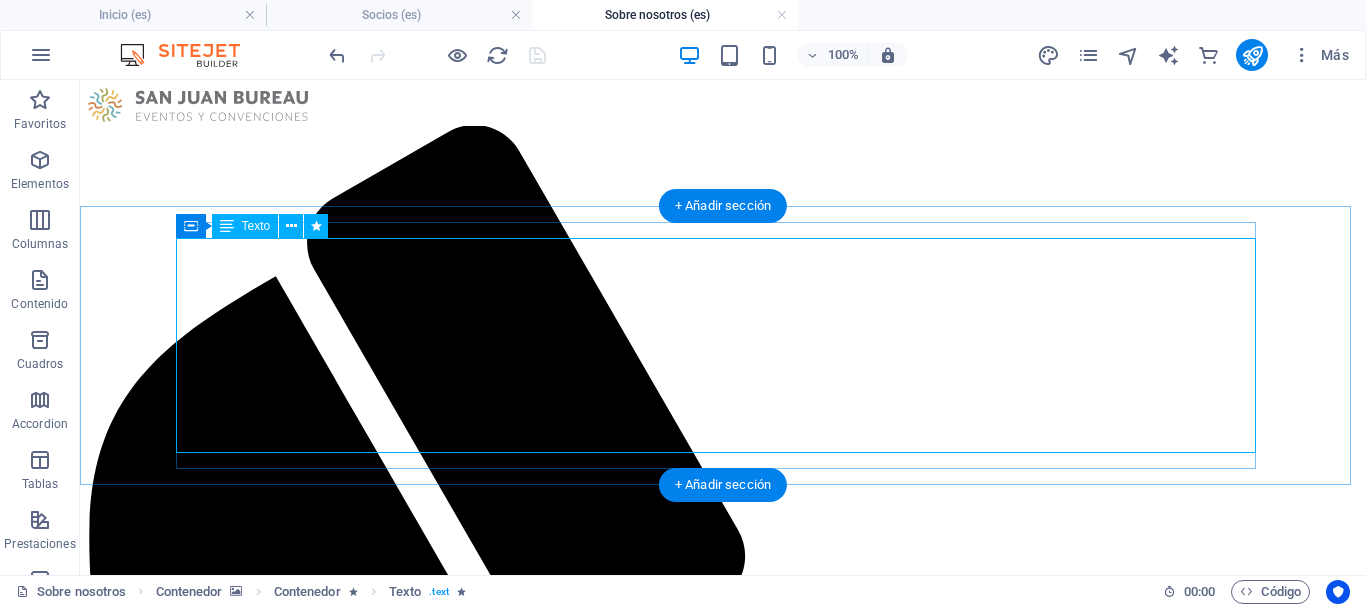 click on "¿Qué es San Juan Bureau? San Juan Bureau es una Asociación Civil, sin fines de lucro, de carácter mixto; formada por el Gobierno de San Juan, empresarios privados, cámaras, asociaciones profesionales y Universidades" at bounding box center [723, 2410] 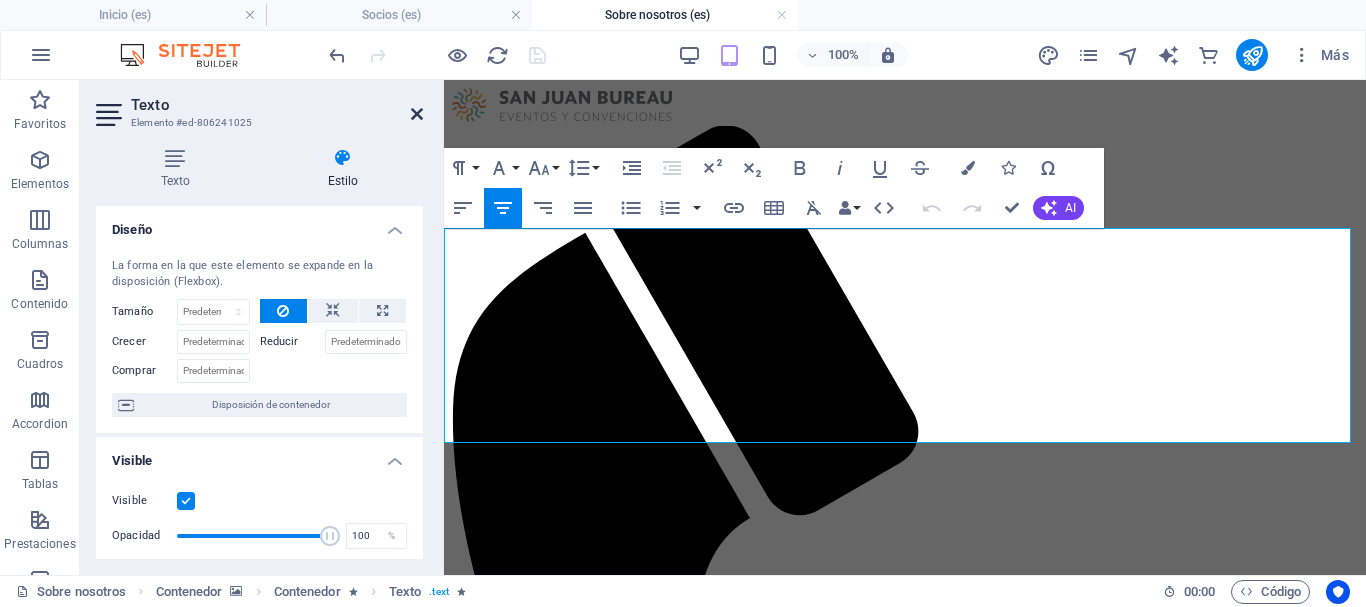 drag, startPoint x: 416, startPoint y: 113, endPoint x: 339, endPoint y: 54, distance: 97.00516 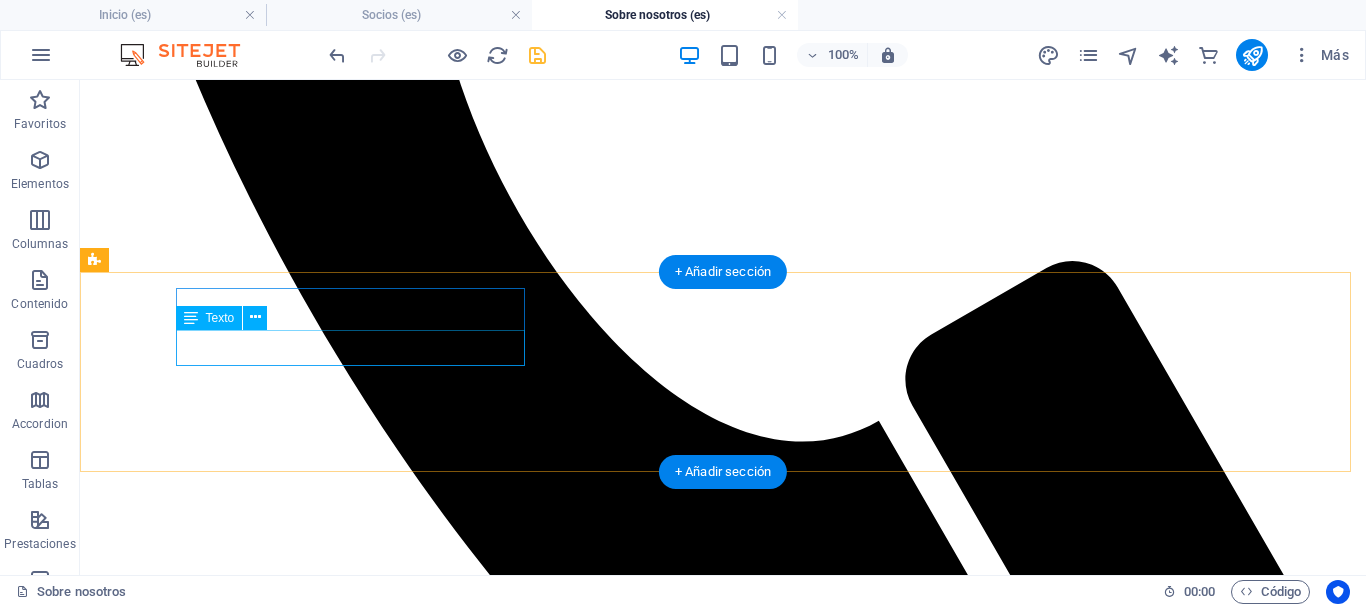 scroll, scrollTop: 700, scrollLeft: 0, axis: vertical 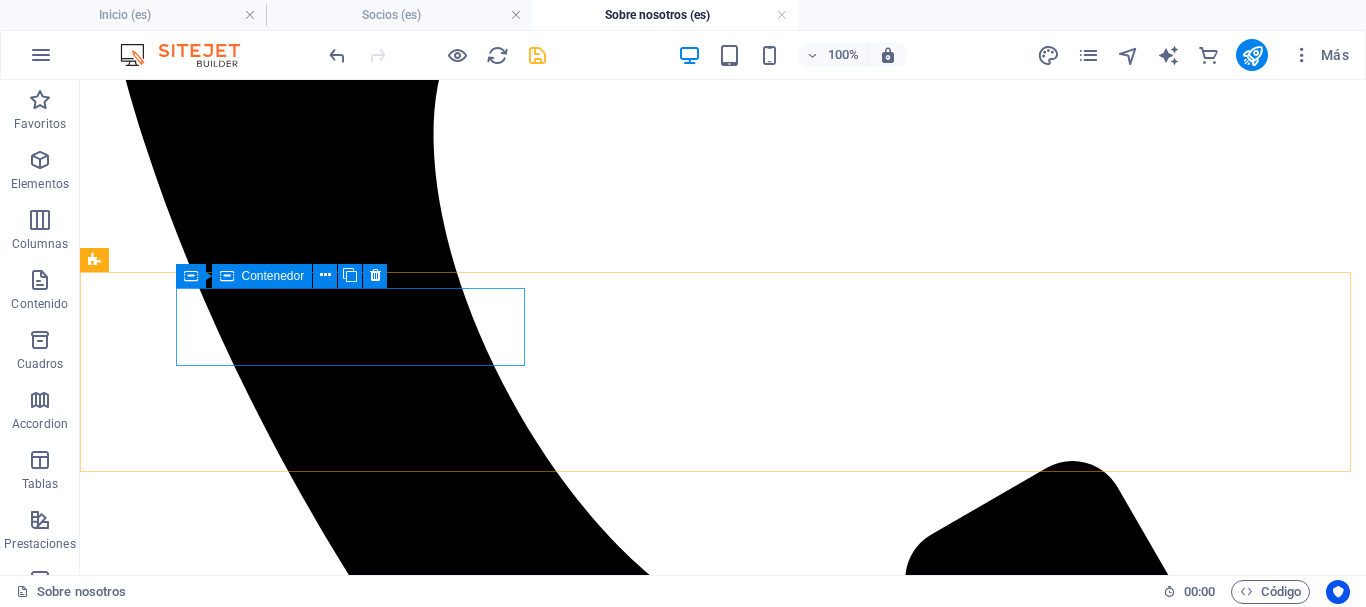 click on "Contenedor" at bounding box center [262, 276] 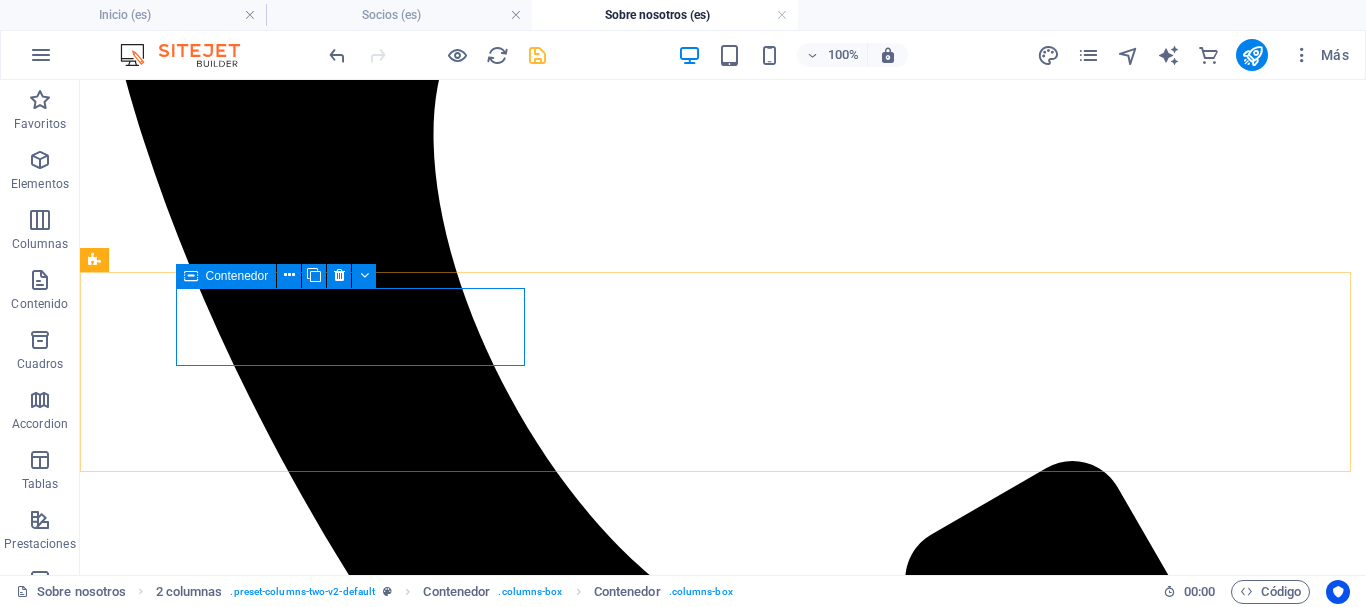 click at bounding box center [191, 276] 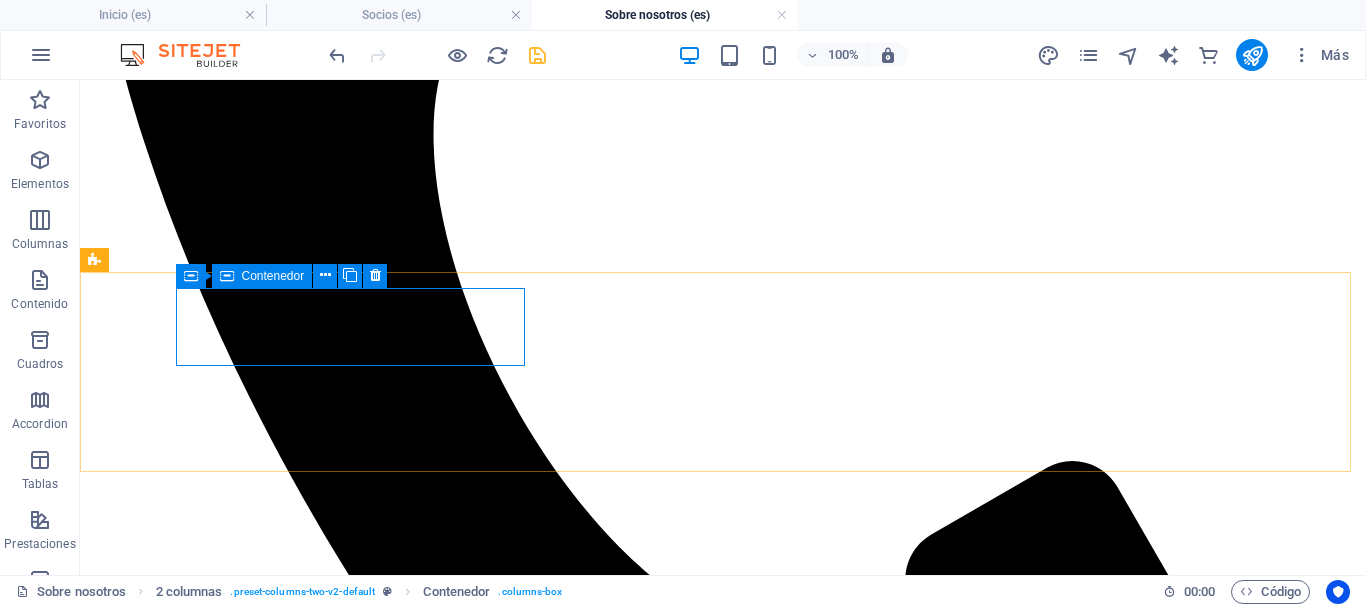 click at bounding box center [227, 276] 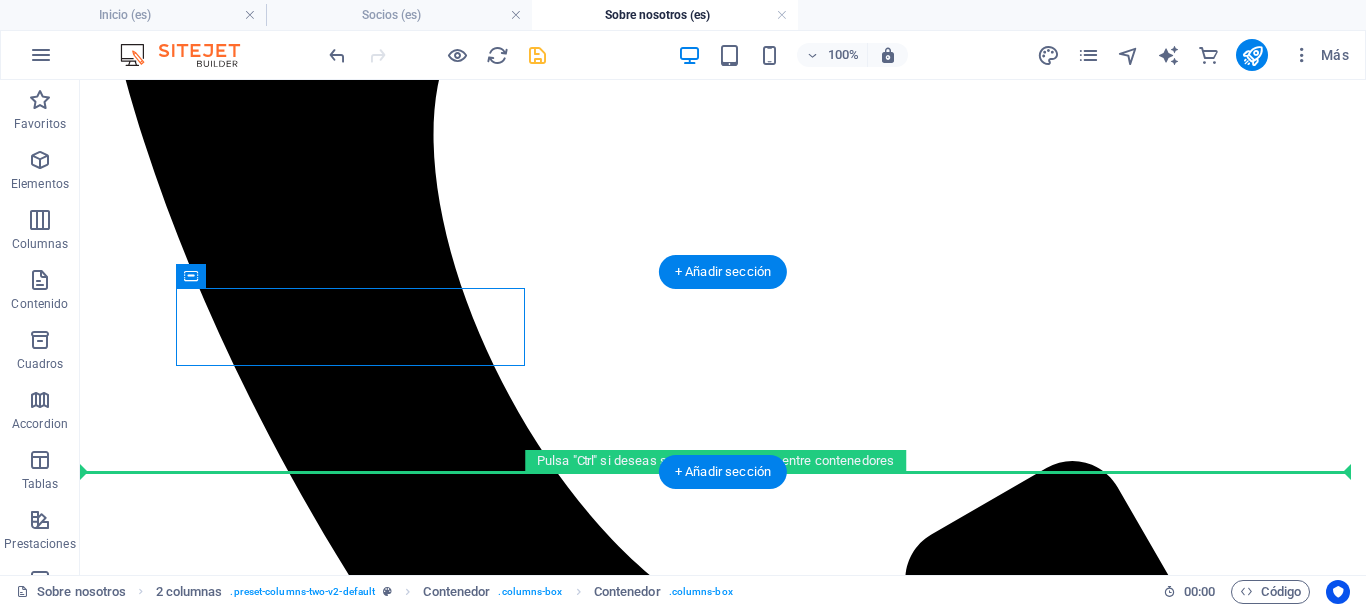 drag, startPoint x: 311, startPoint y: 355, endPoint x: 284, endPoint y: 423, distance: 73.1642 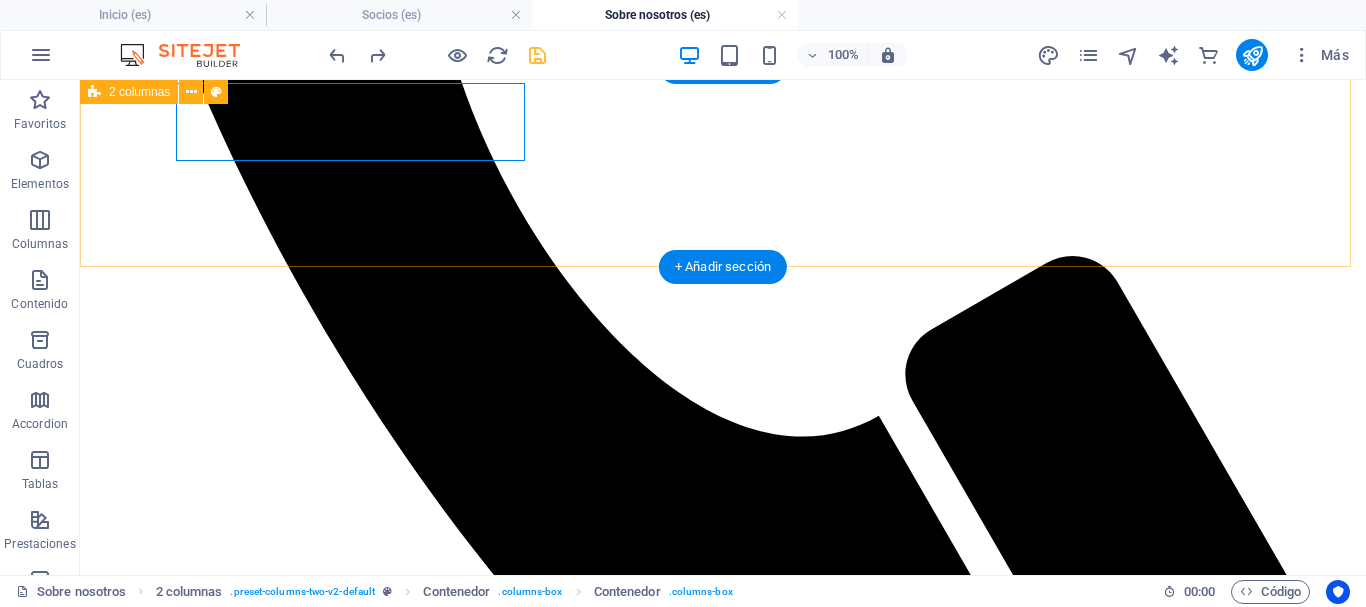 scroll, scrollTop: 705, scrollLeft: 0, axis: vertical 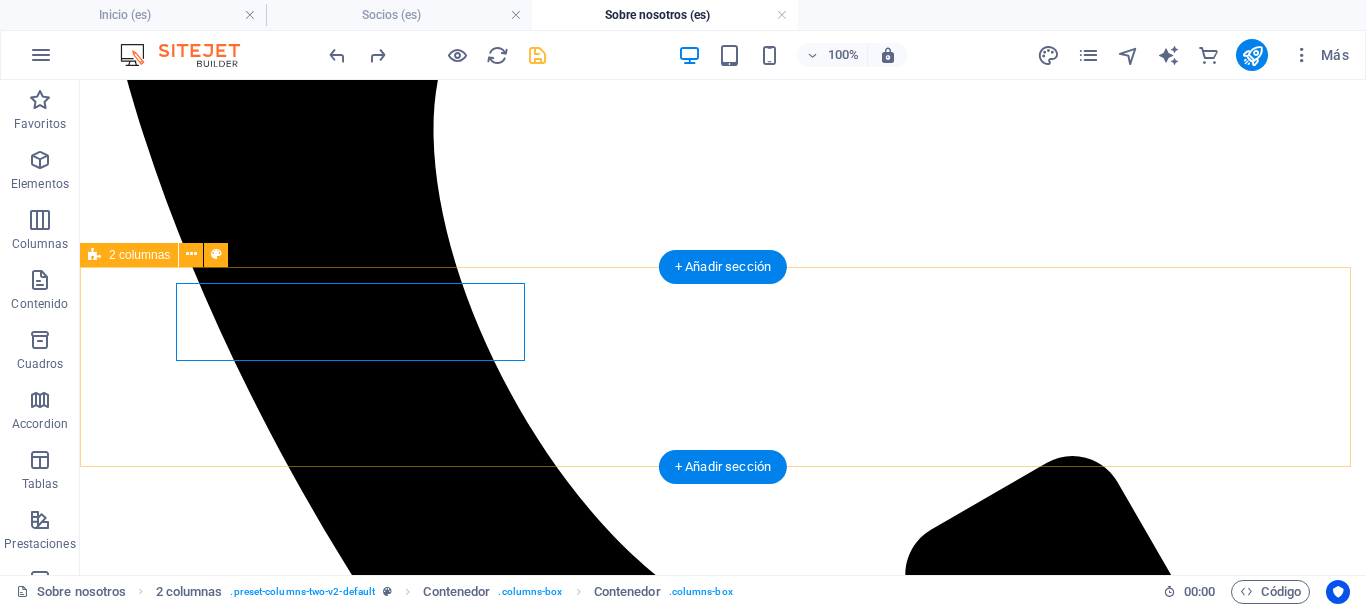 click on "MISÍON Impulsar a San Juan como destino de turismo de reuniones, generando oportunidades económicas, sociales y culturales. VISIÓN Ser líderes en la captación y organización de eventos de alto impacto en San Juan. VALORES Profesionalismo -  Transparencia Compromiso - Trabajo en equipo" at bounding box center (723, 3114) 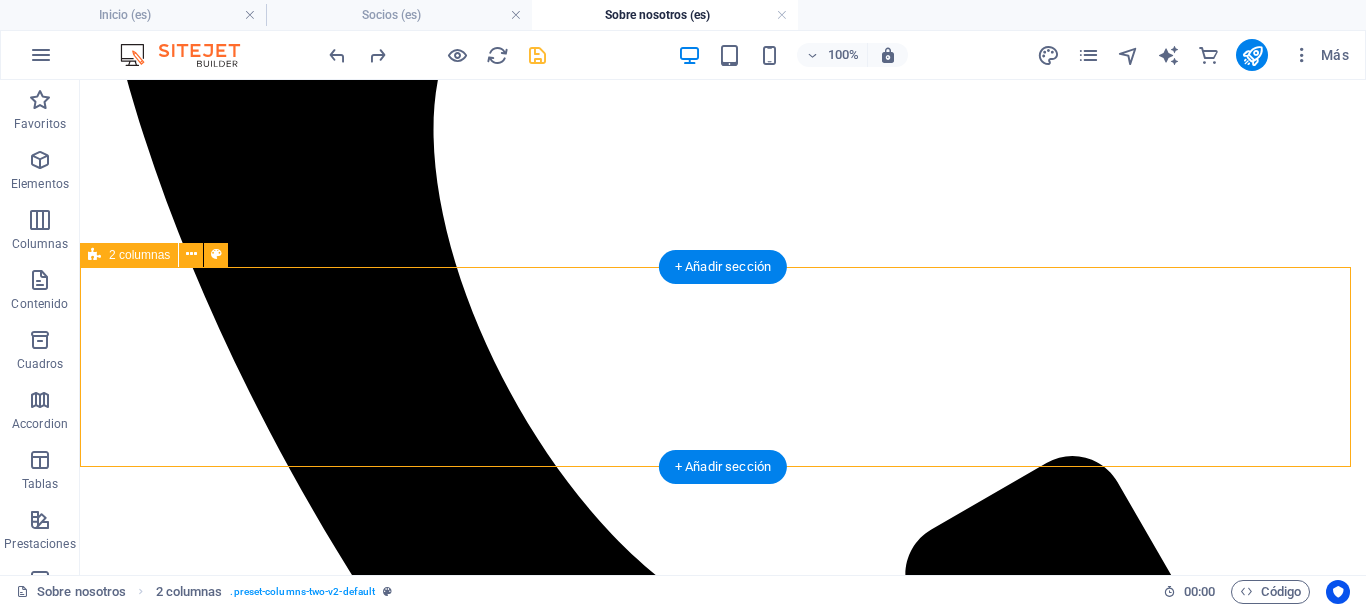 click on "MISÍON Impulsar a San Juan como destino de turismo de reuniones, generando oportunidades económicas, sociales y culturales. VISIÓN Ser líderes en la captación y organización de eventos de alto impacto en San Juan. VALORES Profesionalismo -  Transparencia Compromiso - Trabajo en equipo" at bounding box center [723, 3114] 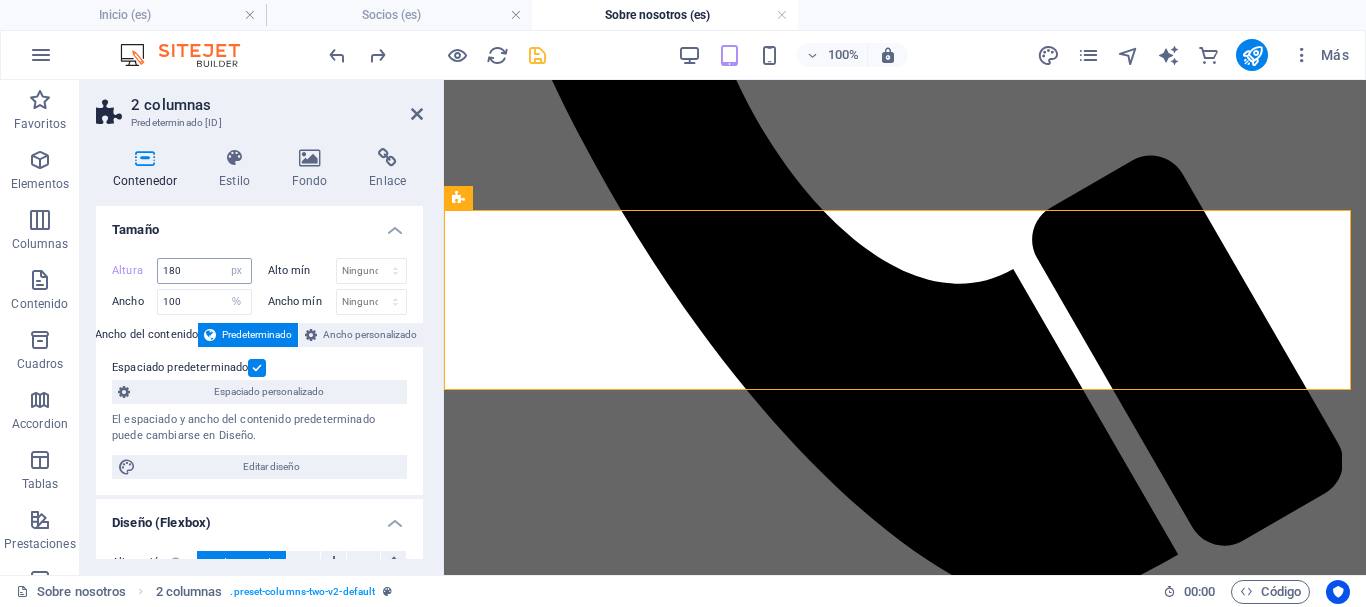 scroll, scrollTop: 695, scrollLeft: 0, axis: vertical 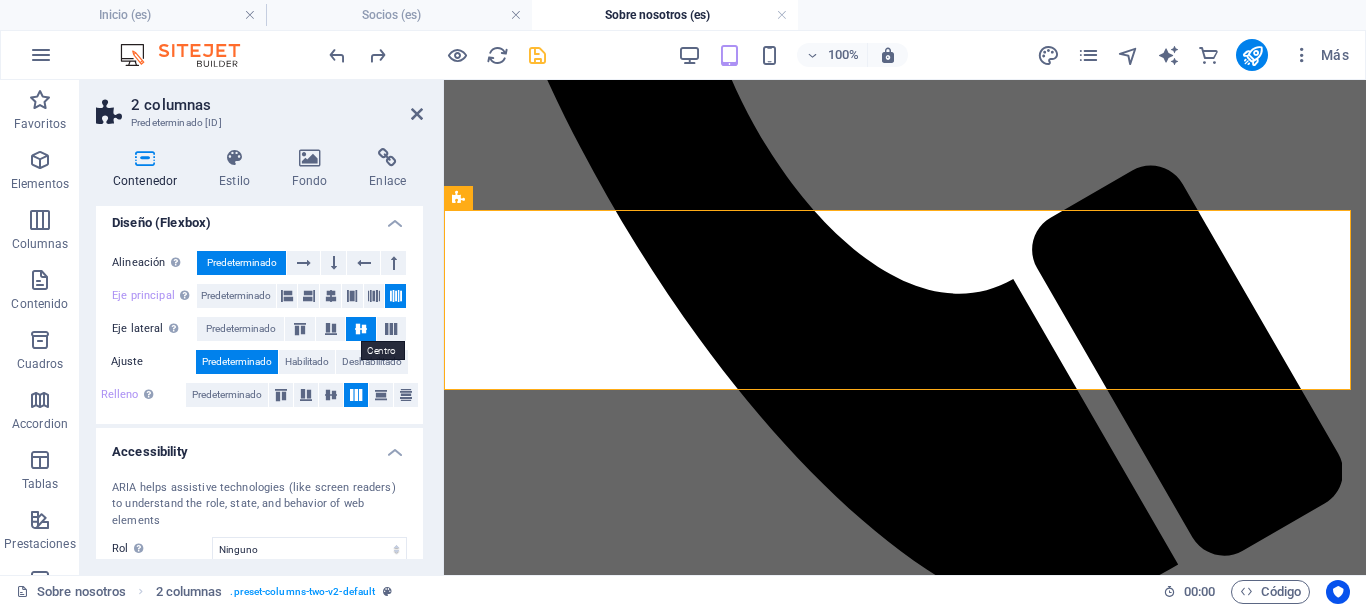 click at bounding box center [361, 329] 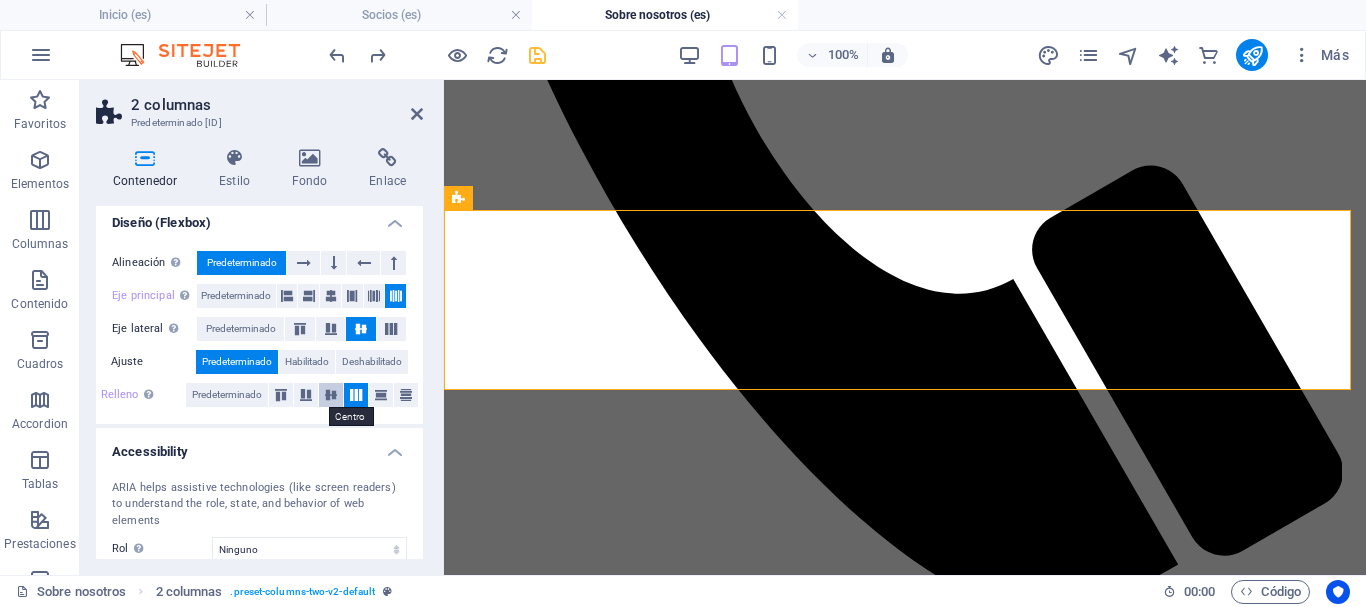 click at bounding box center [331, 395] 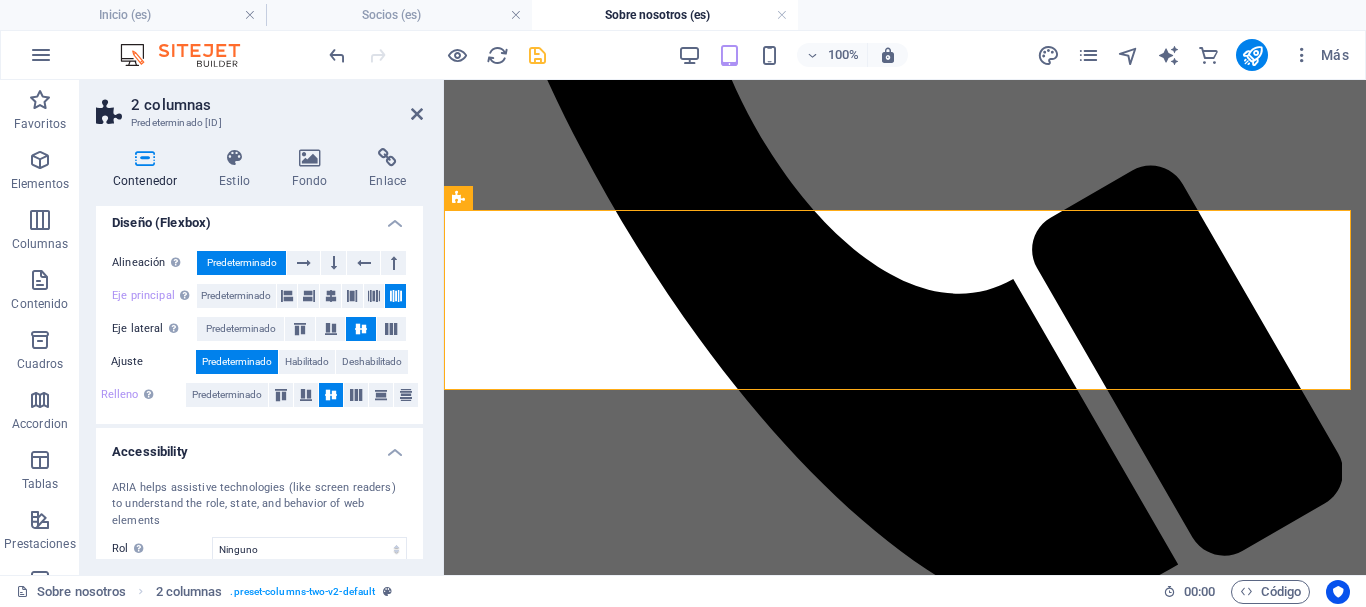 click at bounding box center [331, 395] 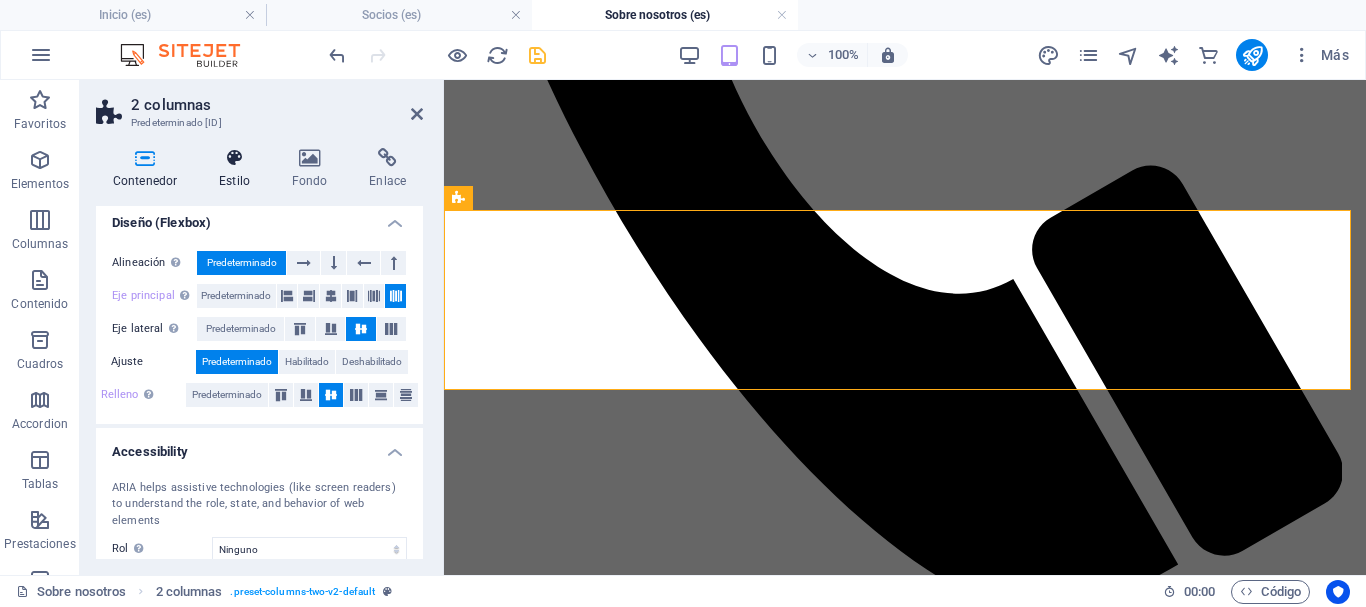 click at bounding box center (234, 158) 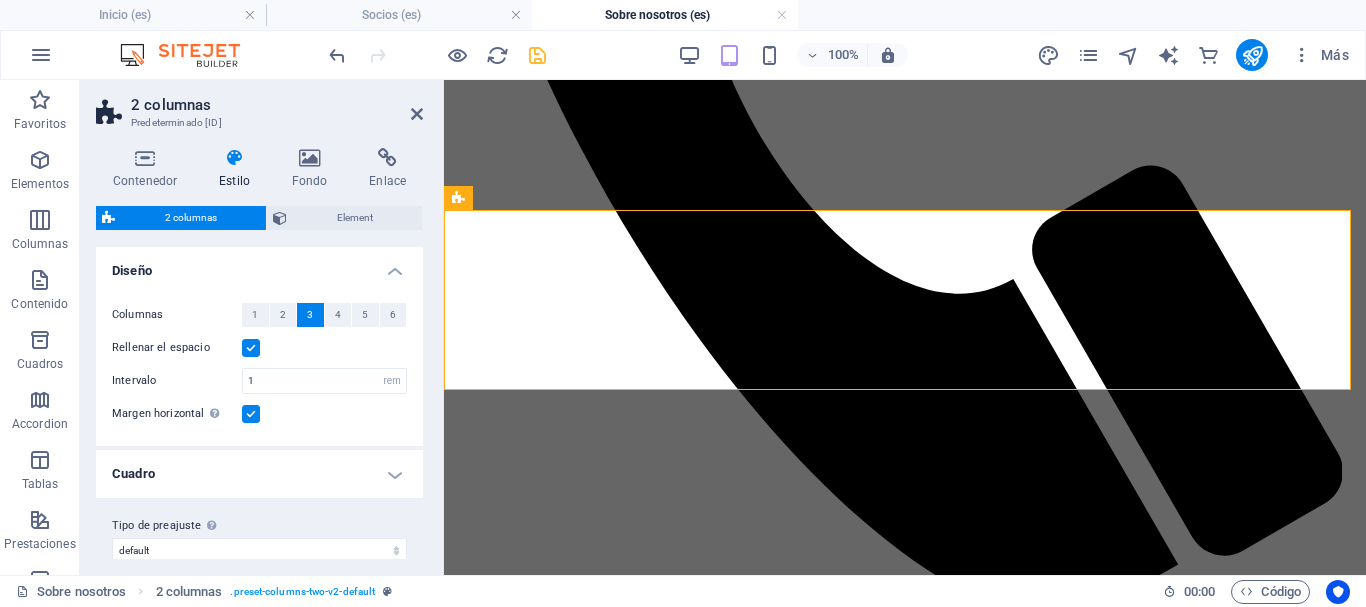scroll, scrollTop: 19, scrollLeft: 0, axis: vertical 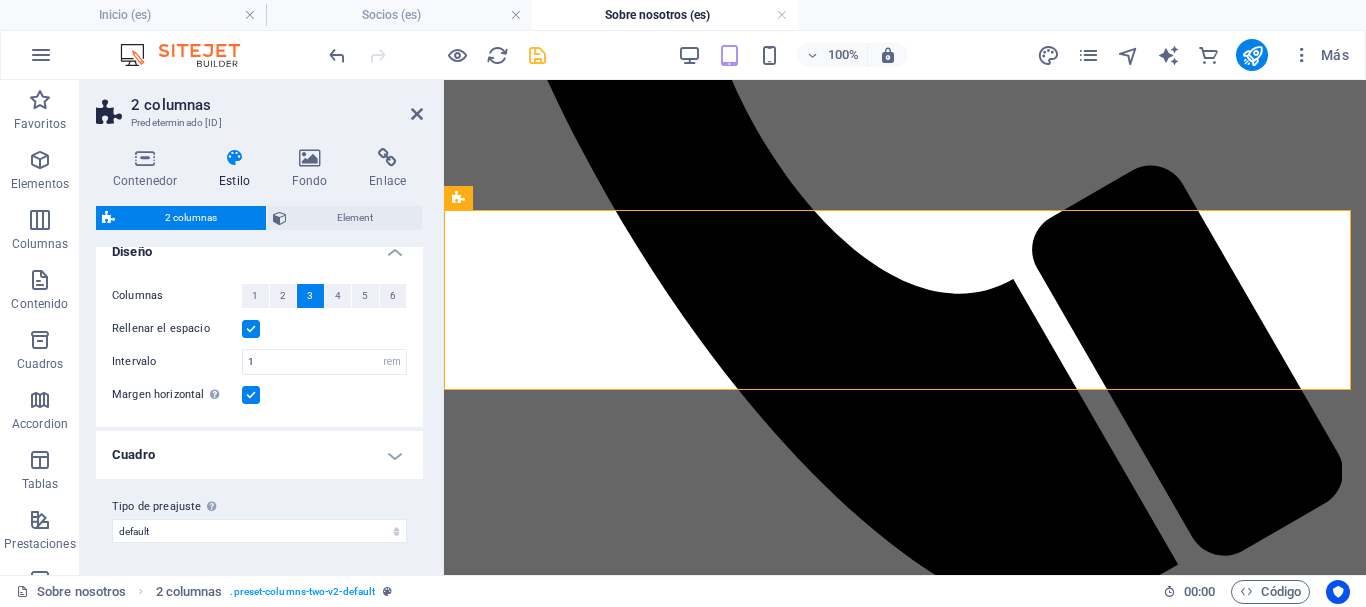 click on "Diseño" at bounding box center (259, 246) 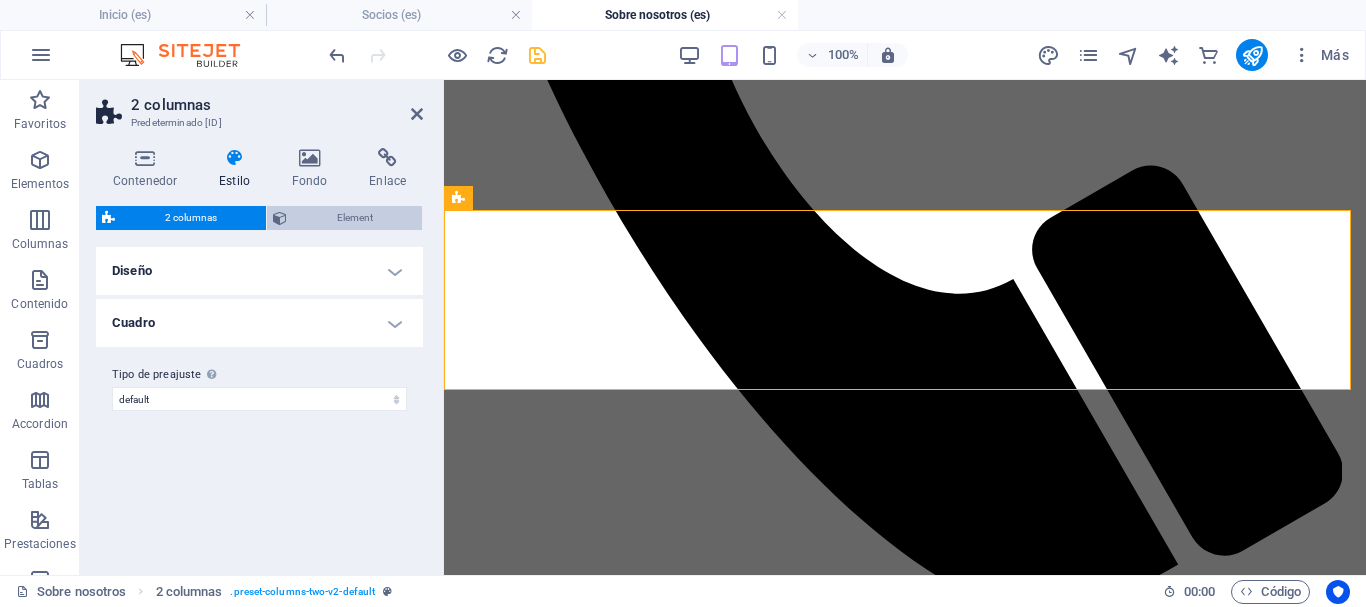 scroll, scrollTop: 0, scrollLeft: 0, axis: both 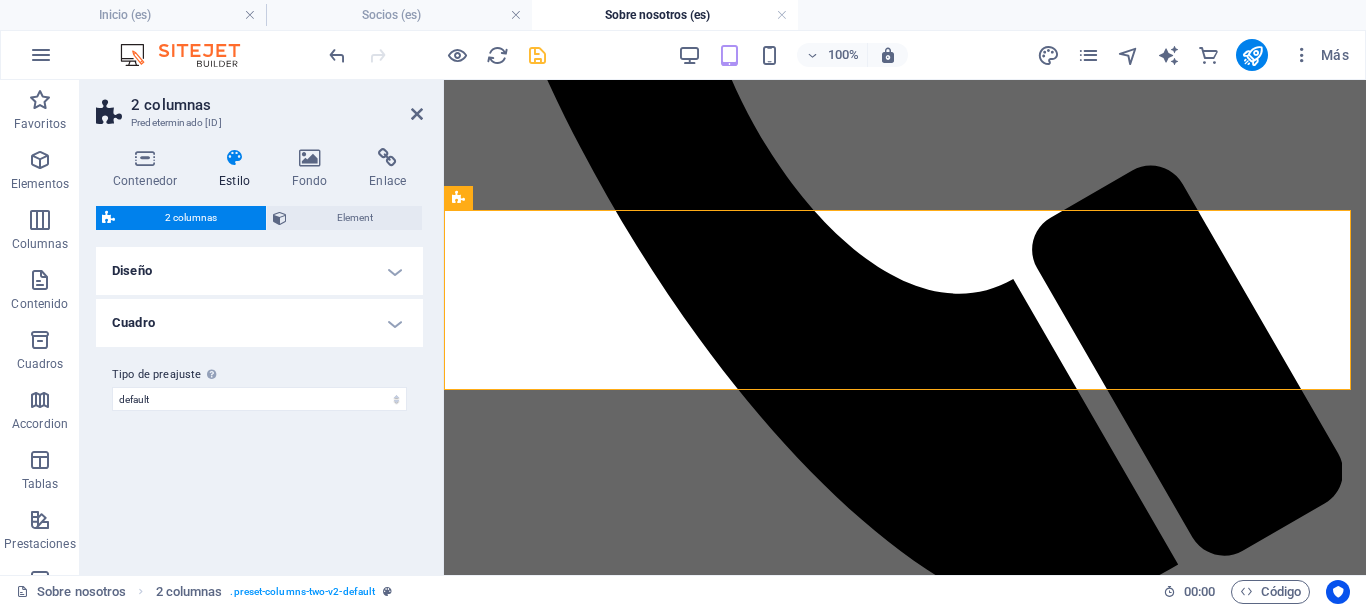 click on "Cuadro" at bounding box center (259, 323) 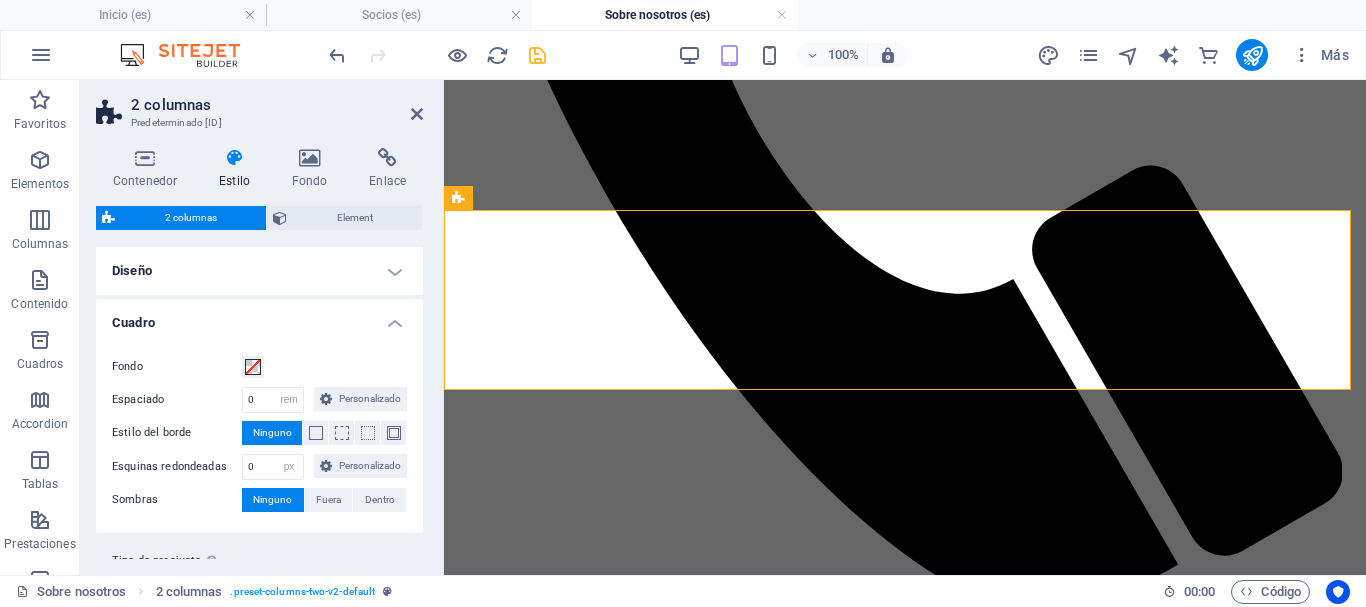 scroll, scrollTop: 100, scrollLeft: 0, axis: vertical 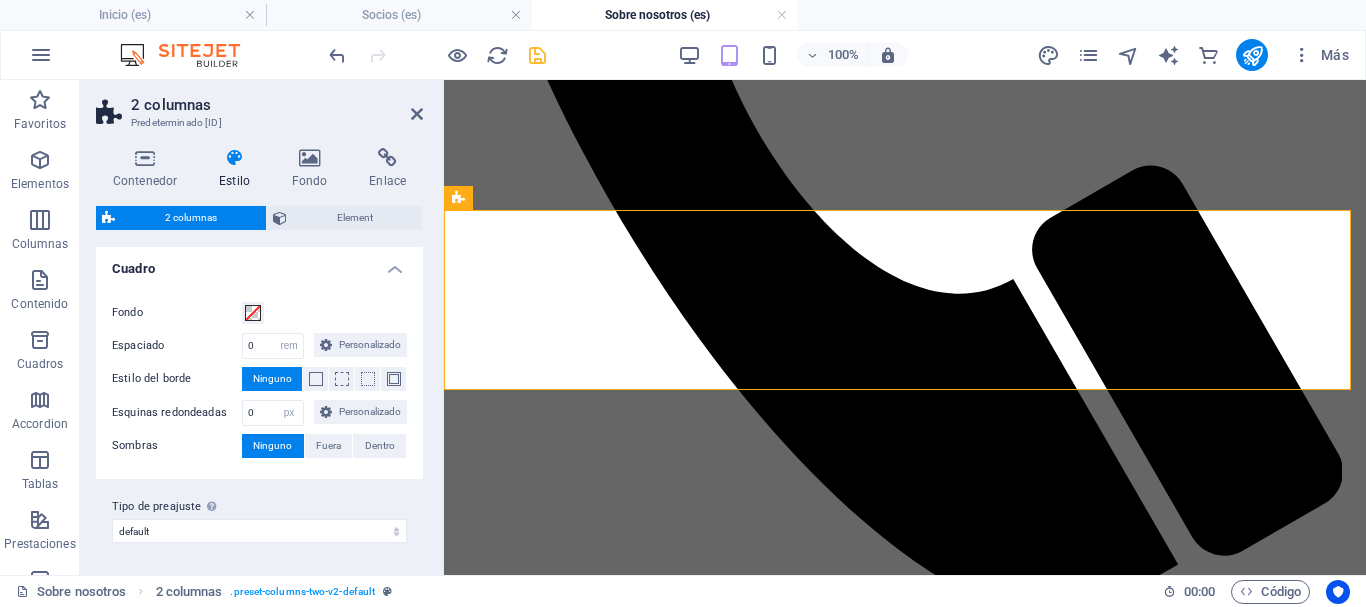 click on "Ninguno" at bounding box center (272, 446) 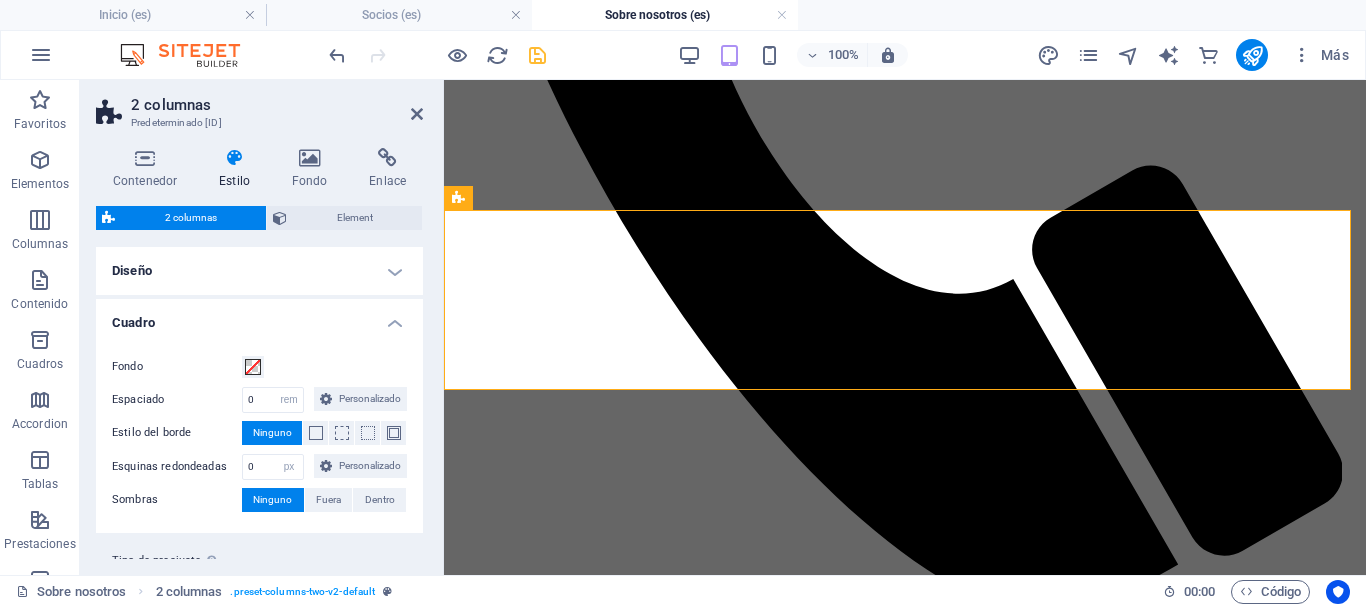 click on "Cuadro" at bounding box center (259, 317) 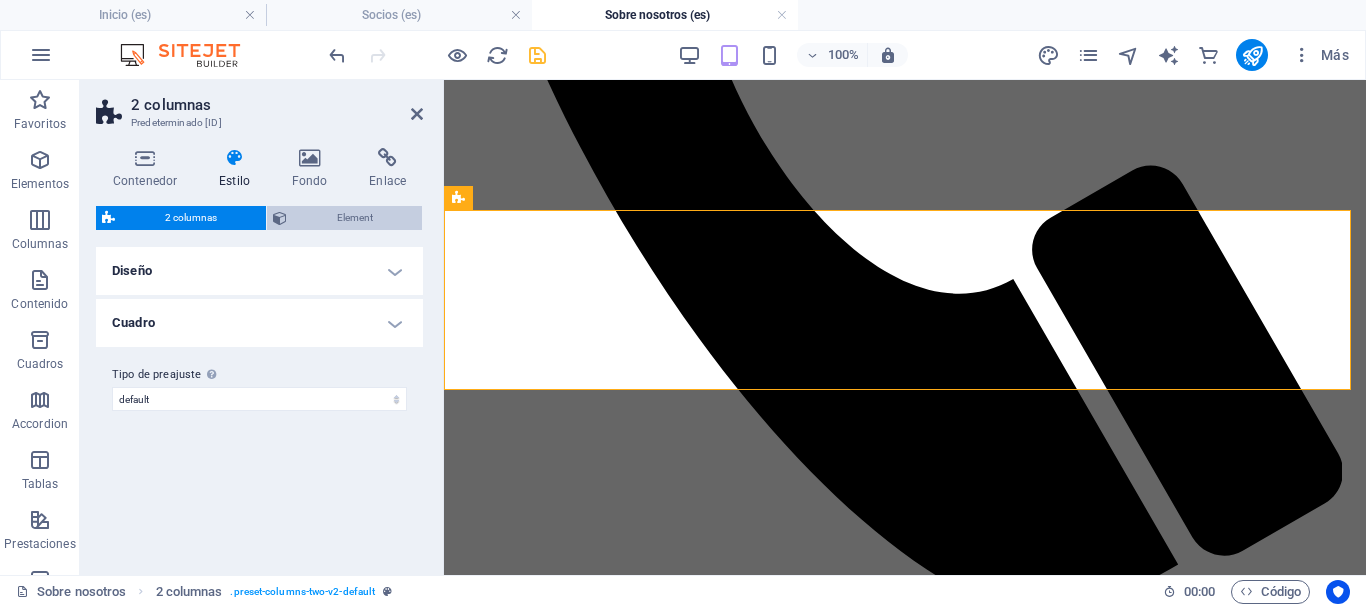 click on "Element" at bounding box center [354, 218] 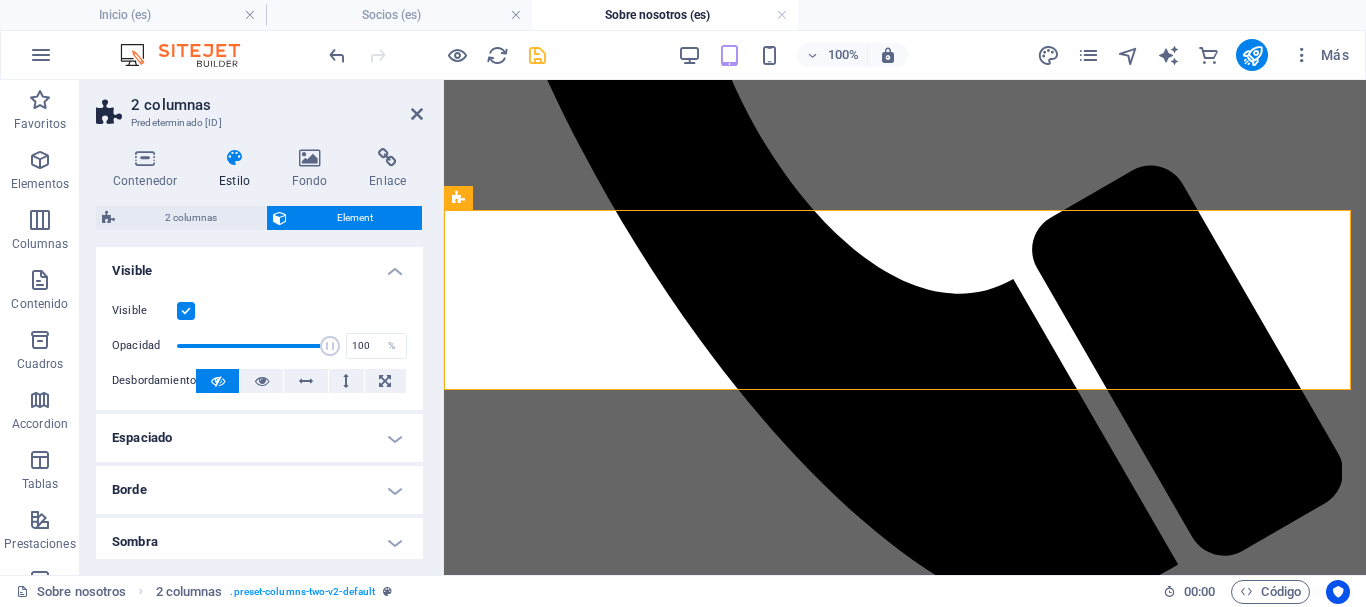 click on "Visible" at bounding box center (259, 265) 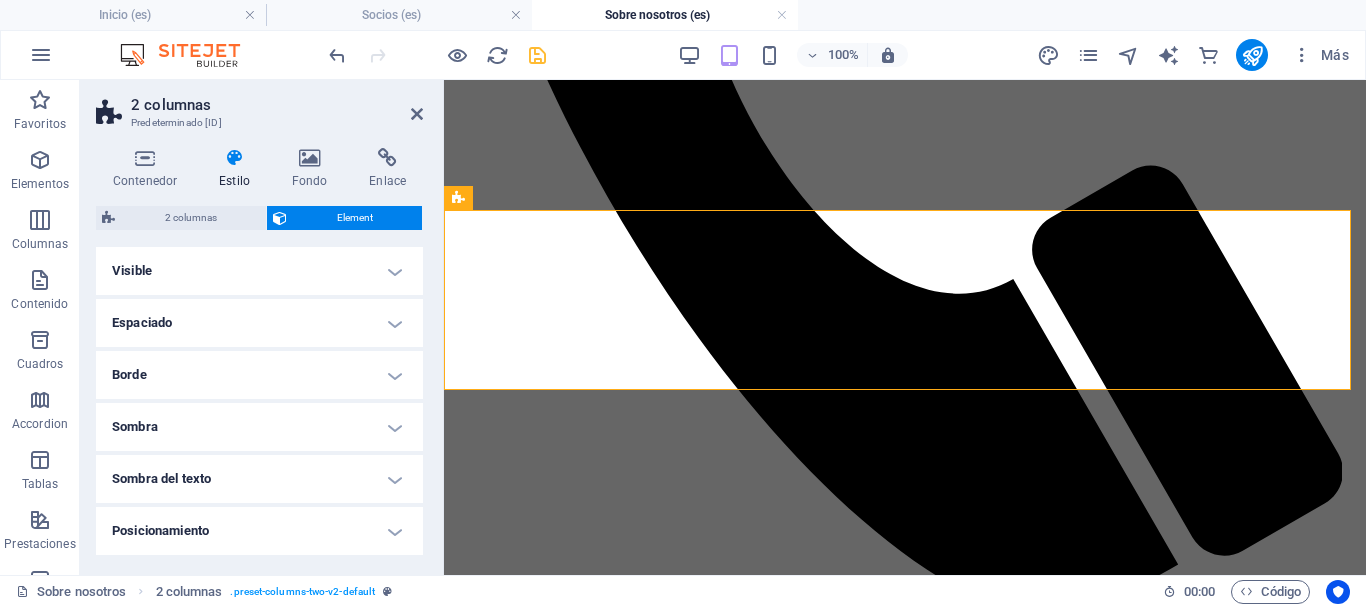 scroll, scrollTop: 100, scrollLeft: 0, axis: vertical 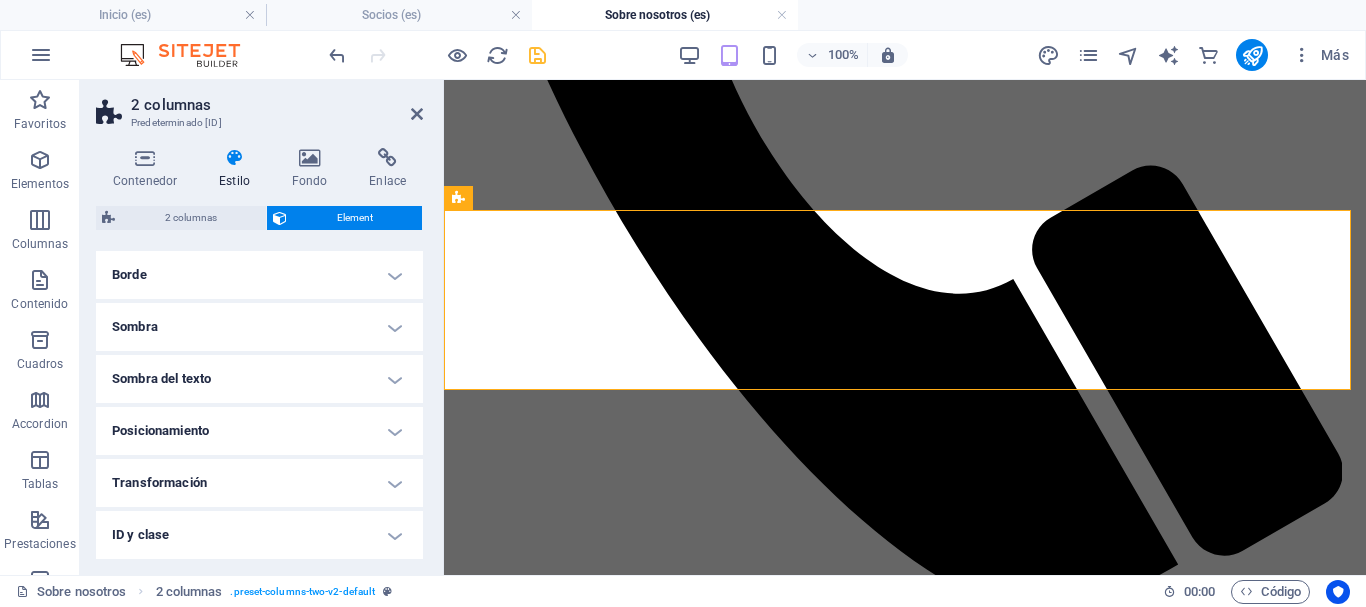 click on "Posicionamiento" at bounding box center (259, 431) 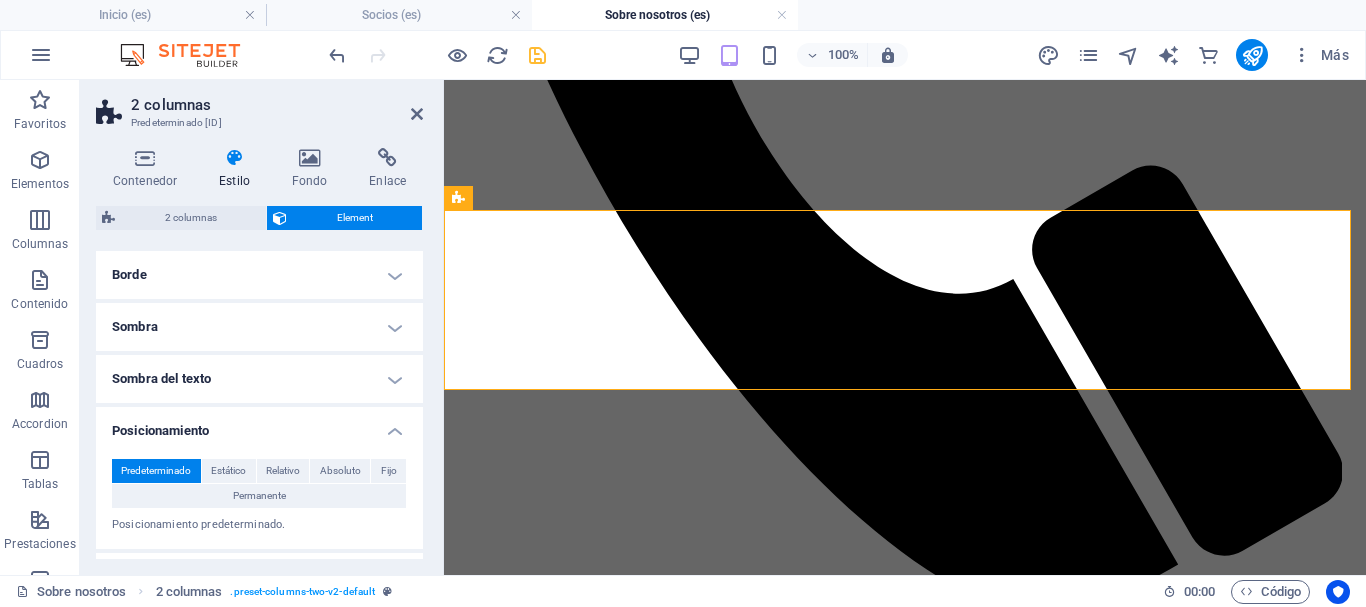 click on "Predeterminado" at bounding box center (156, 471) 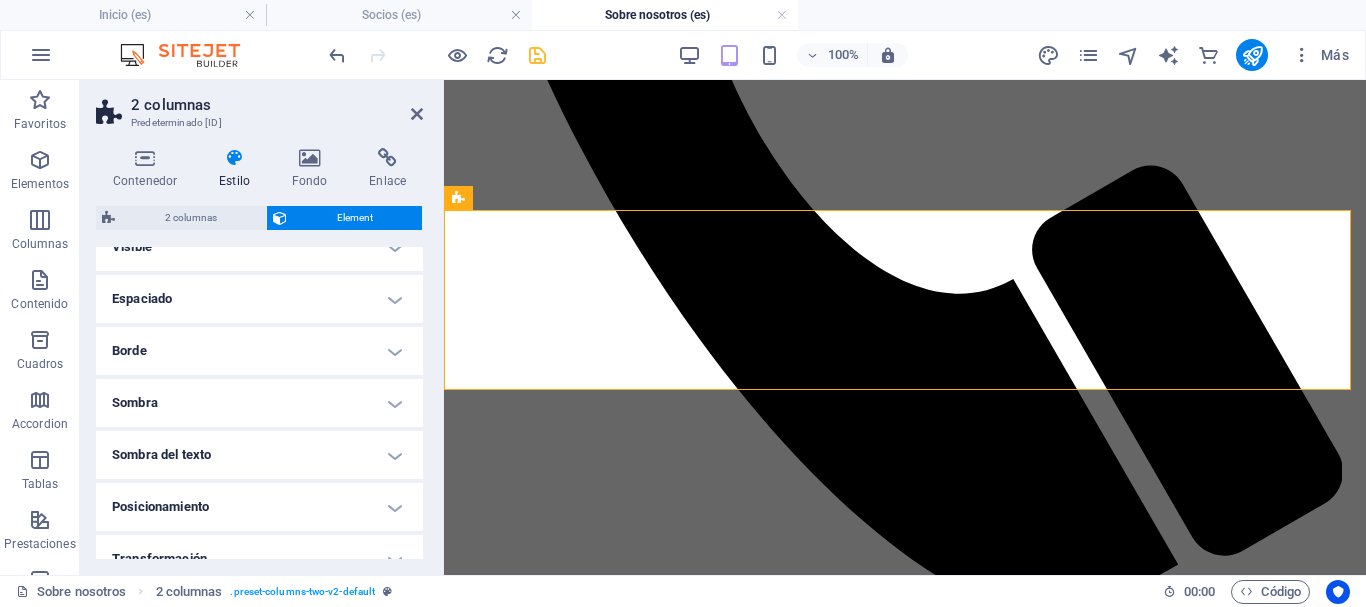 scroll, scrollTop: 0, scrollLeft: 0, axis: both 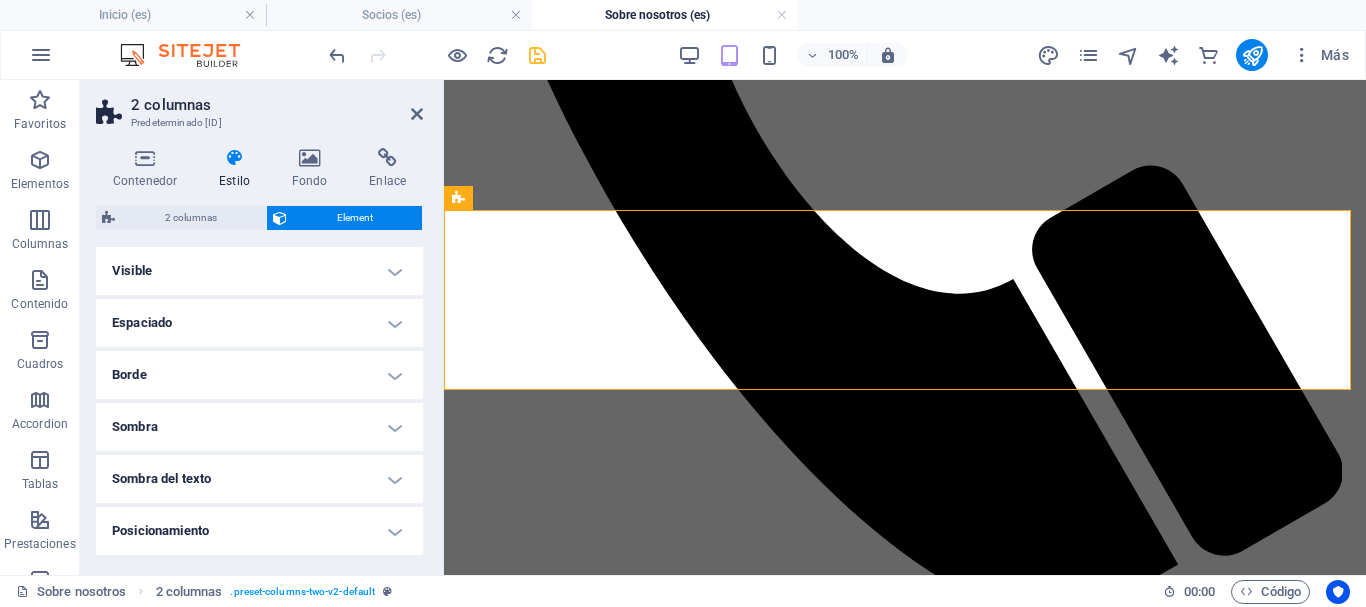 click on "Espaciado" at bounding box center (259, 323) 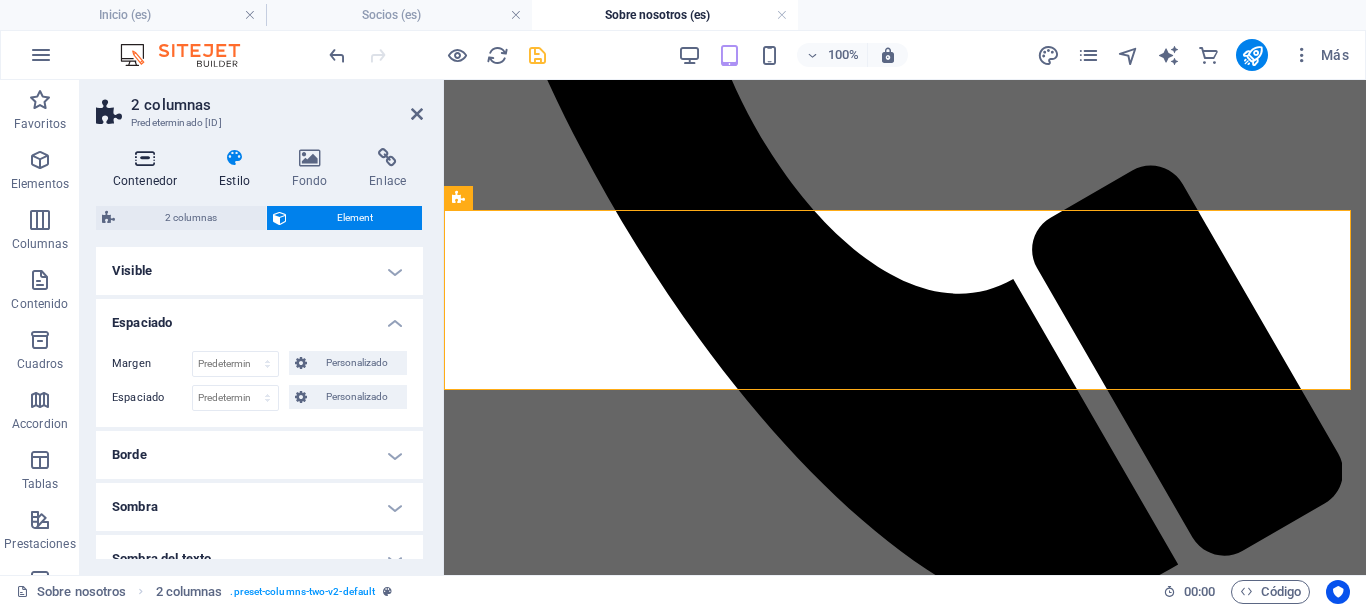 click on "Contenedor" at bounding box center [149, 169] 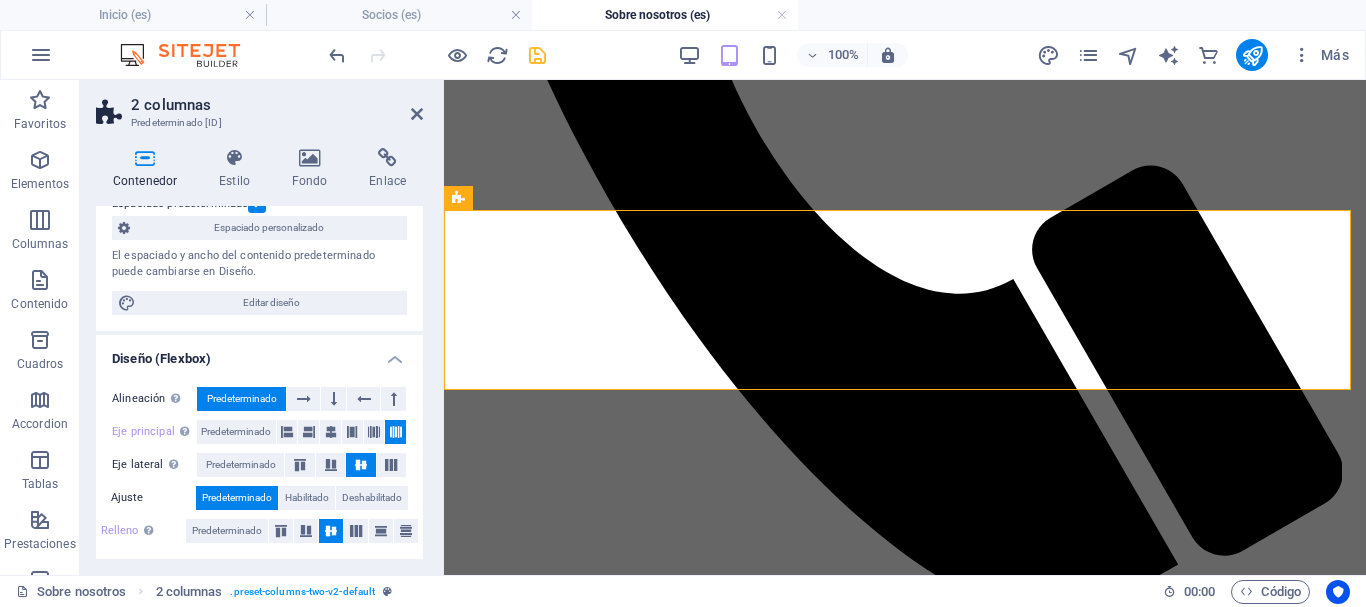scroll, scrollTop: 0, scrollLeft: 0, axis: both 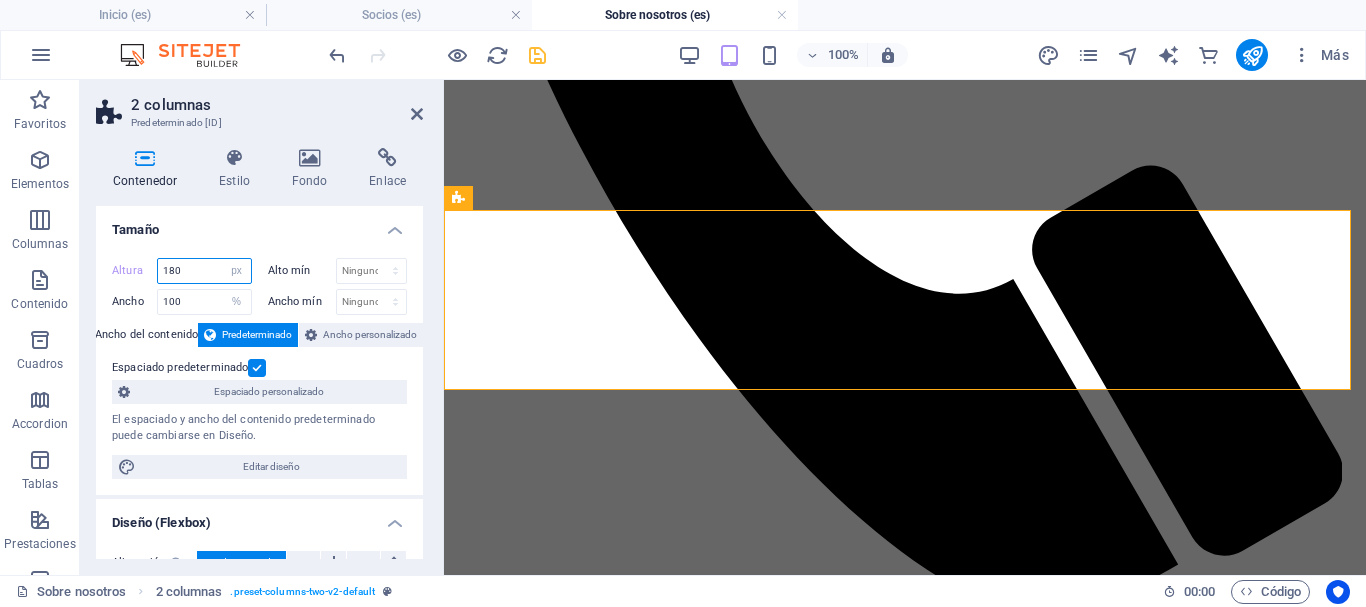 drag, startPoint x: 194, startPoint y: 270, endPoint x: 150, endPoint y: 268, distance: 44.04543 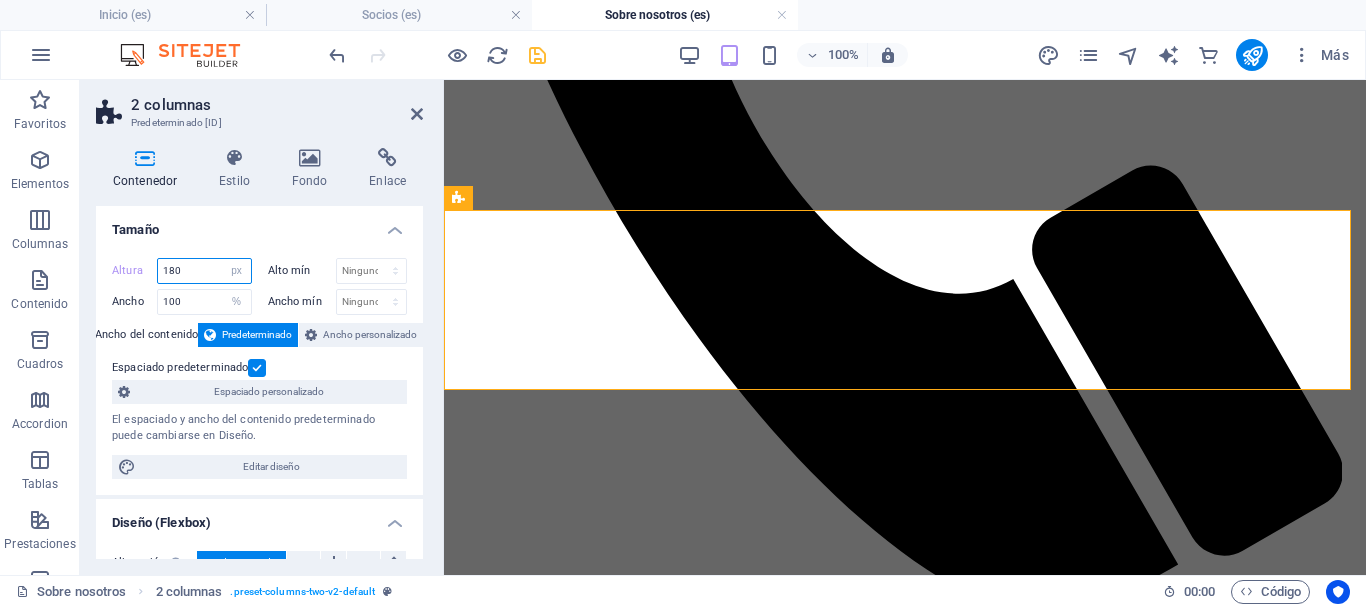 click on "Altura 180 Predeterminado px rem % vh vw" at bounding box center (182, 271) 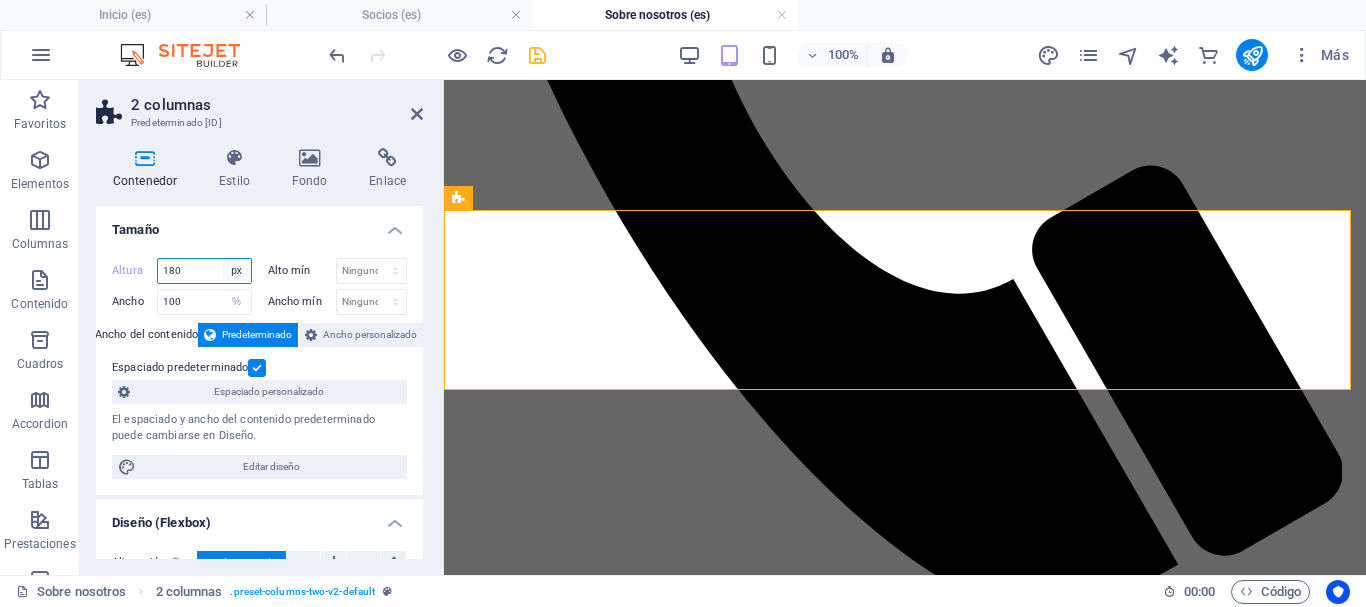 click on "Predeterminado px rem % vh vw" at bounding box center [237, 271] 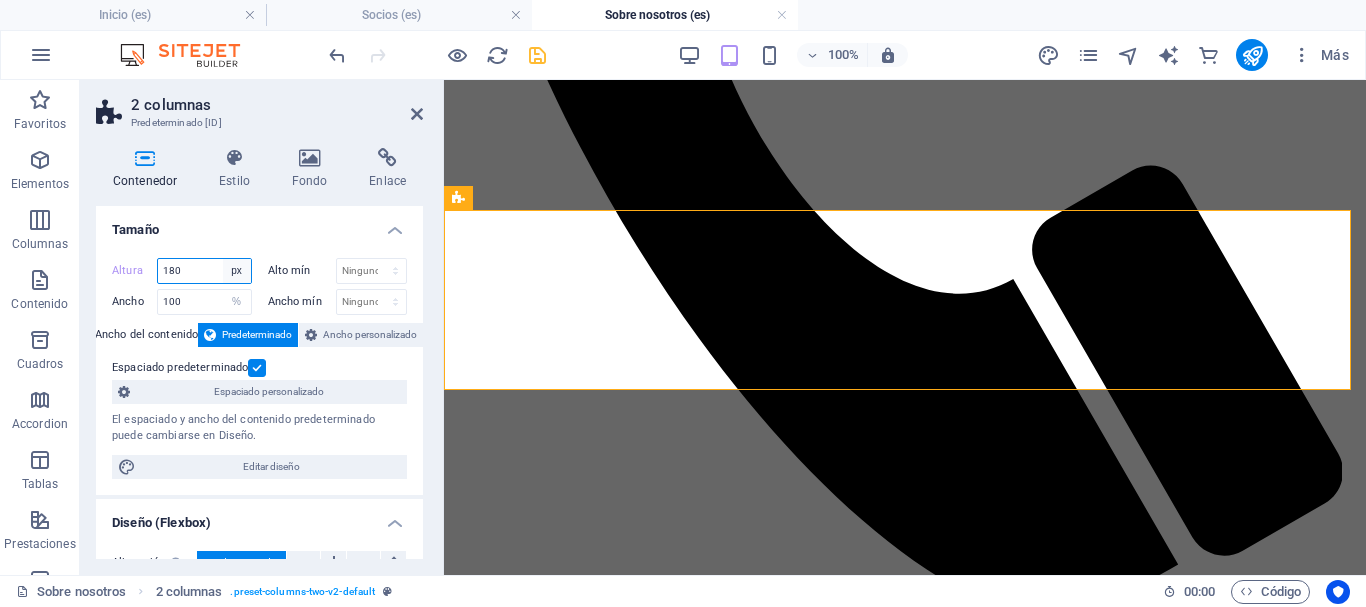 select on "%" 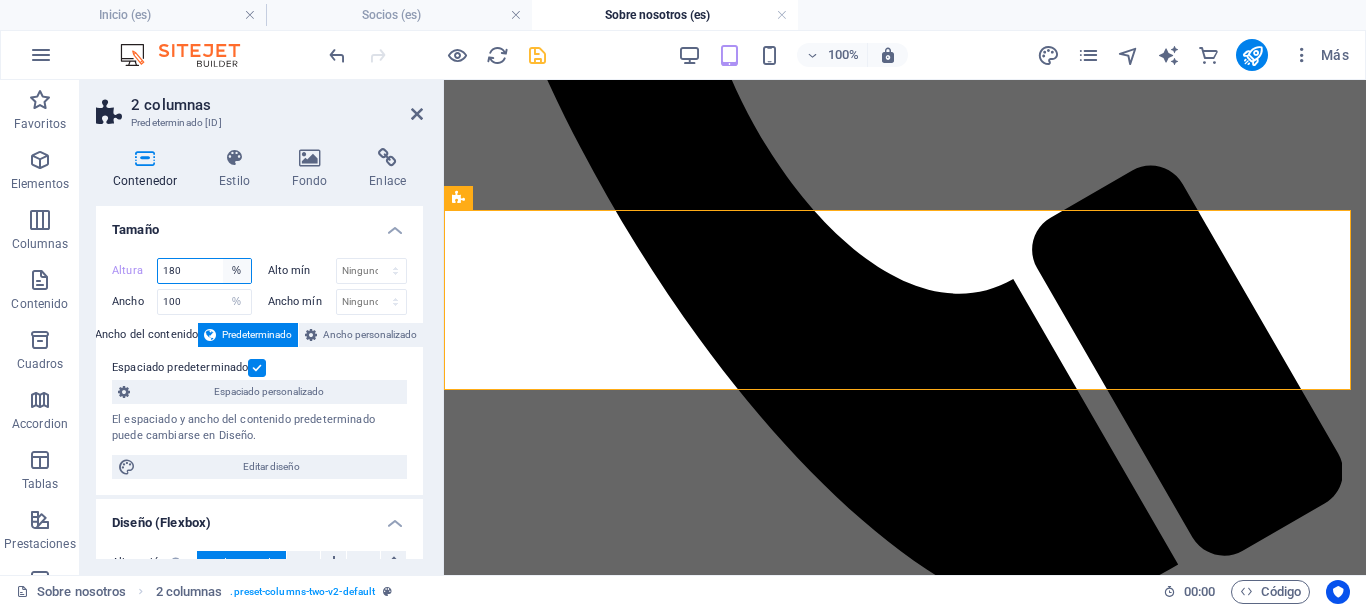 click on "Predeterminado px rem % vh vw" at bounding box center (237, 271) 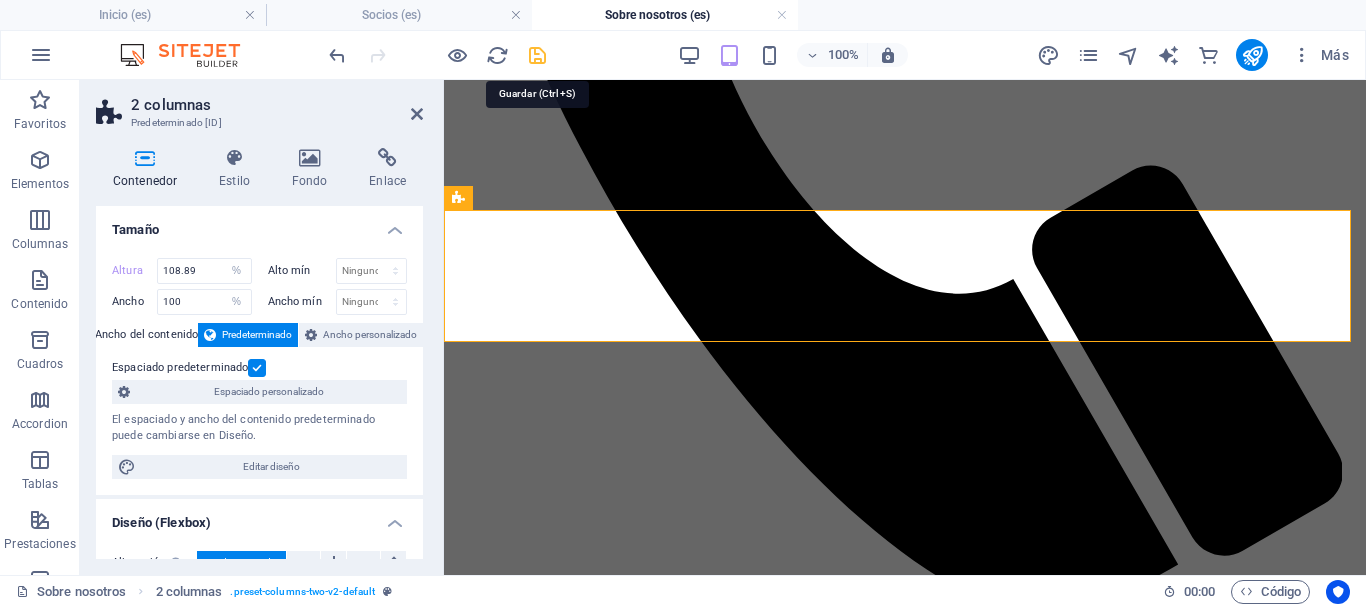 click at bounding box center [537, 55] 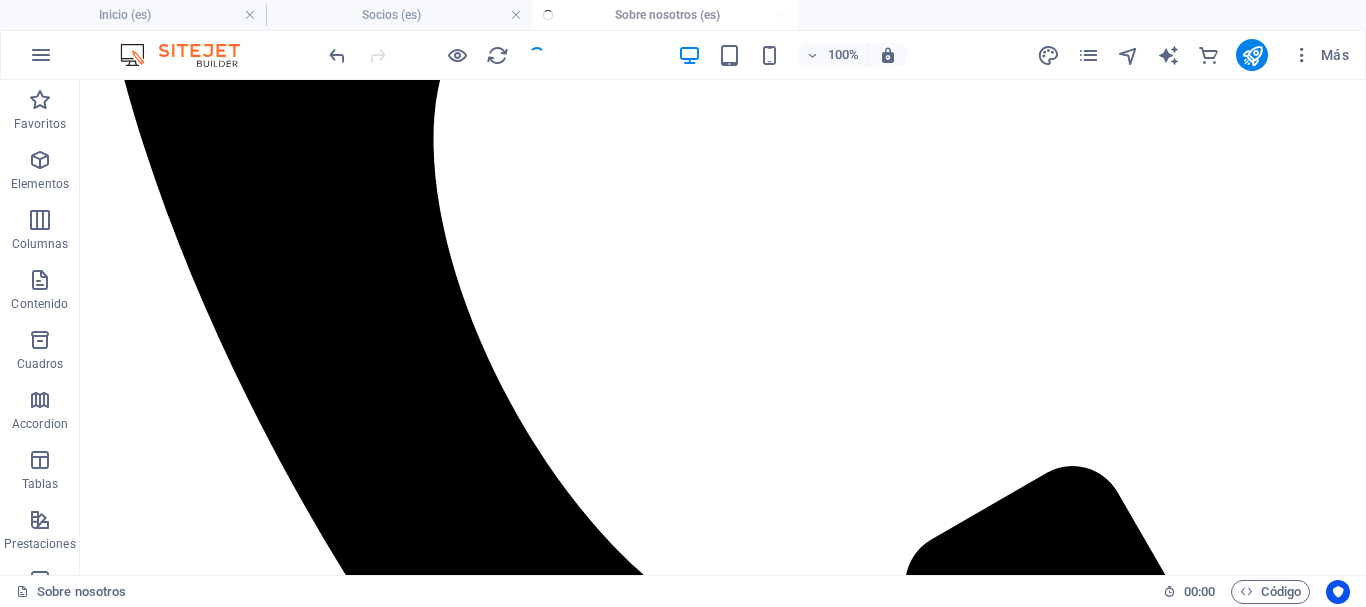 scroll, scrollTop: 705, scrollLeft: 0, axis: vertical 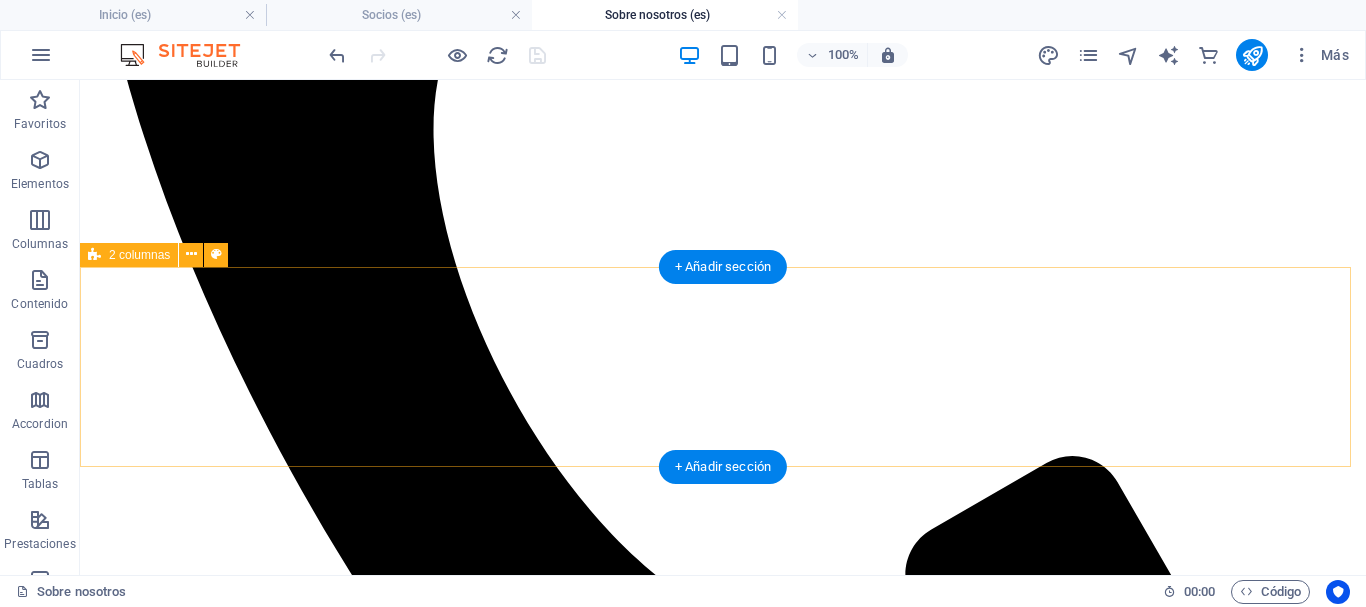 click on "MISÍON Impulsar a San Juan como destino de turismo de reuniones, generando oportunidades económicas, sociales y culturales. VISIÓN Ser líderes en la captación y organización de eventos de alto impacto en San Juan. VALORES Profesionalismo -  Transparencia Compromiso - Trabajo en equipo" at bounding box center [723, 3114] 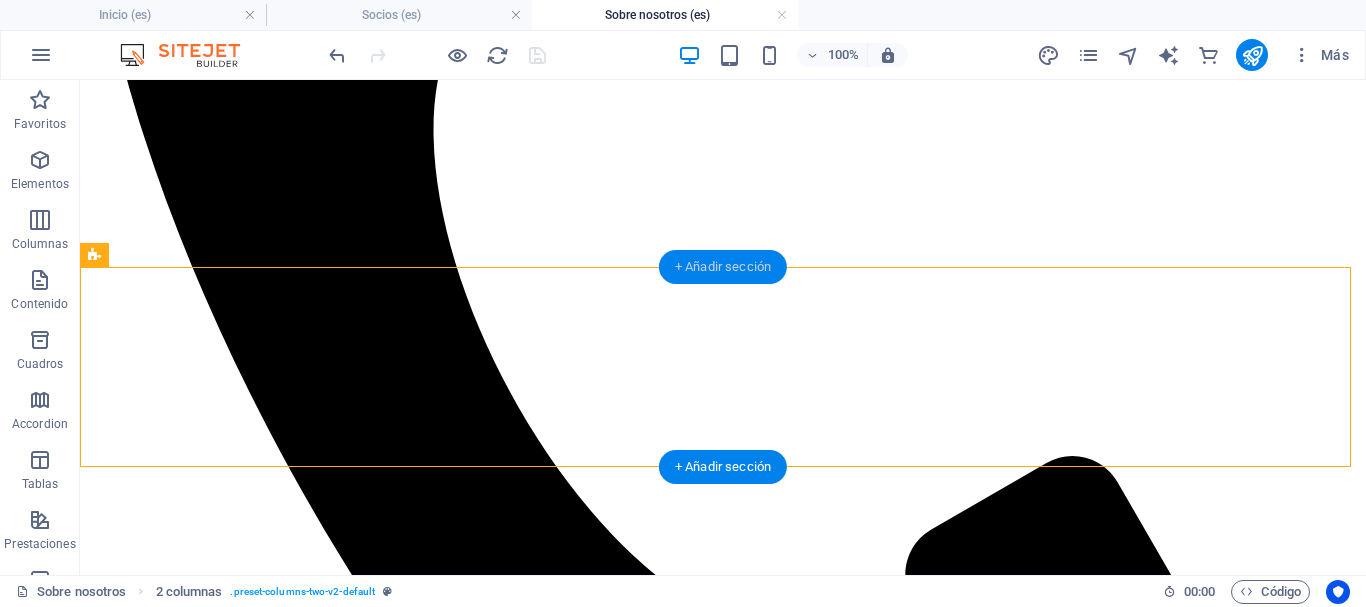 click on "+ Añadir sección" at bounding box center [723, 267] 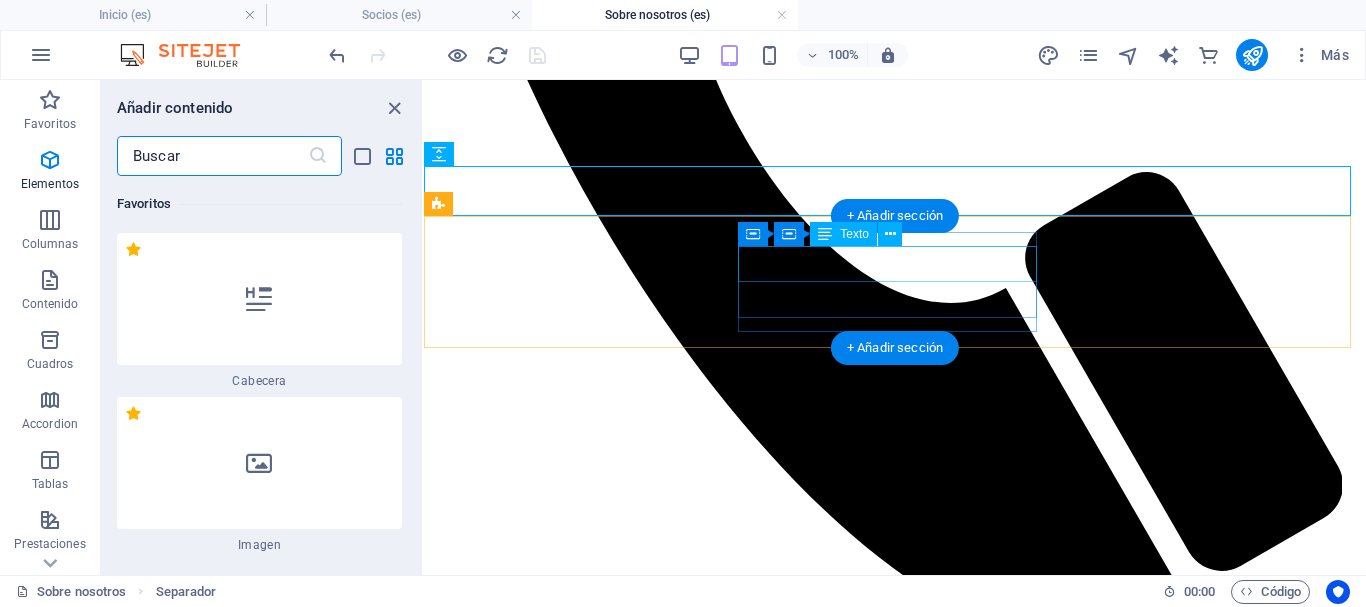 scroll, scrollTop: 695, scrollLeft: 0, axis: vertical 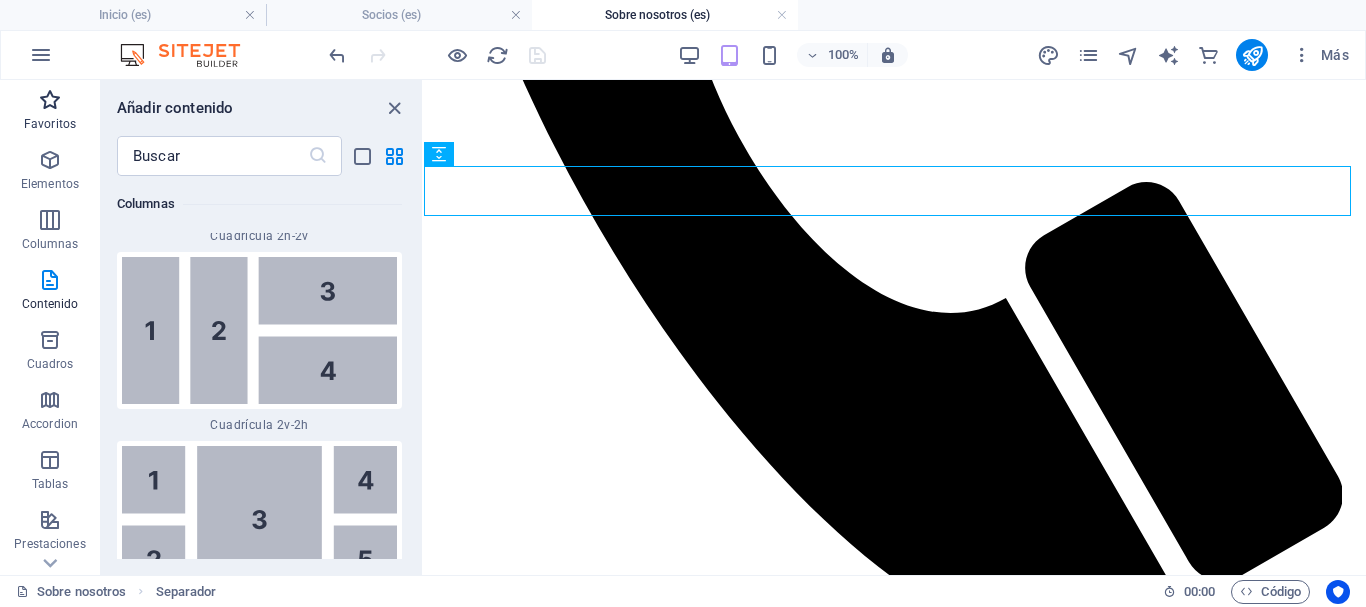click at bounding box center [50, 100] 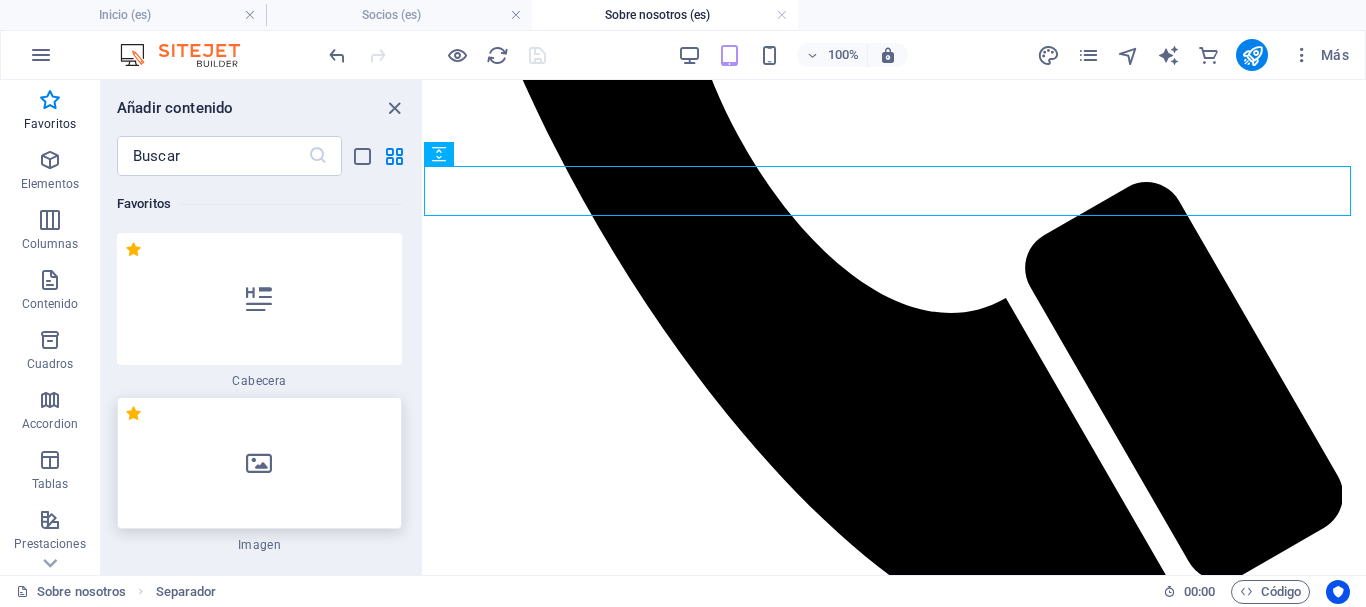 scroll, scrollTop: 300, scrollLeft: 0, axis: vertical 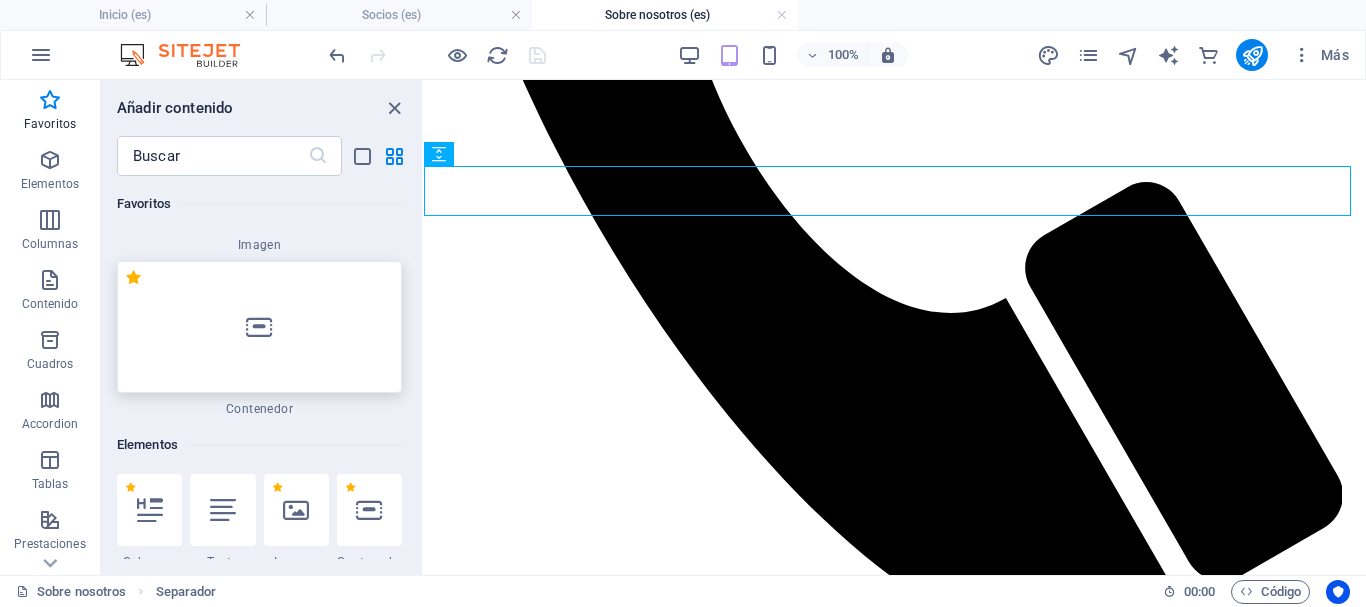 click at bounding box center [259, 327] 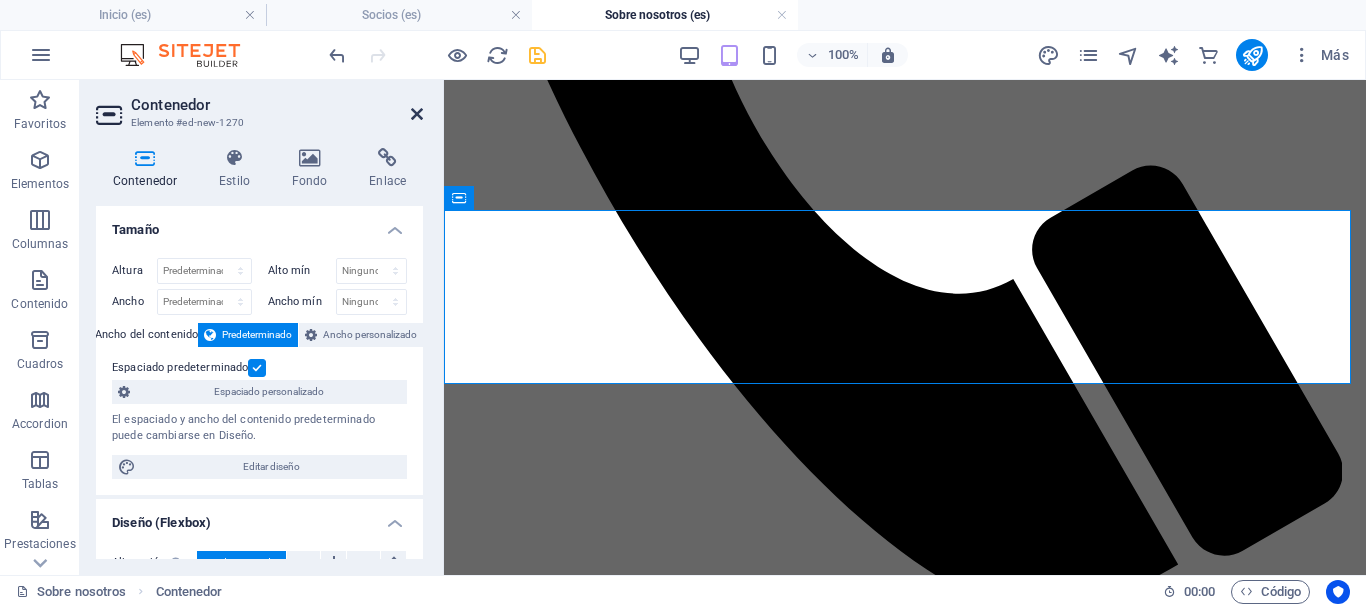 click at bounding box center [417, 114] 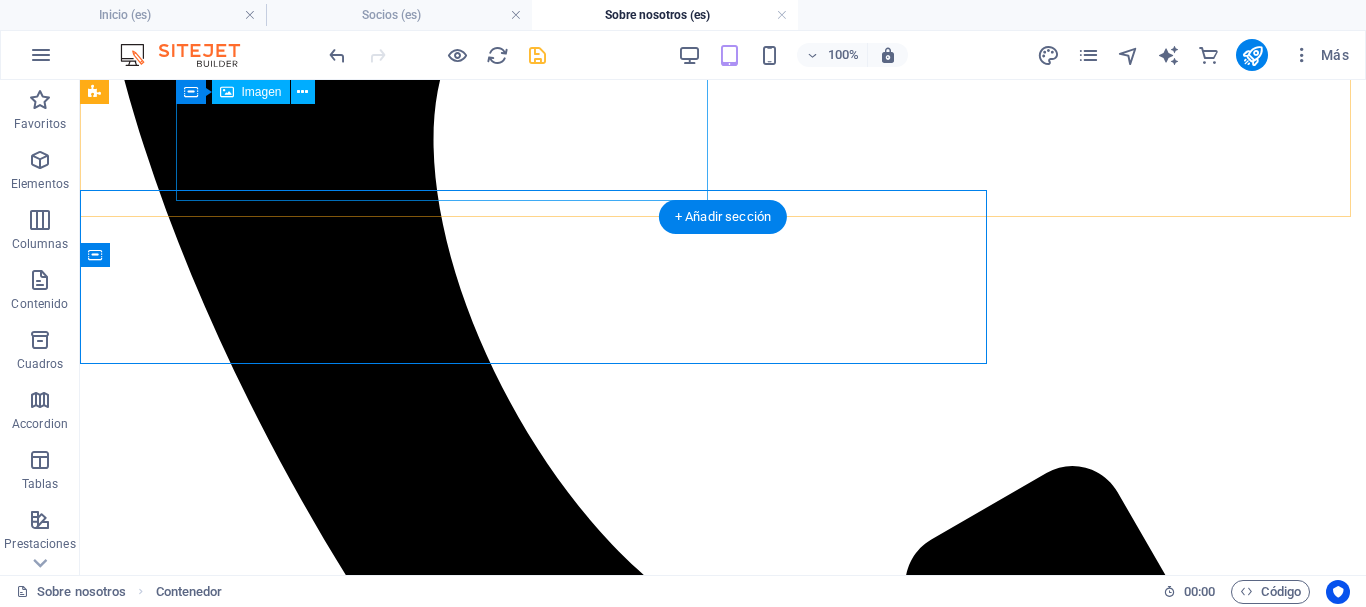 scroll, scrollTop: 705, scrollLeft: 0, axis: vertical 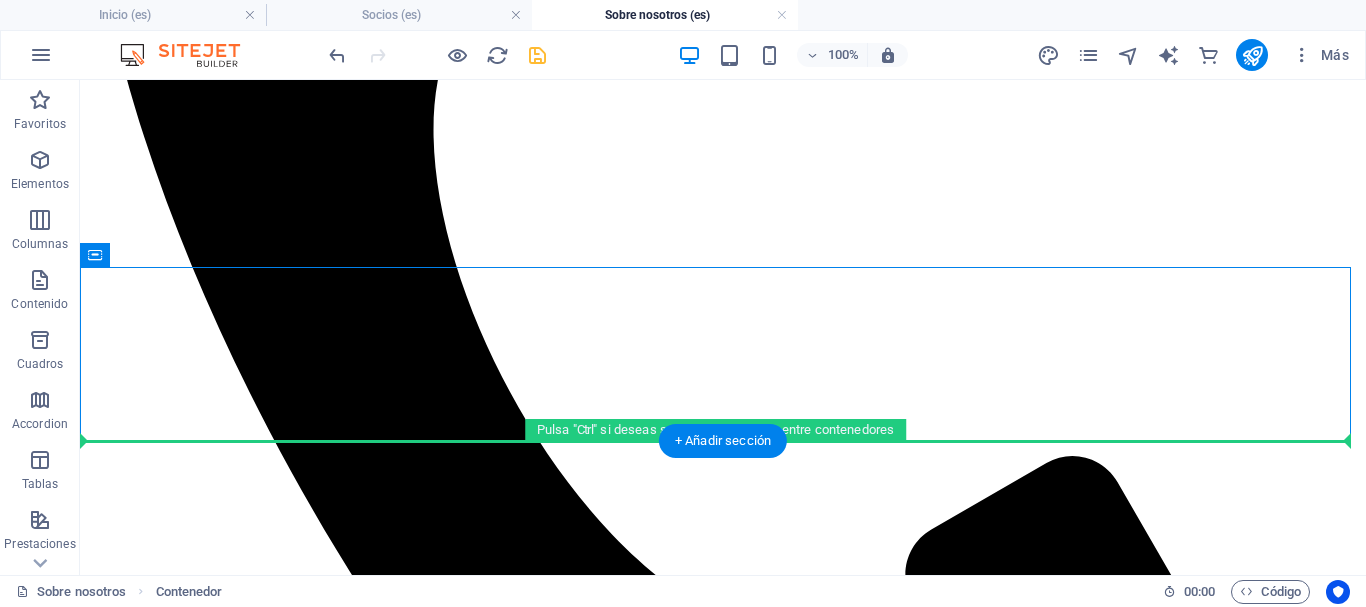 drag, startPoint x: 212, startPoint y: 333, endPoint x: 169, endPoint y: 452, distance: 126.53063 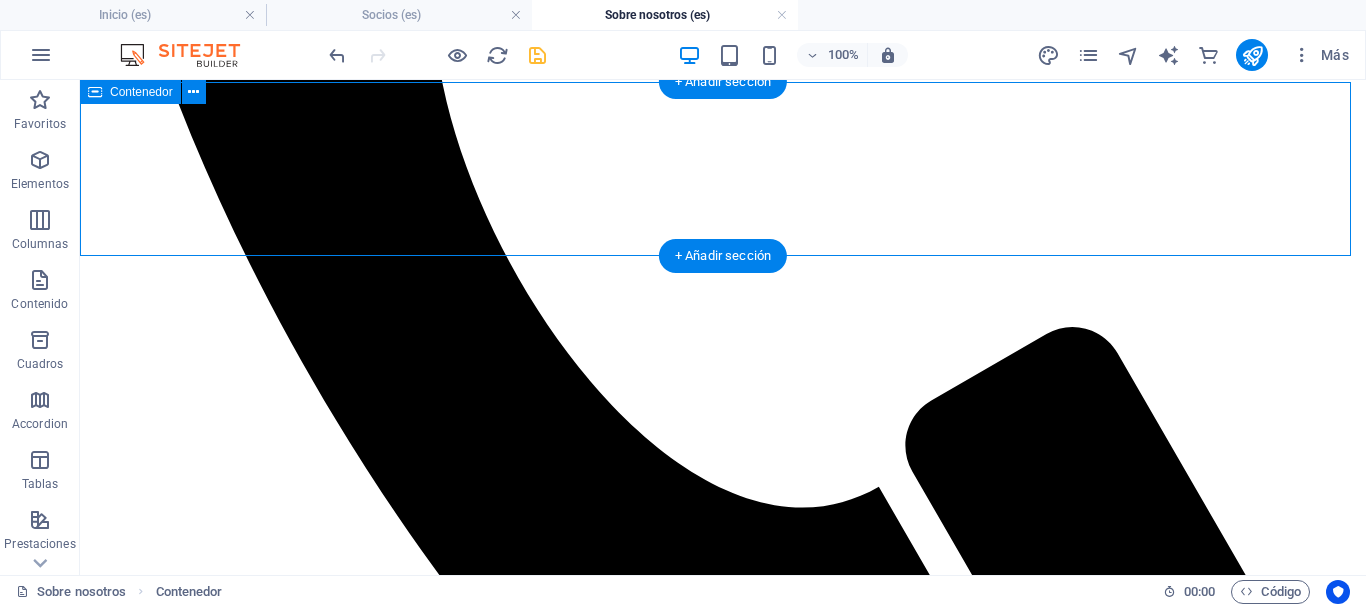 scroll, scrollTop: 805, scrollLeft: 0, axis: vertical 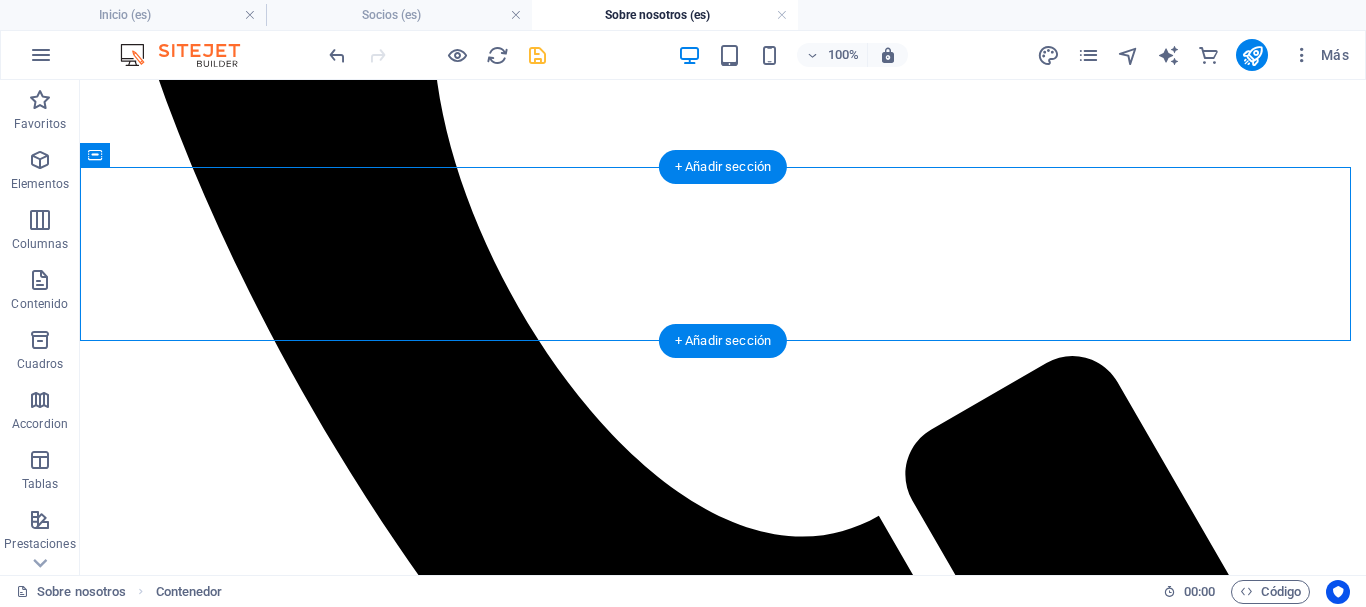 drag, startPoint x: 184, startPoint y: 238, endPoint x: 166, endPoint y: 258, distance: 26.907248 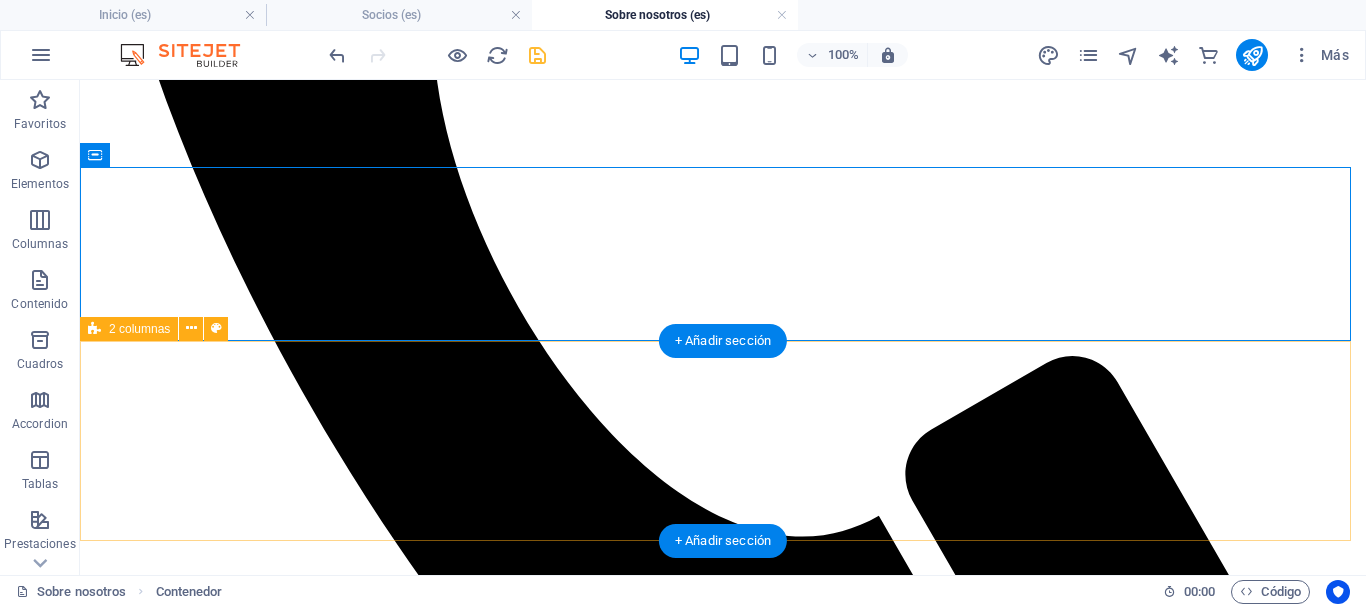 click on "MISÍON Impulsar a San Juan como destino de turismo de reuniones, generando oportunidades económicas, sociales y culturales. VISIÓN Ser líderes en la captación y organización de eventos de alto impacto en San Juan. VALORES Profesionalismo -  Transparencia Compromiso - Trabajo en equipo" at bounding box center (723, 3156) 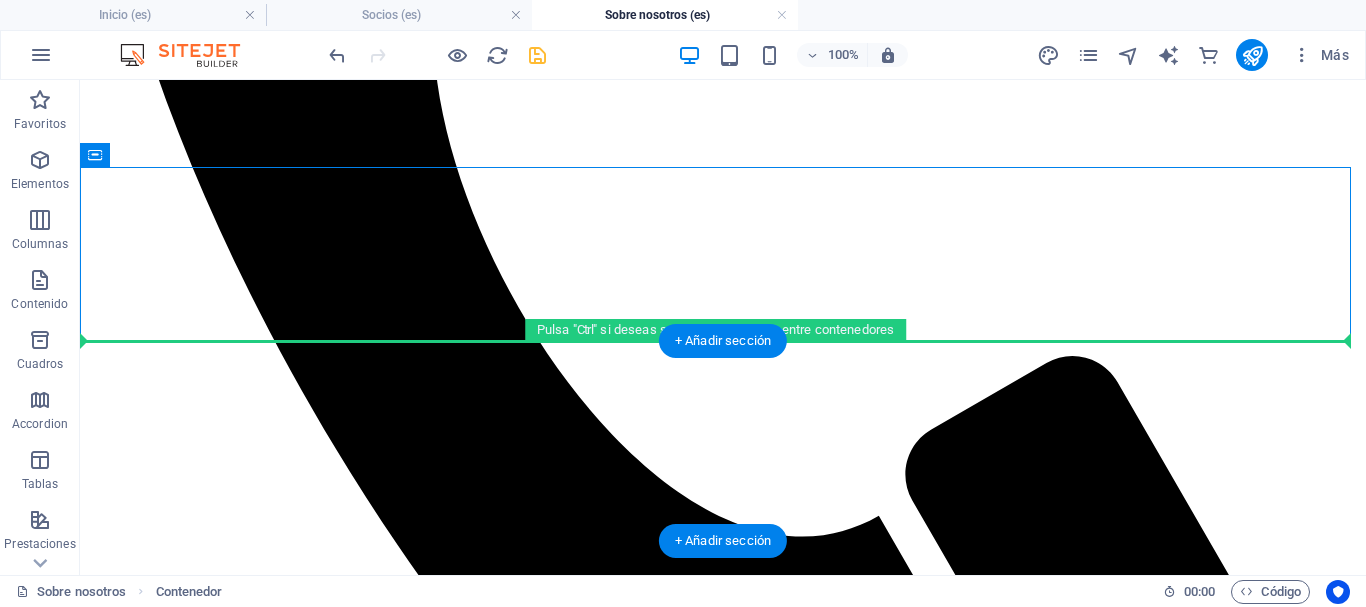 drag, startPoint x: 150, startPoint y: 198, endPoint x: 148, endPoint y: 353, distance: 155.01291 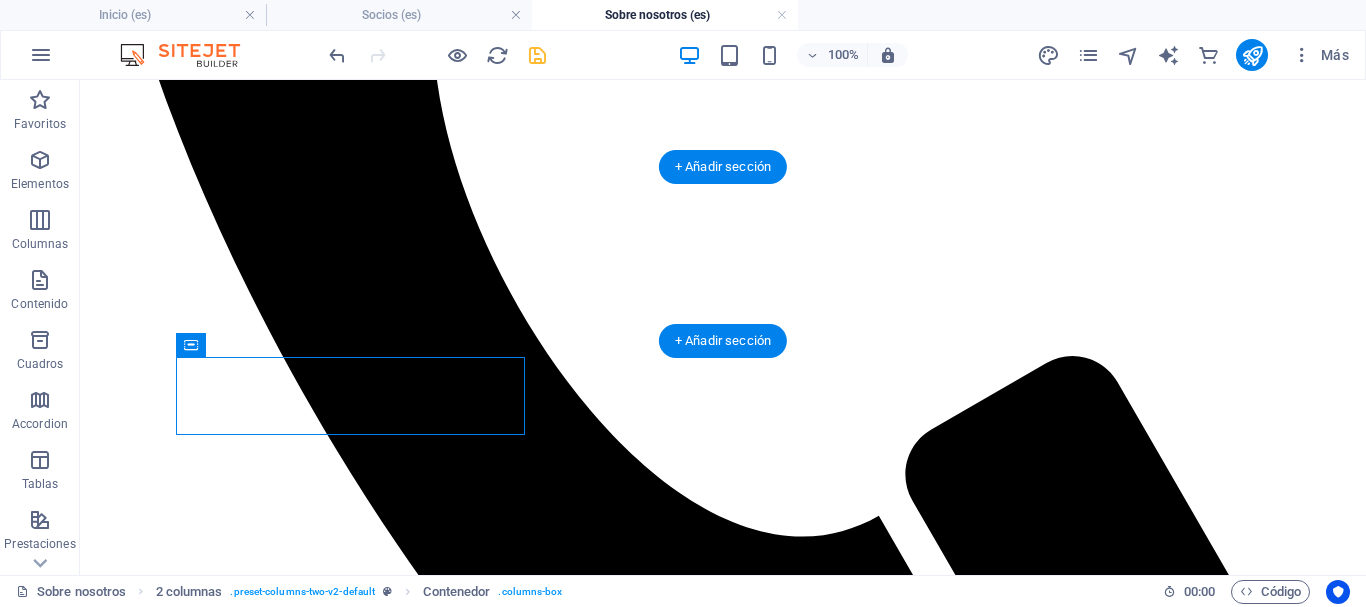 drag, startPoint x: 267, startPoint y: 424, endPoint x: 197, endPoint y: 236, distance: 200.60907 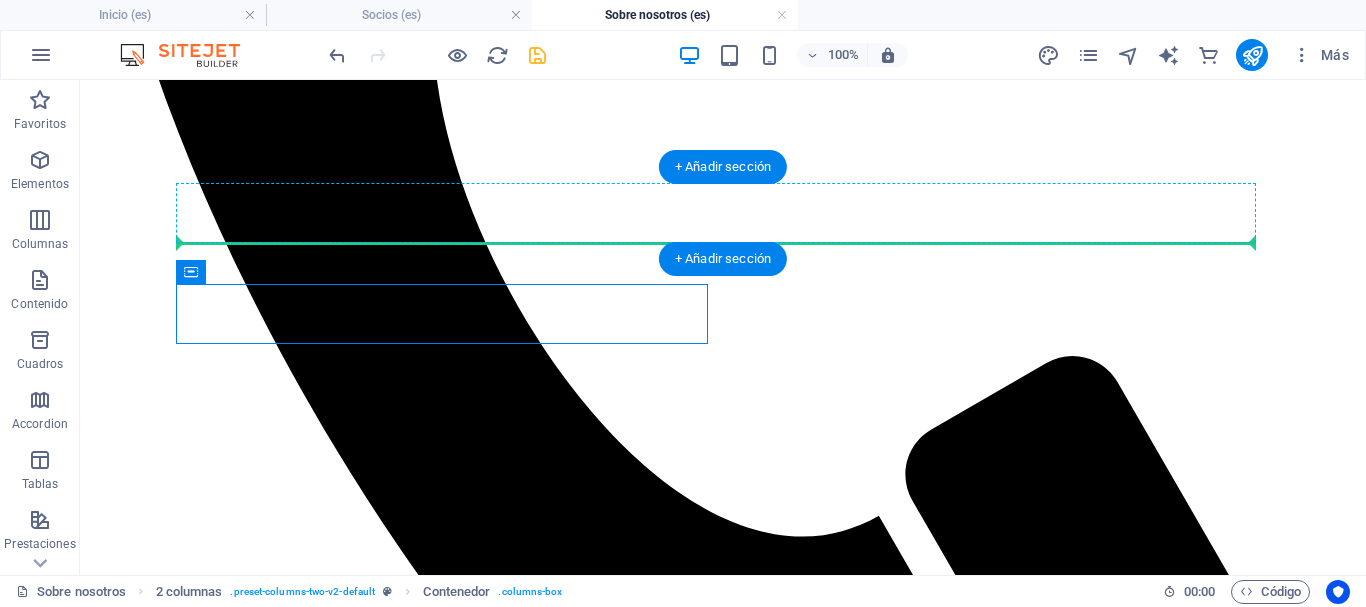 drag, startPoint x: 269, startPoint y: 353, endPoint x: 1065, endPoint y: 242, distance: 803.7021 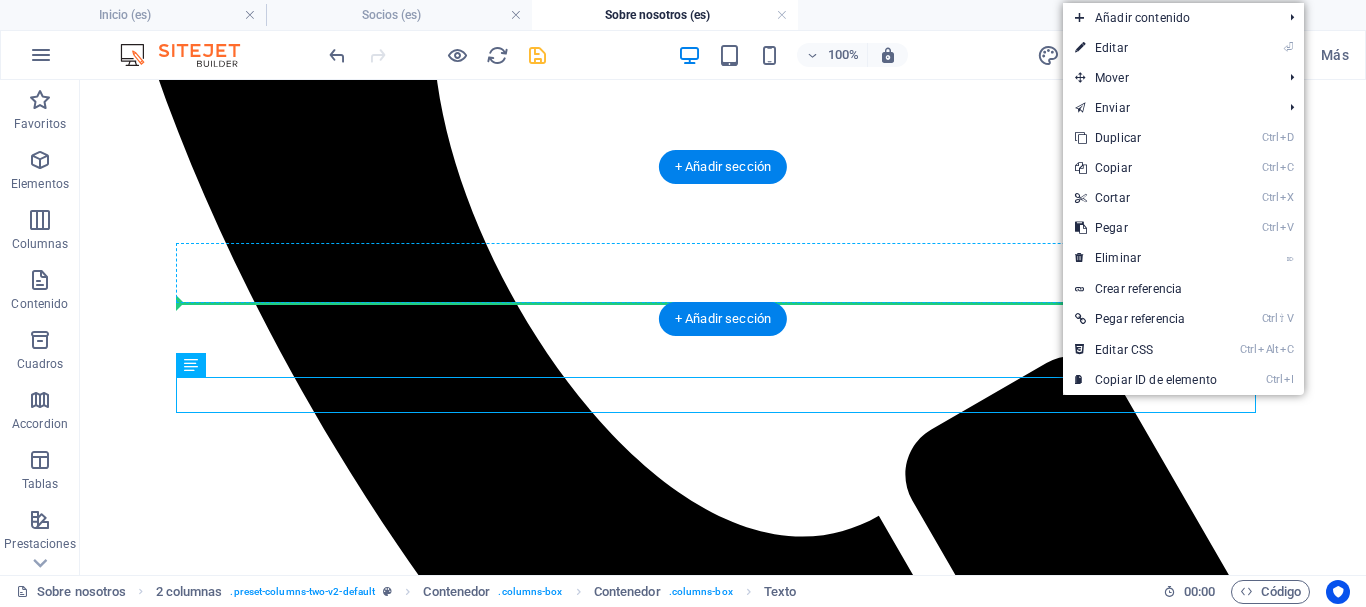 drag, startPoint x: 266, startPoint y: 445, endPoint x: 280, endPoint y: 381, distance: 65.51336 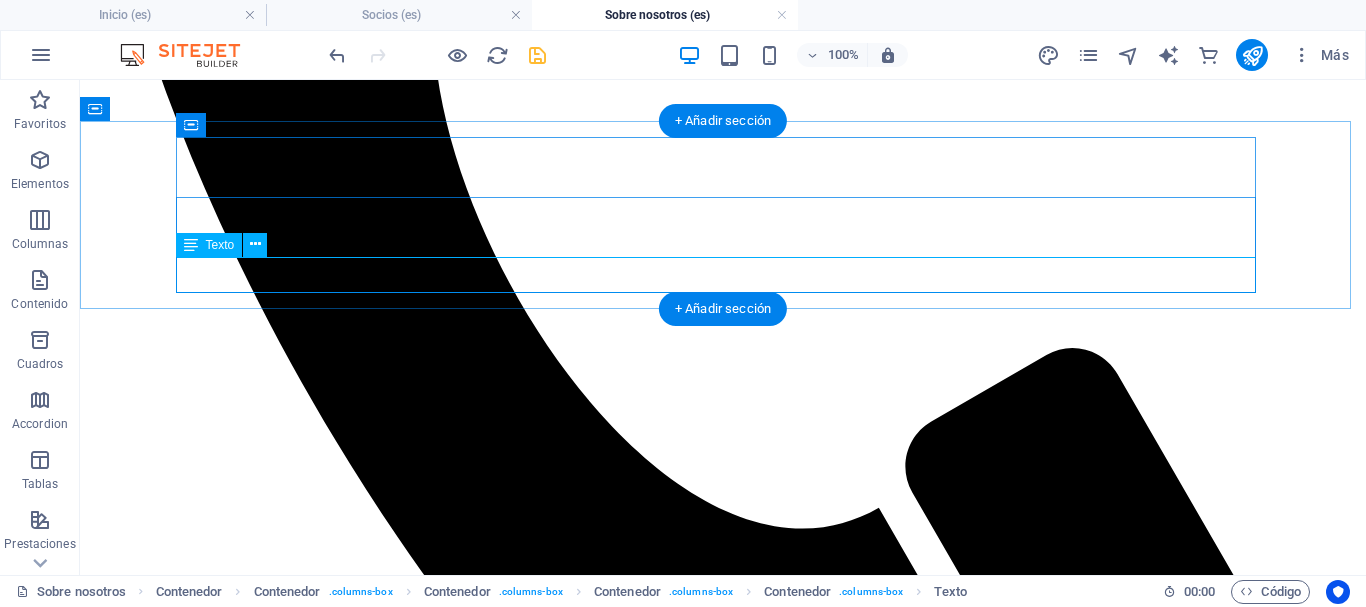 scroll, scrollTop: 905, scrollLeft: 0, axis: vertical 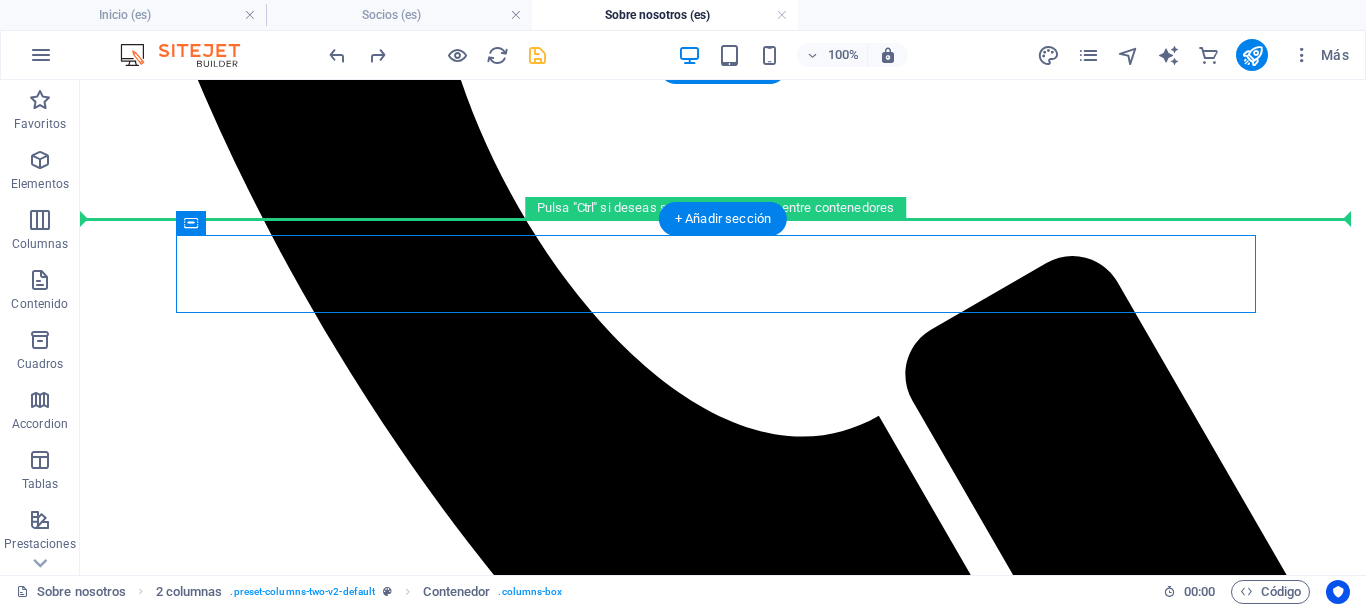 drag, startPoint x: 273, startPoint y: 301, endPoint x: 192, endPoint y: 207, distance: 124.08465 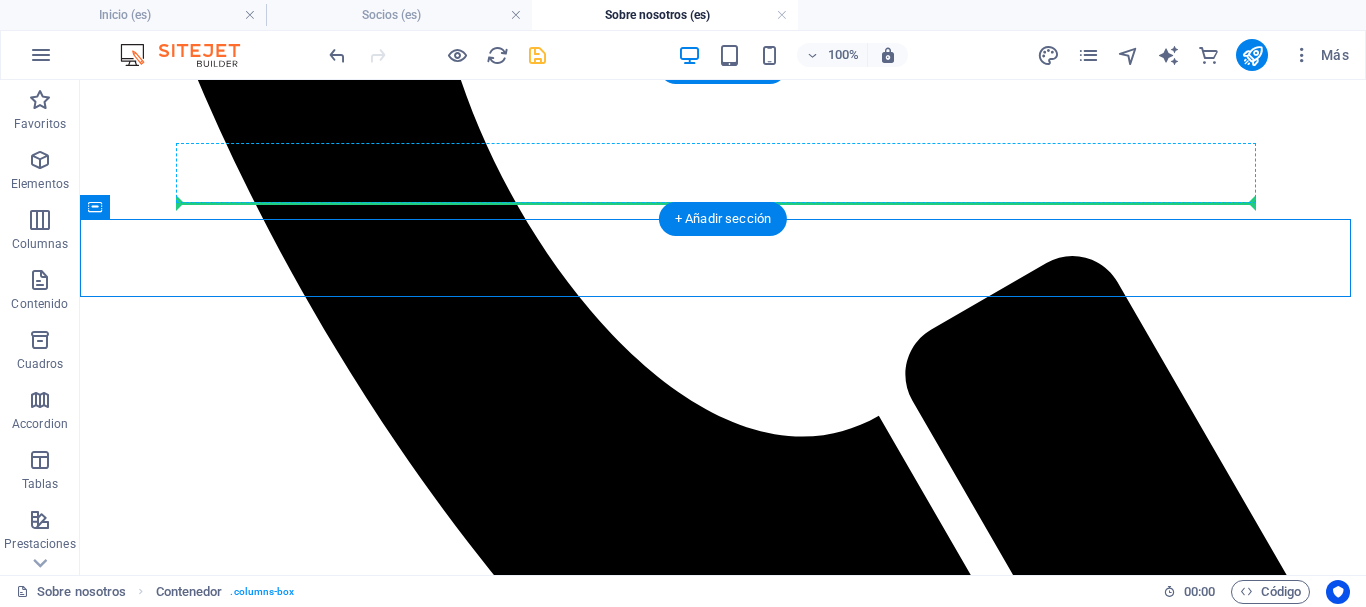 drag, startPoint x: 183, startPoint y: 288, endPoint x: 438, endPoint y: 200, distance: 269.7573 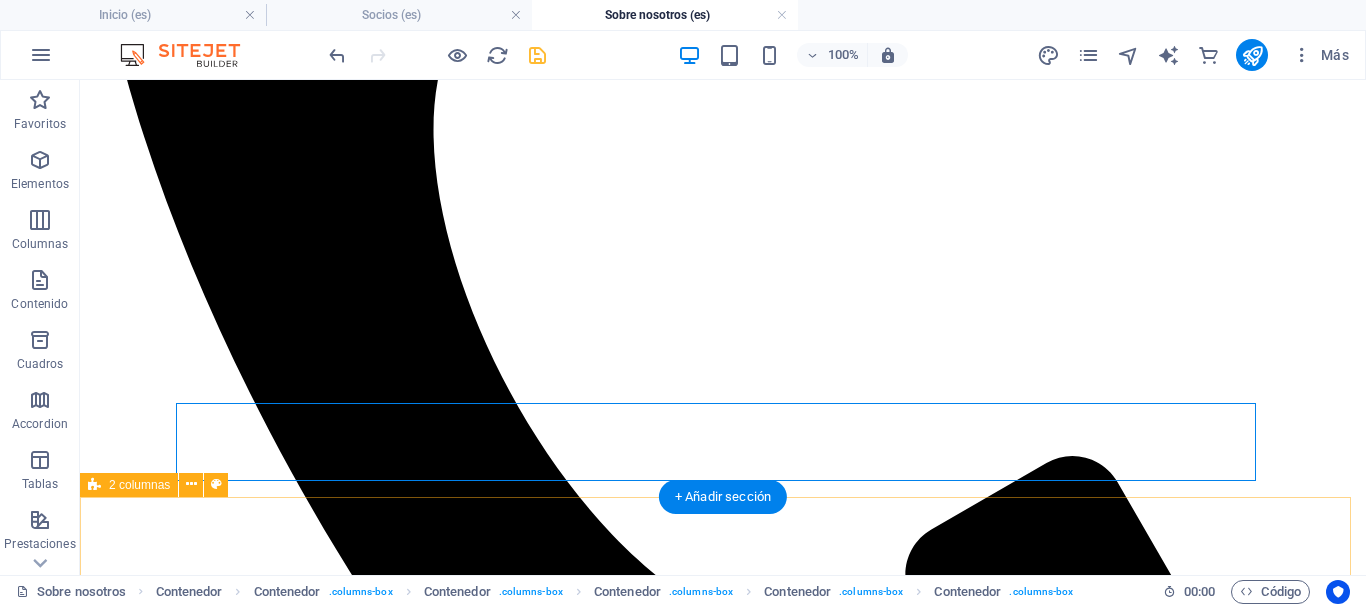 scroll, scrollTop: 905, scrollLeft: 0, axis: vertical 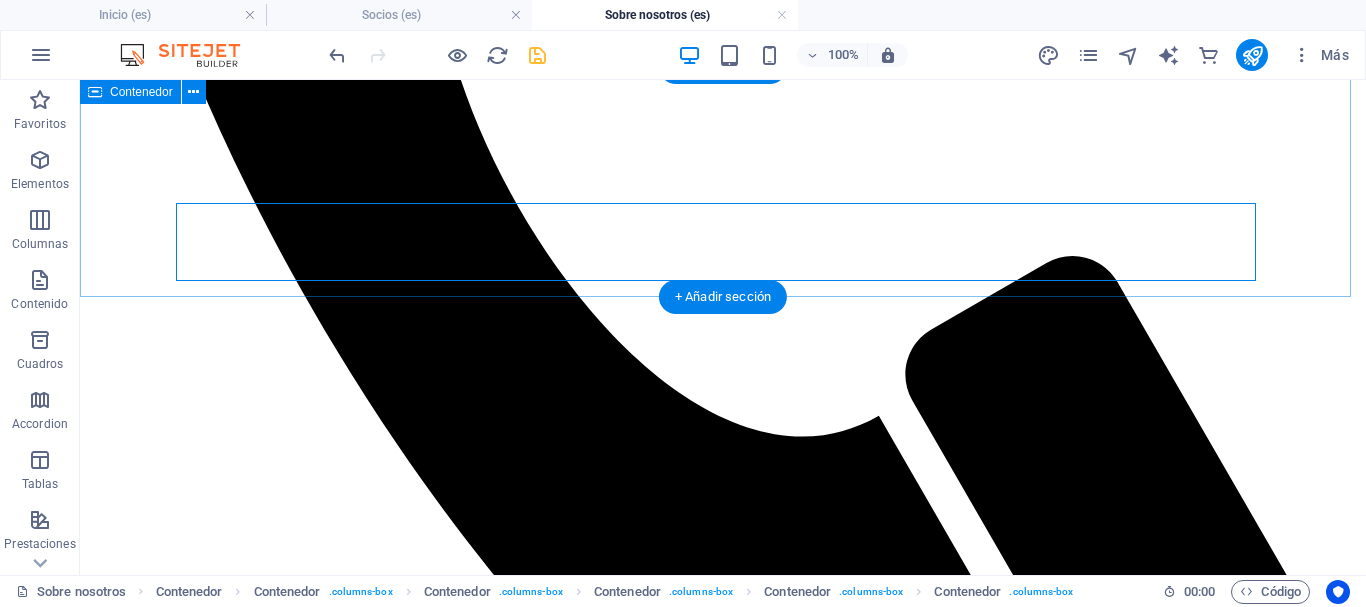 click on "MISÍON Impulsar a San Juan como destino de turismo de reuniones, generando oportunidades económicas, sociales y culturales. VISIÓN Ser líderes en la captación y organización de eventos de alto impacto en San Juan. VALORES Profesionalismo -  Transparencia Compromiso - Trabajo en equipo" at bounding box center (723, 2960) 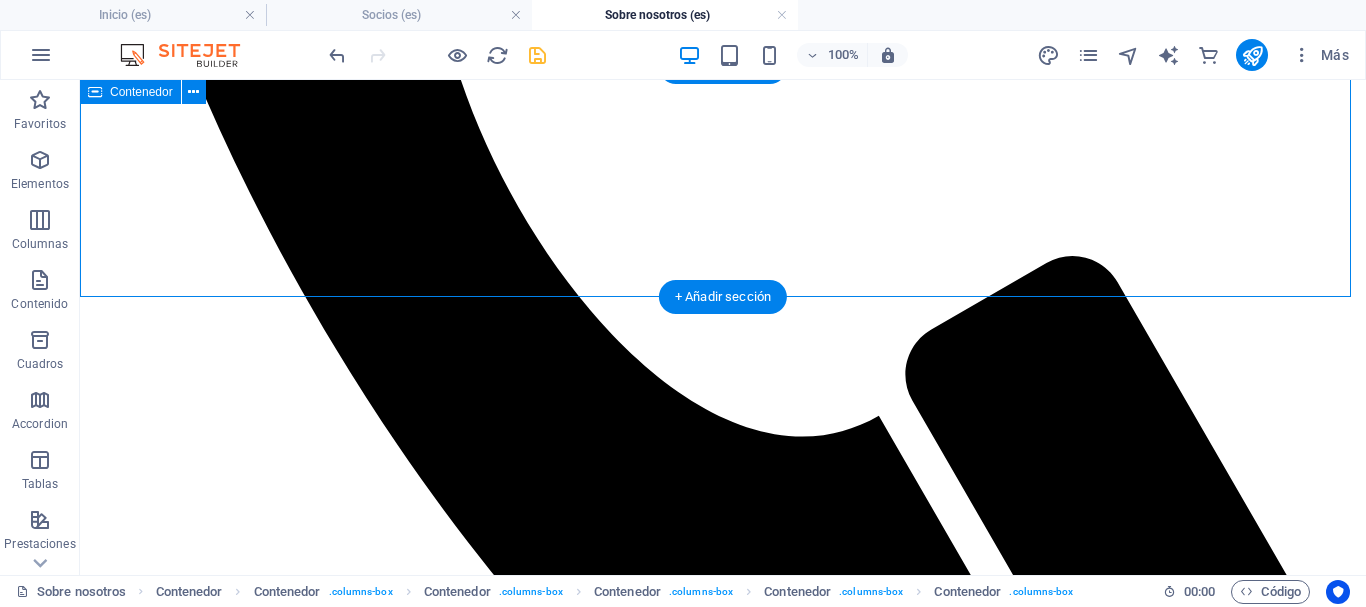 click on "MISÍON Impulsar a San Juan como destino de turismo de reuniones, generando oportunidades económicas, sociales y culturales. VISIÓN Ser líderes en la captación y organización de eventos de alto impacto en San Juan. VALORES Profesionalismo -  Transparencia Compromiso - Trabajo en equipo" at bounding box center [723, 2960] 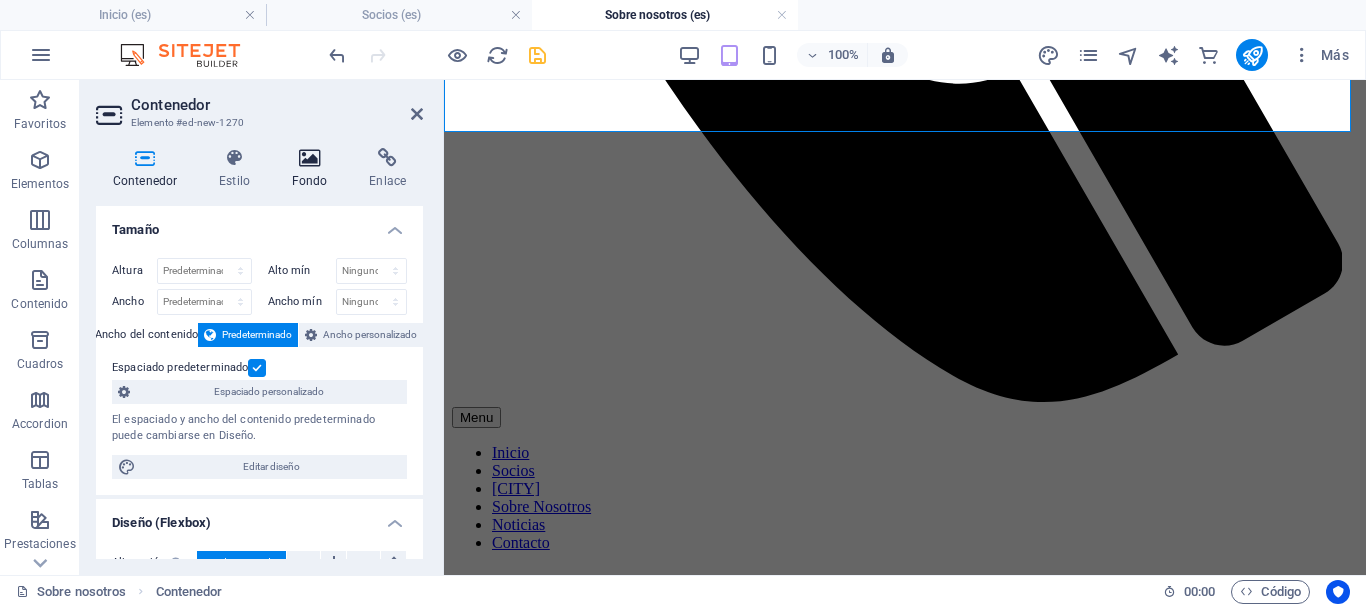 click at bounding box center [310, 158] 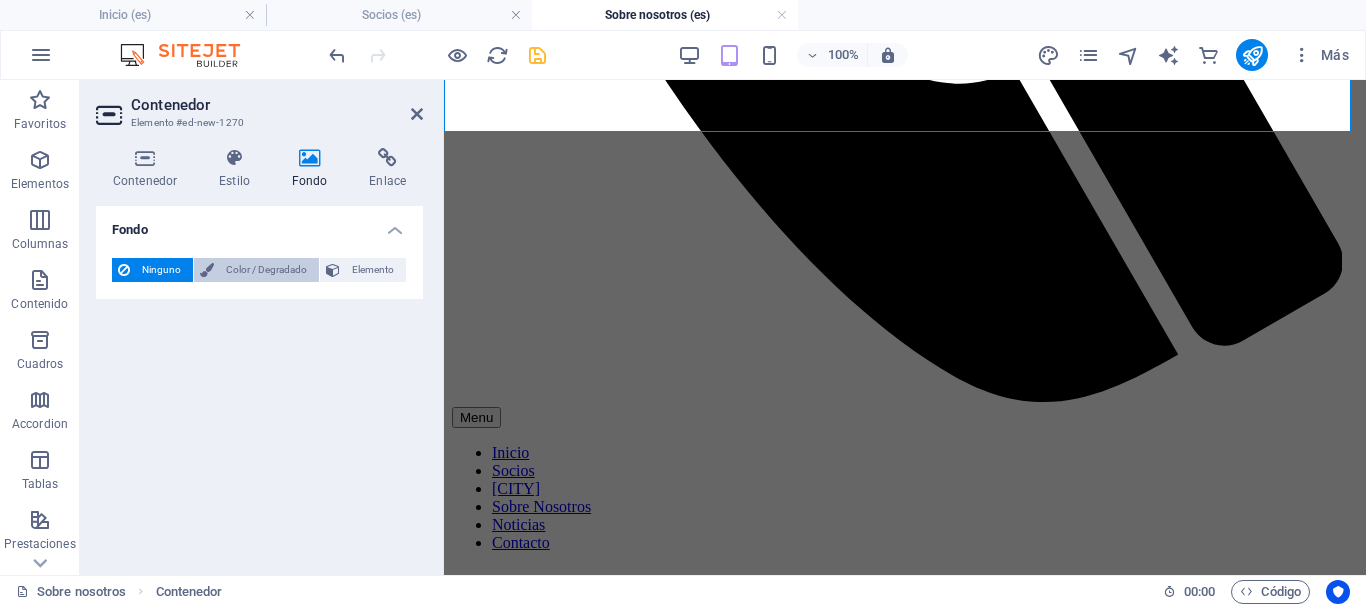 click on "Color / Degradado" at bounding box center (266, 270) 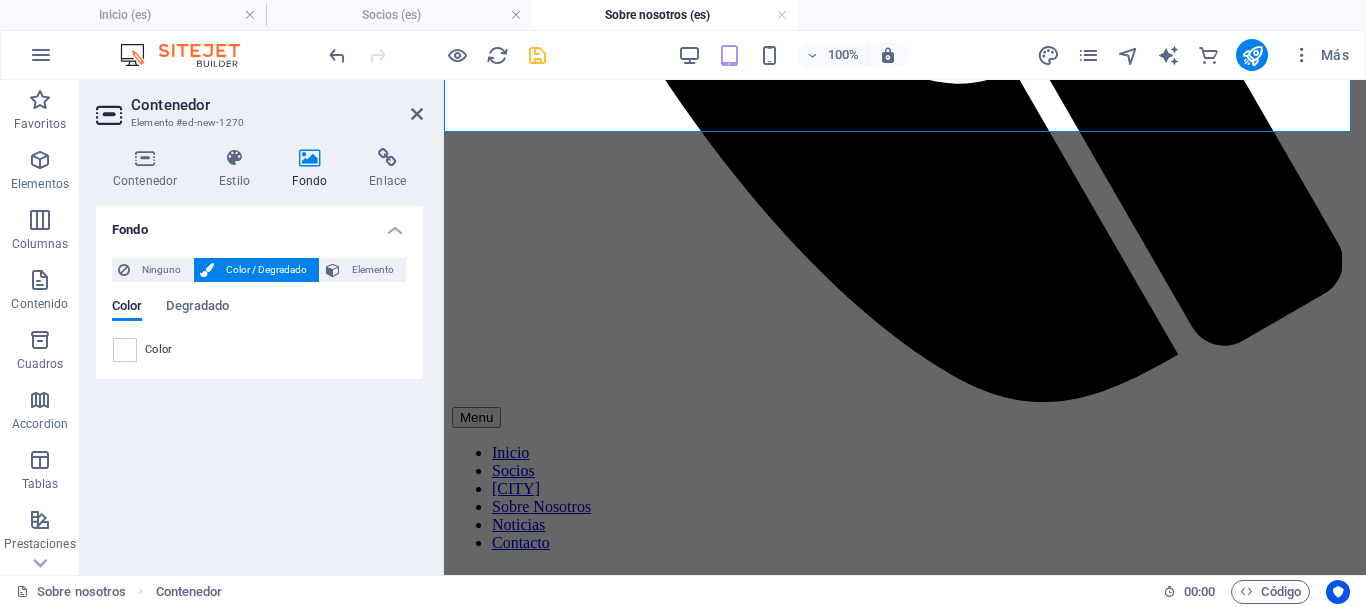 click on "Ninguno Color / Degradado Elemento Estirar fondo a ancho completo Superposición de colores Sitúa una superposición sobre el fondo para colorearla Parallax 0 % Imagen Control deslizante de imágenes Mapa Video YouTube Vimeo HTML Color Degradado Color Un elemento principal contiene un fondo. Editar fondo en el elemento principal" at bounding box center [259, 310] 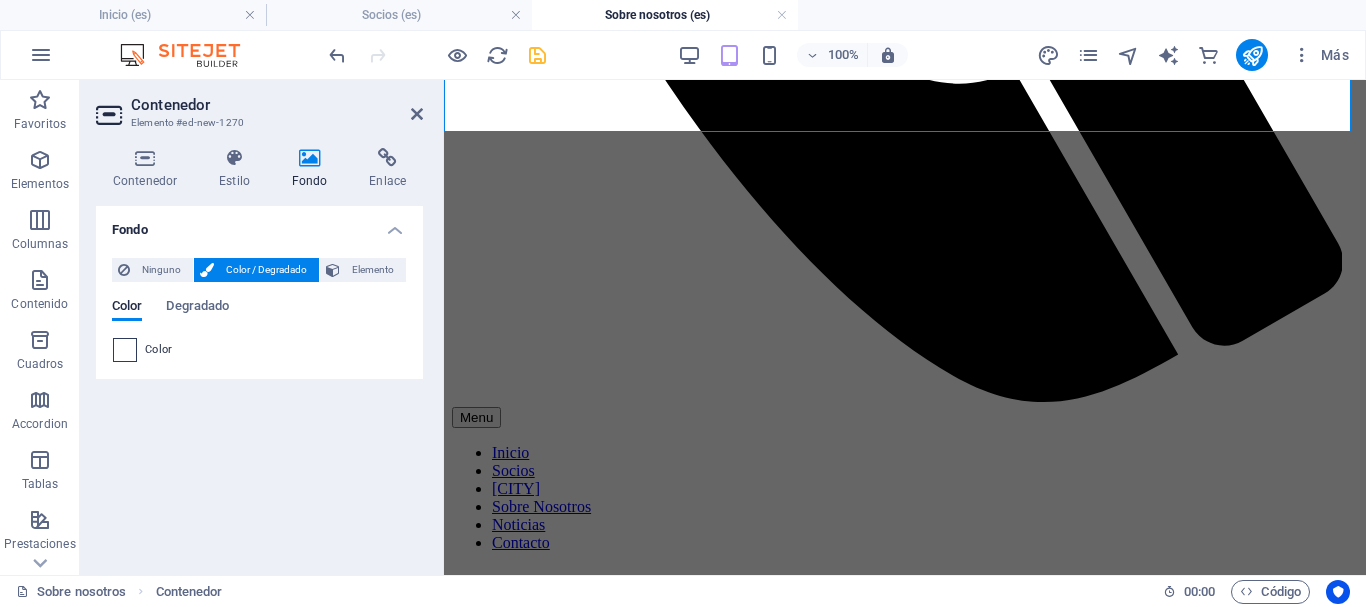 click at bounding box center [125, 350] 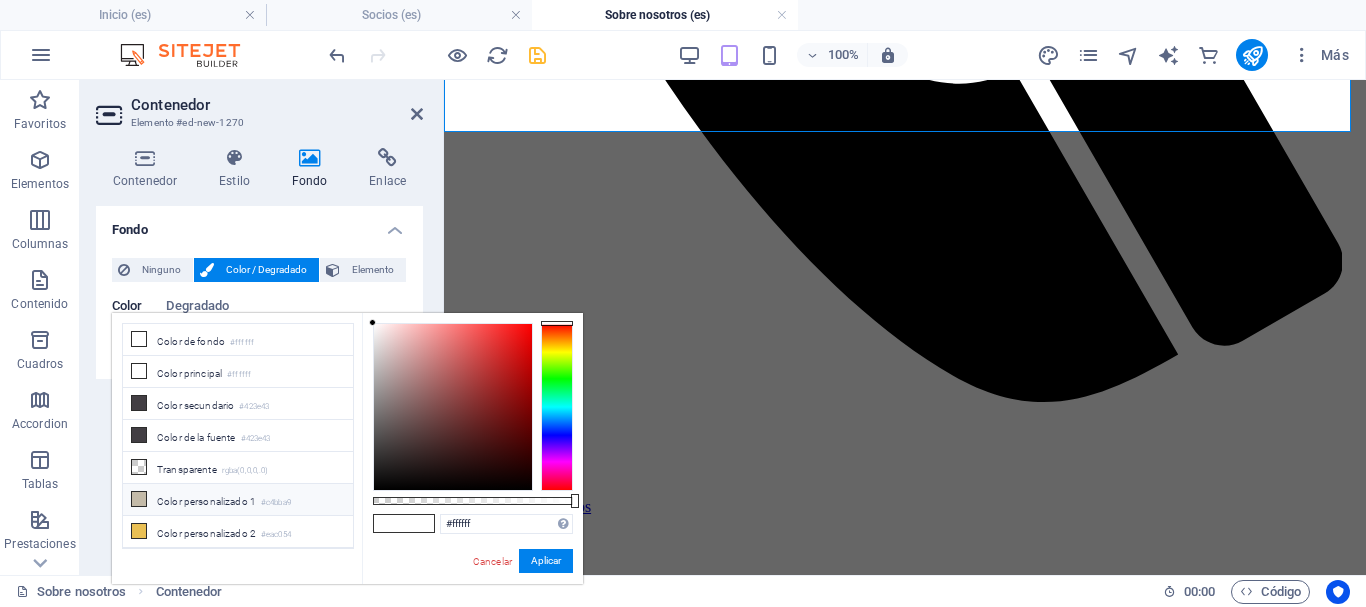 click on "Color personalizado 1
#c4bba9" at bounding box center (238, 500) 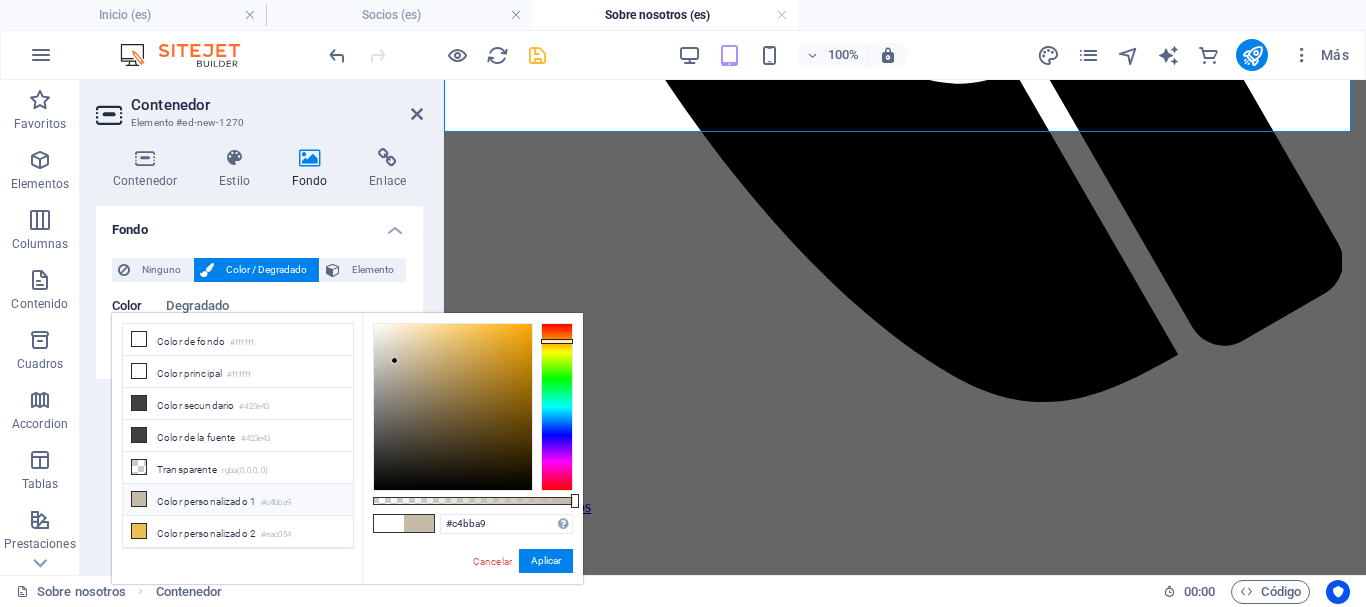 type on "rgba(196, 187, 169, 0.85)" 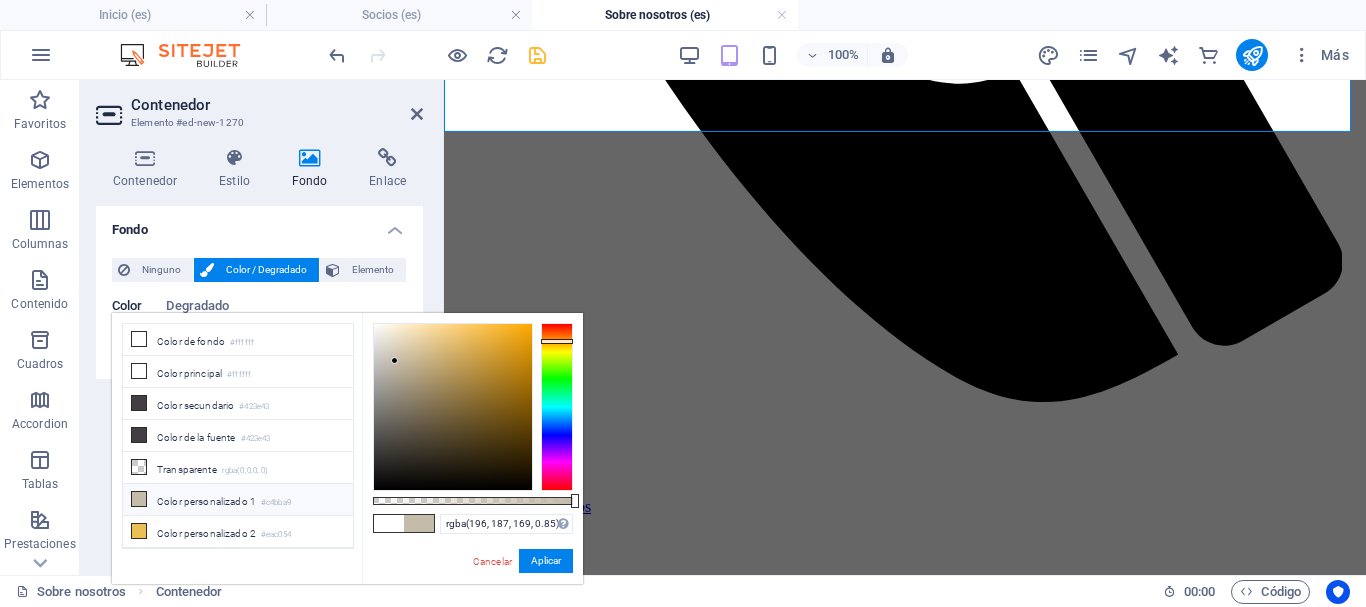 click at bounding box center (473, 501) 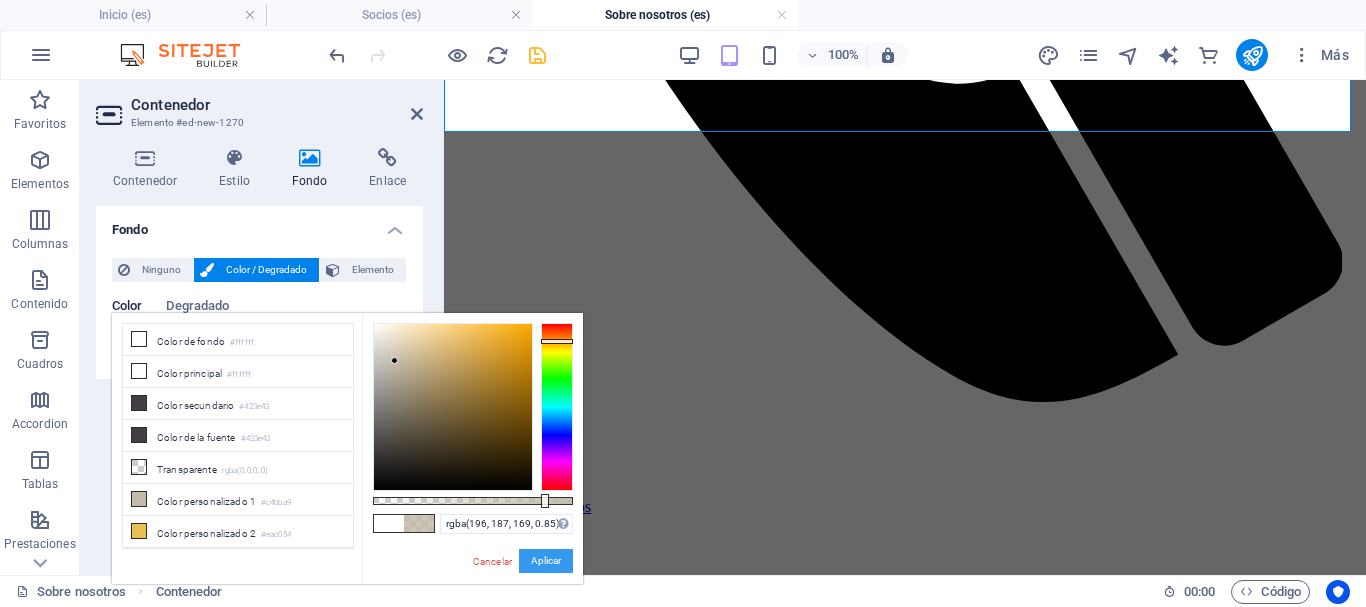 click on "Aplicar" at bounding box center (546, 561) 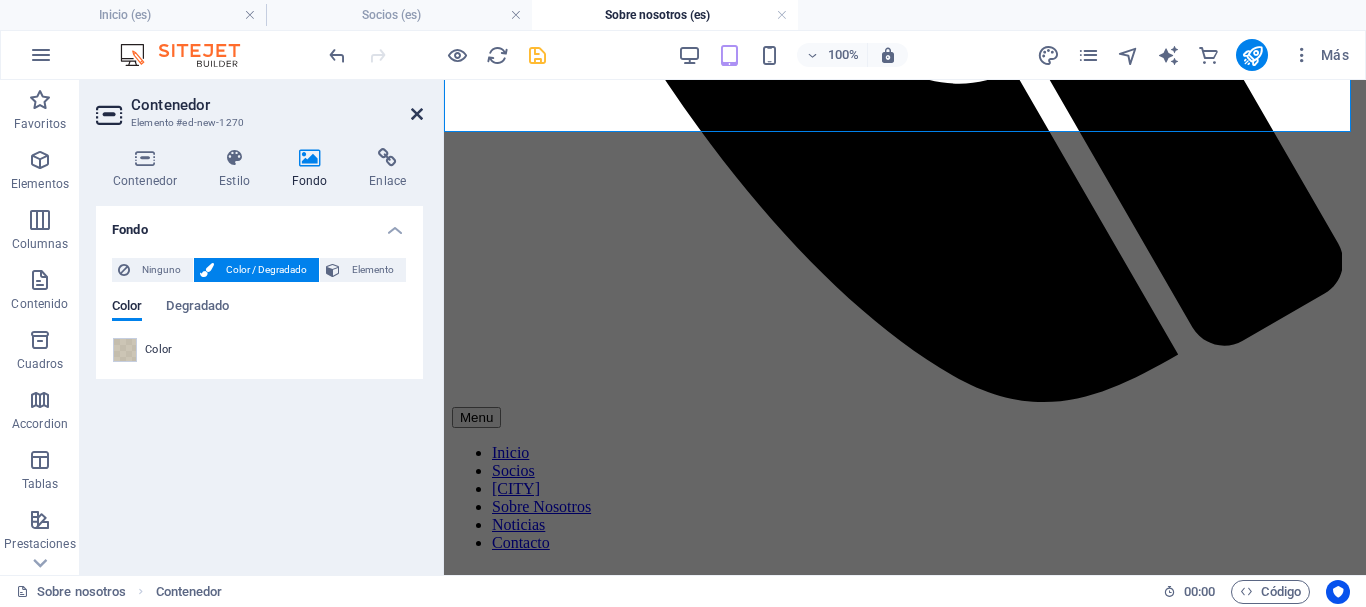 click at bounding box center [417, 114] 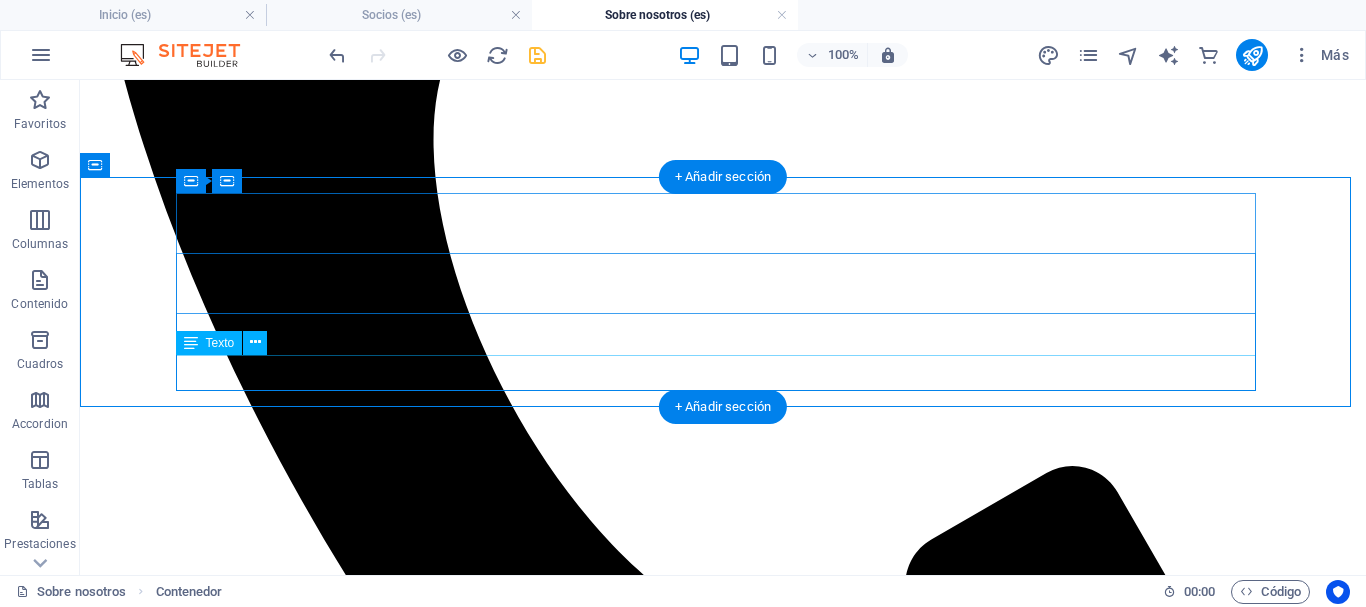 scroll, scrollTop: 795, scrollLeft: 0, axis: vertical 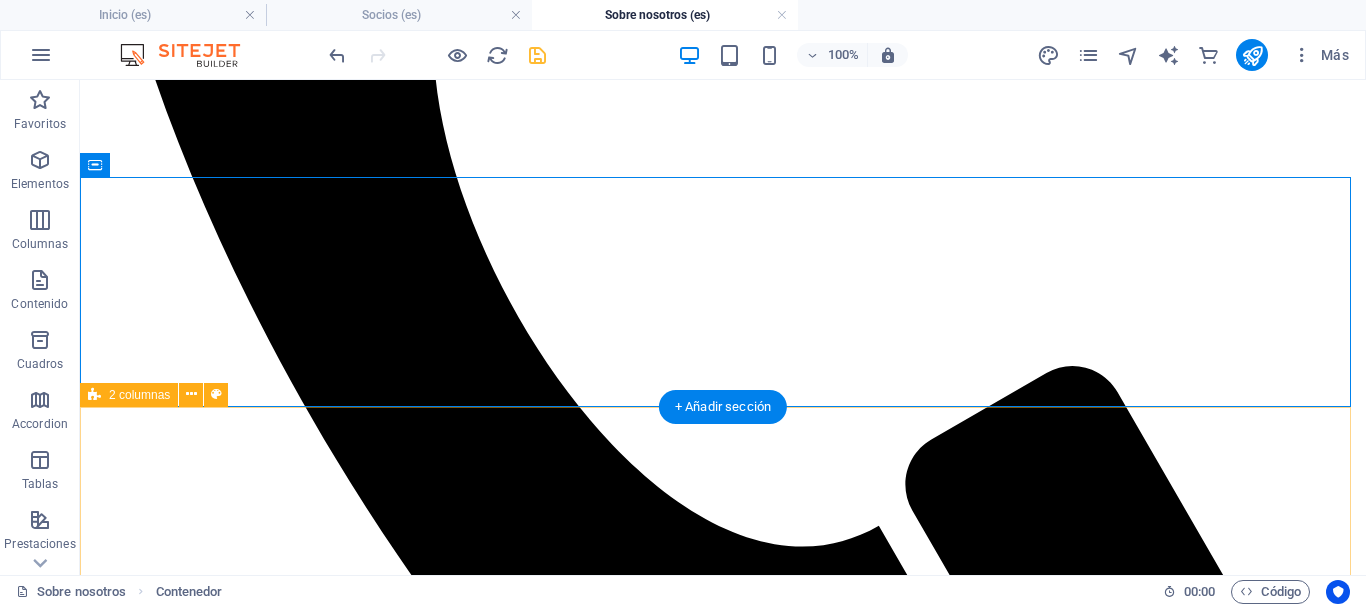 click on "Suelta el contenido aquí o  Añadir elementos  Pegar portapapeles" at bounding box center (723, 3314) 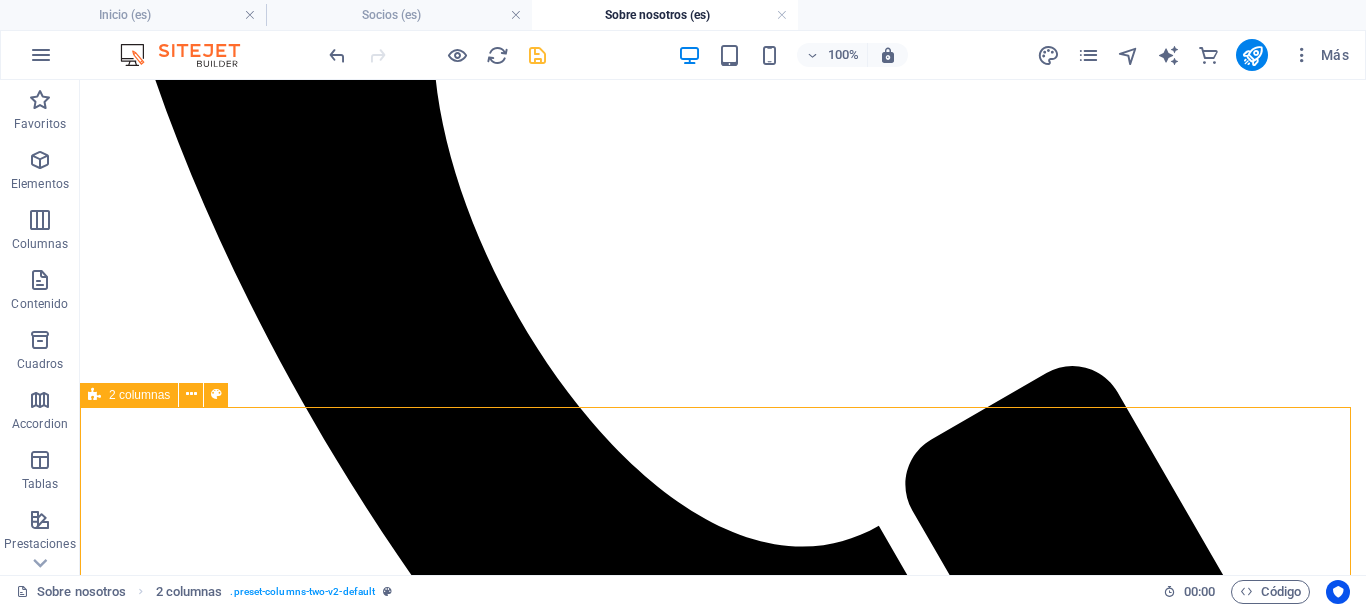 click on "2 columnas" at bounding box center (139, 395) 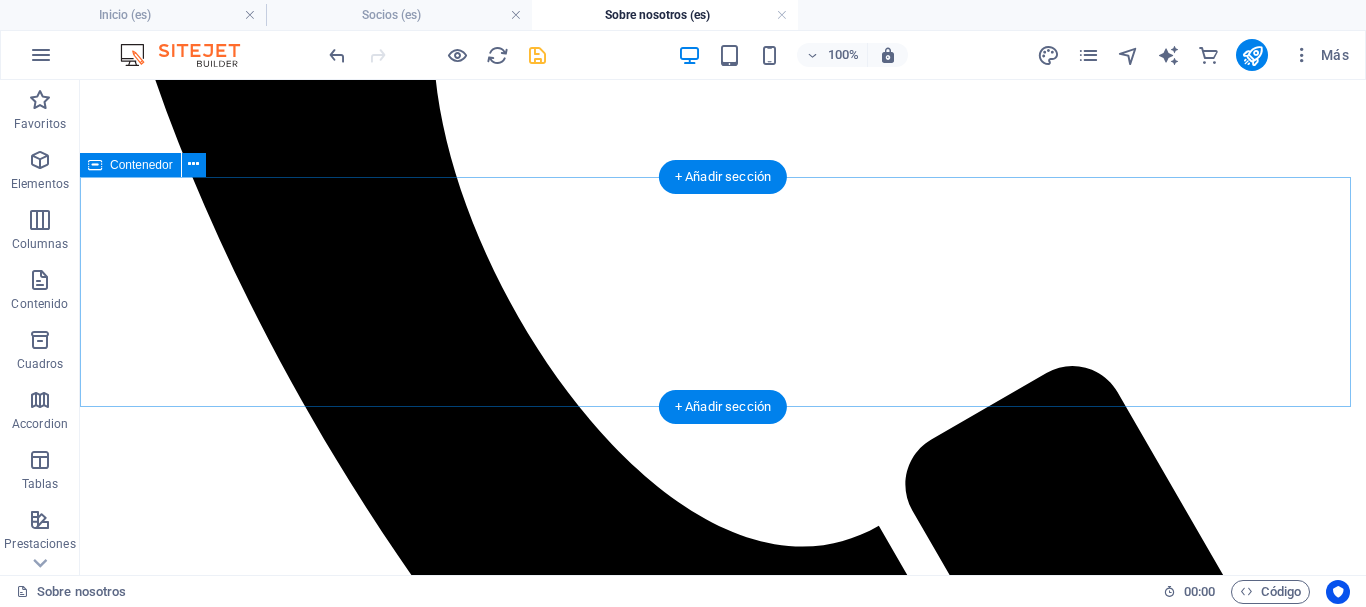 click on "MISÍON Impulsar a San Juan como destino de turismo de reuniones, generando oportunidades económicas, sociales y culturales. VISIÓN Ser líderes en la captación y organización de eventos de alto impacto en San Juan. VALORES Profesionalismo -  Transparencia Compromiso - Trabajo en equipo" at bounding box center (723, 3070) 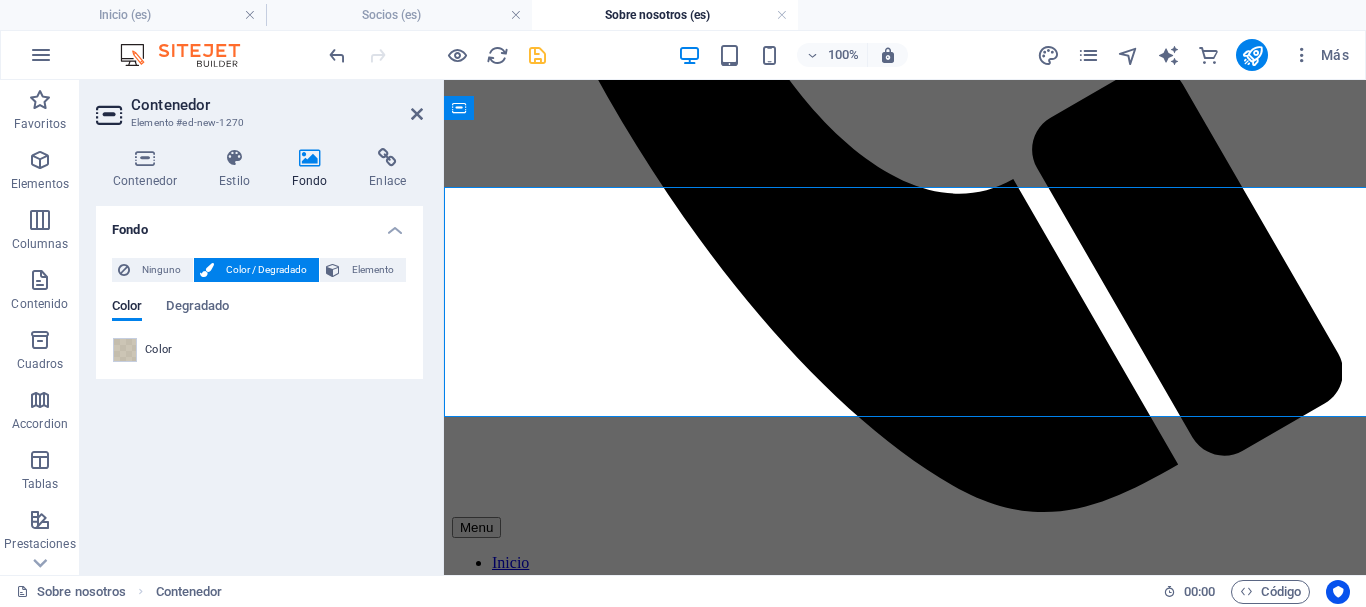 scroll, scrollTop: 785, scrollLeft: 0, axis: vertical 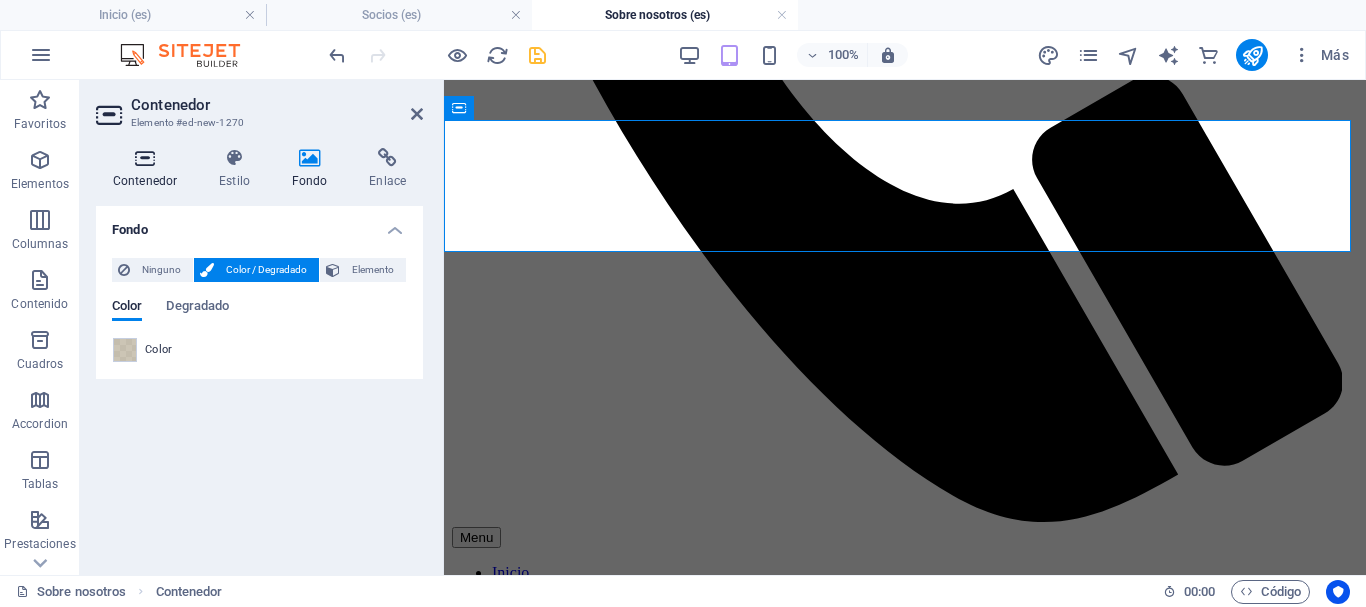 click on "Contenedor" at bounding box center (149, 169) 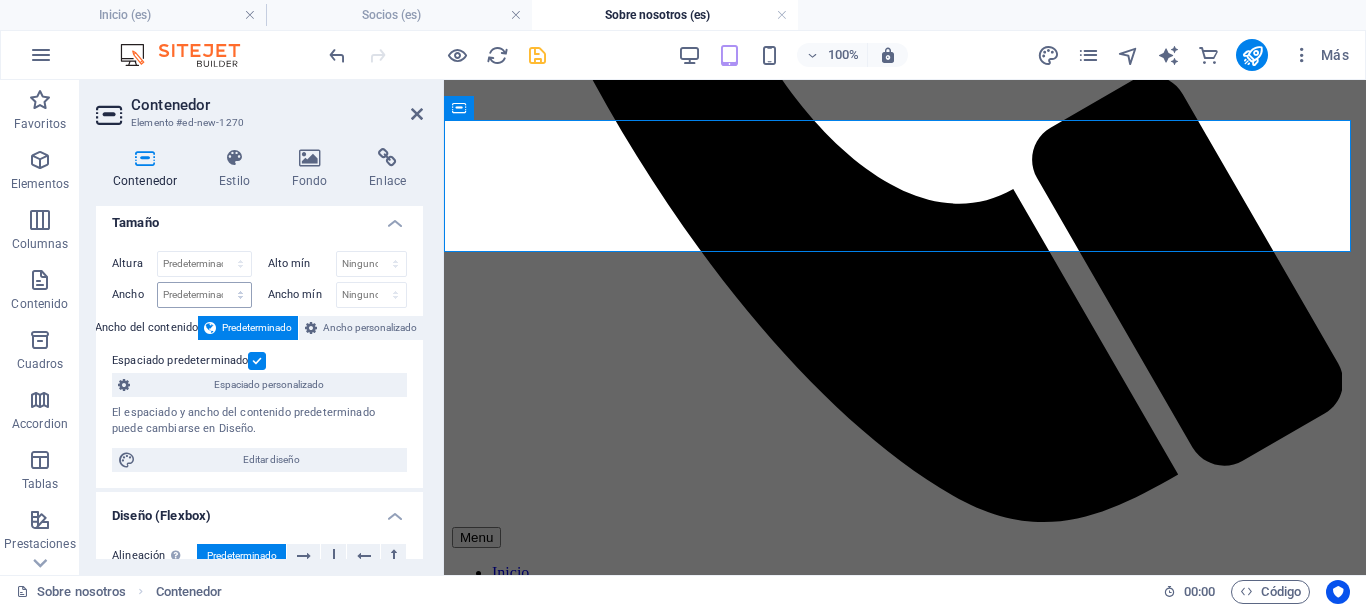 scroll, scrollTop: 0, scrollLeft: 0, axis: both 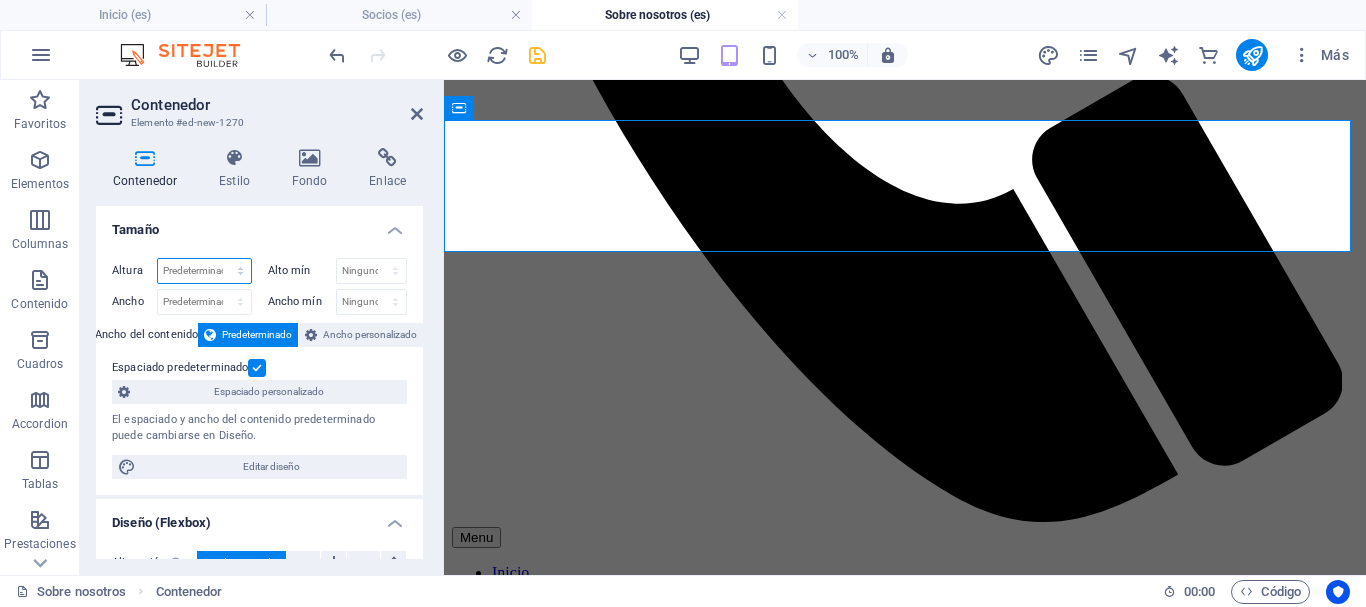 click on "Predeterminado px rem % vh vw" at bounding box center (204, 271) 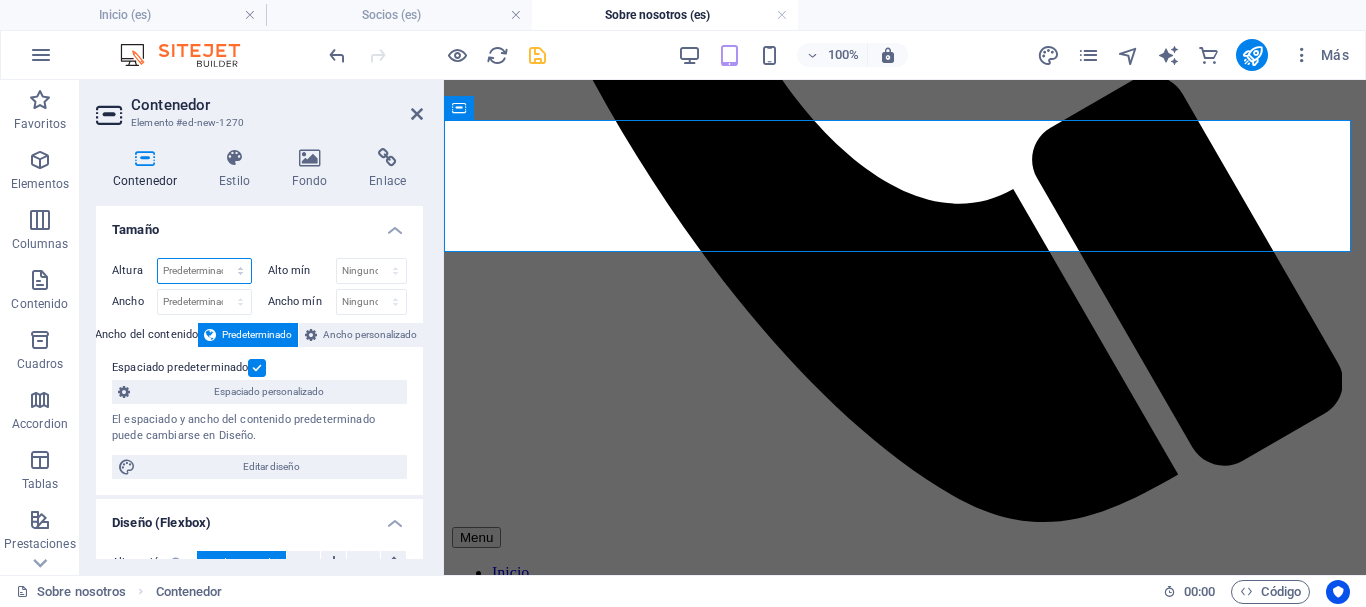 select on "px" 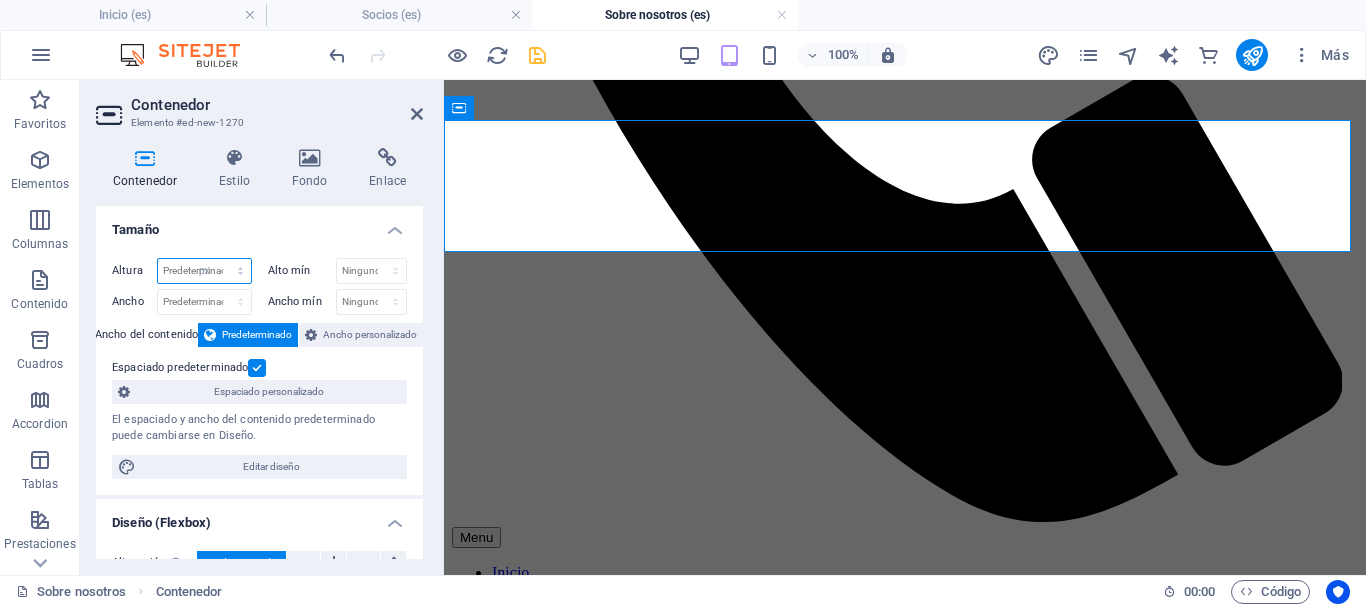 click on "Predeterminado px rem % vh vw" at bounding box center [204, 271] 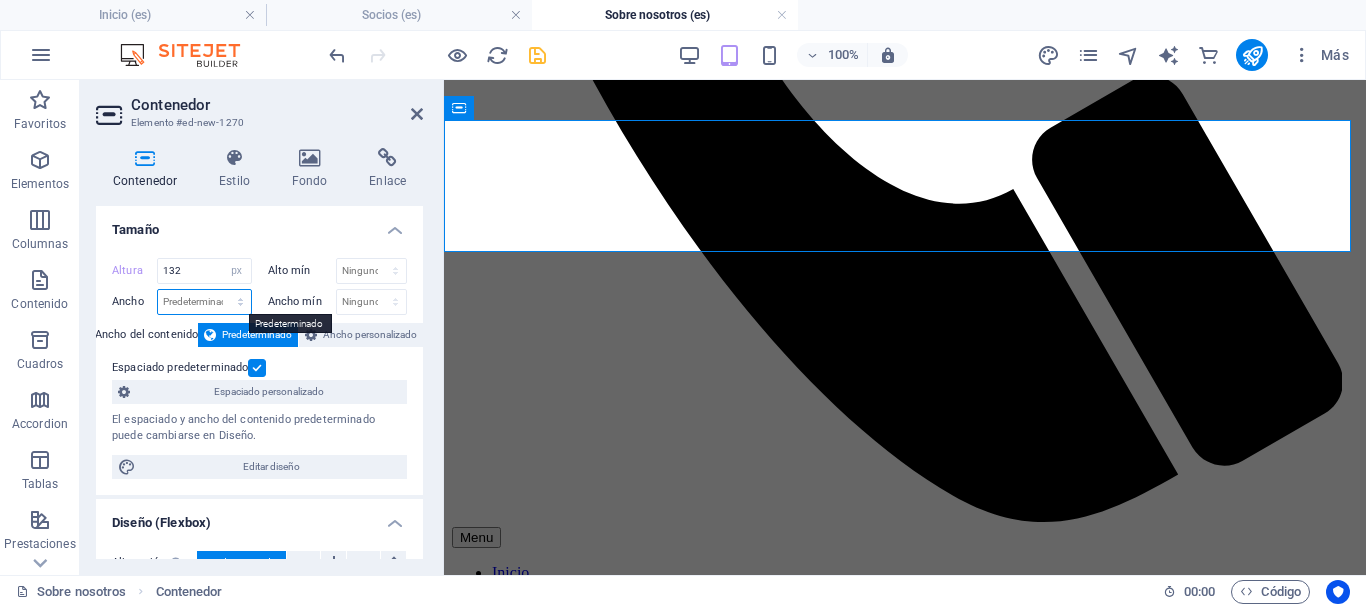 click on "Predeterminado px rem % em vh vw" at bounding box center [204, 302] 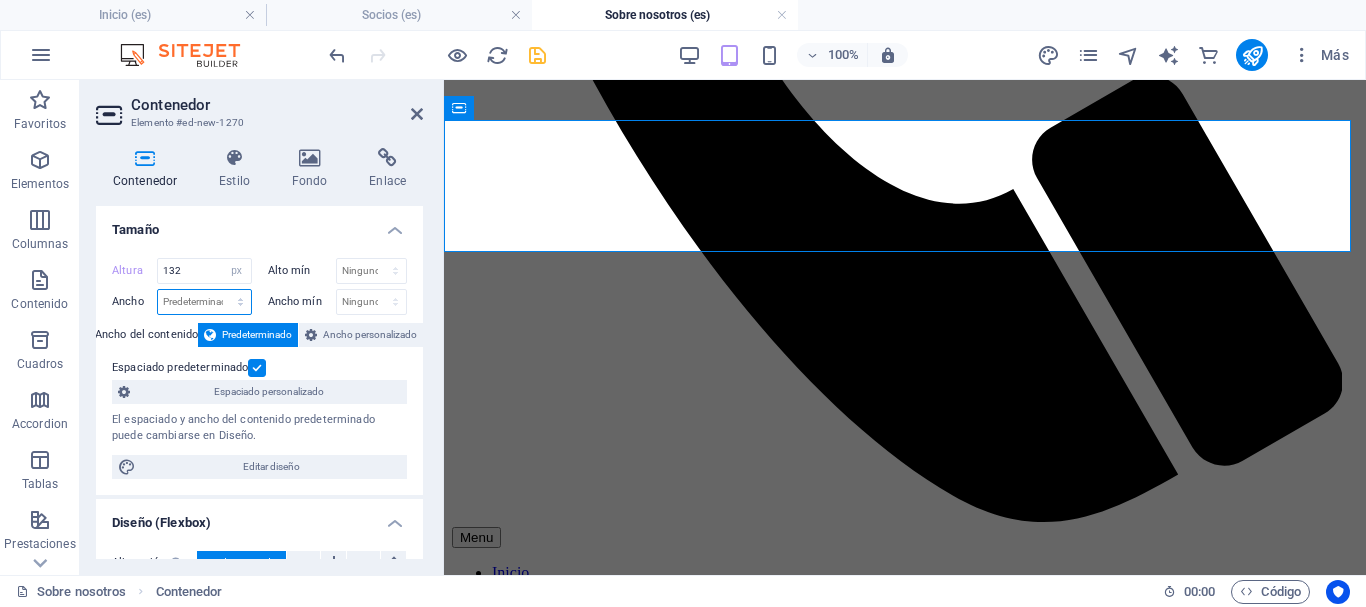 select on "%" 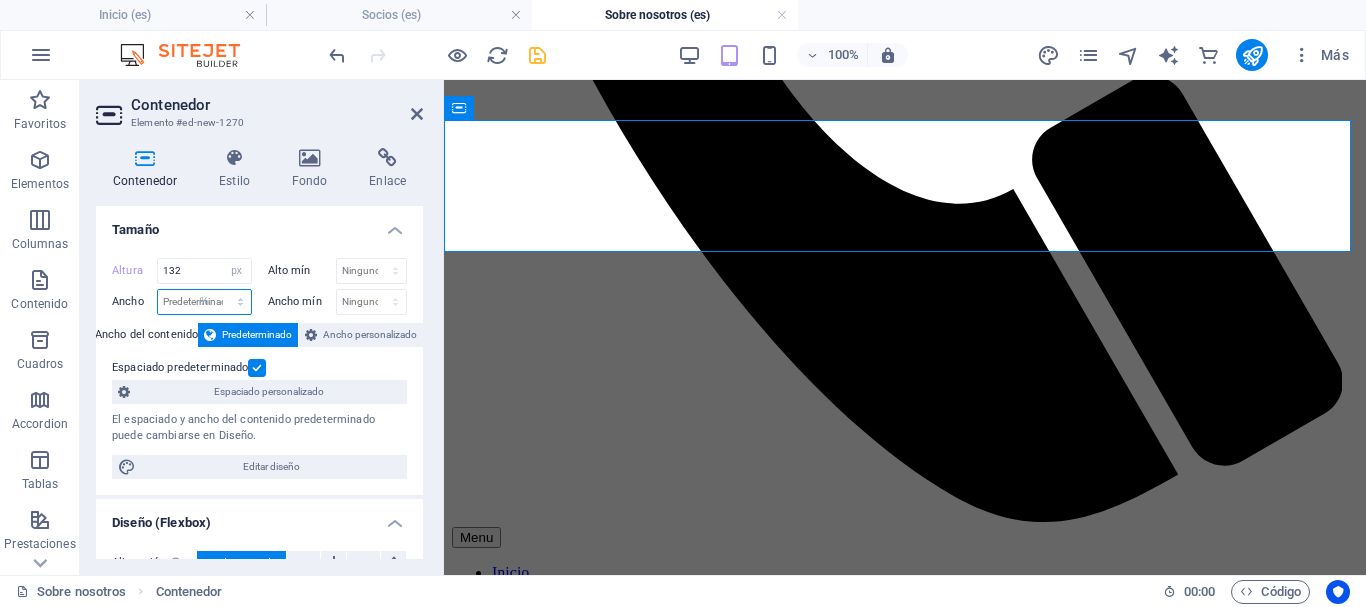 click on "Predeterminado px rem % em vh vw" at bounding box center (204, 302) 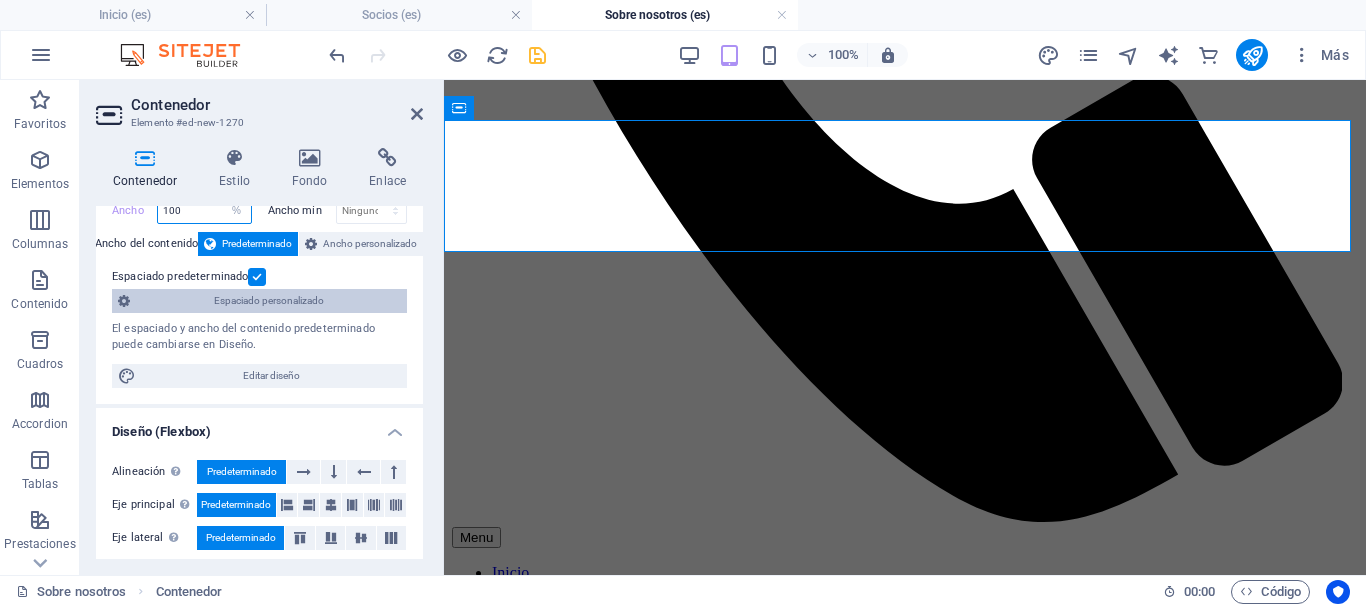 scroll, scrollTop: 200, scrollLeft: 0, axis: vertical 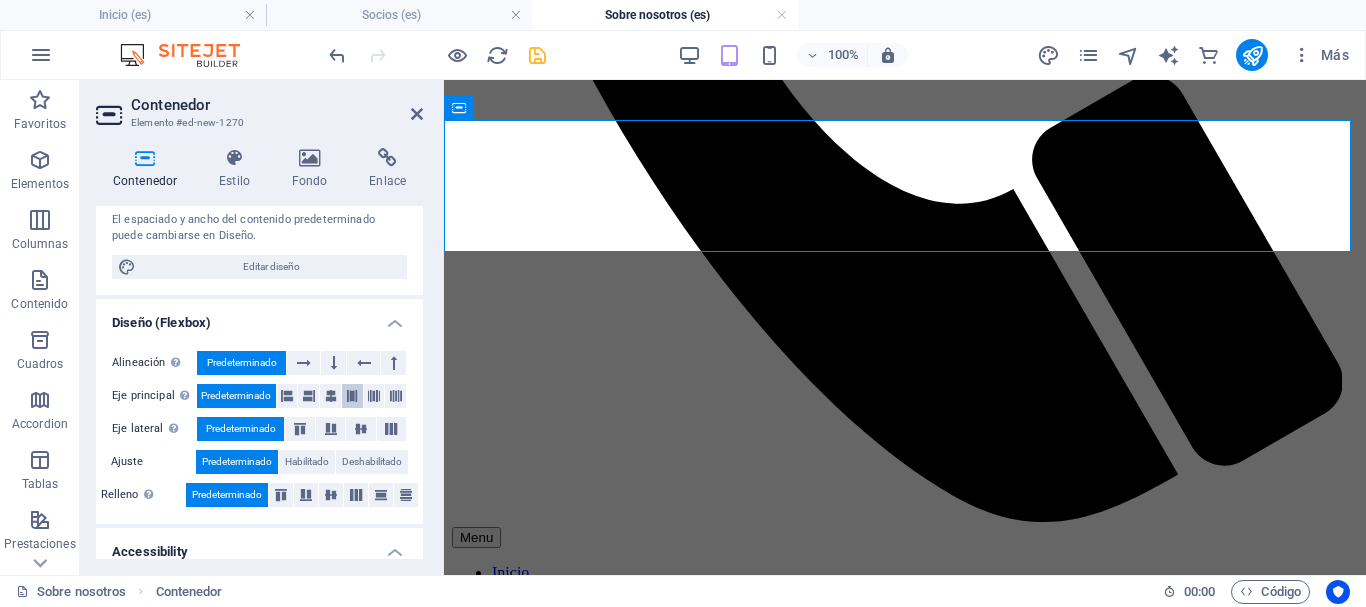 click at bounding box center (352, 396) 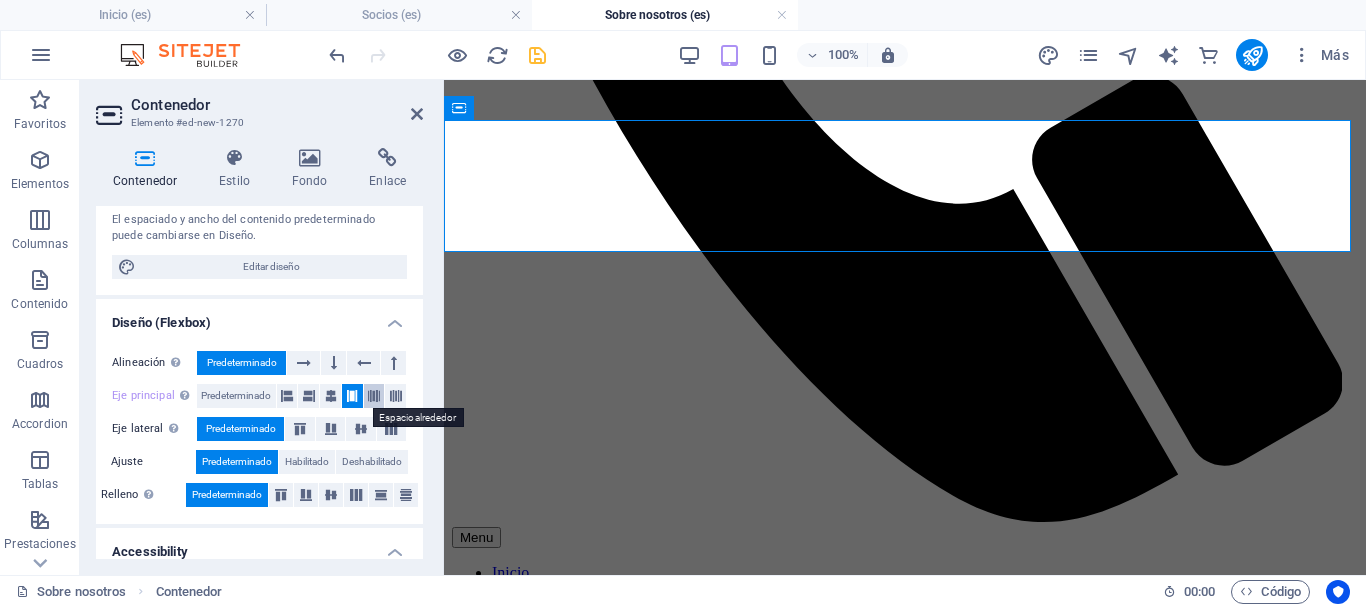 click at bounding box center [374, 396] 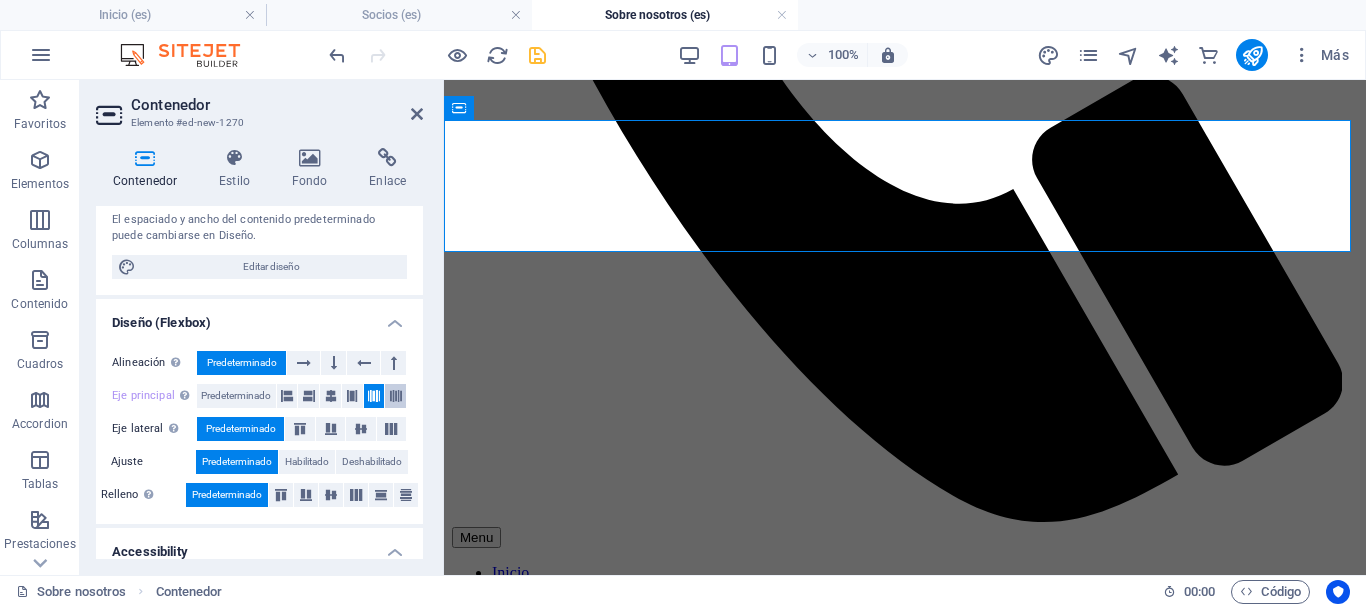 click at bounding box center [396, 396] 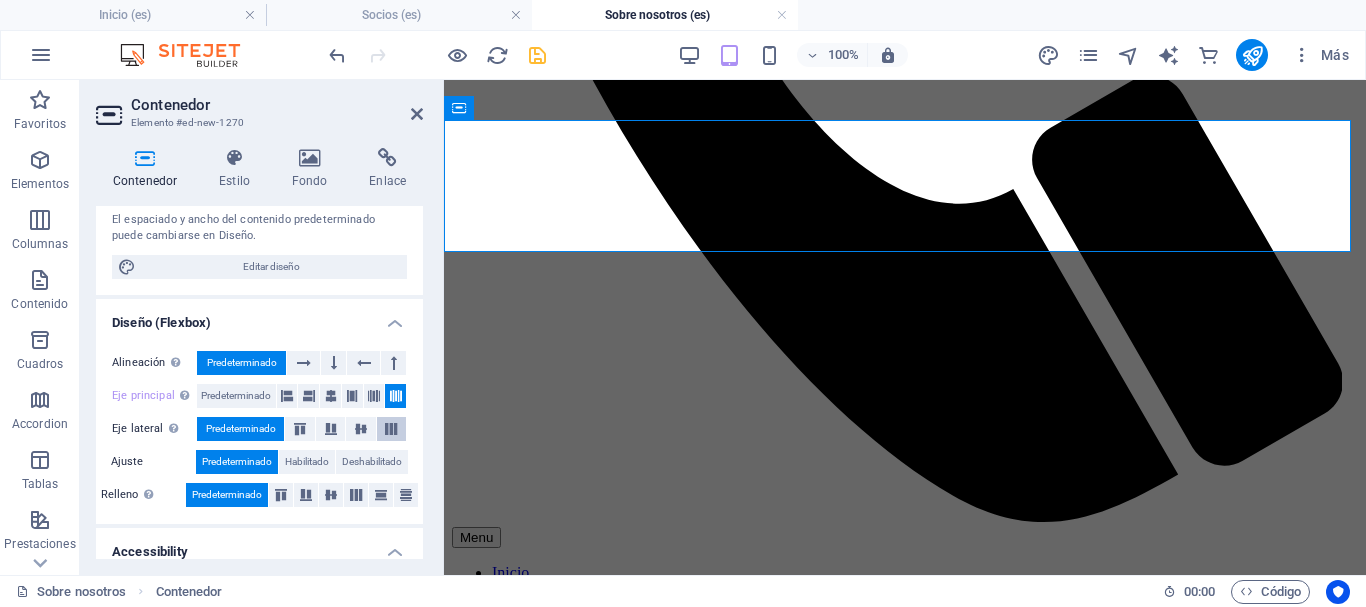 click at bounding box center (391, 429) 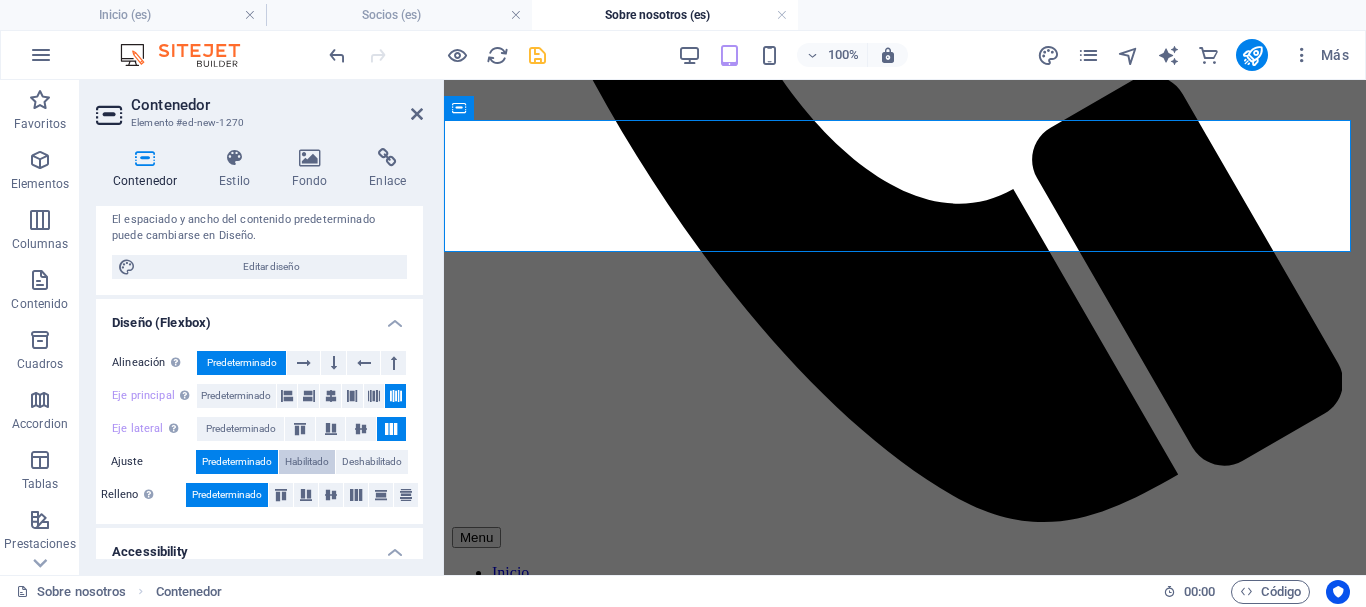 click on "Habilitado" at bounding box center [307, 462] 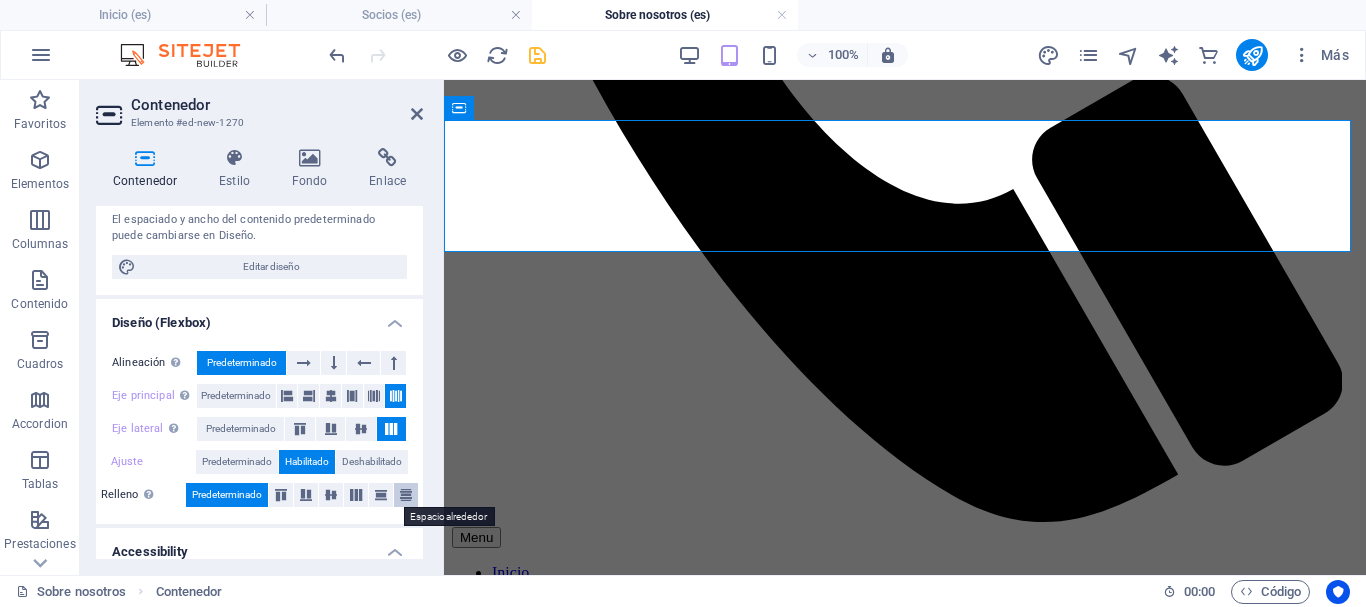 click at bounding box center [406, 495] 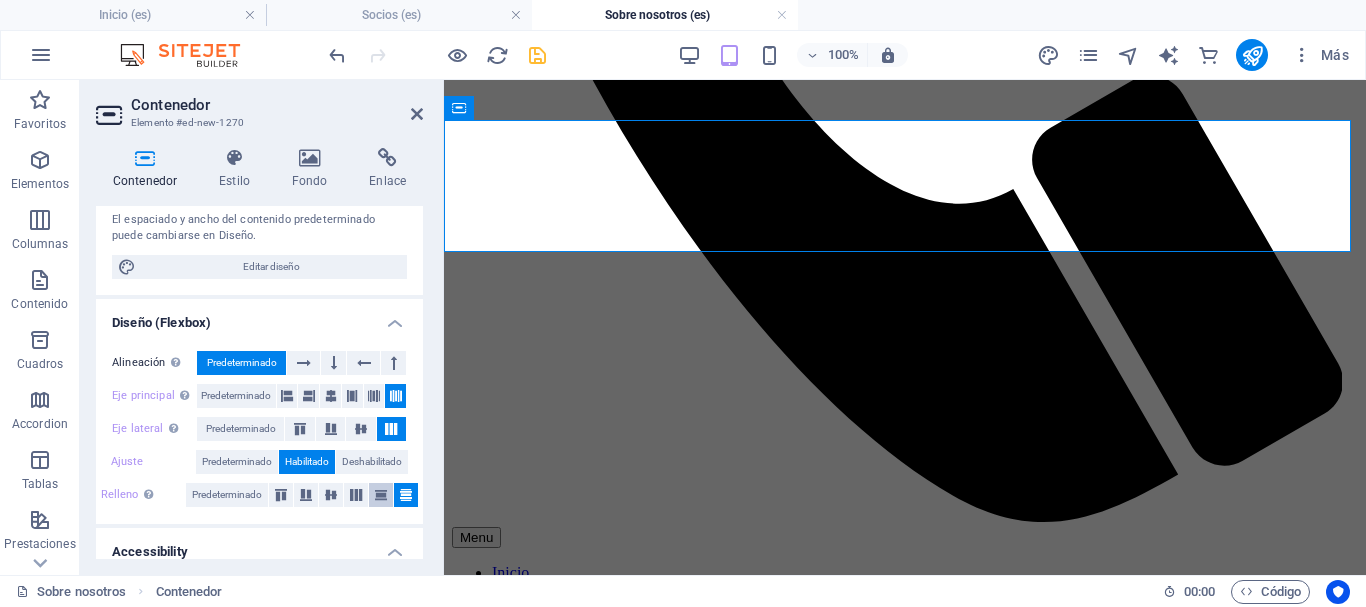 click at bounding box center (381, 495) 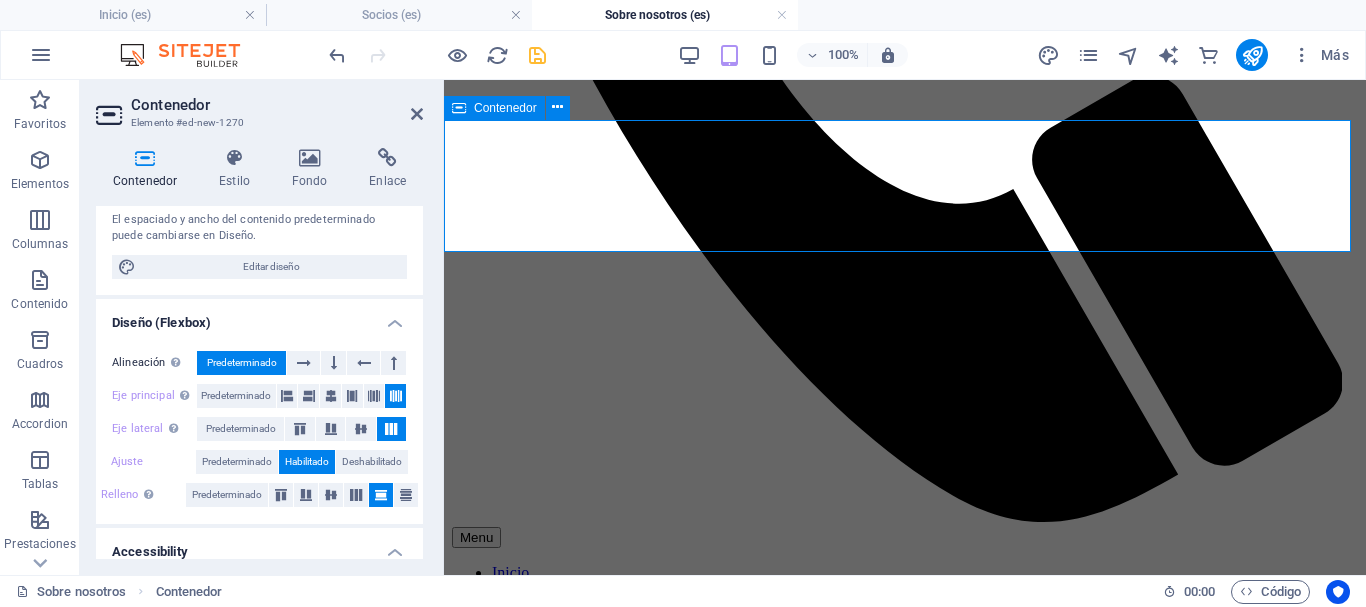click at bounding box center [459, 108] 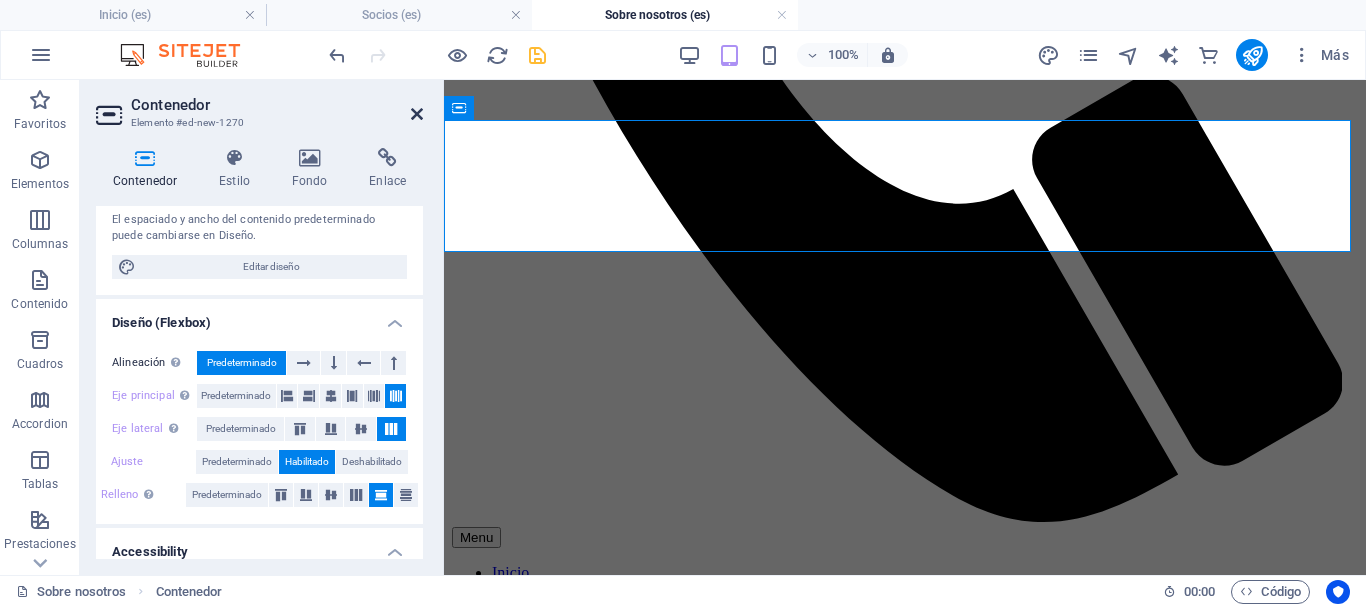 click at bounding box center [417, 114] 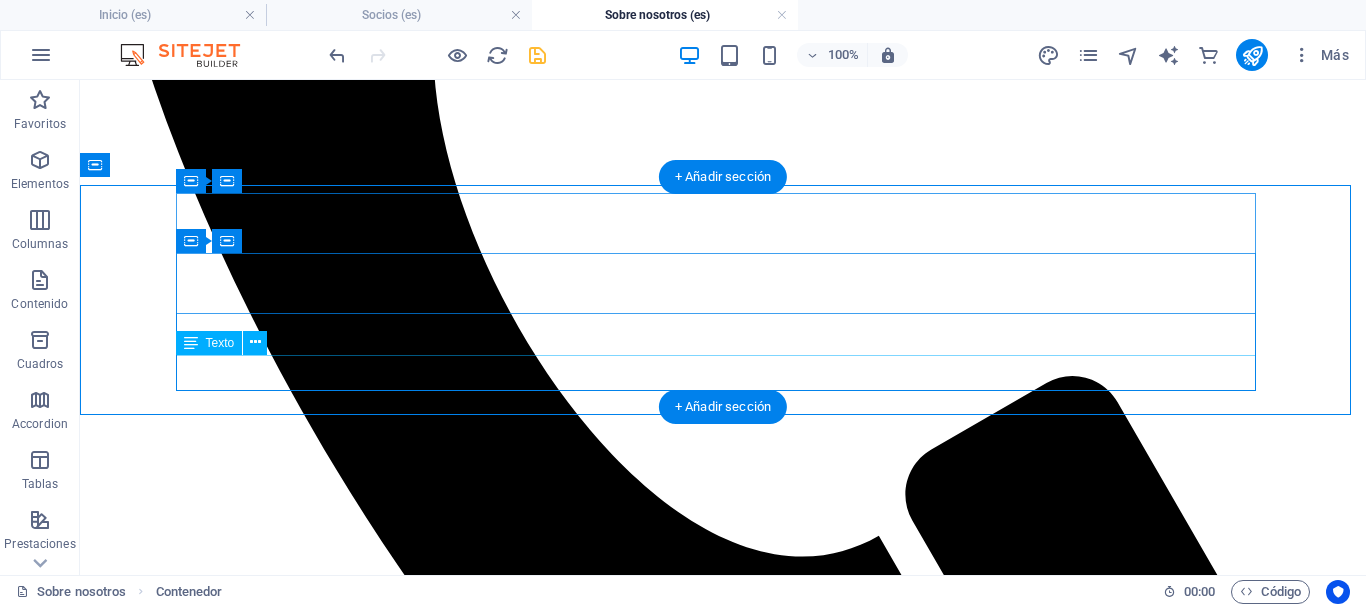 scroll, scrollTop: 795, scrollLeft: 0, axis: vertical 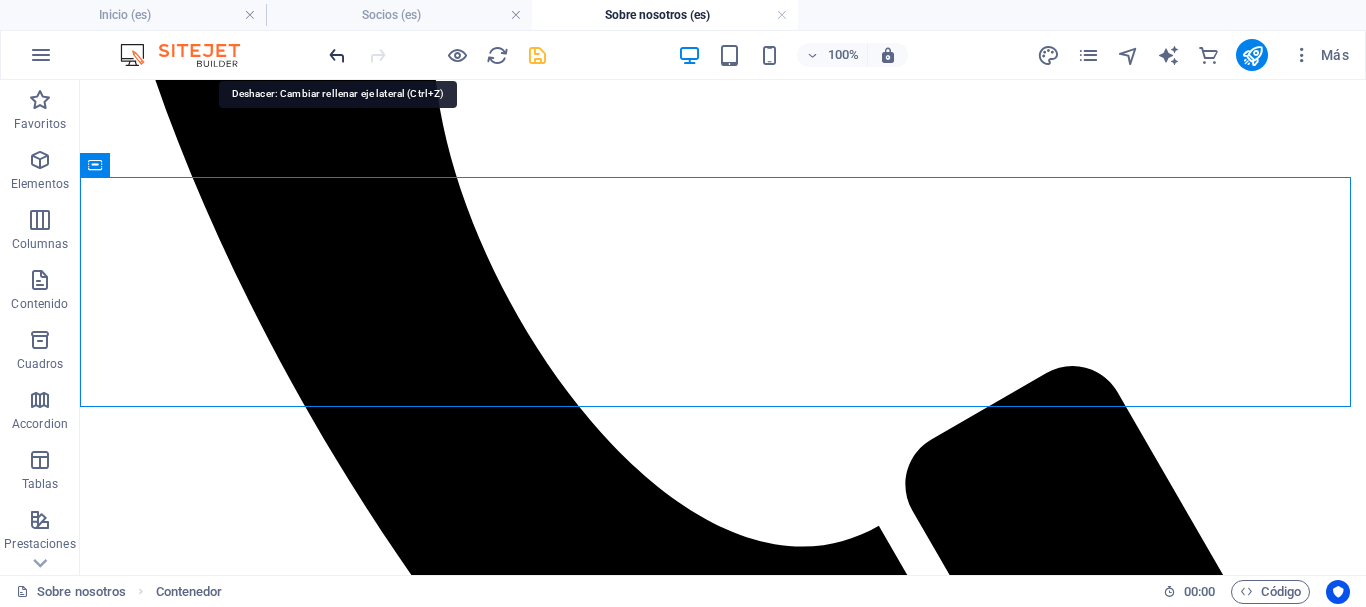 click at bounding box center (337, 55) 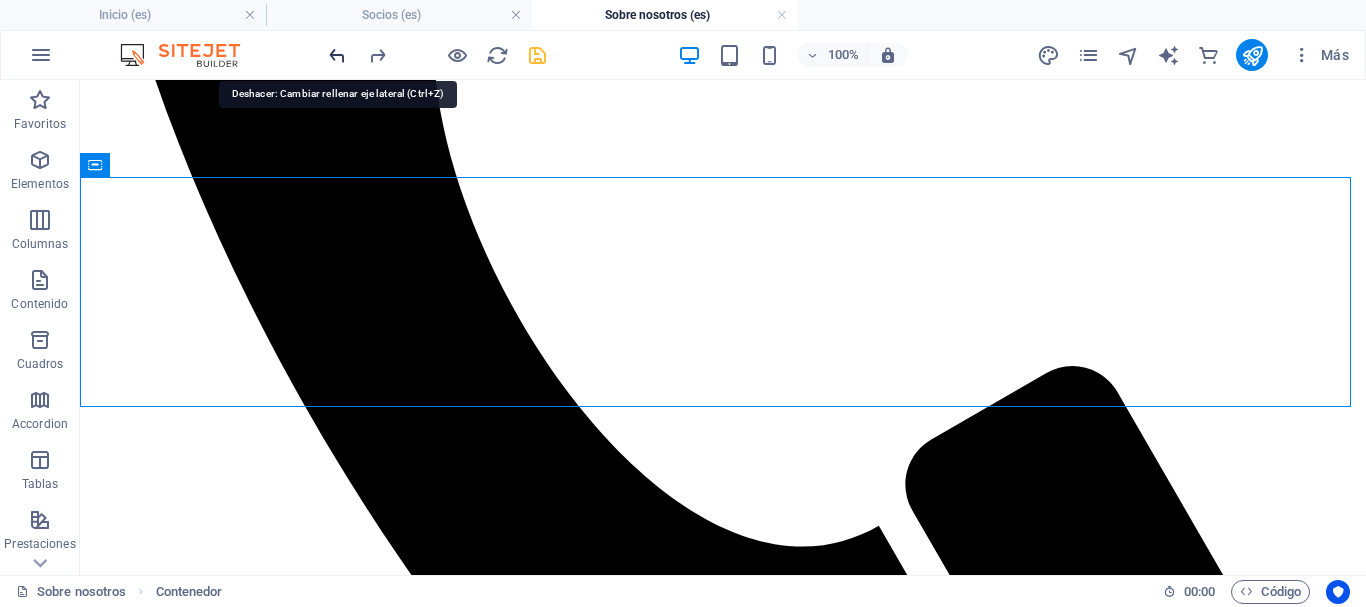 click at bounding box center (337, 55) 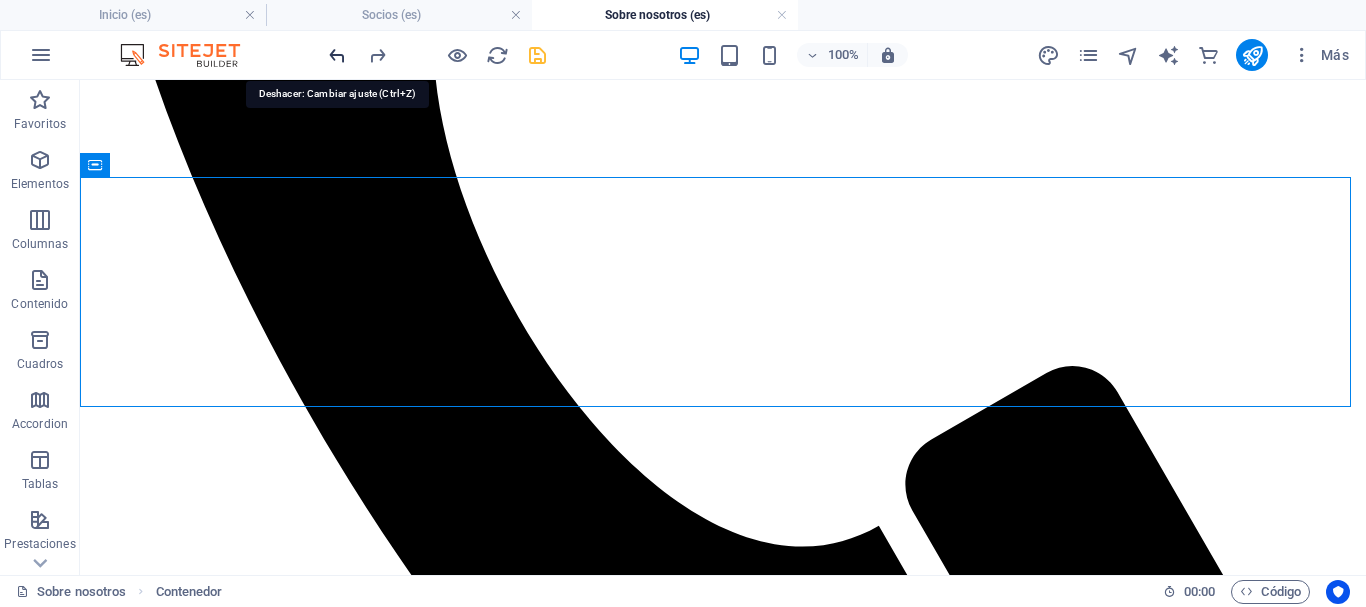 click at bounding box center (337, 55) 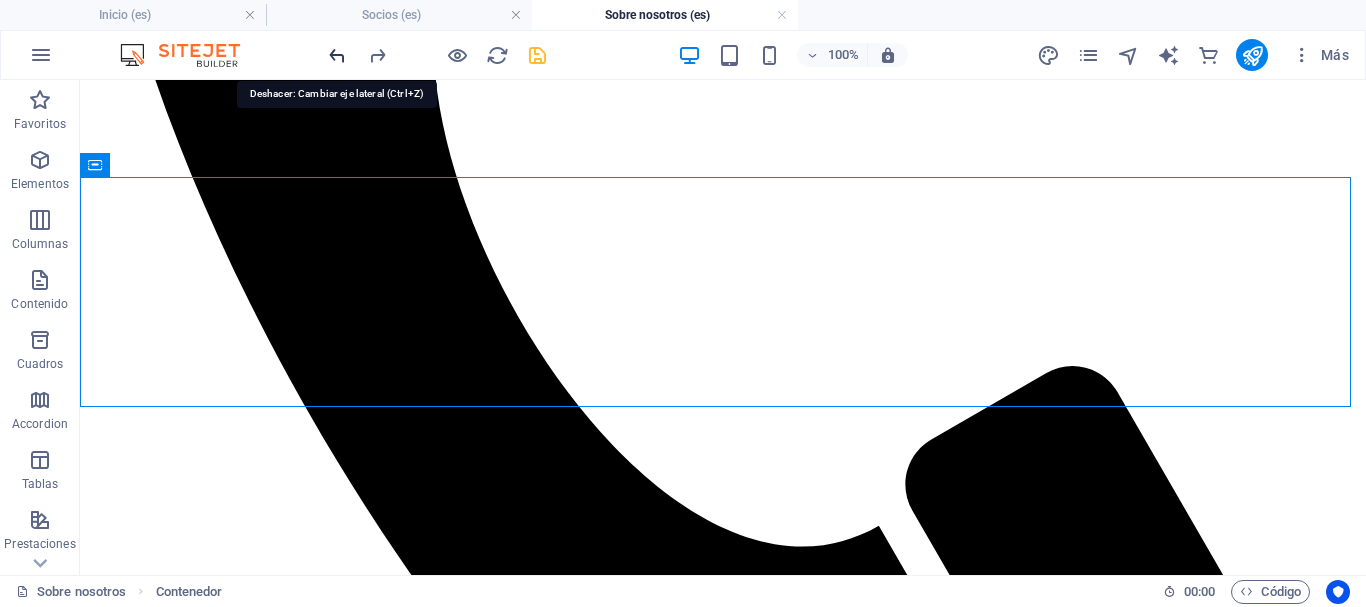 click at bounding box center [337, 55] 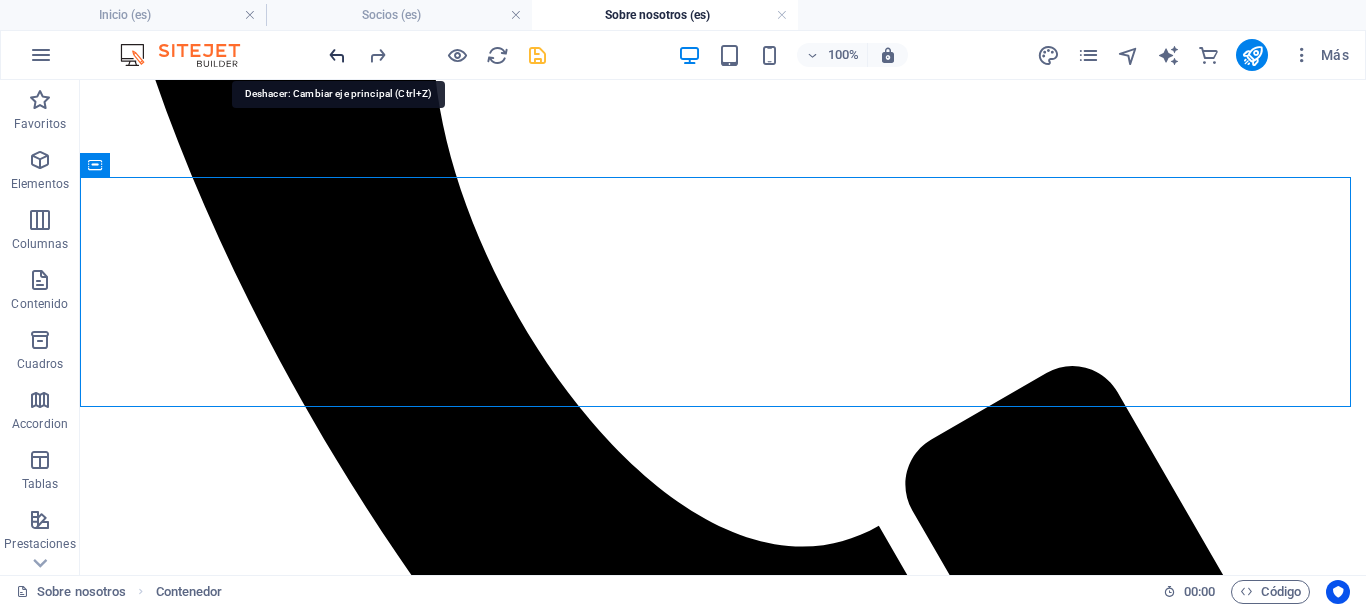 click at bounding box center (337, 55) 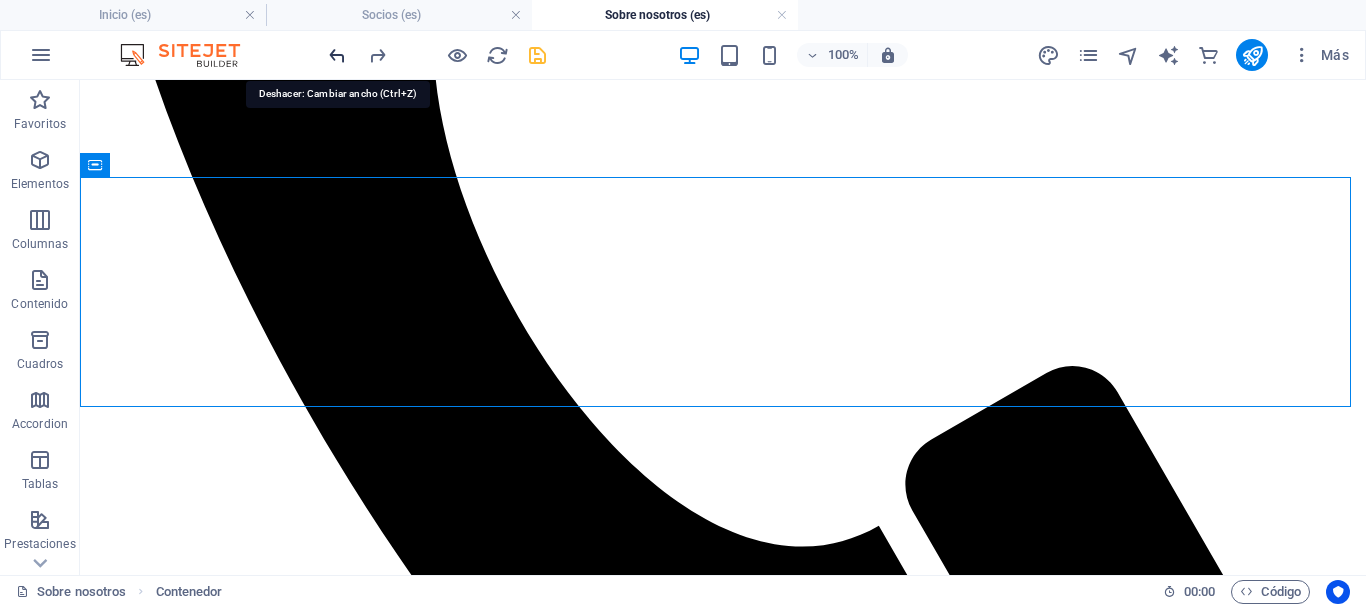 click at bounding box center (337, 55) 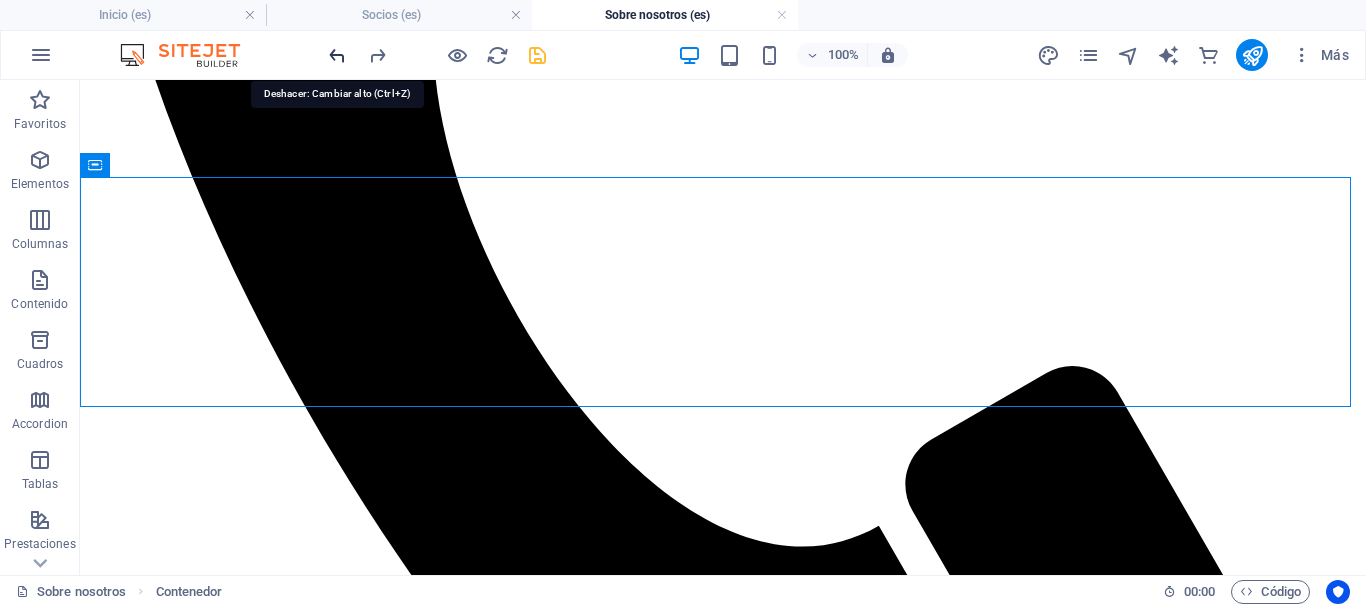 click at bounding box center [337, 55] 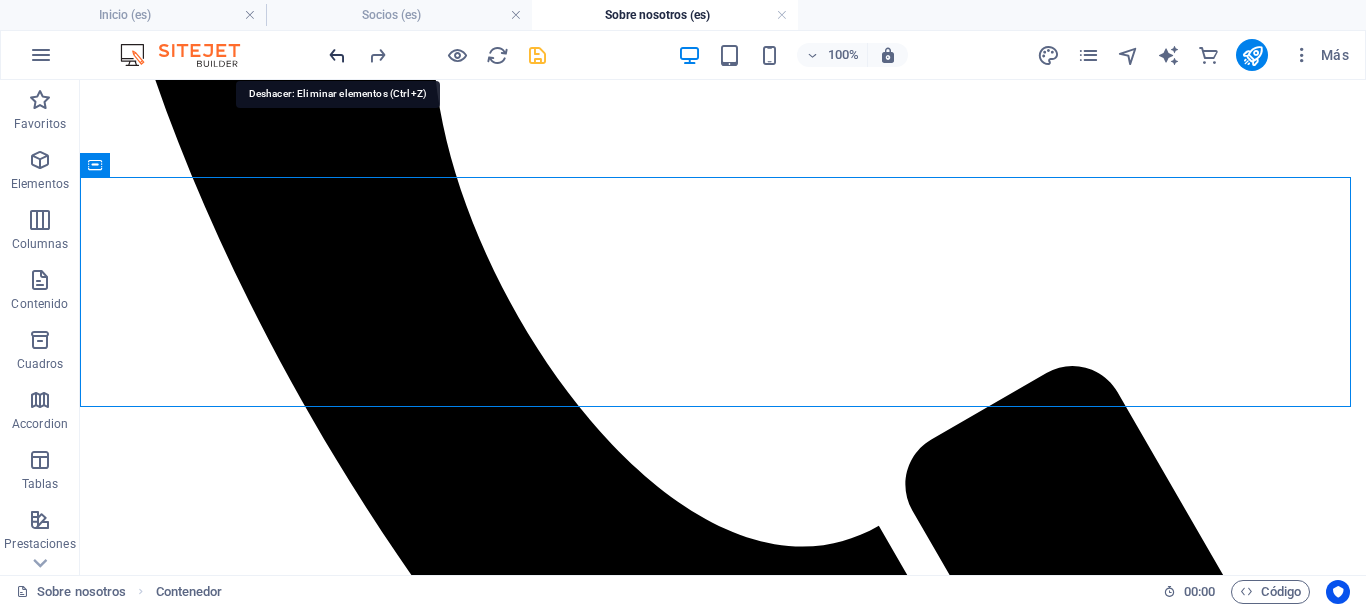 click at bounding box center (337, 55) 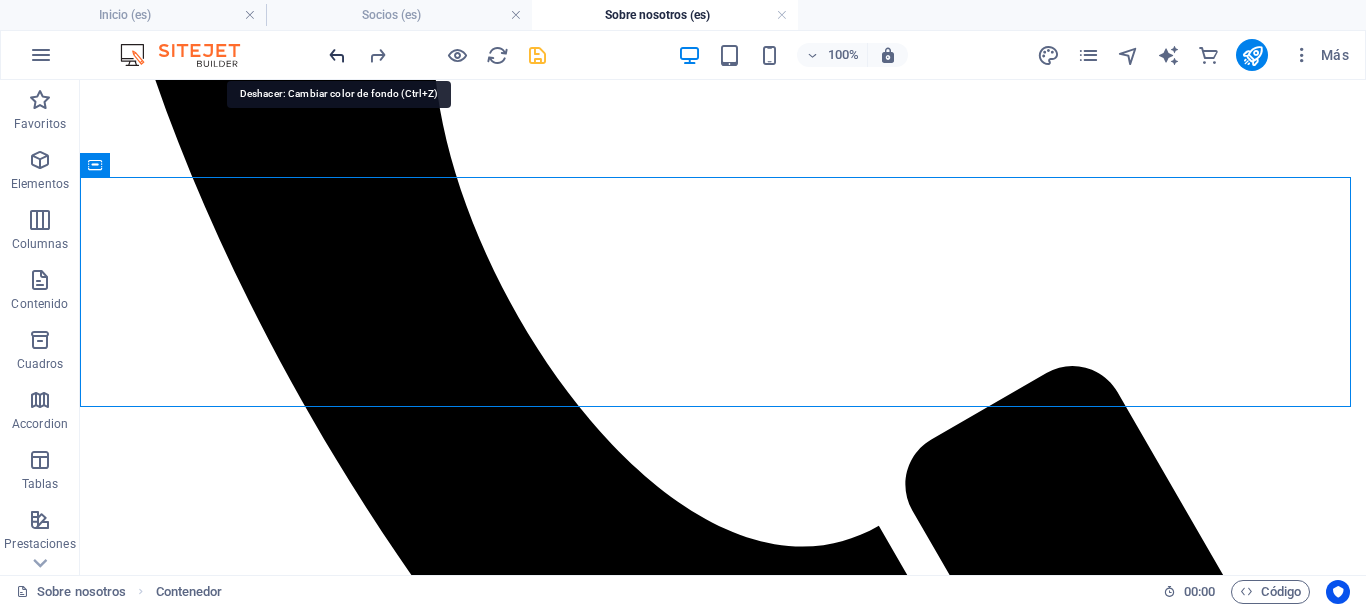 click at bounding box center (337, 55) 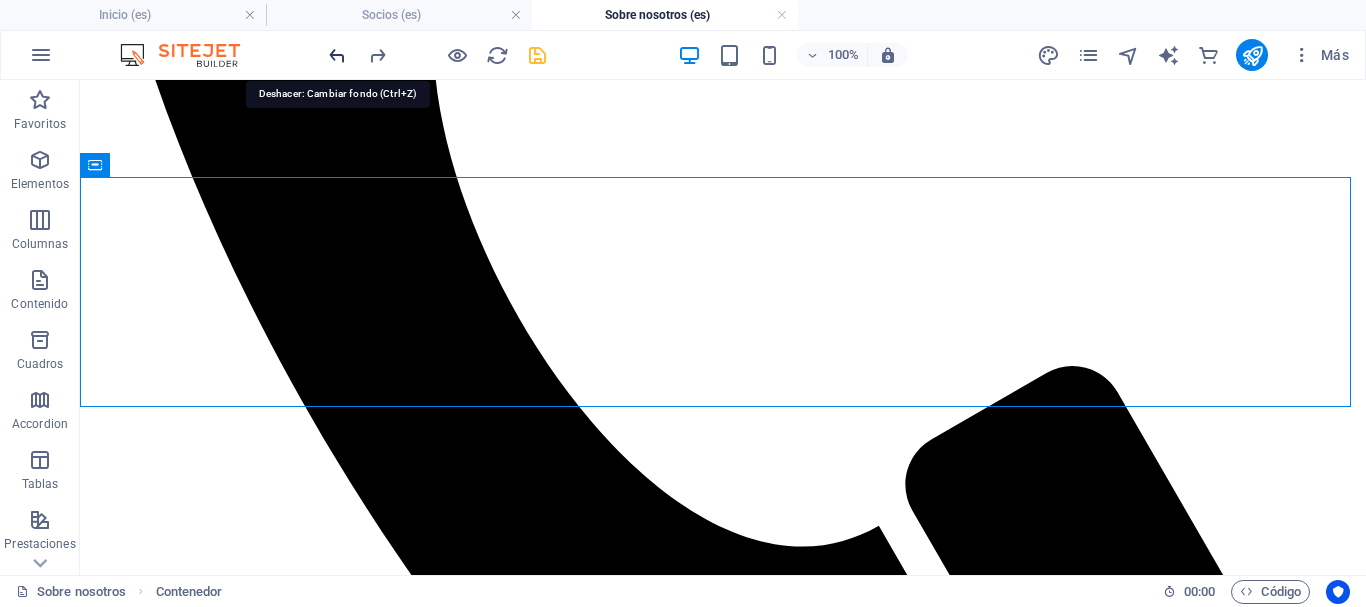 click at bounding box center (337, 55) 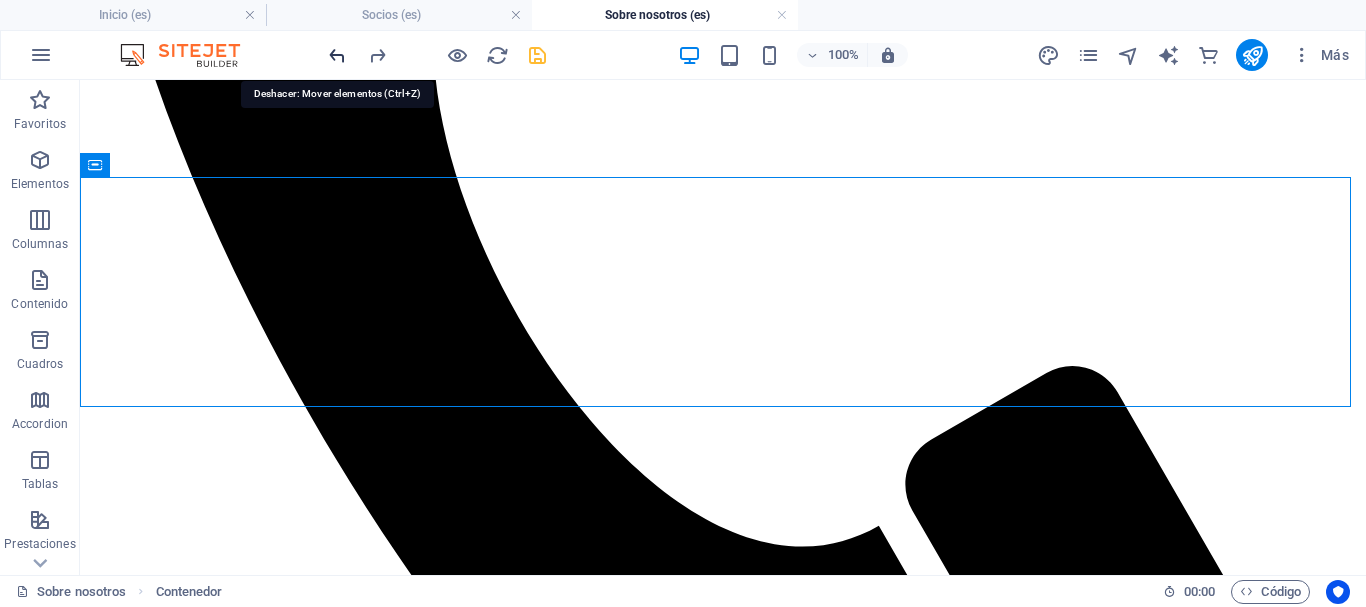 click at bounding box center (337, 55) 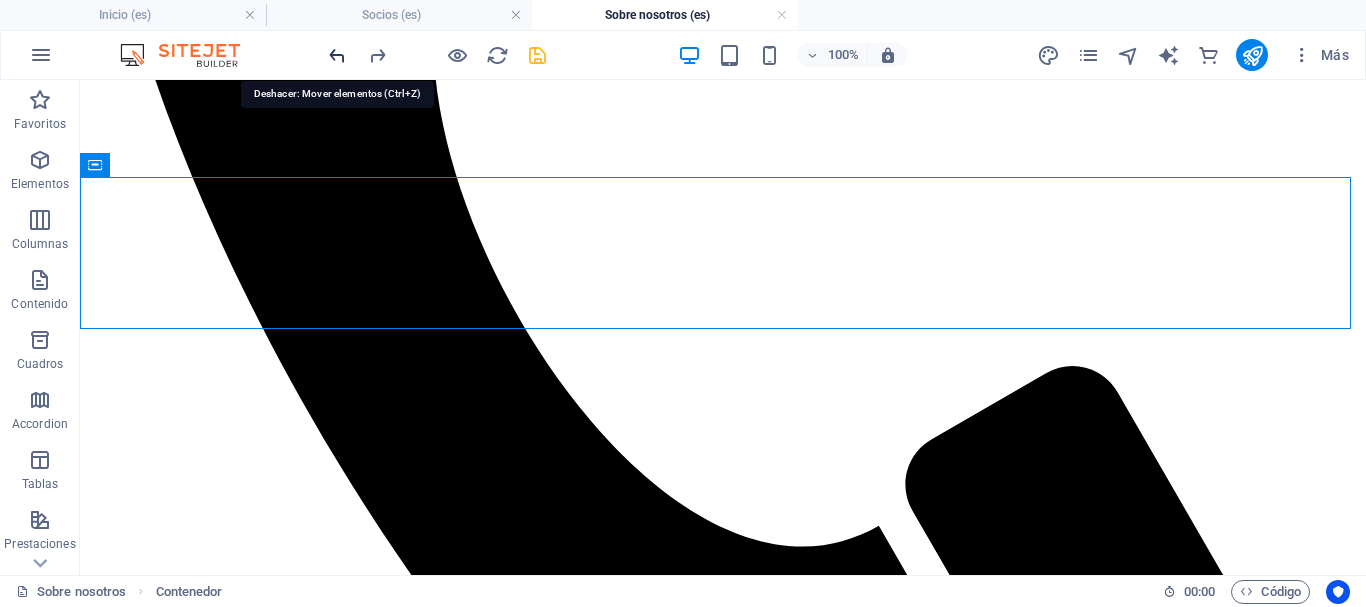 click at bounding box center [337, 55] 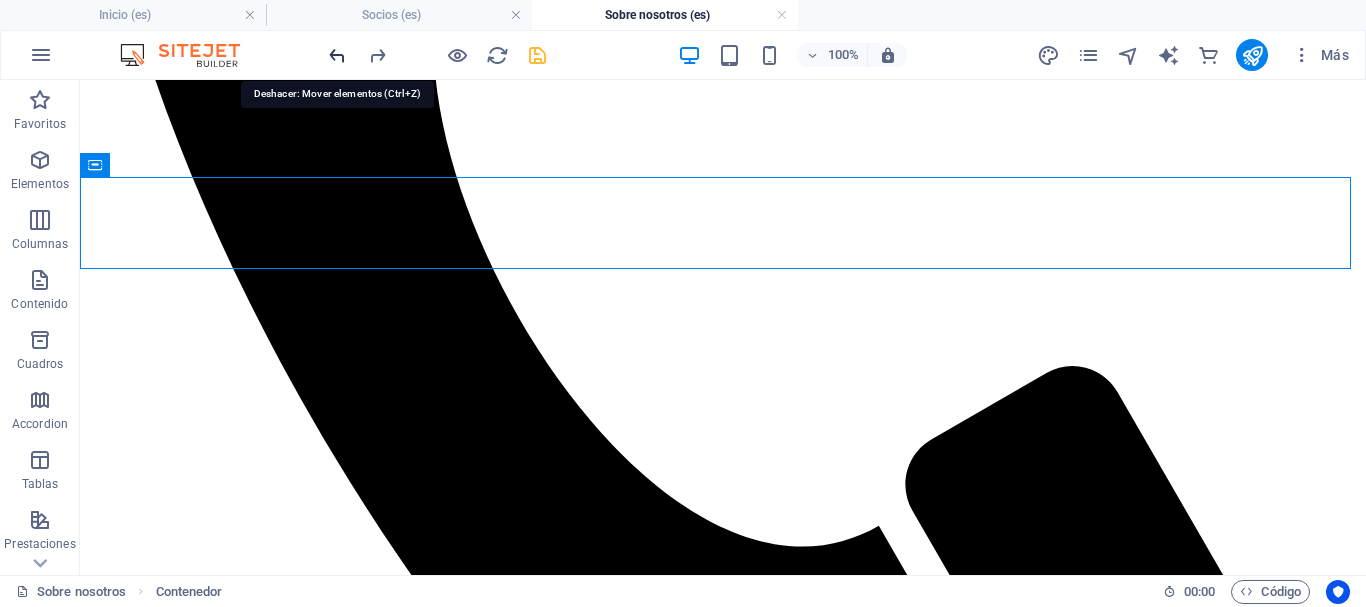 click at bounding box center (337, 55) 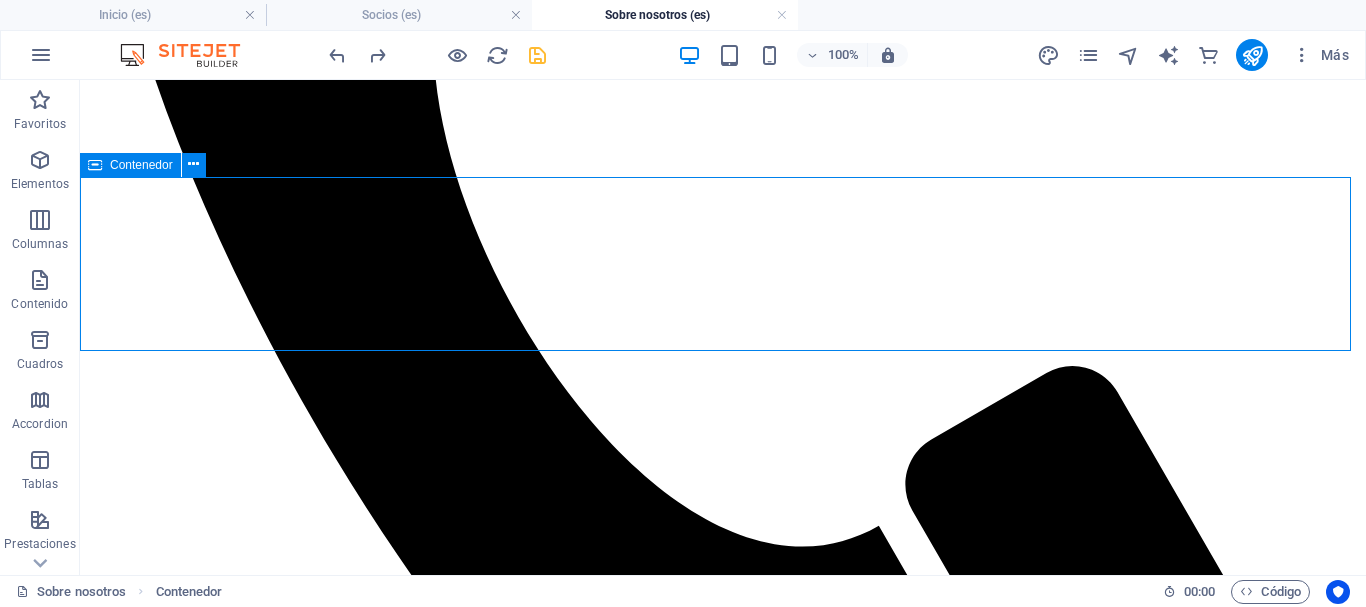 click on "Contenedor" at bounding box center (141, 165) 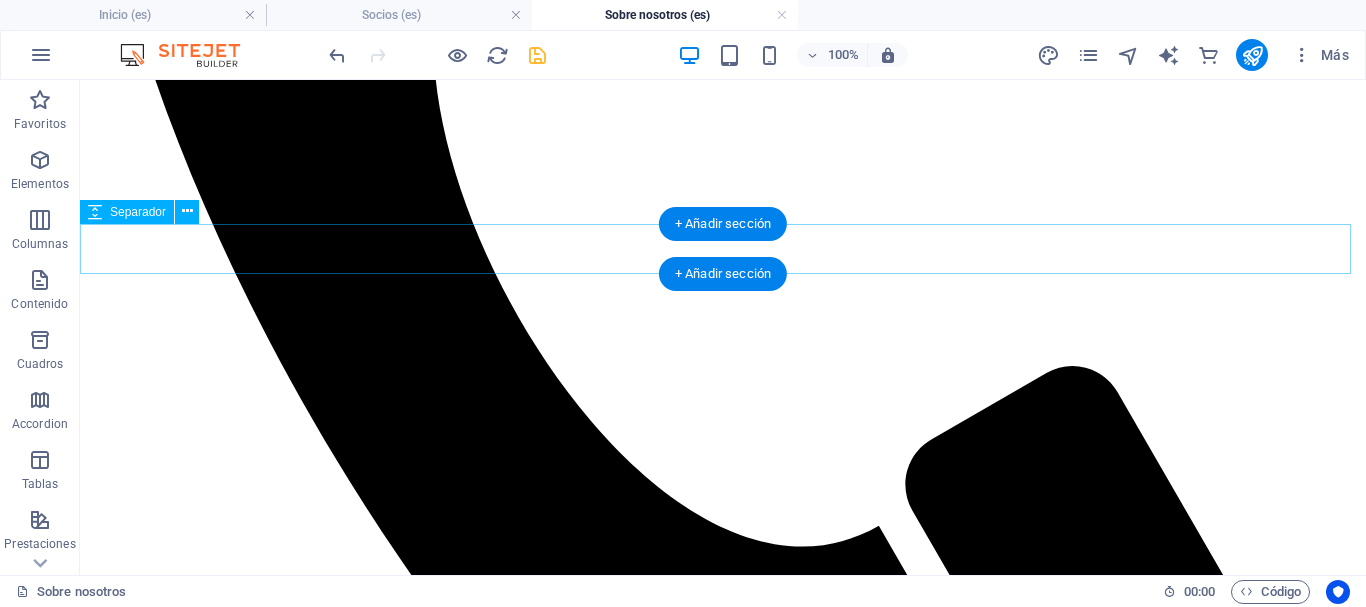 scroll, scrollTop: 695, scrollLeft: 0, axis: vertical 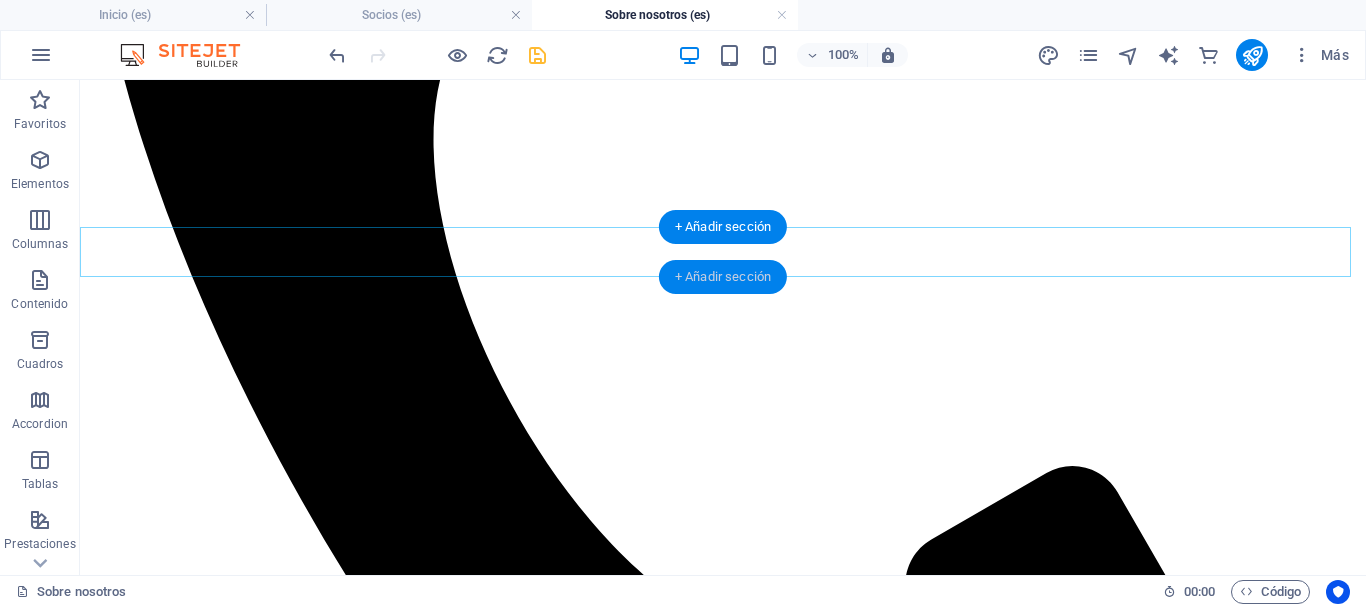 click on "+ Añadir sección" at bounding box center (723, 277) 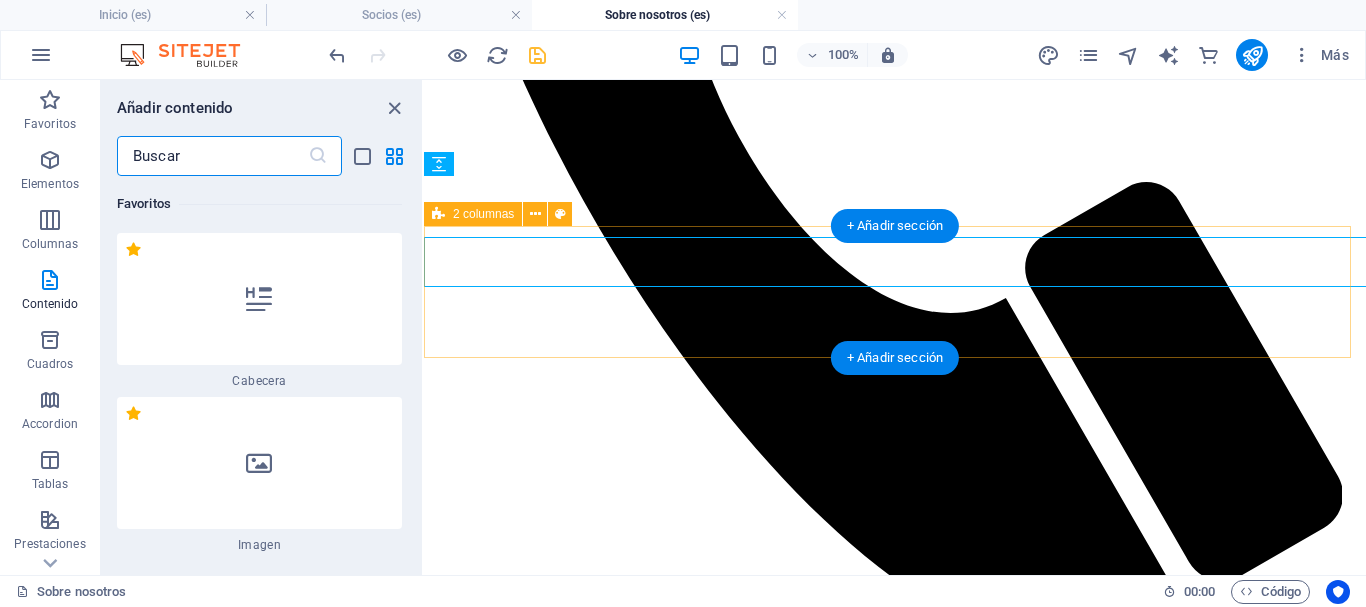 scroll, scrollTop: 685, scrollLeft: 0, axis: vertical 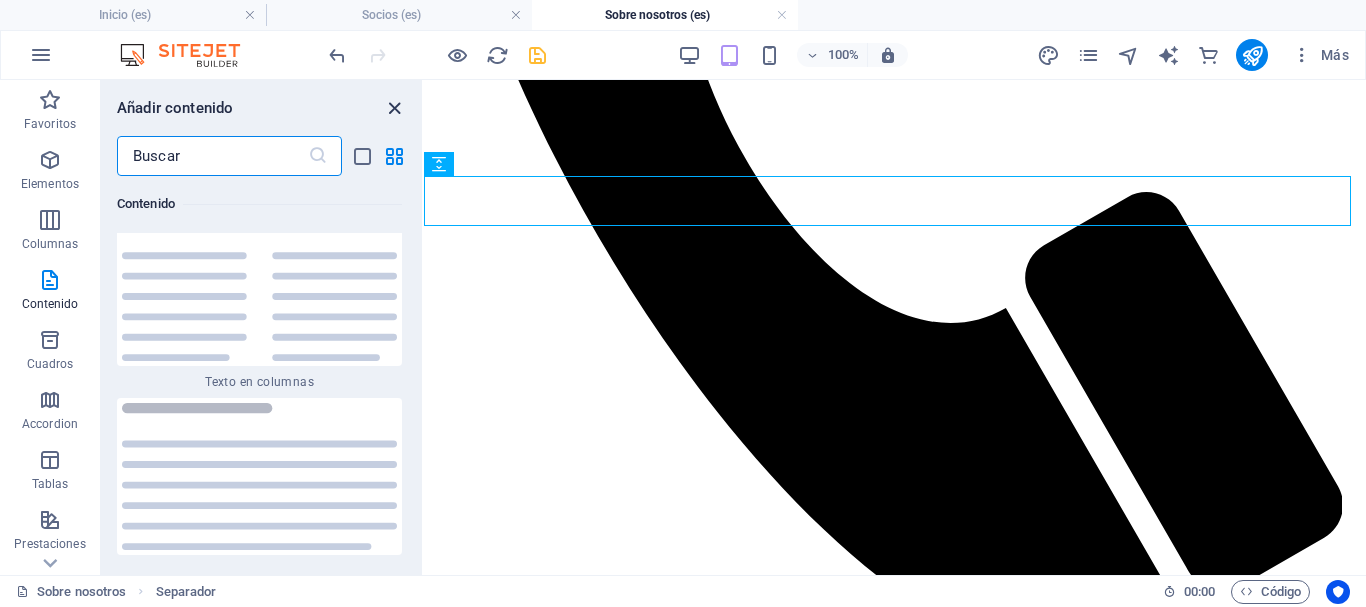 click at bounding box center [394, 108] 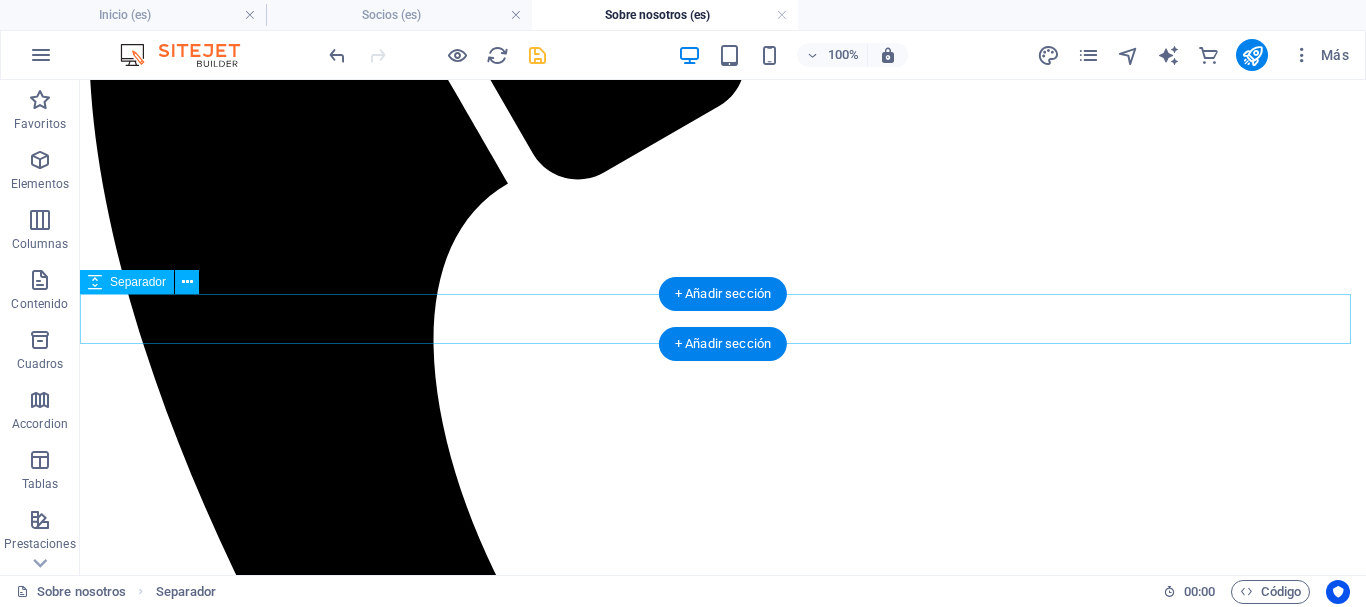 scroll, scrollTop: 0, scrollLeft: 0, axis: both 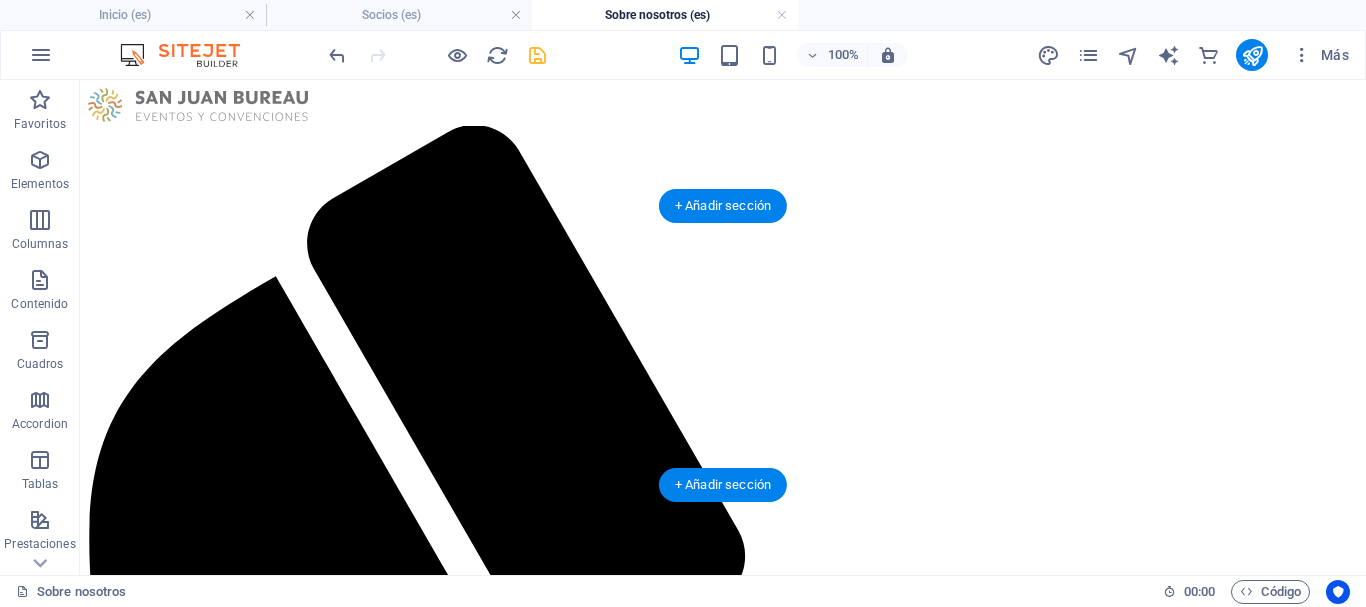 click at bounding box center [723, 2006] 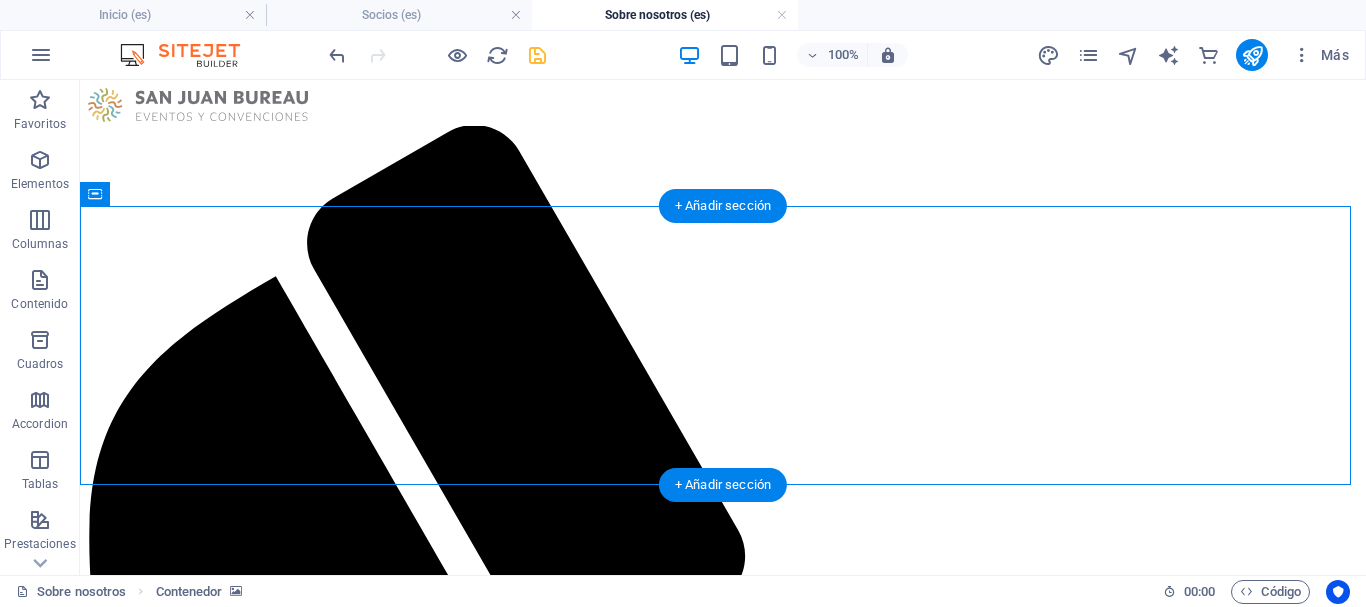 click at bounding box center [723, 2006] 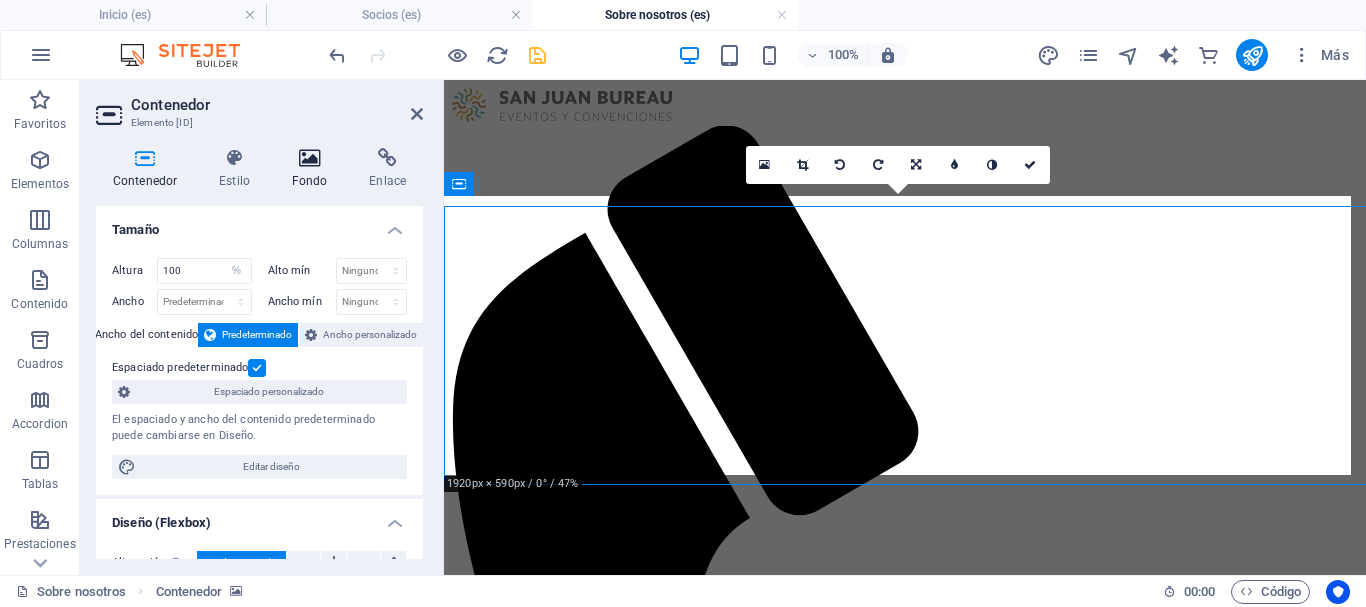 click on "Fondo" at bounding box center (314, 169) 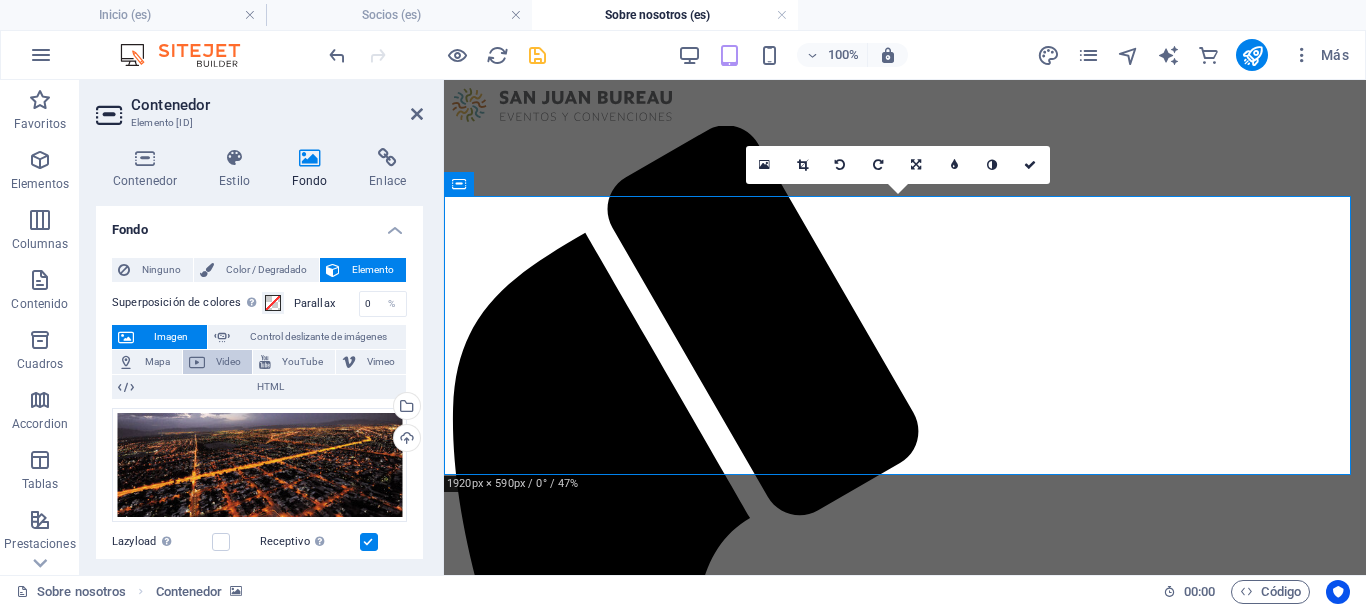 click on "Video" at bounding box center (229, 362) 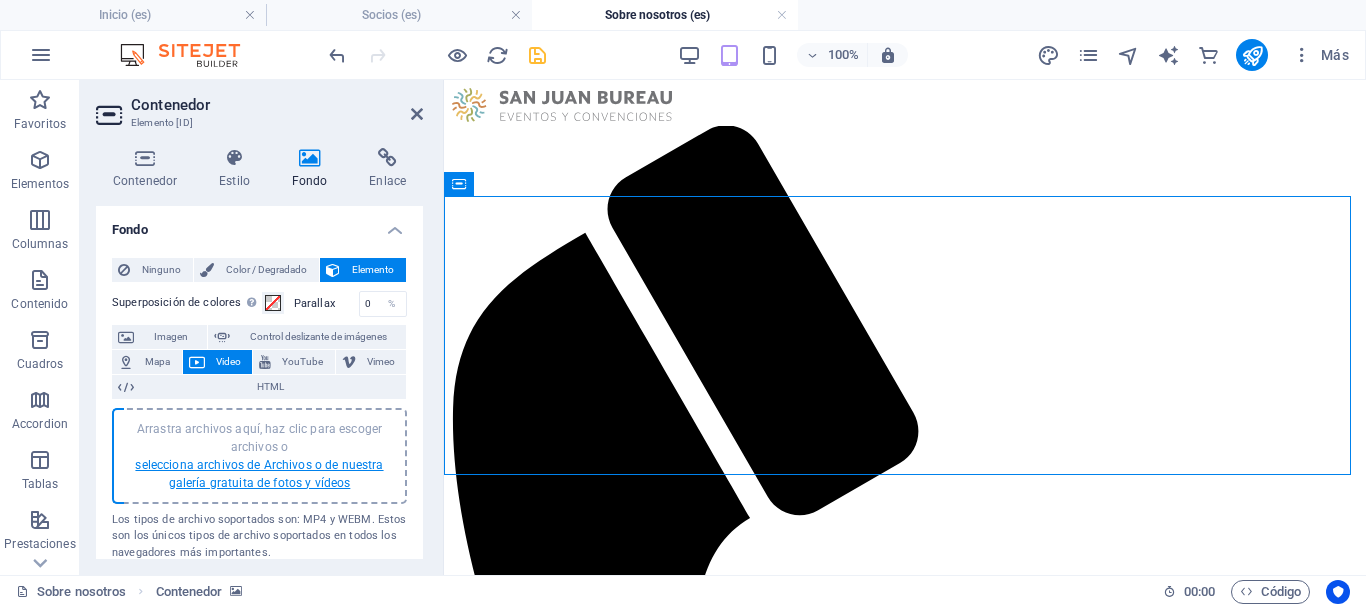 click on "selecciona archivos de Archivos o de nuestra galería gratuita de fotos y vídeos" at bounding box center (259, 474) 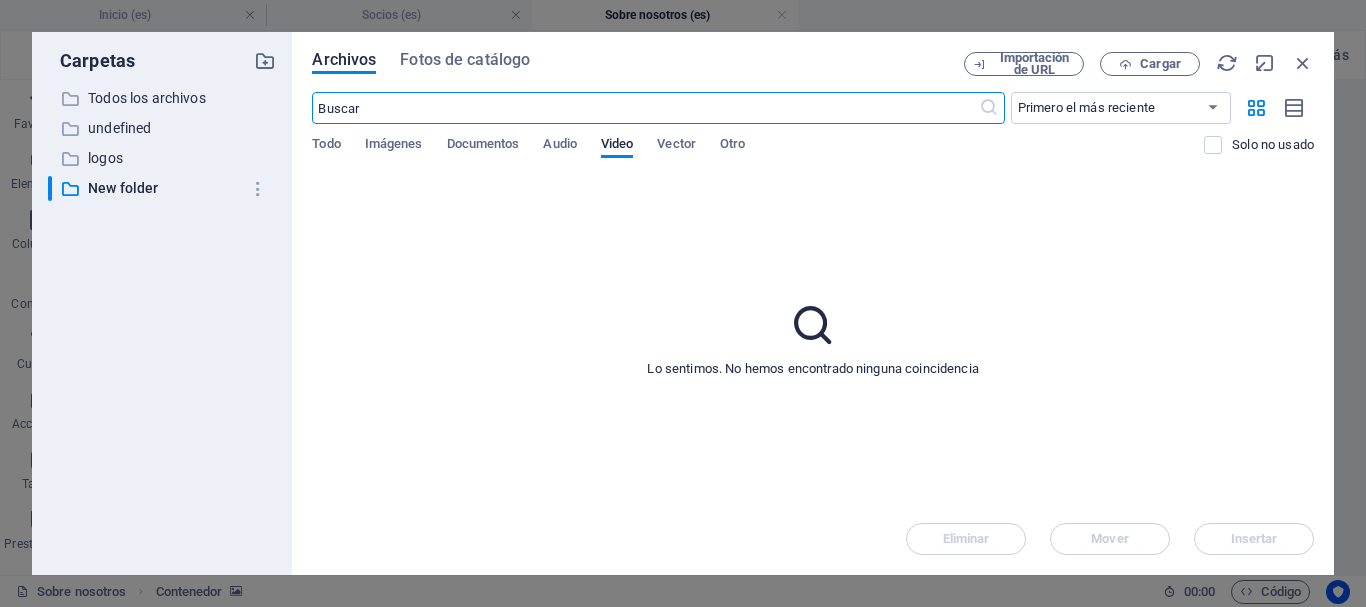 click on "Lo sentimos. No hemos encontrado ninguna coincidencia" at bounding box center (813, 338) 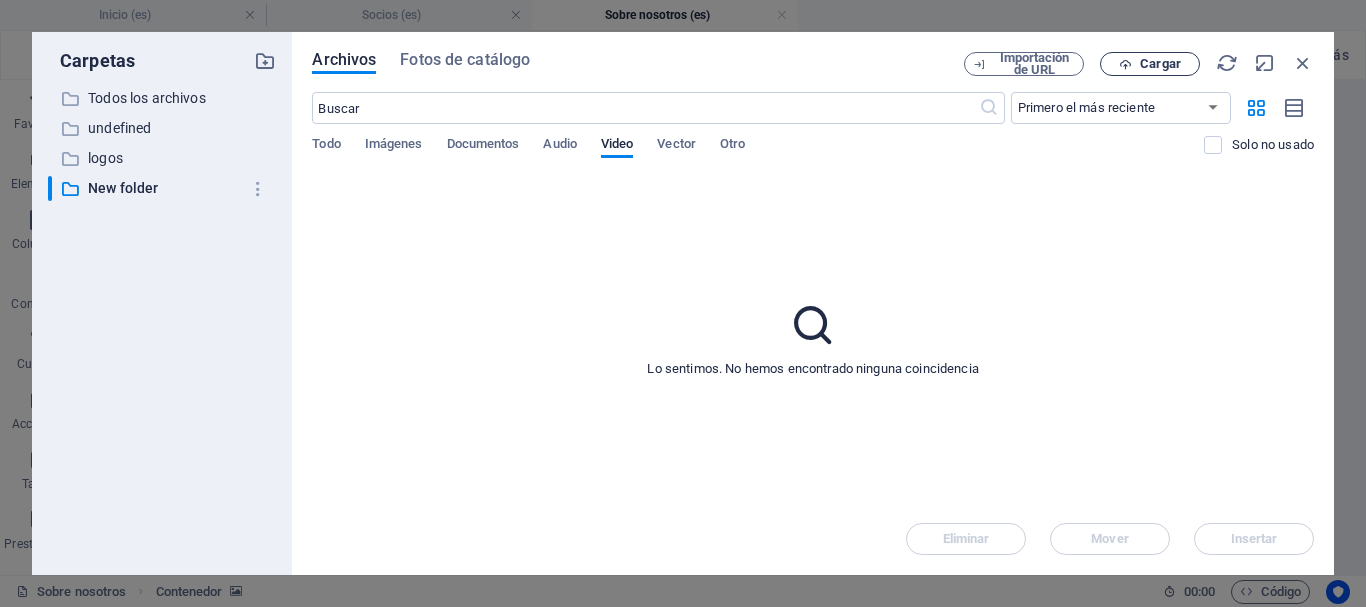 click on "Cargar" at bounding box center (1160, 64) 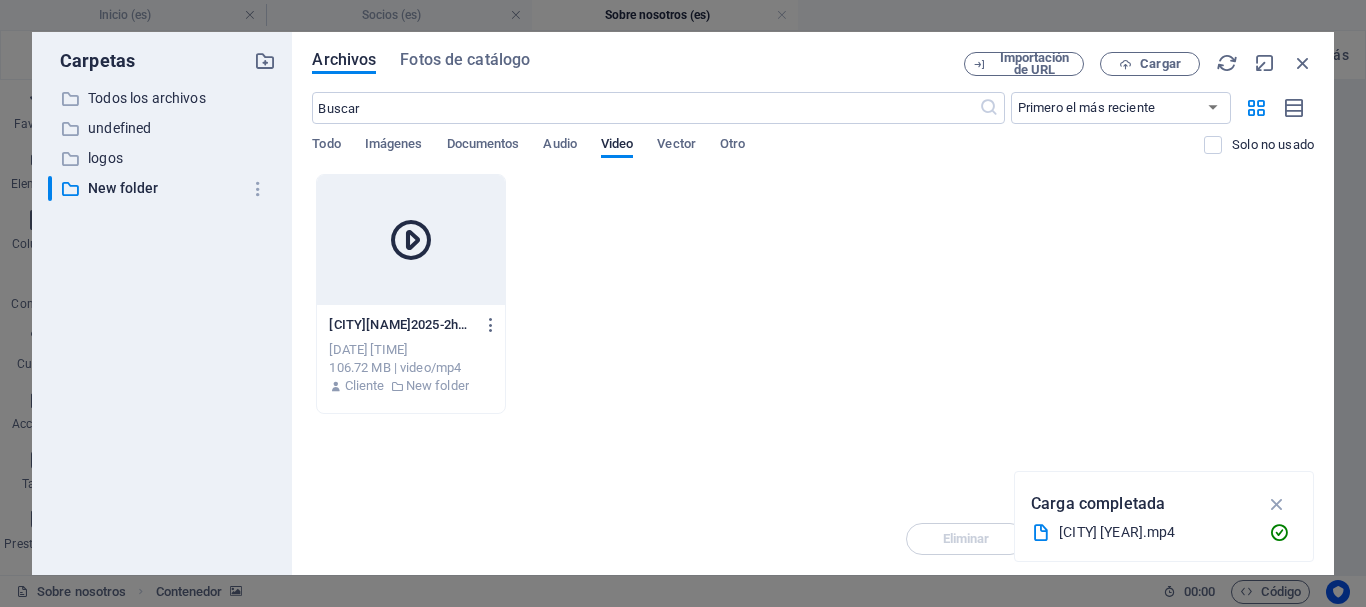 click at bounding box center (411, 240) 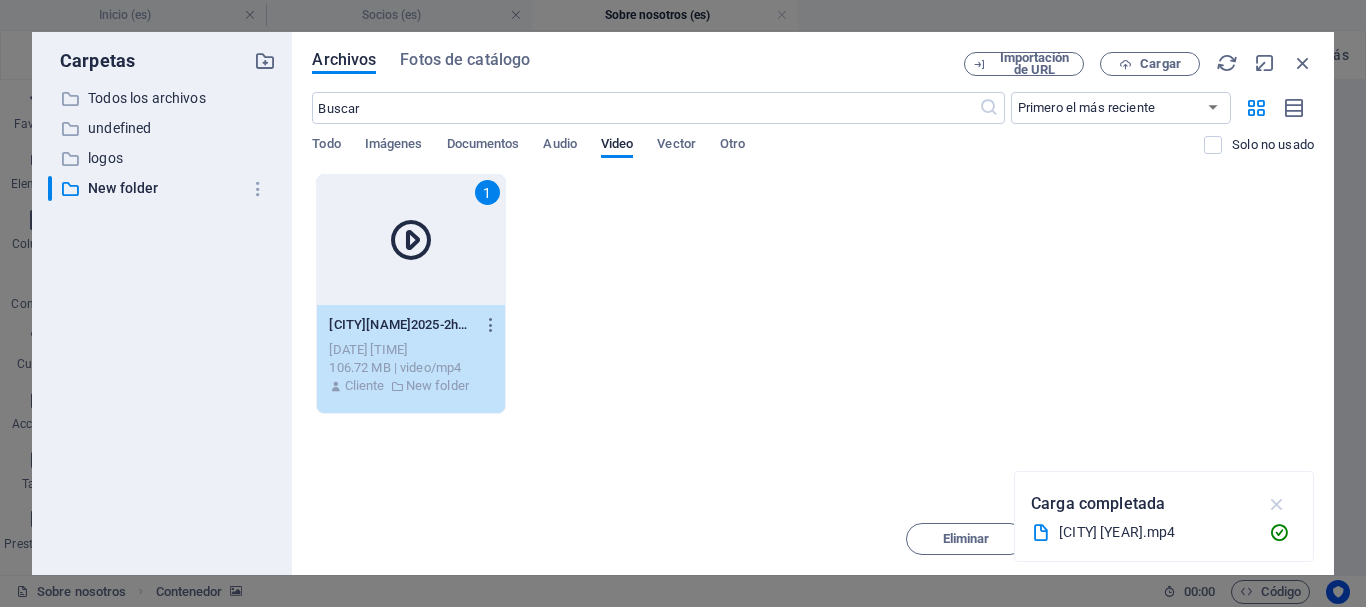 click at bounding box center [1277, 504] 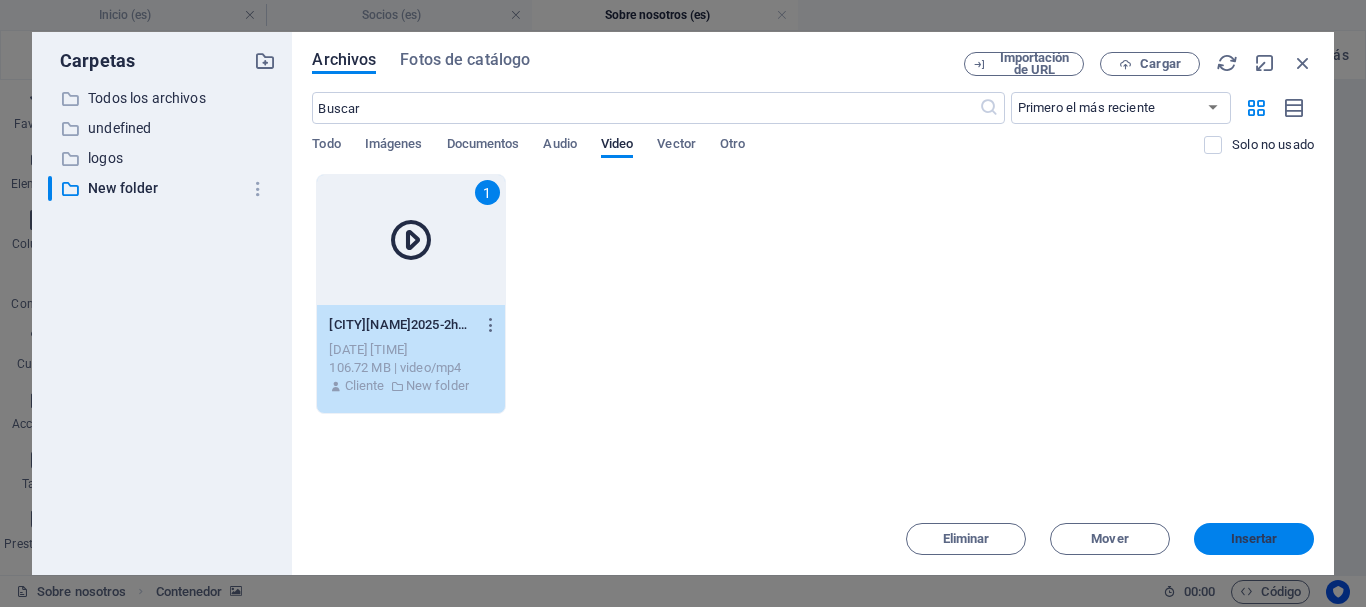 click on "Insertar" at bounding box center [1254, 539] 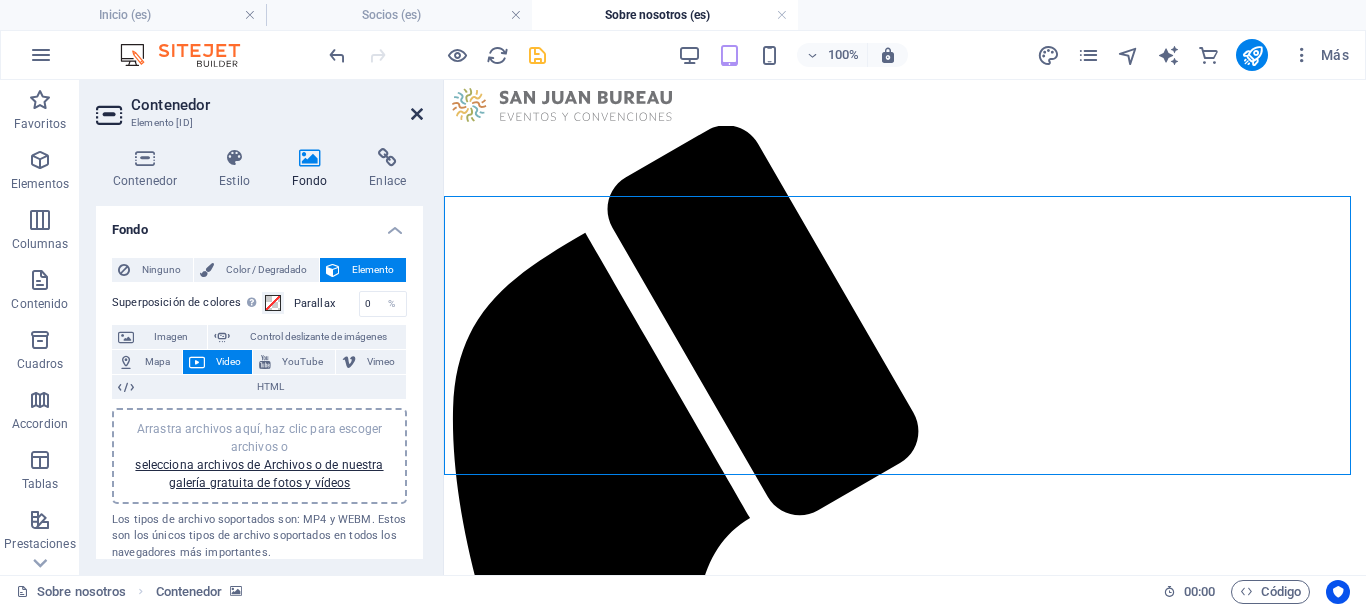 click at bounding box center (417, 114) 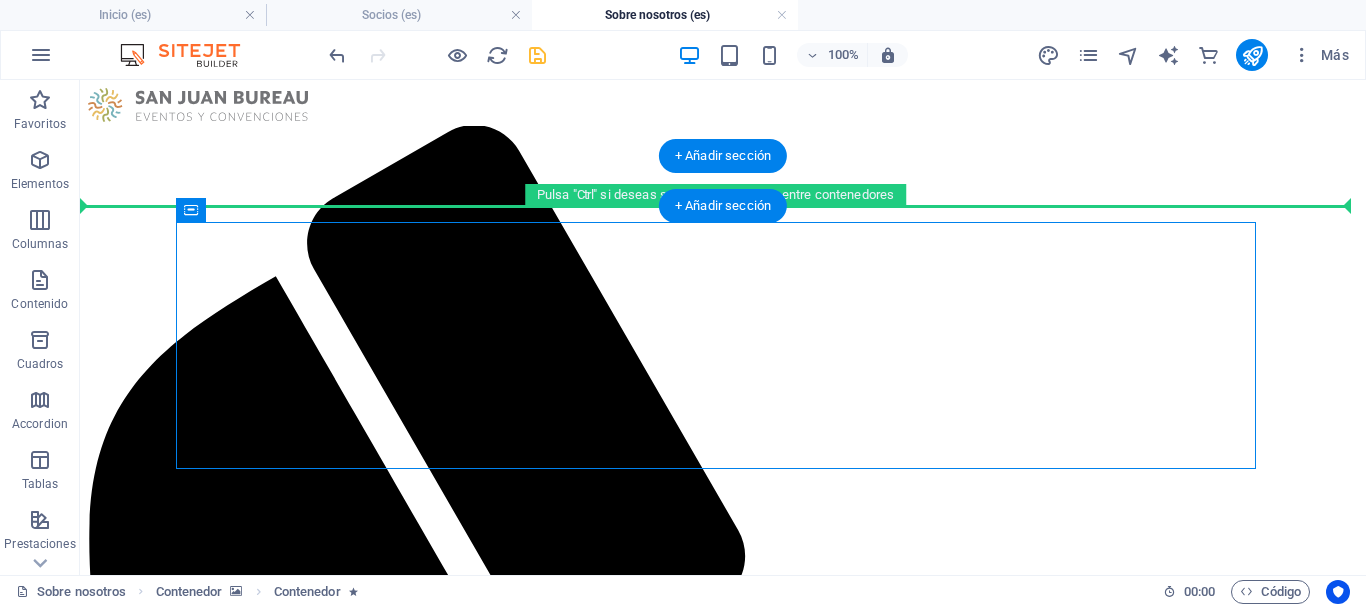 drag, startPoint x: 281, startPoint y: 293, endPoint x: 211, endPoint y: 191, distance: 123.709335 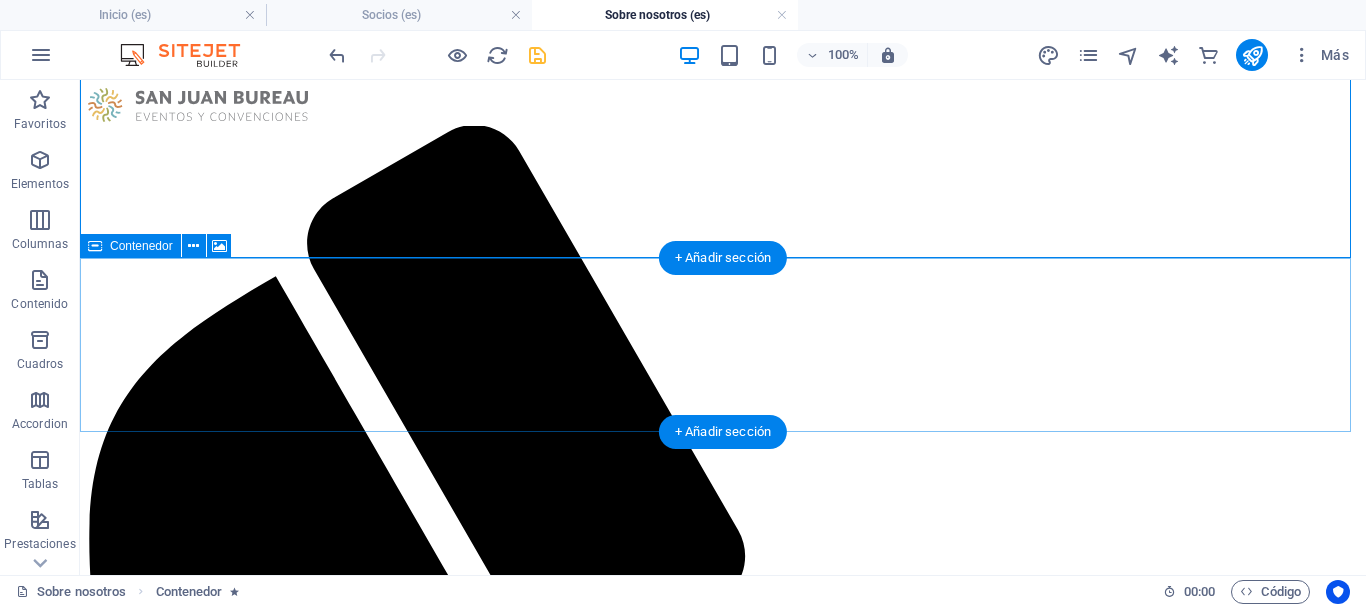 scroll, scrollTop: 200, scrollLeft: 0, axis: vertical 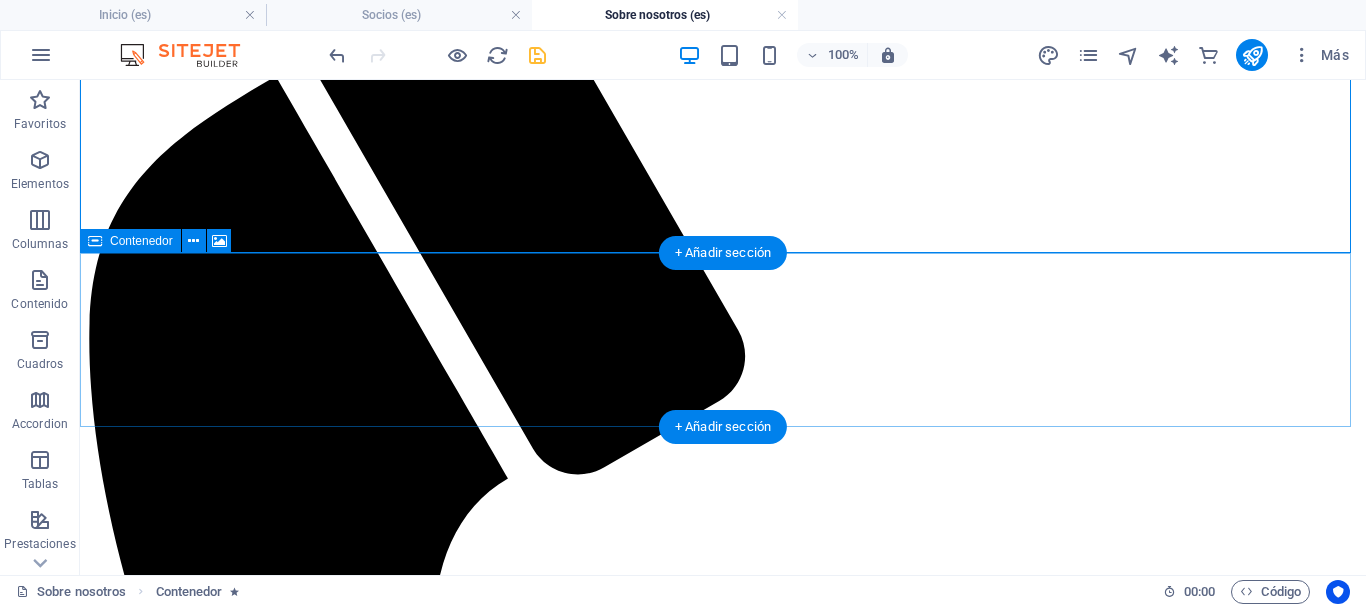 click on "Suelta el contenido aquí o  Añadir elementos  Pegar portapapeles" at bounding box center [723, 2302] 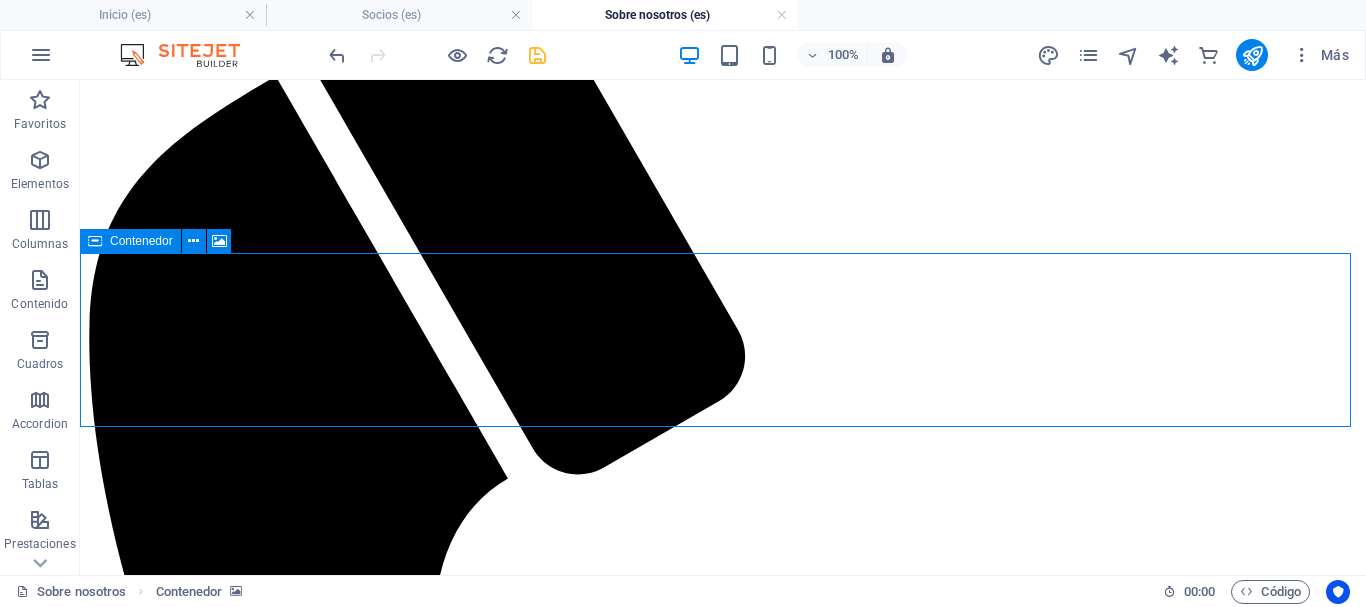 click at bounding box center (95, 241) 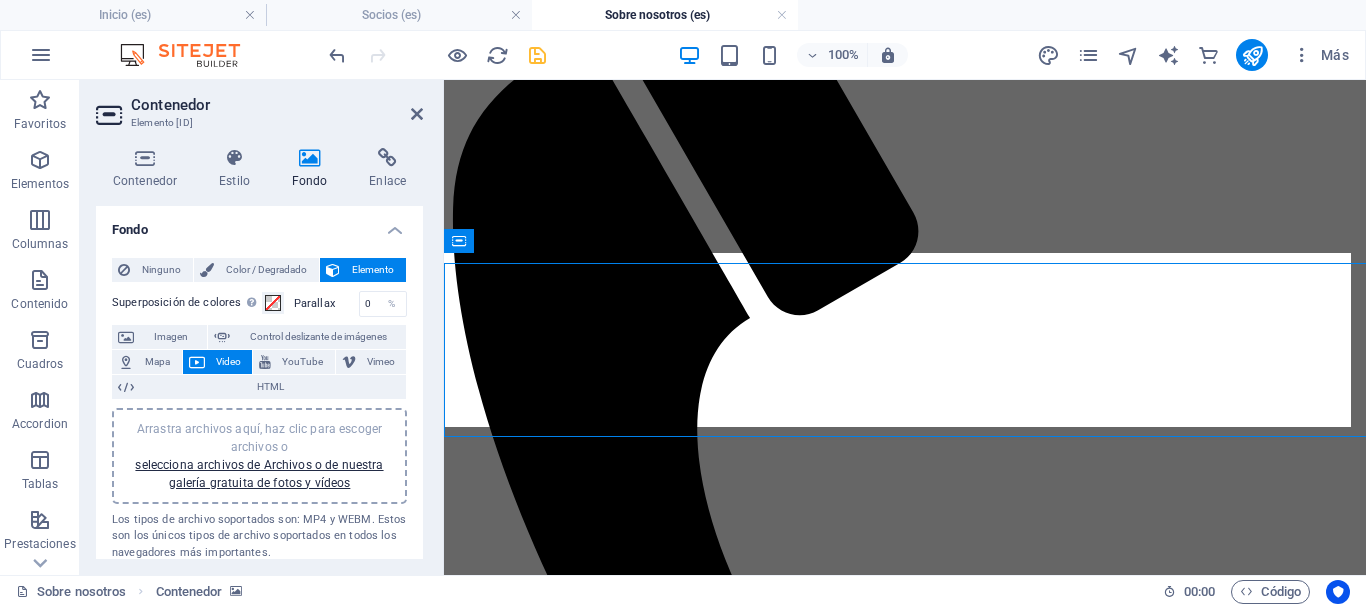 scroll, scrollTop: 190, scrollLeft: 0, axis: vertical 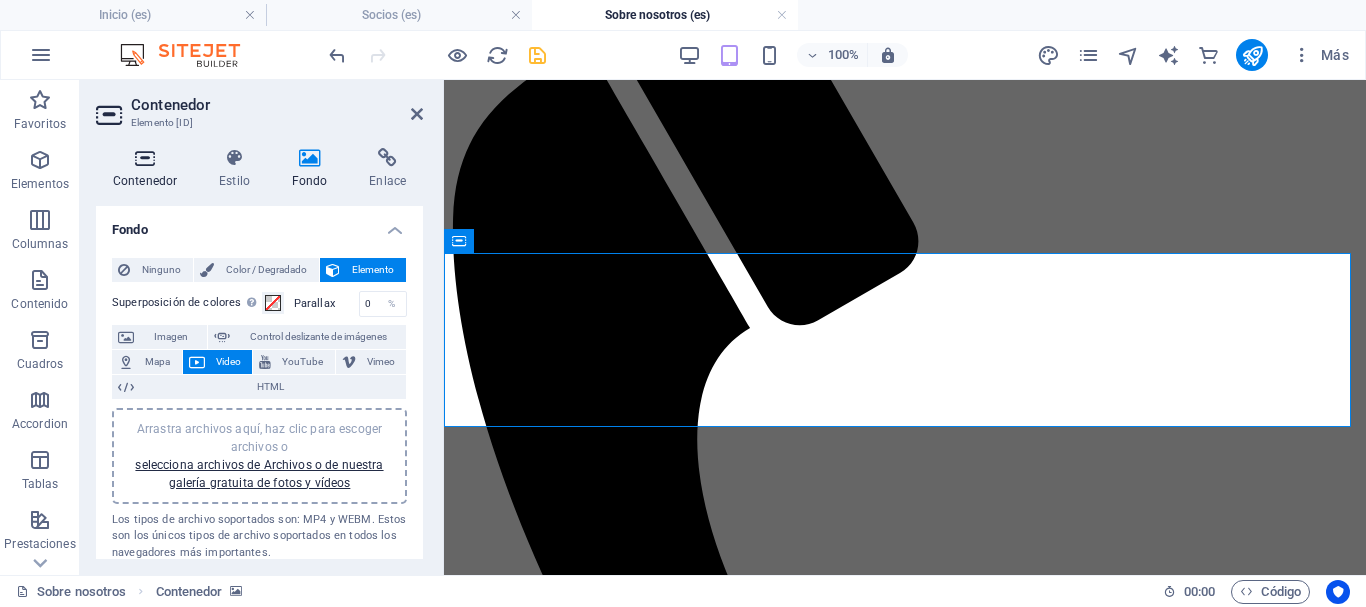 click on "Contenedor" at bounding box center [149, 169] 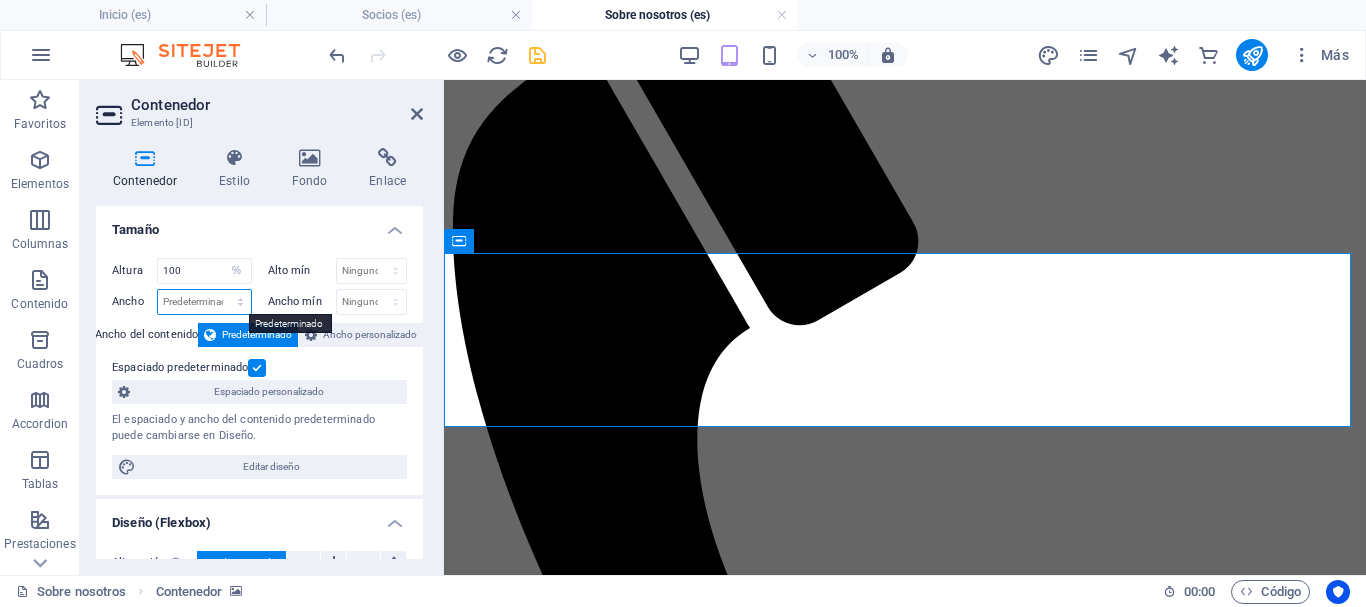 click on "Predeterminado px rem % em vh vw" at bounding box center [204, 302] 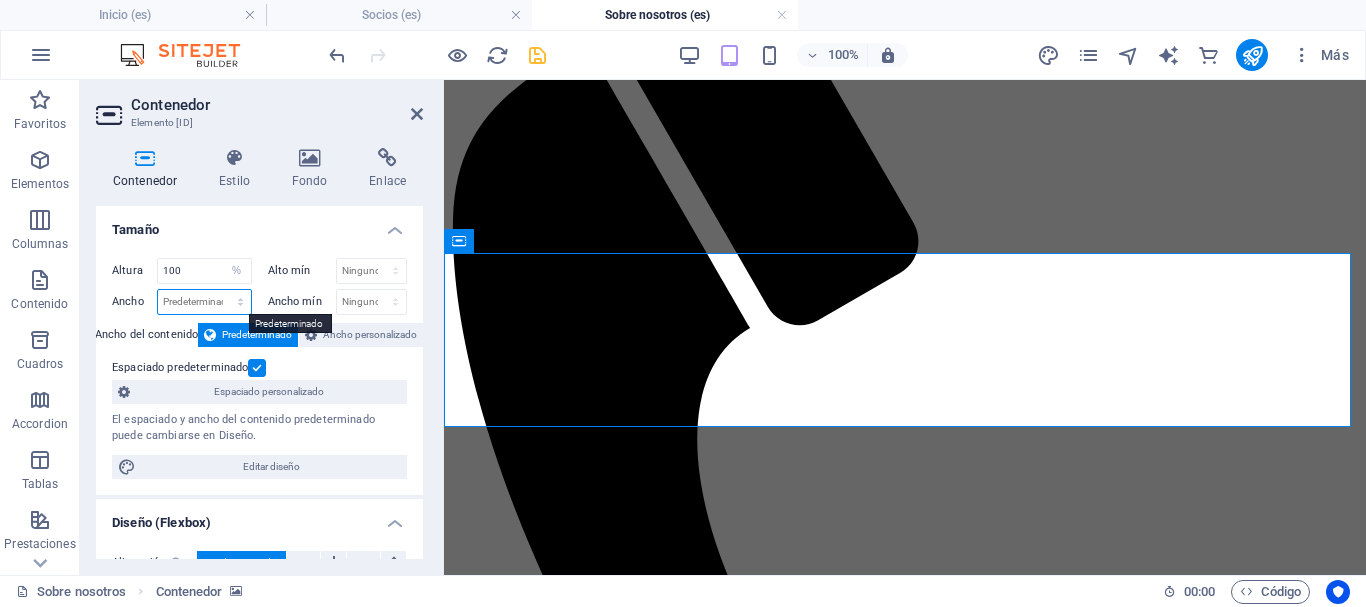 select on "%" 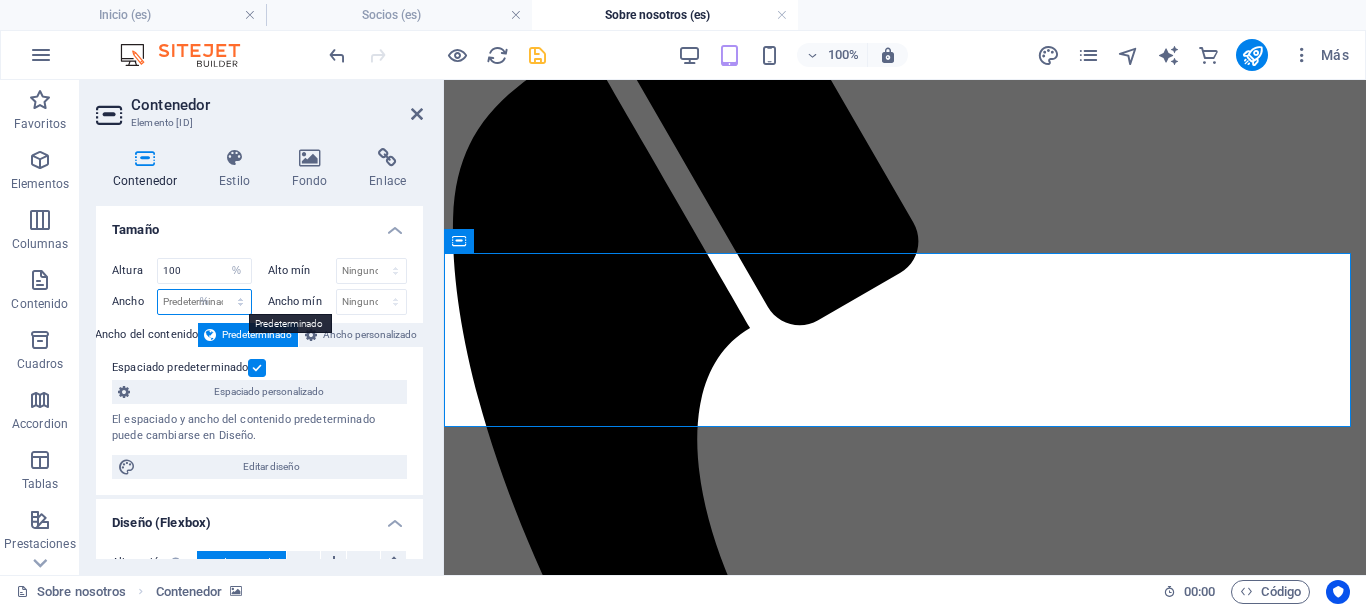 click on "Predeterminado px rem % em vh vw" at bounding box center (204, 302) 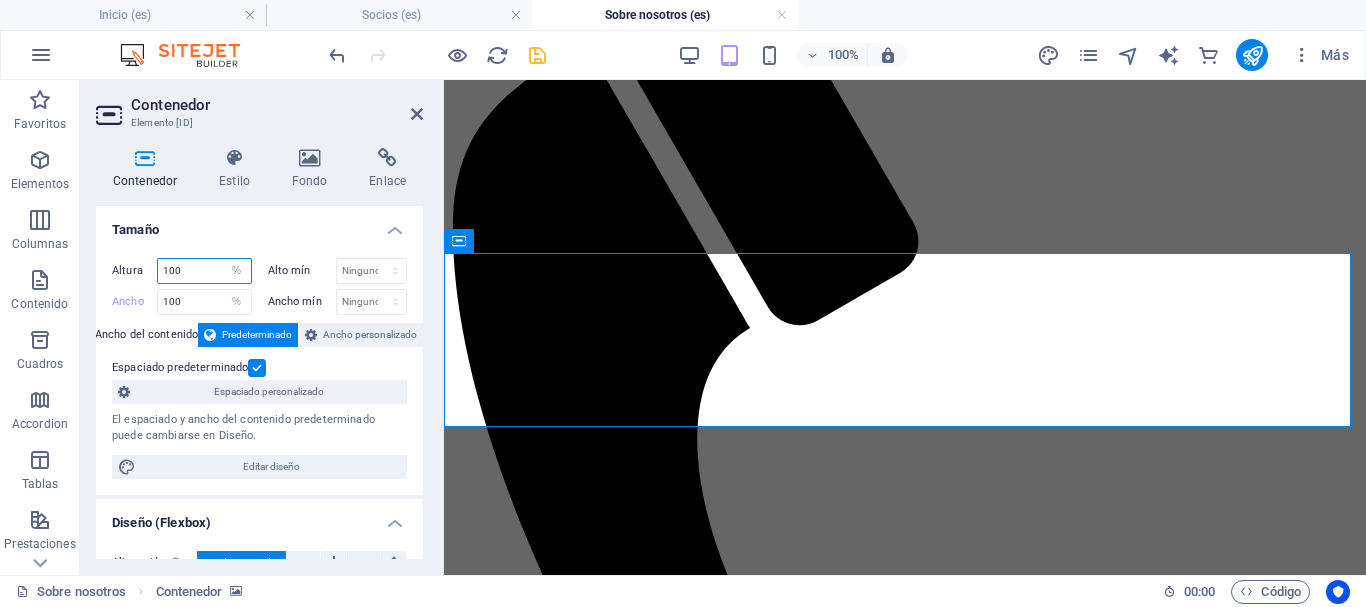 click on "100" at bounding box center (204, 271) 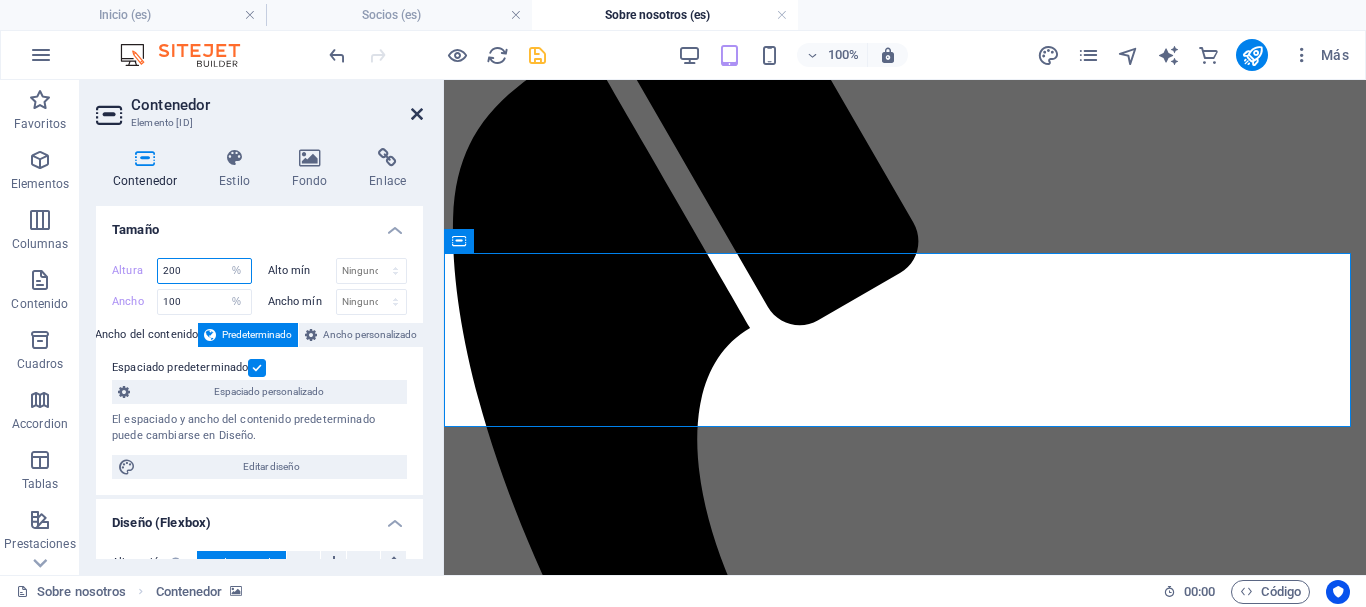 type on "200" 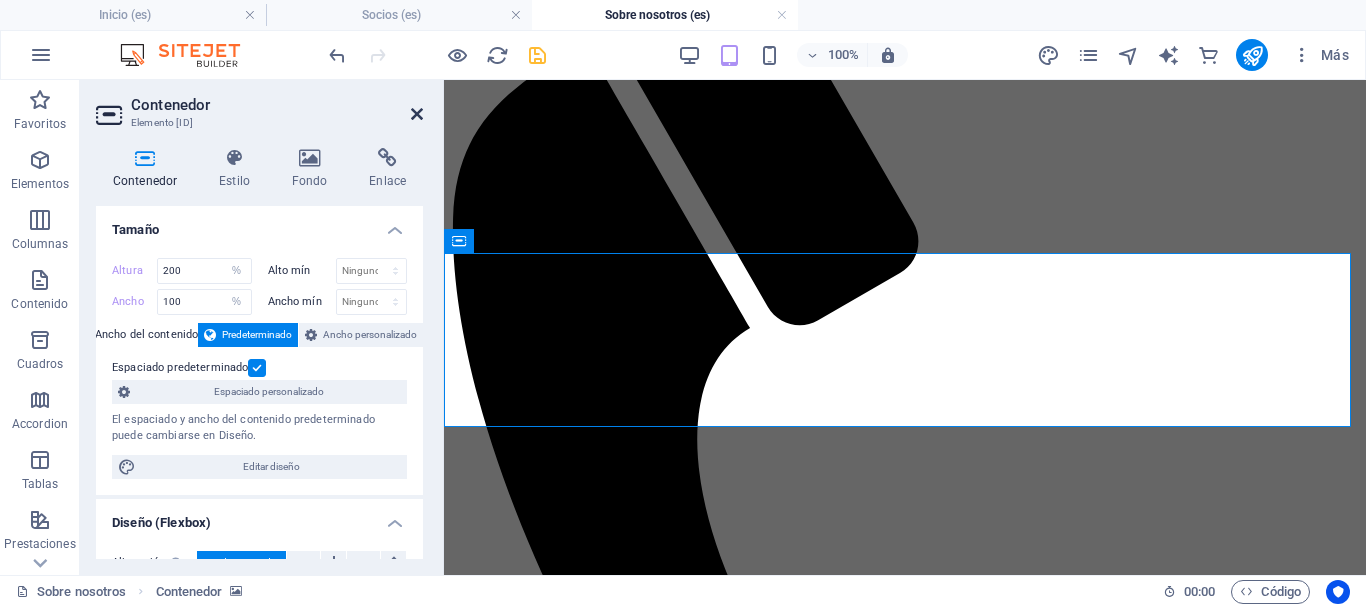 click at bounding box center [417, 114] 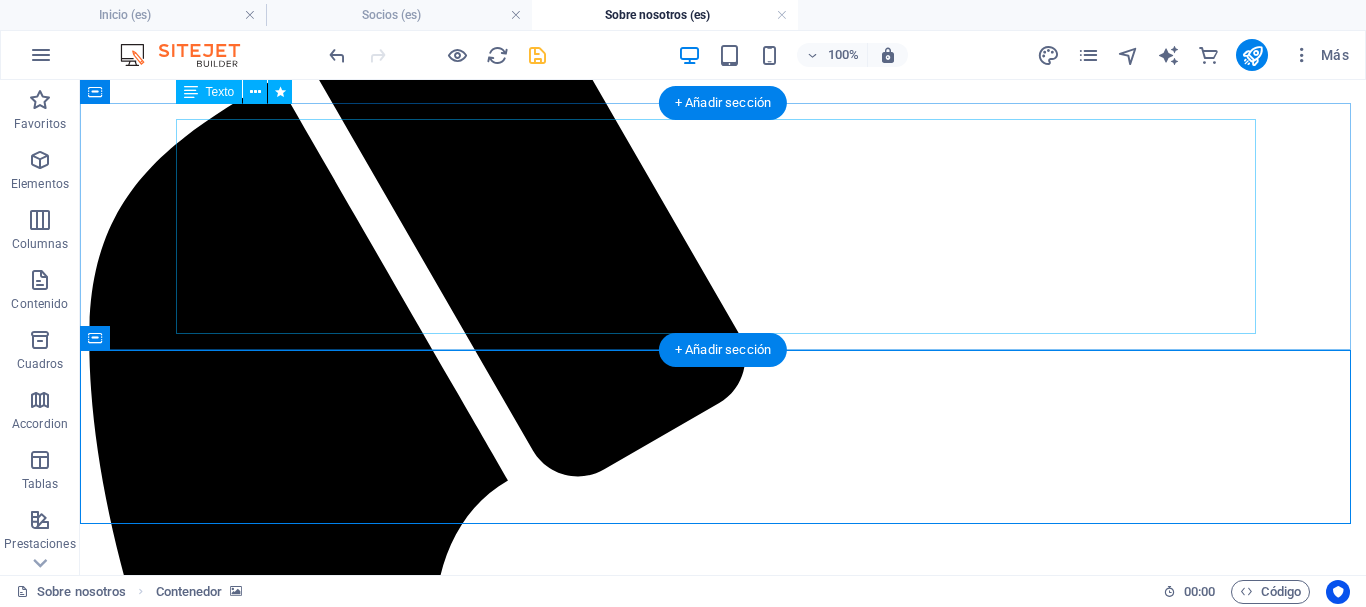 scroll, scrollTop: 100, scrollLeft: 0, axis: vertical 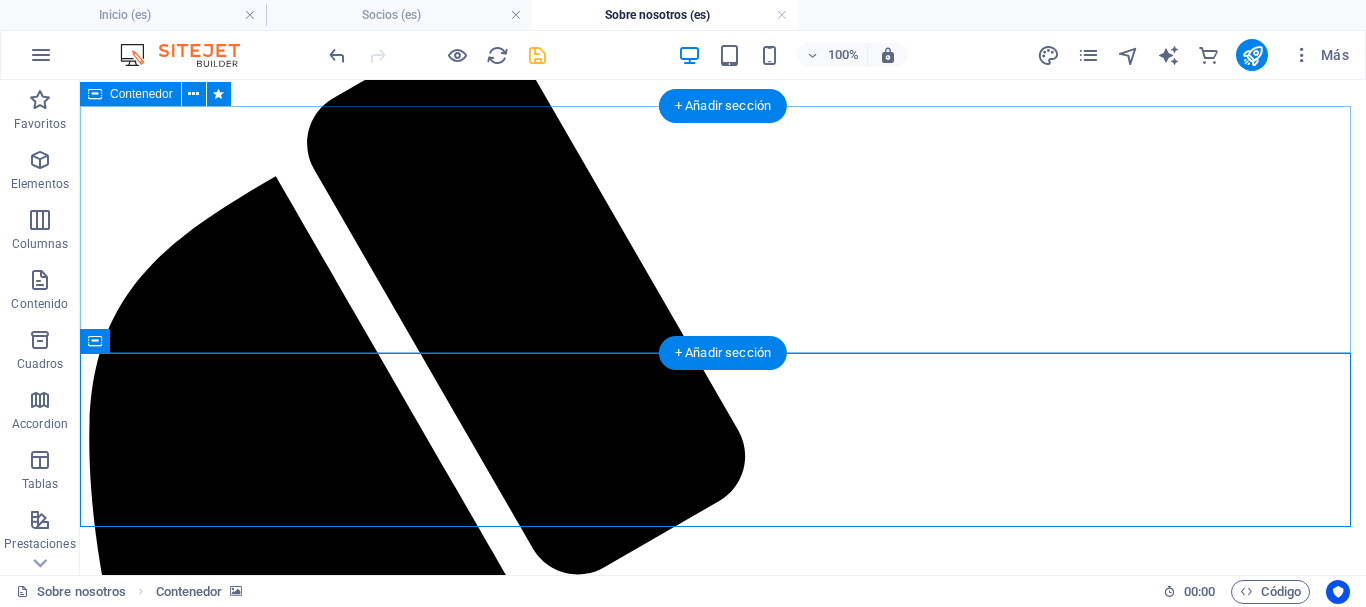 click on "¿Qué es San Juan Bureau? San Juan Bureau es una Asociación Civil, sin fines de lucro, de carácter mixto; formada por el Gobierno de San Juan, empresarios privados, cámaras, asociaciones profesionales y Universidades" at bounding box center (723, 2031) 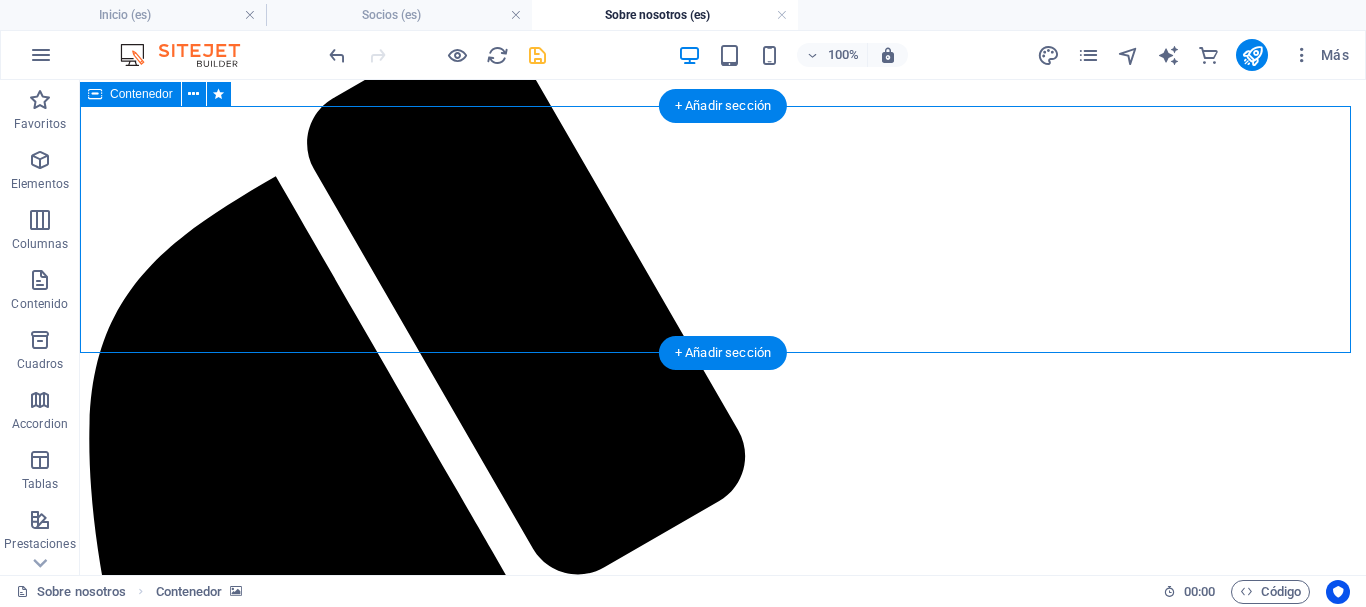 click on "¿Qué es San Juan Bureau? San Juan Bureau es una Asociación Civil, sin fines de lucro, de carácter mixto; formada por el Gobierno de San Juan, empresarios privados, cámaras, asociaciones profesionales y Universidades" at bounding box center [723, 2031] 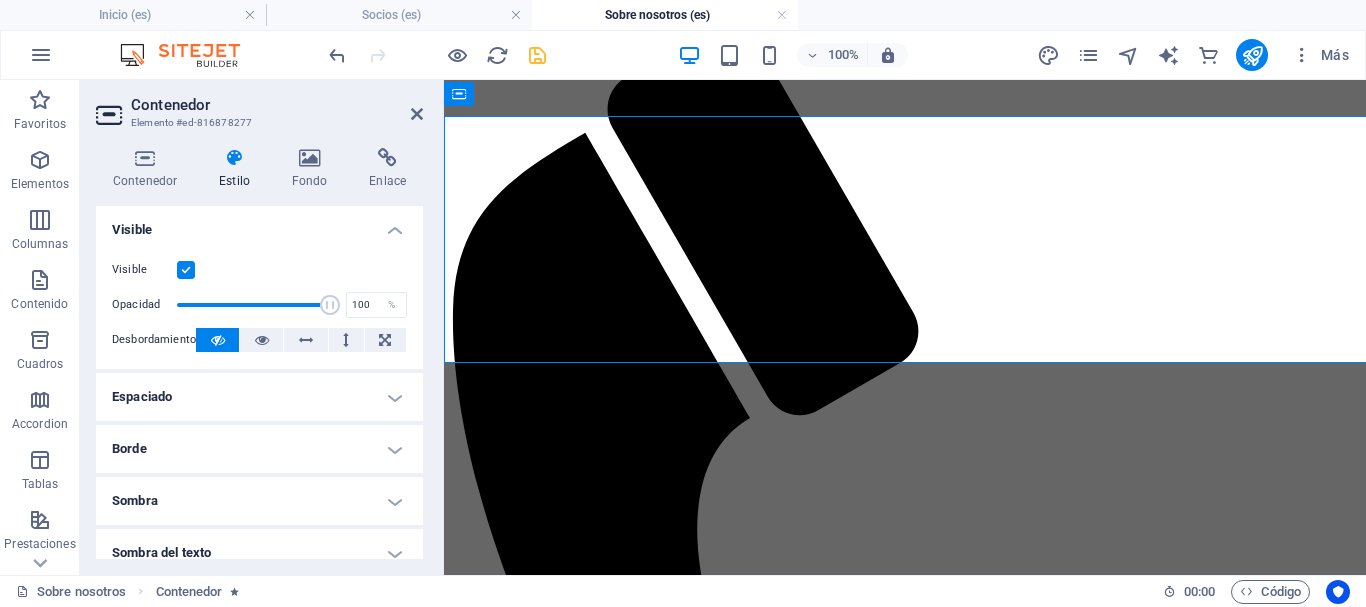 scroll, scrollTop: 90, scrollLeft: 0, axis: vertical 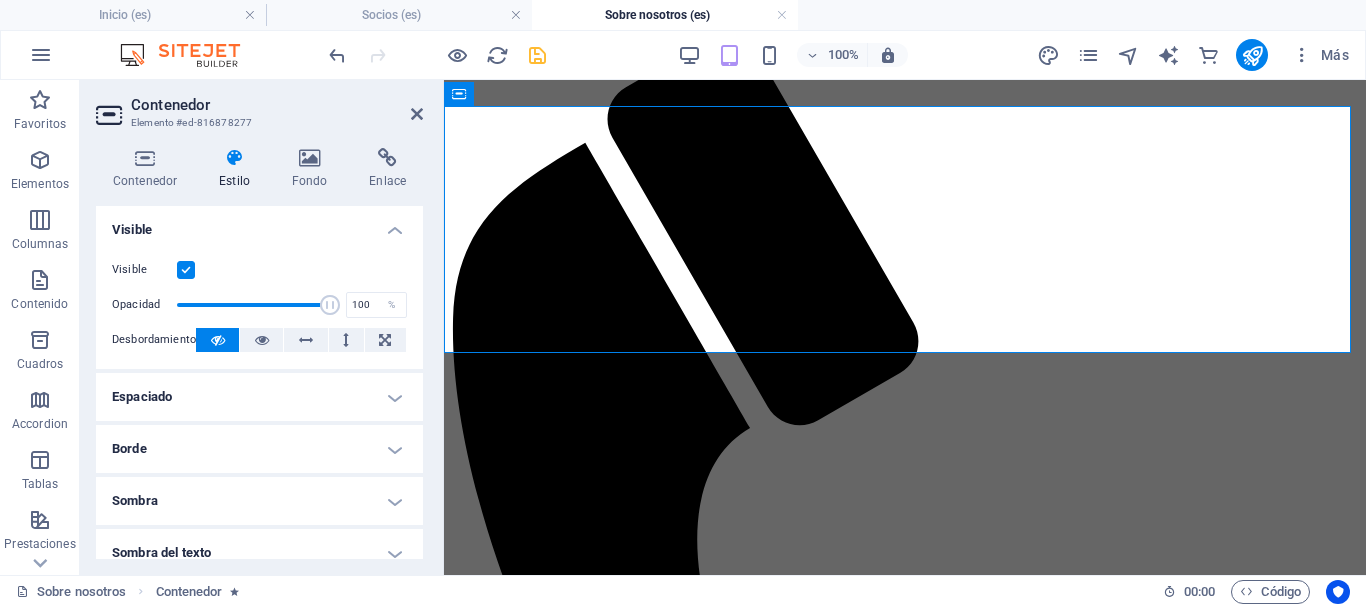click on "Contenedor" at bounding box center (277, 105) 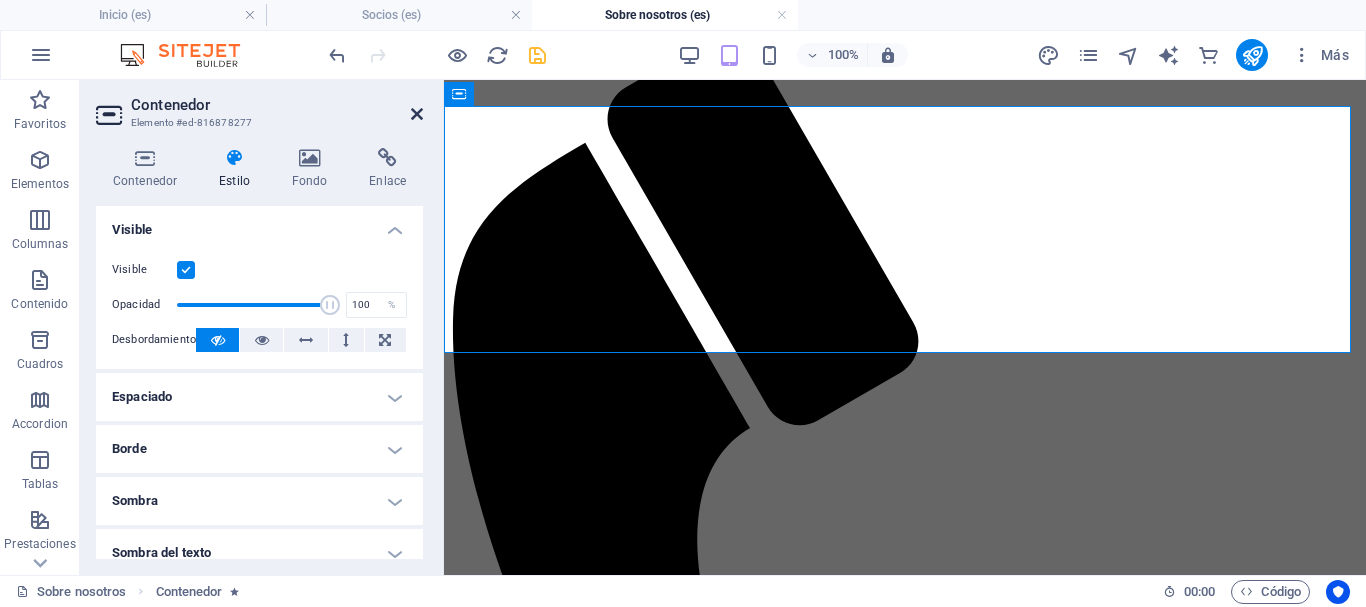 click at bounding box center [417, 114] 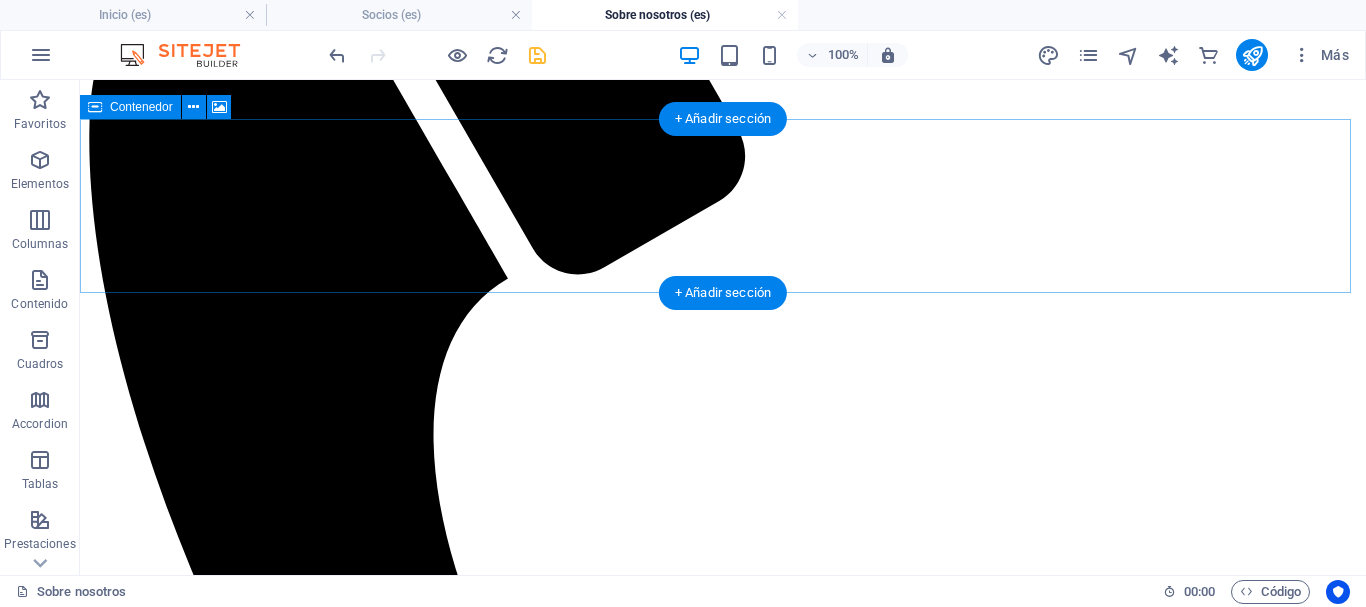 scroll, scrollTop: 300, scrollLeft: 0, axis: vertical 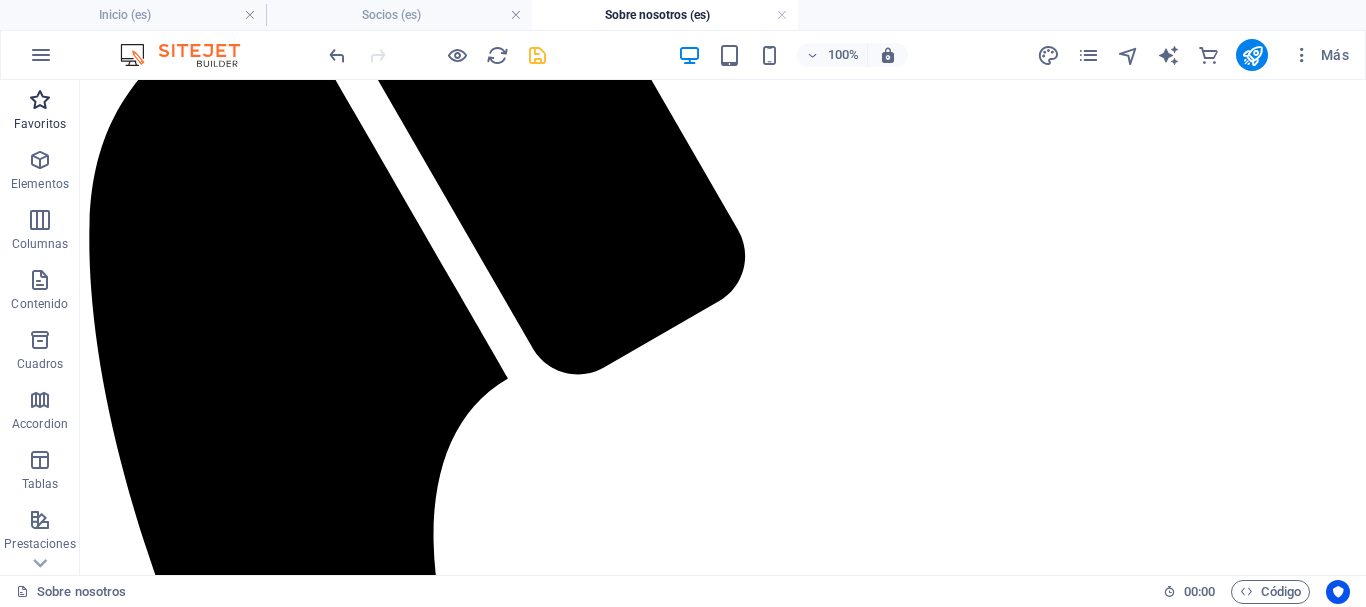 click at bounding box center (40, 100) 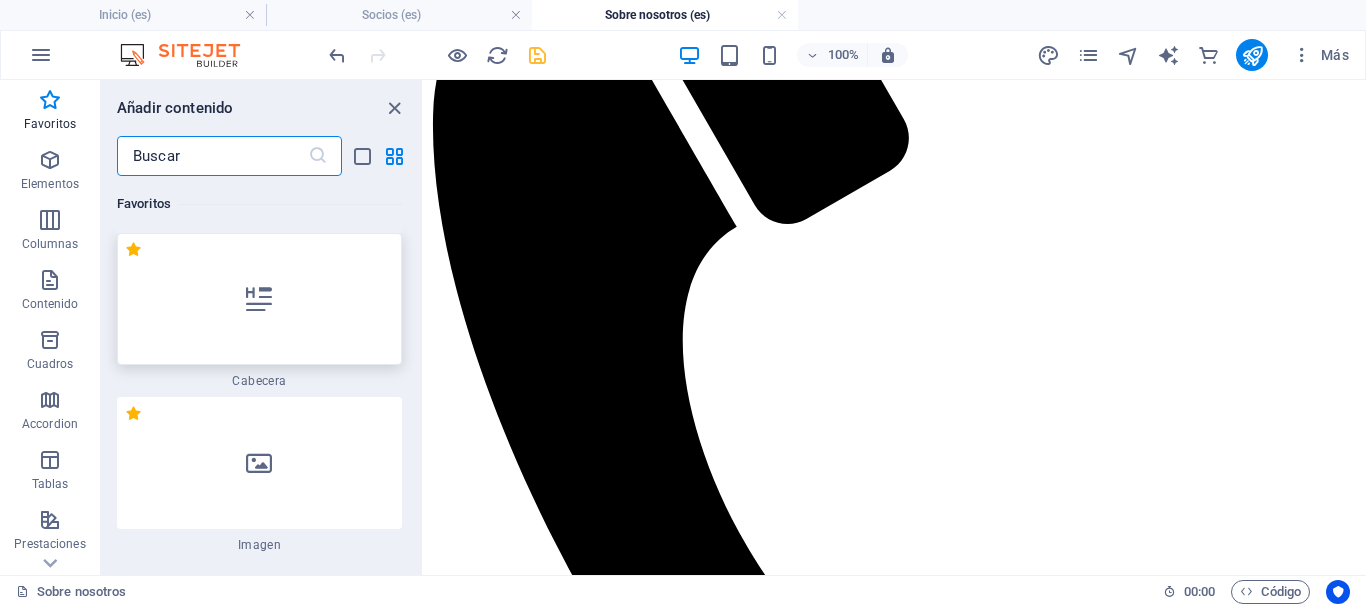 scroll, scrollTop: 290, scrollLeft: 0, axis: vertical 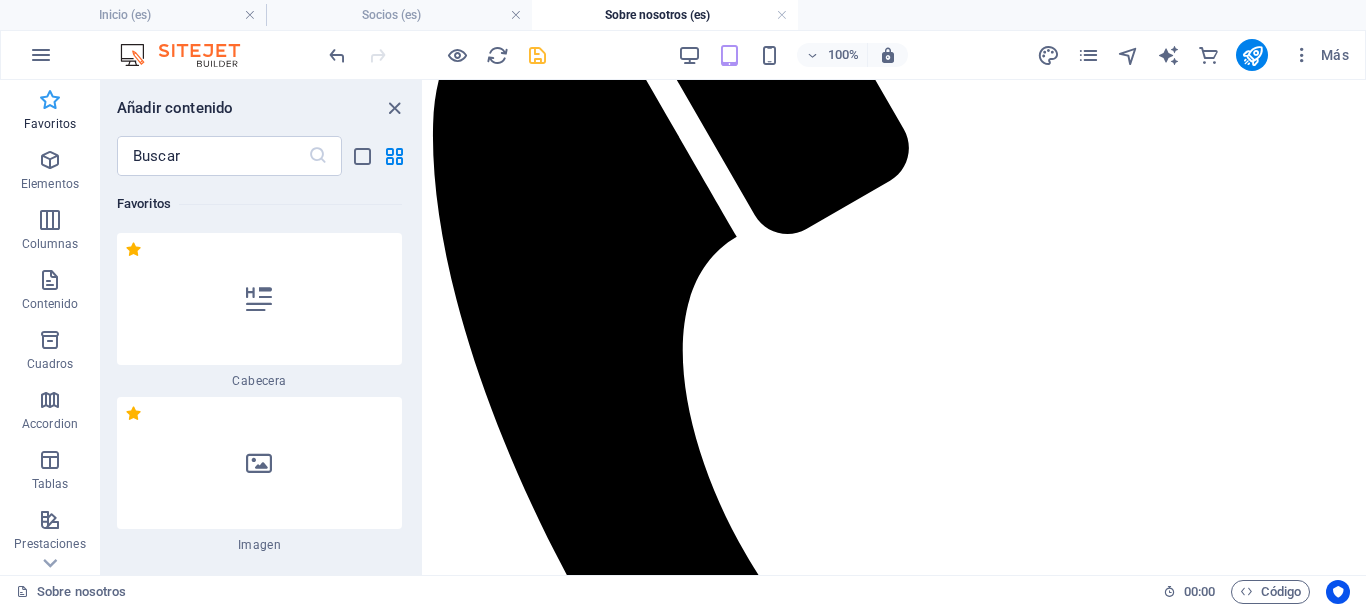 click at bounding box center [50, 100] 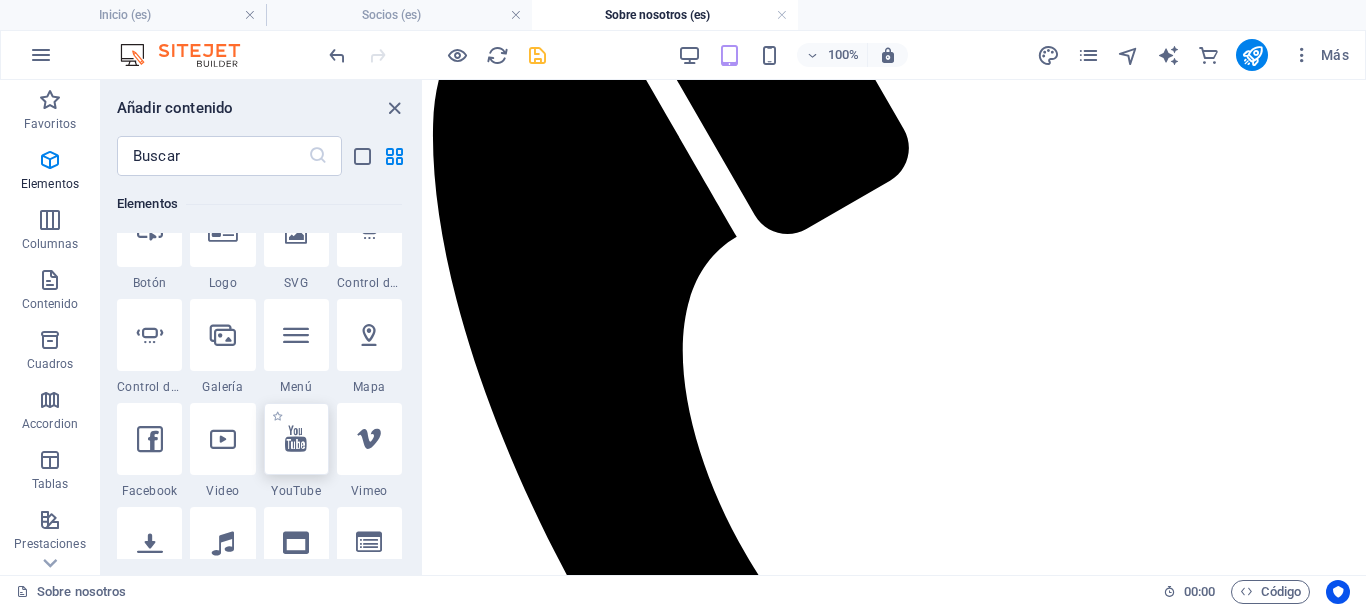 scroll, scrollTop: 800, scrollLeft: 0, axis: vertical 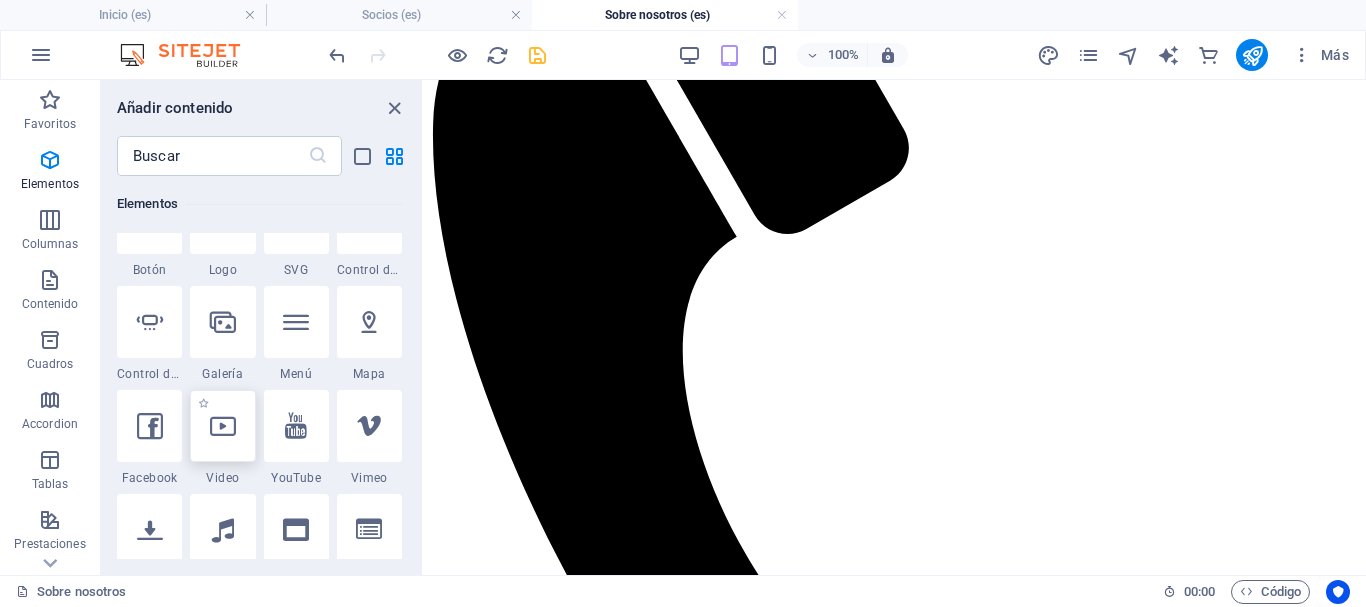 click at bounding box center (223, 426) 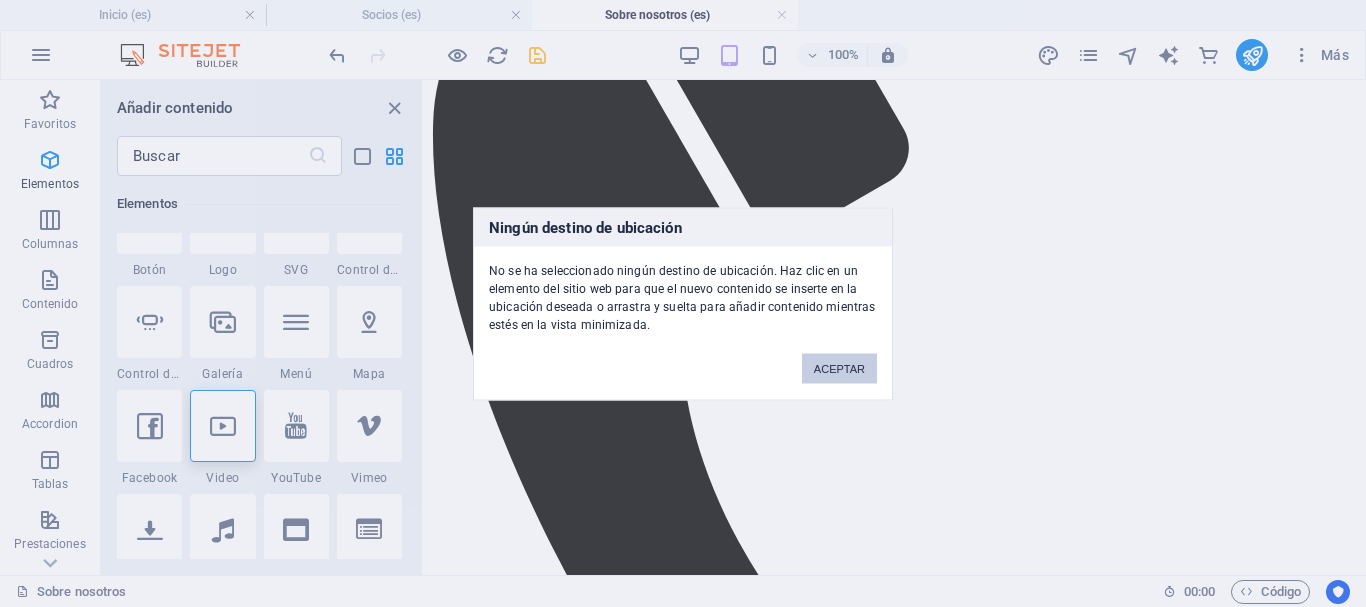 click on "ACEPTAR" at bounding box center [839, 368] 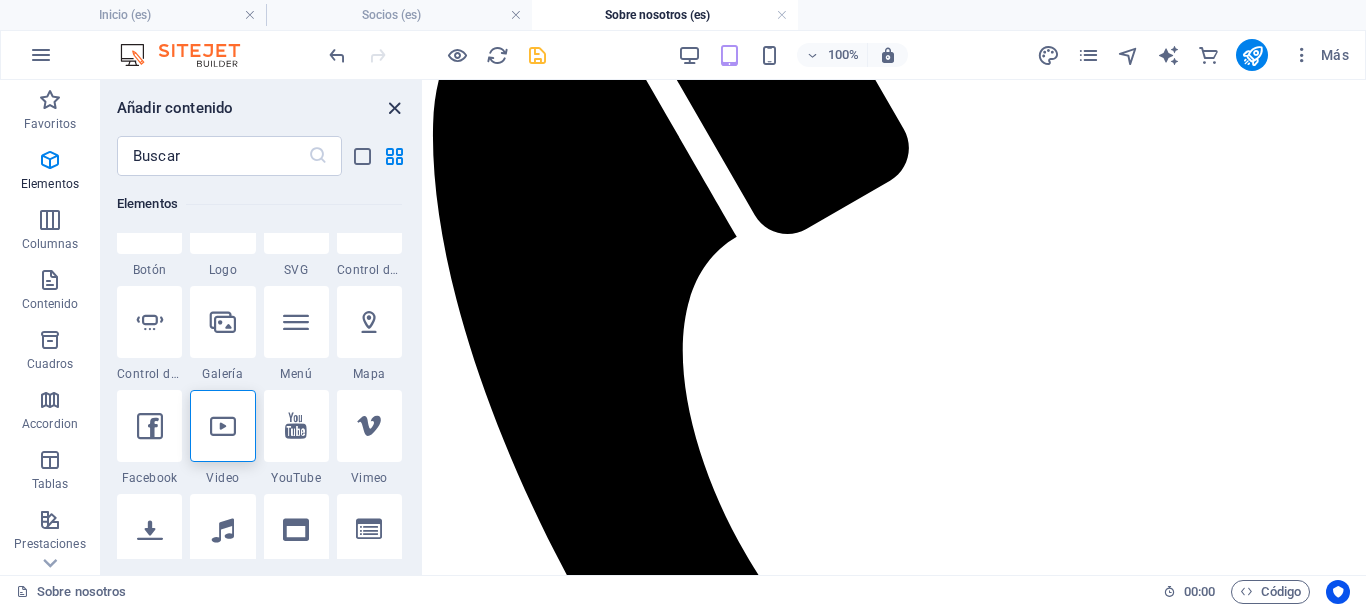 click at bounding box center [394, 108] 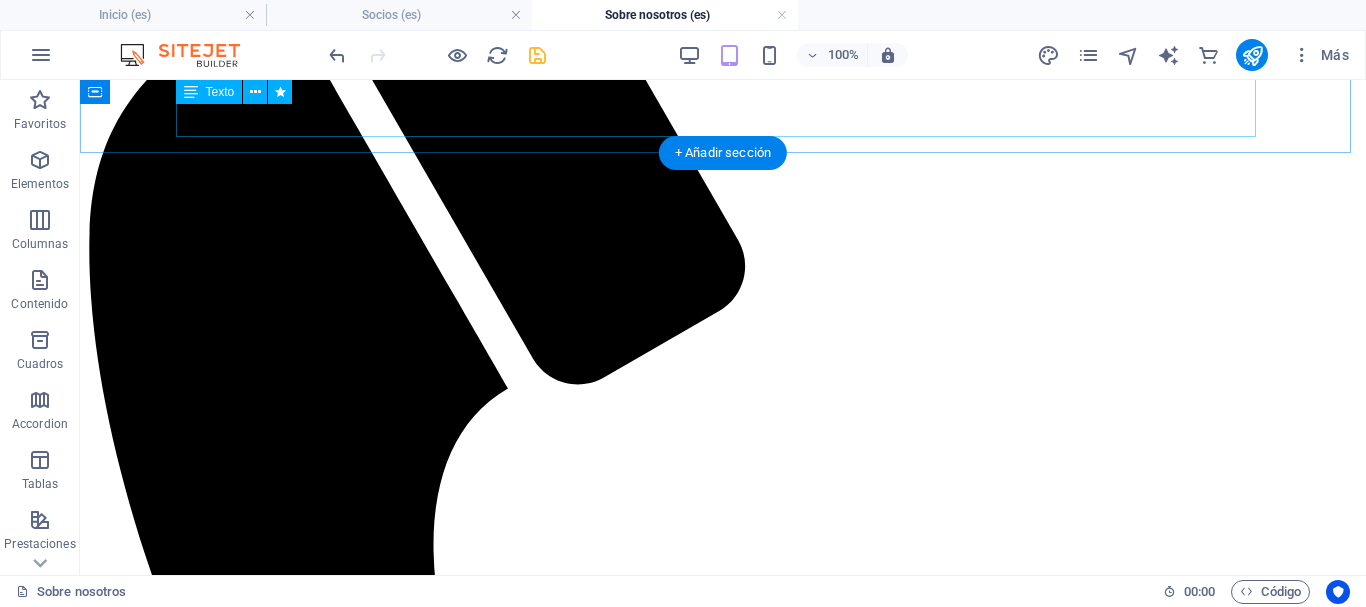 scroll, scrollTop: 300, scrollLeft: 0, axis: vertical 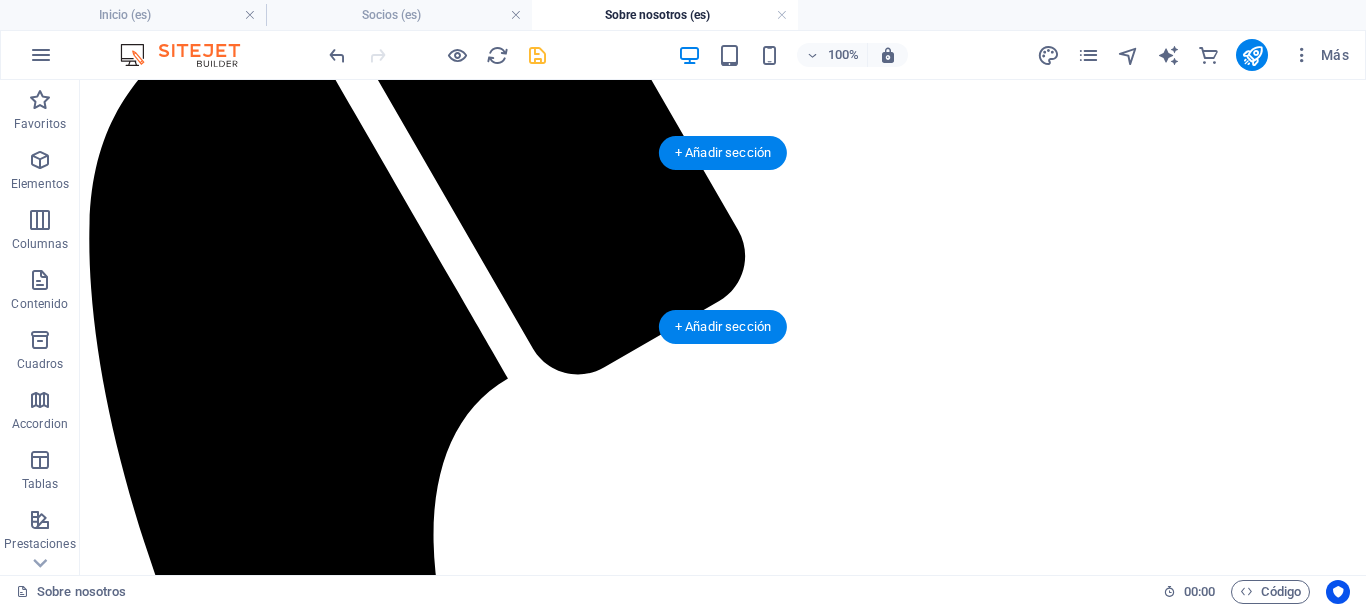 click at bounding box center (723, 2276) 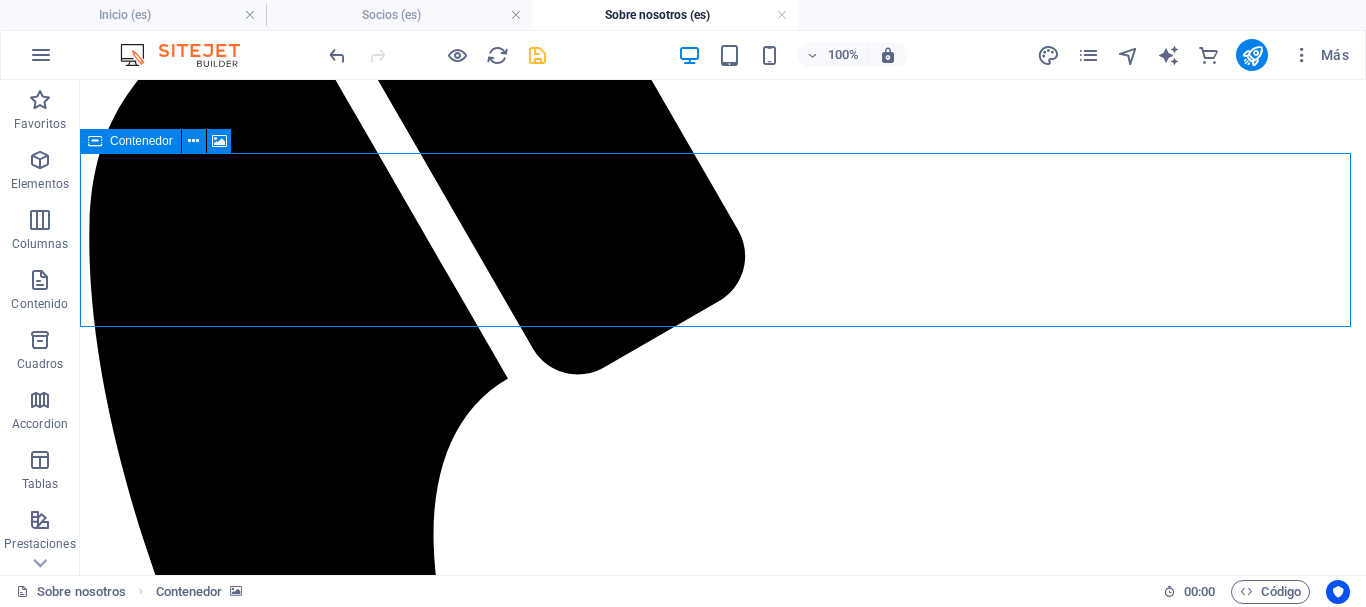 click on "Contenedor" at bounding box center [130, 141] 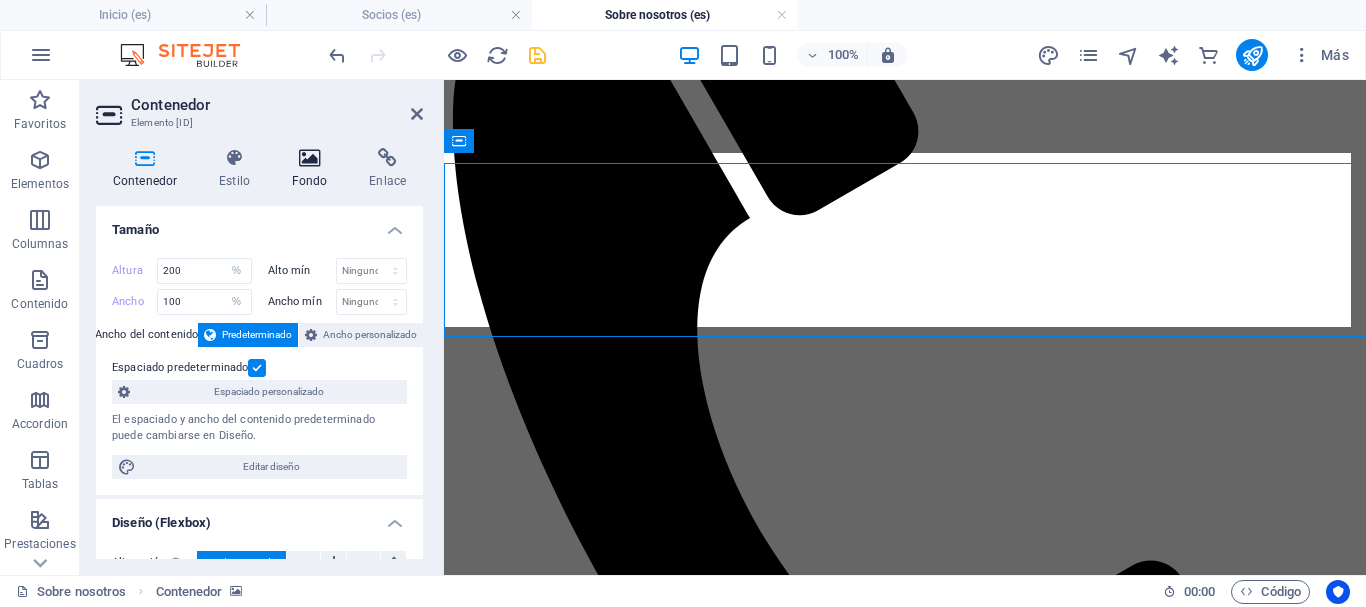 scroll, scrollTop: 290, scrollLeft: 0, axis: vertical 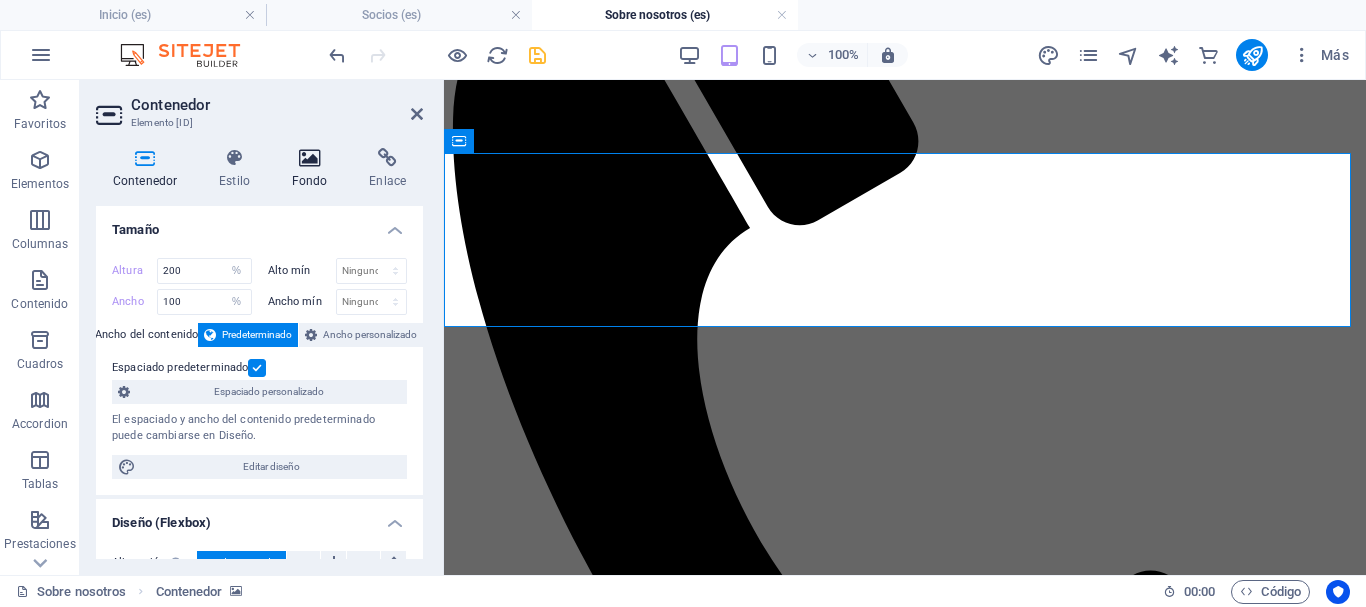 click on "Fondo" at bounding box center [314, 169] 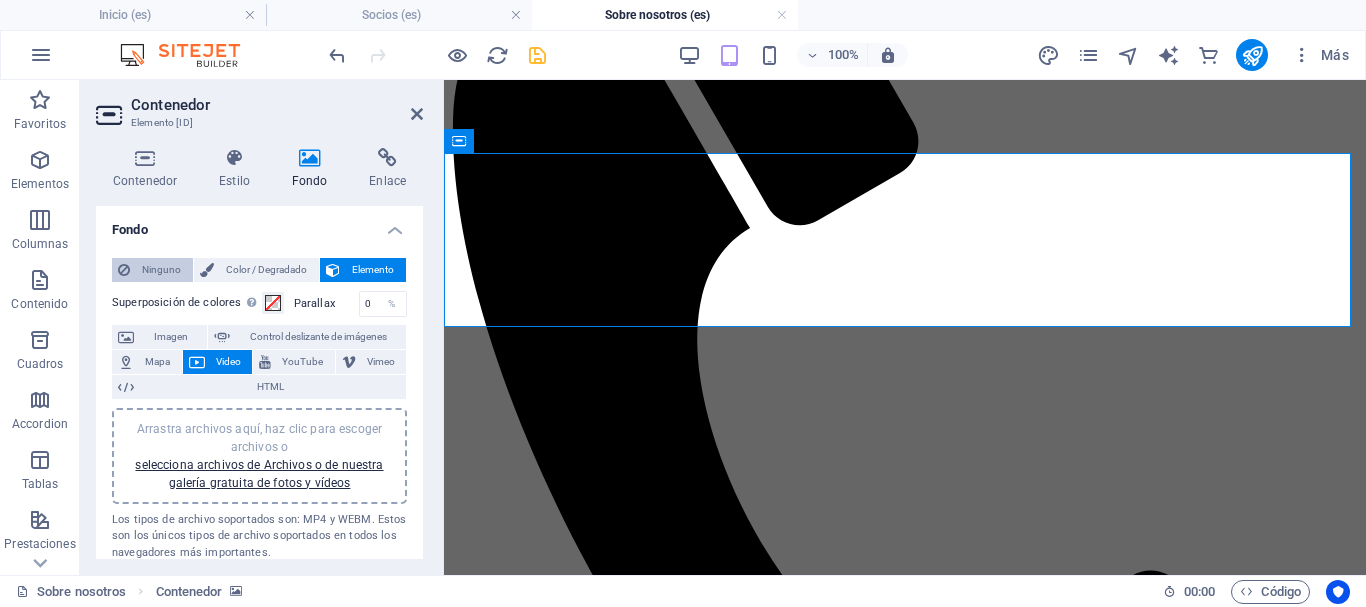 click on "Ninguno" at bounding box center (161, 270) 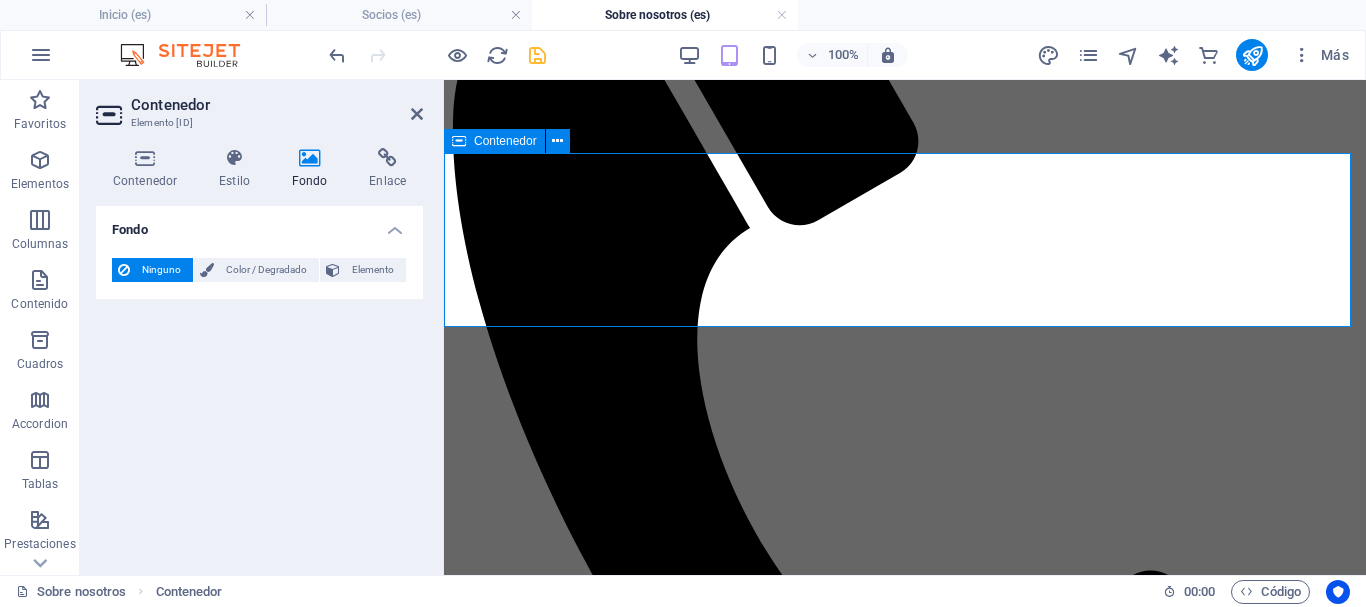 click on "Añadir elementos" at bounding box center (834, 1585) 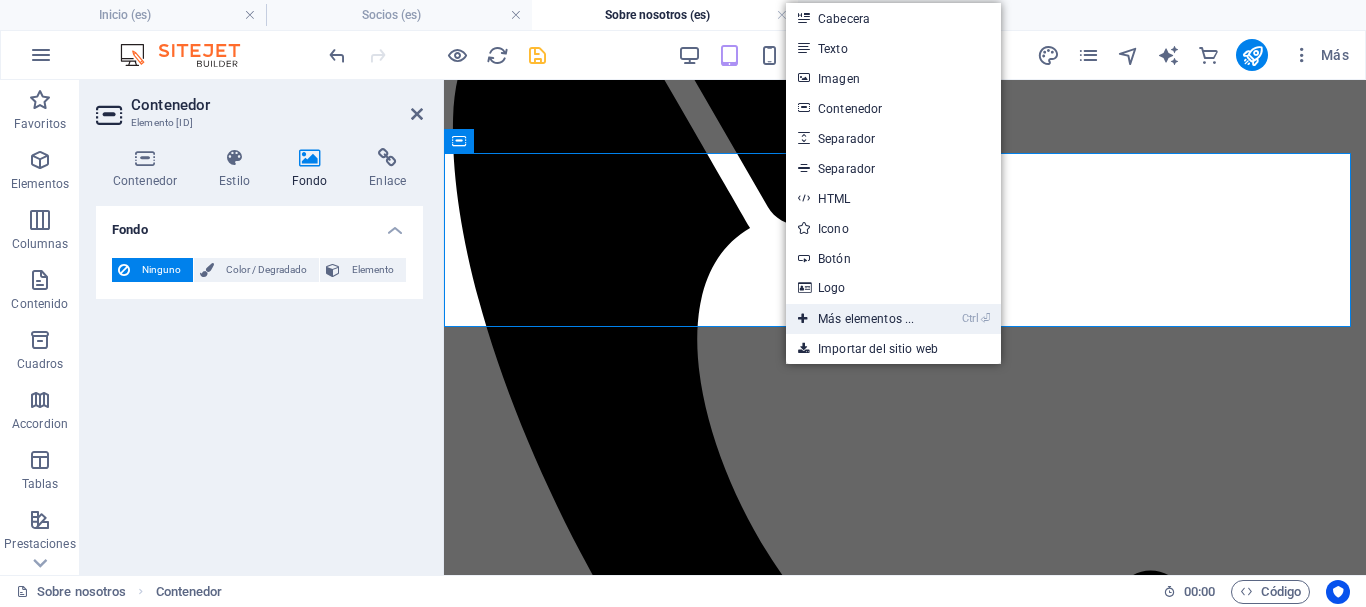 drag, startPoint x: 899, startPoint y: 315, endPoint x: 450, endPoint y: 235, distance: 456.07126 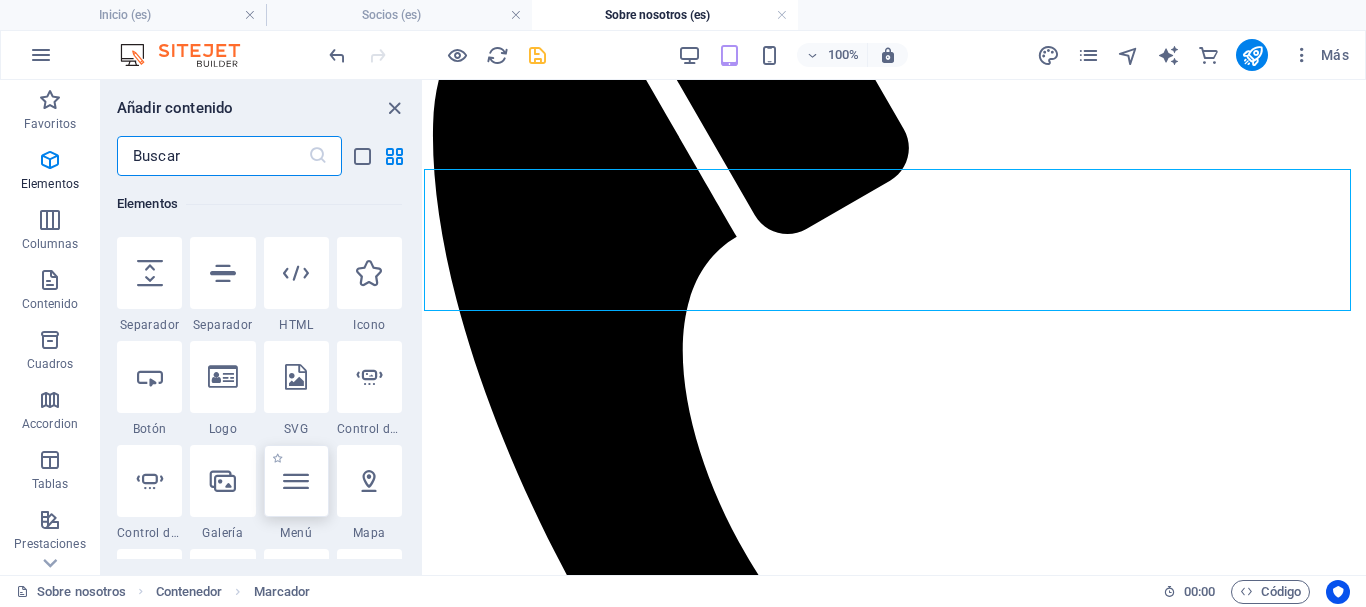 scroll, scrollTop: 741, scrollLeft: 0, axis: vertical 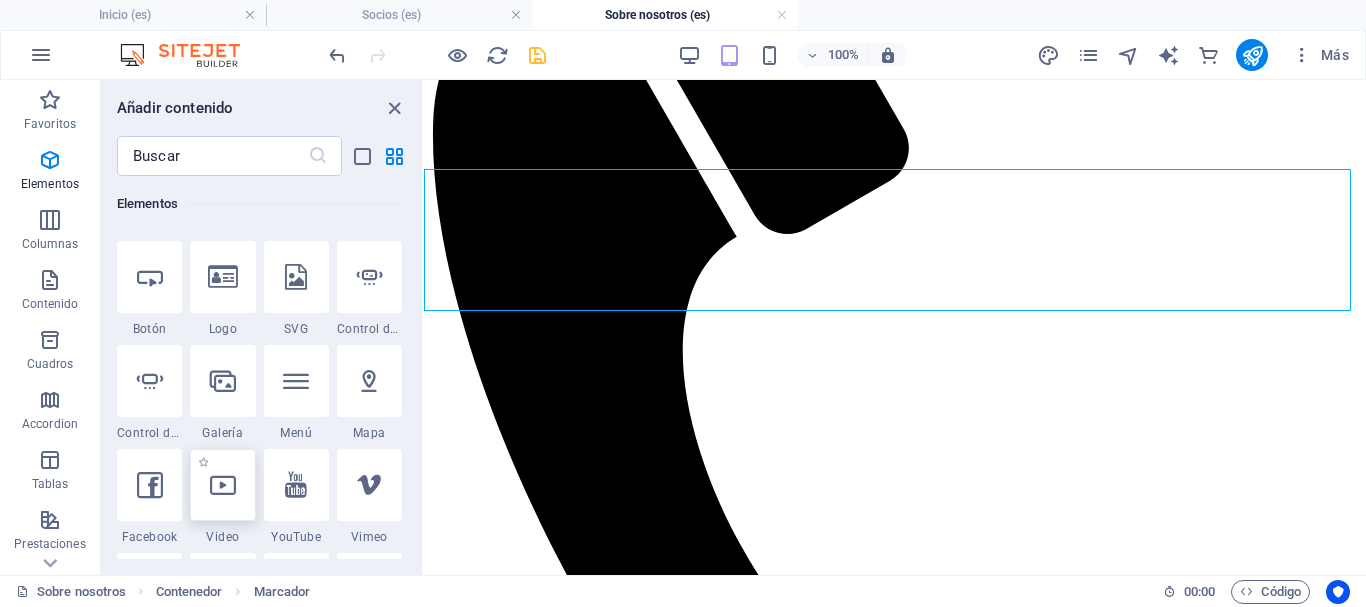 click at bounding box center (222, 485) 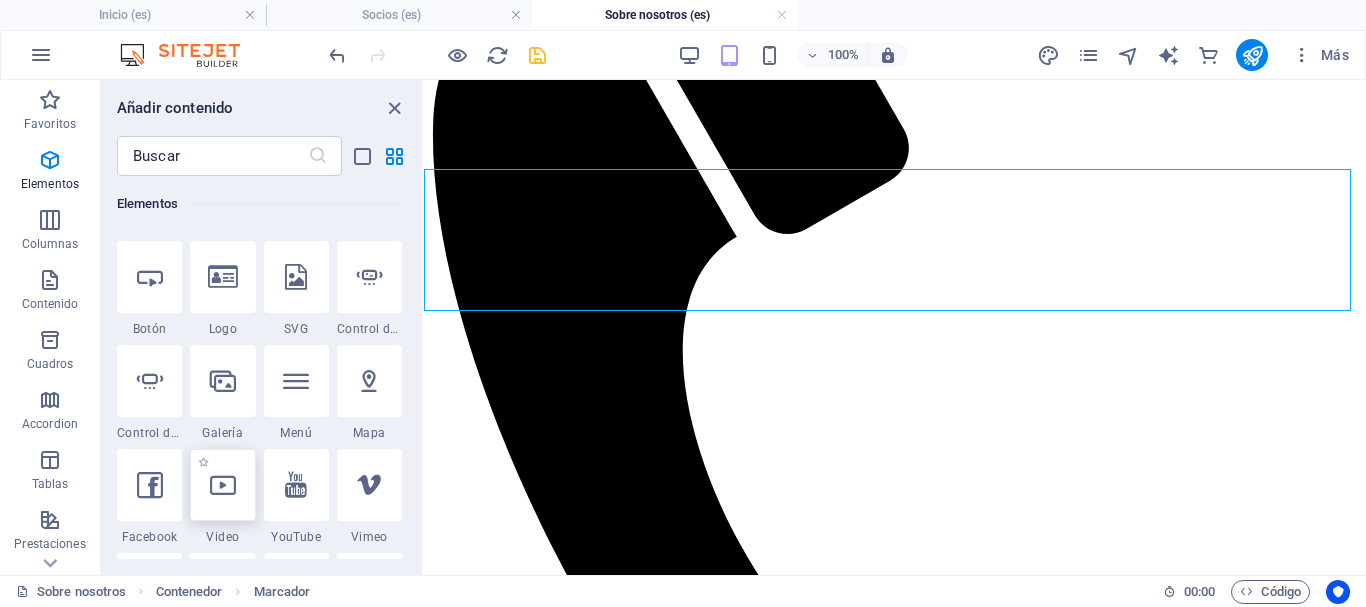 select on "%" 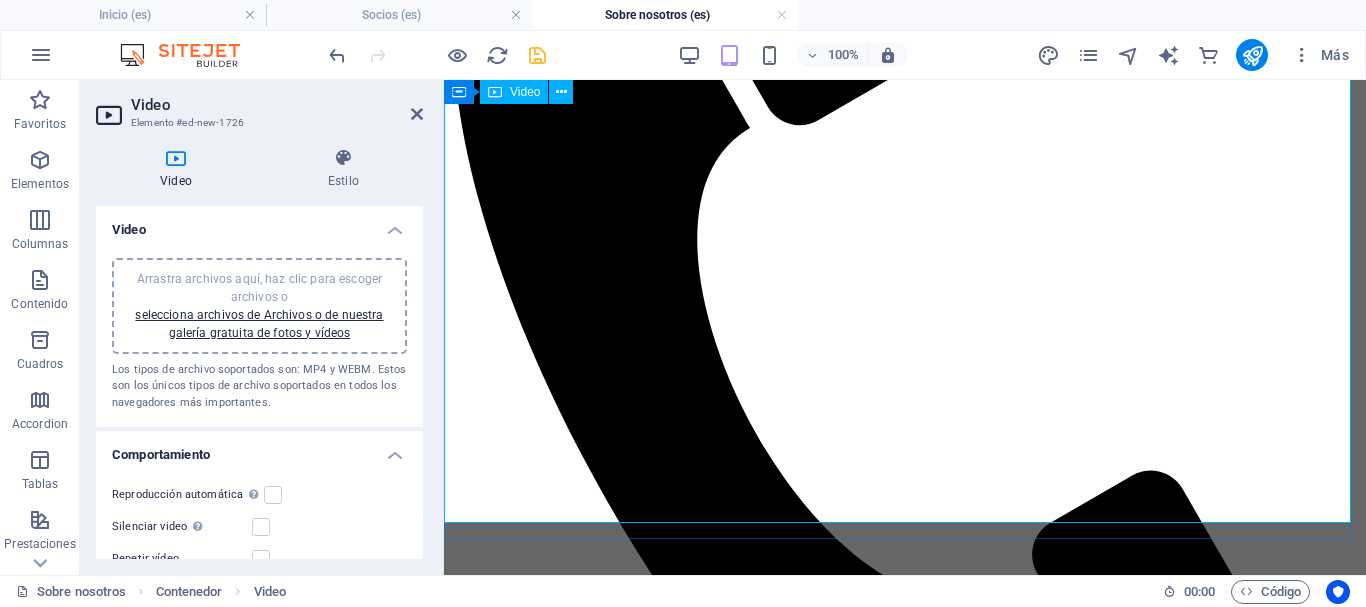 scroll, scrollTop: 419, scrollLeft: 0, axis: vertical 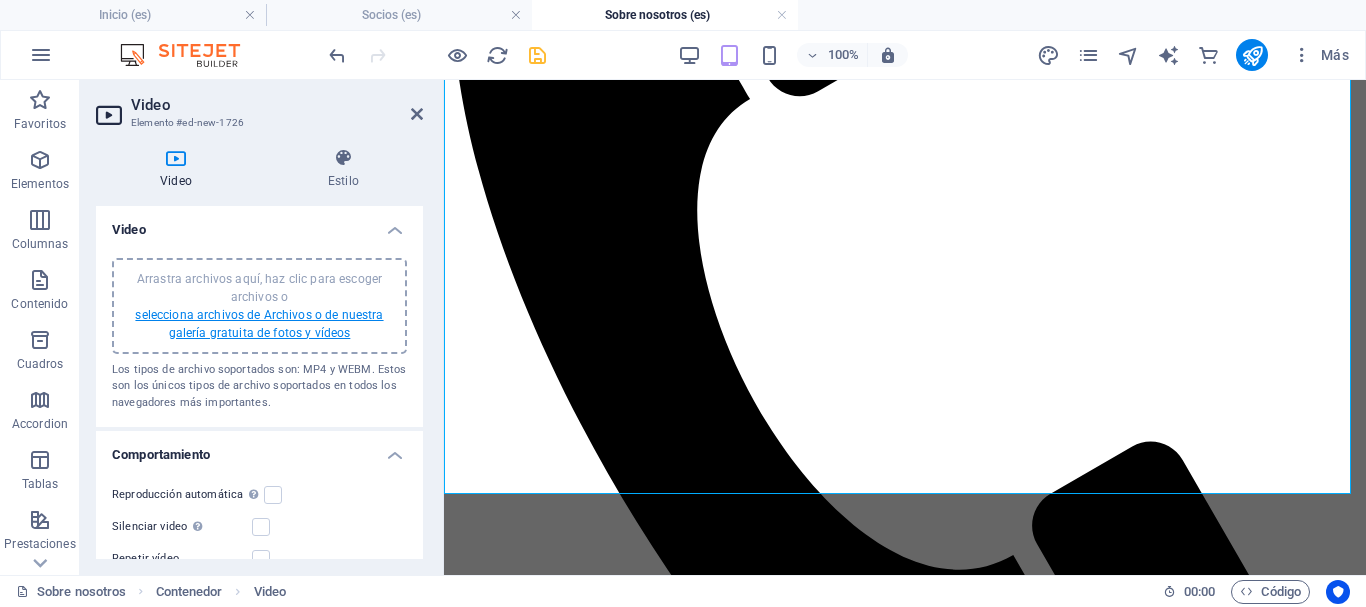 click on "selecciona archivos de Archivos o de nuestra galería gratuita de fotos y vídeos" at bounding box center [259, 324] 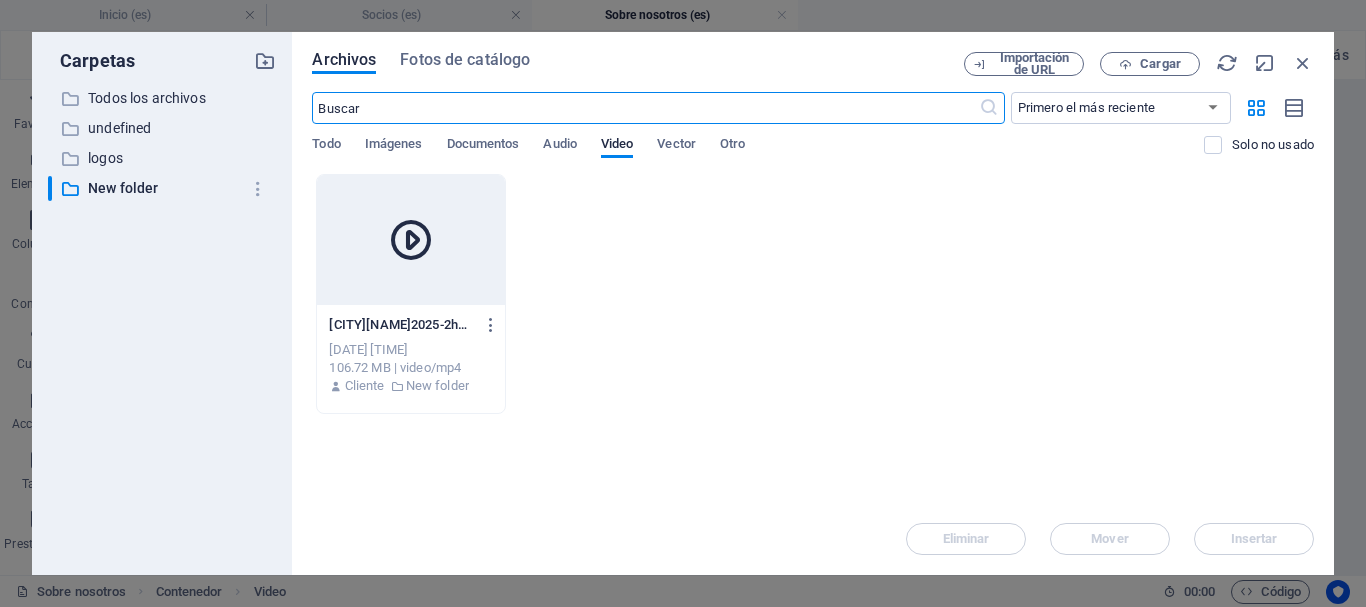 scroll, scrollTop: 574, scrollLeft: 0, axis: vertical 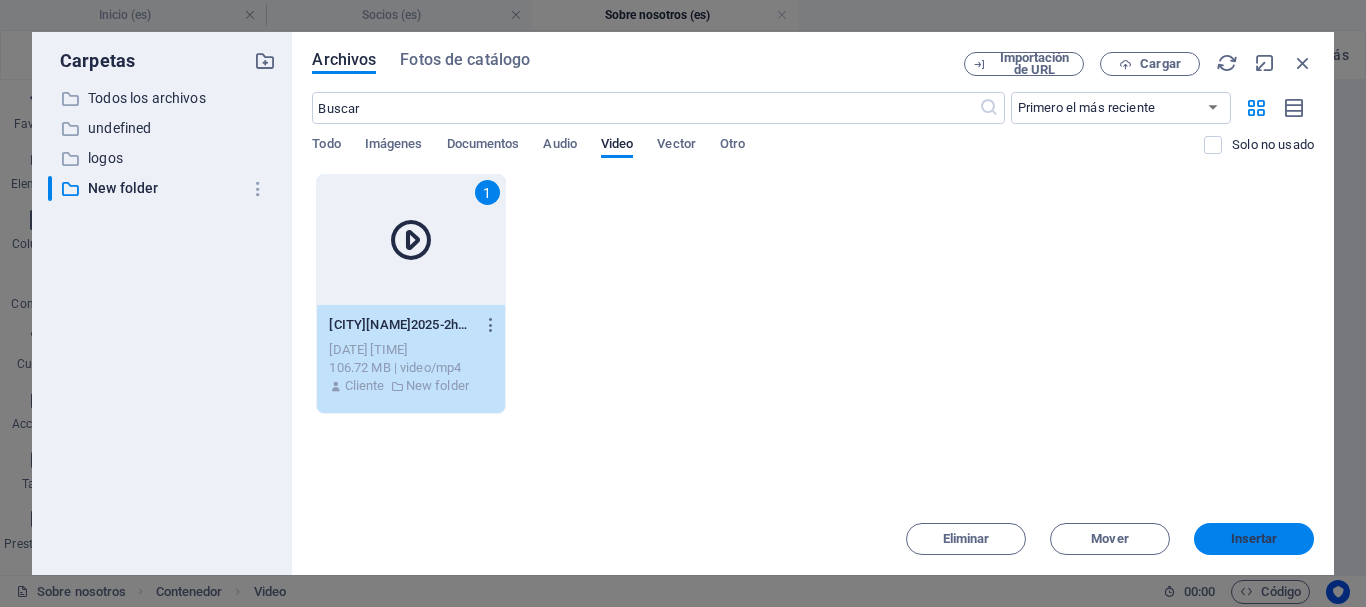 click on "Insertar" at bounding box center [1254, 539] 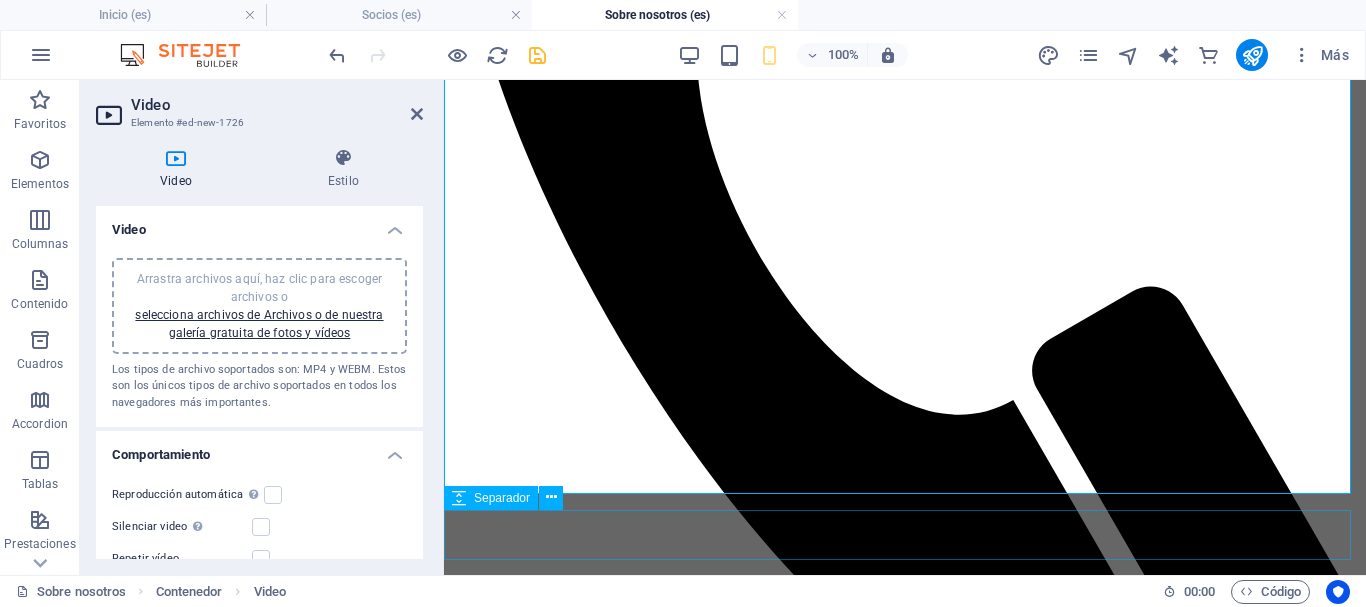 scroll, scrollTop: 419, scrollLeft: 0, axis: vertical 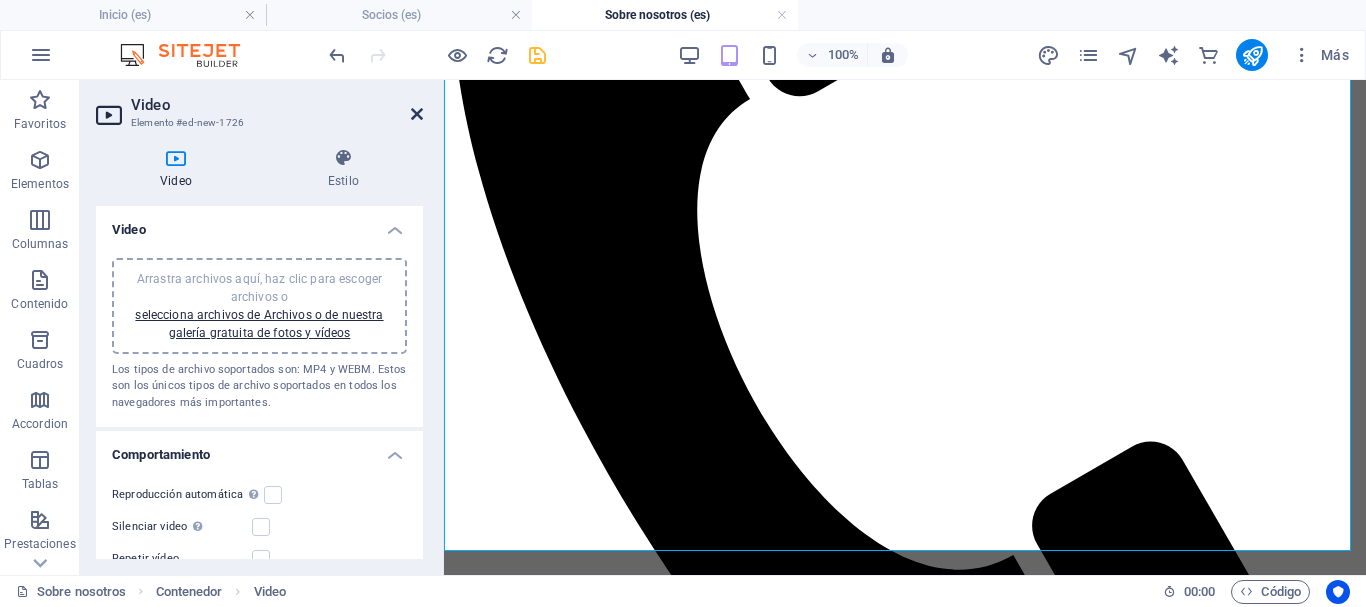 click at bounding box center (417, 114) 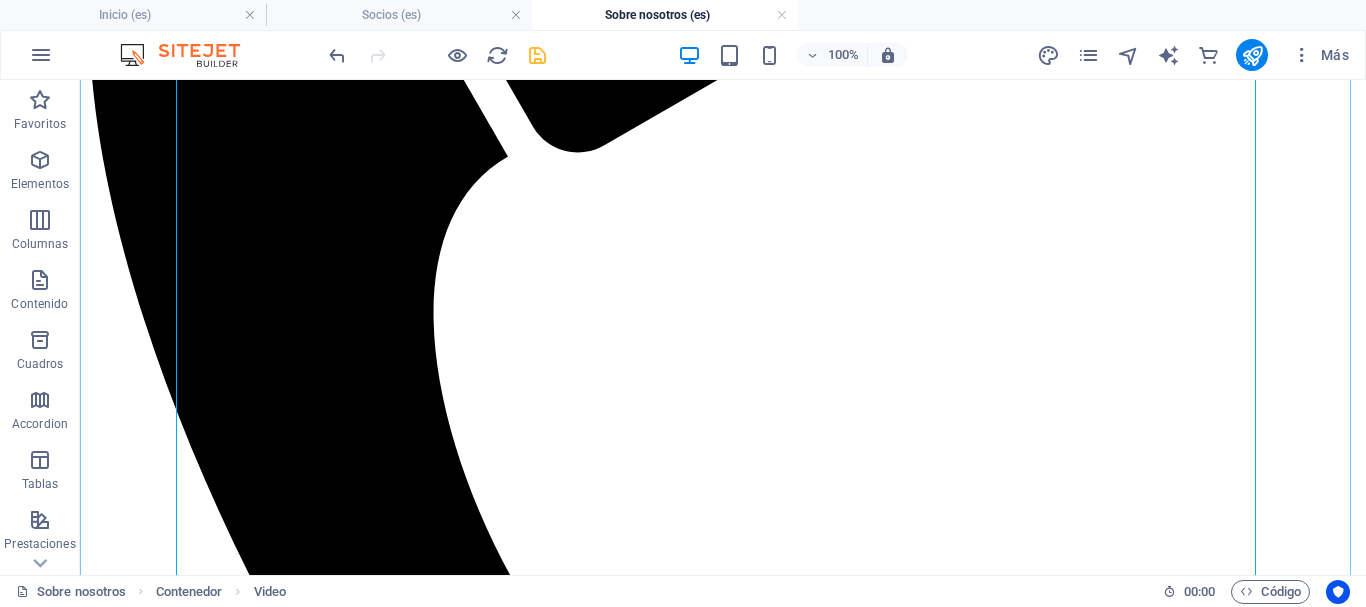 scroll, scrollTop: 600, scrollLeft: 0, axis: vertical 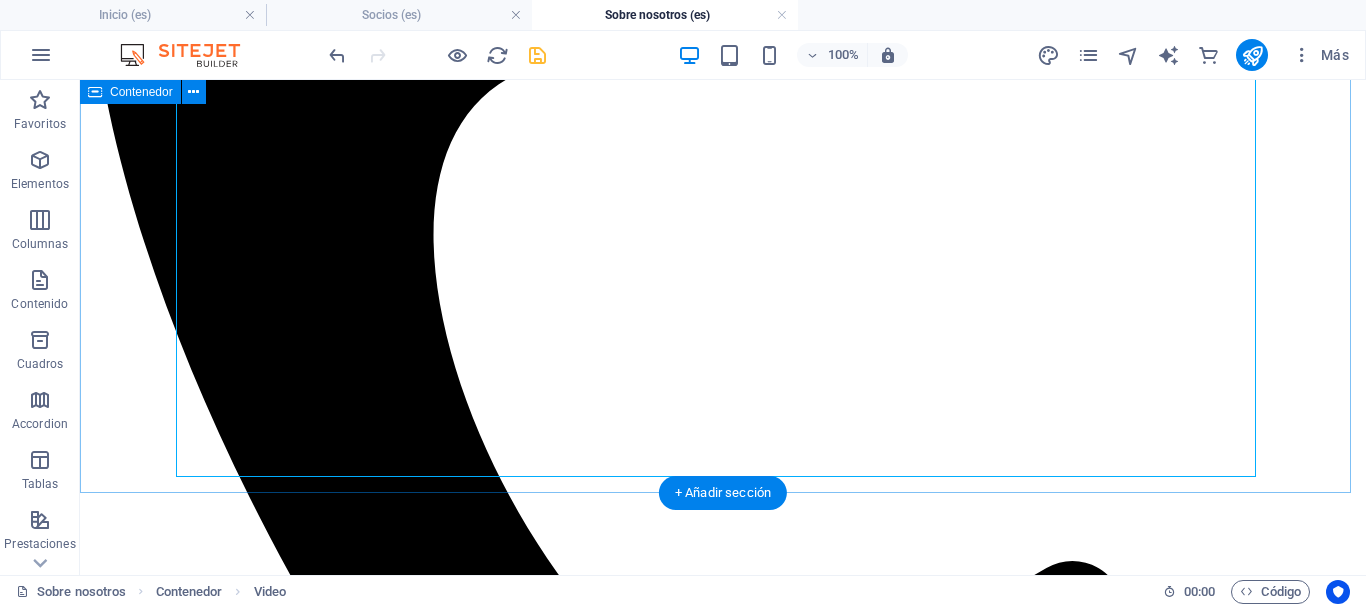 click at bounding box center [723, 1976] 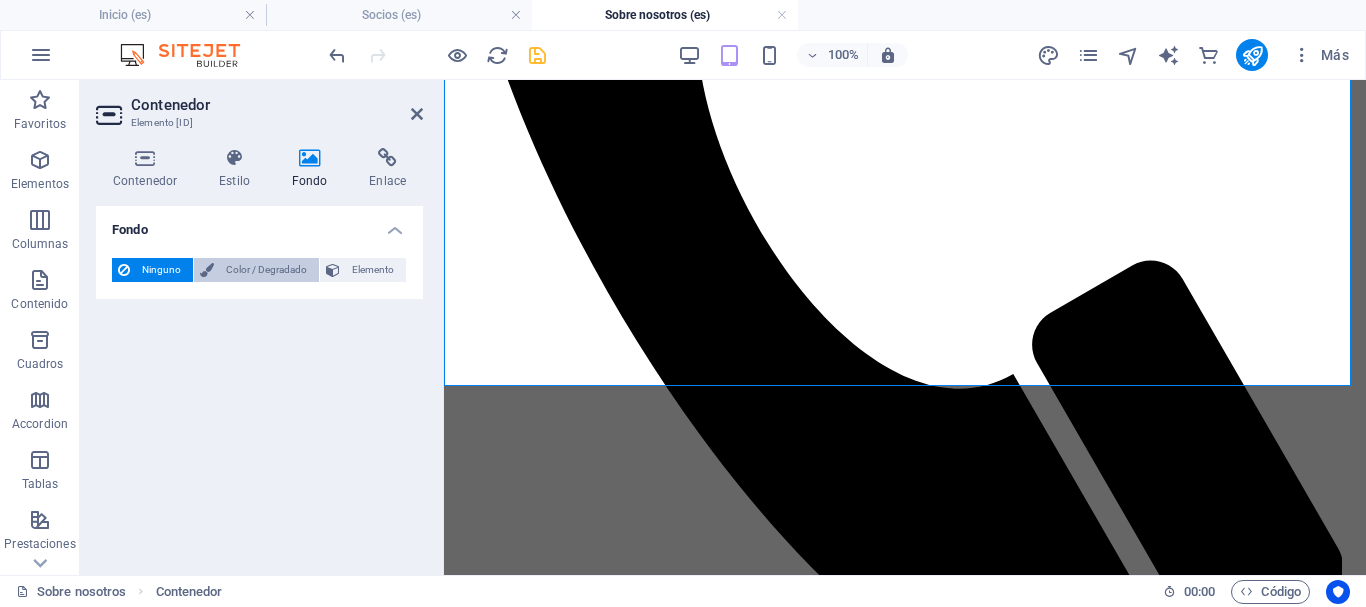click on "Color / Degradado" at bounding box center [266, 270] 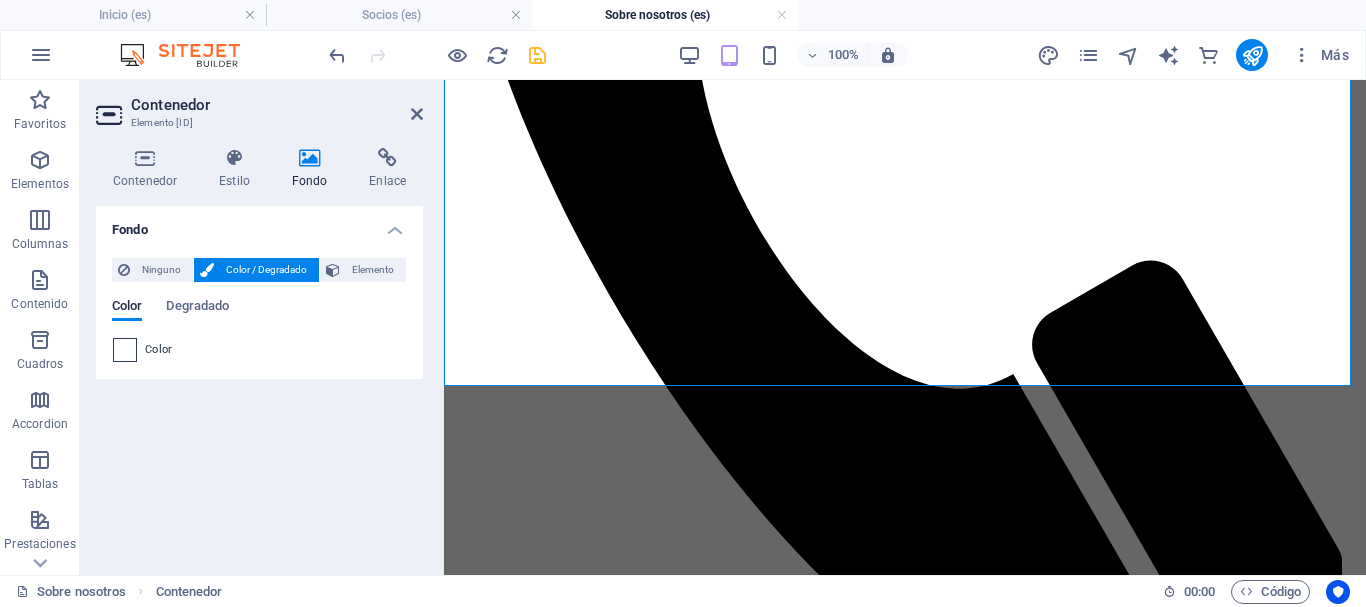 click at bounding box center [125, 350] 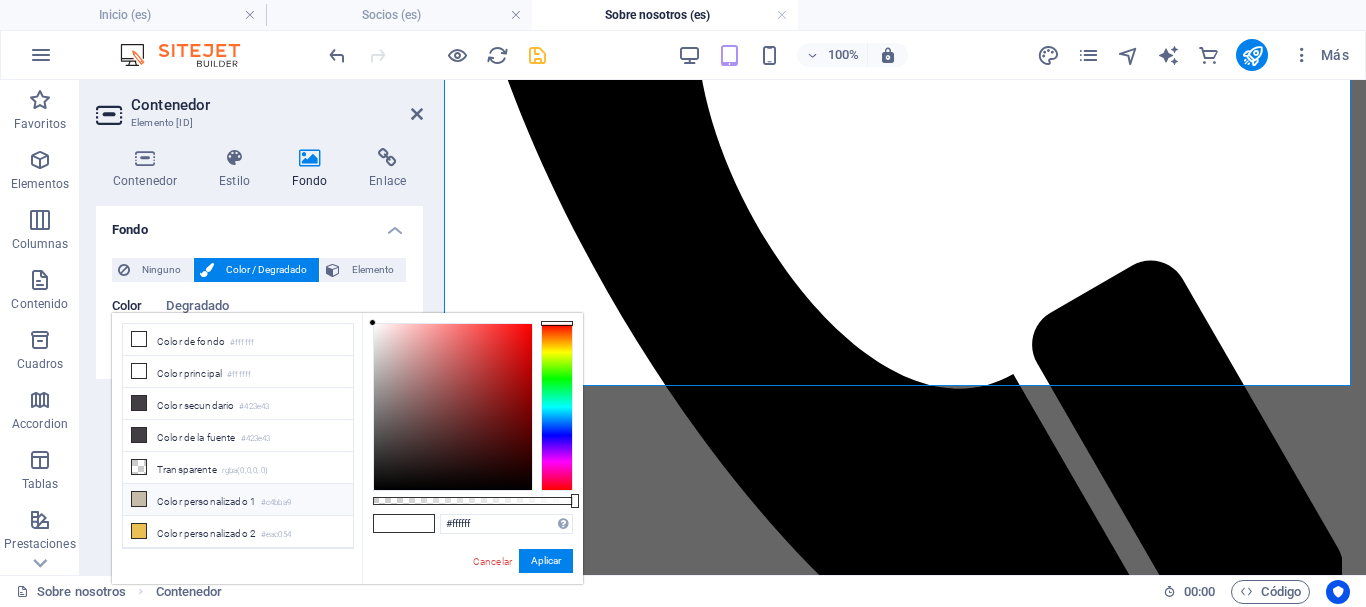 click at bounding box center [139, 499] 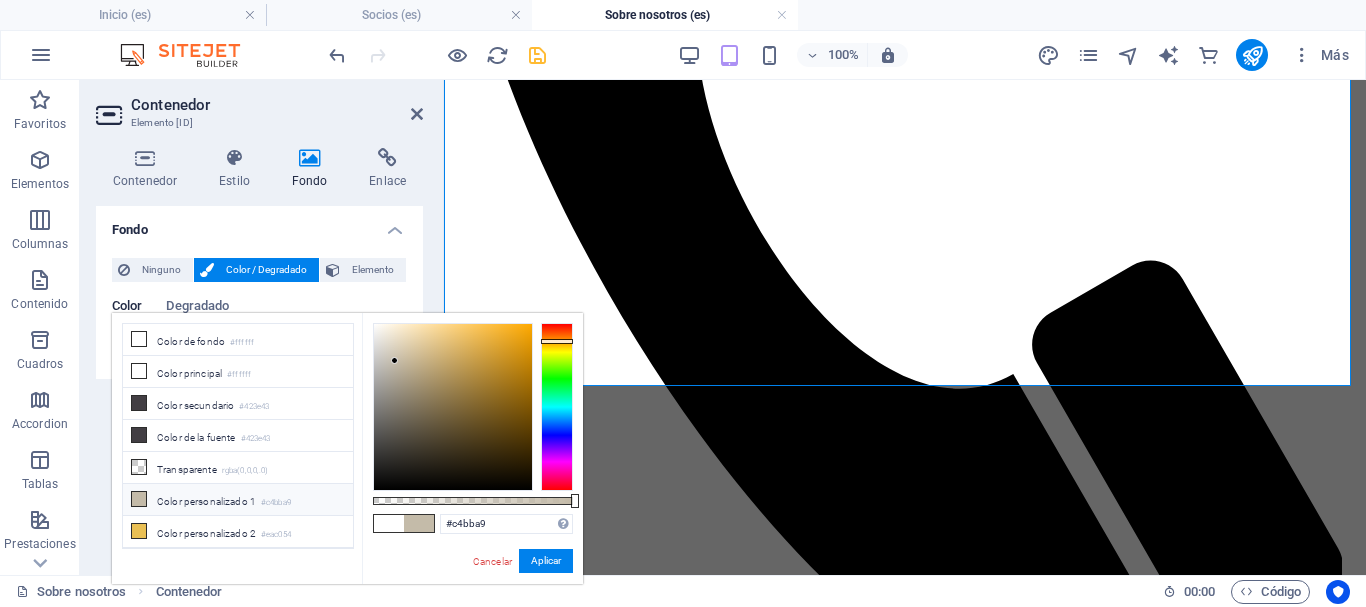type on "rgba(196, 187, 169, 0.86)" 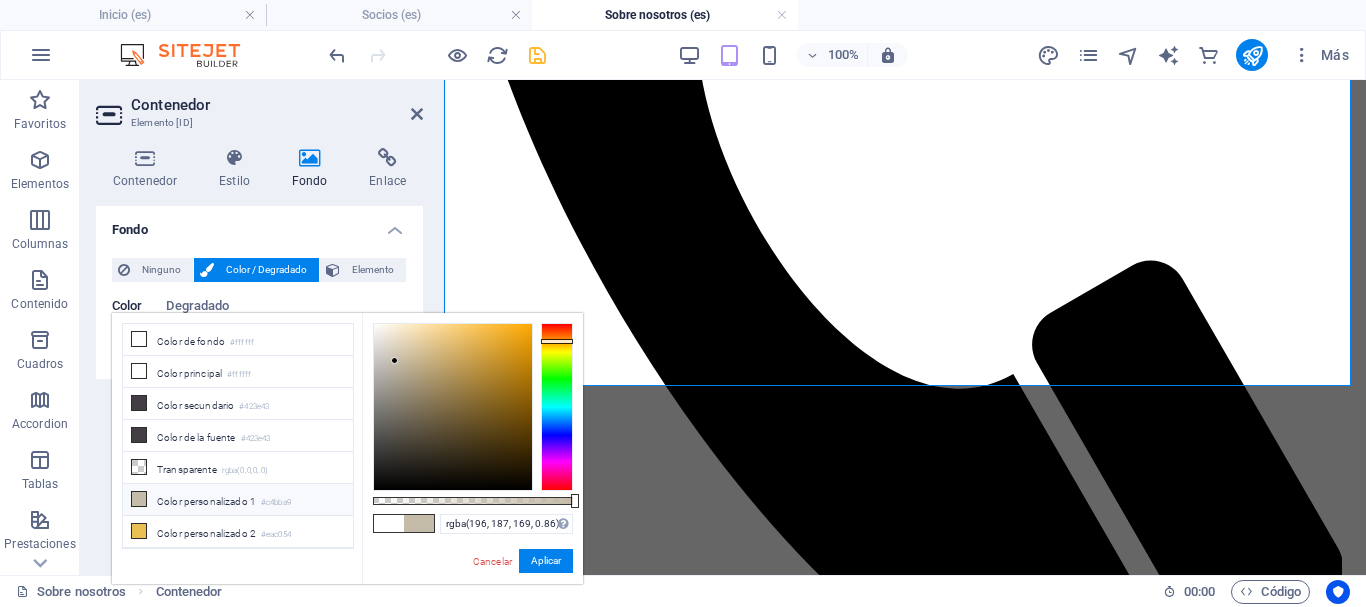 click at bounding box center (473, 501) 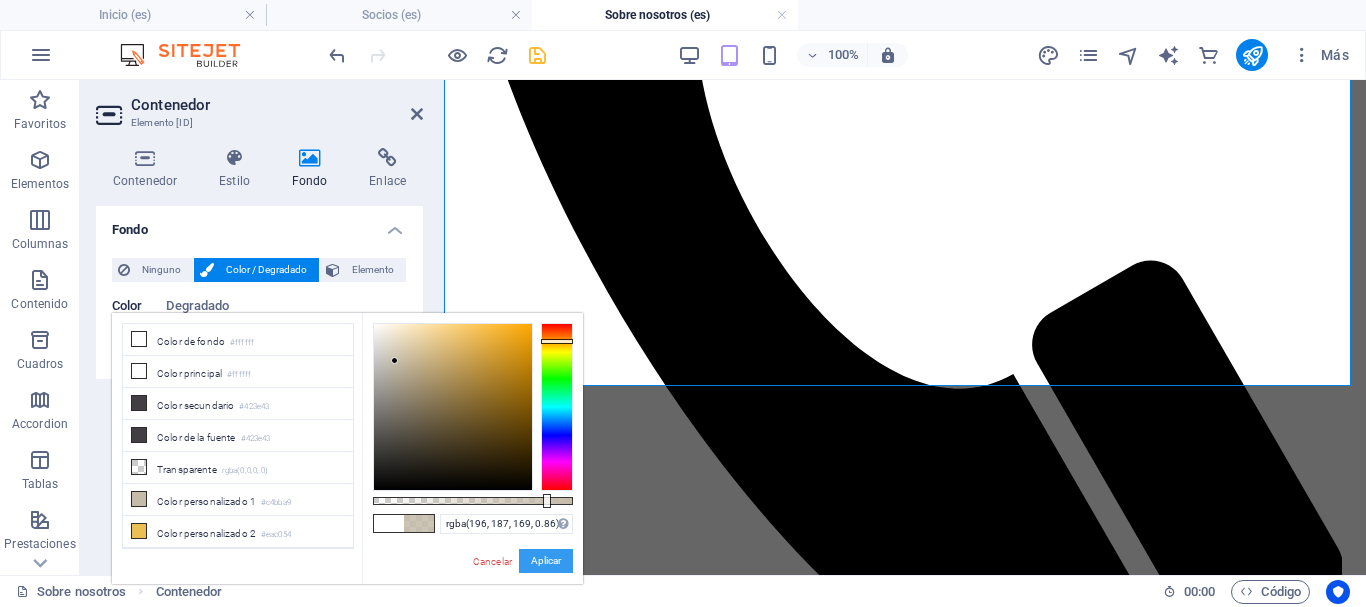 click on "Aplicar" at bounding box center [546, 561] 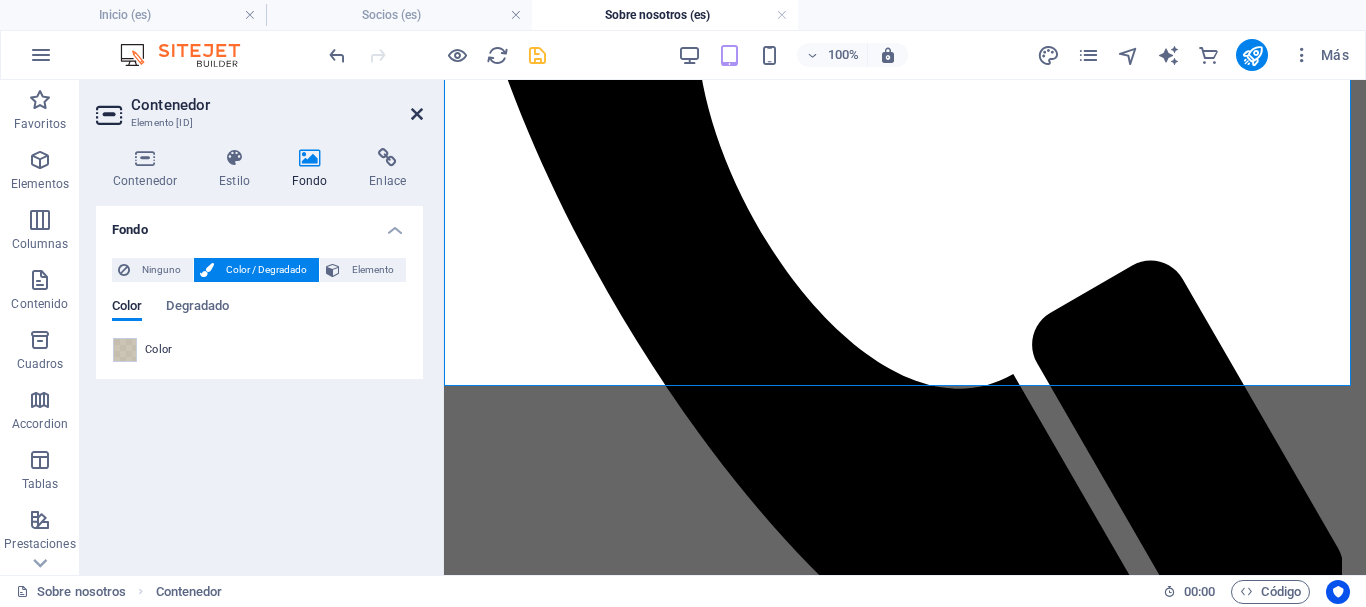 click at bounding box center (417, 114) 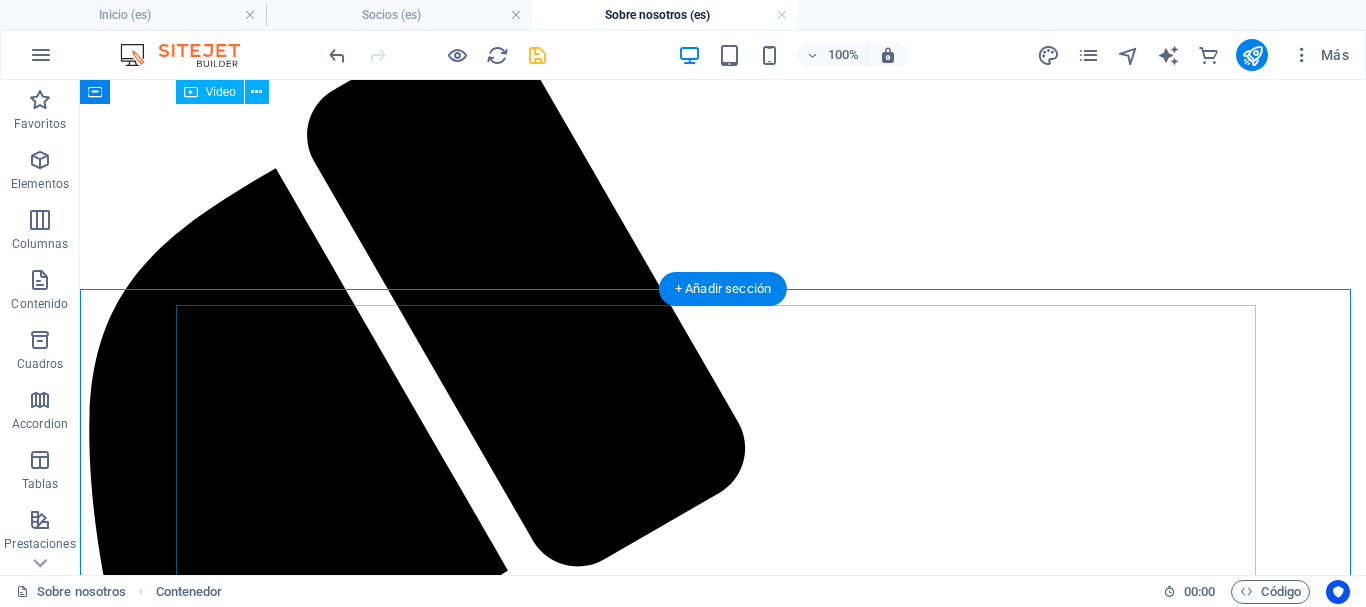 scroll, scrollTop: 90, scrollLeft: 0, axis: vertical 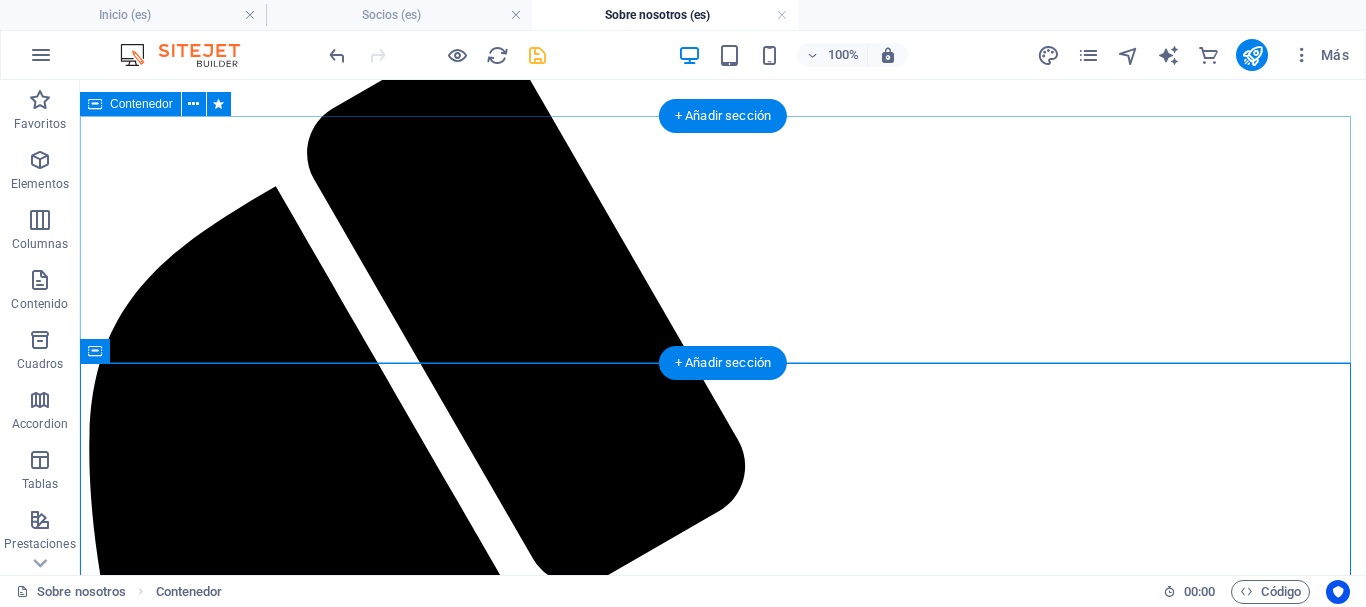 click on "¿Qué es San Juan Bureau? San Juan Bureau es una Asociación Civil, sin fines de lucro, de carácter mixto; formada por el Gobierno de San Juan, empresarios privados, cámaras, asociaciones profesionales y Universidades" at bounding box center (723, 2041) 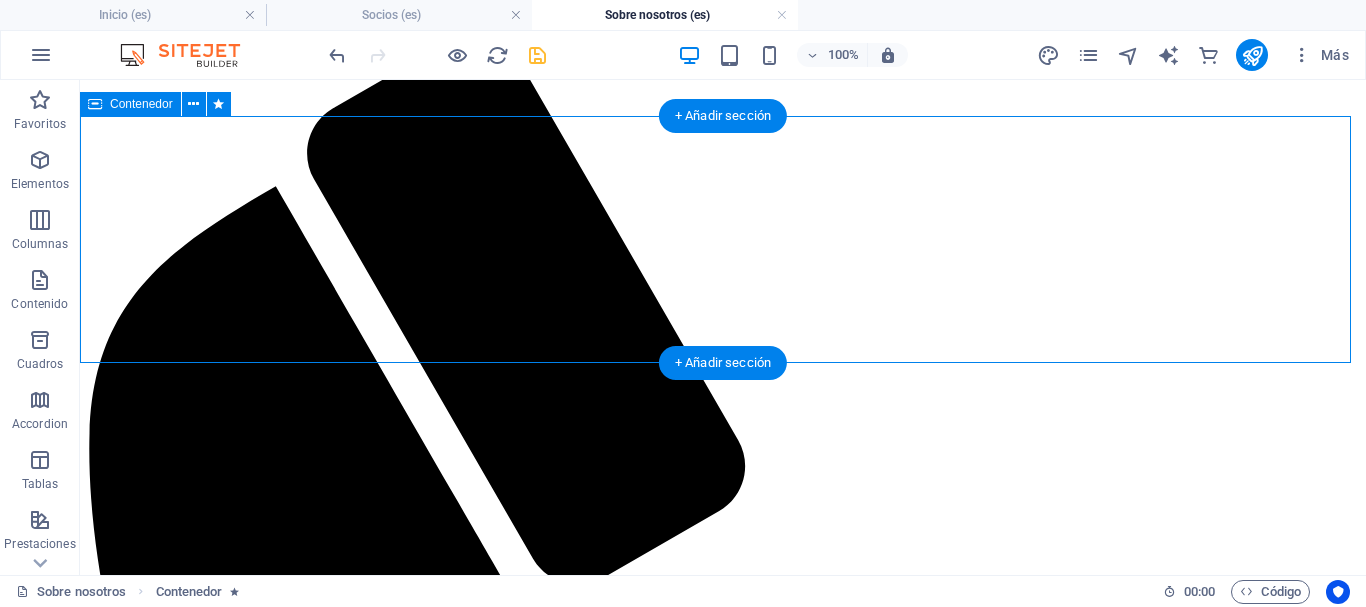 click on "¿Qué es San Juan Bureau? San Juan Bureau es una Asociación Civil, sin fines de lucro, de carácter mixto; formada por el Gobierno de San Juan, empresarios privados, cámaras, asociaciones profesionales y Universidades" at bounding box center [723, 2041] 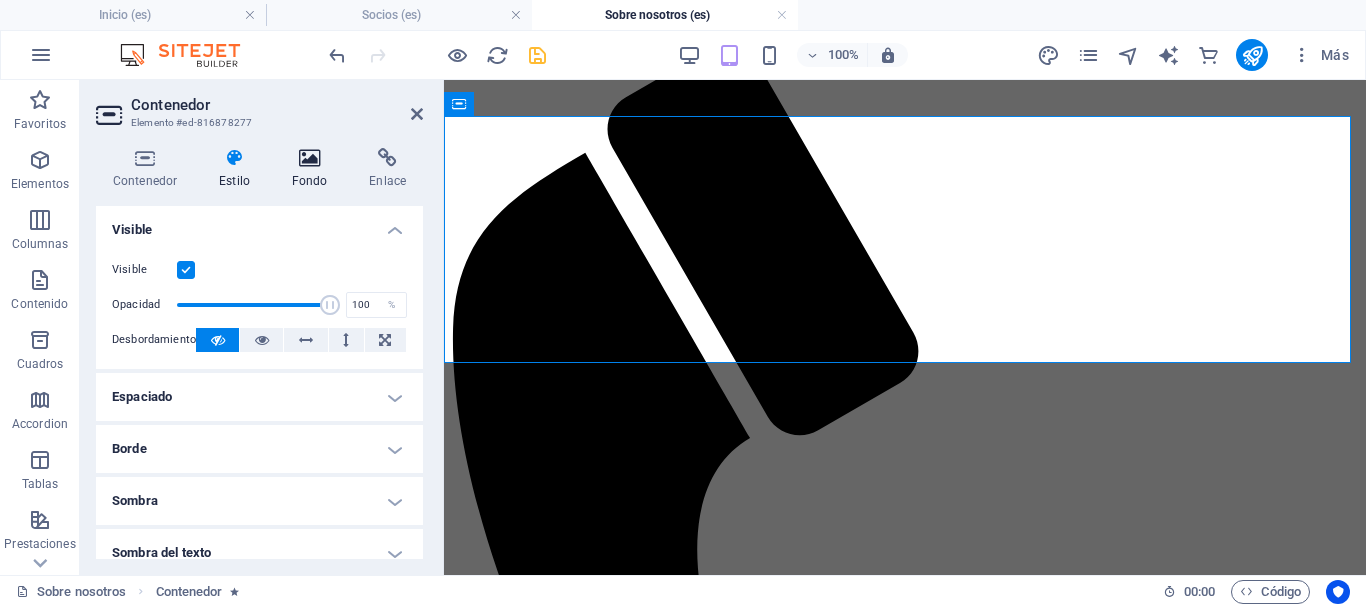 click at bounding box center [310, 158] 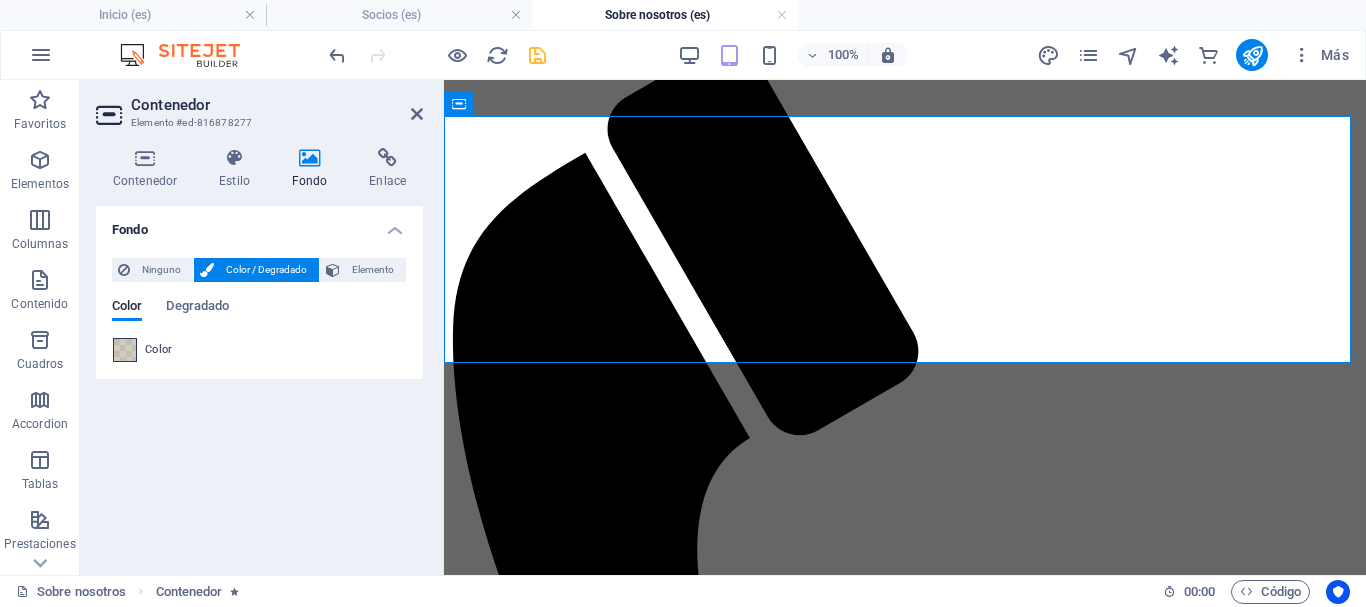 click at bounding box center (125, 350) 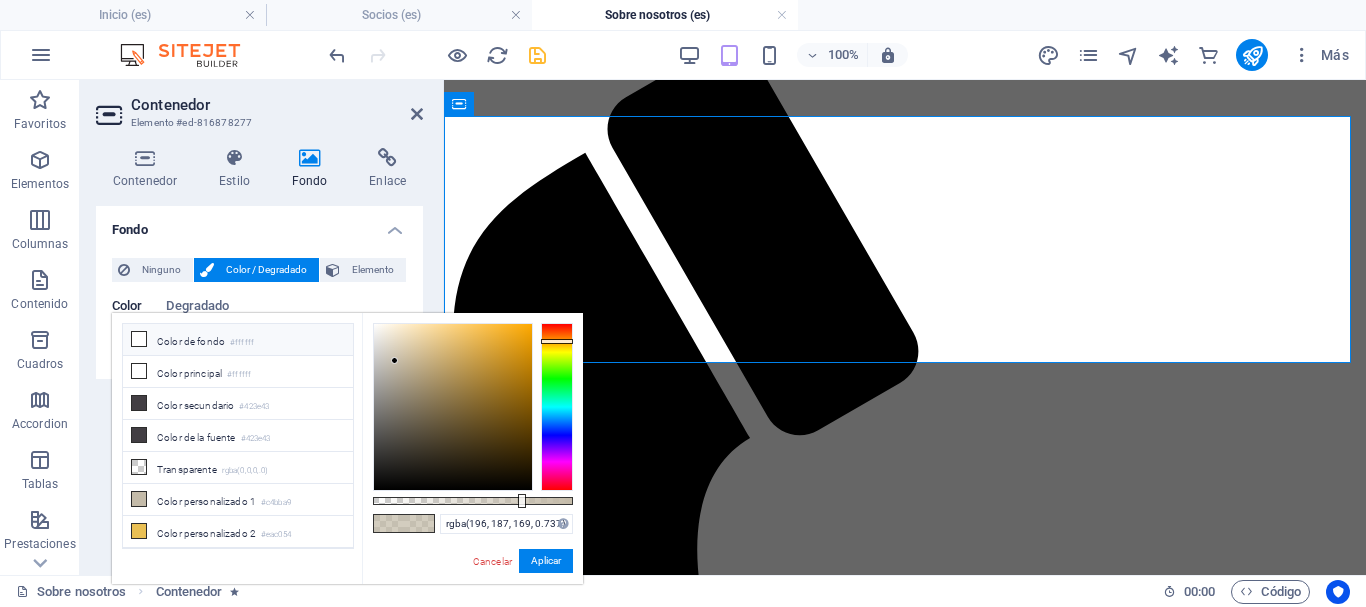 click at bounding box center (139, 339) 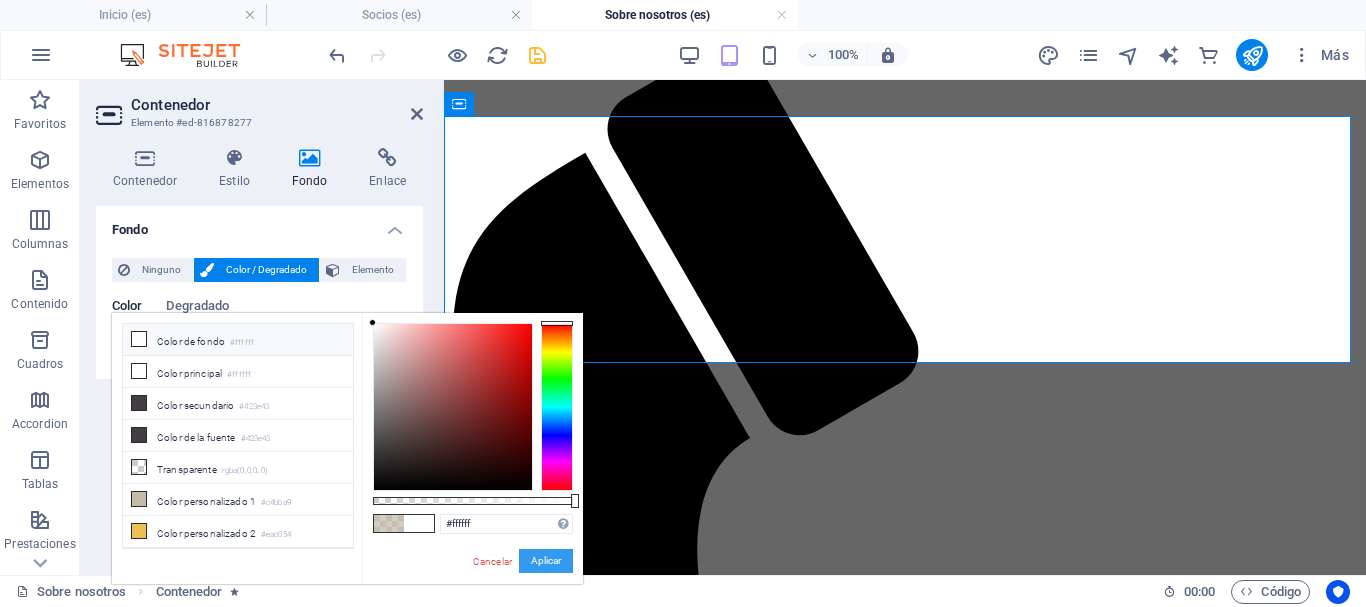 click on "Aplicar" at bounding box center (546, 561) 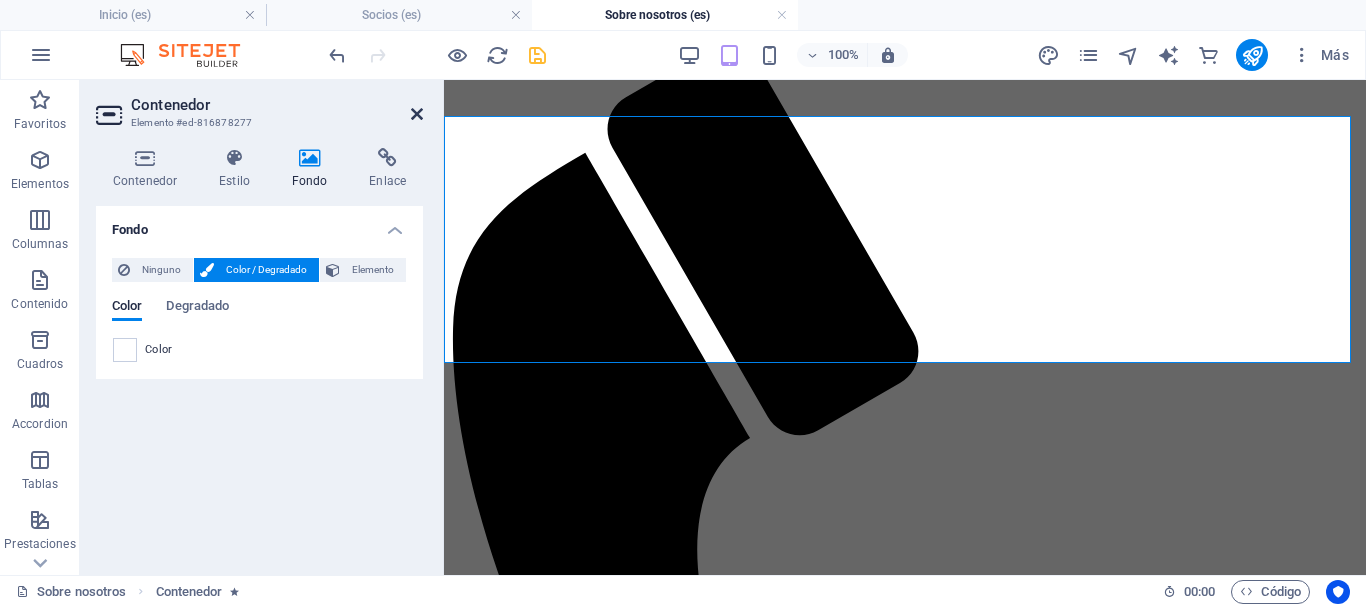 click at bounding box center [417, 114] 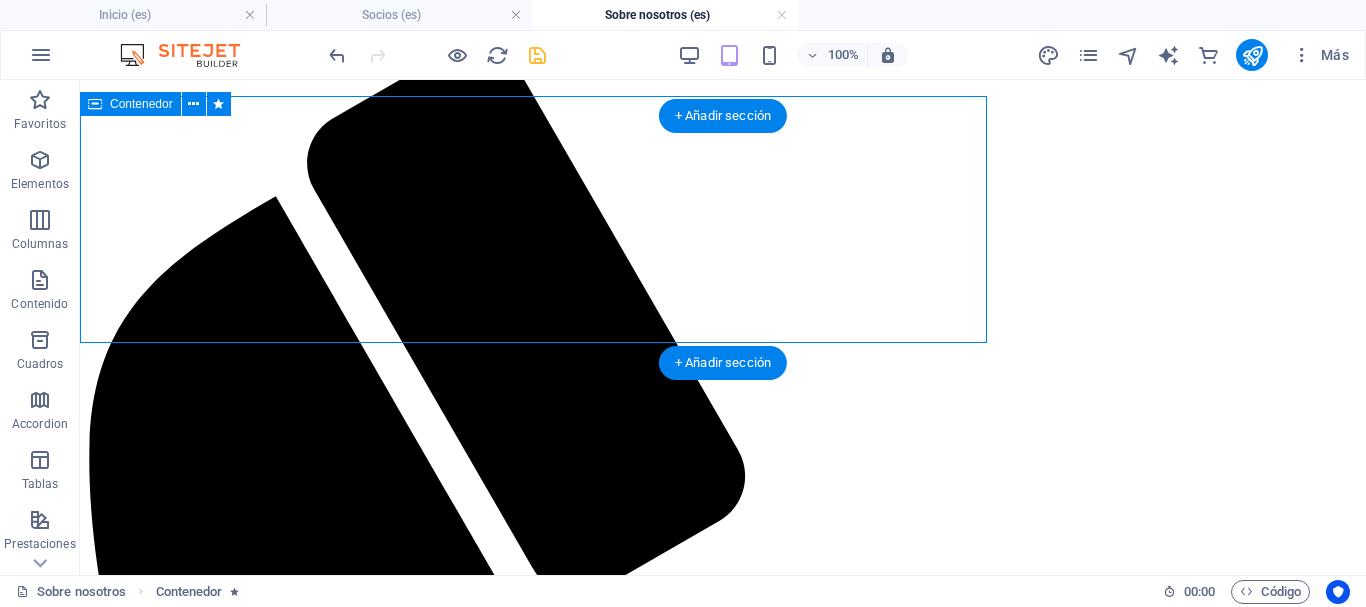 scroll, scrollTop: 90, scrollLeft: 0, axis: vertical 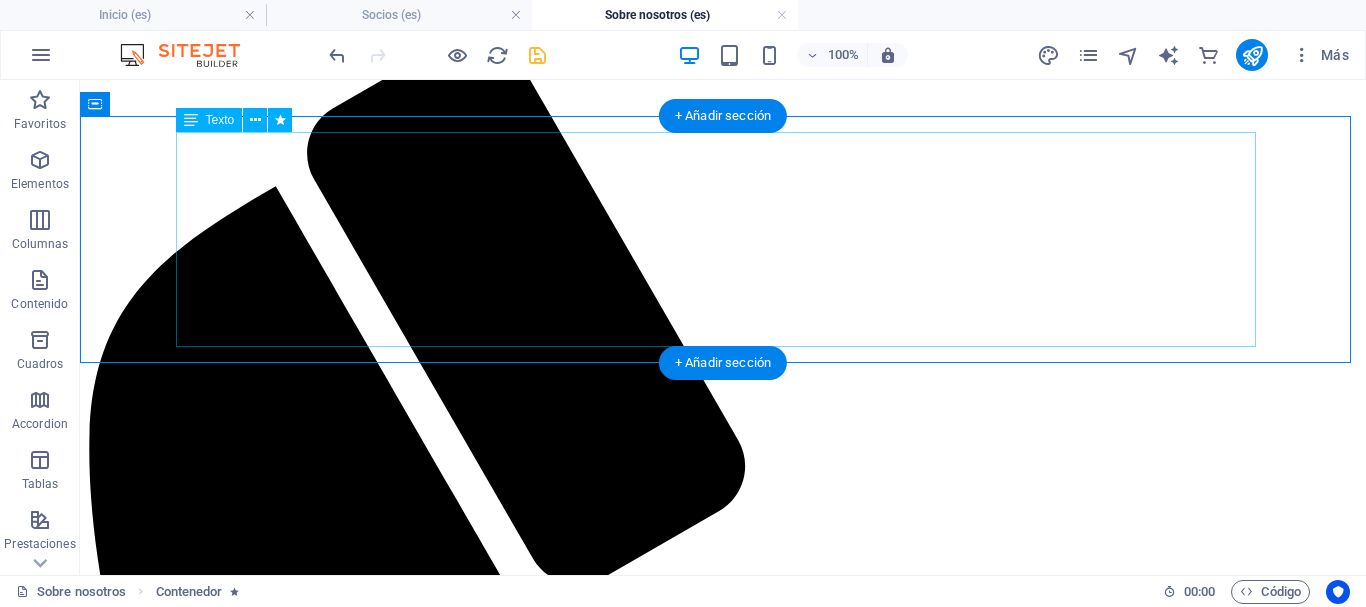 click on "¿Qué es San Juan Bureau? San Juan Bureau es una Asociación Civil, sin fines de lucro, de carácter mixto; formada por el Gobierno de San Juan, empresarios privados, cámaras, asociaciones profesionales y Universidades" at bounding box center [723, 2041] 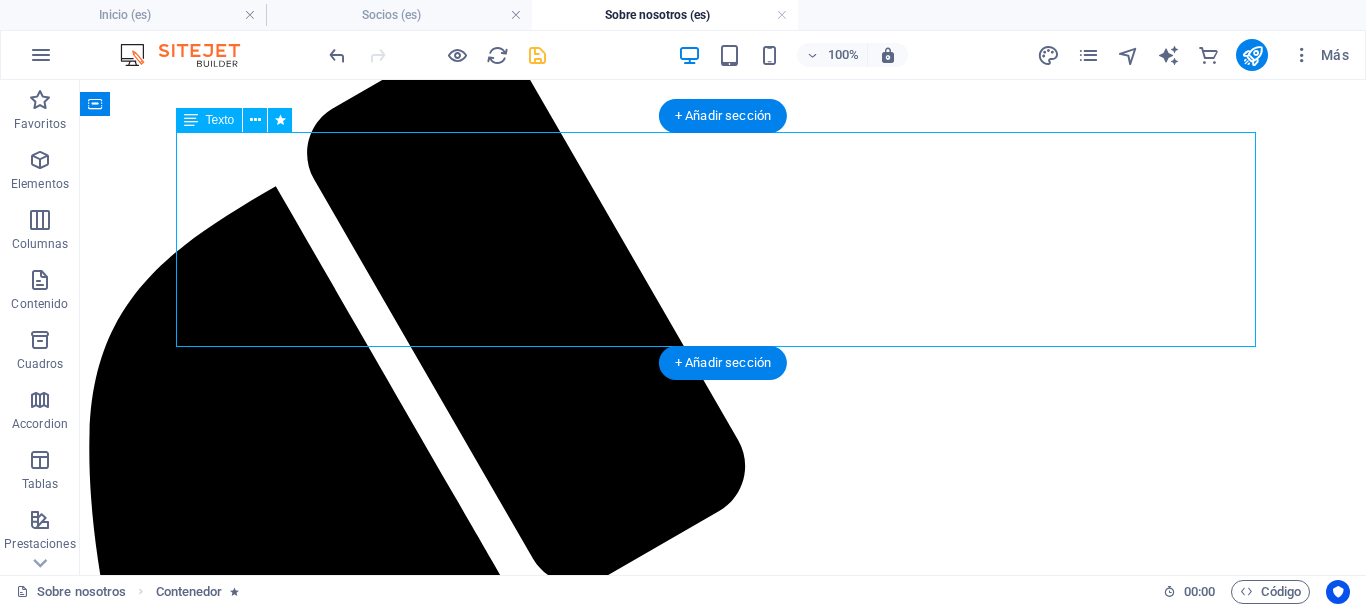 click on "¿Qué es San Juan Bureau? San Juan Bureau es una Asociación Civil, sin fines de lucro, de carácter mixto; formada por el Gobierno de San Juan, empresarios privados, cámaras, asociaciones profesionales y Universidades" at bounding box center [723, 2041] 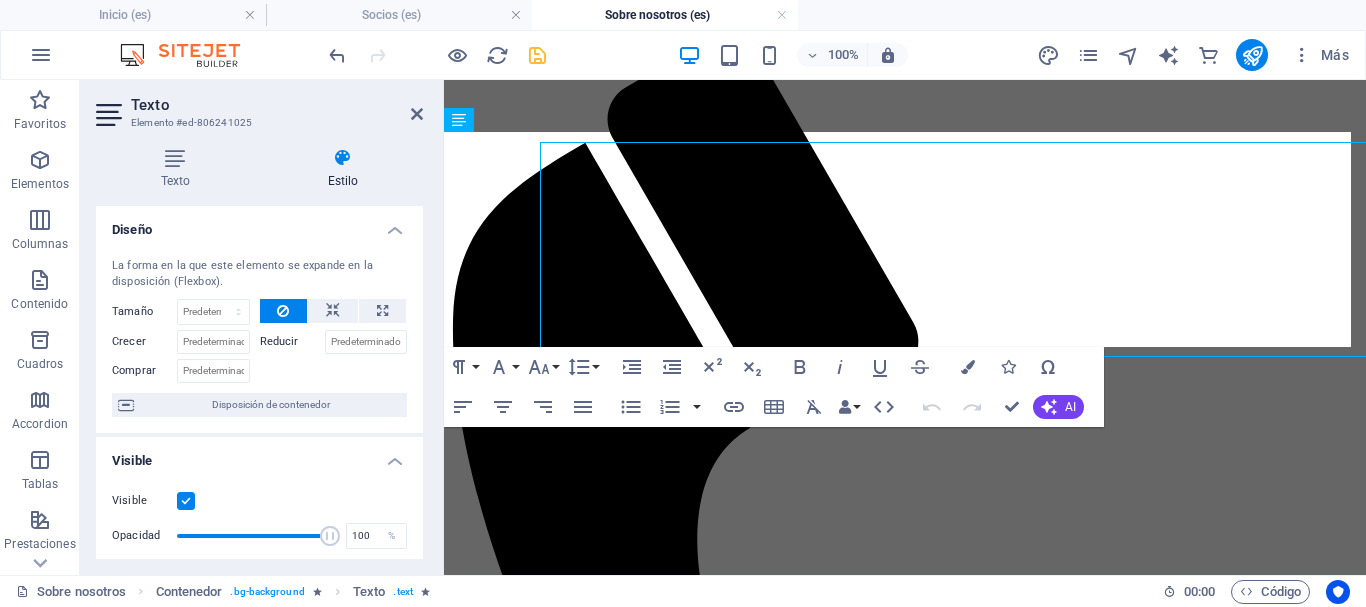 scroll, scrollTop: 80, scrollLeft: 0, axis: vertical 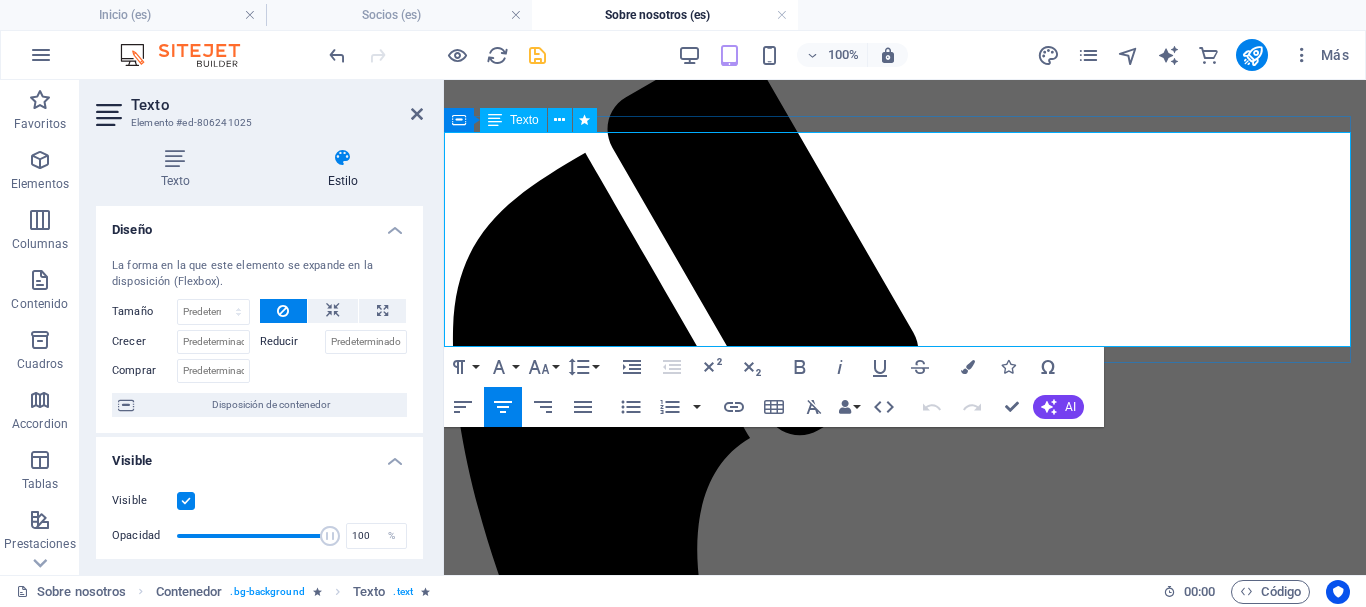 click on "¿Qué es [CITY] Bureau?" at bounding box center [905, 1518] 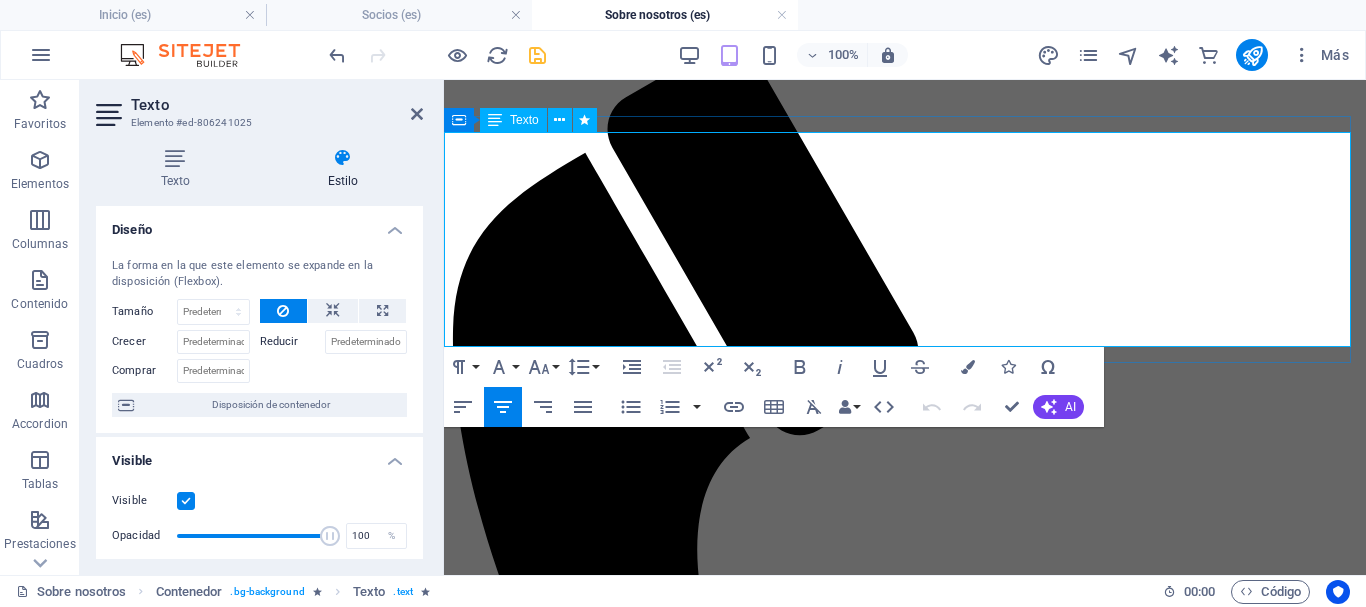 click on "¿Qué es [CITY] Bureau?" at bounding box center (905, 1517) 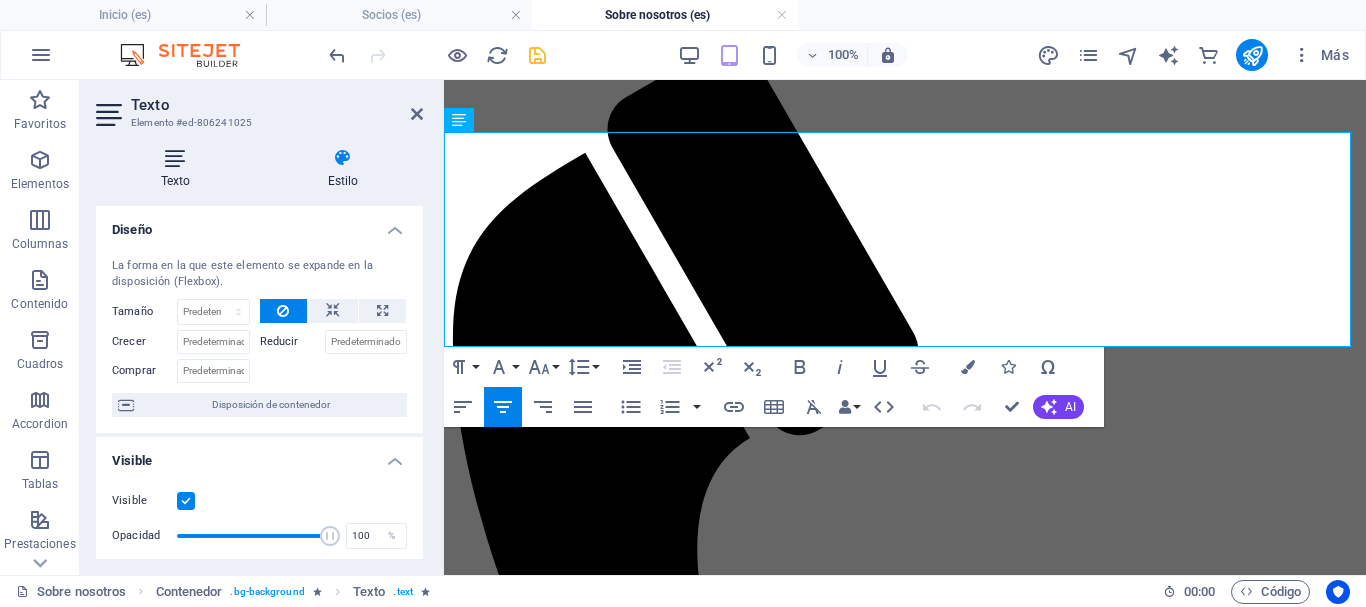 click at bounding box center [175, 158] 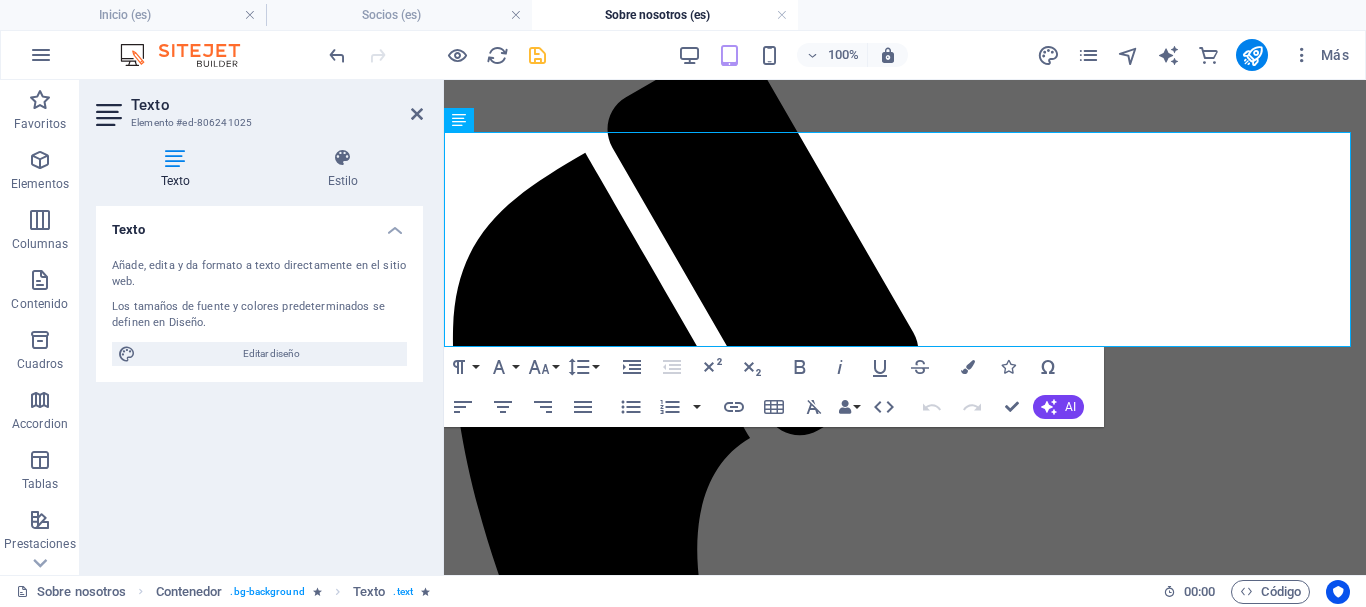 click on "Texto" at bounding box center [259, 224] 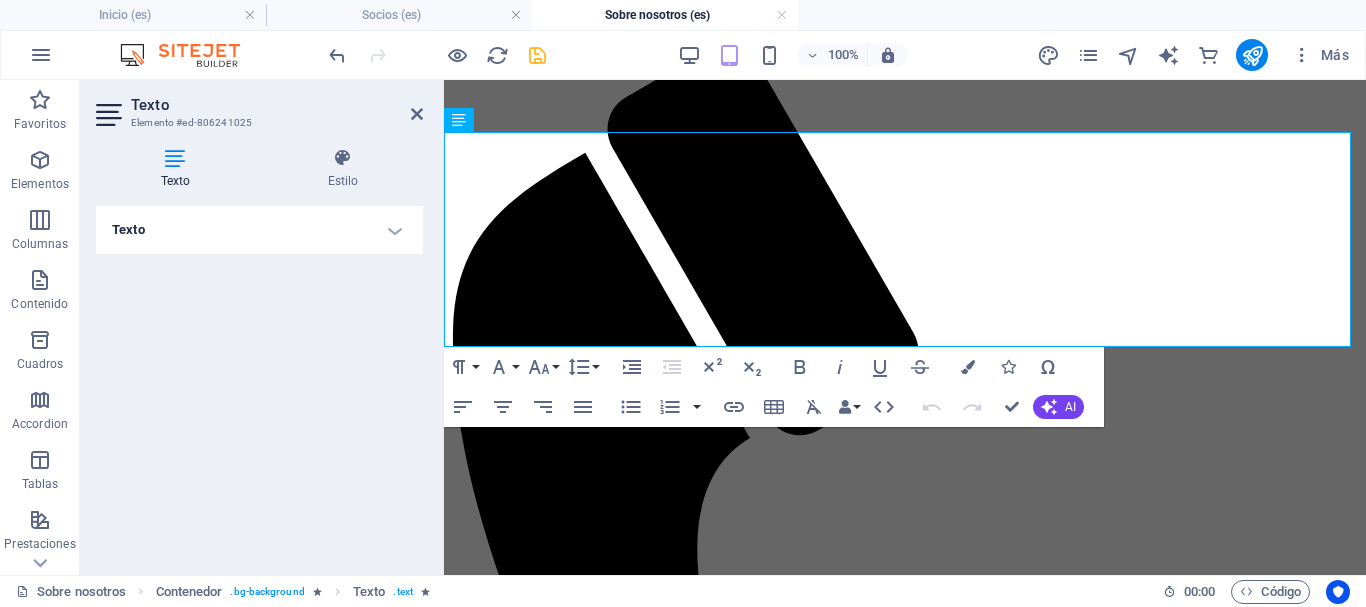 click on "Texto" at bounding box center (259, 230) 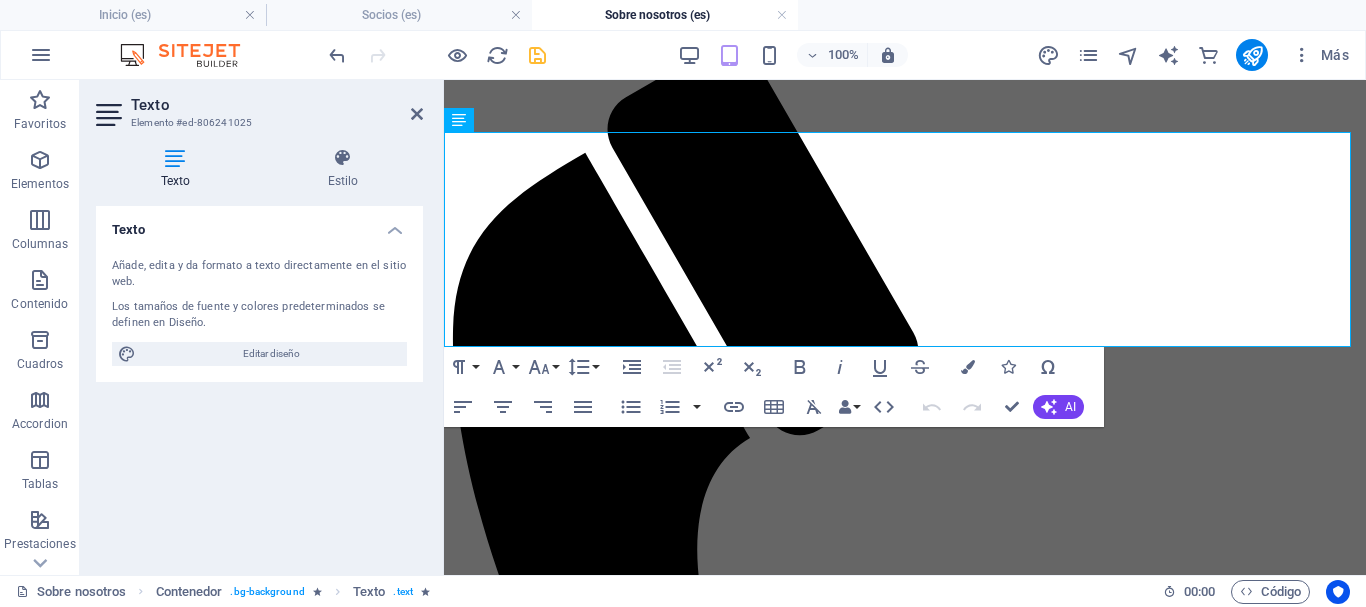 click on "Añade, edita y da formato a texto directamente en el sitio web." at bounding box center [259, 274] 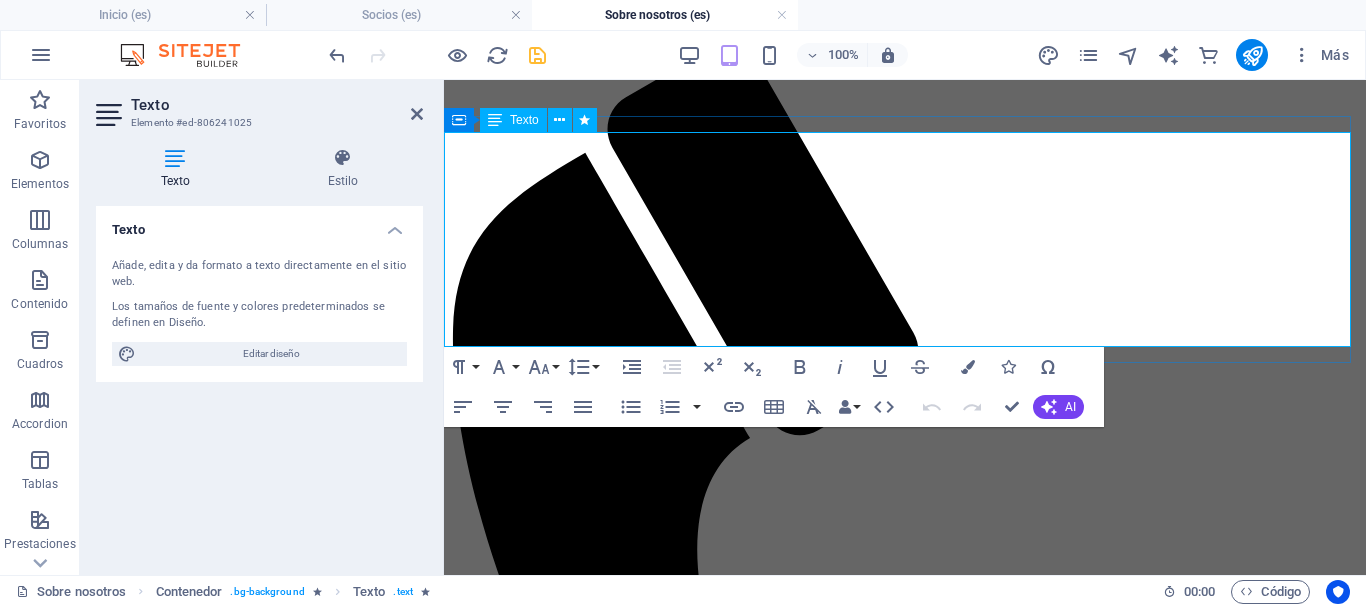 click on "¿Qué es [CITY] Bureau?" at bounding box center [905, 1517] 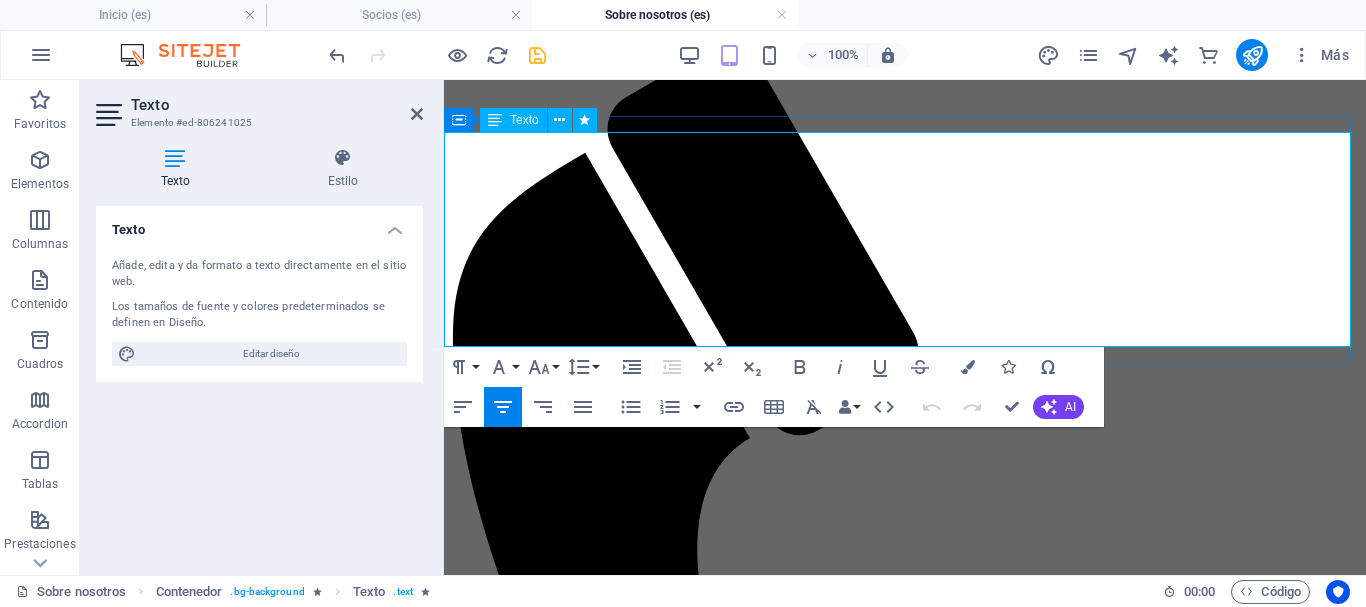 drag, startPoint x: 608, startPoint y: 211, endPoint x: 1286, endPoint y: 324, distance: 687.3522 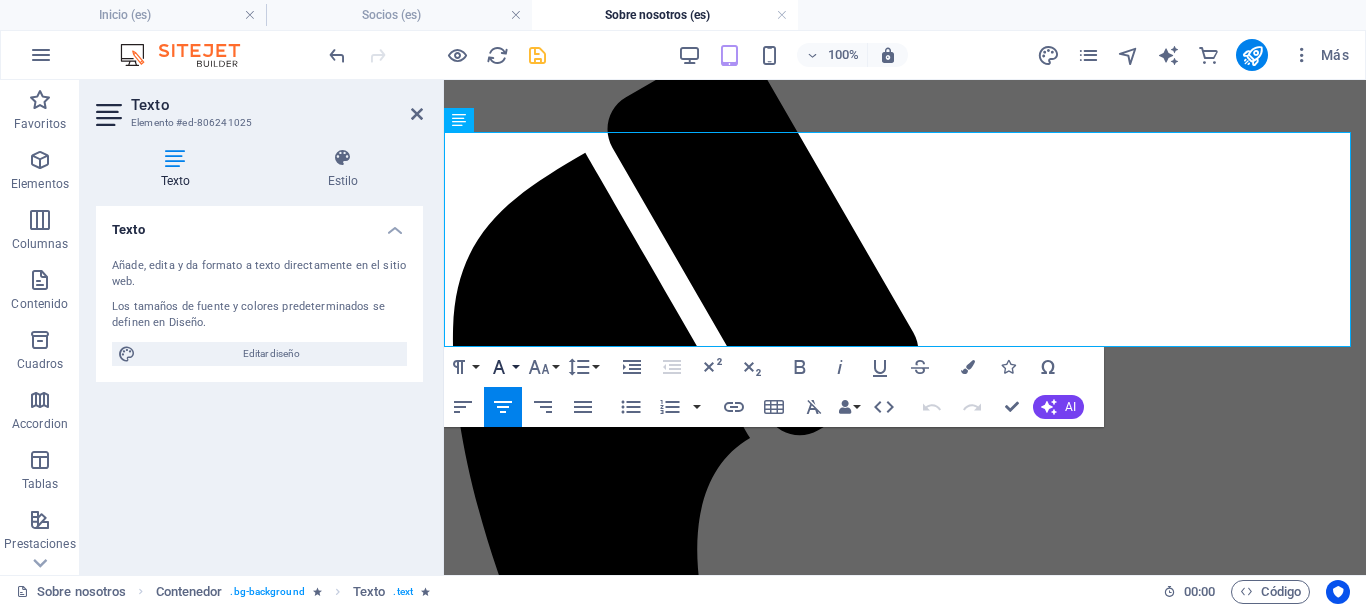 click on "Font Family" at bounding box center (503, 367) 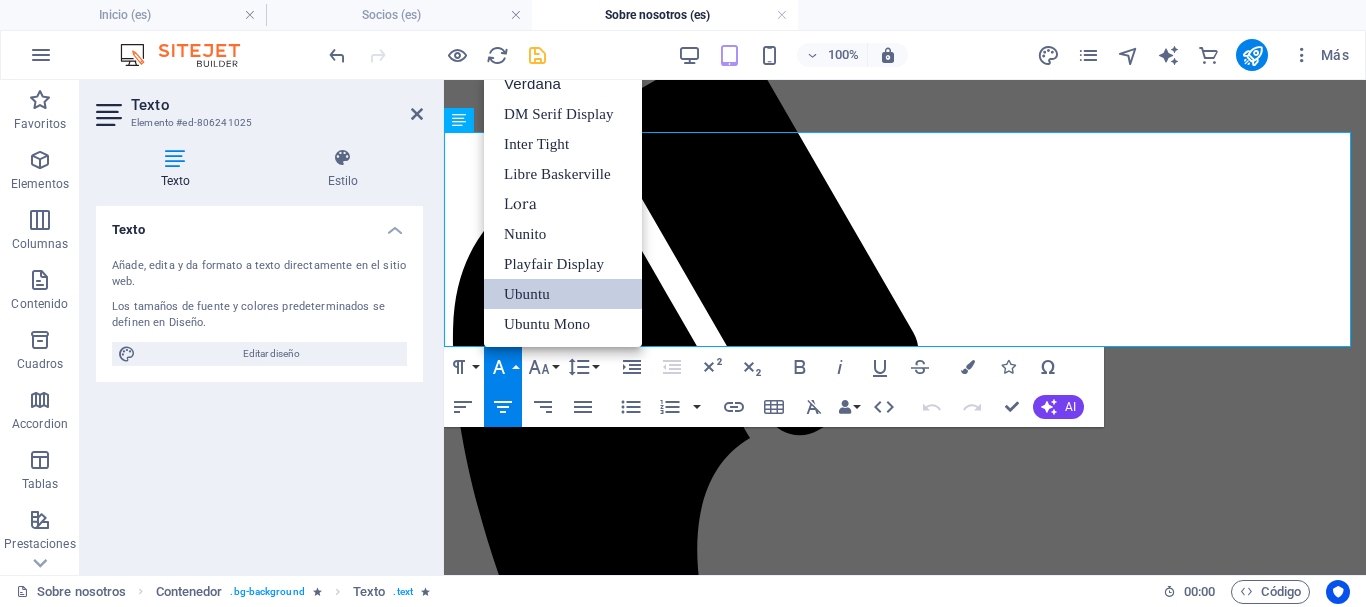 scroll, scrollTop: 161, scrollLeft: 0, axis: vertical 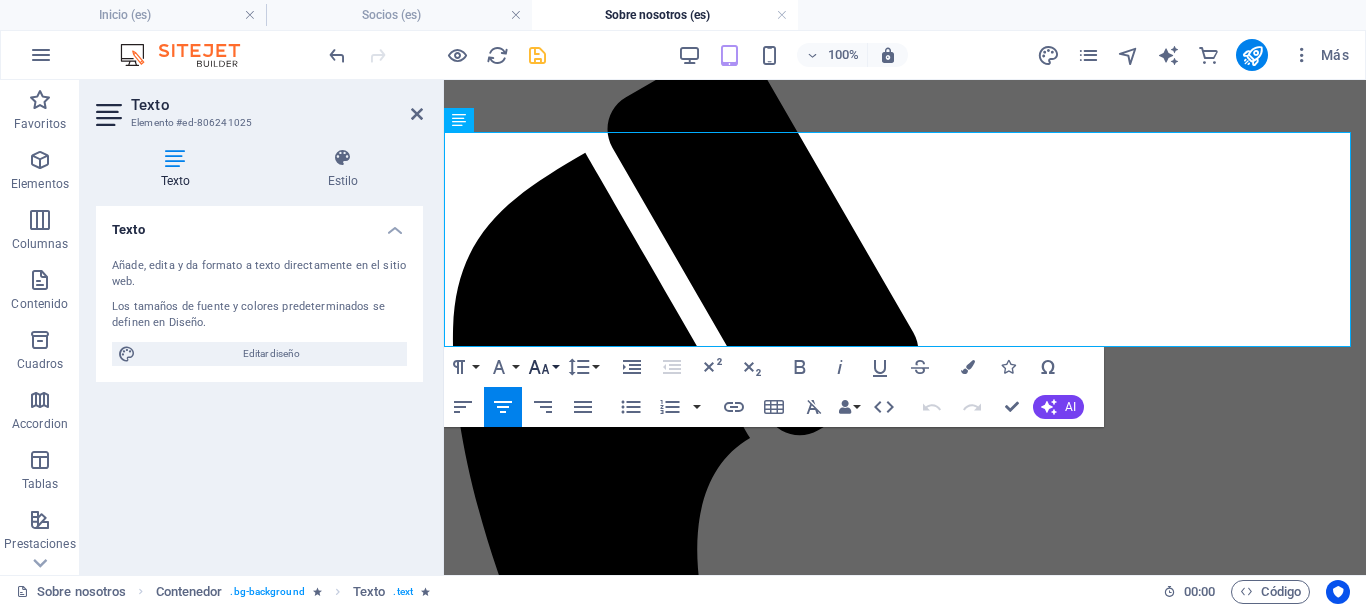 click on "Font Size" at bounding box center [543, 367] 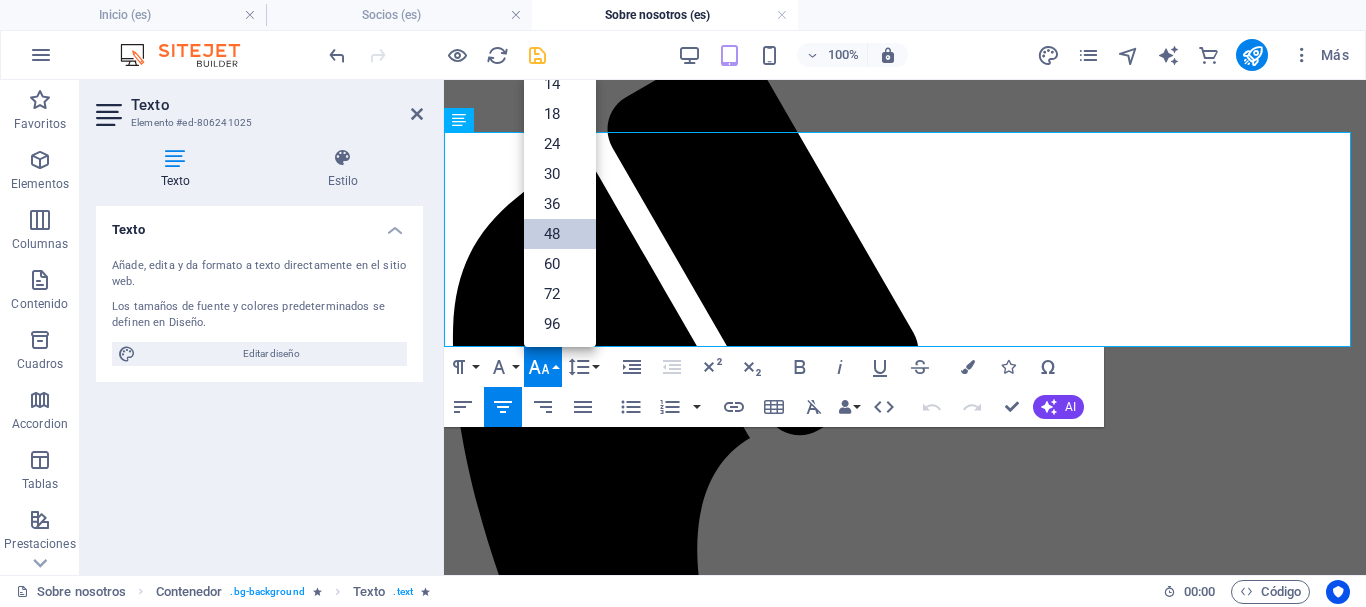 scroll, scrollTop: 161, scrollLeft: 0, axis: vertical 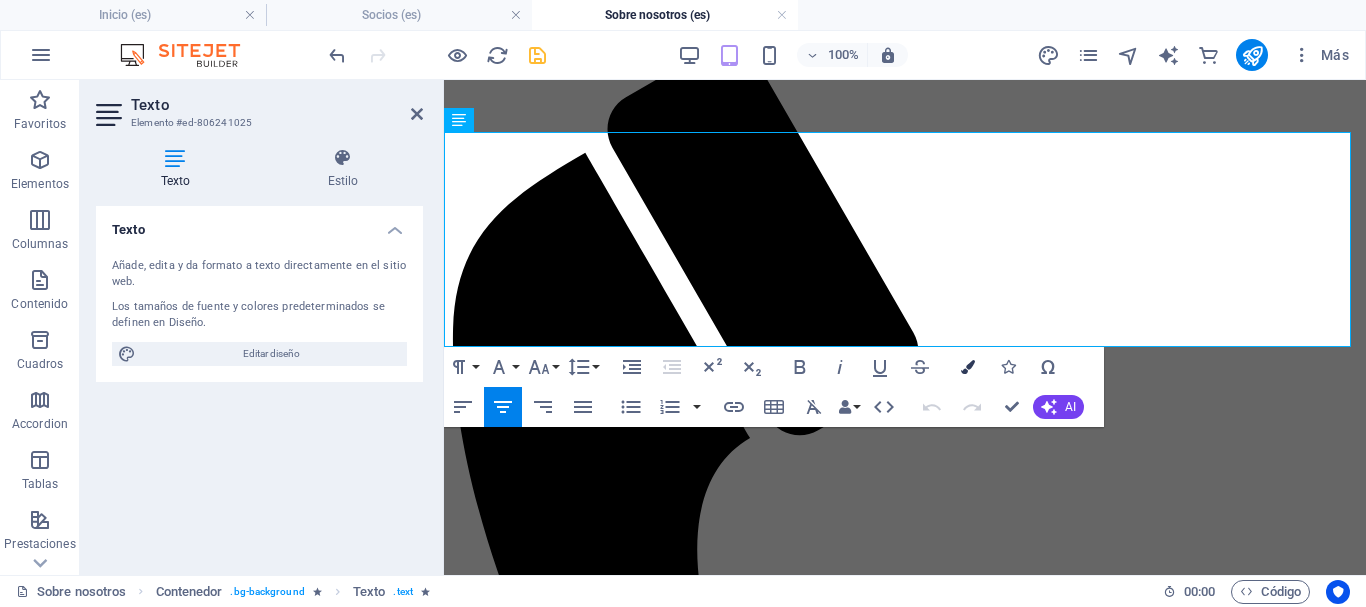 click at bounding box center [968, 367] 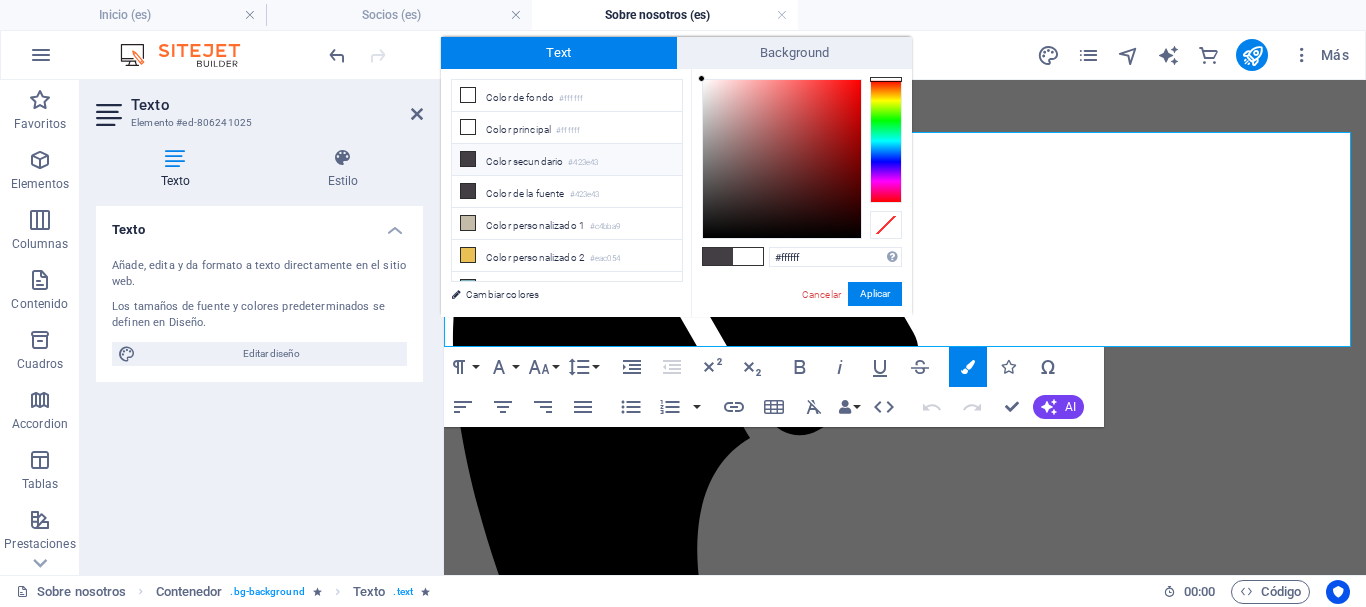 click at bounding box center (468, 159) 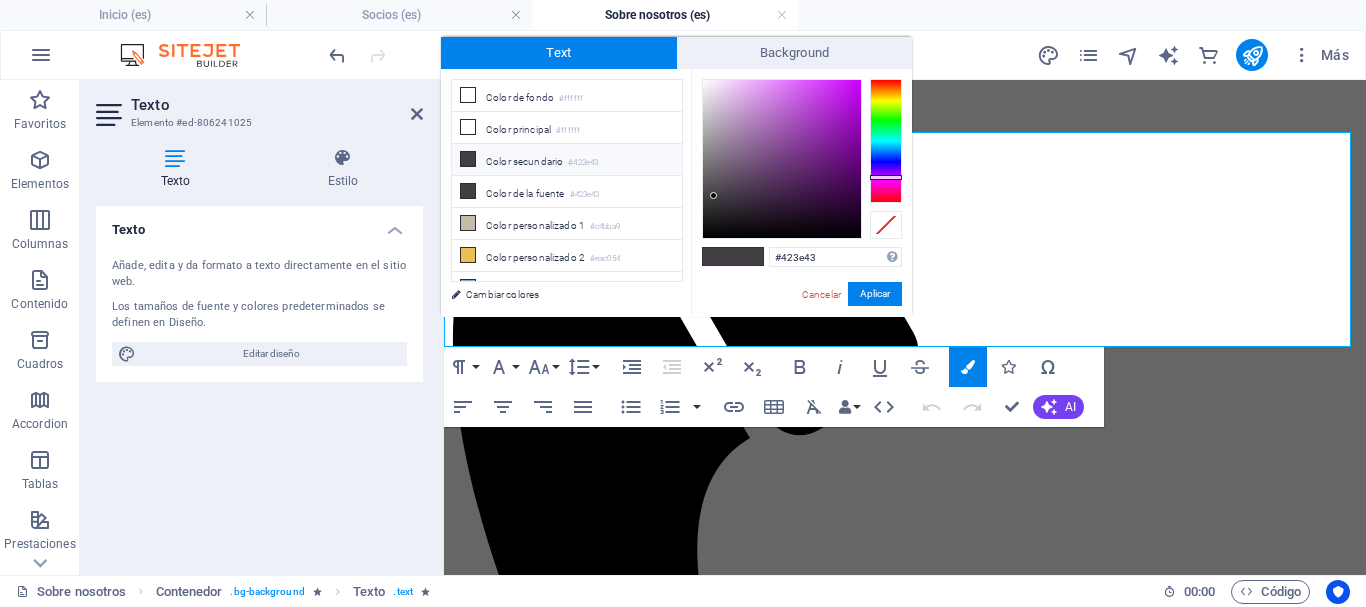 type on "#070707" 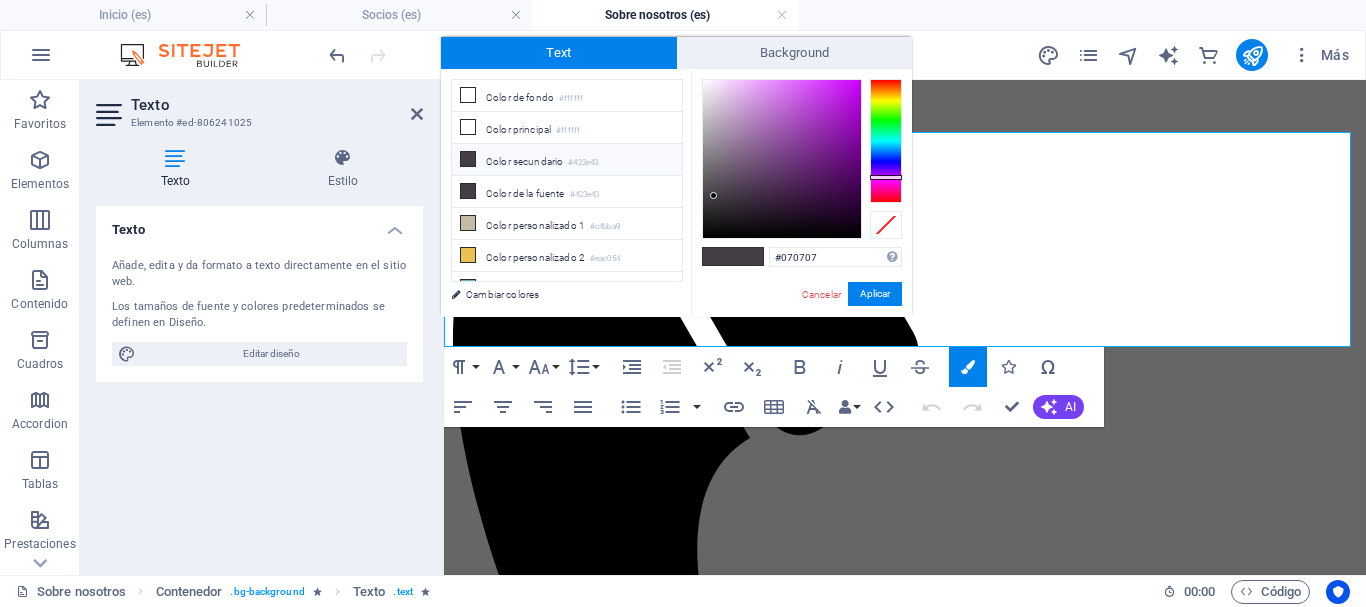 click at bounding box center [782, 159] 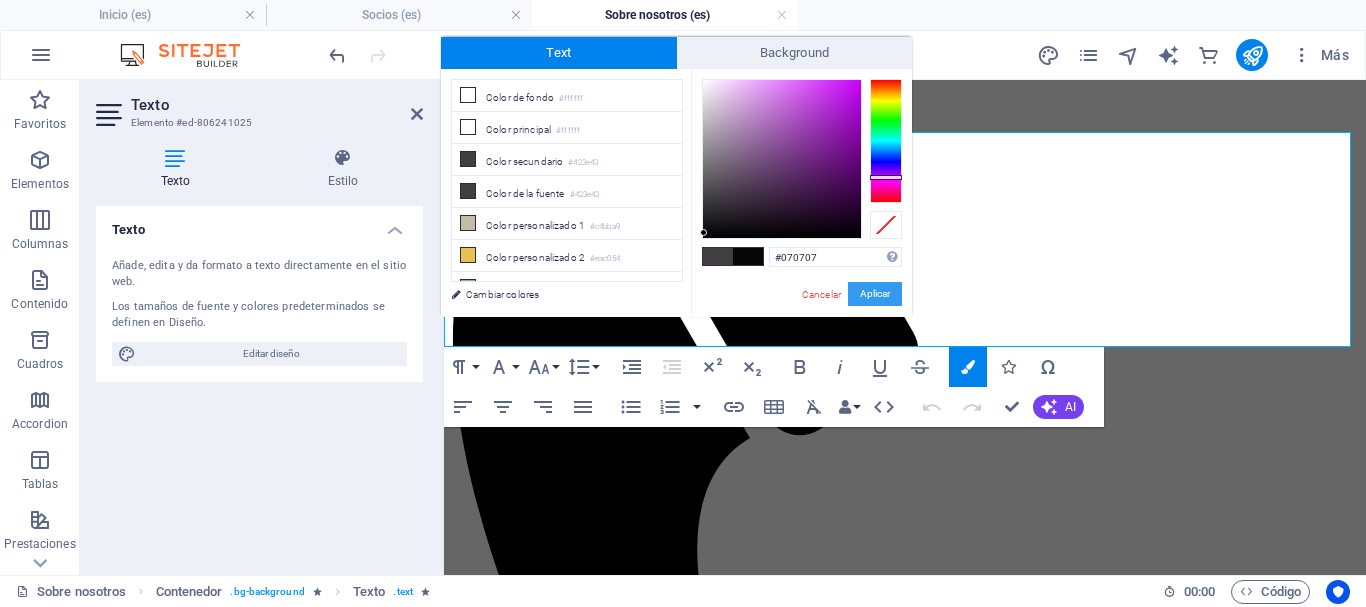 click on "Aplicar" at bounding box center [875, 294] 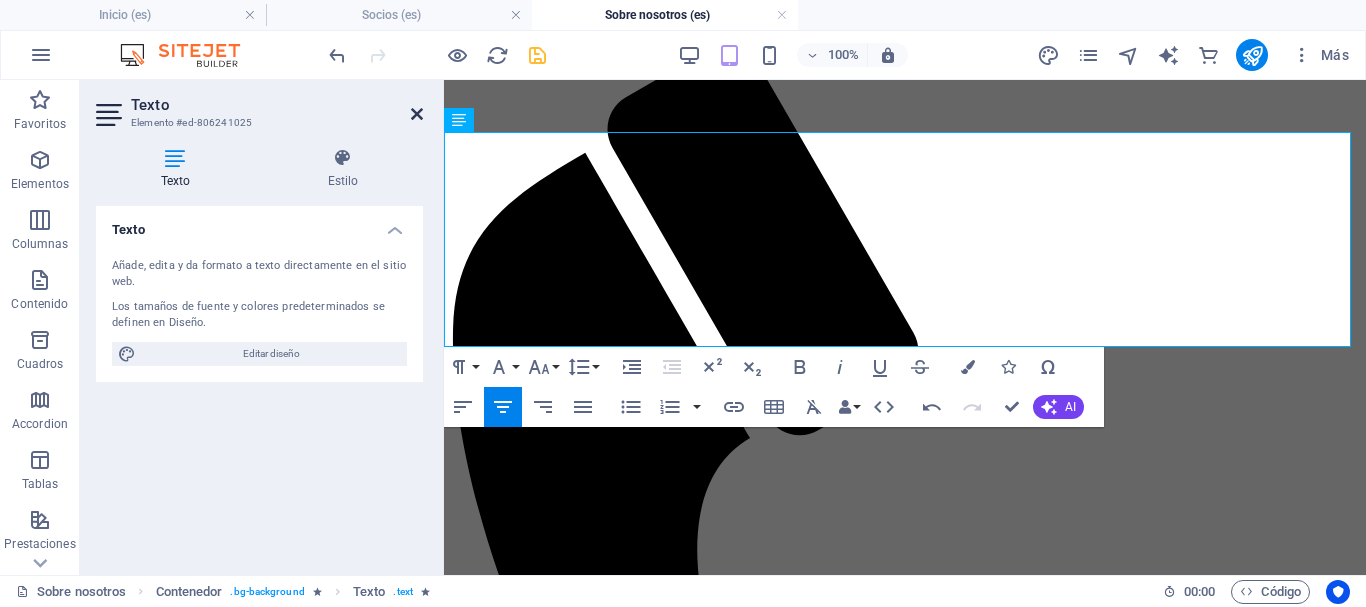 click at bounding box center [417, 114] 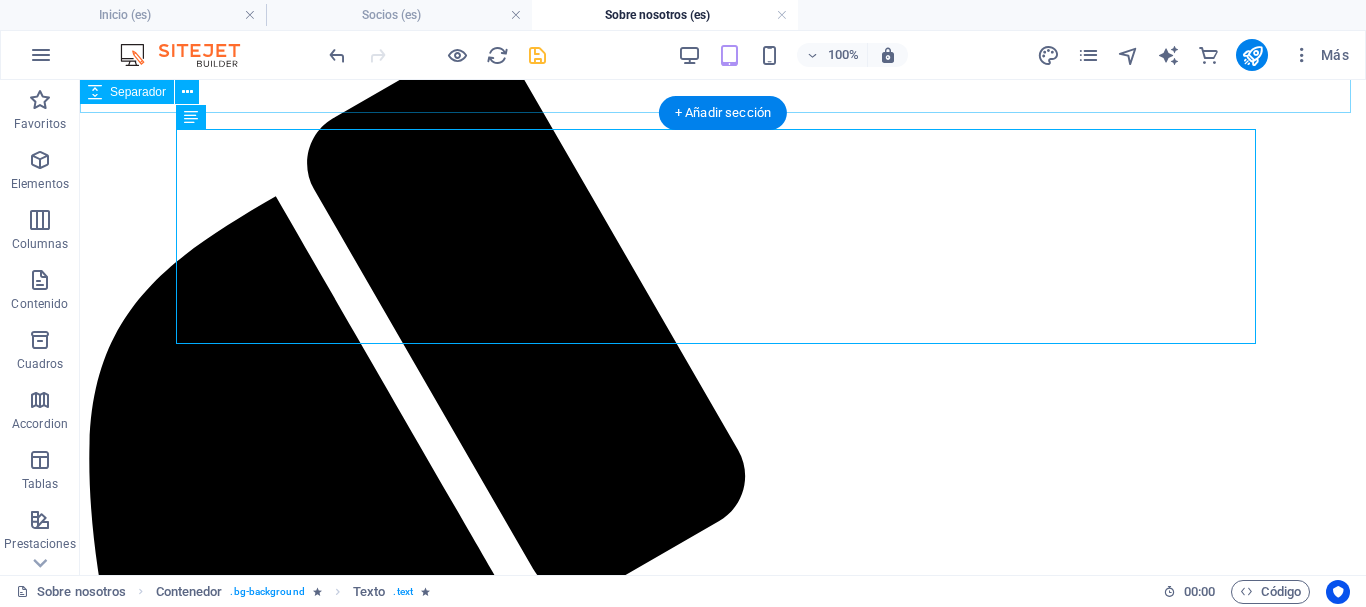 scroll, scrollTop: 90, scrollLeft: 0, axis: vertical 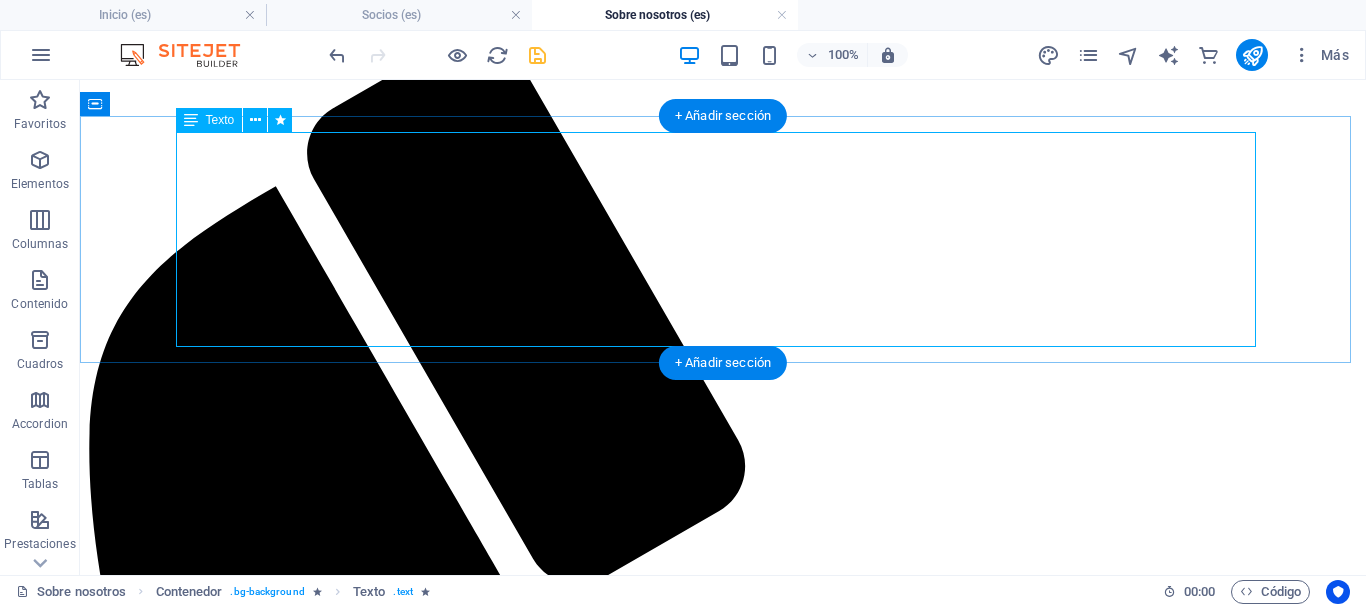 click on "¿Qué es San Juan Bureau? San Juan Bureau es una Asociación Civil, sin fines de lucro, de carácter mixto; formada por el Gobierno de San Juan, empresarios privados, cámaras, asociaciones profesionales y Universidades" at bounding box center [723, 2041] 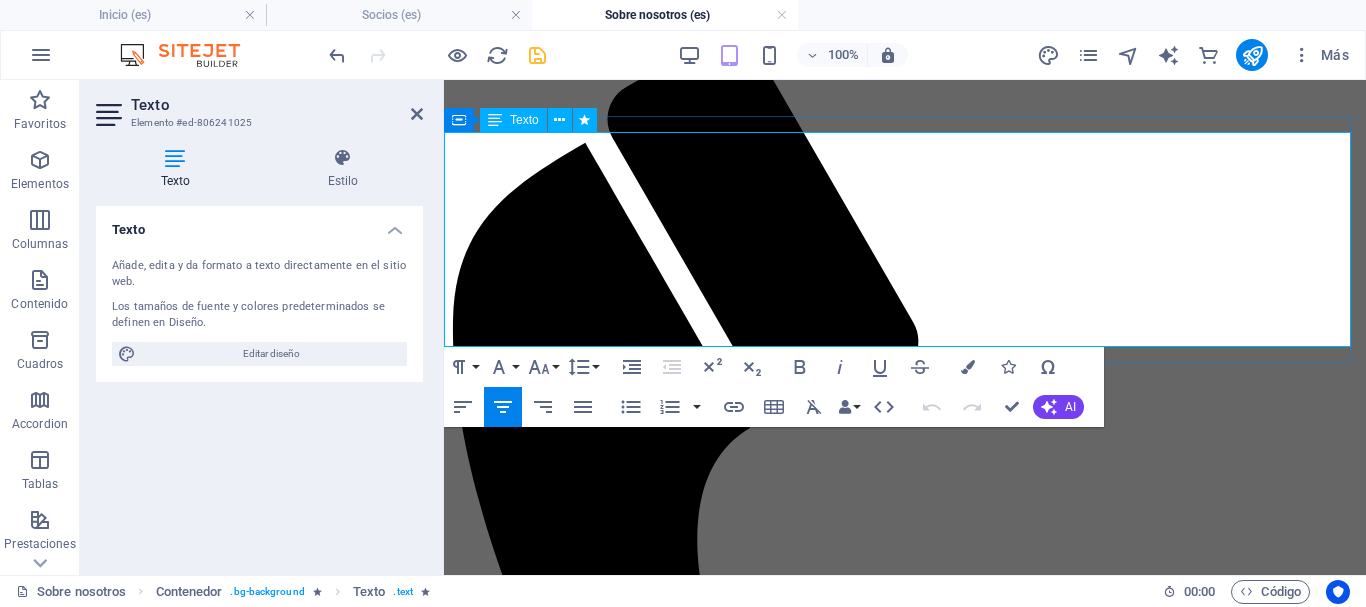 scroll, scrollTop: 80, scrollLeft: 0, axis: vertical 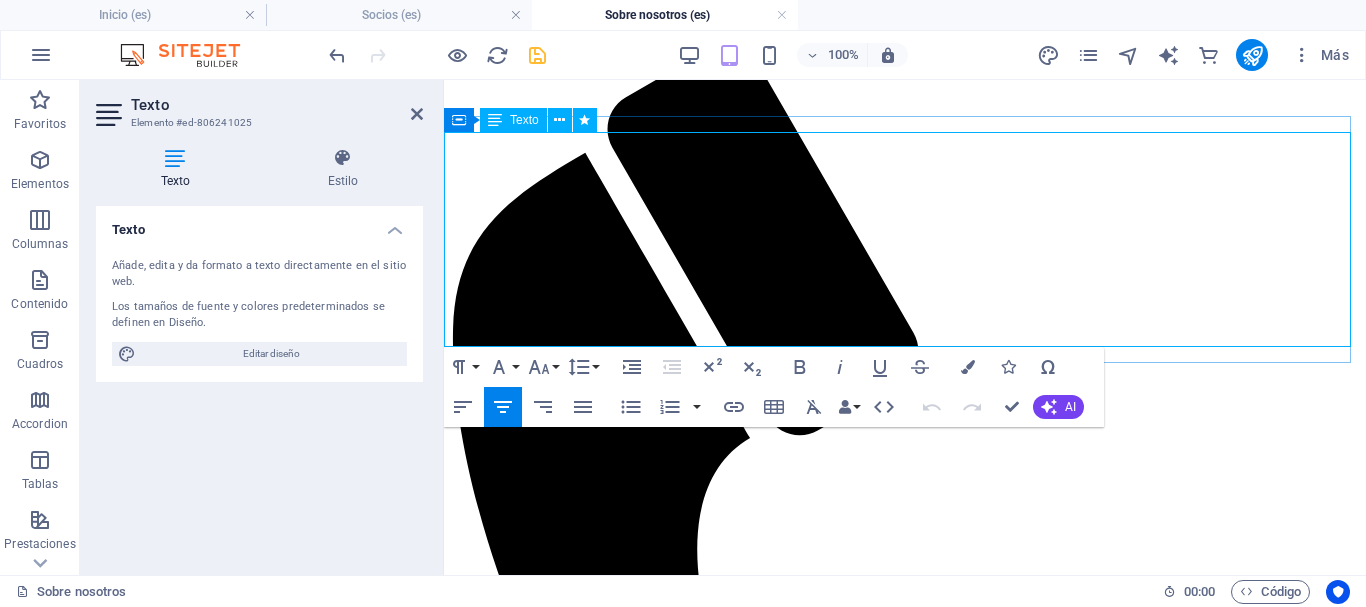 drag, startPoint x: 473, startPoint y: 277, endPoint x: 554, endPoint y: 280, distance: 81.055534 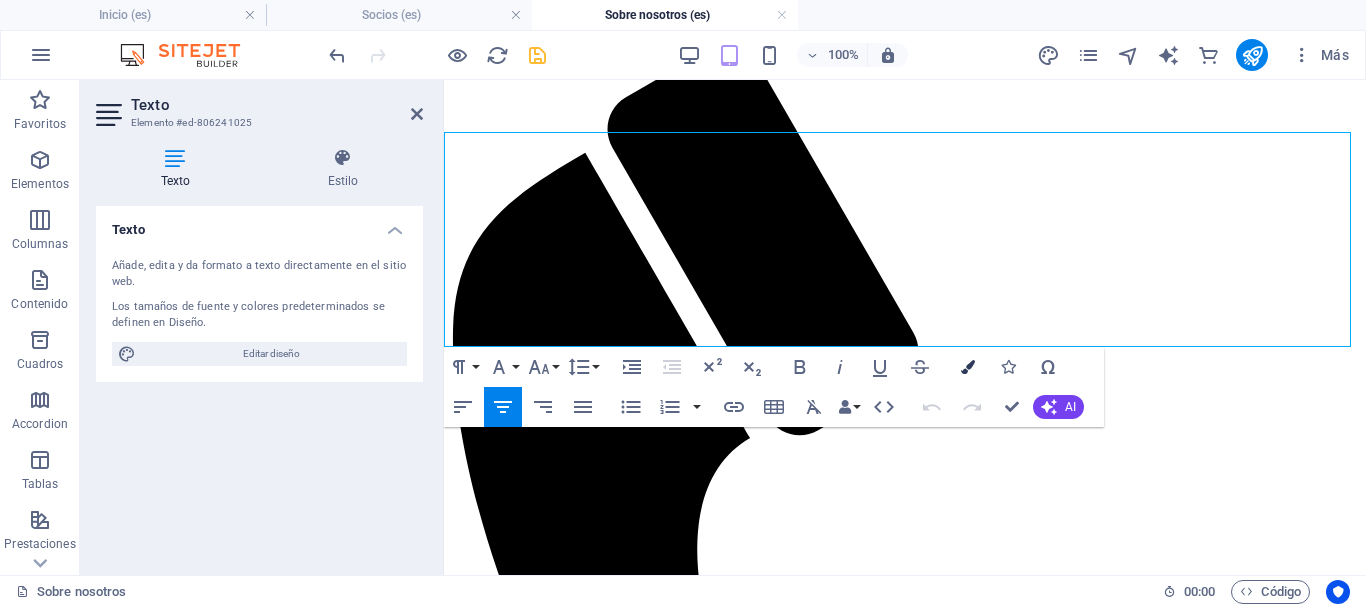 click at bounding box center (968, 367) 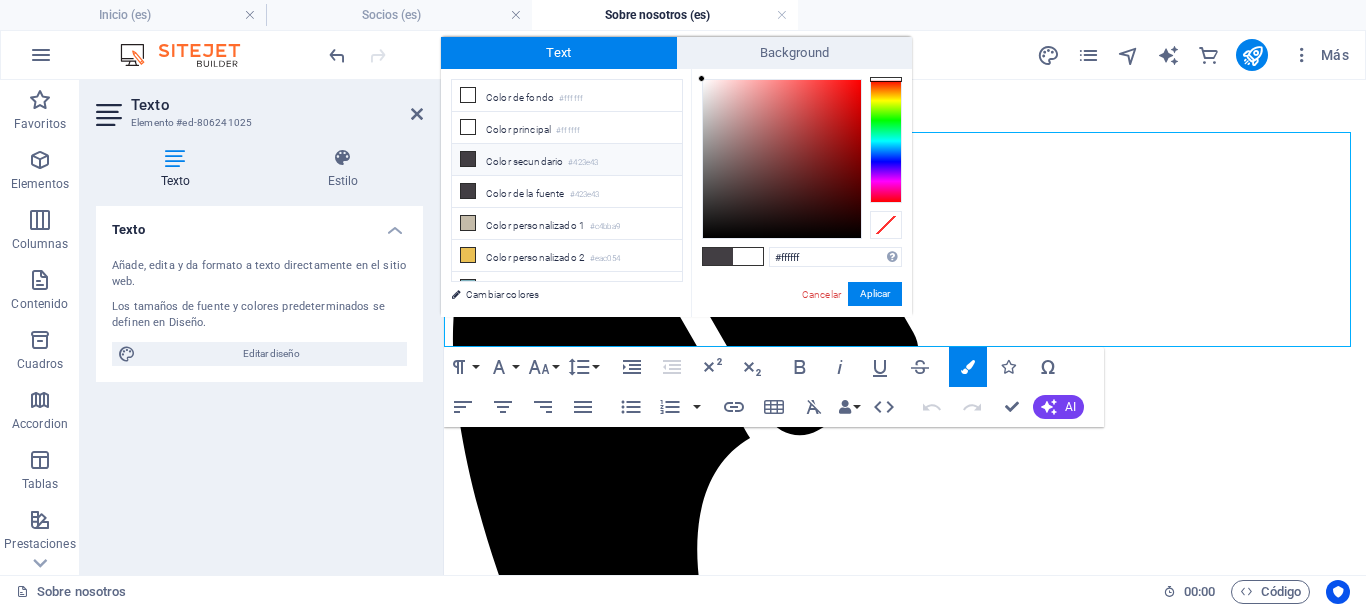 type on "#040404" 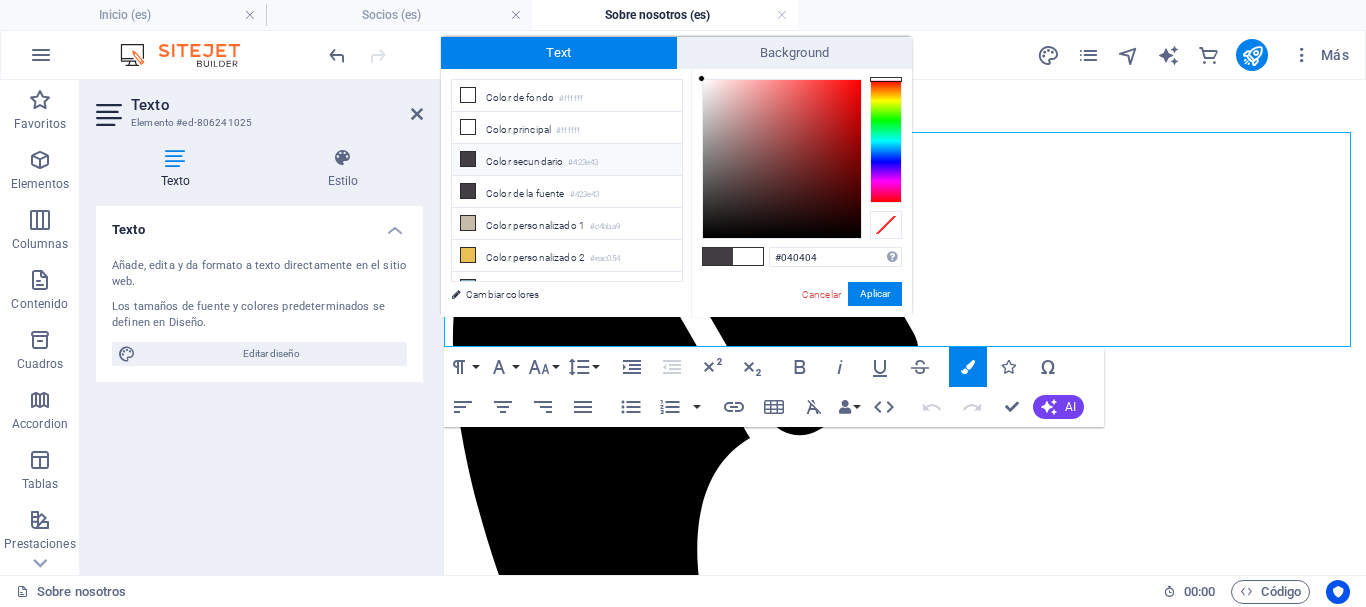 click at bounding box center (782, 159) 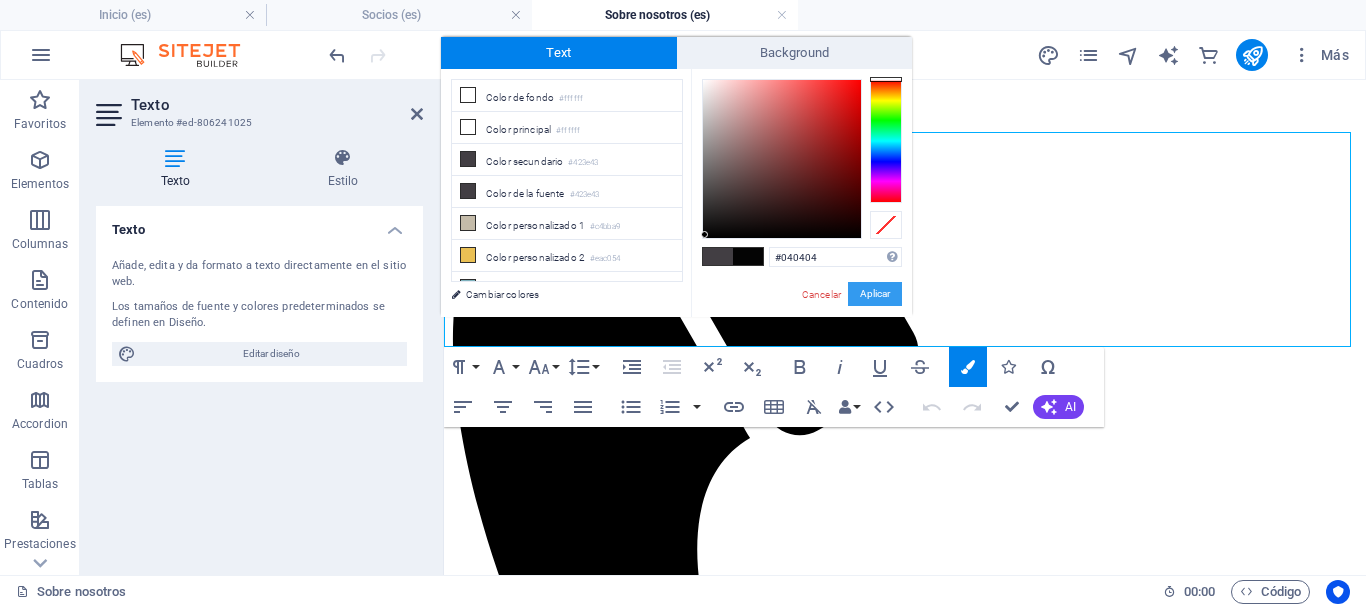 click on "Aplicar" at bounding box center (875, 294) 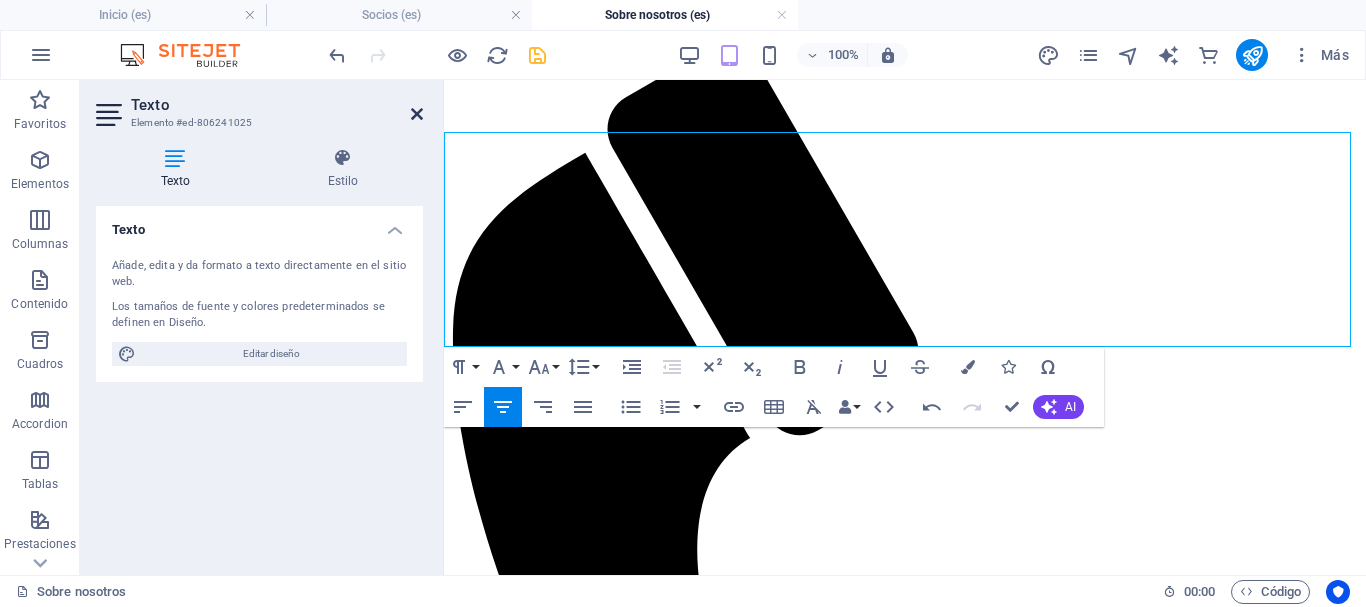 click at bounding box center [417, 114] 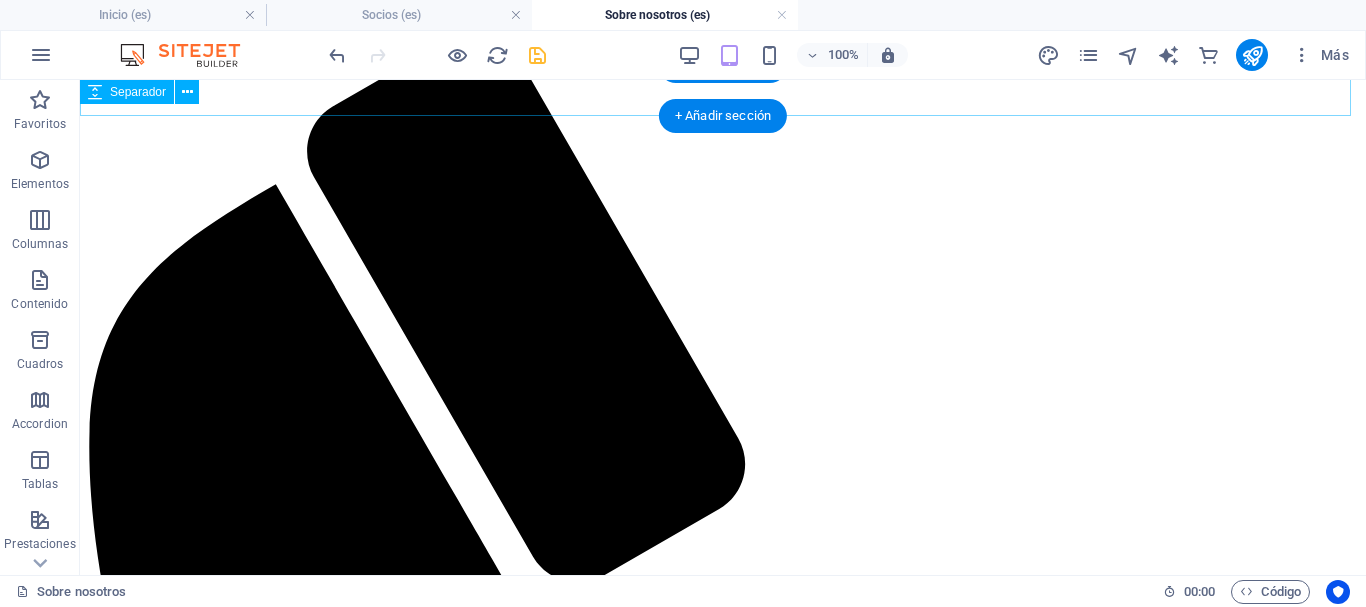 scroll, scrollTop: 90, scrollLeft: 0, axis: vertical 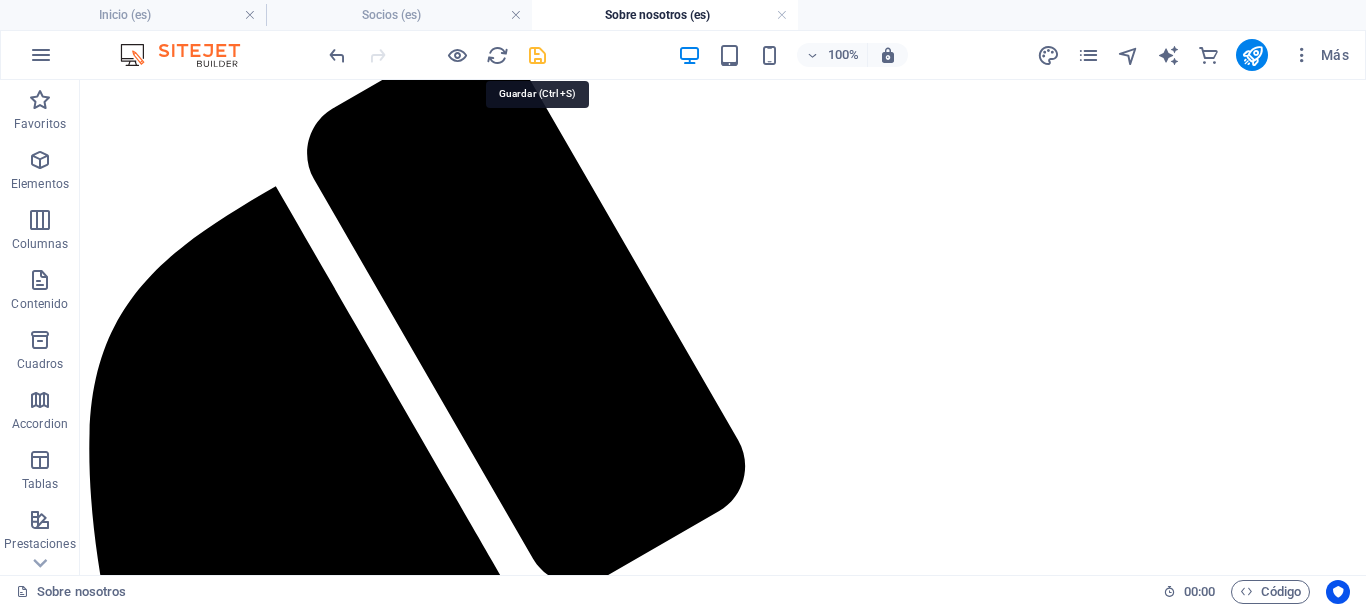 click at bounding box center (537, 55) 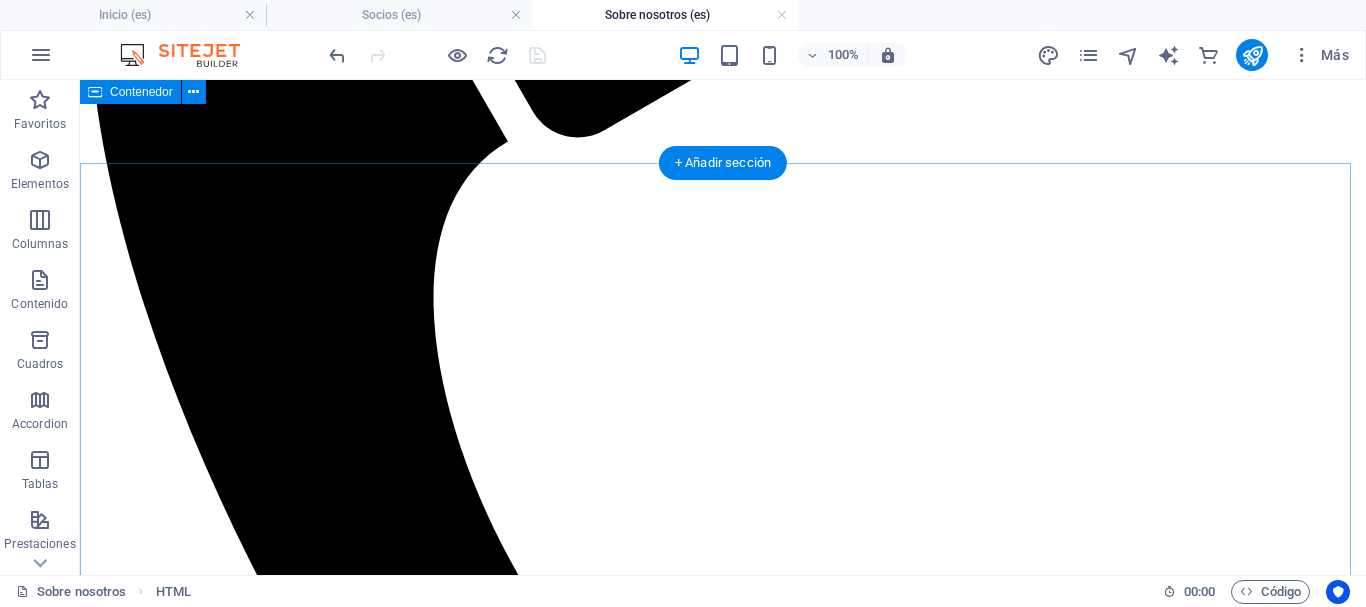 scroll, scrollTop: 290, scrollLeft: 0, axis: vertical 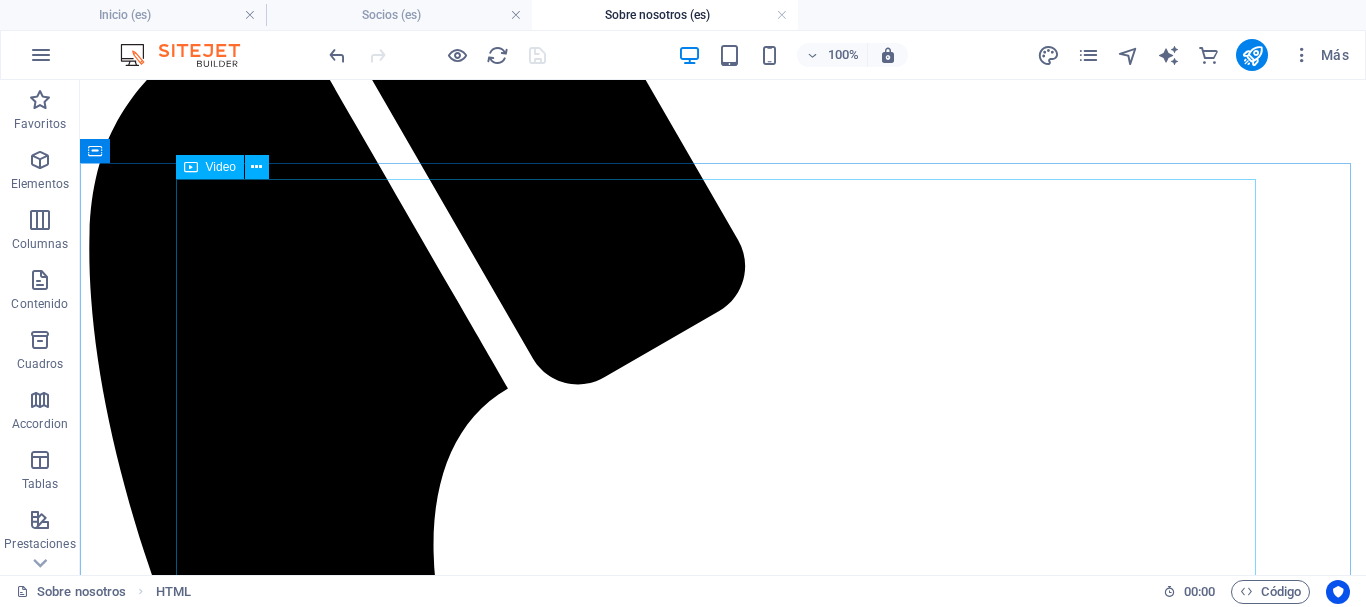 click on "Video" at bounding box center (221, 167) 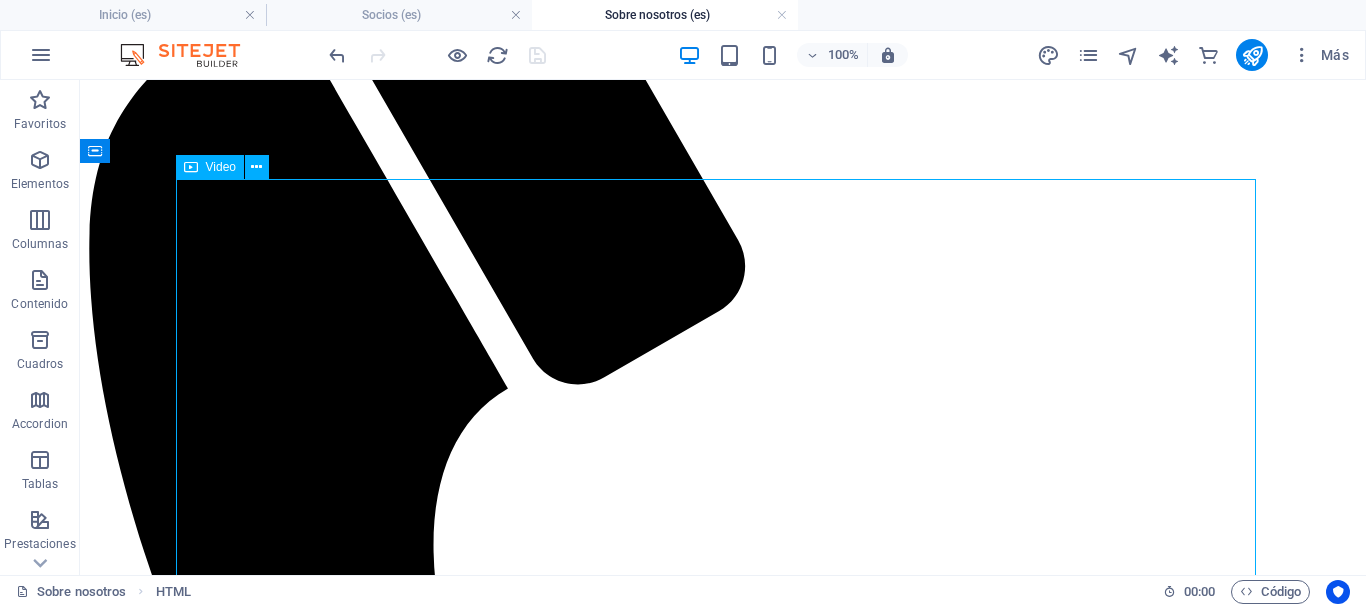 click on "Video" at bounding box center [221, 167] 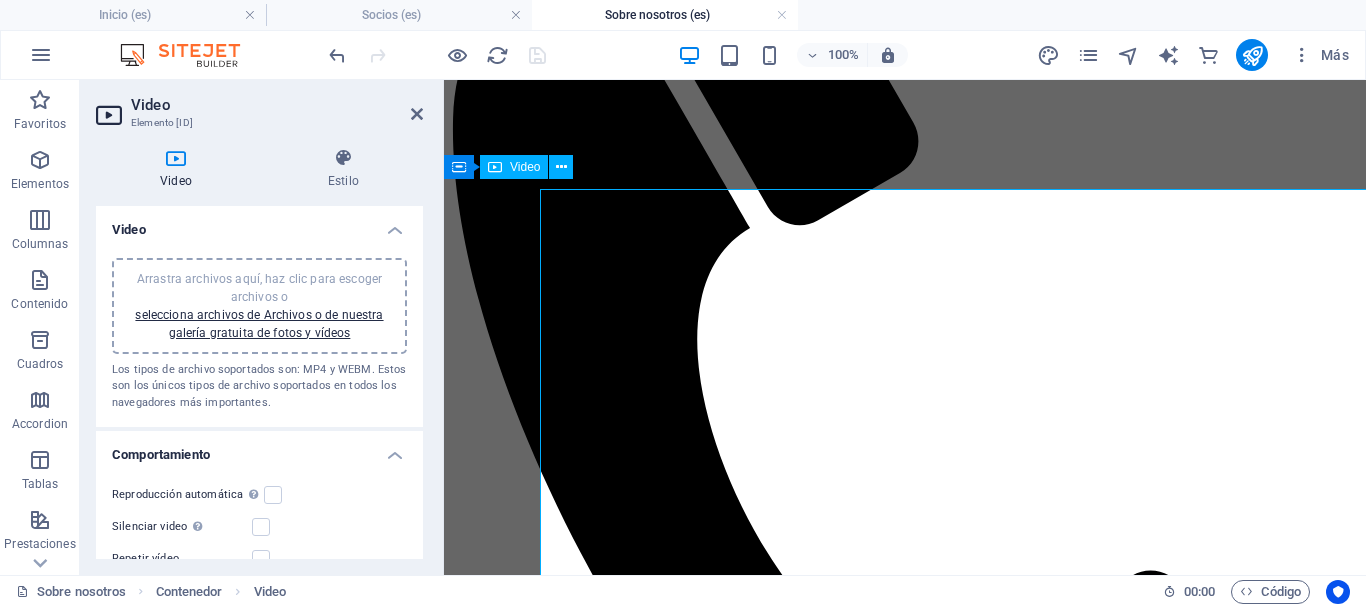 scroll, scrollTop: 280, scrollLeft: 0, axis: vertical 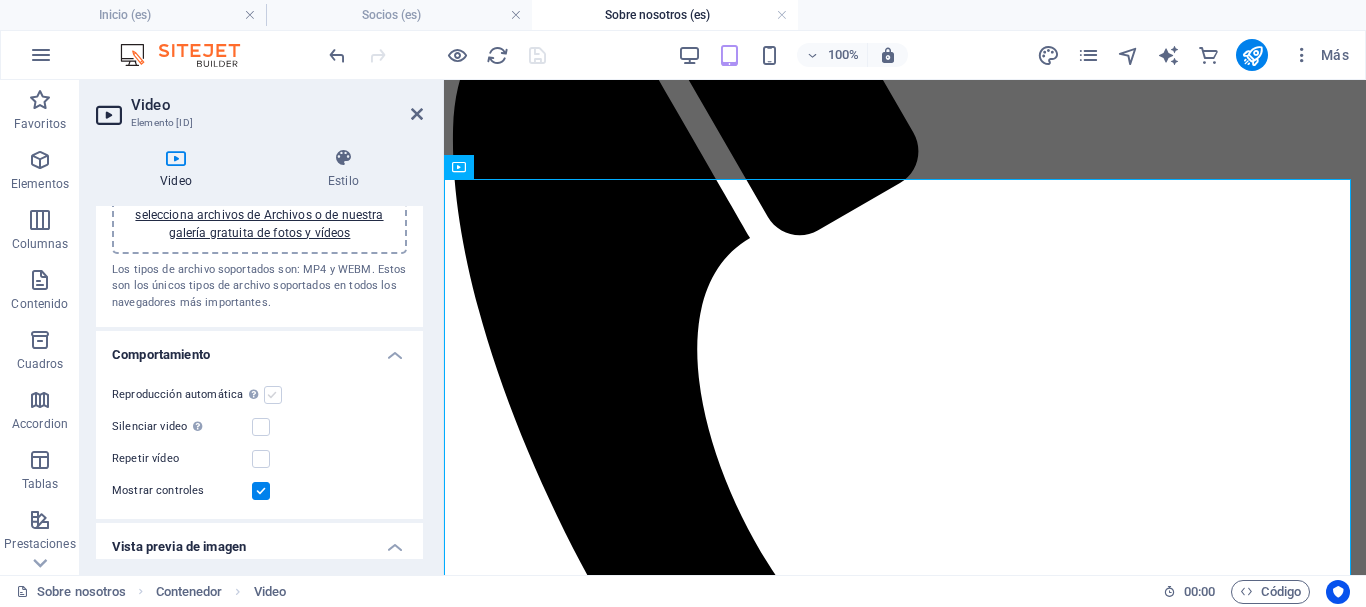 click at bounding box center (273, 395) 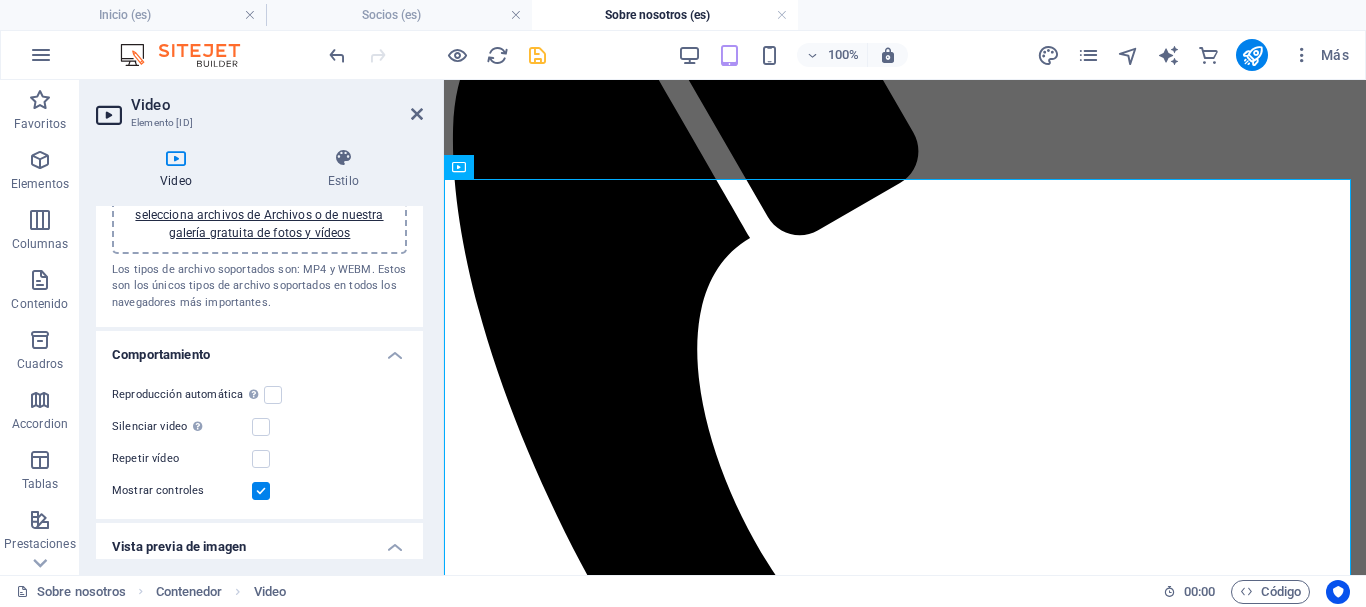 scroll, scrollTop: 200, scrollLeft: 0, axis: vertical 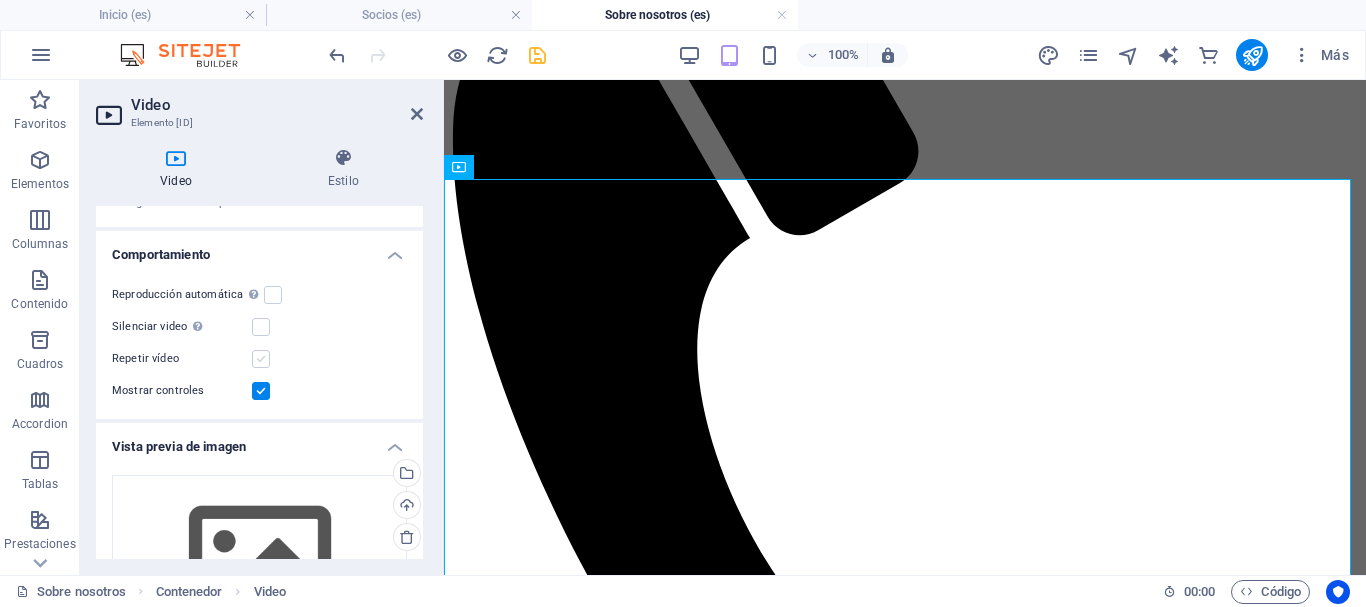 click at bounding box center [261, 359] 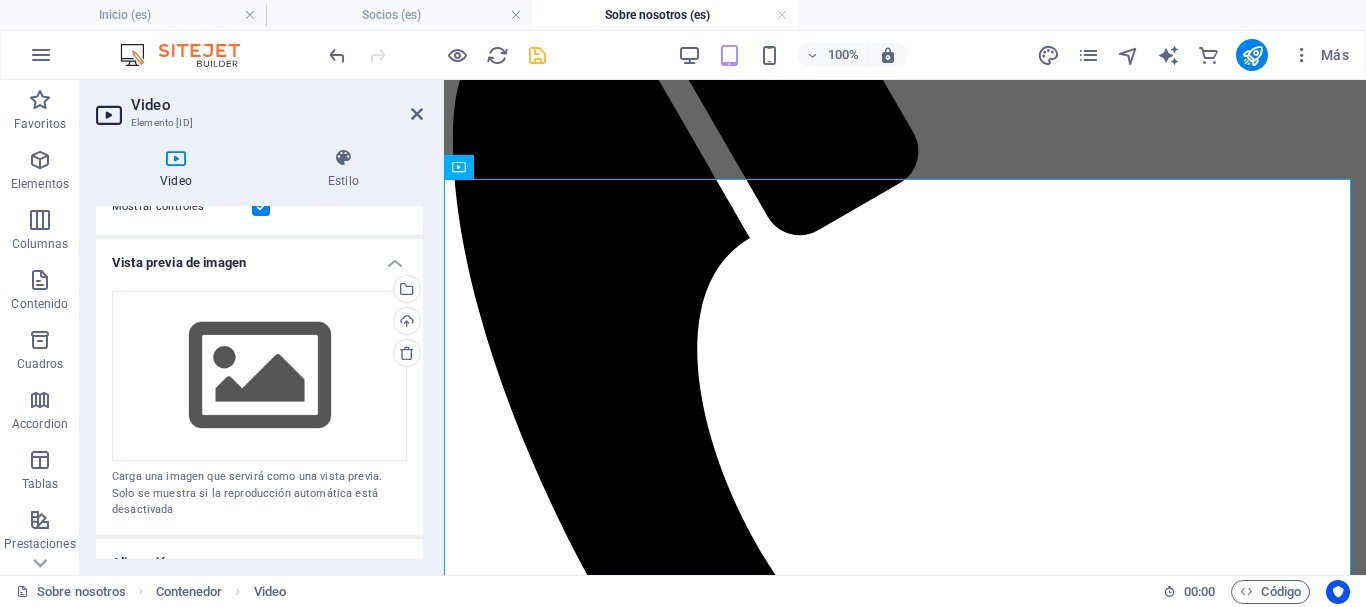scroll, scrollTop: 400, scrollLeft: 0, axis: vertical 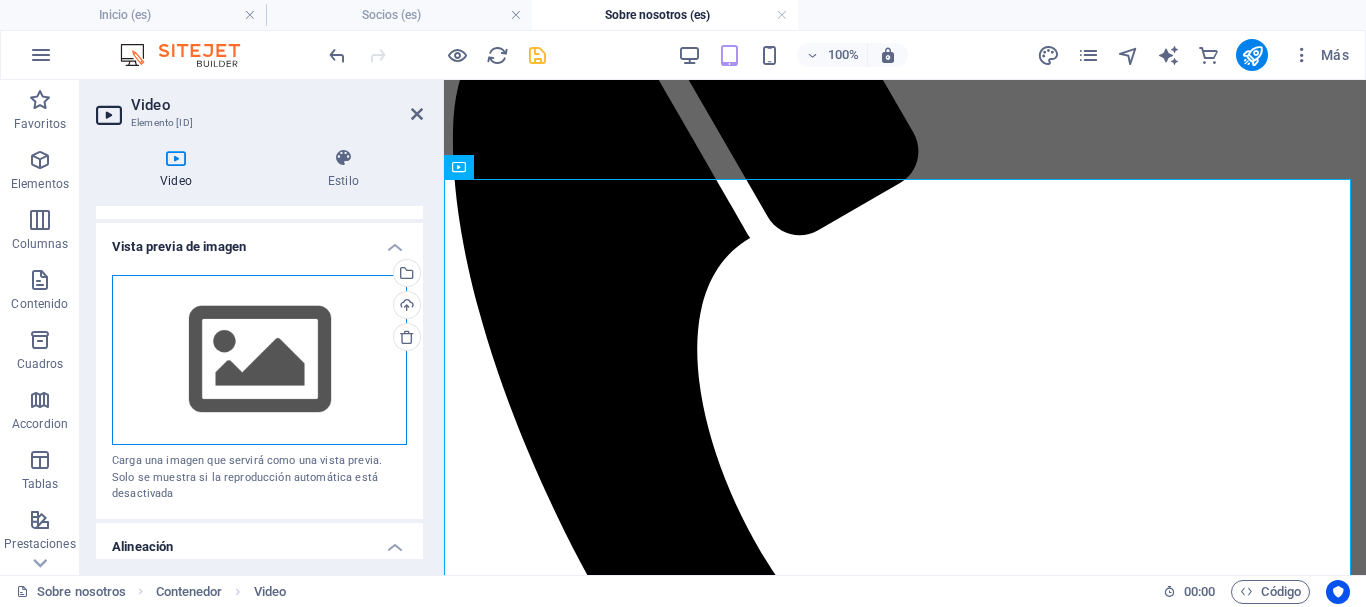 click on "Arrastra archivos aquí, haz clic para escoger archivos o  selecciona archivos de Archivos o de nuestra galería gratuita de fotos y vídeos" at bounding box center (259, 360) 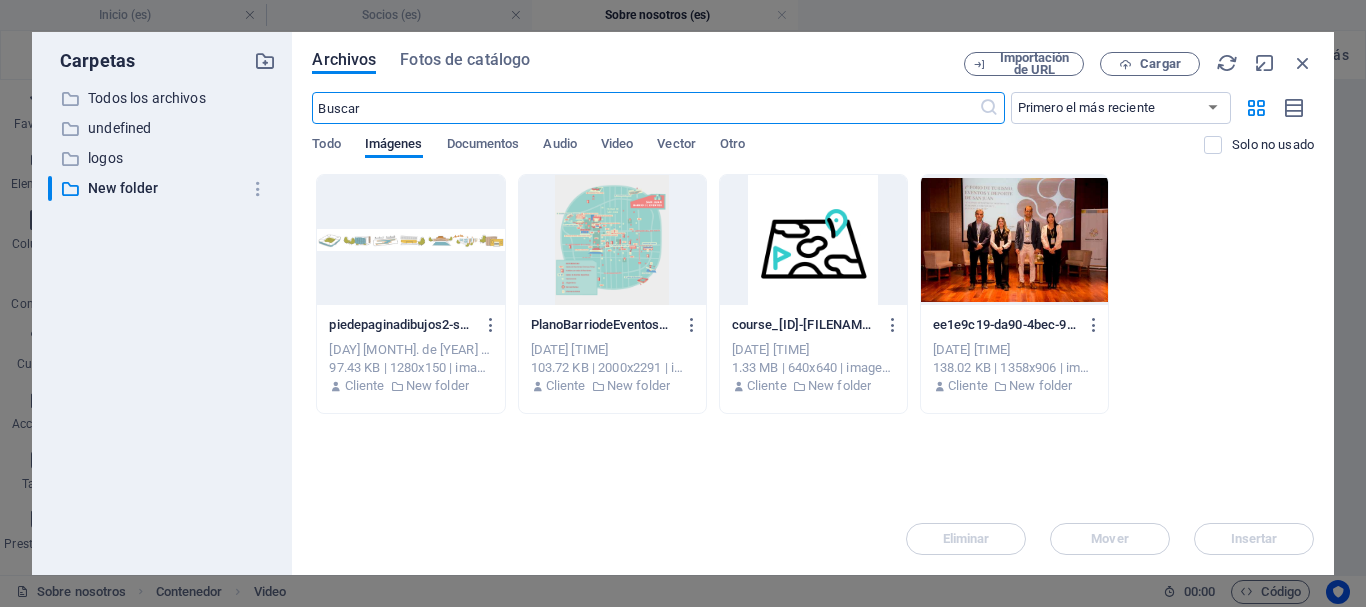 scroll, scrollTop: 354, scrollLeft: 0, axis: vertical 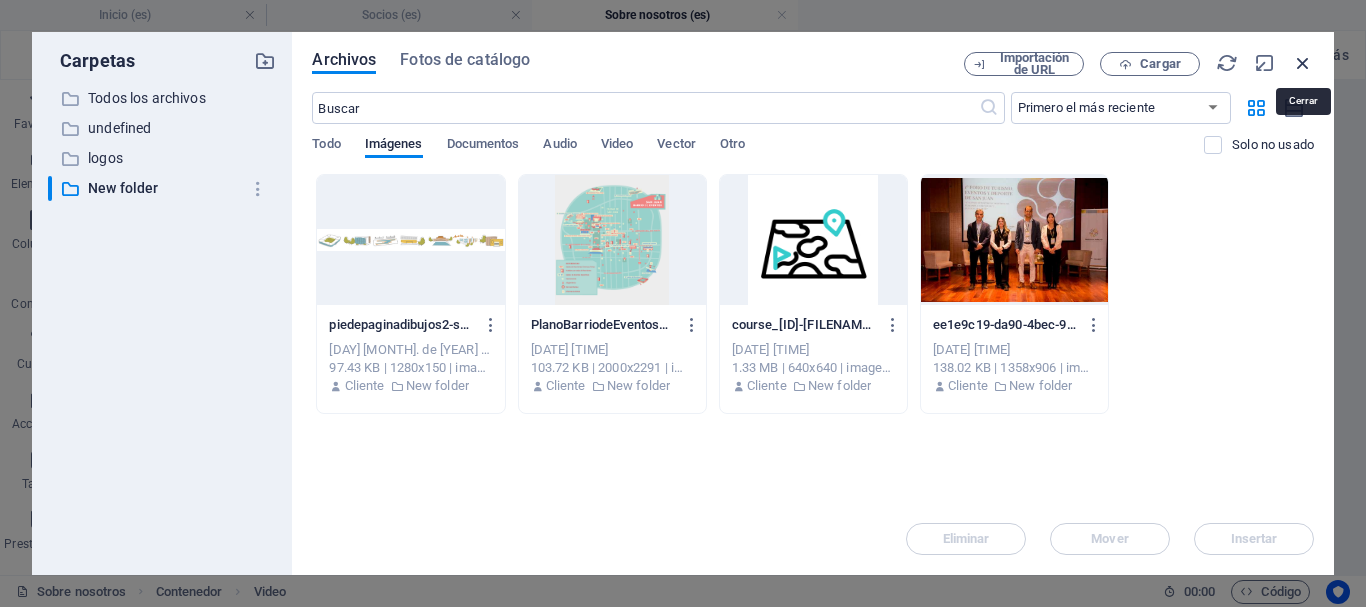 click at bounding box center [1303, 63] 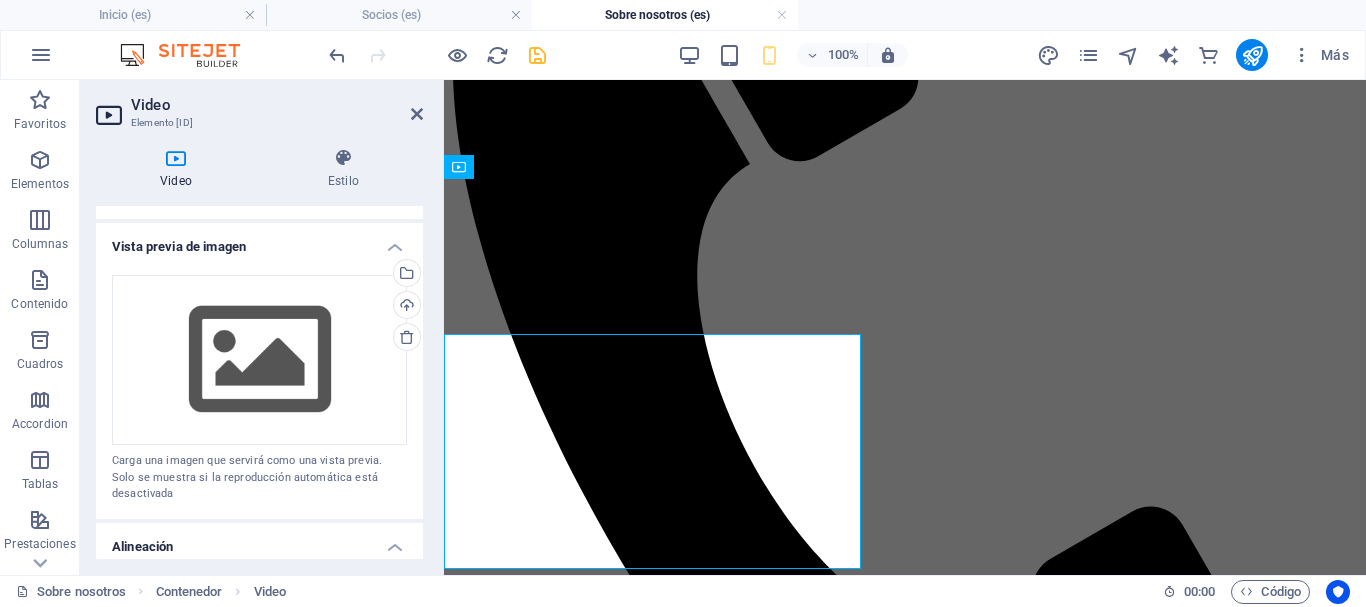 scroll, scrollTop: 280, scrollLeft: 0, axis: vertical 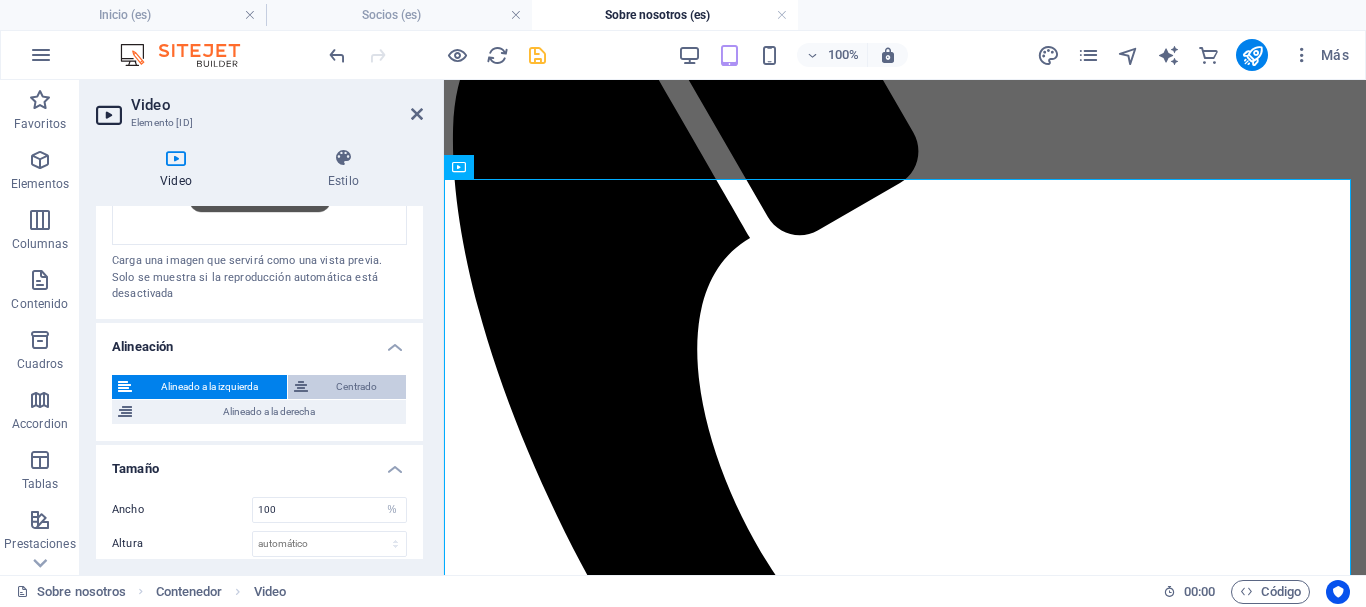 click on "Centrado" at bounding box center [357, 387] 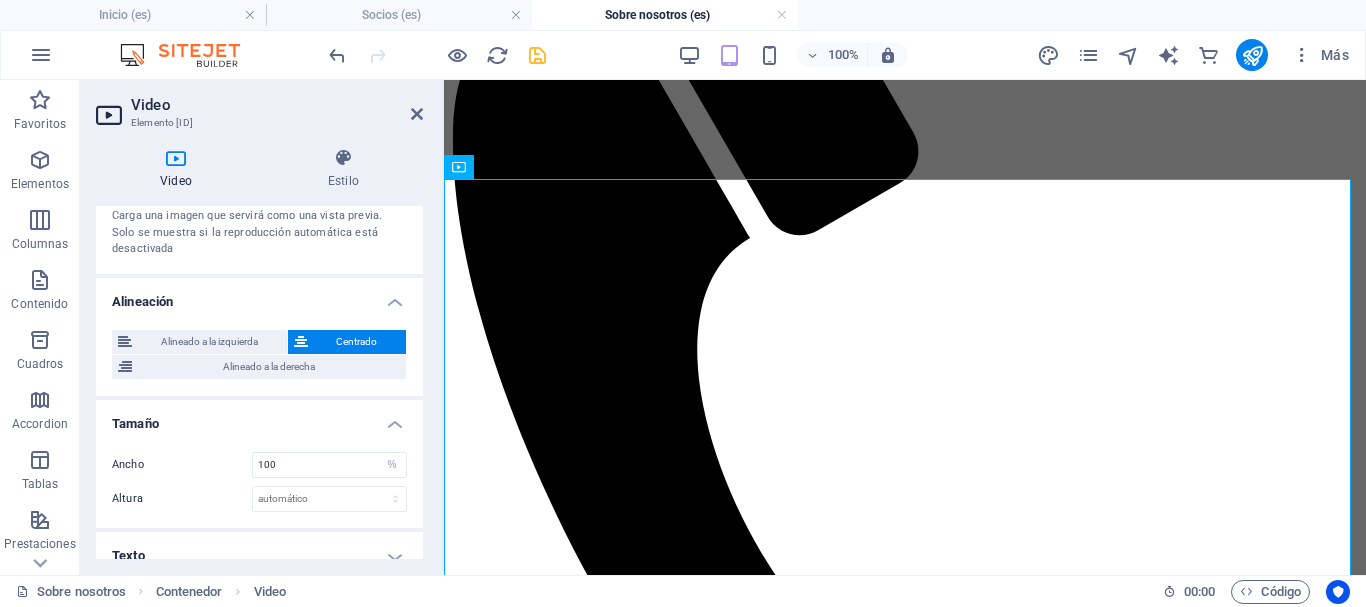 scroll, scrollTop: 664, scrollLeft: 0, axis: vertical 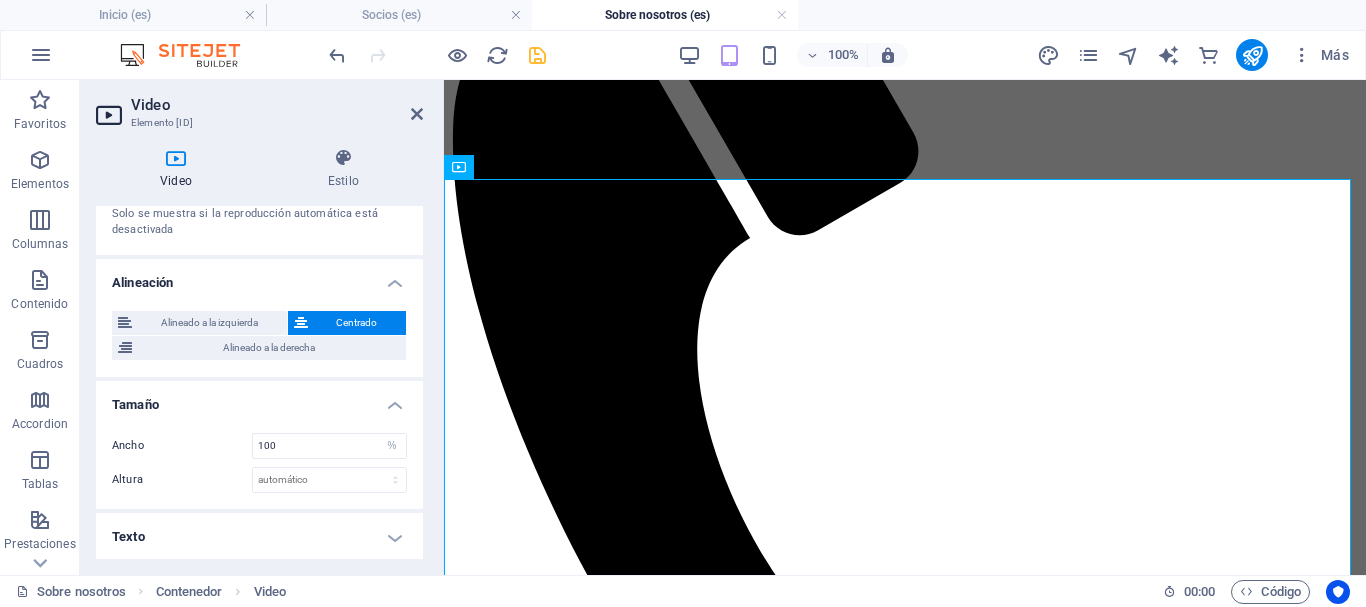 click on "Texto" at bounding box center [259, 537] 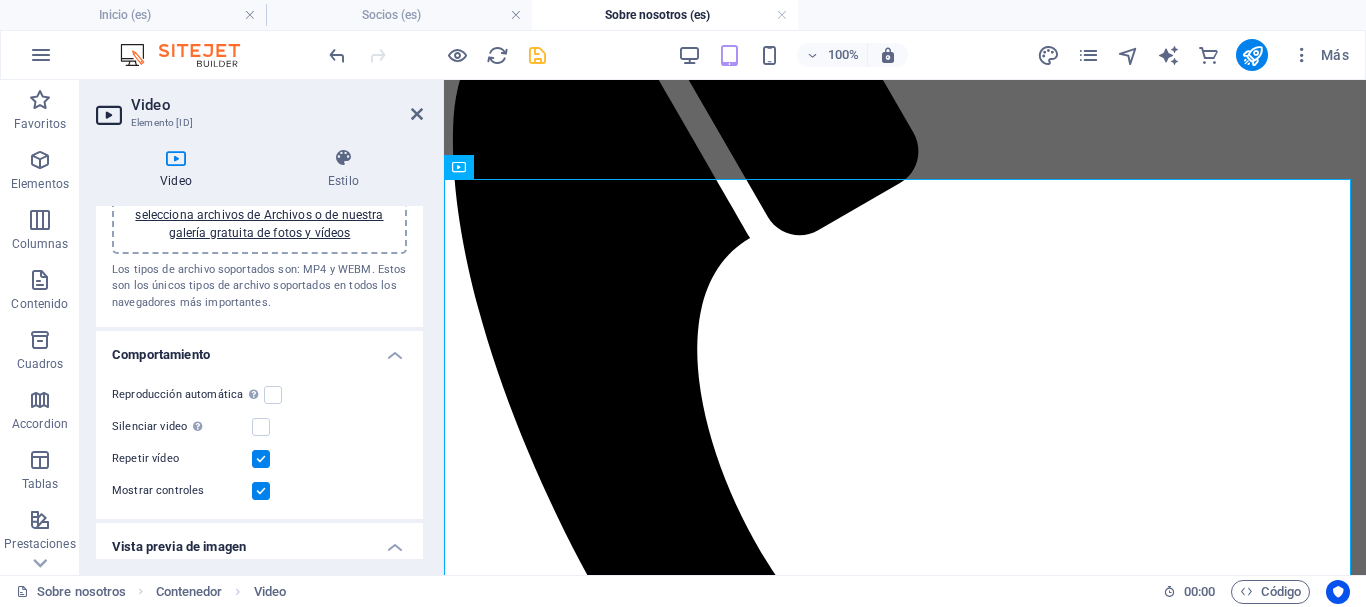 scroll, scrollTop: 0, scrollLeft: 0, axis: both 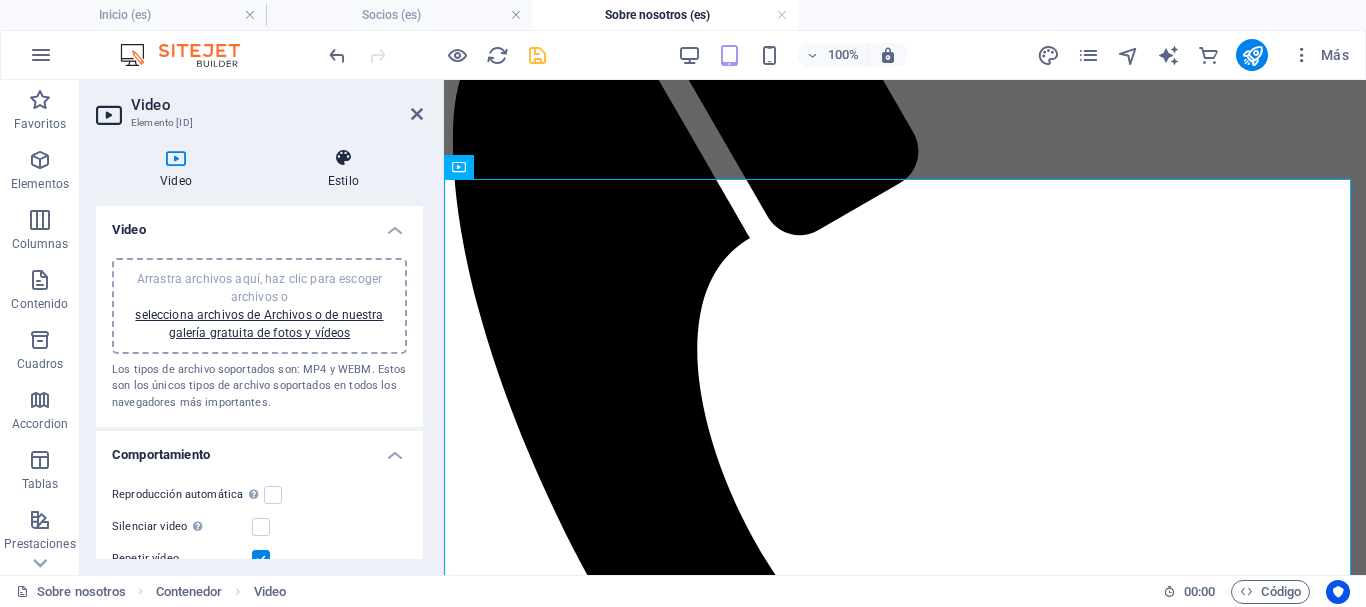 click at bounding box center (343, 158) 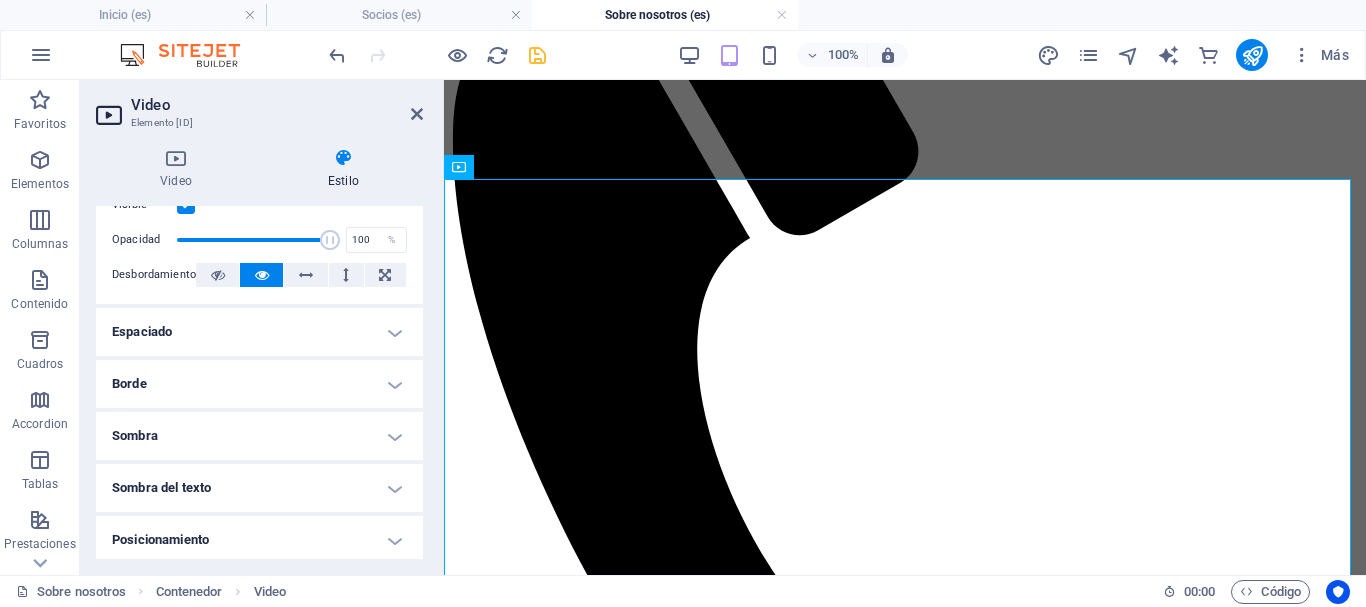 scroll, scrollTop: 400, scrollLeft: 0, axis: vertical 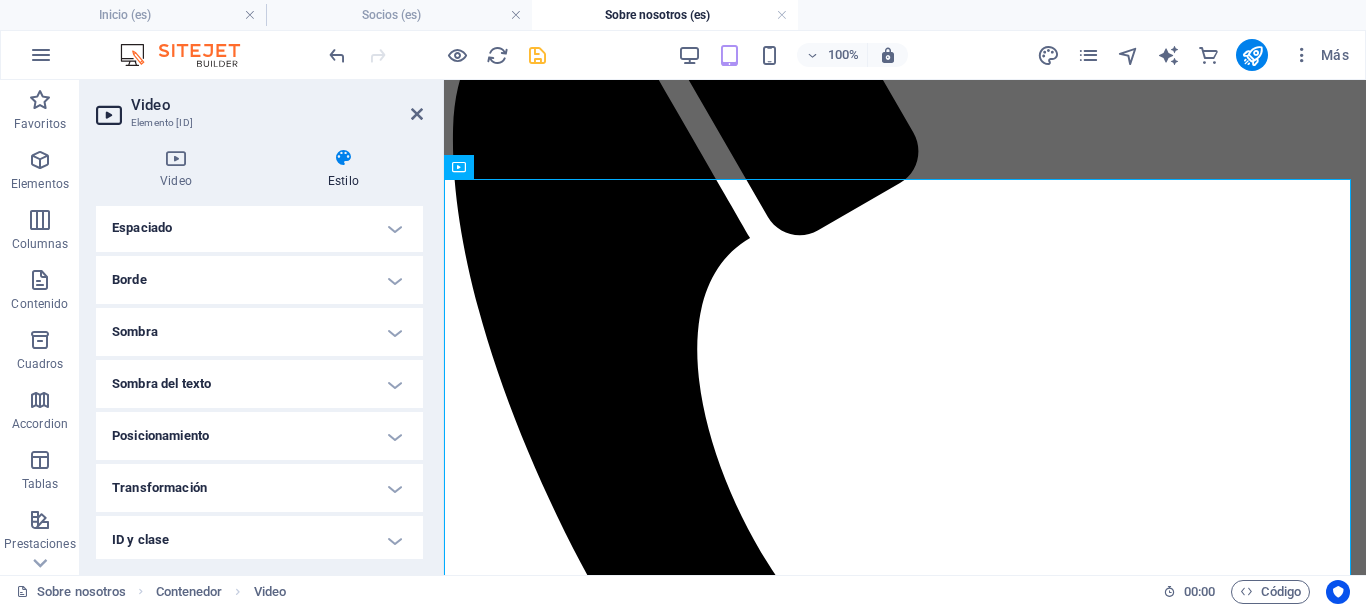 click on "Borde" at bounding box center (259, 280) 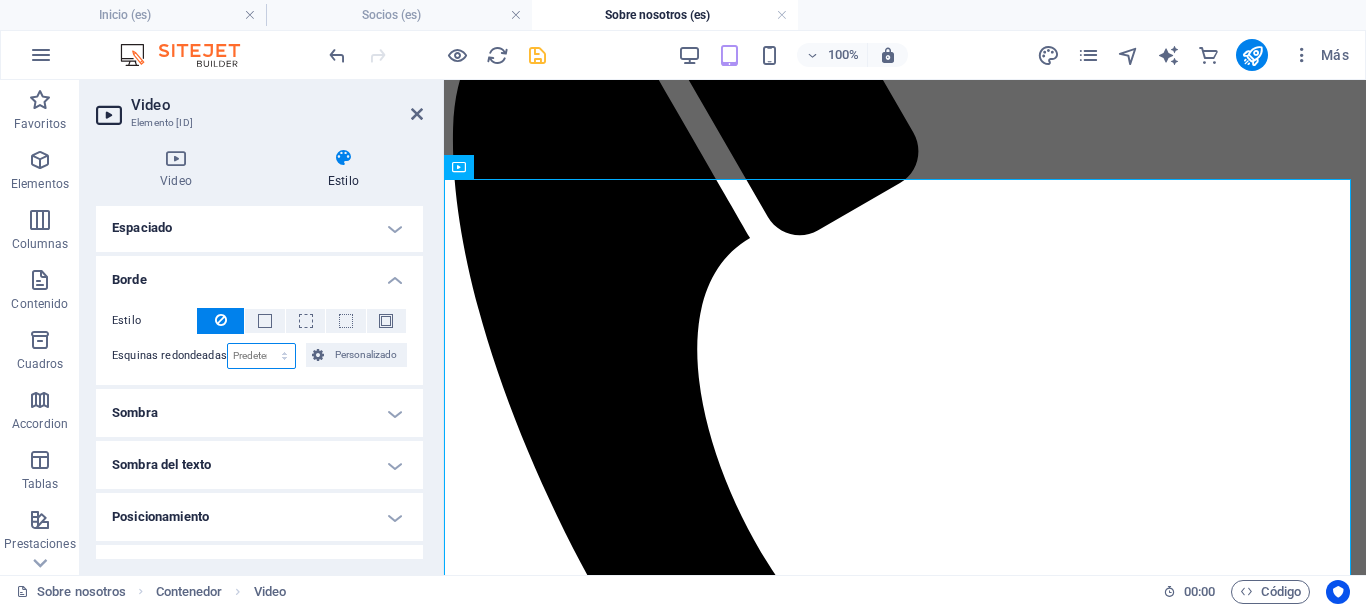 click on "Predeterminado px rem % vh vw Personalizado" at bounding box center [262, 356] 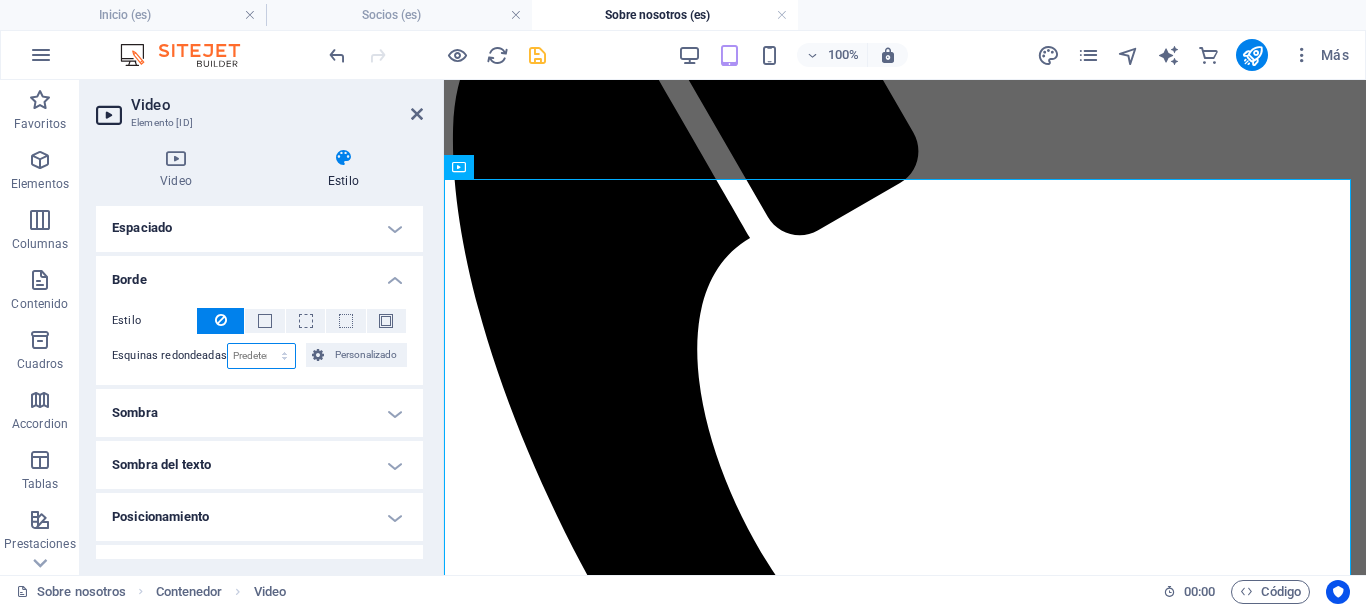 select on "px" 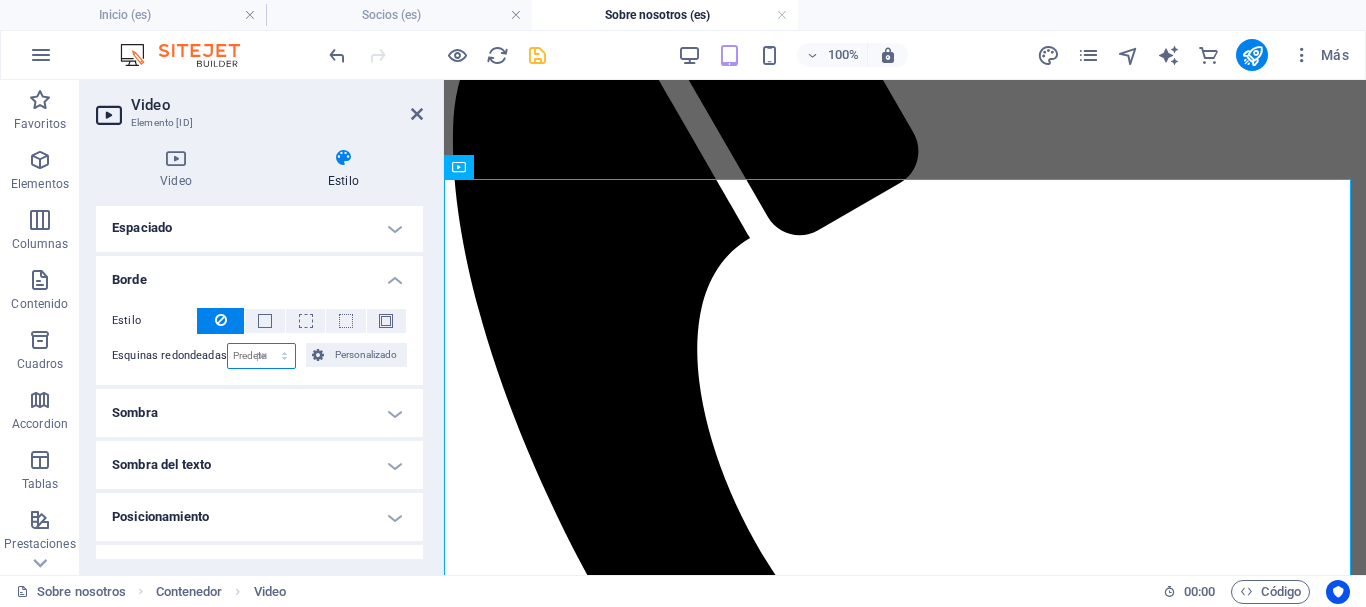 click on "Predeterminado px rem % vh vw Personalizado" at bounding box center (262, 356) 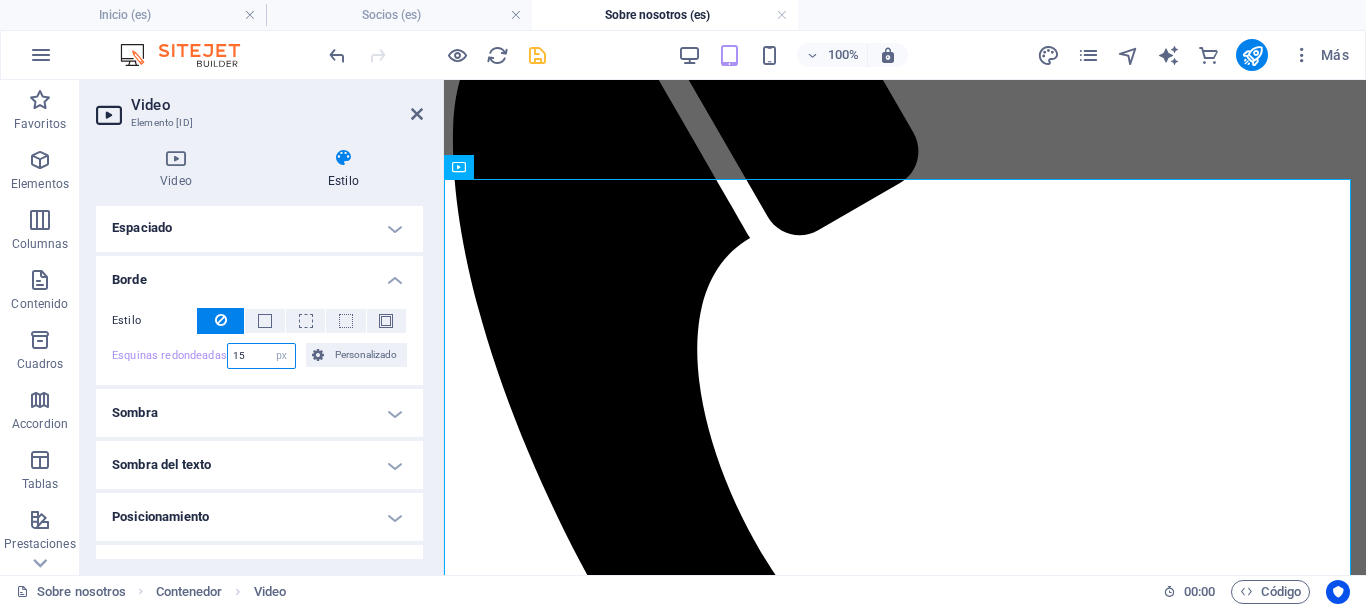 type on "15" 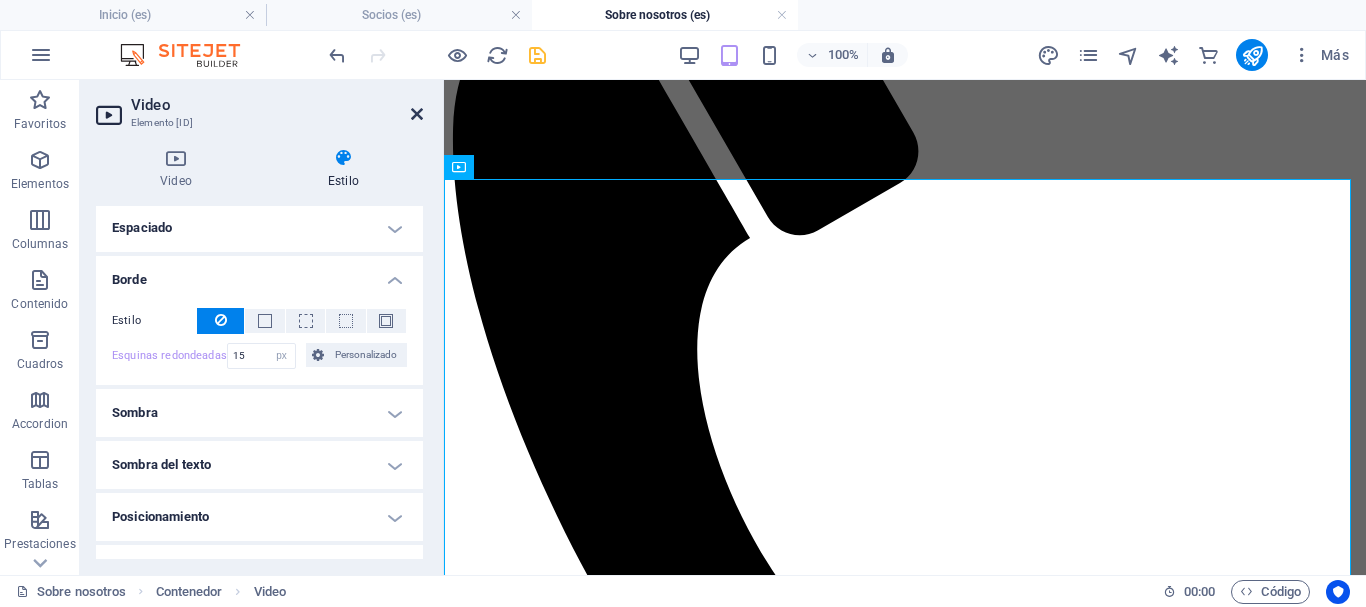 click at bounding box center (417, 114) 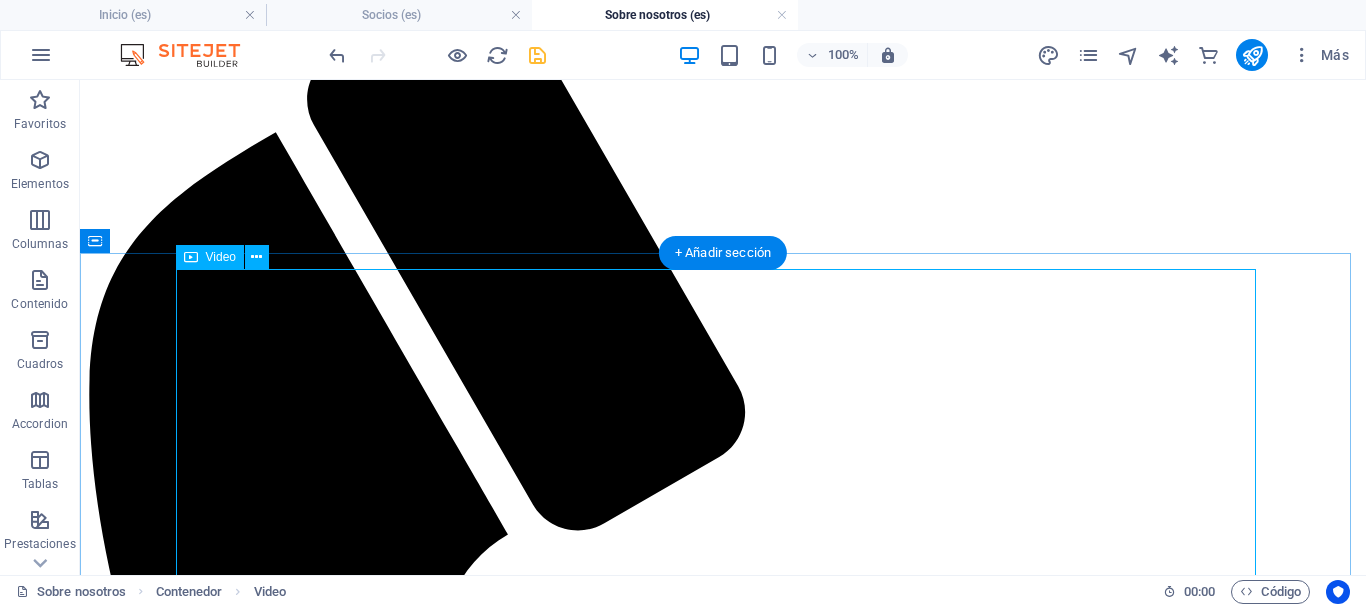scroll, scrollTop: 200, scrollLeft: 0, axis: vertical 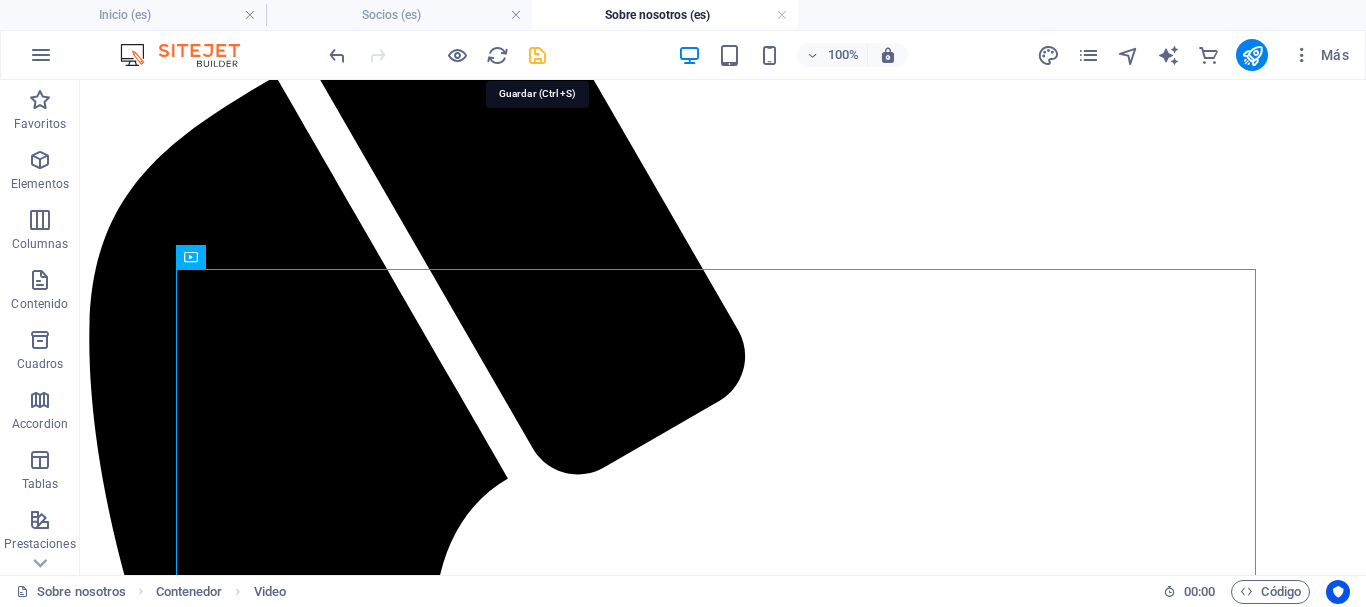 click at bounding box center (537, 55) 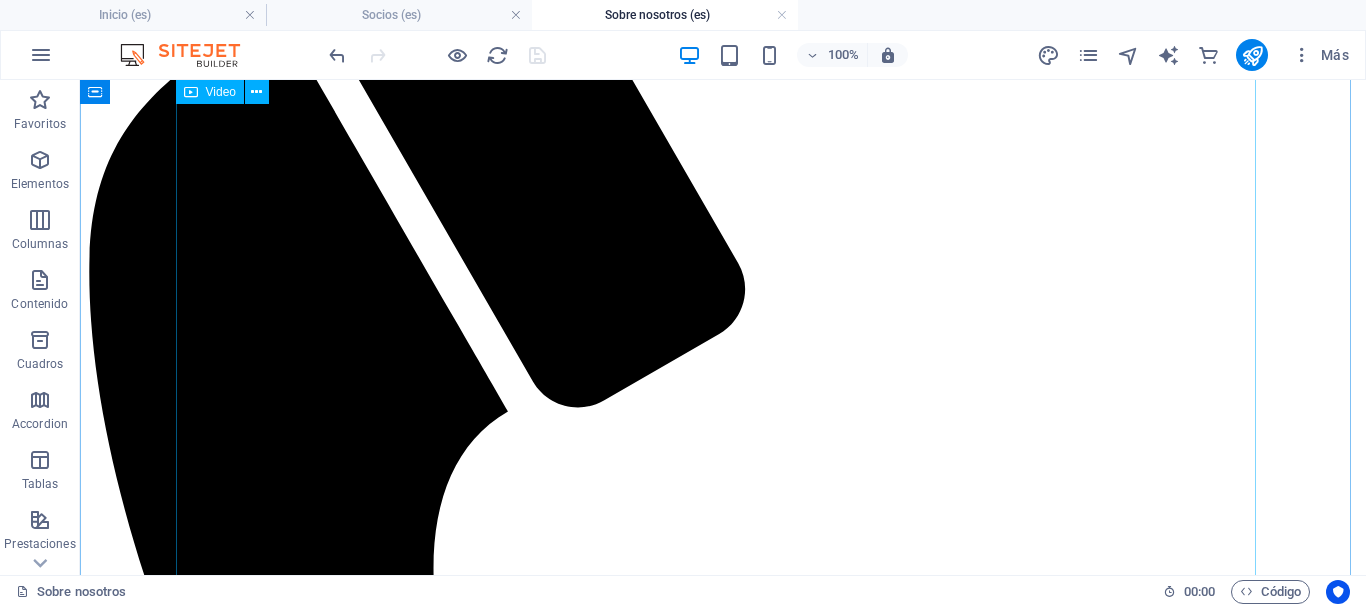 scroll, scrollTop: 0, scrollLeft: 0, axis: both 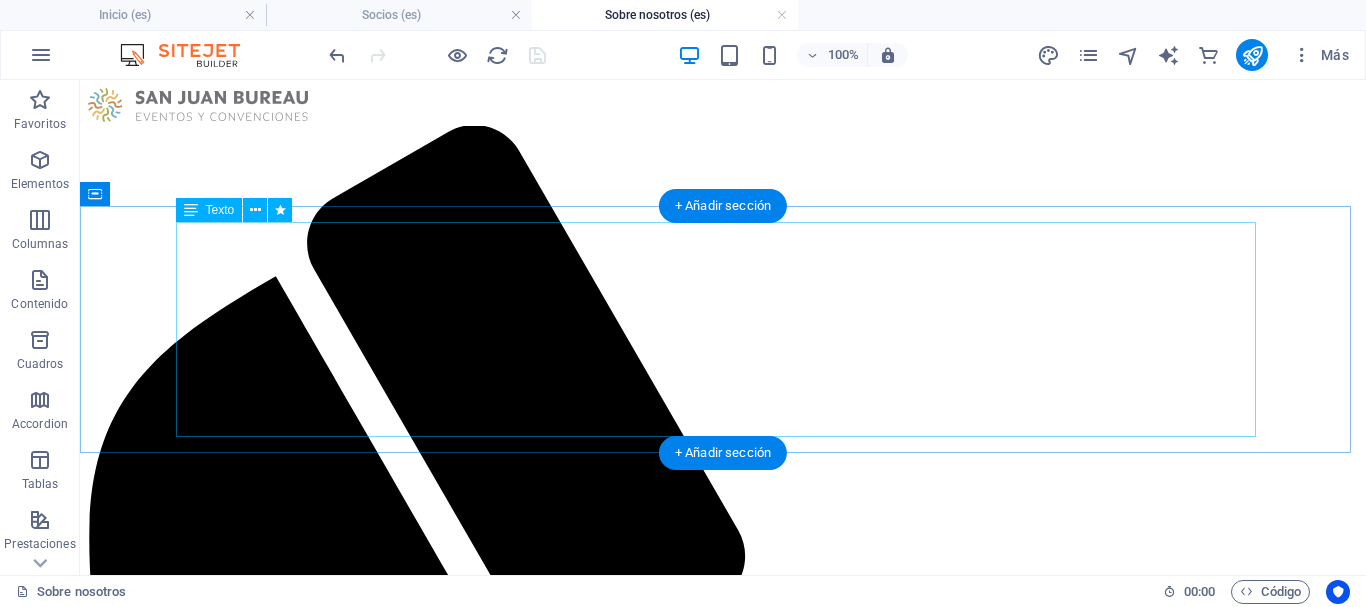 click on "¿Qué es San Juan Bureau? San Juan Bureau es una Asociación Civil, sin fines de lucro, de carácter mixto; formada por el Gobierno de San Juan, empresarios privados, cámaras, asociaciones profesionales y Universidades" at bounding box center (723, 2131) 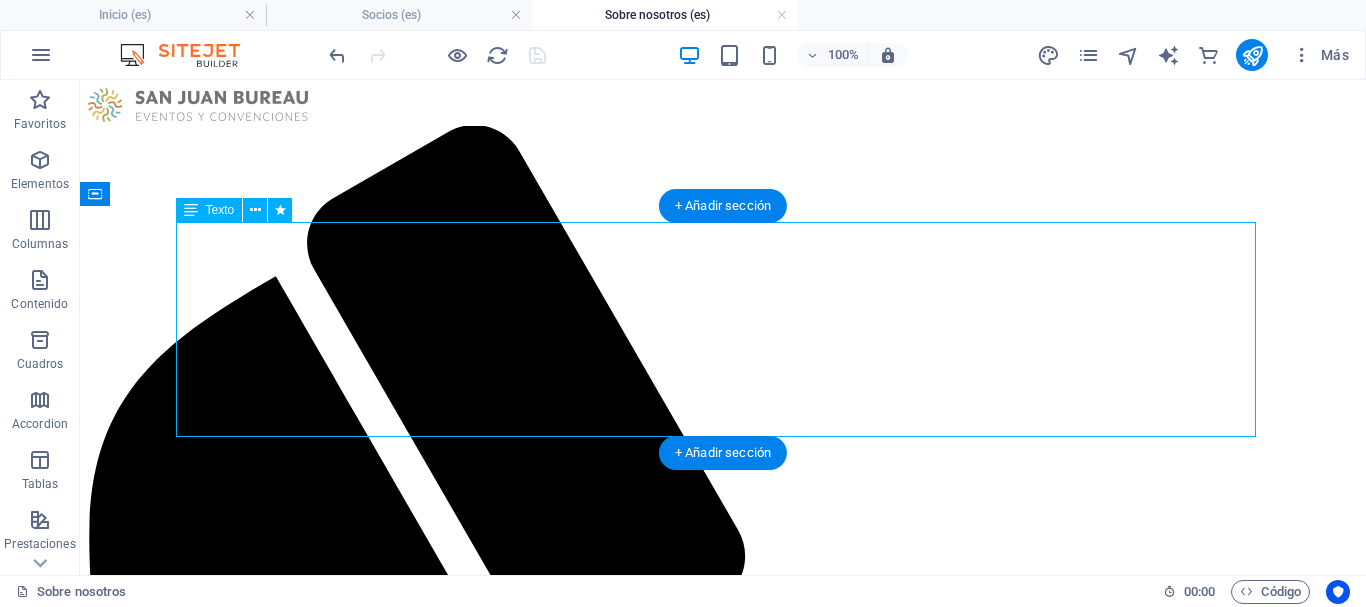 click on "¿Qué es San Juan Bureau? San Juan Bureau es una Asociación Civil, sin fines de lucro, de carácter mixto; formada por el Gobierno de San Juan, empresarios privados, cámaras, asociaciones profesionales y Universidades" at bounding box center [723, 2131] 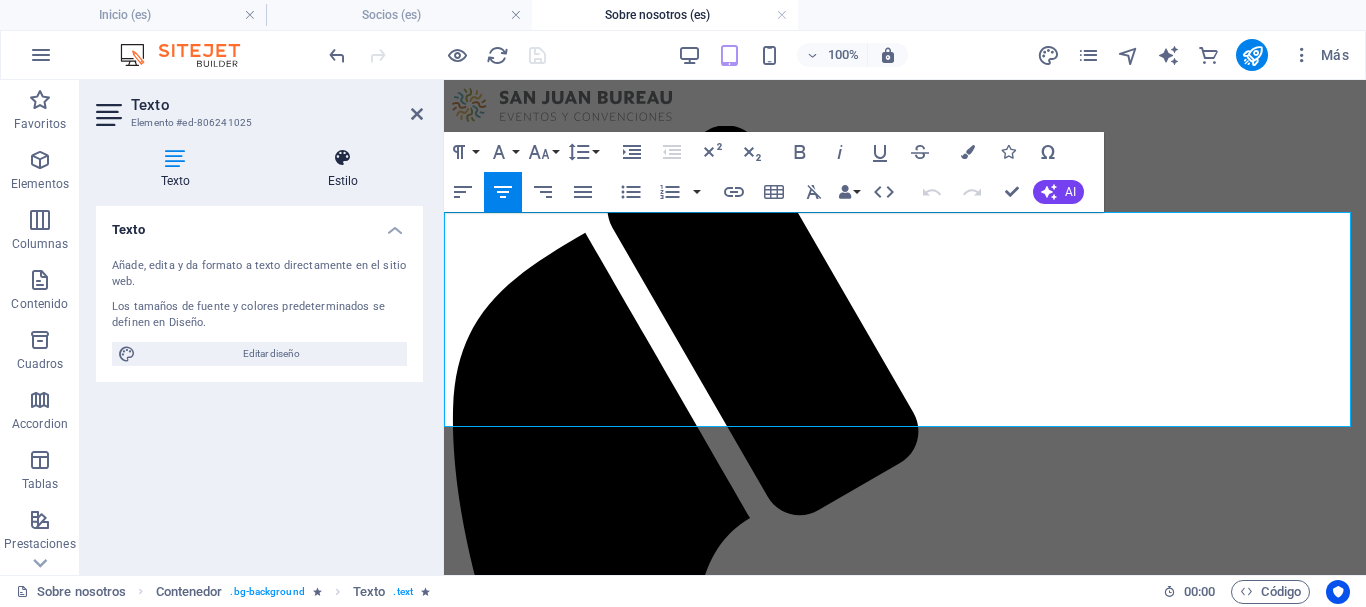click on "Estilo" at bounding box center (343, 169) 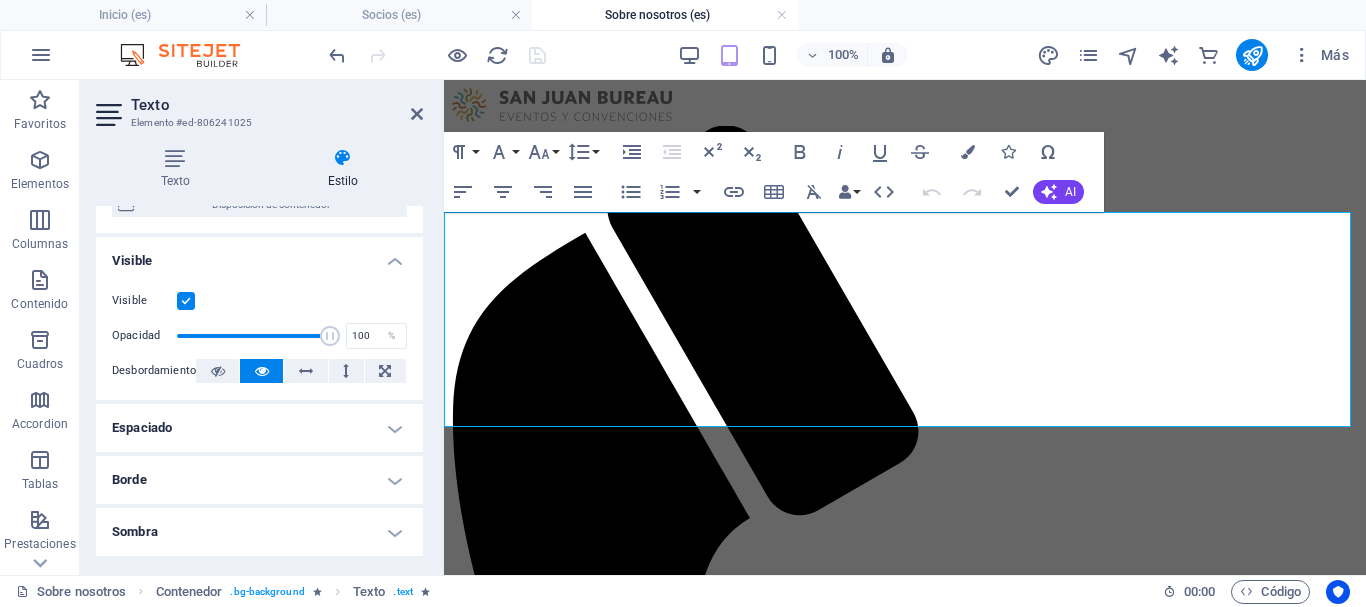scroll, scrollTop: 300, scrollLeft: 0, axis: vertical 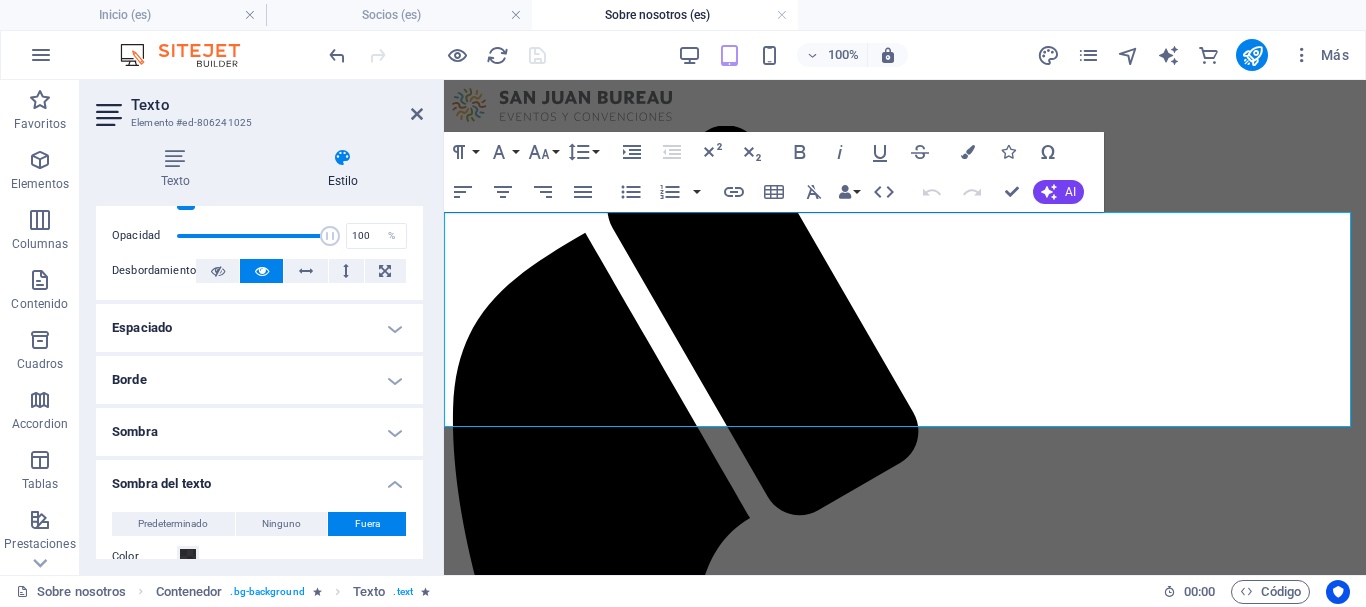 click on "Sombra del texto" at bounding box center (259, 478) 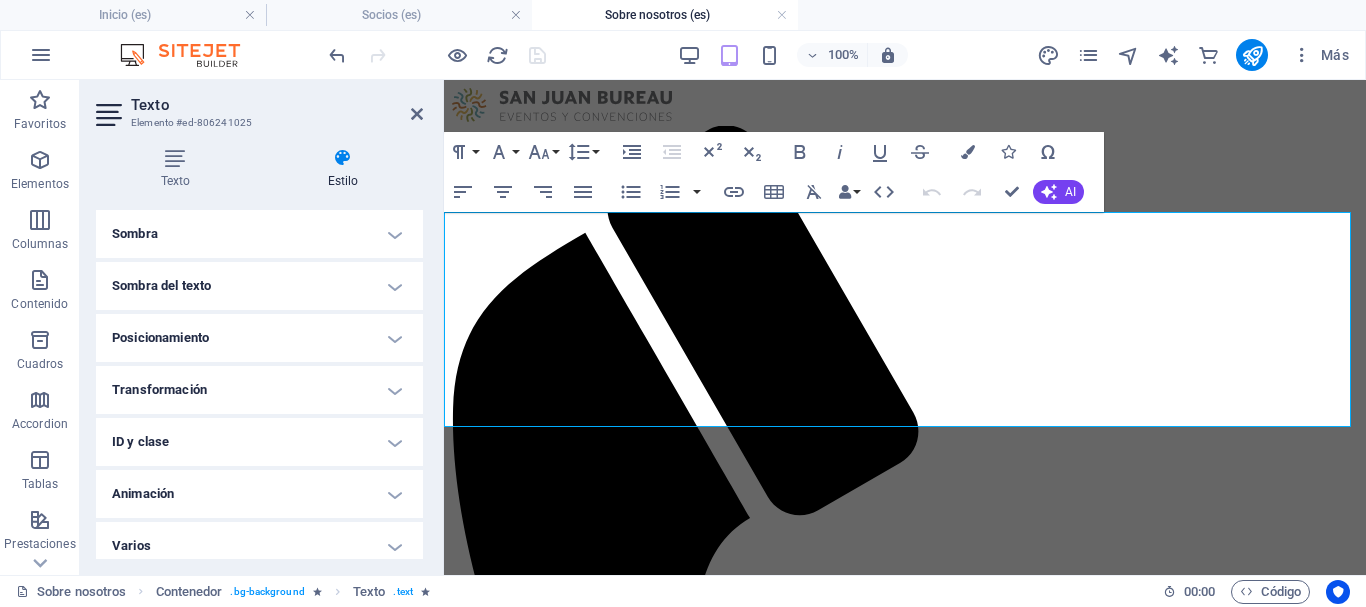 scroll, scrollTop: 500, scrollLeft: 0, axis: vertical 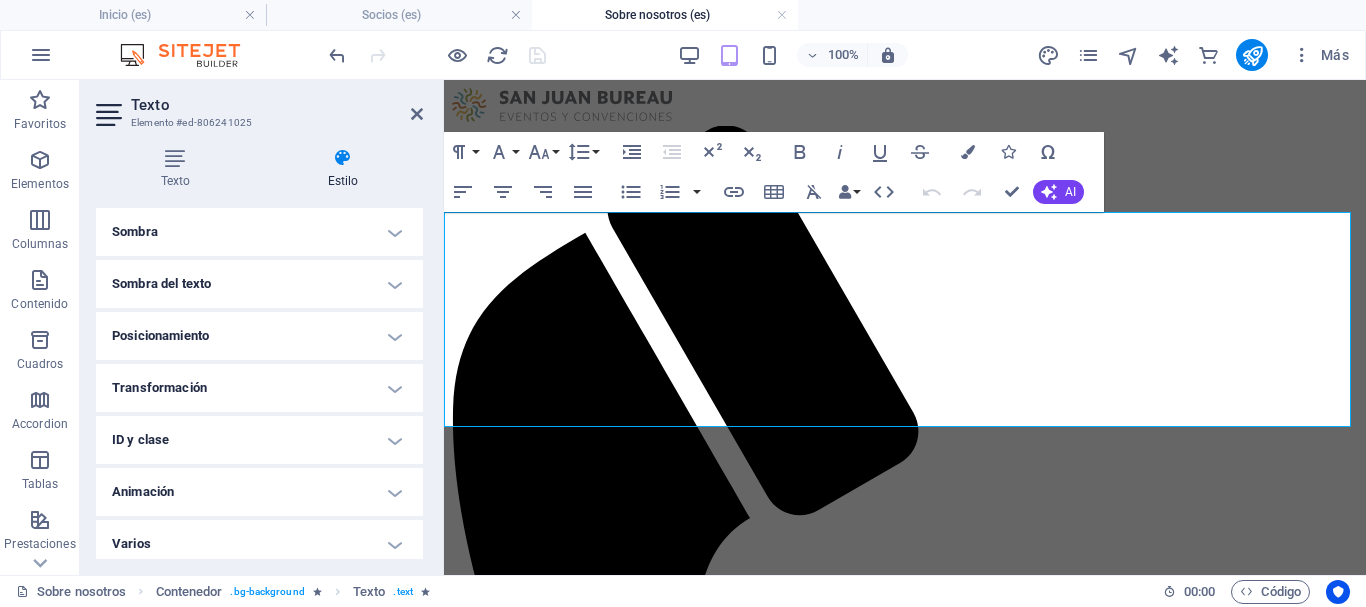 click on "Sombra del texto" at bounding box center (259, 284) 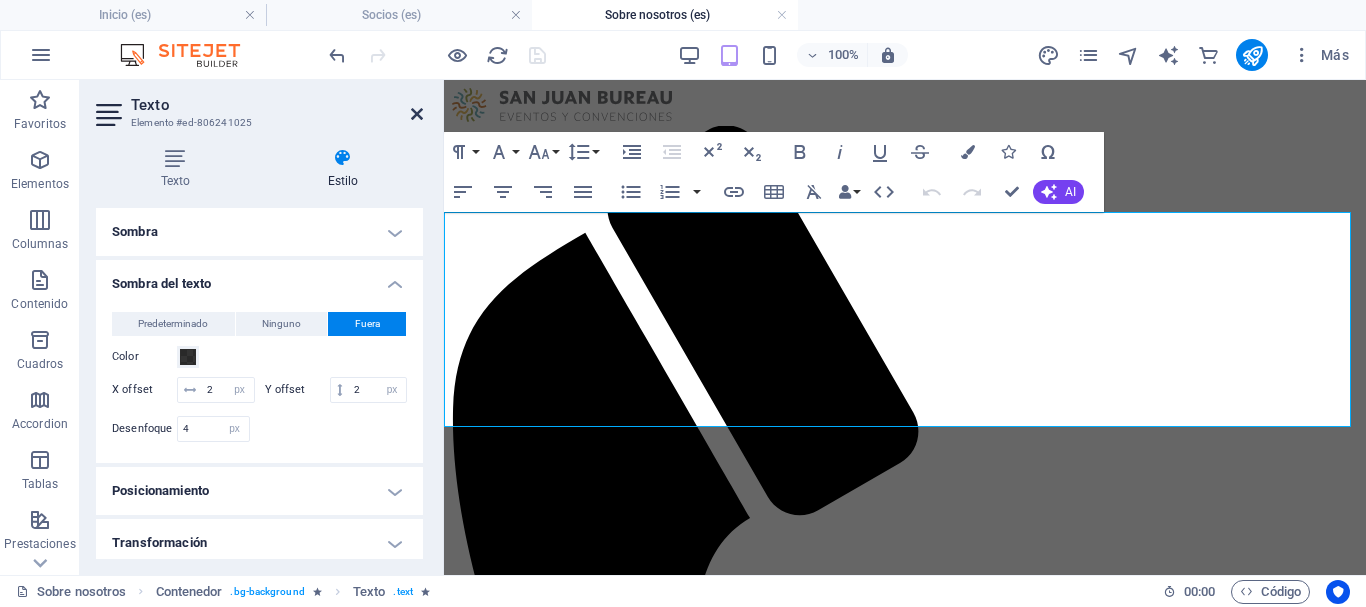 drag, startPoint x: 332, startPoint y: 36, endPoint x: 412, endPoint y: 116, distance: 113.137085 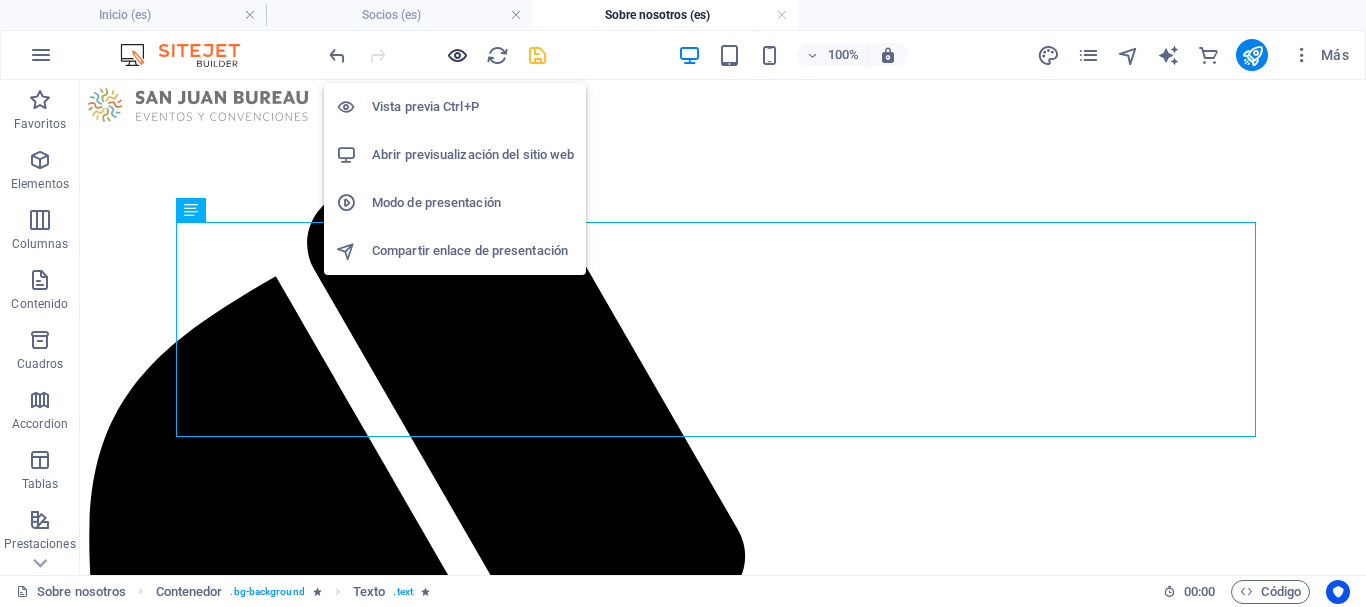 click at bounding box center (457, 55) 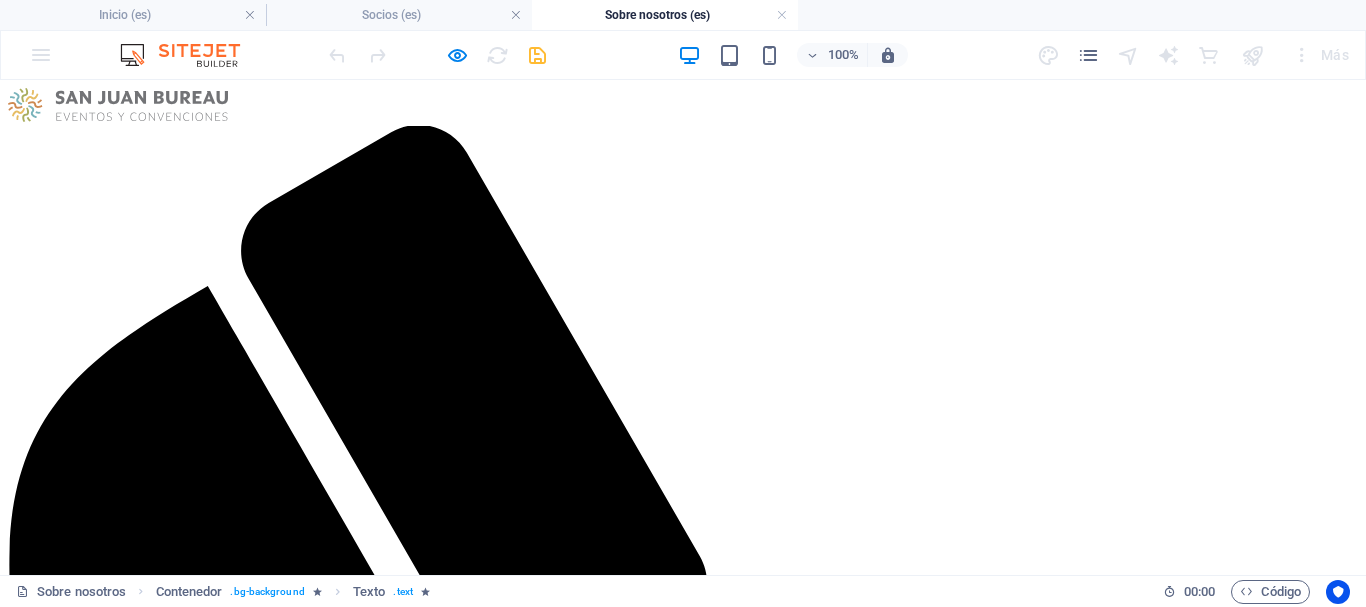 click on "Contacto" at bounding box center [77, 2037] 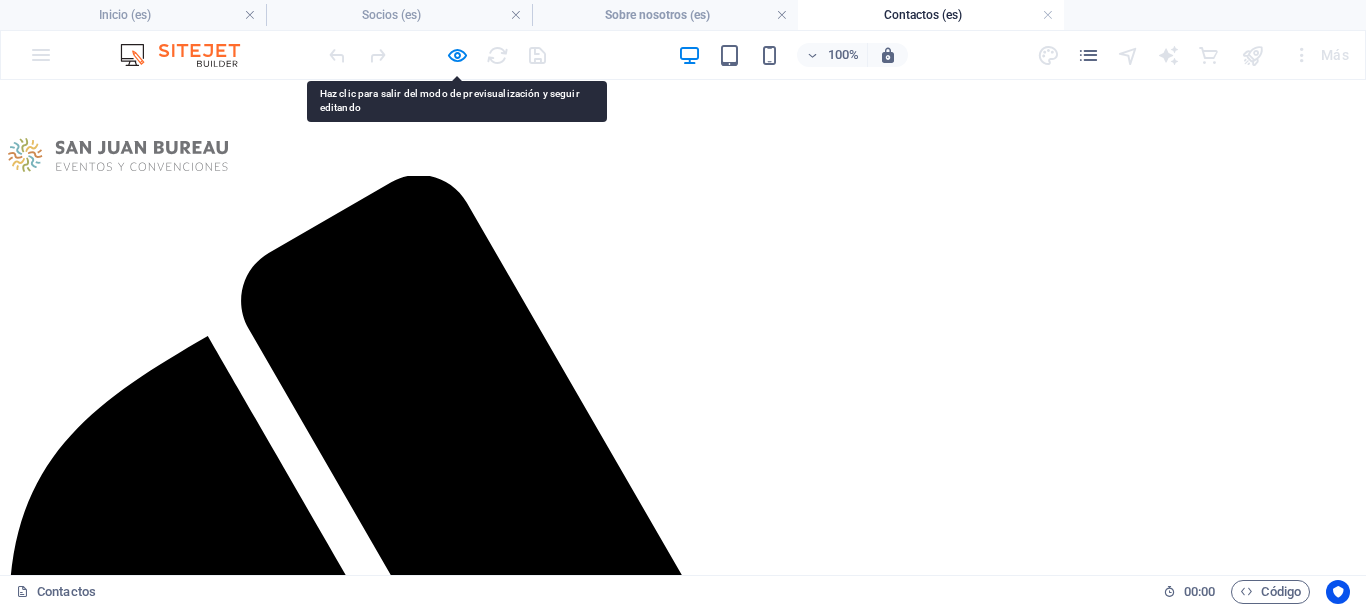 scroll, scrollTop: 300, scrollLeft: 0, axis: vertical 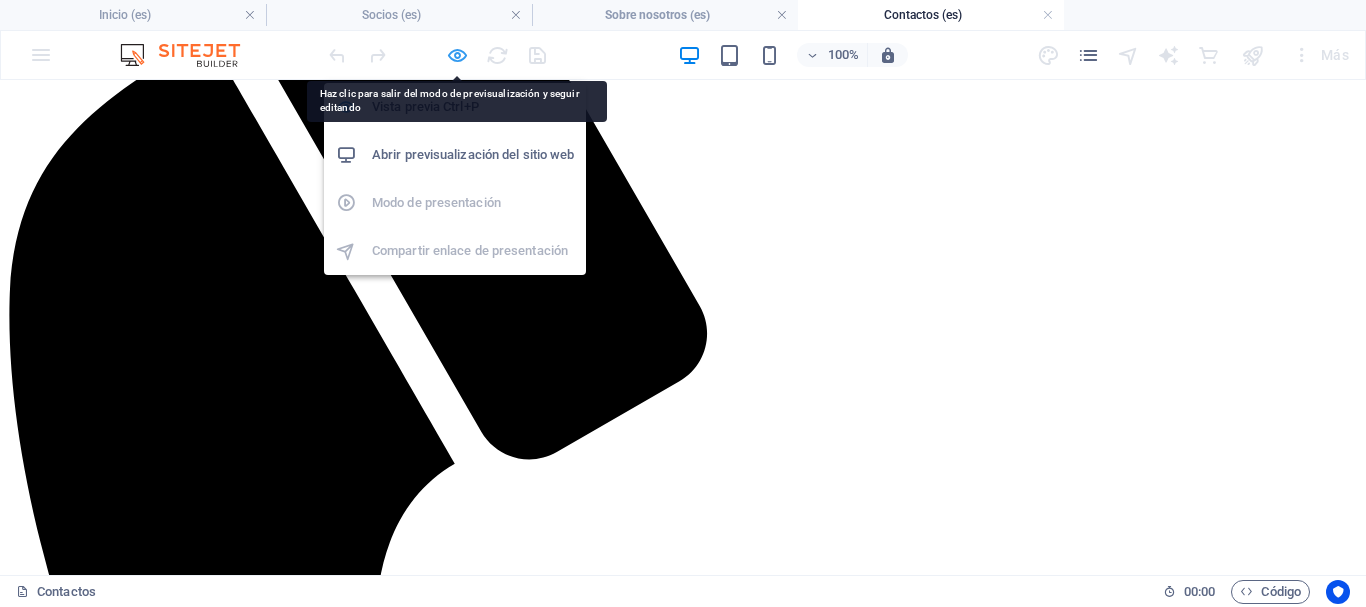 click at bounding box center [457, 55] 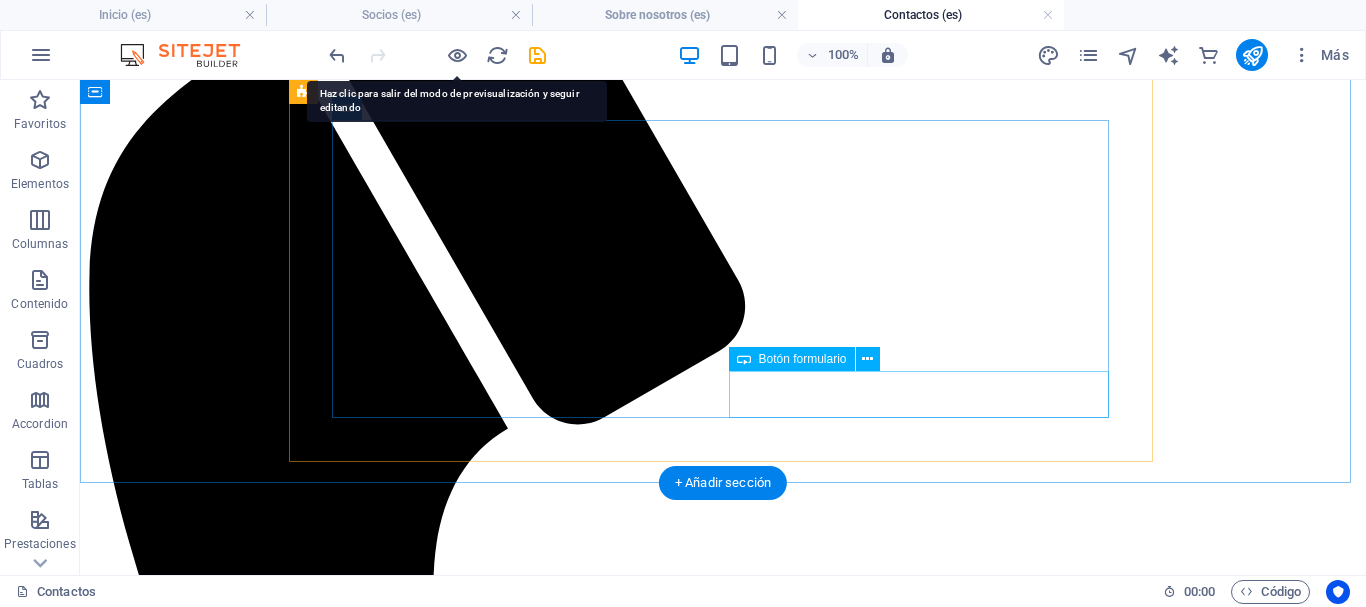 click on "ENVIAR" at bounding box center (728, 2273) 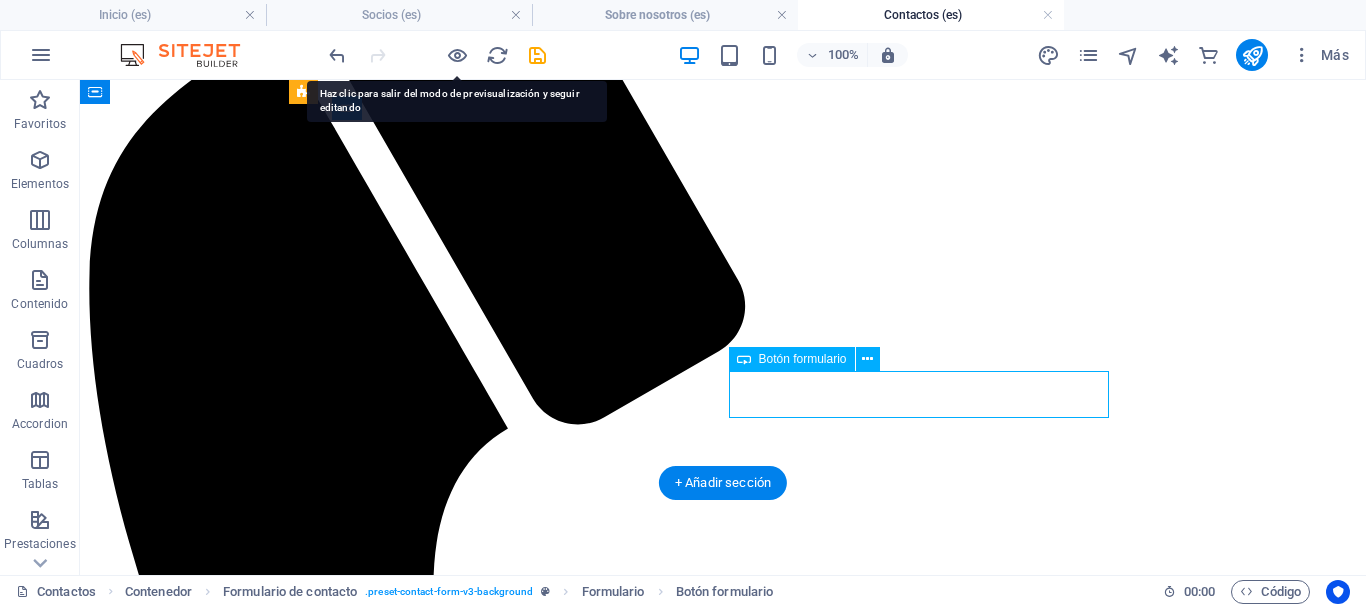 click on "ENVIAR" at bounding box center [728, 2273] 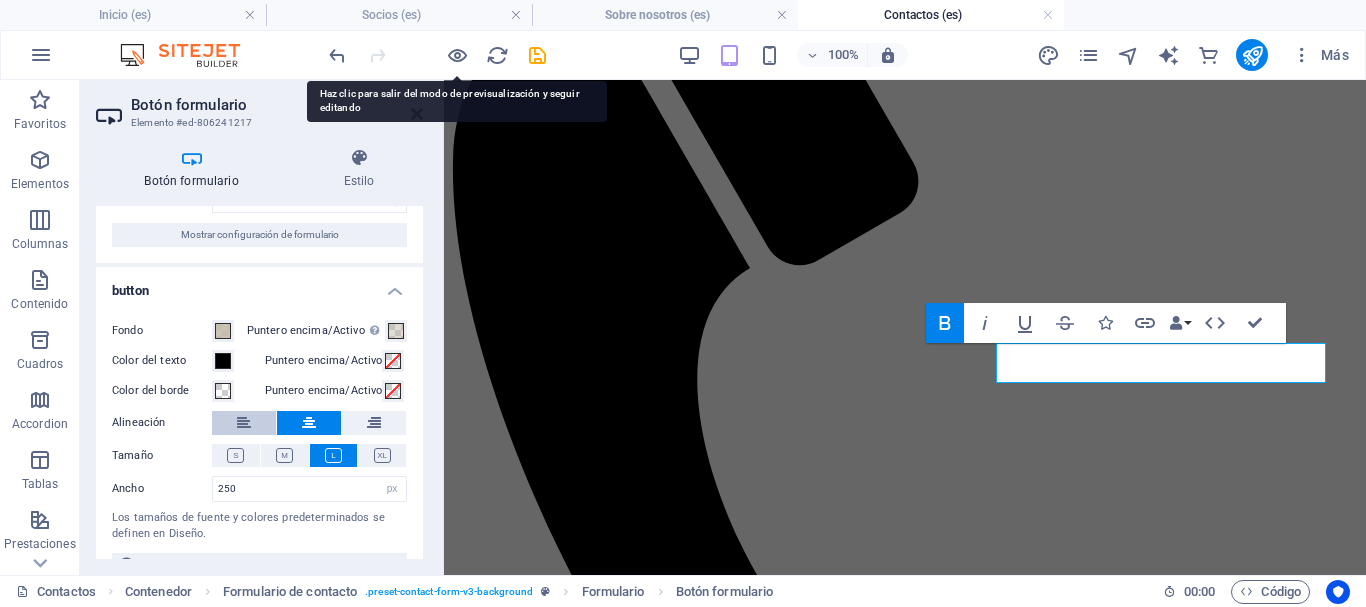 scroll, scrollTop: 100, scrollLeft: 0, axis: vertical 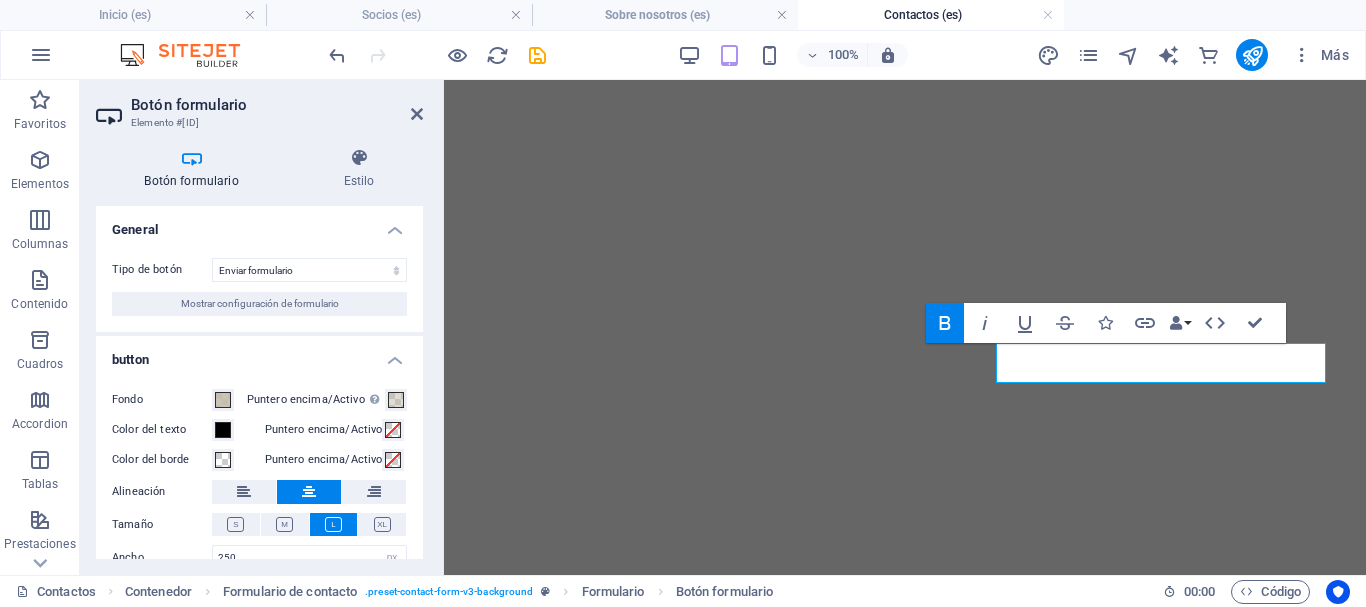 select on "px" 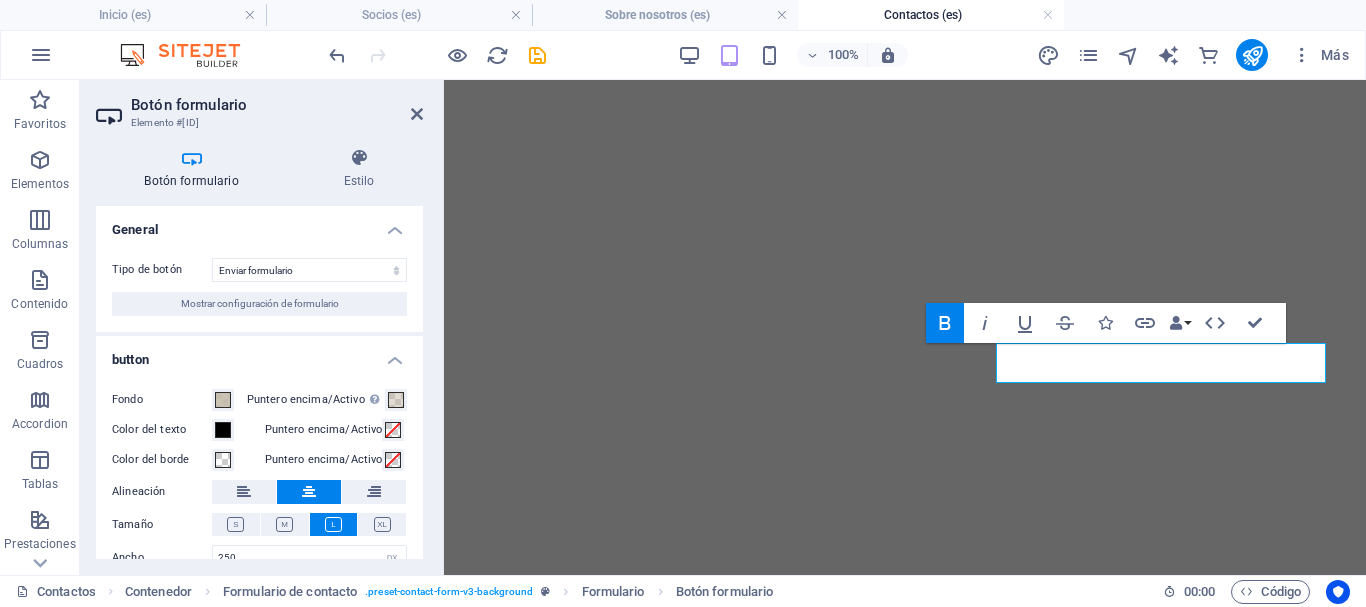 scroll, scrollTop: 0, scrollLeft: 0, axis: both 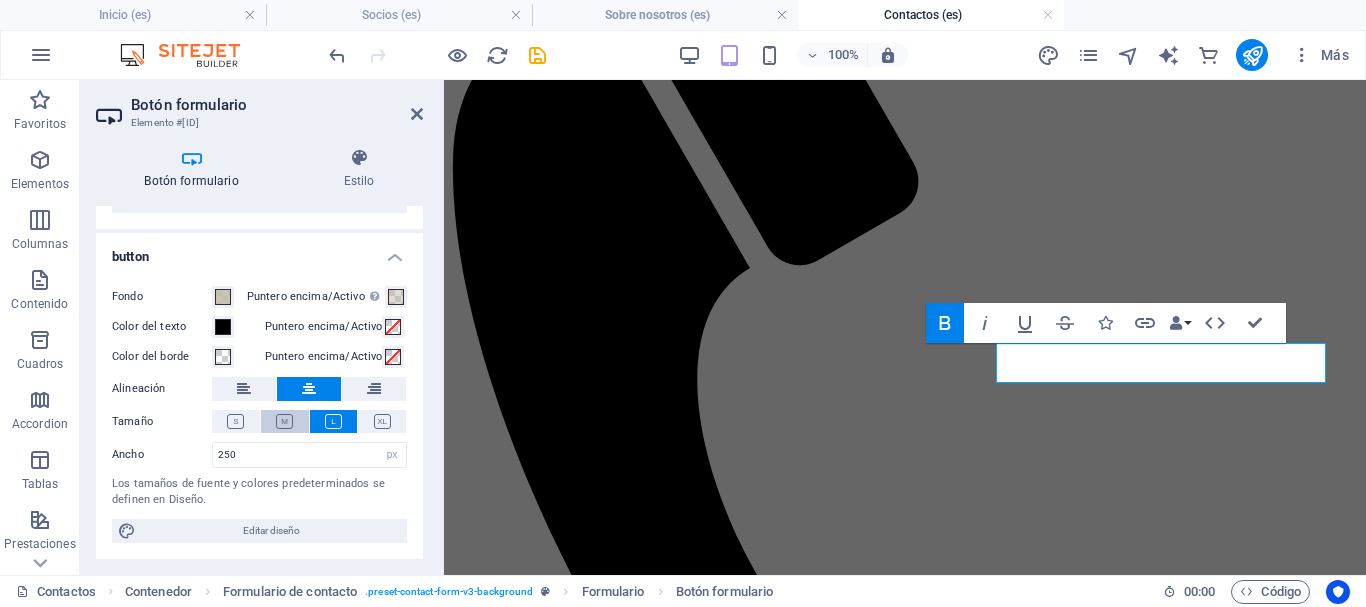 click at bounding box center [284, 421] 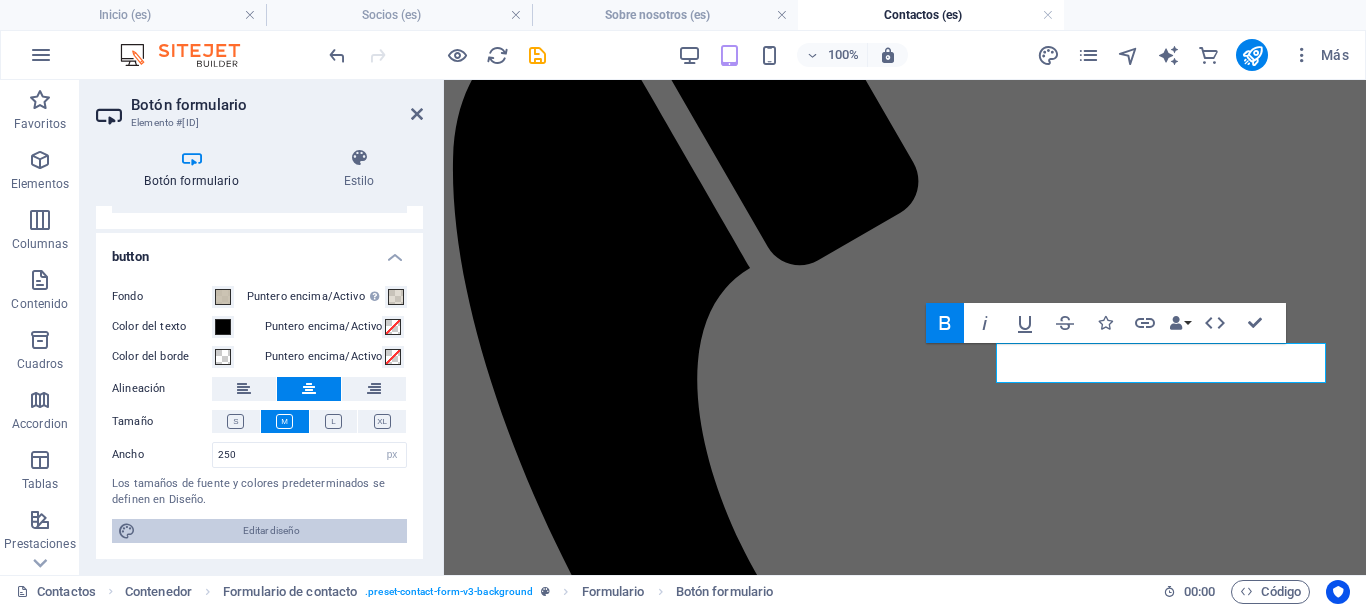 click on "Editar diseño" at bounding box center [271, 531] 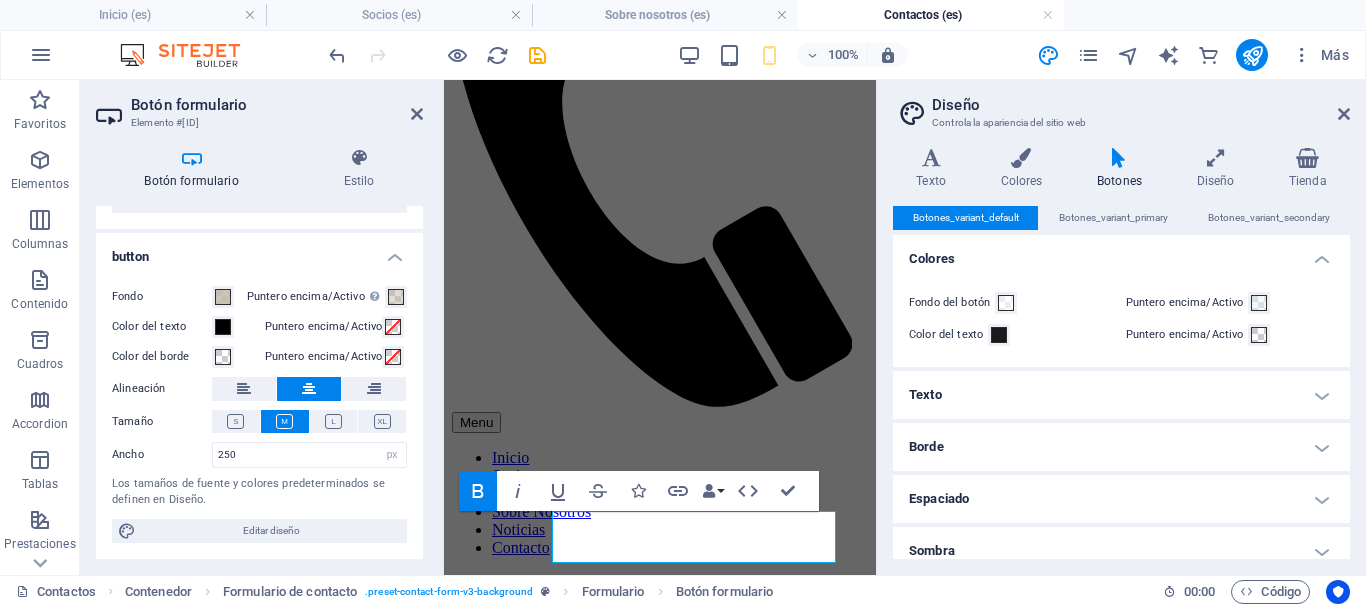 click on "Colores" at bounding box center [1121, 253] 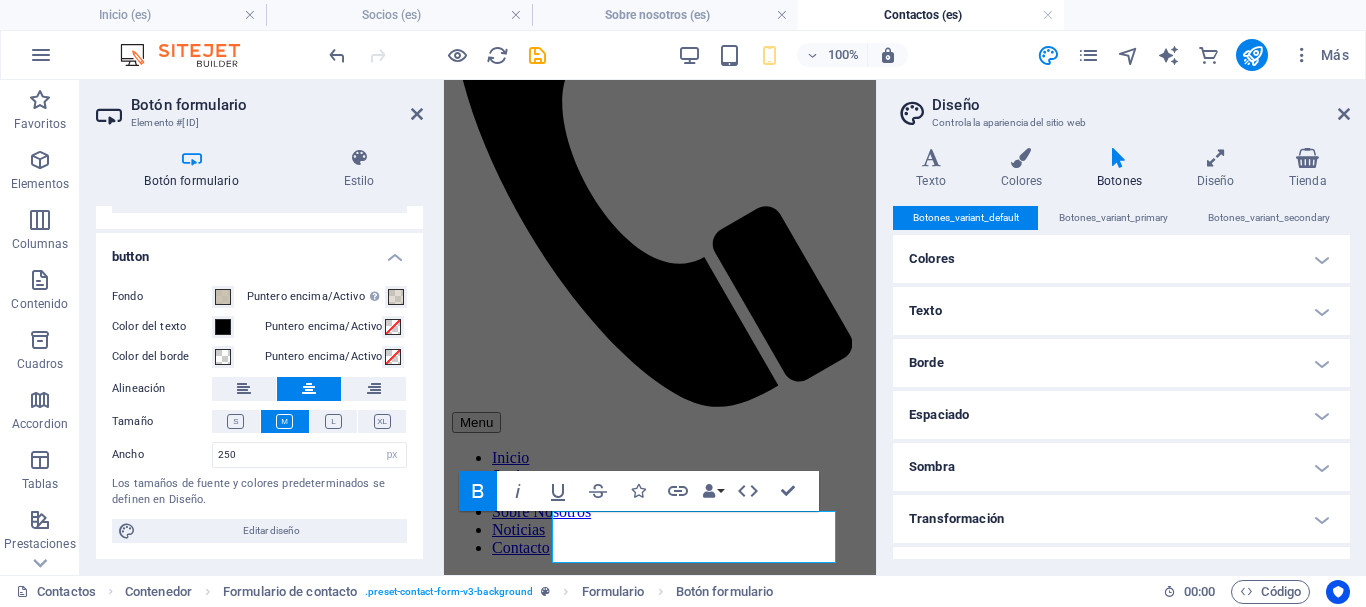 click on "Texto" at bounding box center (1121, 311) 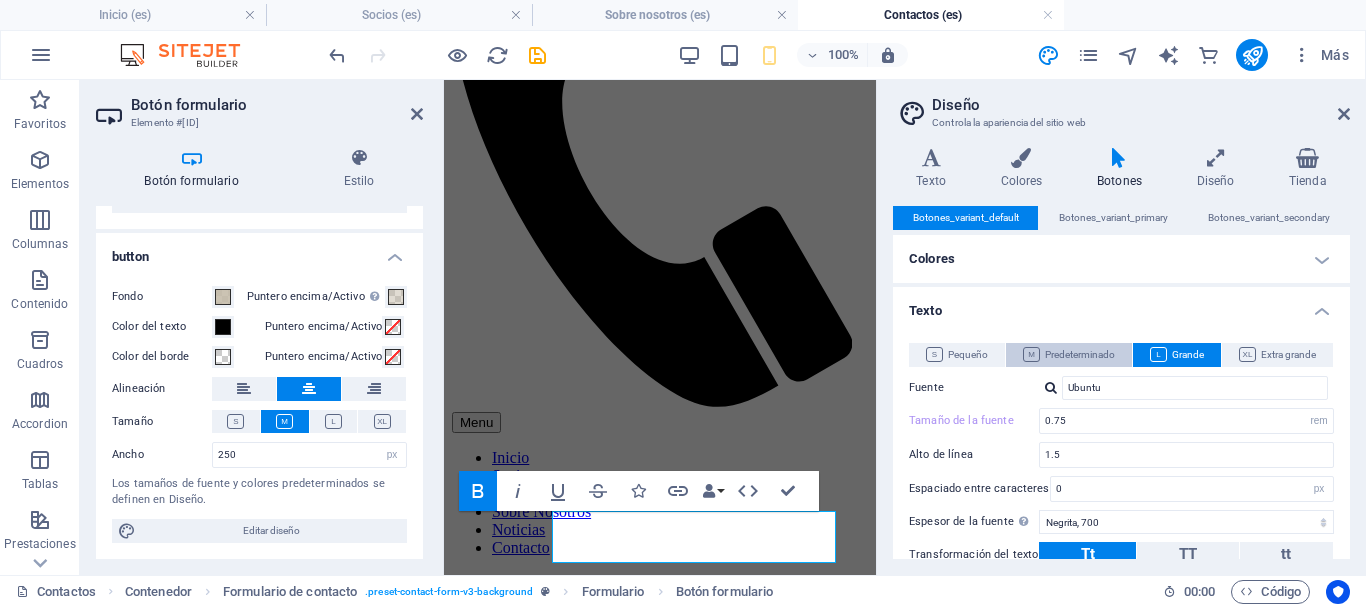 click on "Predeterminado" at bounding box center [1069, 355] 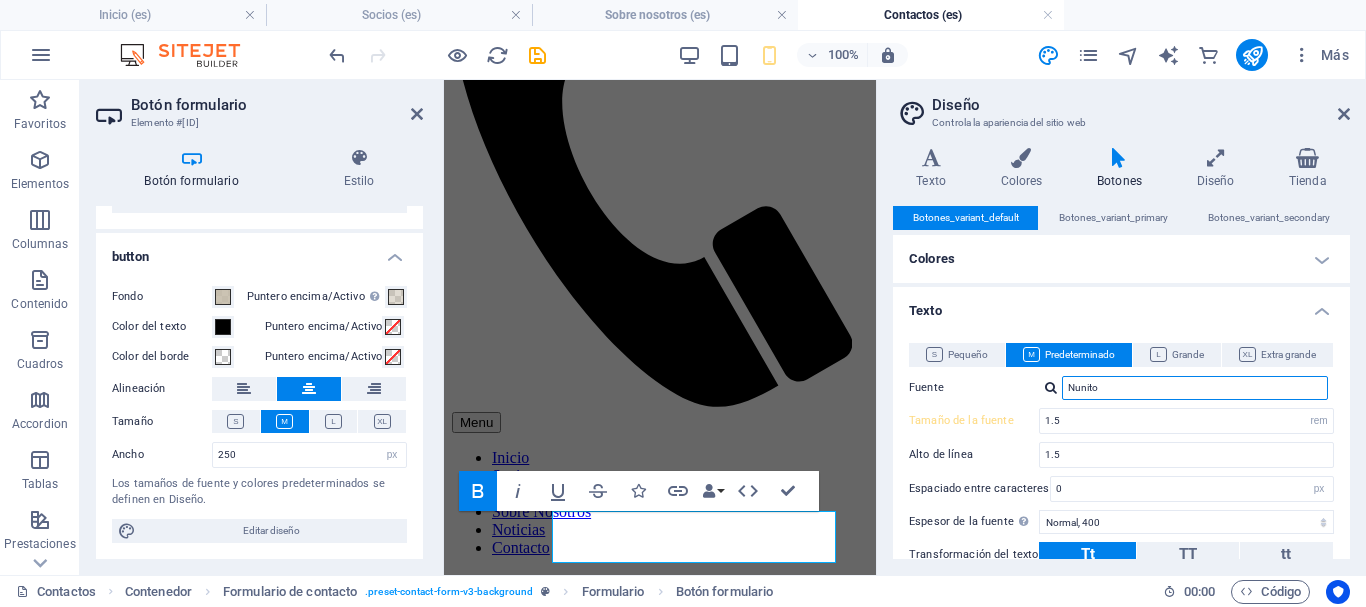 click on "Nunito" at bounding box center (1195, 388) 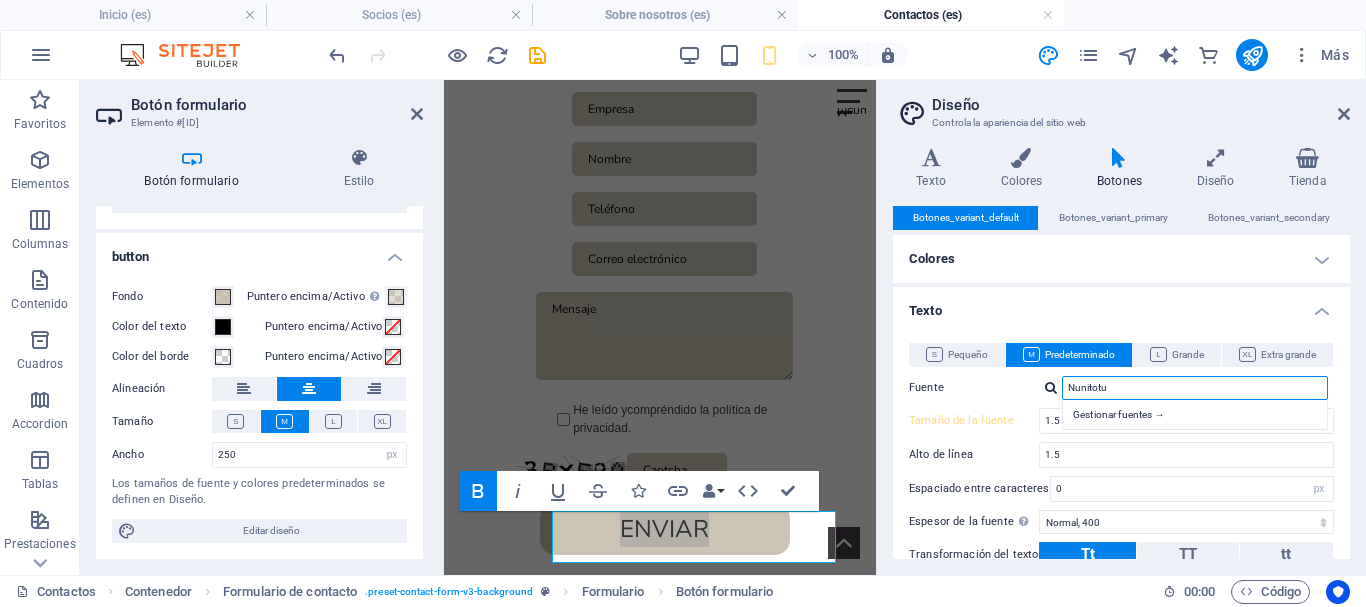 drag, startPoint x: 1118, startPoint y: 389, endPoint x: 1062, endPoint y: 388, distance: 56.008926 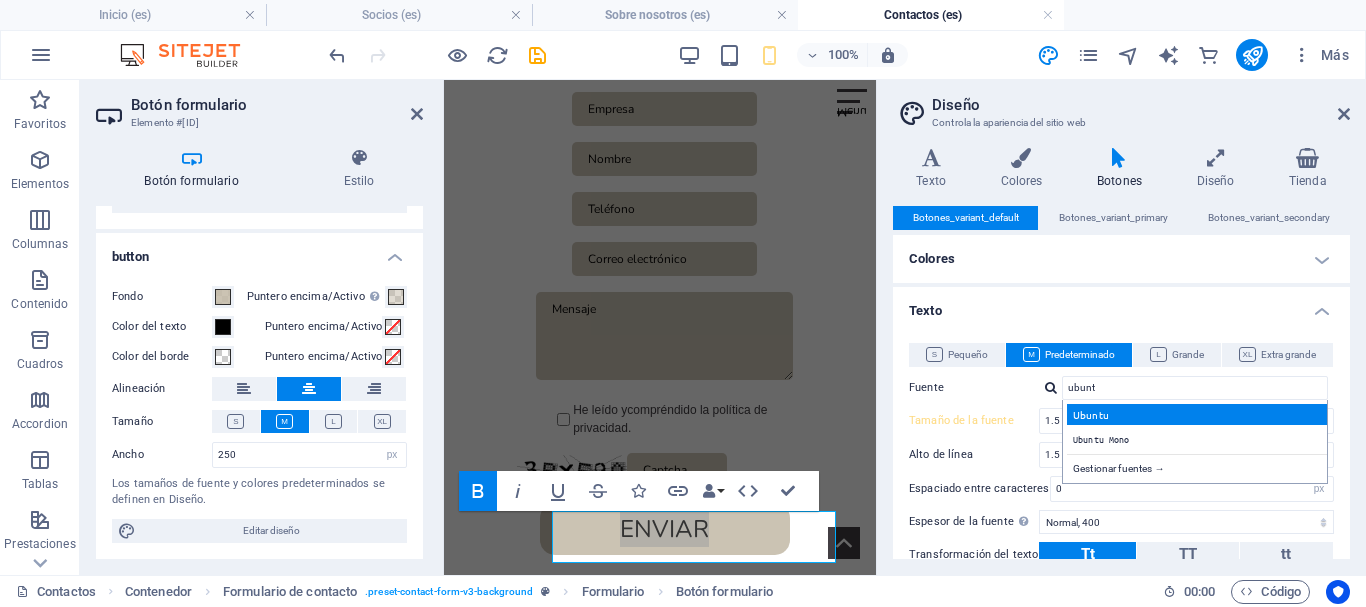 click on "Ubuntu" at bounding box center [1199, 414] 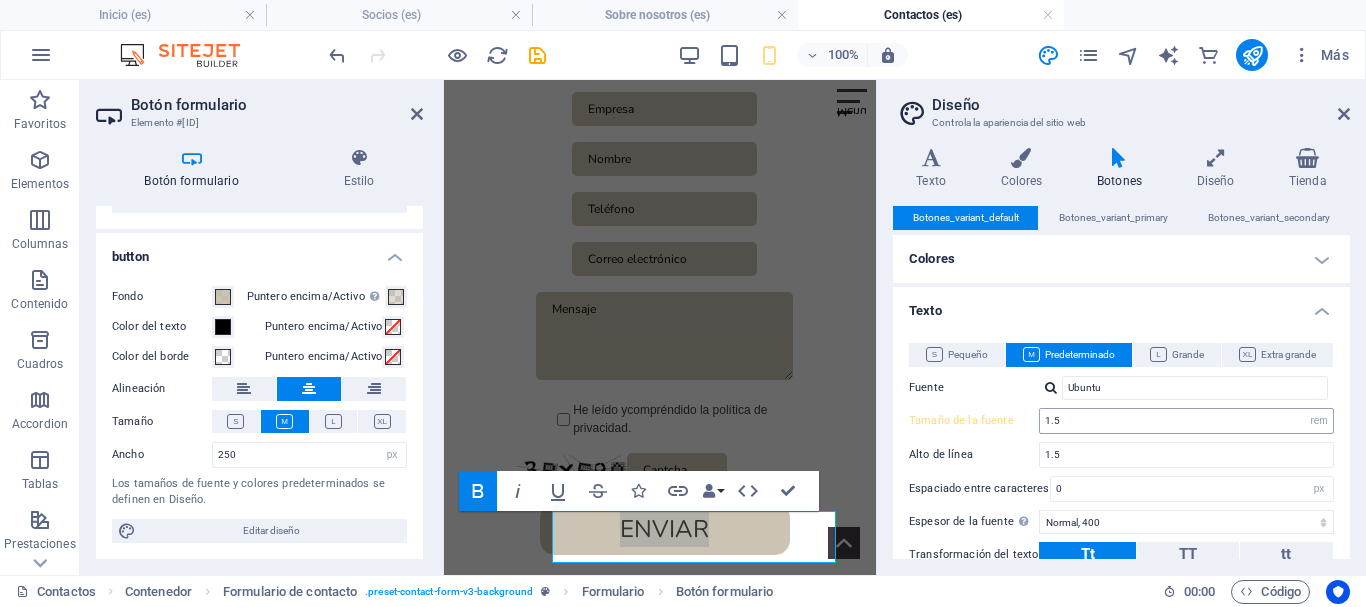 scroll, scrollTop: 100, scrollLeft: 0, axis: vertical 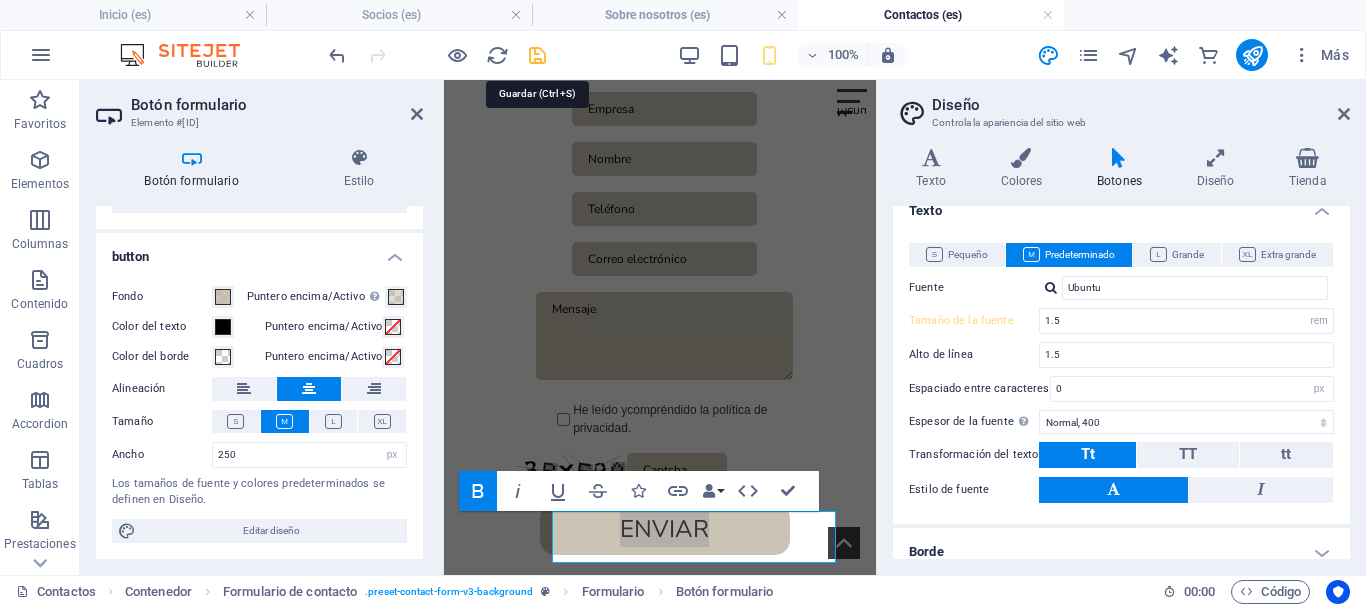 drag, startPoint x: 539, startPoint y: 47, endPoint x: 651, endPoint y: 101, distance: 124.33825 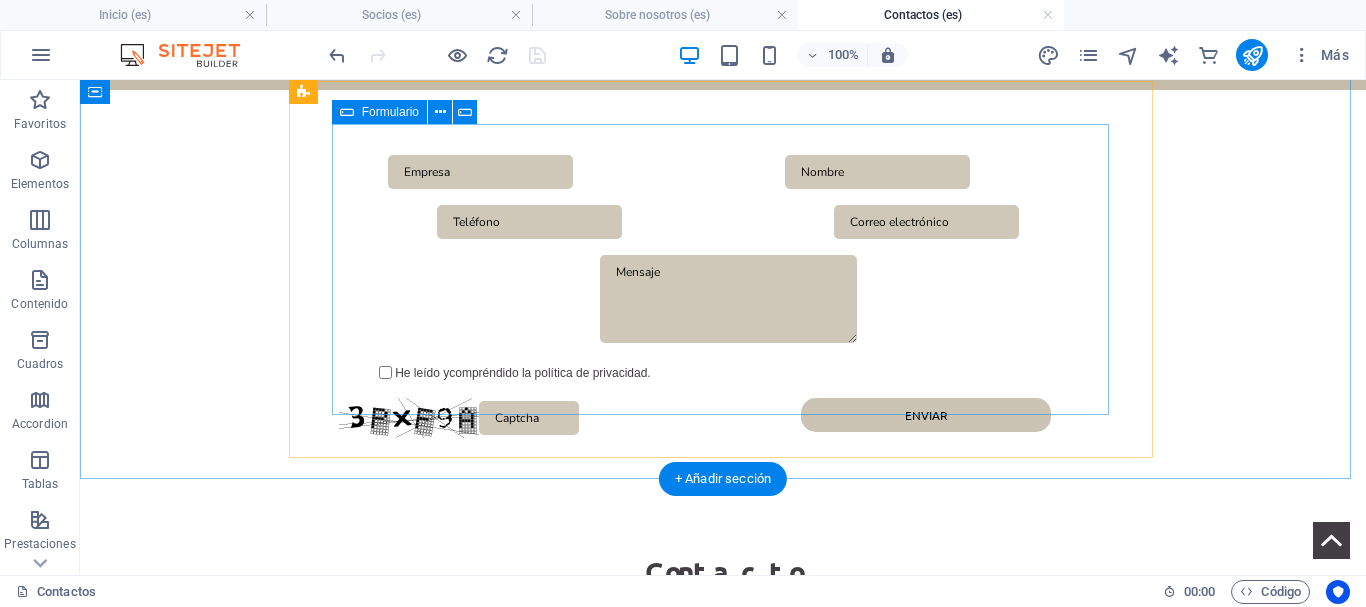 scroll, scrollTop: 0, scrollLeft: 0, axis: both 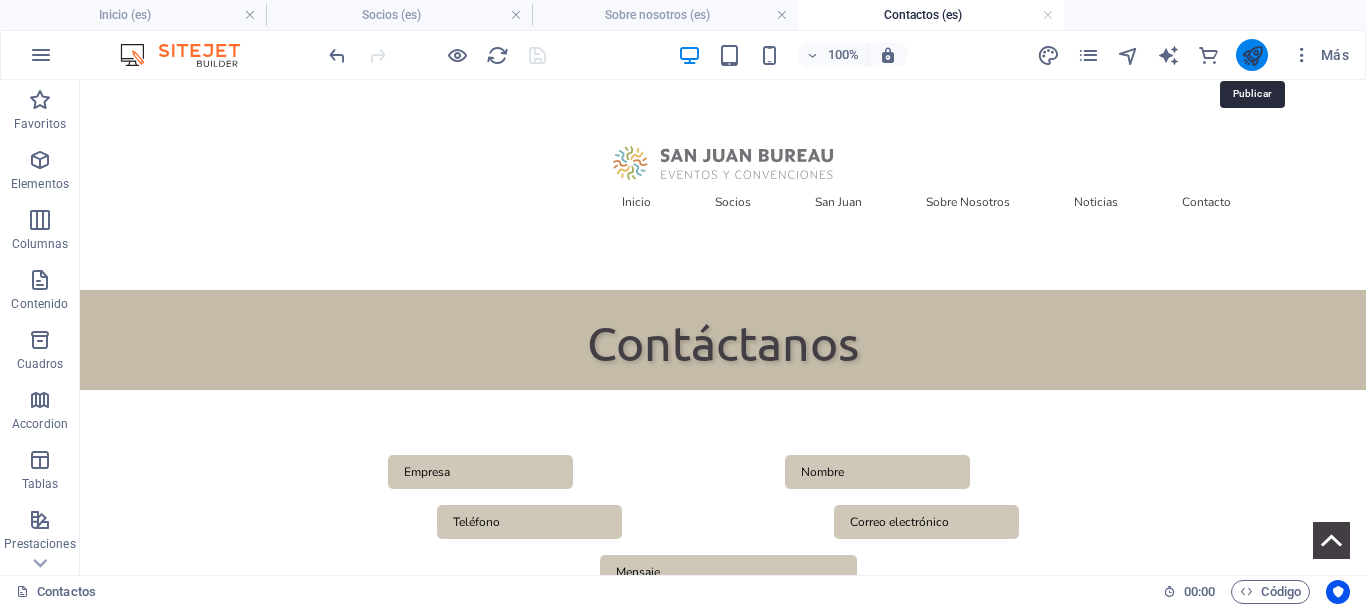 click at bounding box center [1252, 55] 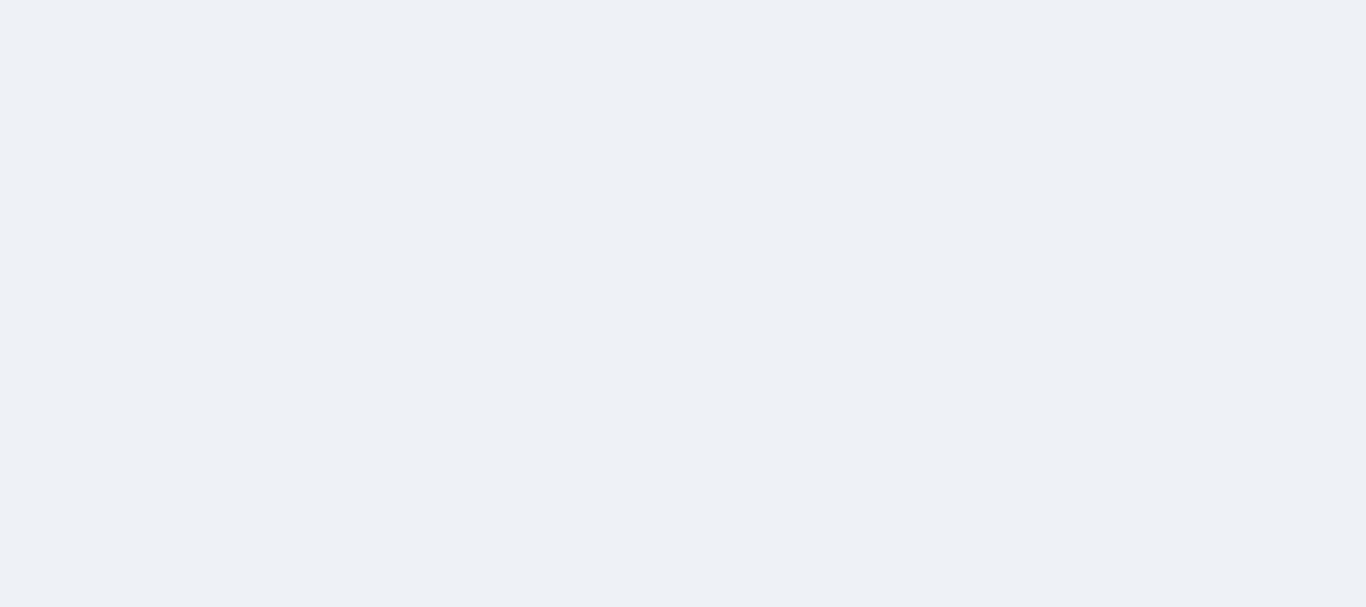 scroll, scrollTop: 0, scrollLeft: 0, axis: both 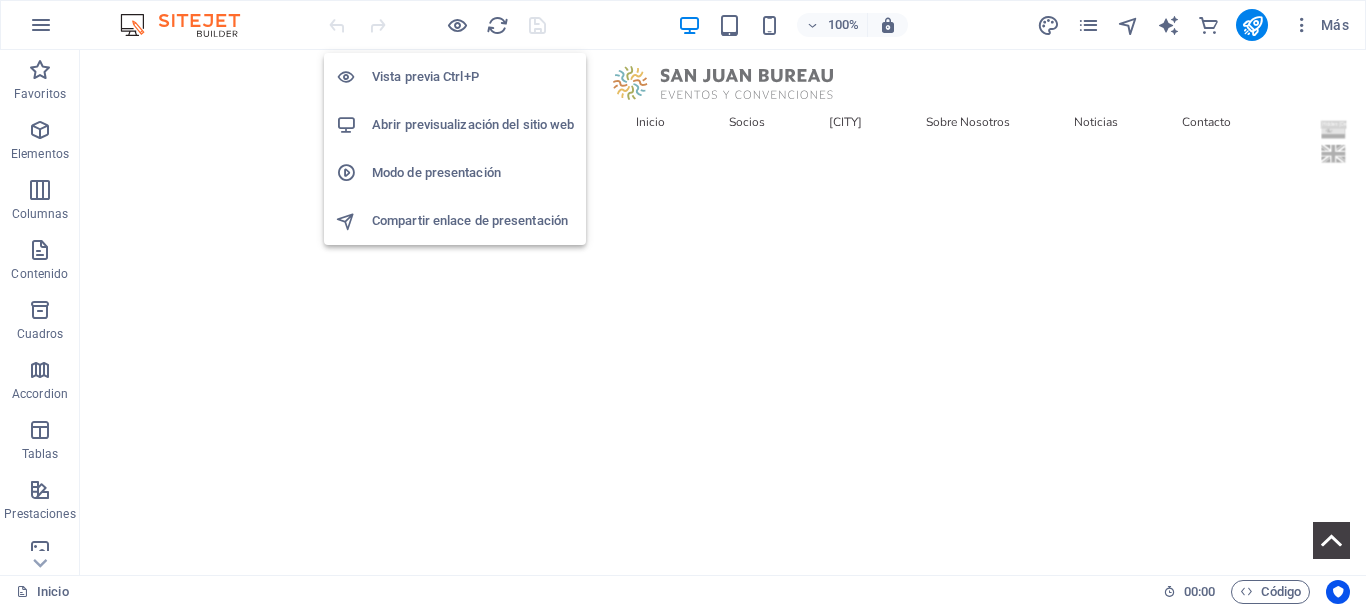 click on "Vista previa Ctrl+P" at bounding box center (473, 77) 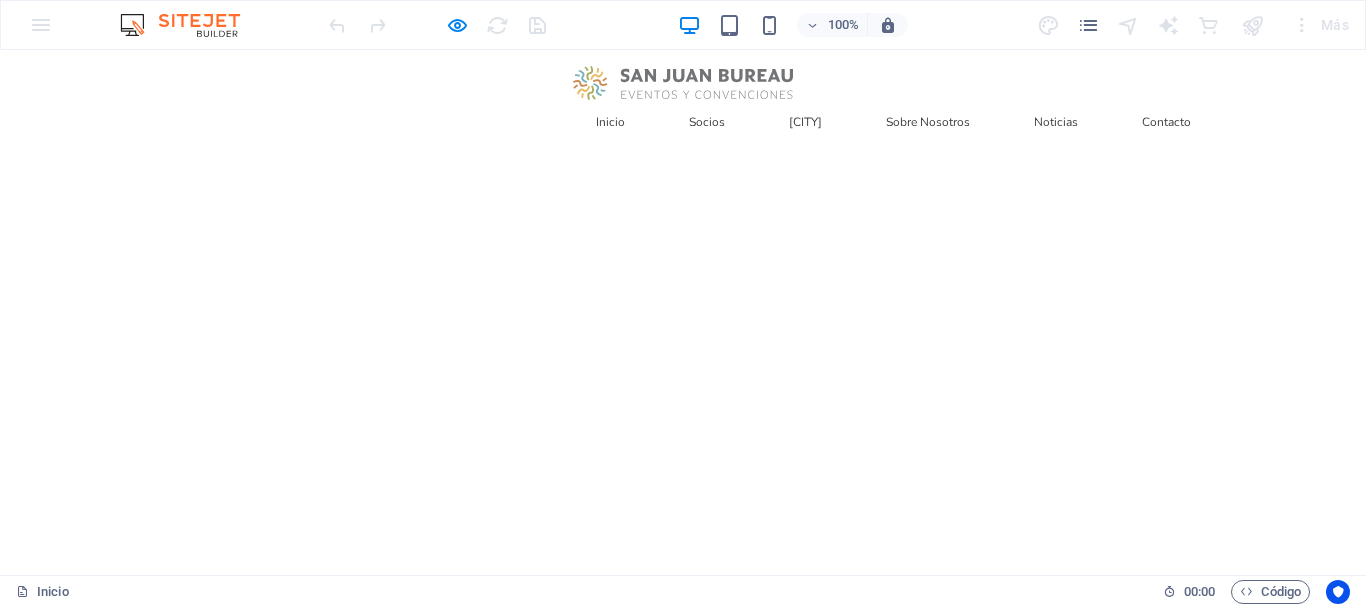 click on "Sobre Nosotros" at bounding box center (928, 122) 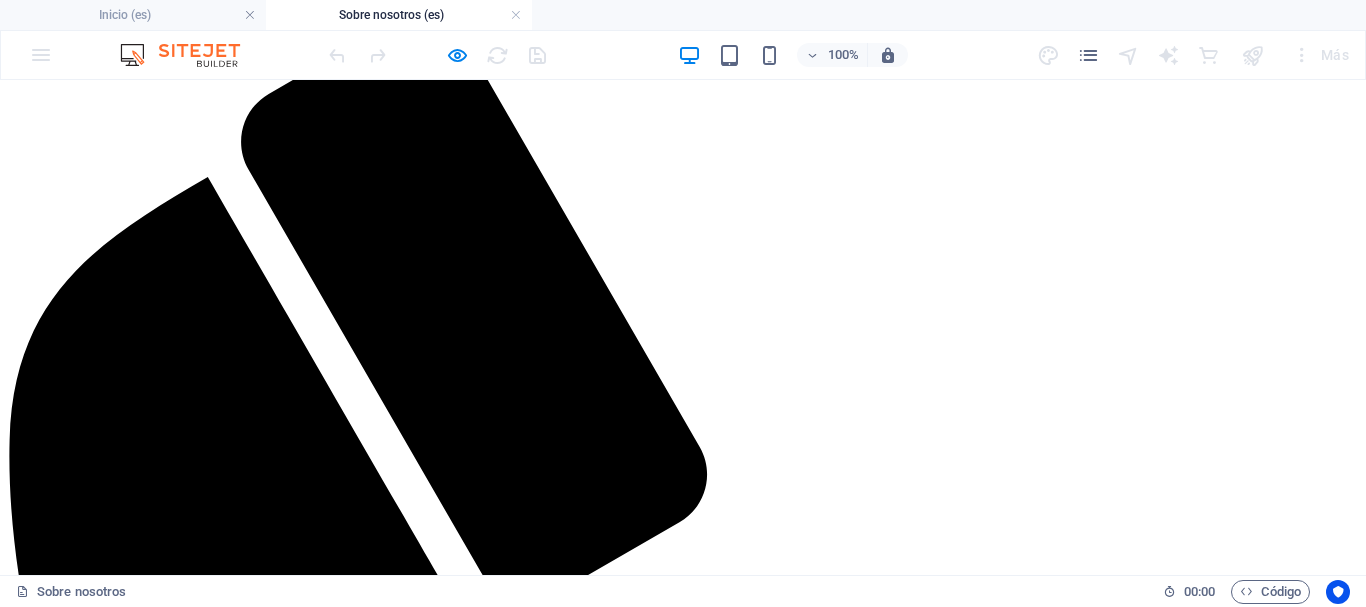 scroll, scrollTop: 100, scrollLeft: 0, axis: vertical 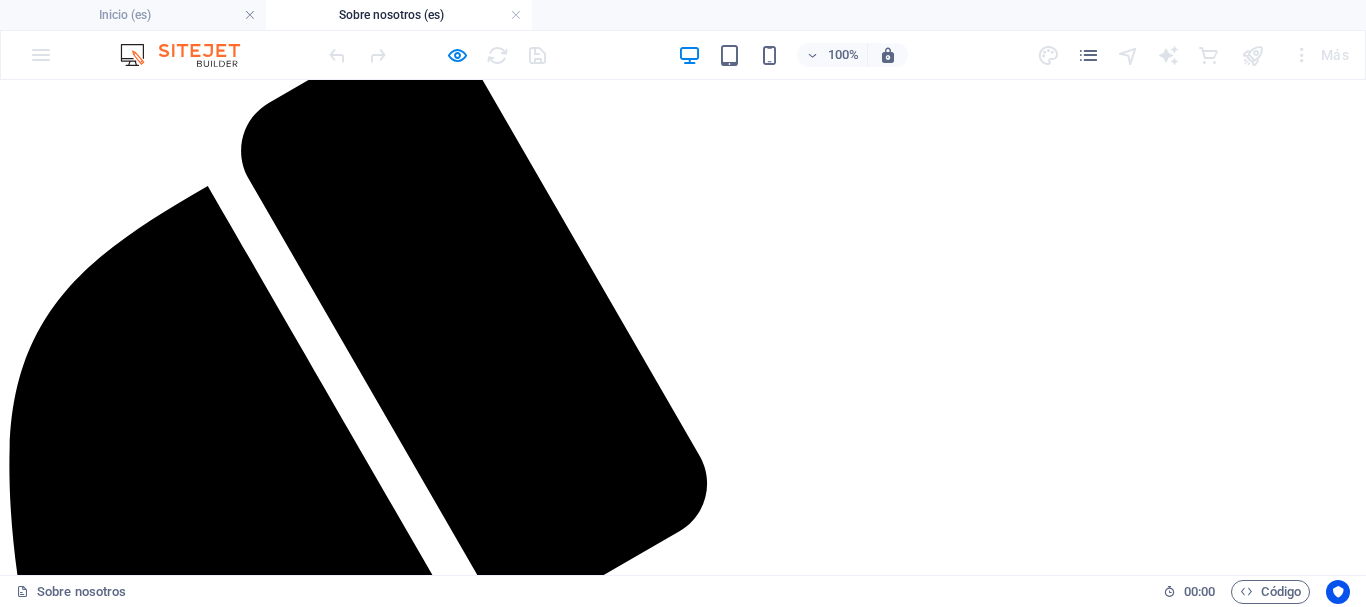 click at bounding box center [683, 2603] 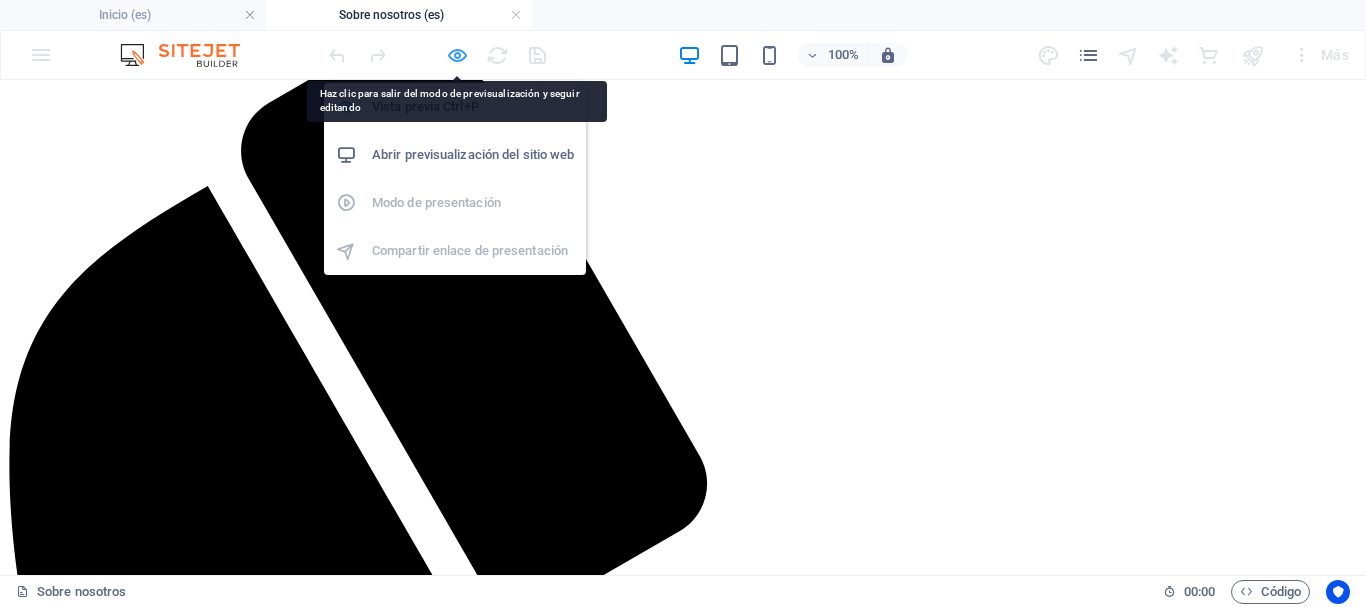click at bounding box center [457, 55] 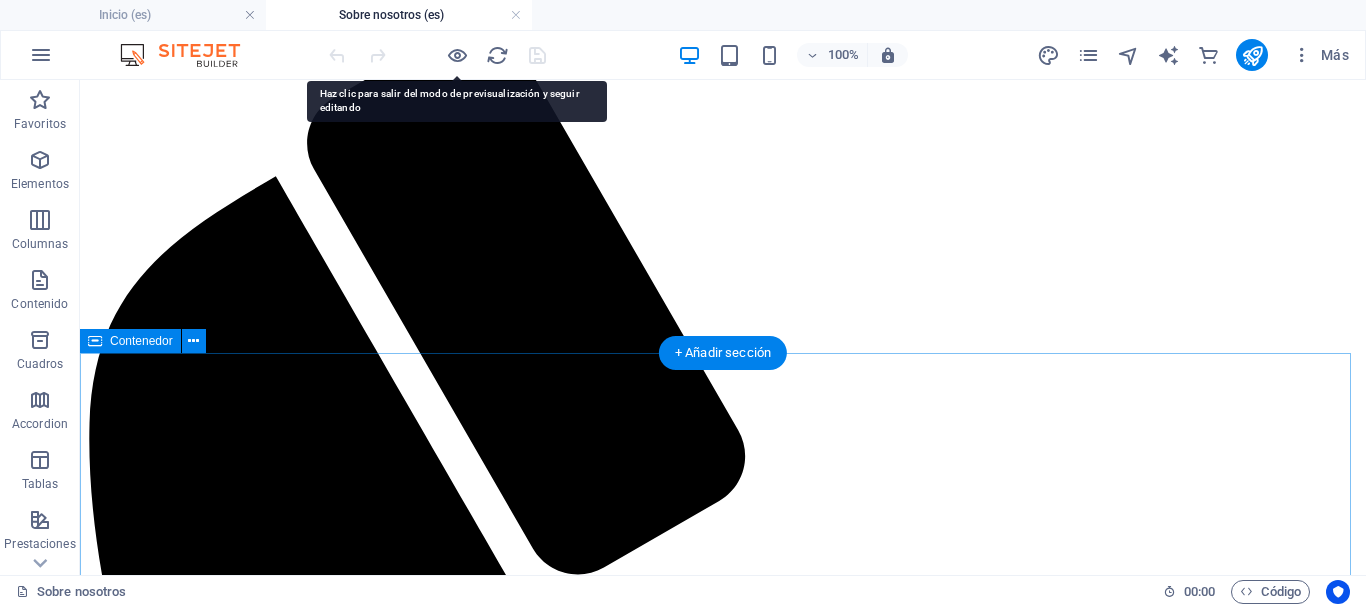 click at bounding box center (723, 2476) 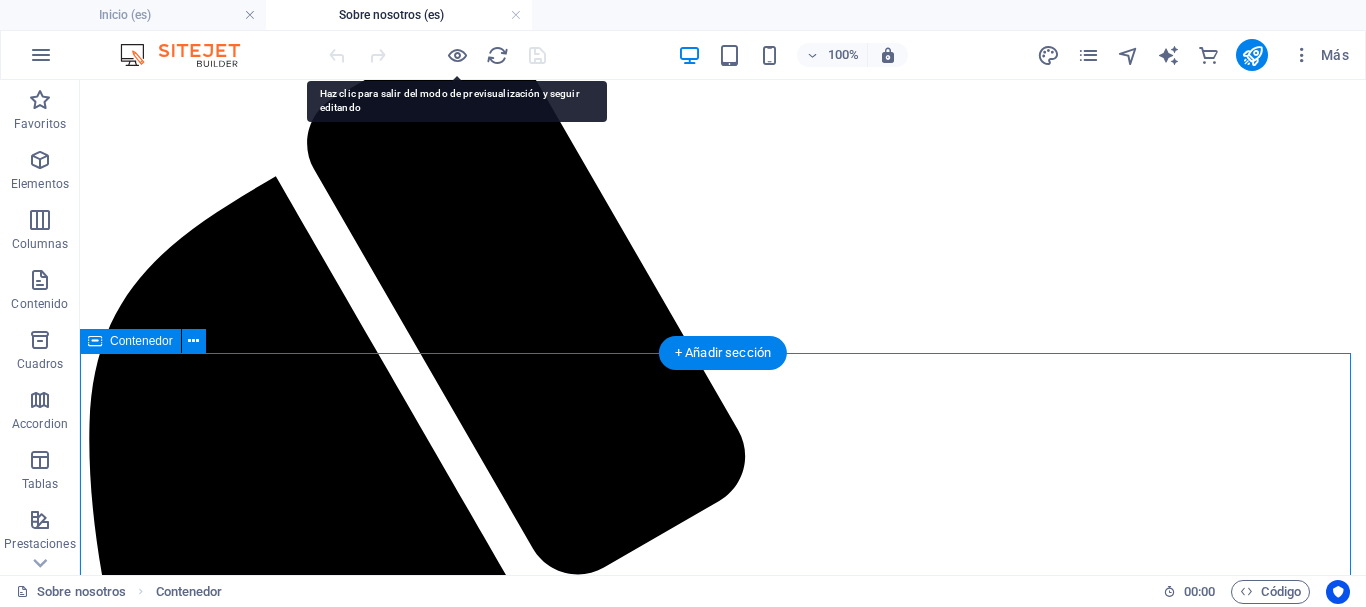 click at bounding box center [723, 2476] 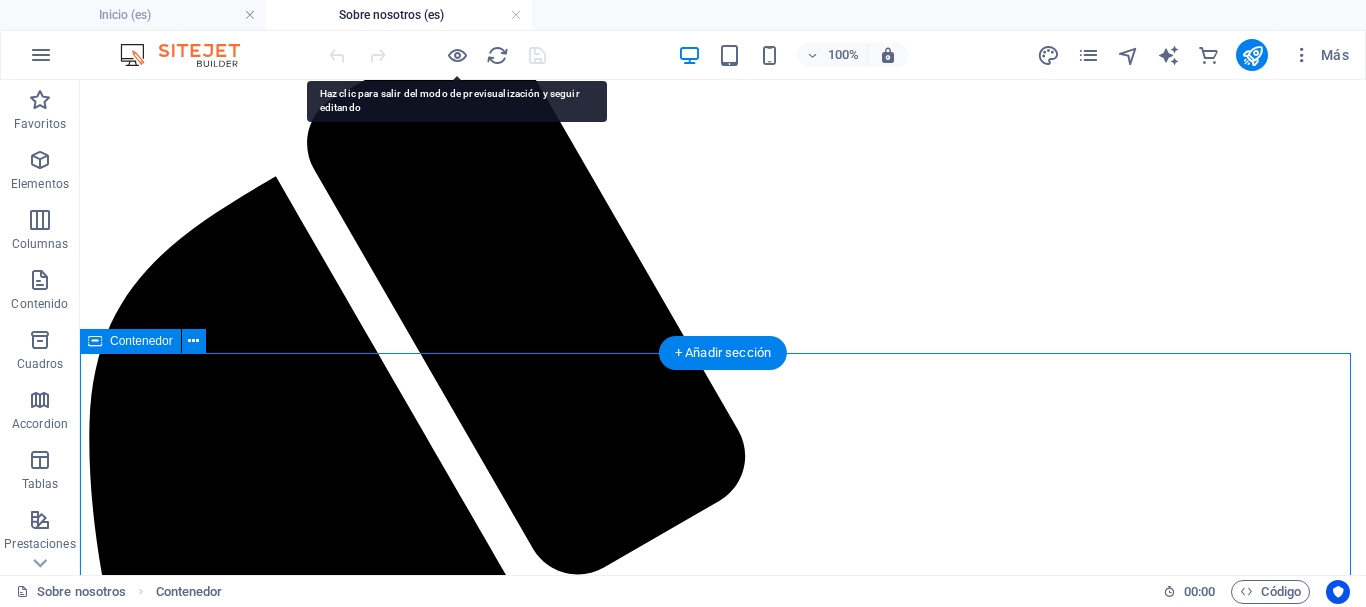 select on "%" 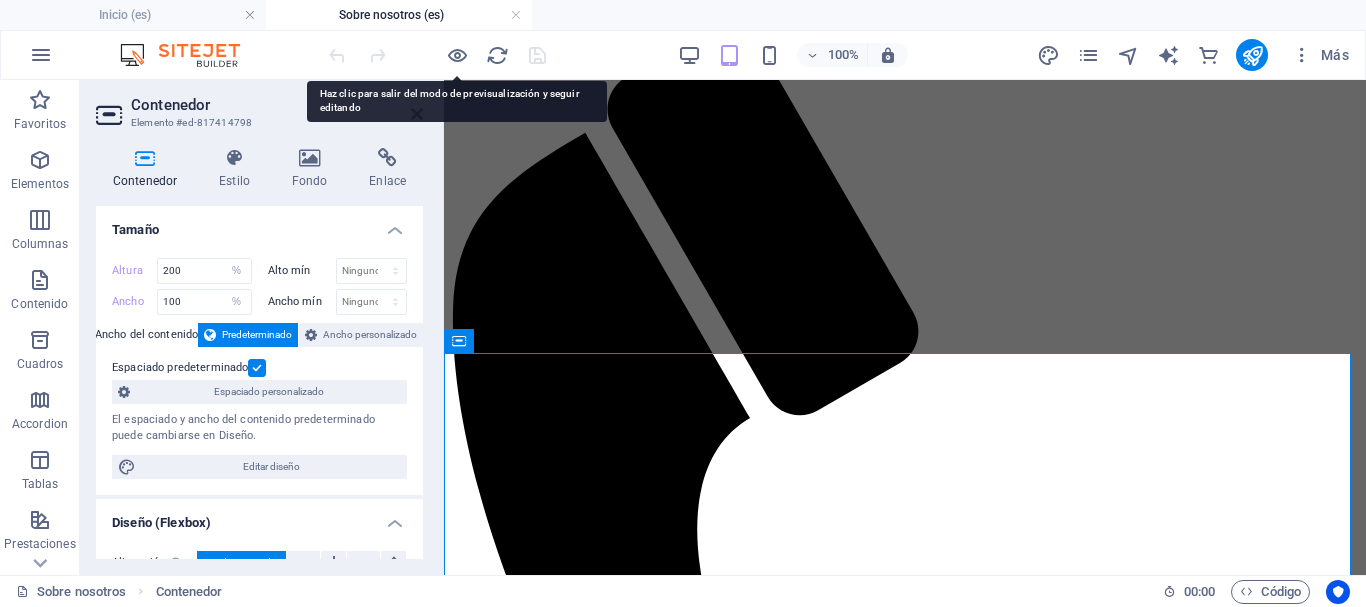 scroll, scrollTop: 90, scrollLeft: 0, axis: vertical 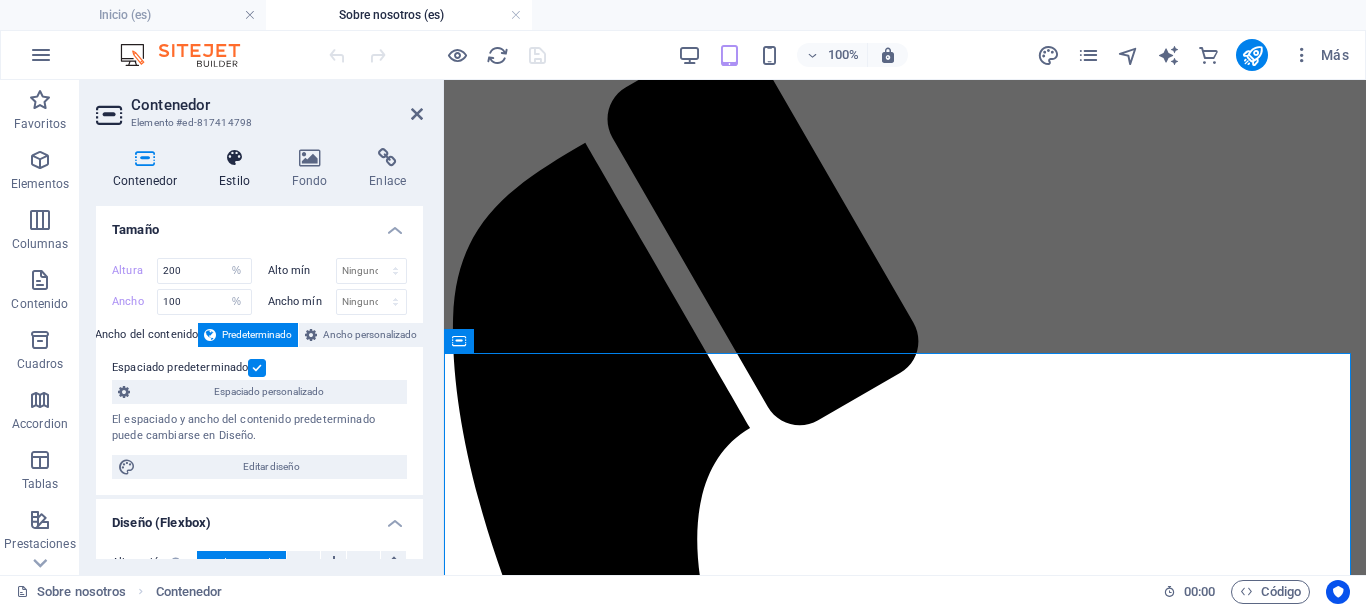 click at bounding box center [234, 158] 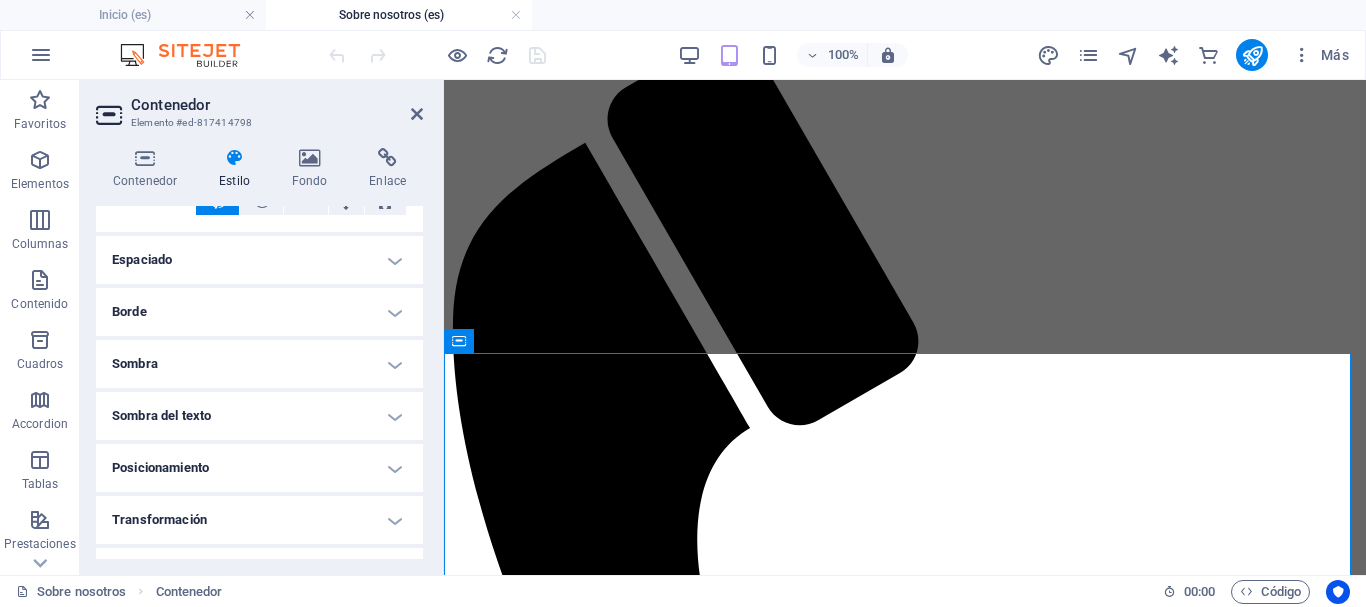scroll, scrollTop: 278, scrollLeft: 0, axis: vertical 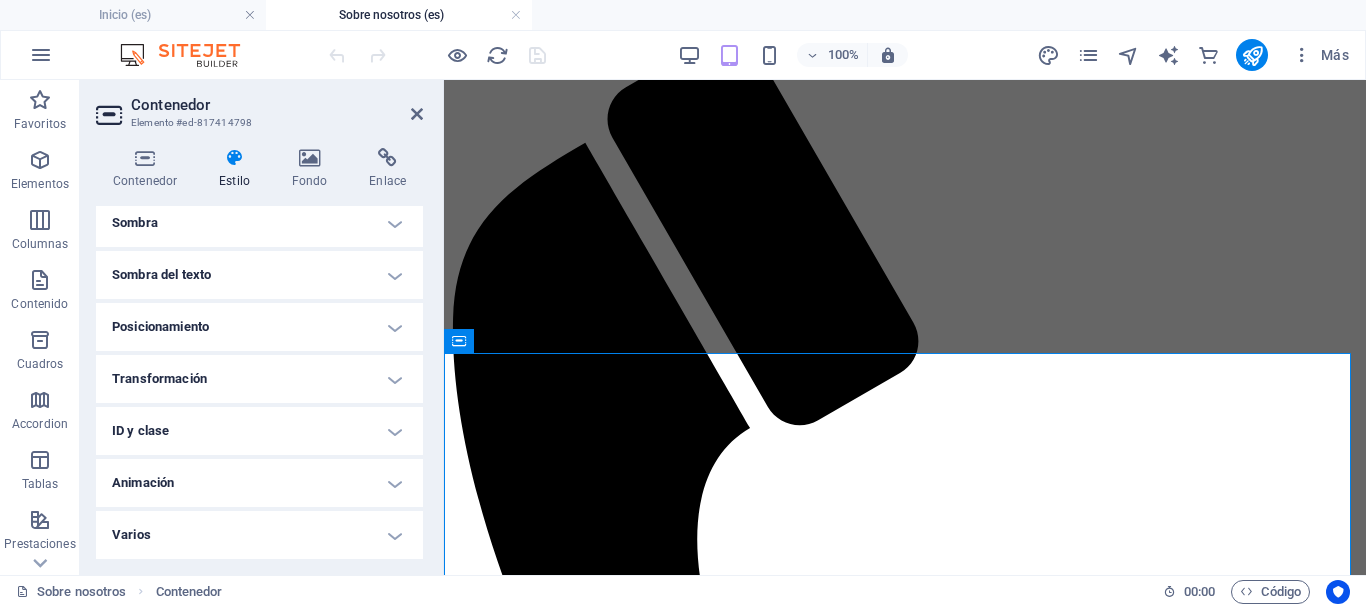 click on "Animación" at bounding box center (259, 483) 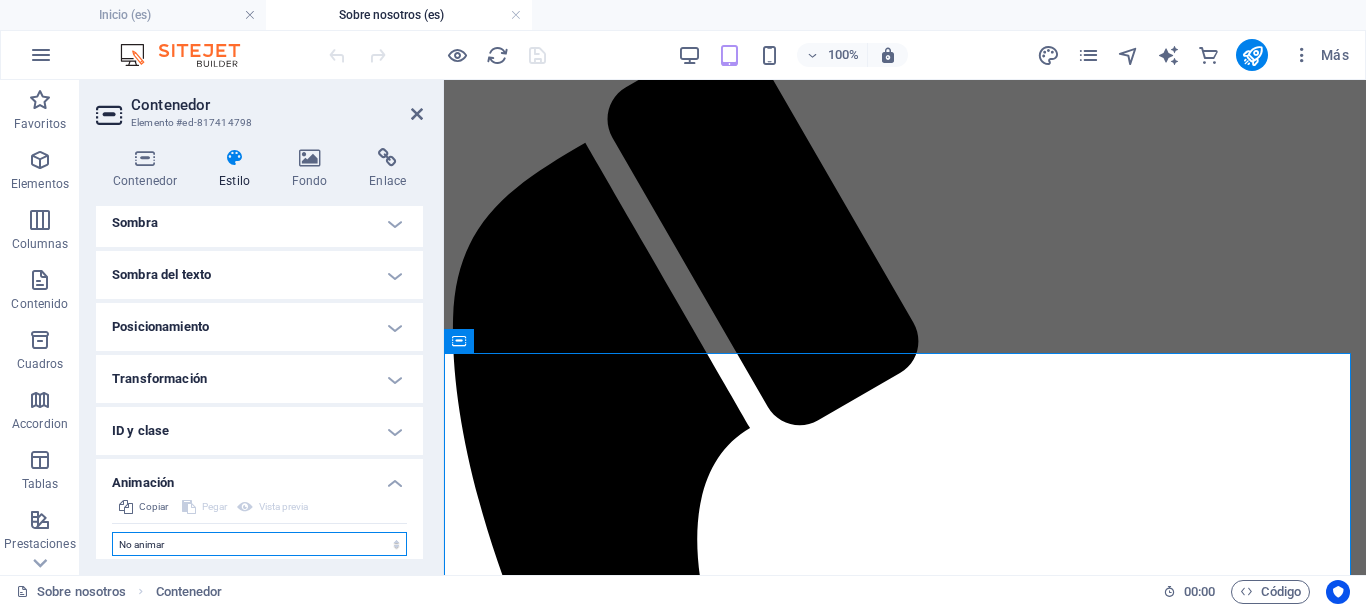 click on "No animar Mostrar / Ocultar Subir/bajar Acercar/alejar Deslizar de izquierda a derecha Deslizar de derecha a izquierda Deslizar de arriba a abajo Deslizar de abajo a arriba Pulsación Parpadeo Abrir como superposición" at bounding box center [259, 544] 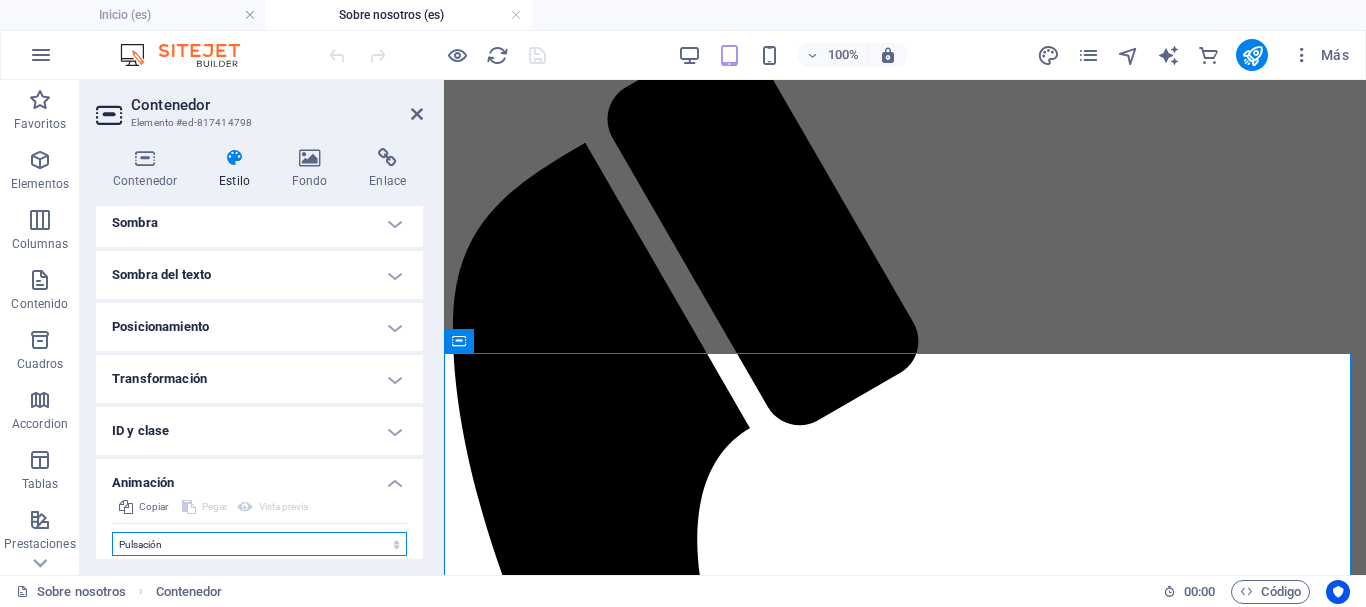 click on "No animar Mostrar / Ocultar Subir/bajar Acercar/alejar Deslizar de izquierda a derecha Deslizar de derecha a izquierda Deslizar de arriba a abajo Deslizar de abajo a arriba Pulsación Parpadeo Abrir como superposición" at bounding box center (259, 544) 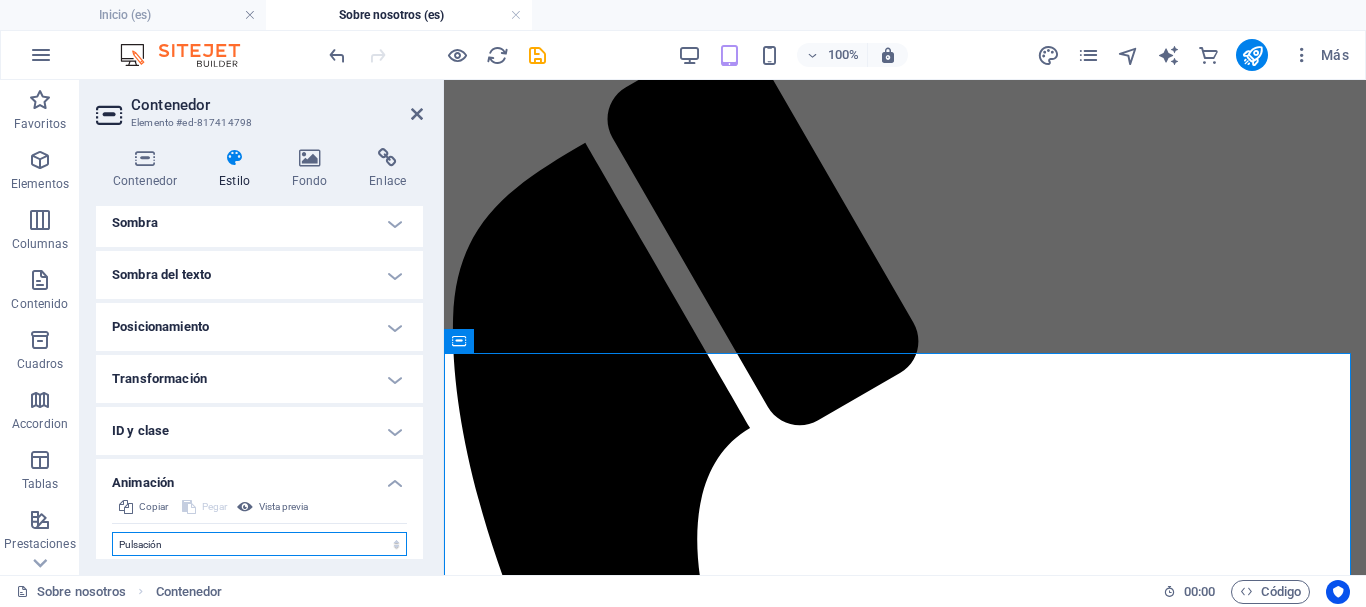 click on "No animar Mostrar / Ocultar Subir/bajar Acercar/alejar Deslizar de izquierda a derecha Deslizar de derecha a izquierda Deslizar de arriba a abajo Deslizar de abajo a arriba Pulsación Parpadeo Abrir como superposición" at bounding box center (259, 544) 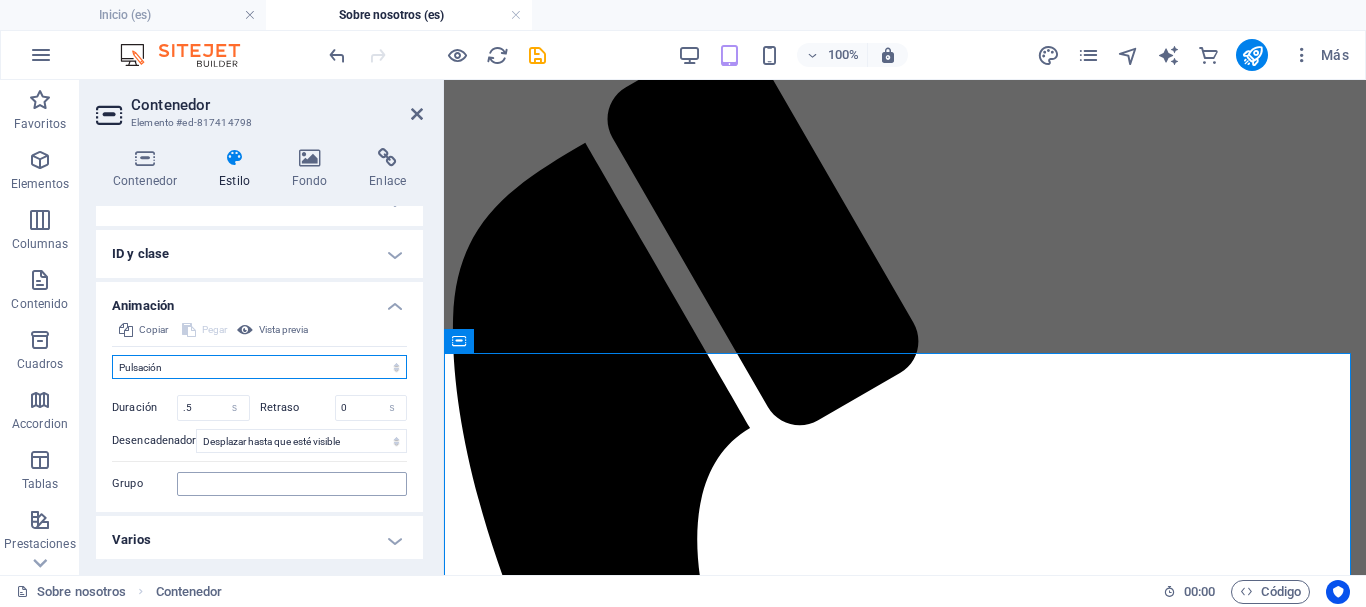 scroll, scrollTop: 460, scrollLeft: 0, axis: vertical 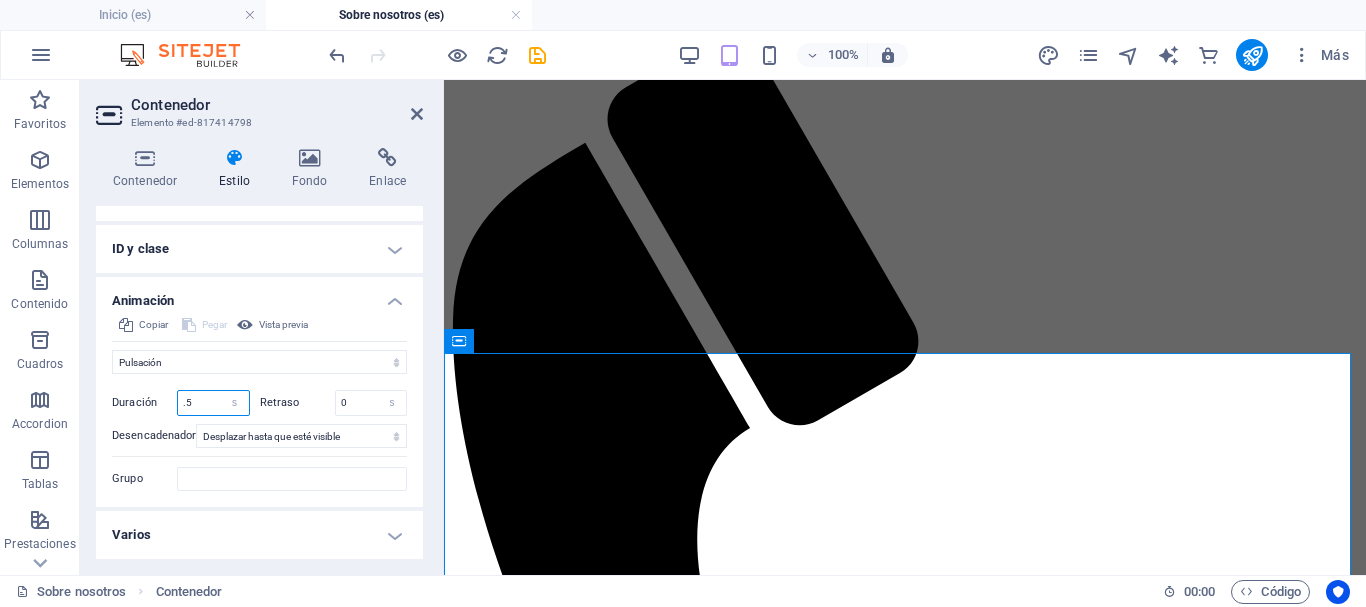 click on ".5" at bounding box center [213, 403] 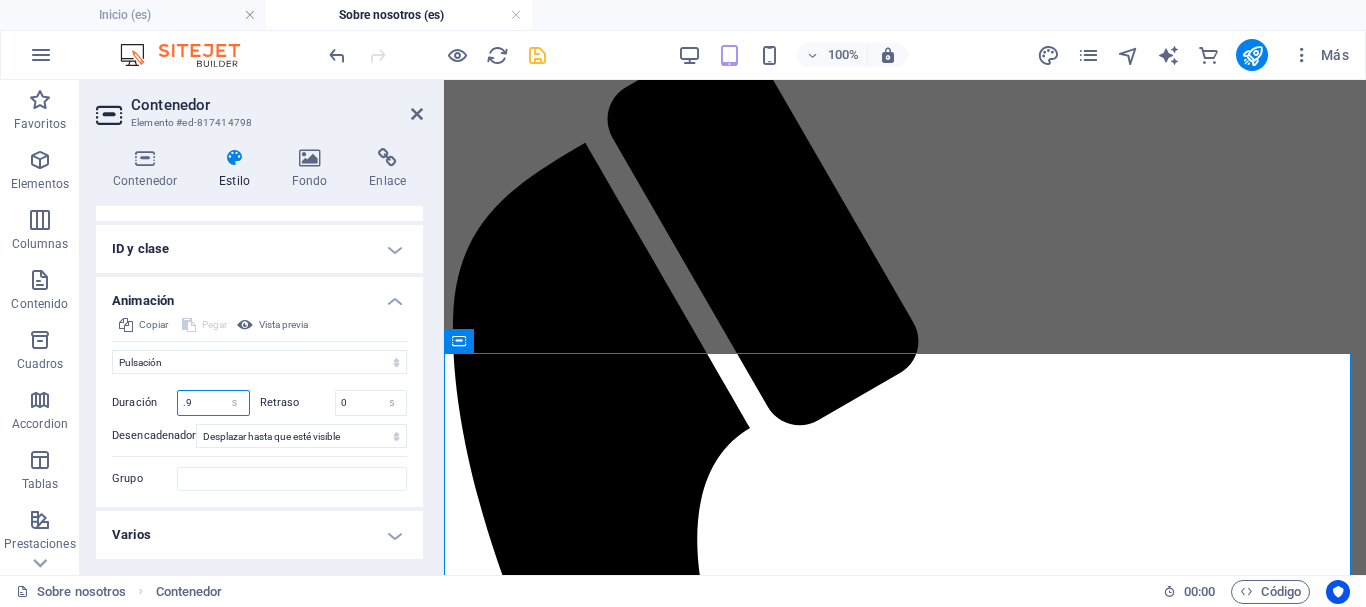 type on ".9" 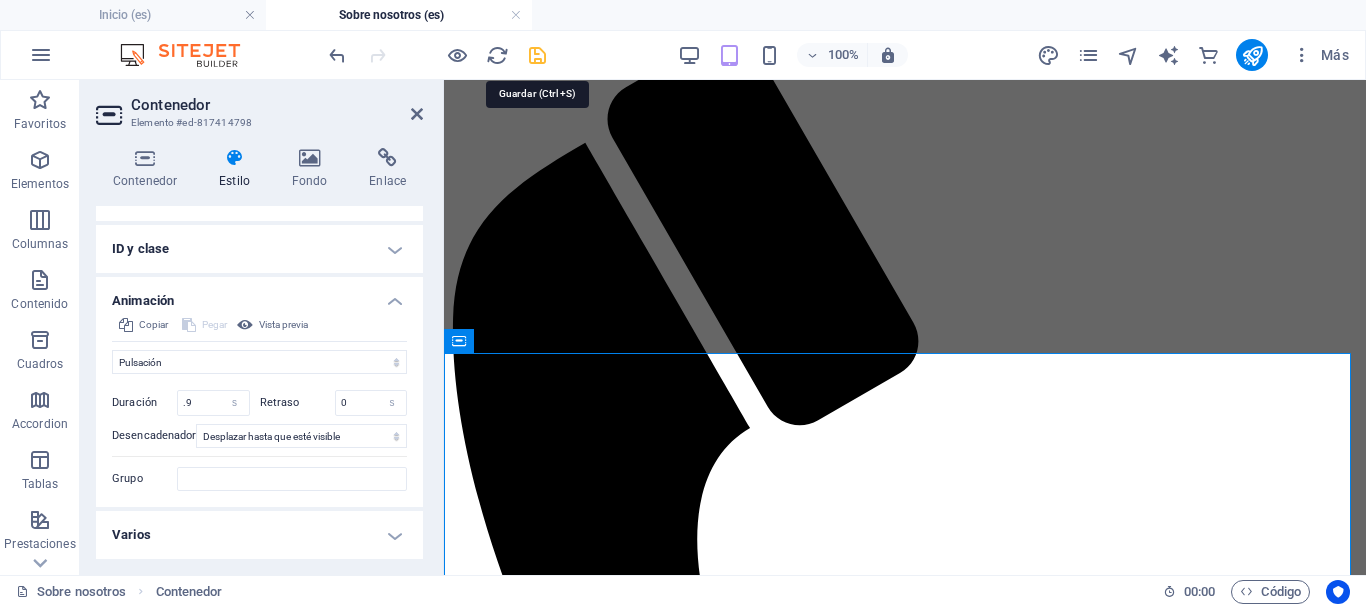 click at bounding box center [537, 55] 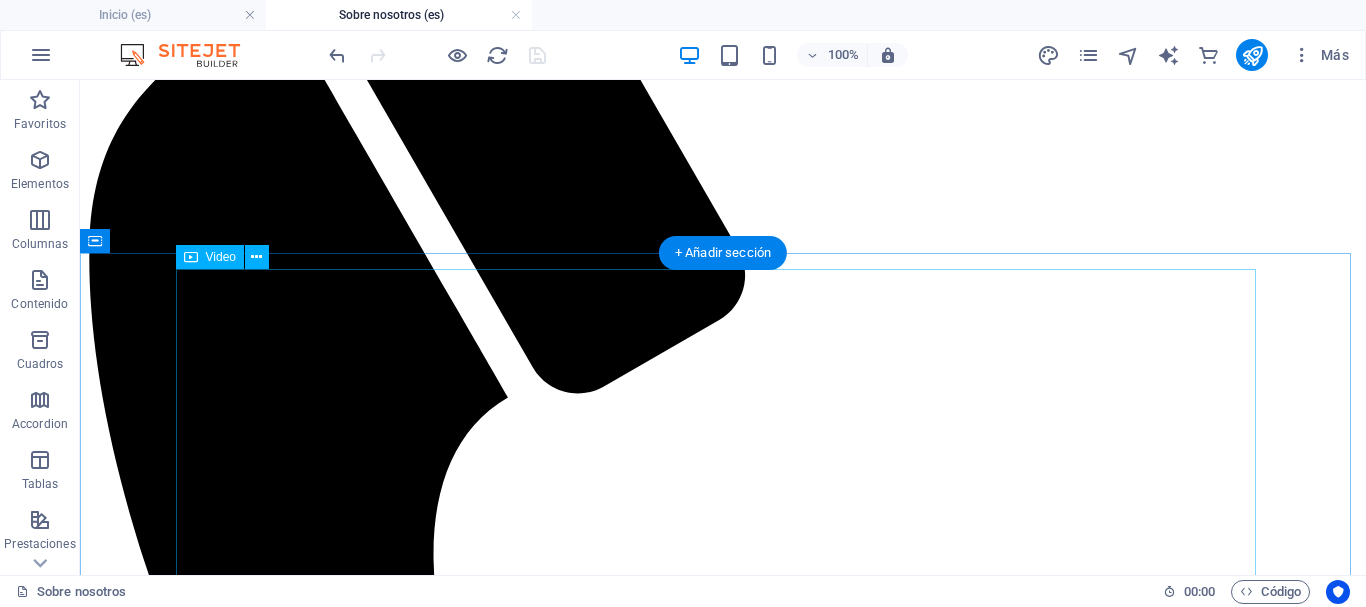 scroll, scrollTop: 300, scrollLeft: 0, axis: vertical 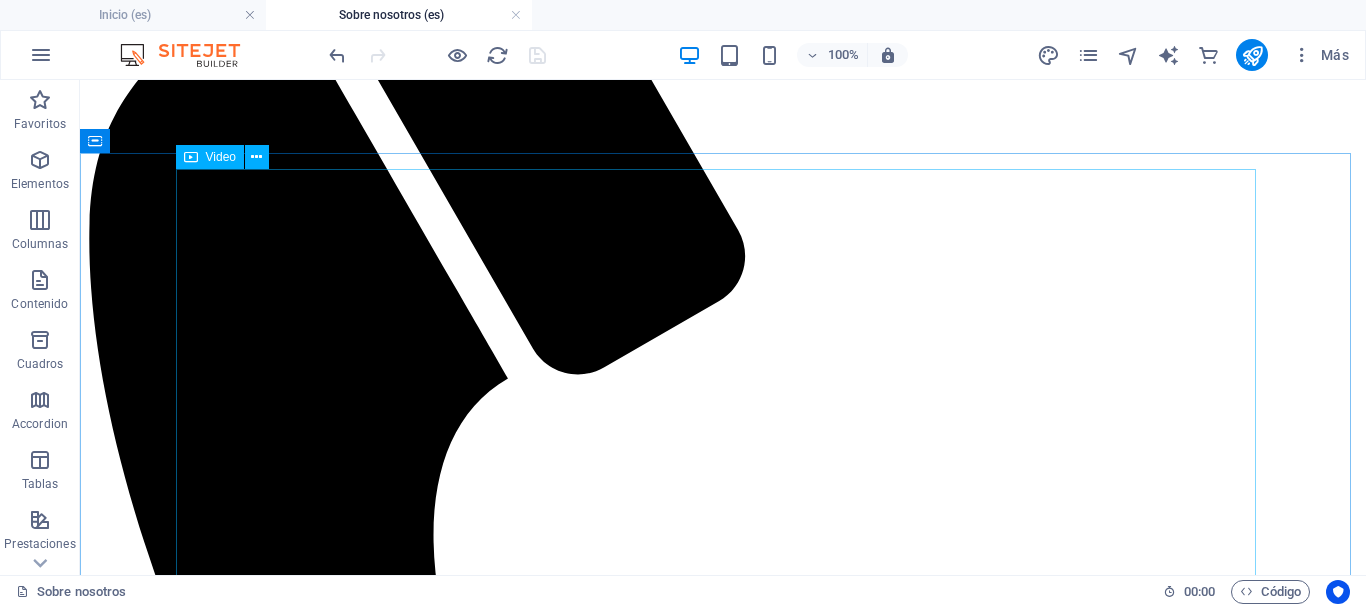 click on "Video" at bounding box center (221, 157) 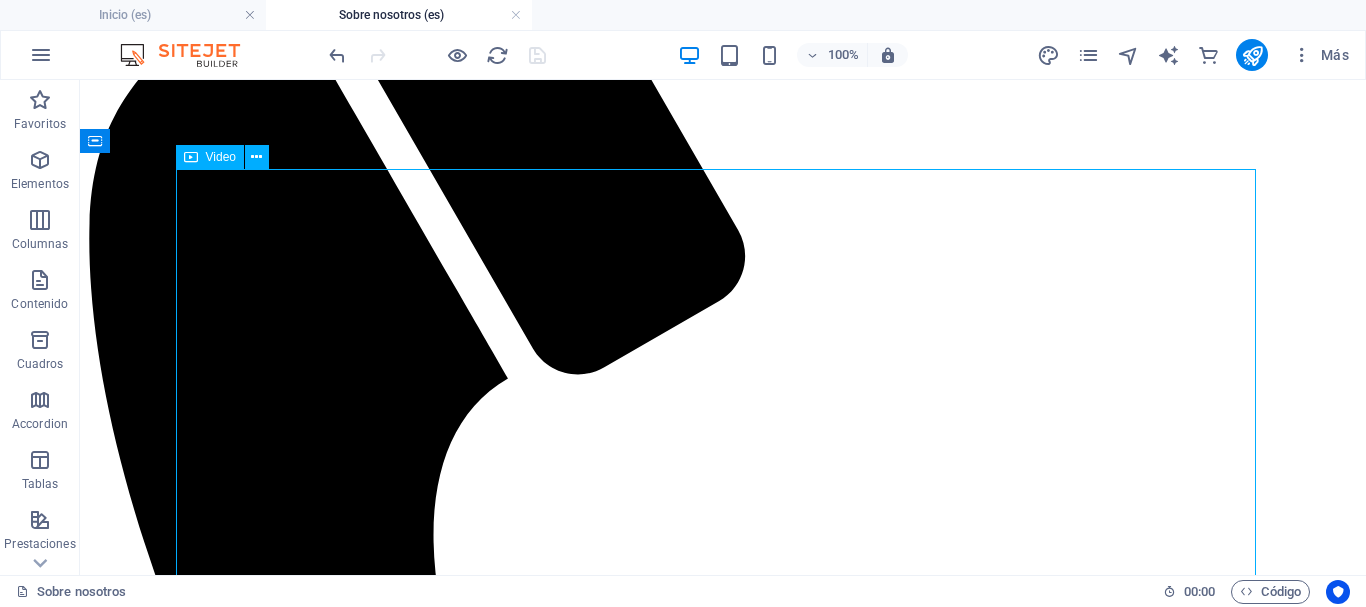 click on "Video" at bounding box center [221, 157] 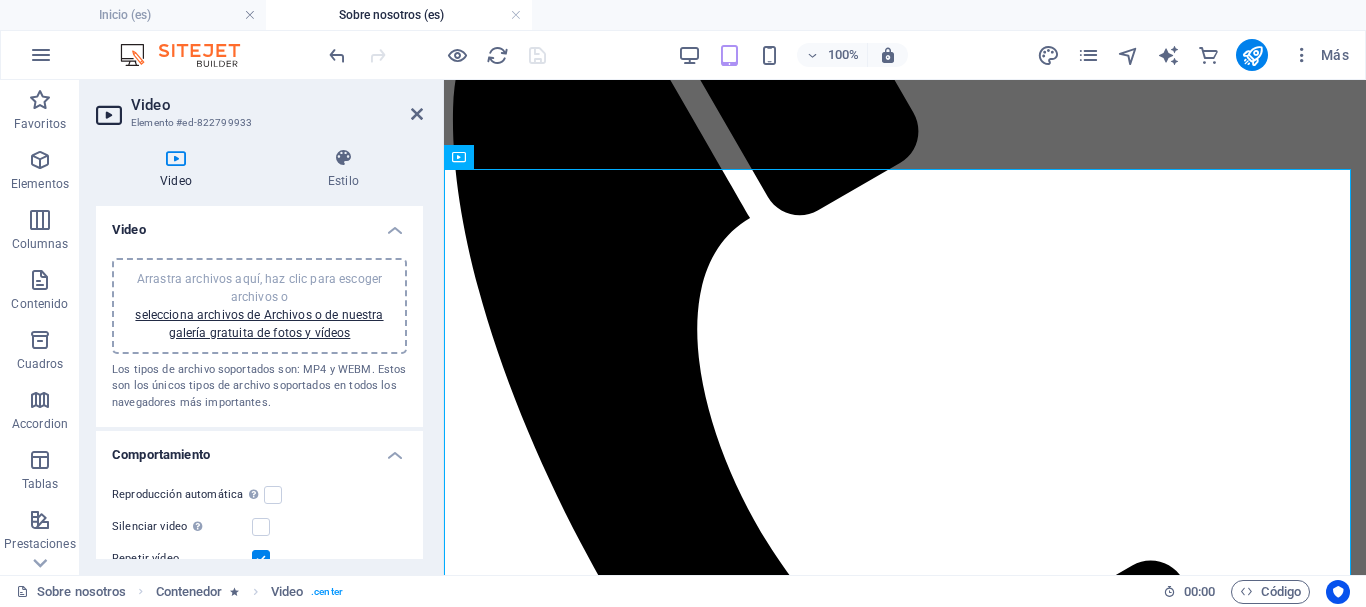 scroll, scrollTop: 290, scrollLeft: 0, axis: vertical 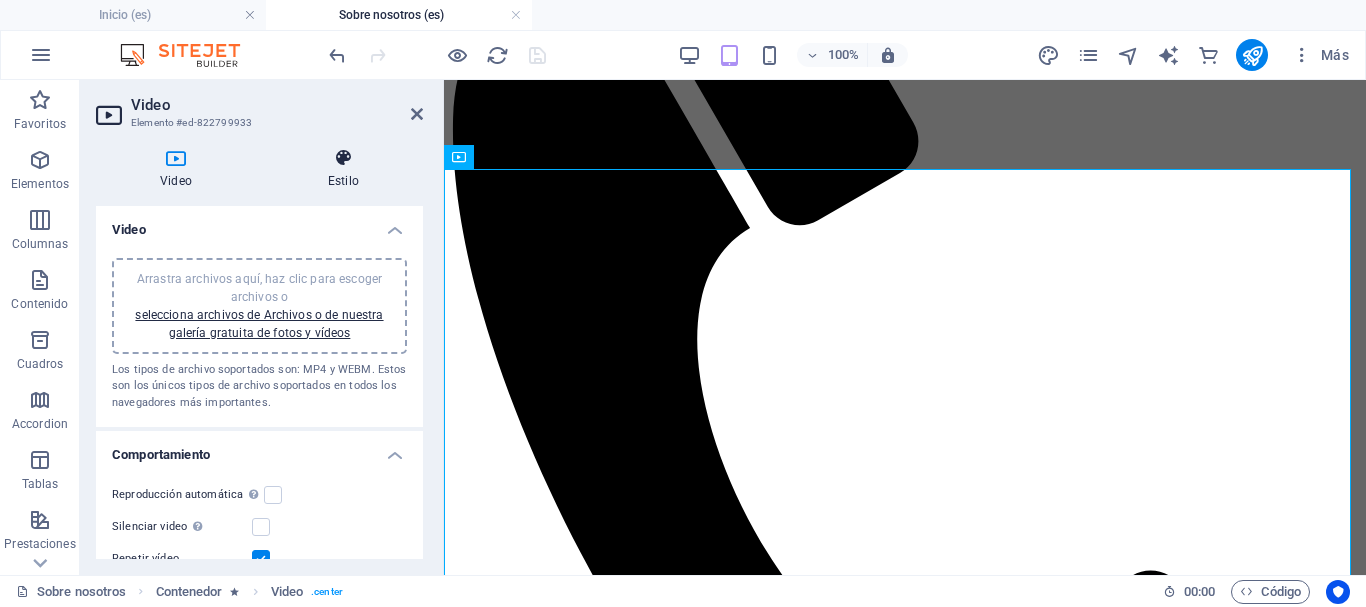 click at bounding box center [343, 158] 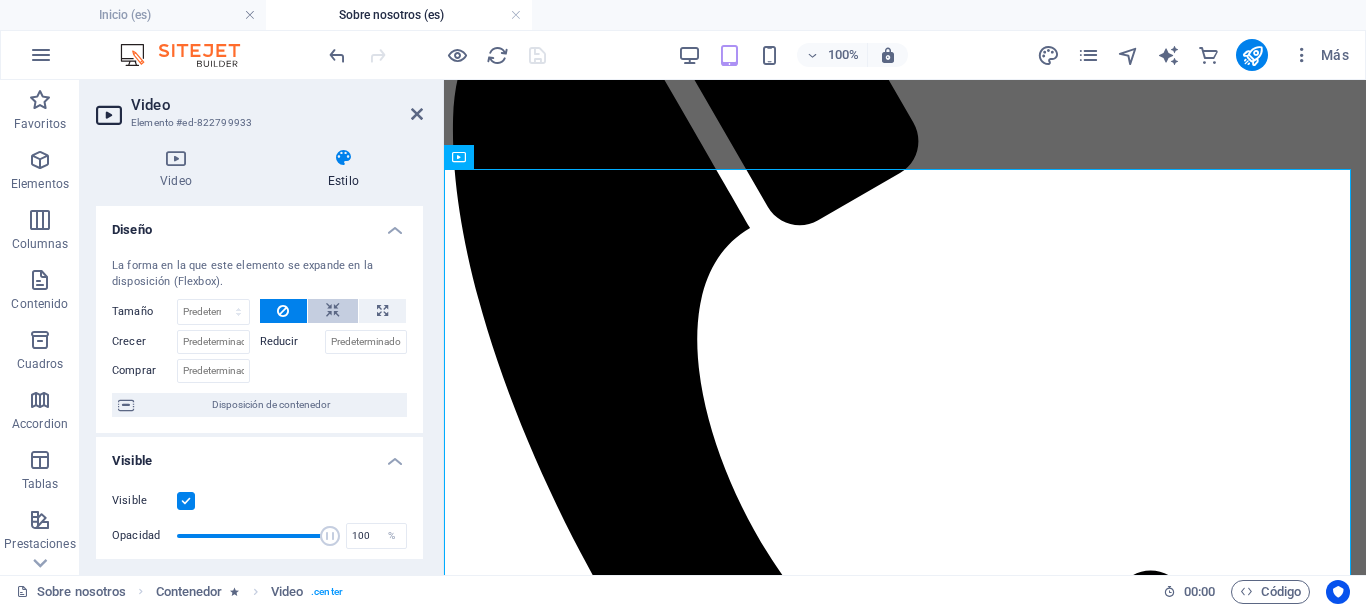 click at bounding box center [333, 311] 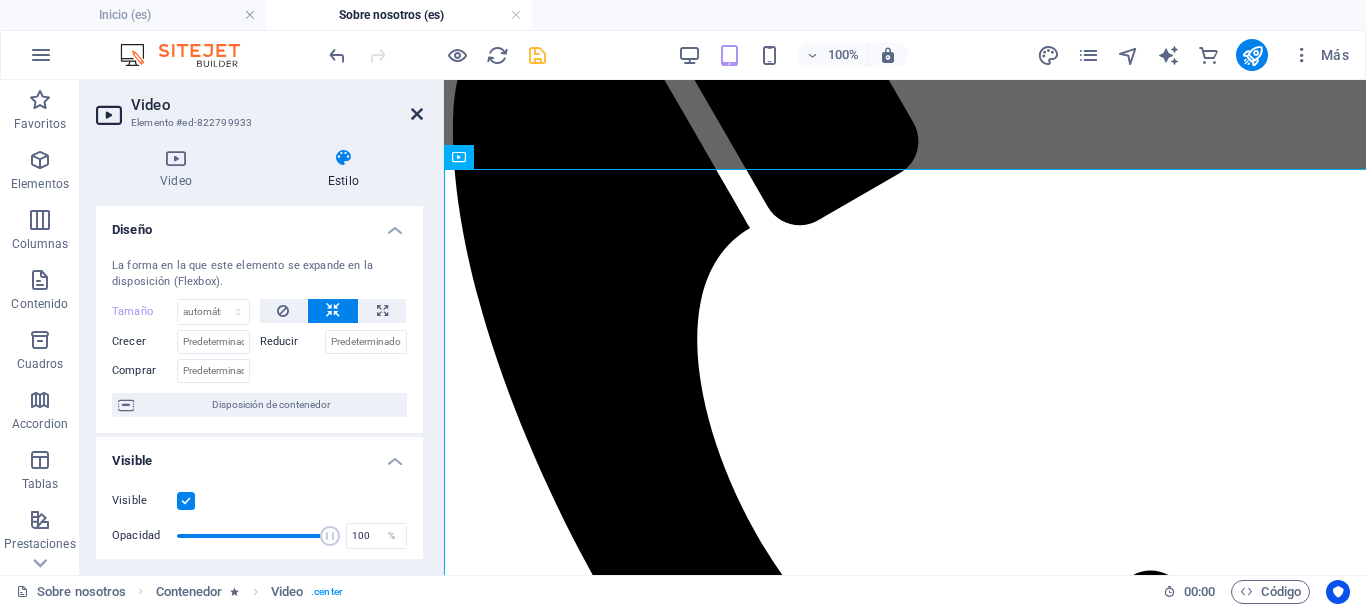 click at bounding box center [417, 114] 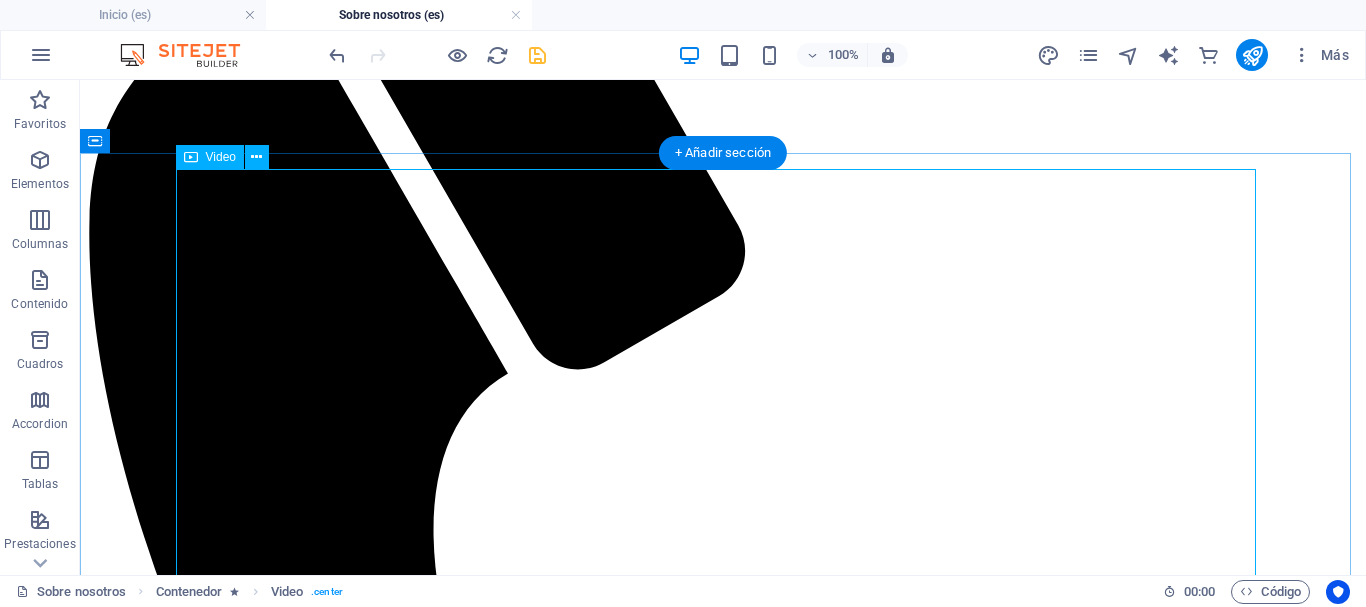 scroll, scrollTop: 300, scrollLeft: 0, axis: vertical 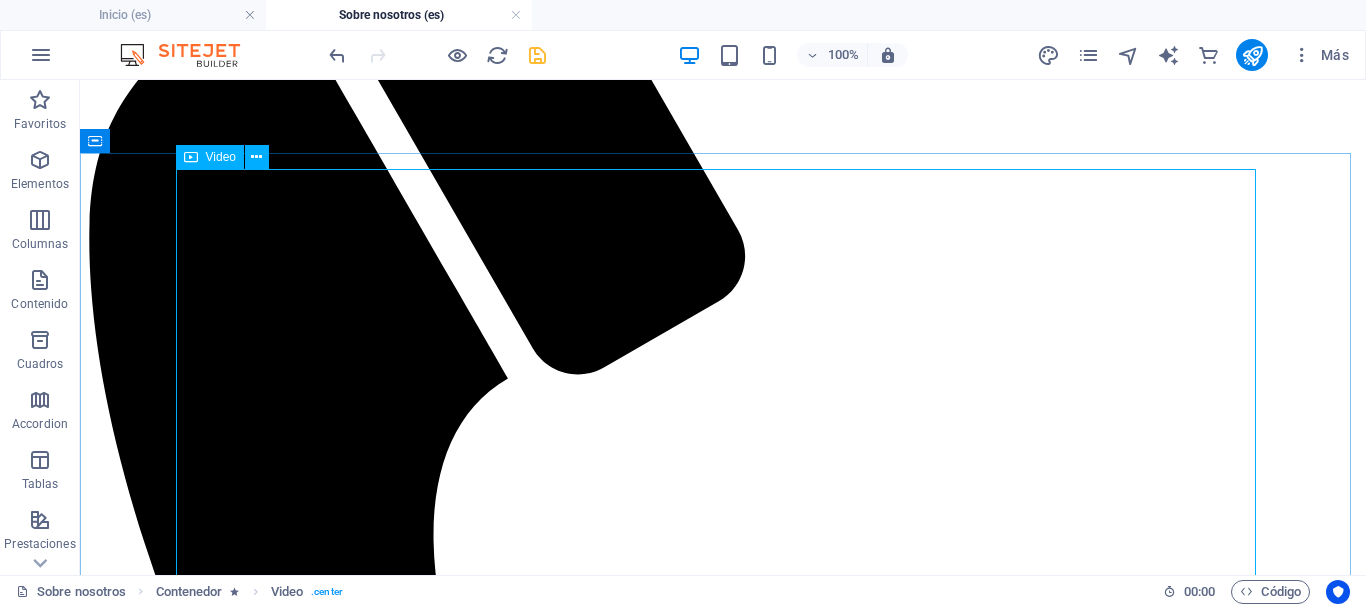 click on "Video" at bounding box center [221, 157] 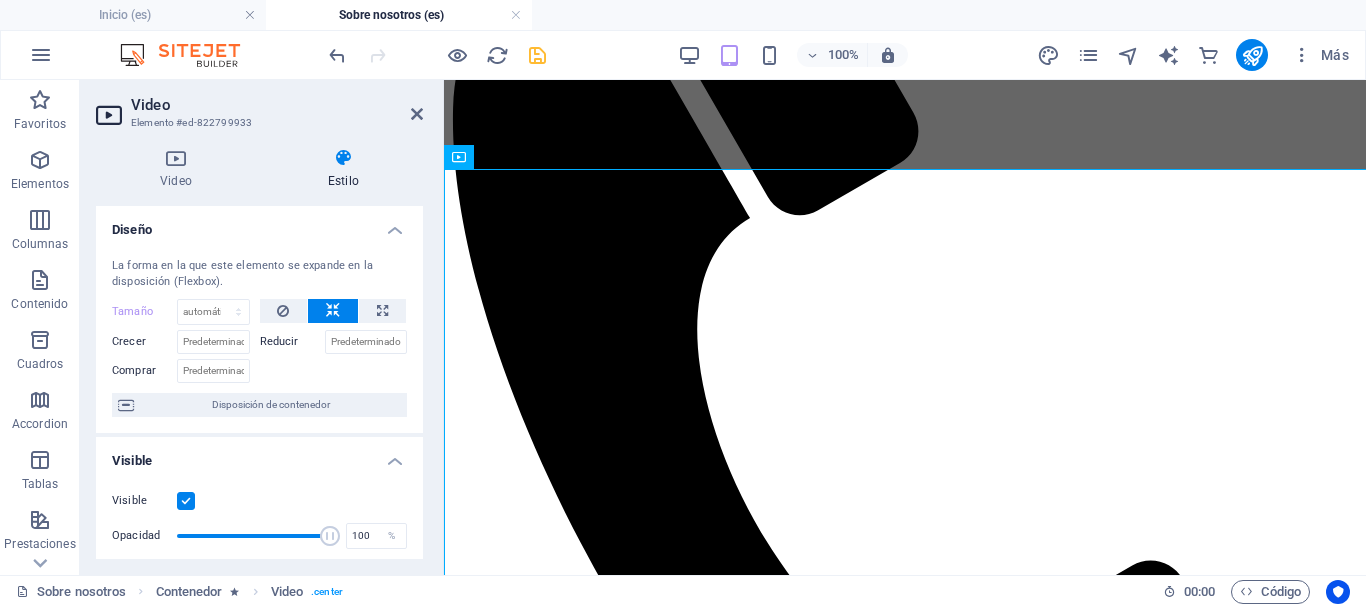 scroll, scrollTop: 290, scrollLeft: 0, axis: vertical 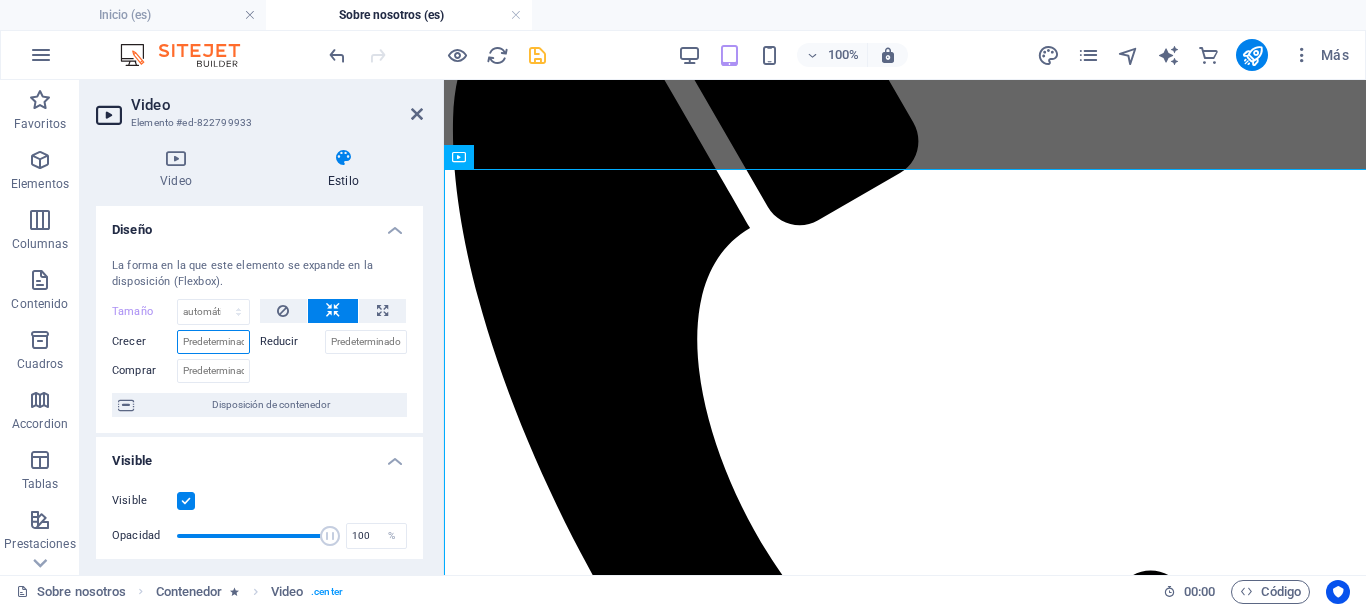 click on "Crecer" at bounding box center [213, 342] 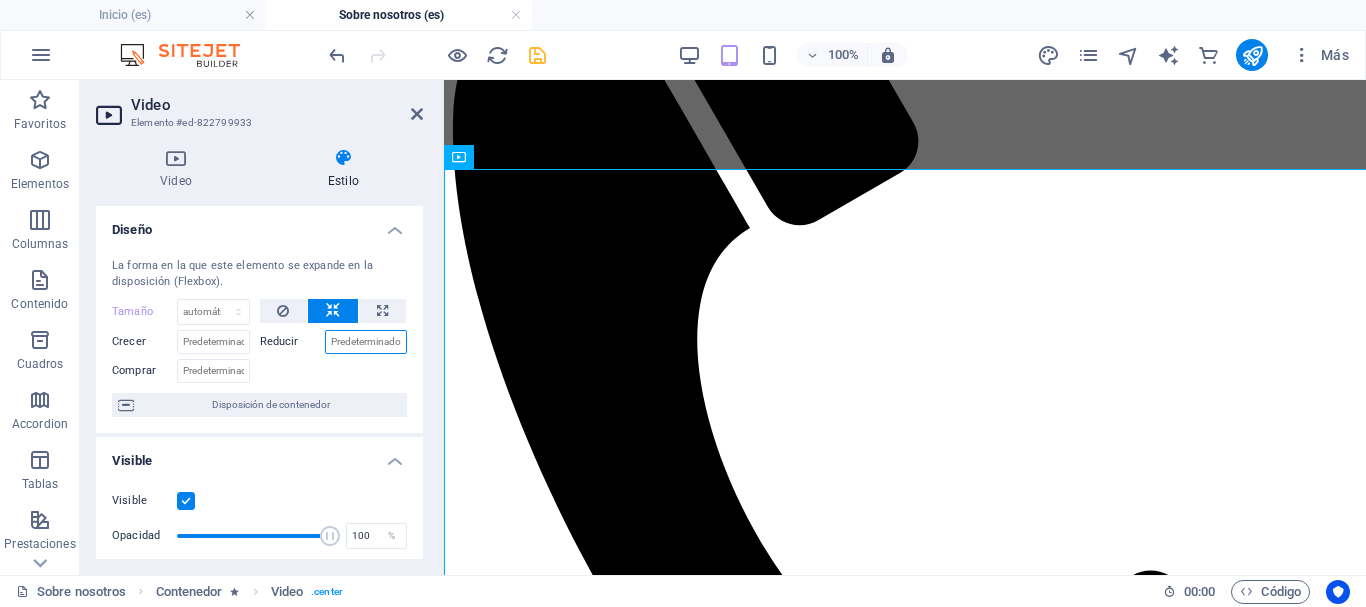 click on "Reducir" at bounding box center [366, 342] 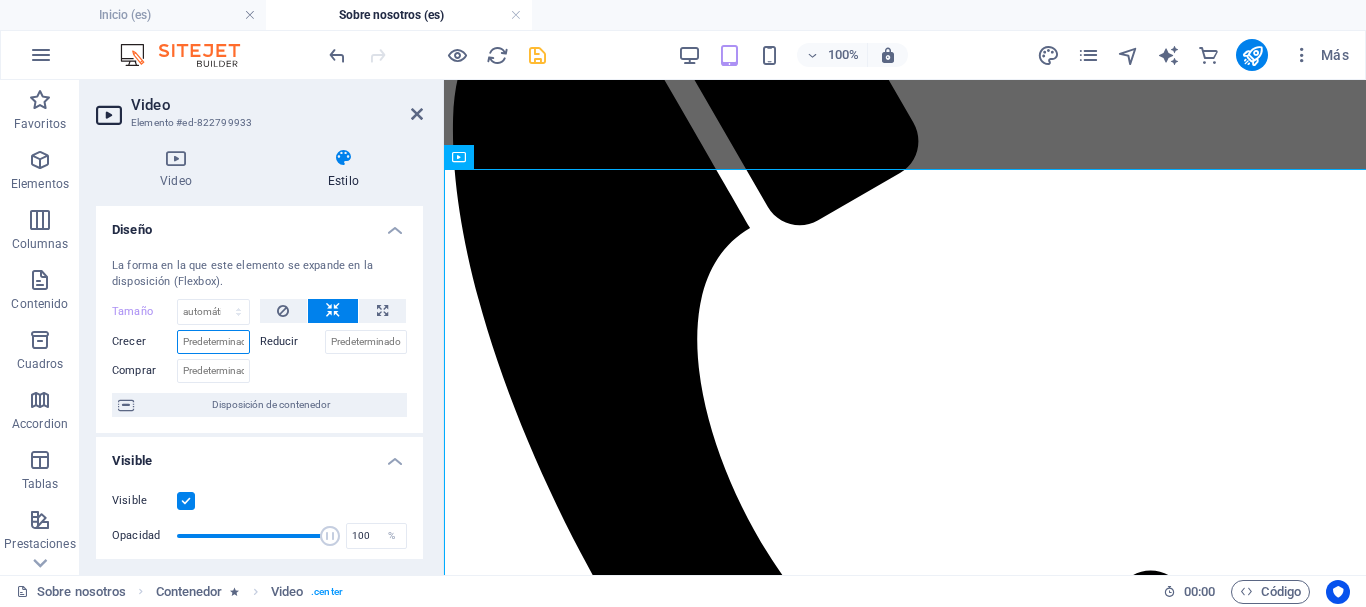 click on "Crecer" at bounding box center (213, 342) 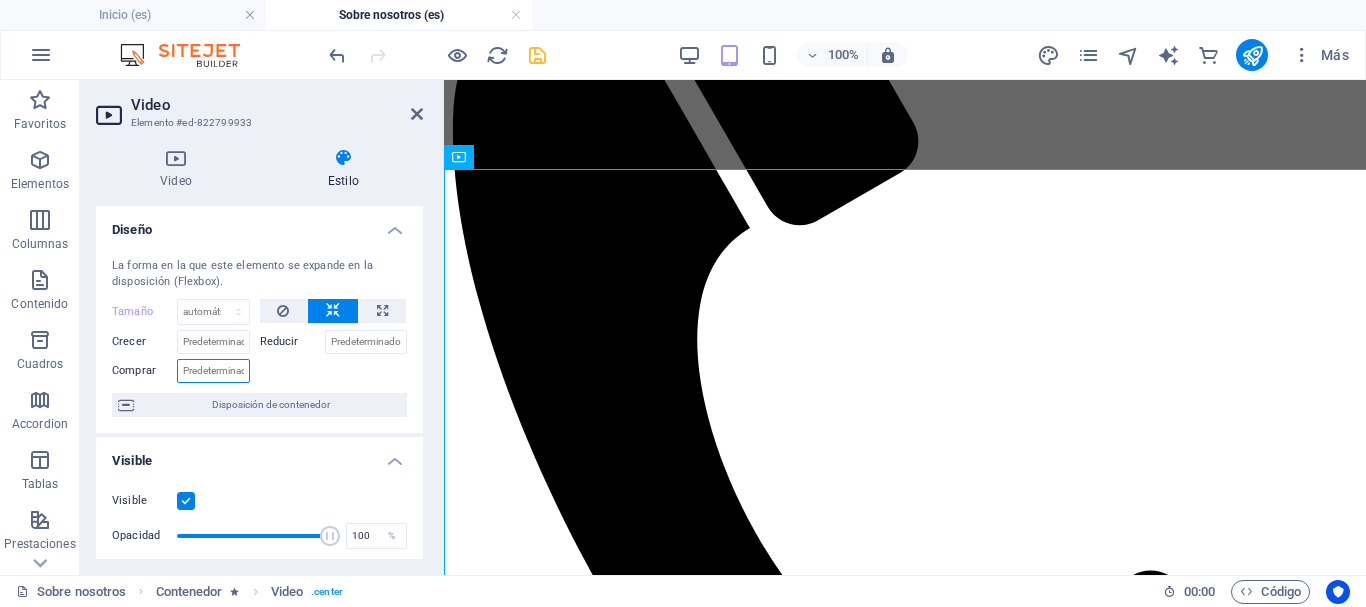 click on "Comprar" at bounding box center [213, 371] 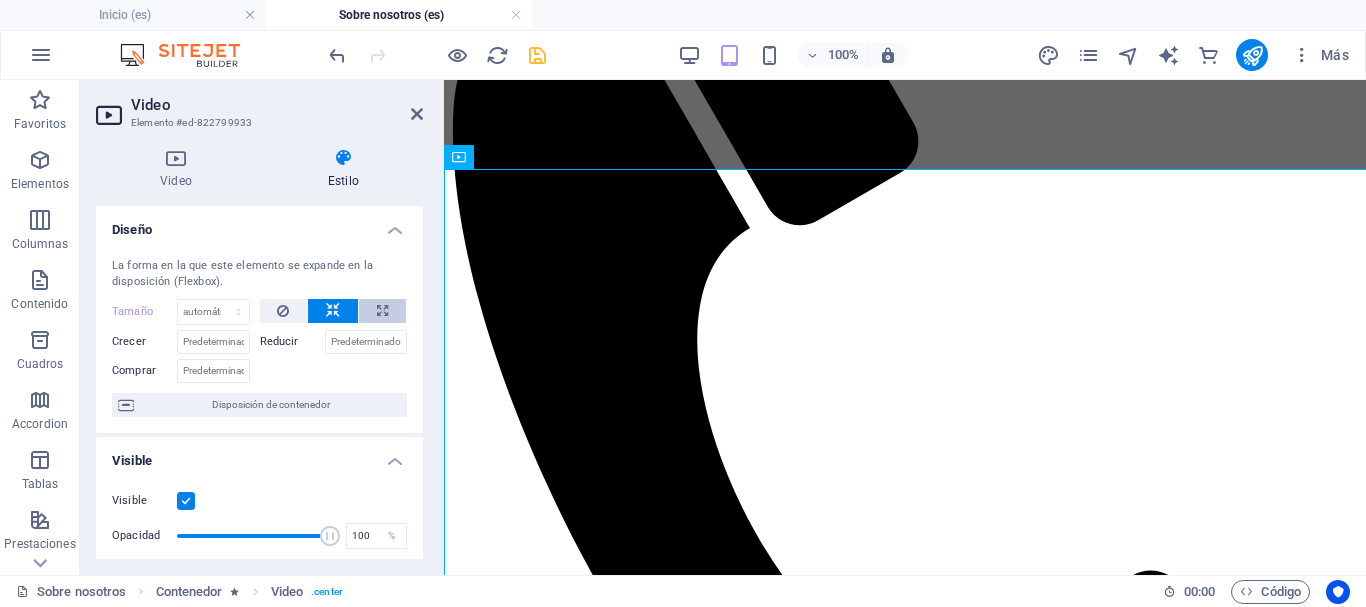 click at bounding box center (382, 311) 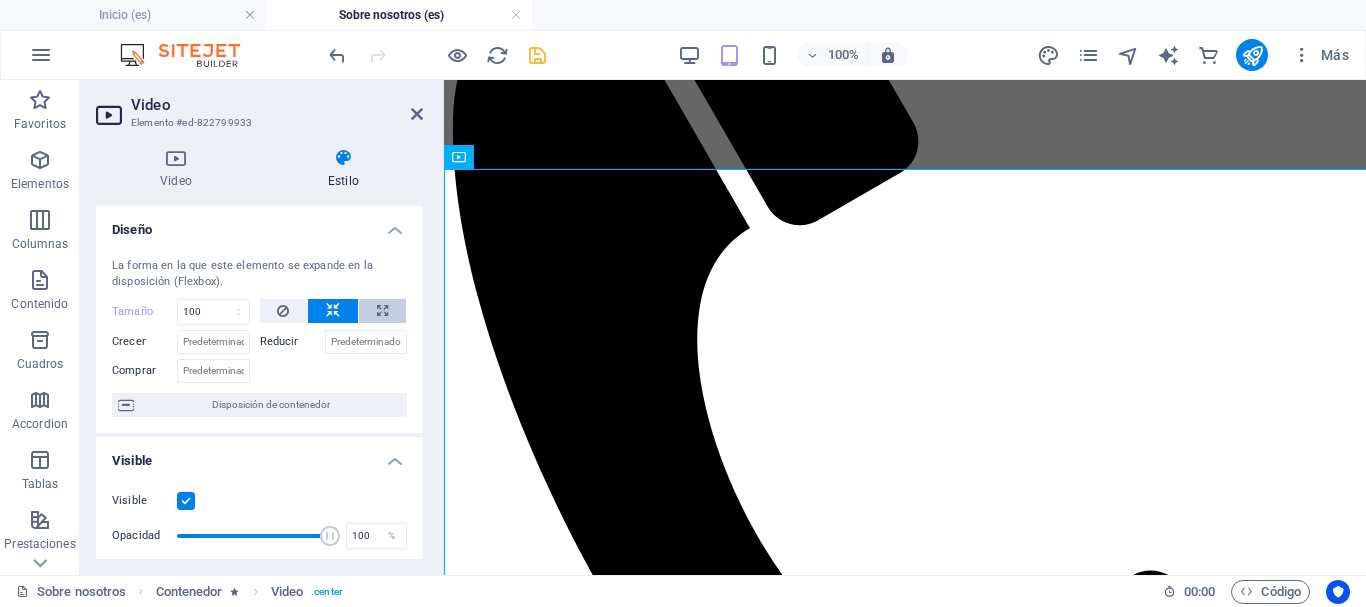 select on "%" 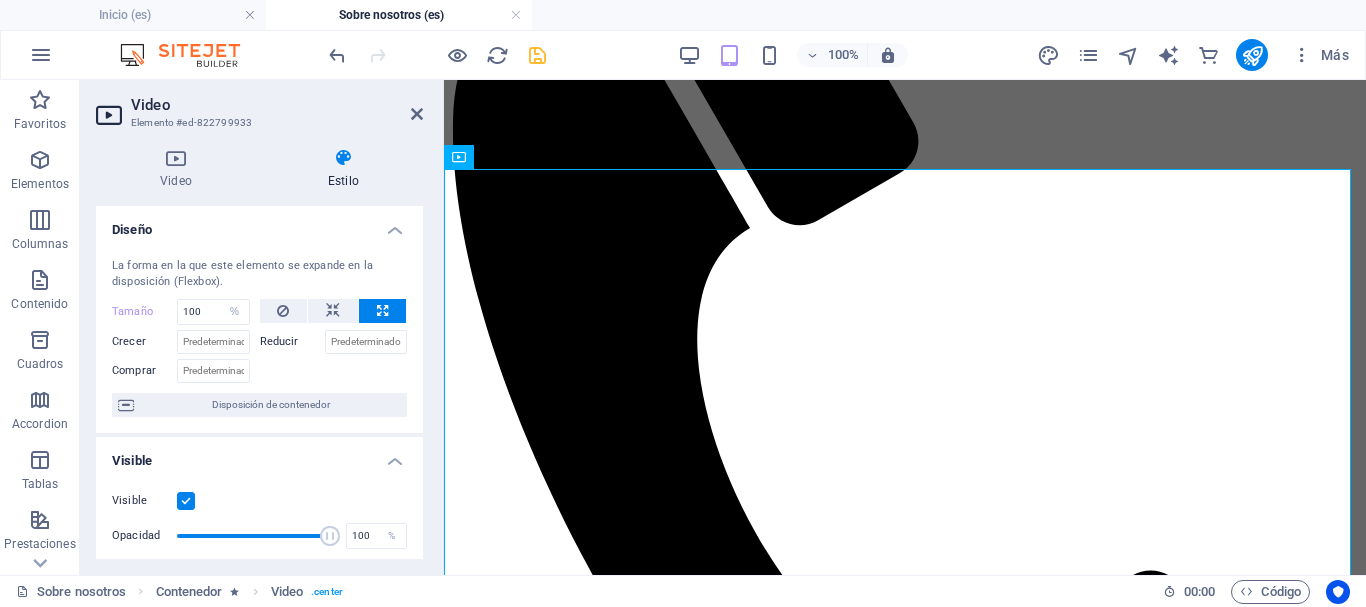 click on "Diseño" at bounding box center [259, 224] 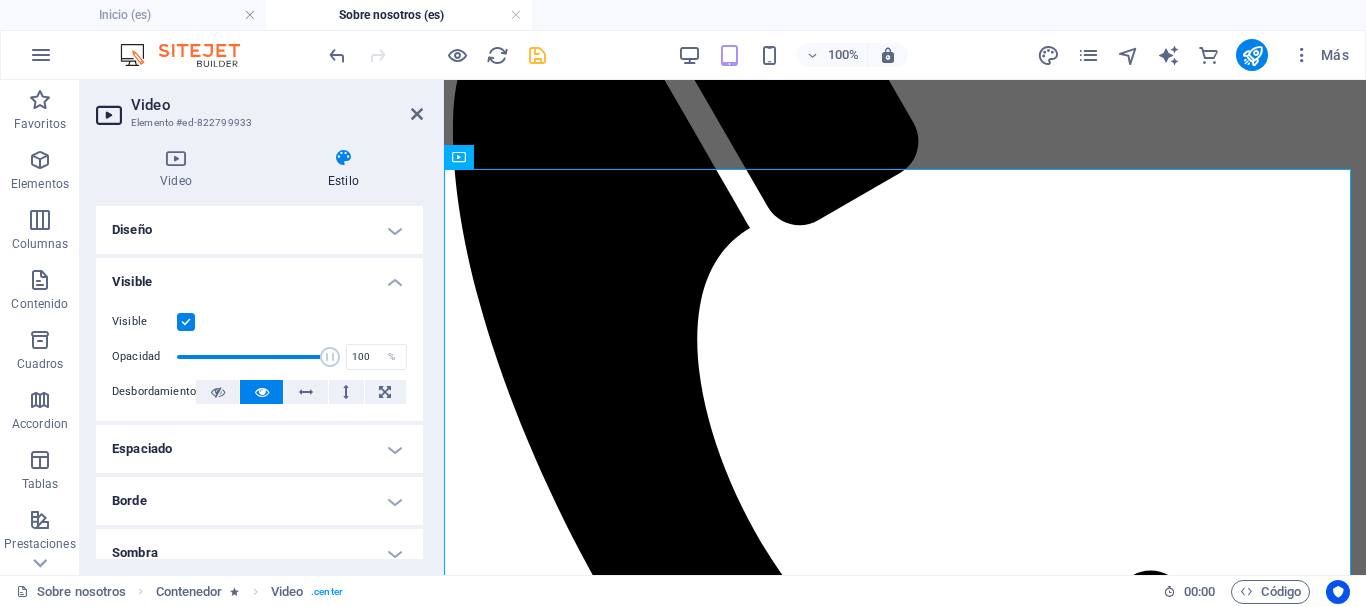click on "Visible" at bounding box center (259, 276) 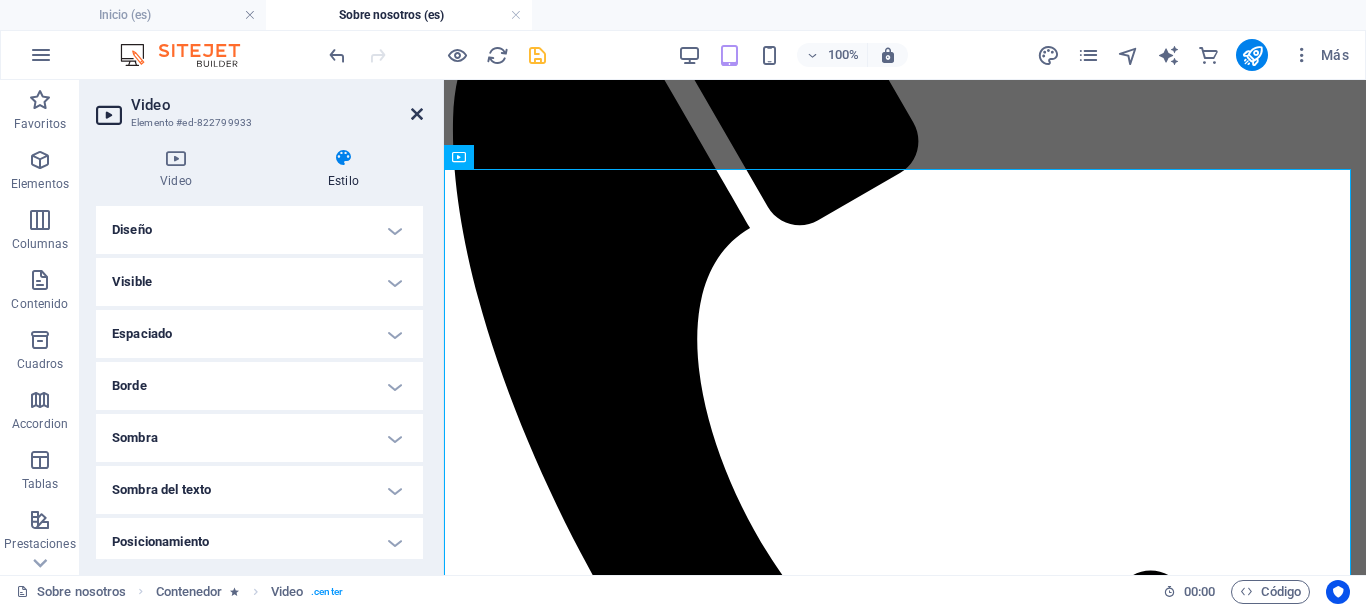 click at bounding box center [417, 114] 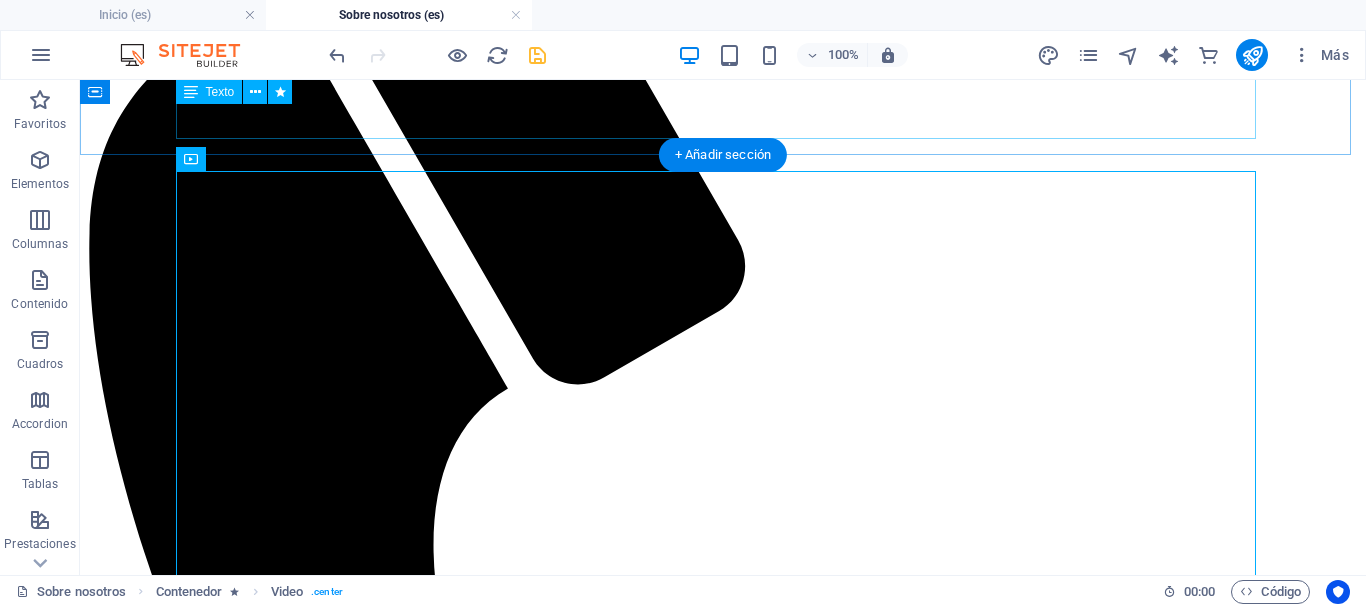 scroll, scrollTop: 300, scrollLeft: 0, axis: vertical 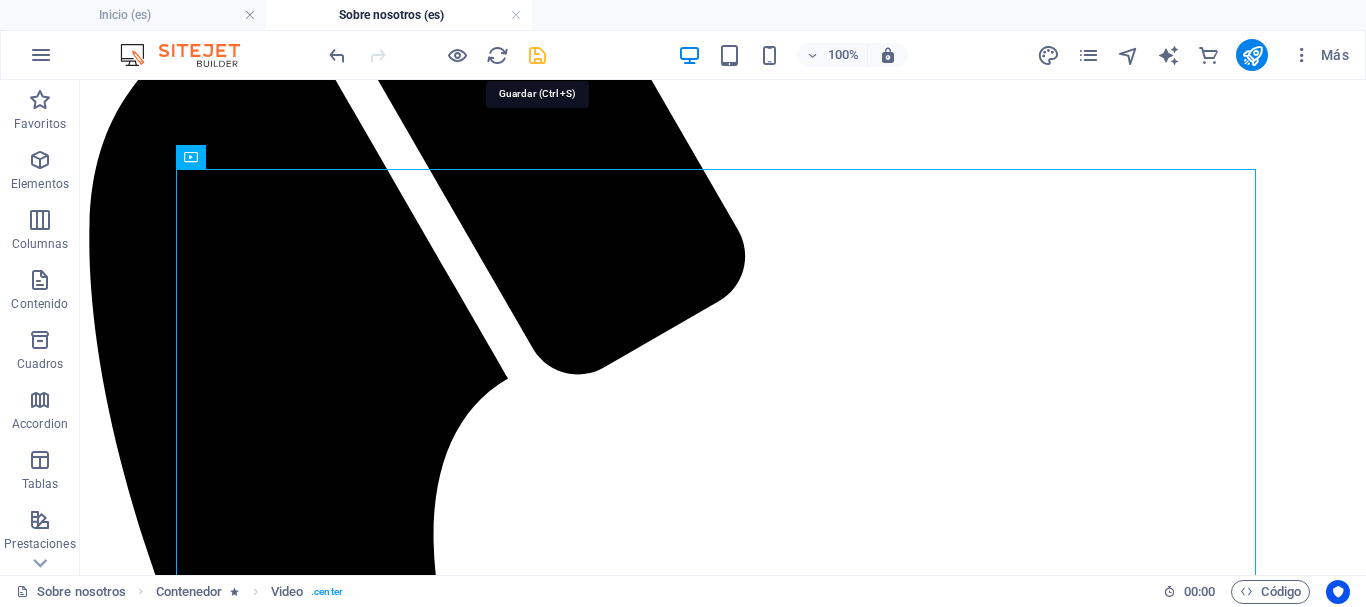 click at bounding box center (537, 55) 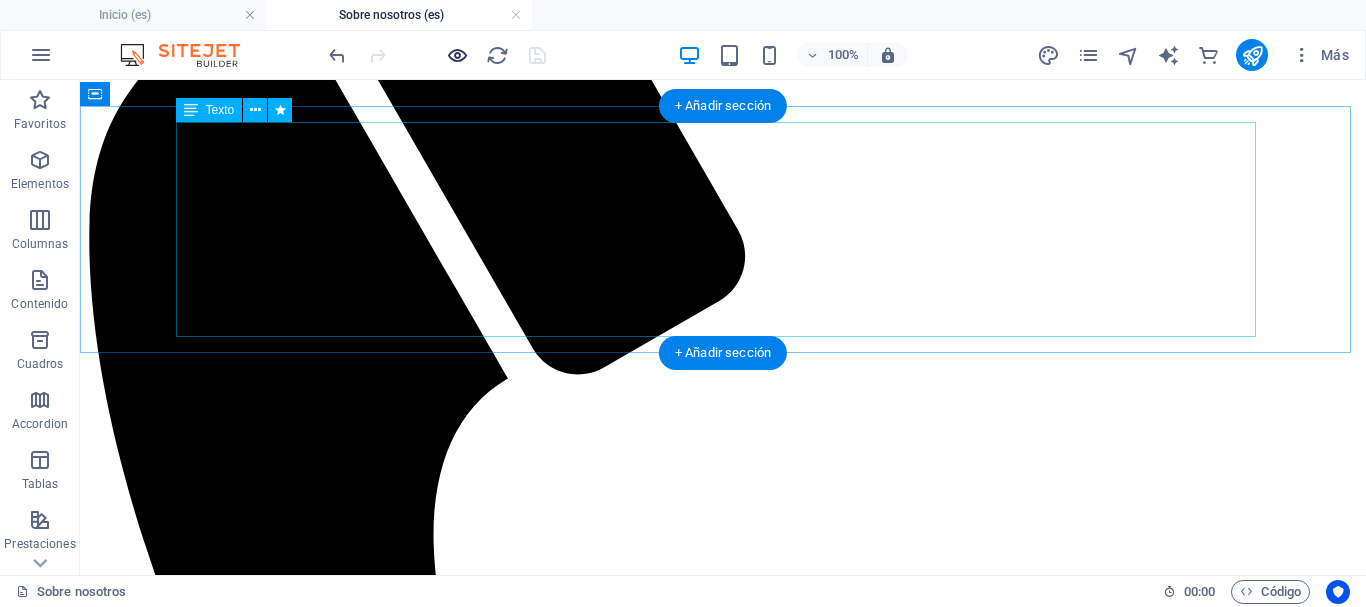 scroll, scrollTop: 0, scrollLeft: 0, axis: both 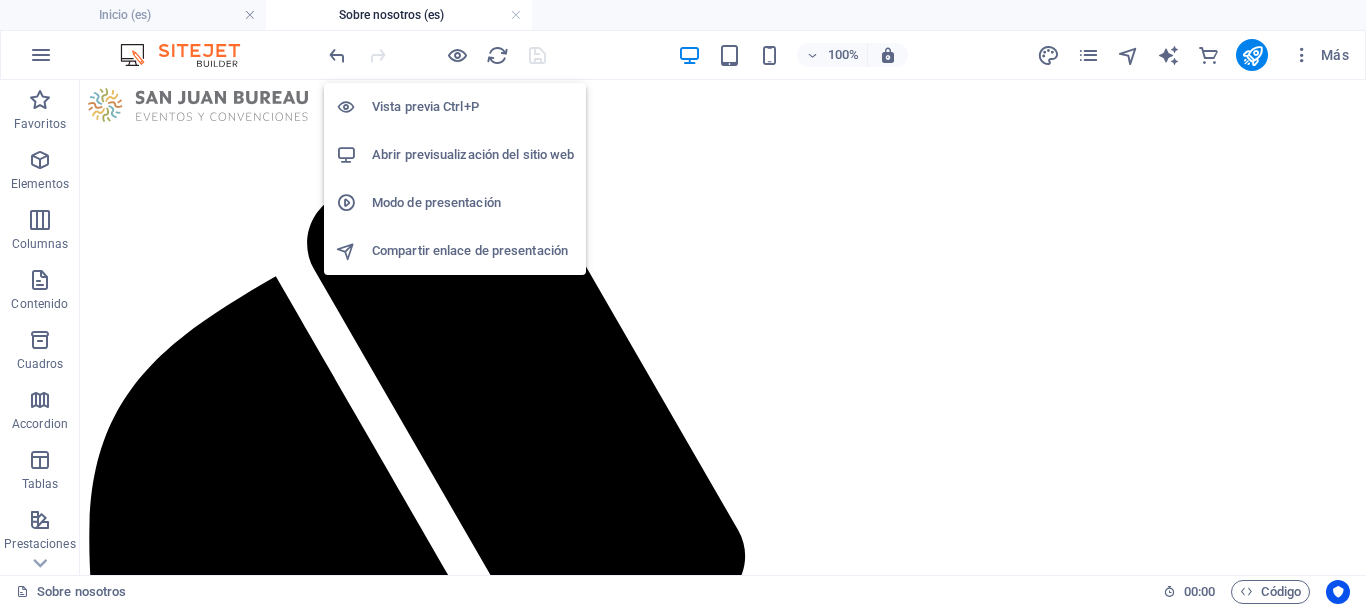 drag, startPoint x: 458, startPoint y: 56, endPoint x: 459, endPoint y: 70, distance: 14.035668 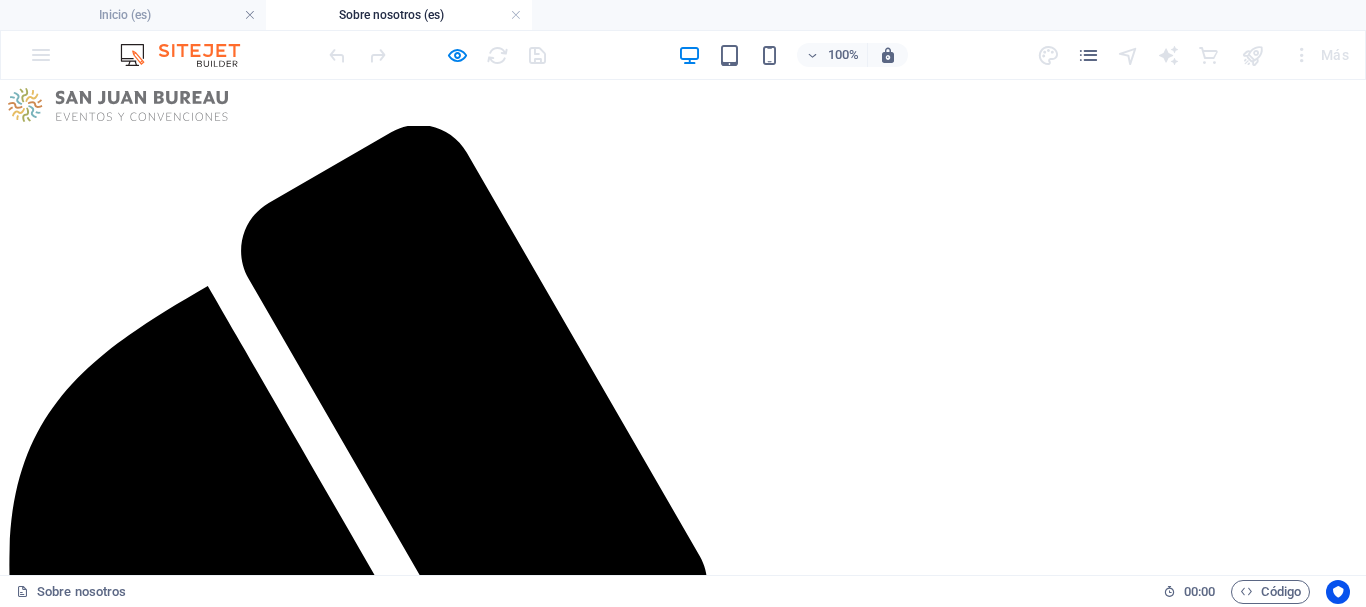 click on "[CITY]" at bounding box center [72, 1983] 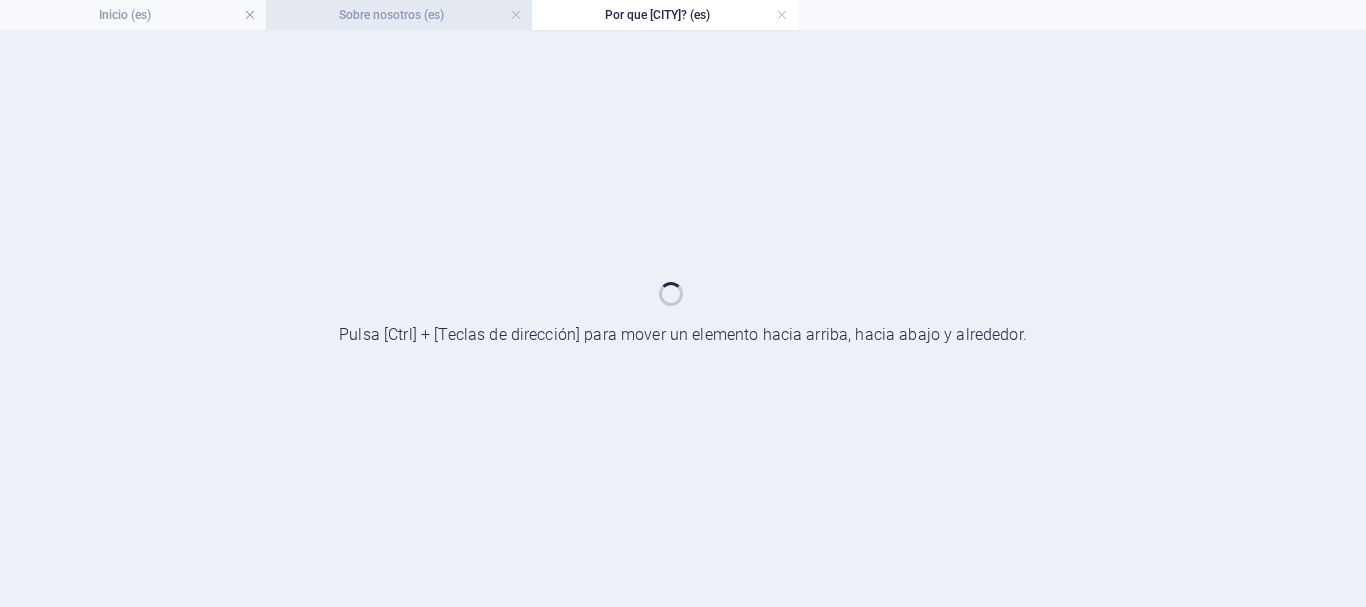 click on "Sobre nosotros (es)" at bounding box center (399, 15) 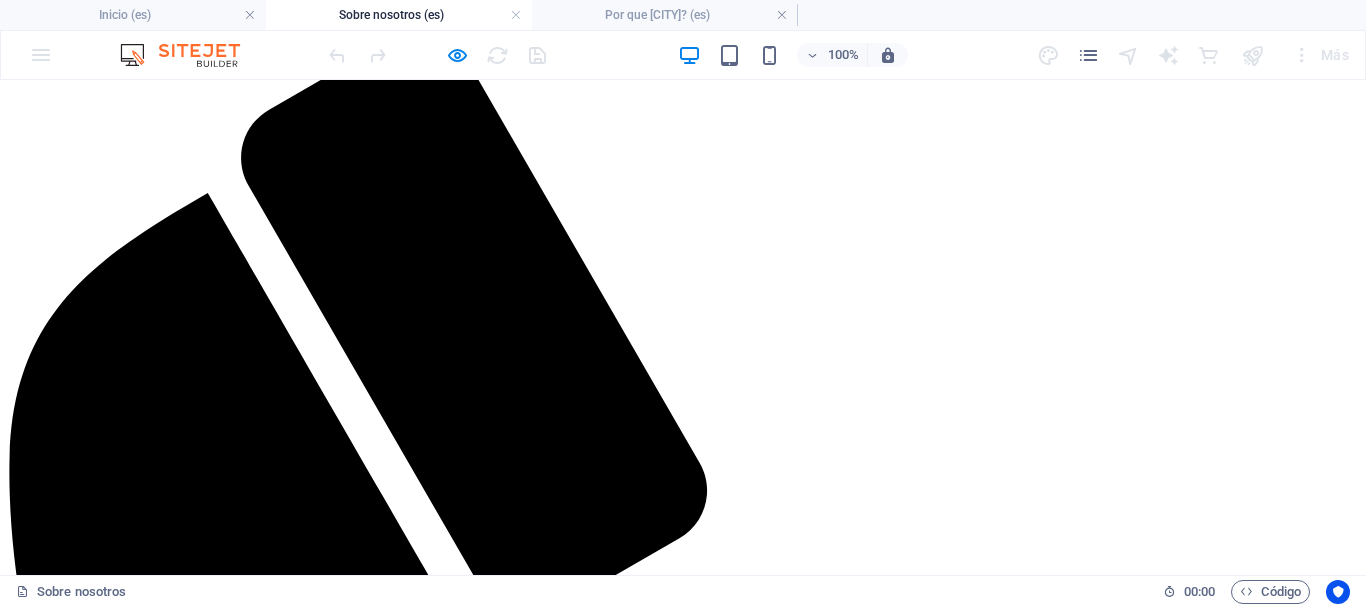 scroll, scrollTop: 0, scrollLeft: 0, axis: both 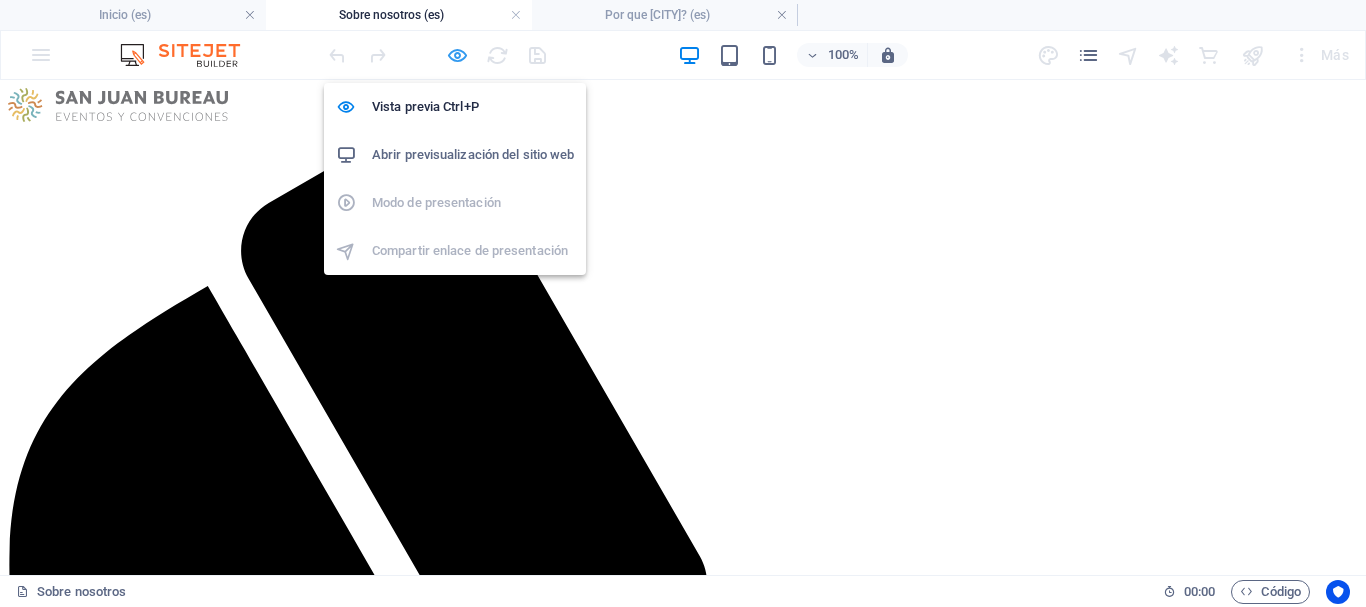 click at bounding box center [457, 55] 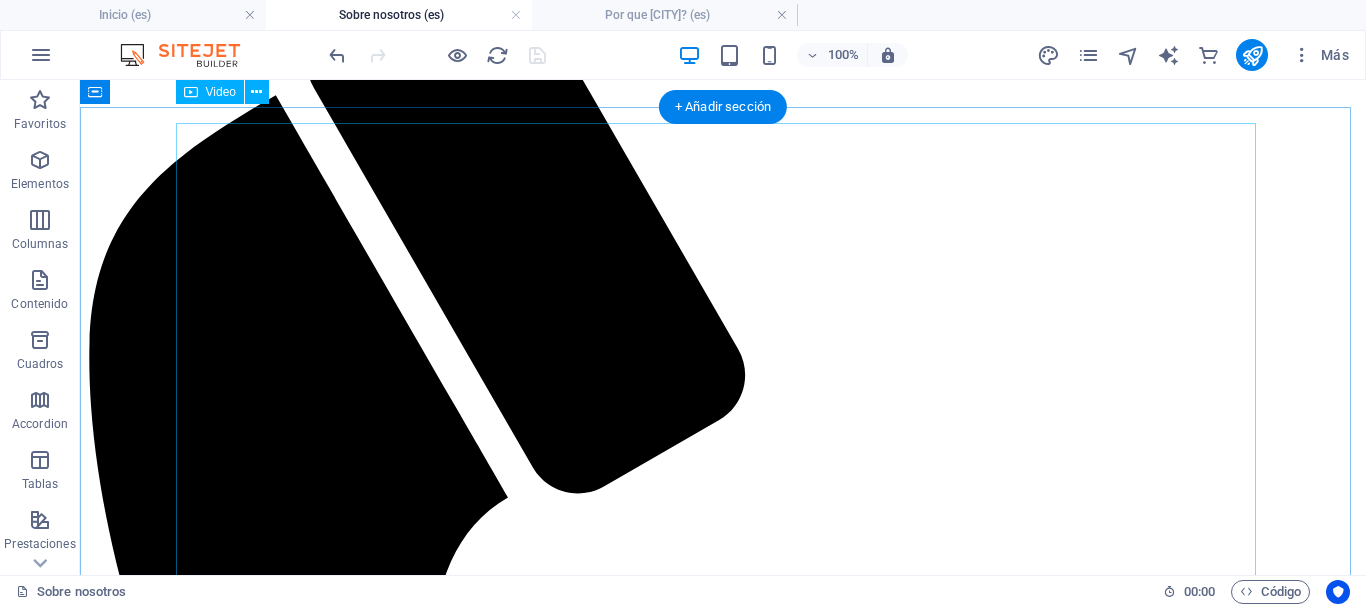 scroll, scrollTop: 100, scrollLeft: 0, axis: vertical 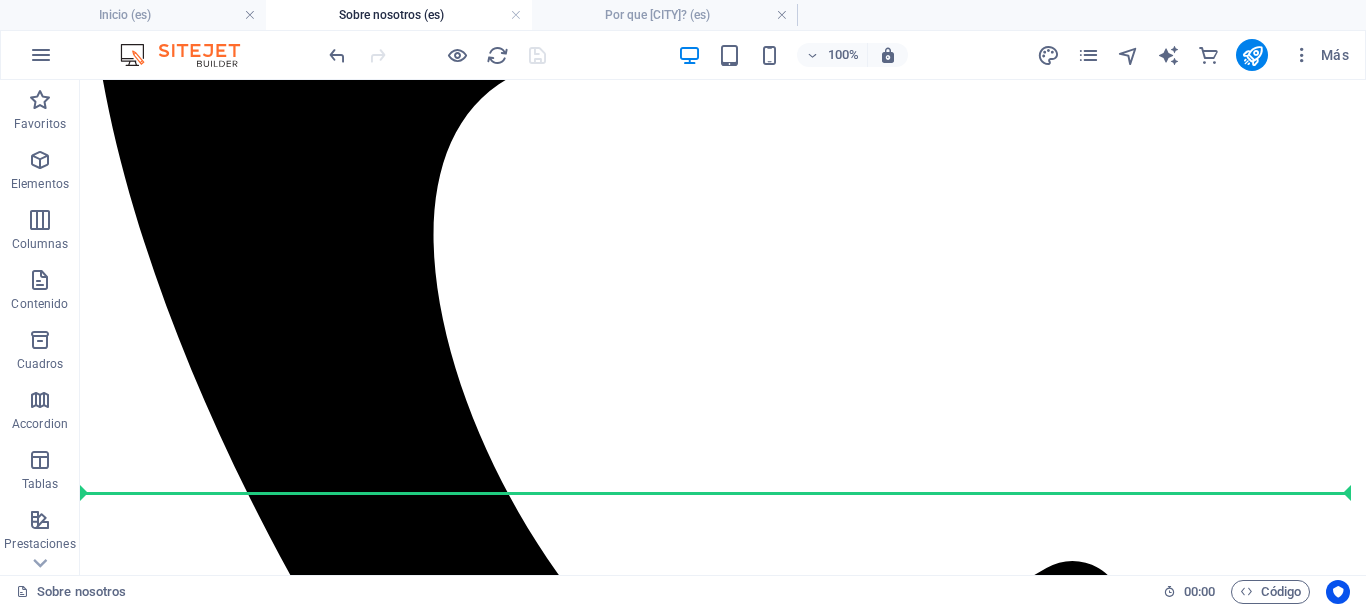 drag, startPoint x: 201, startPoint y: 172, endPoint x: 180, endPoint y: 499, distance: 327.6736 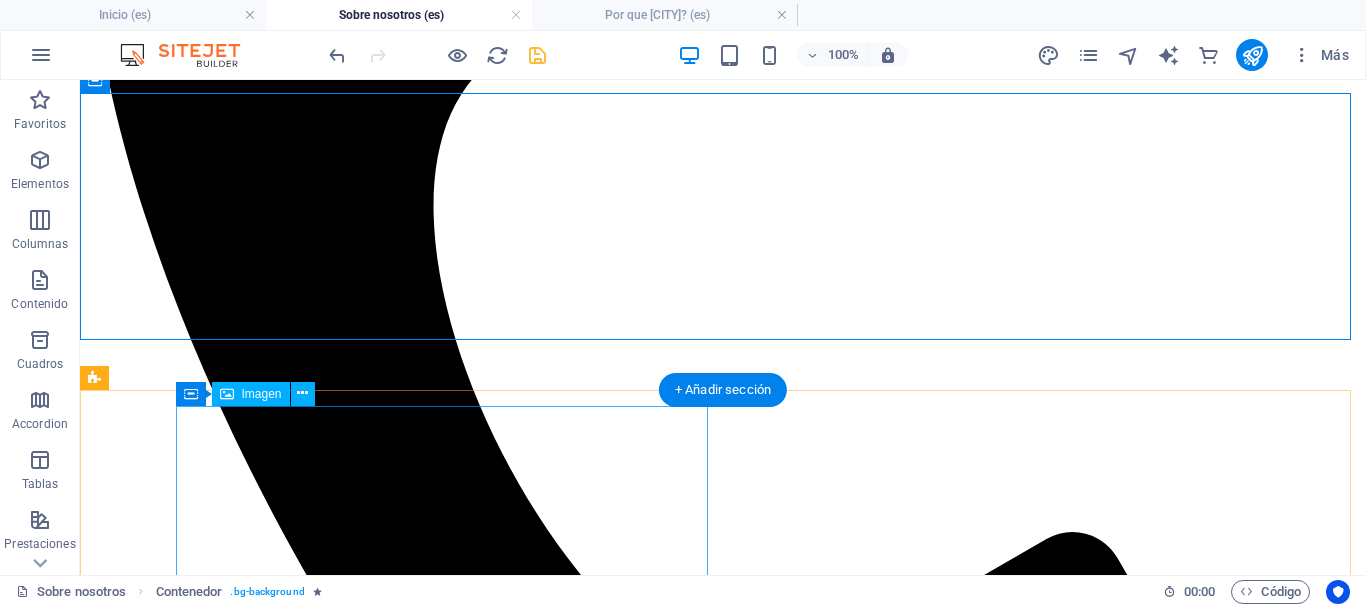 scroll, scrollTop: 753, scrollLeft: 0, axis: vertical 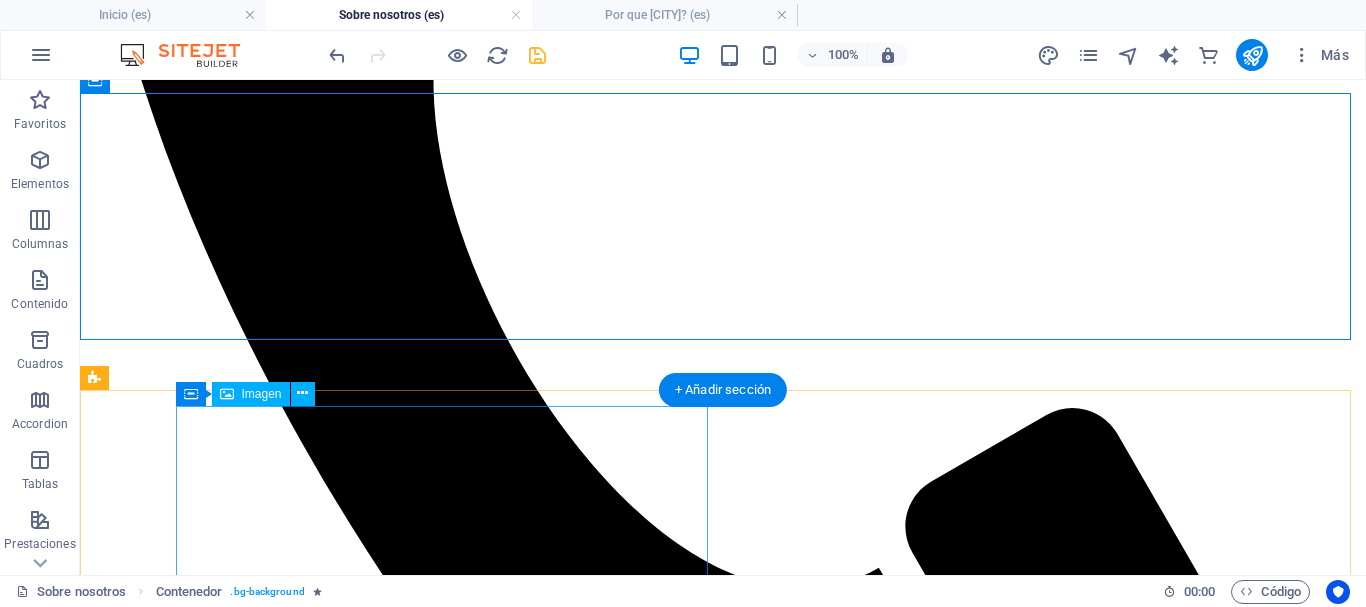 click at bounding box center [723, 2618] 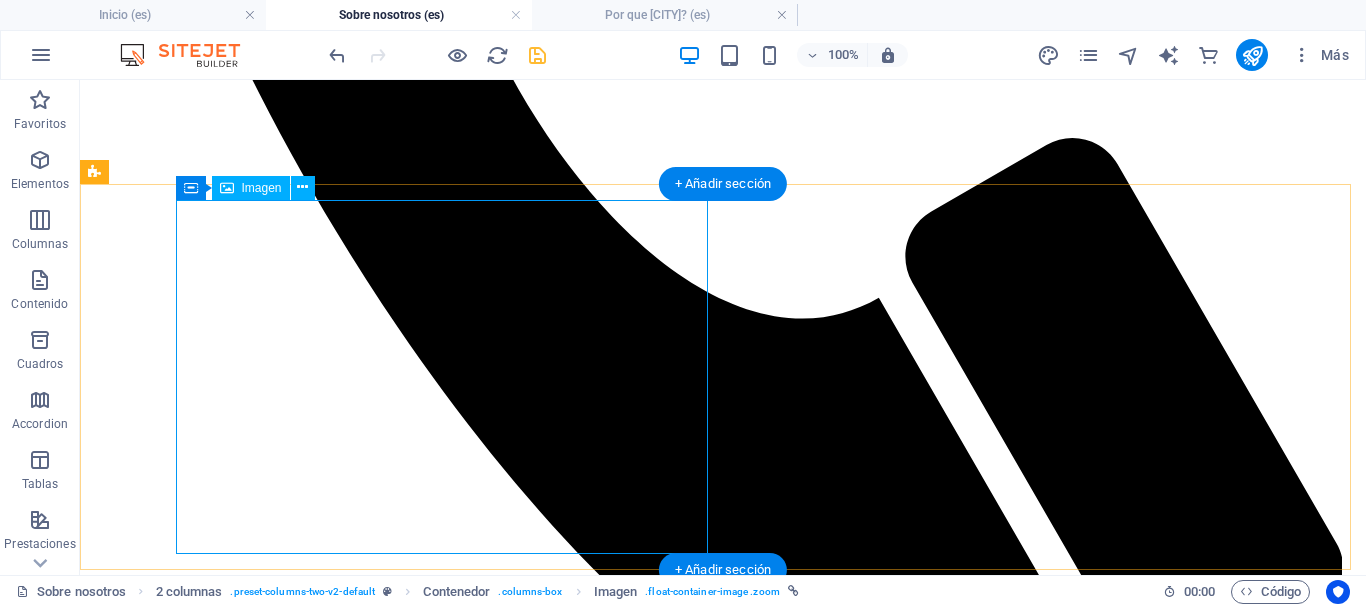 scroll, scrollTop: 1053, scrollLeft: 0, axis: vertical 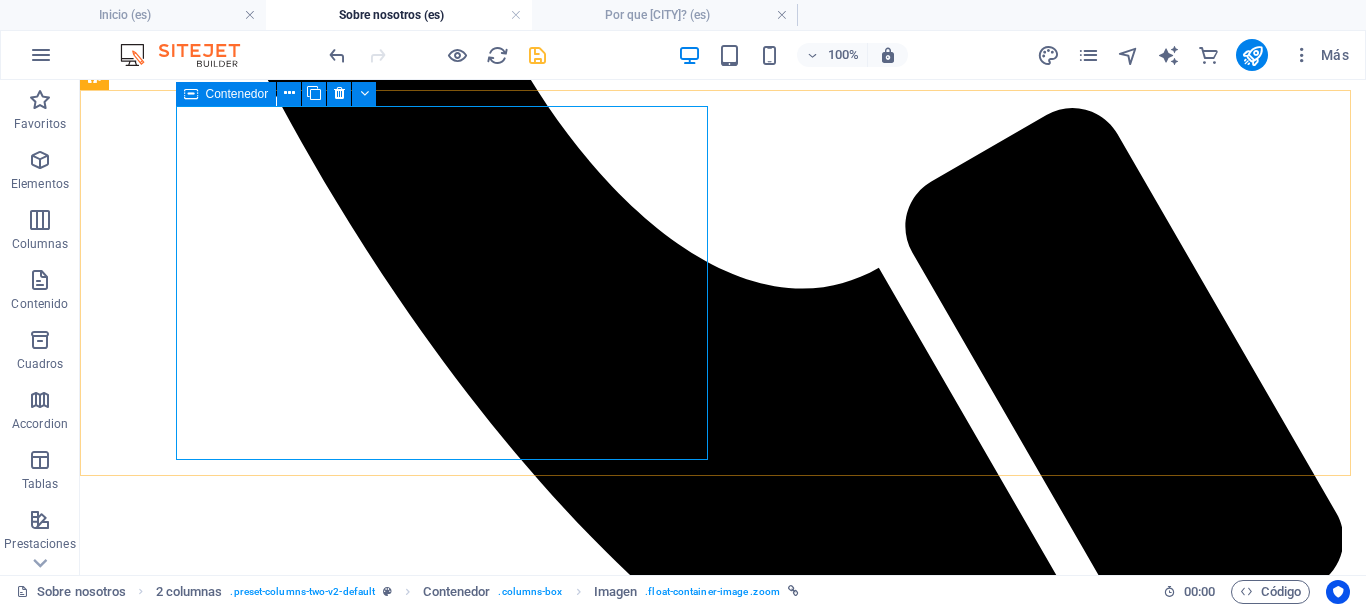click on "Contenedor" at bounding box center (226, 94) 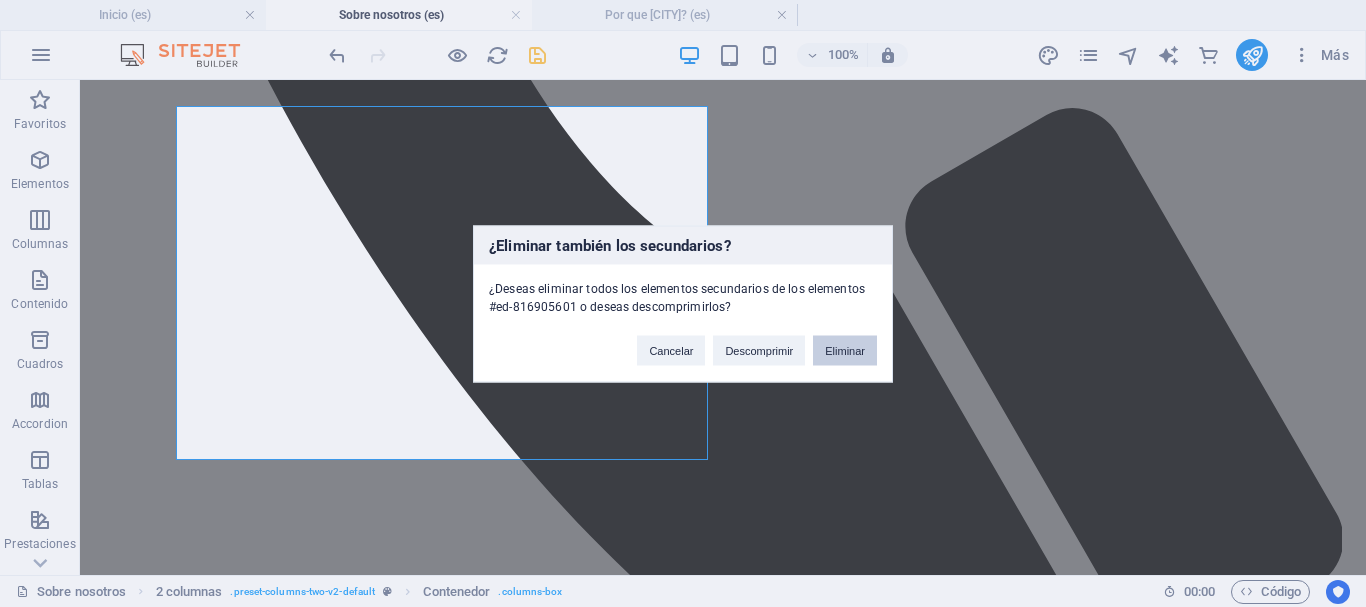 click on "Eliminar" at bounding box center [845, 350] 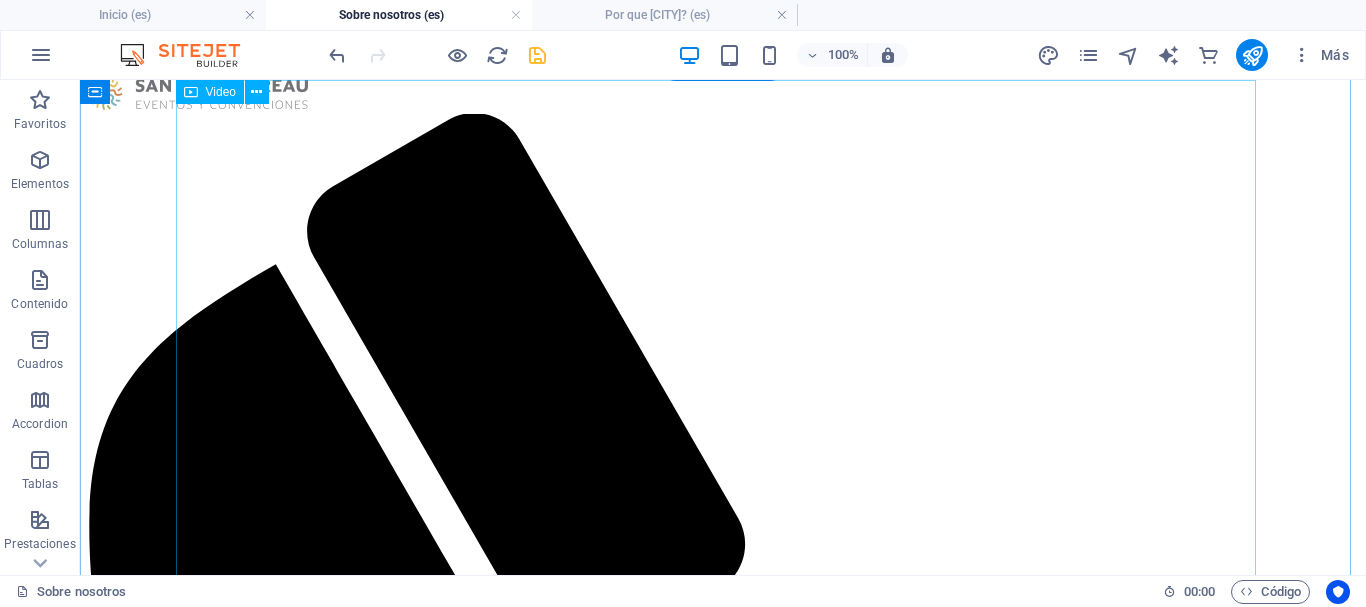 scroll, scrollTop: 0, scrollLeft: 0, axis: both 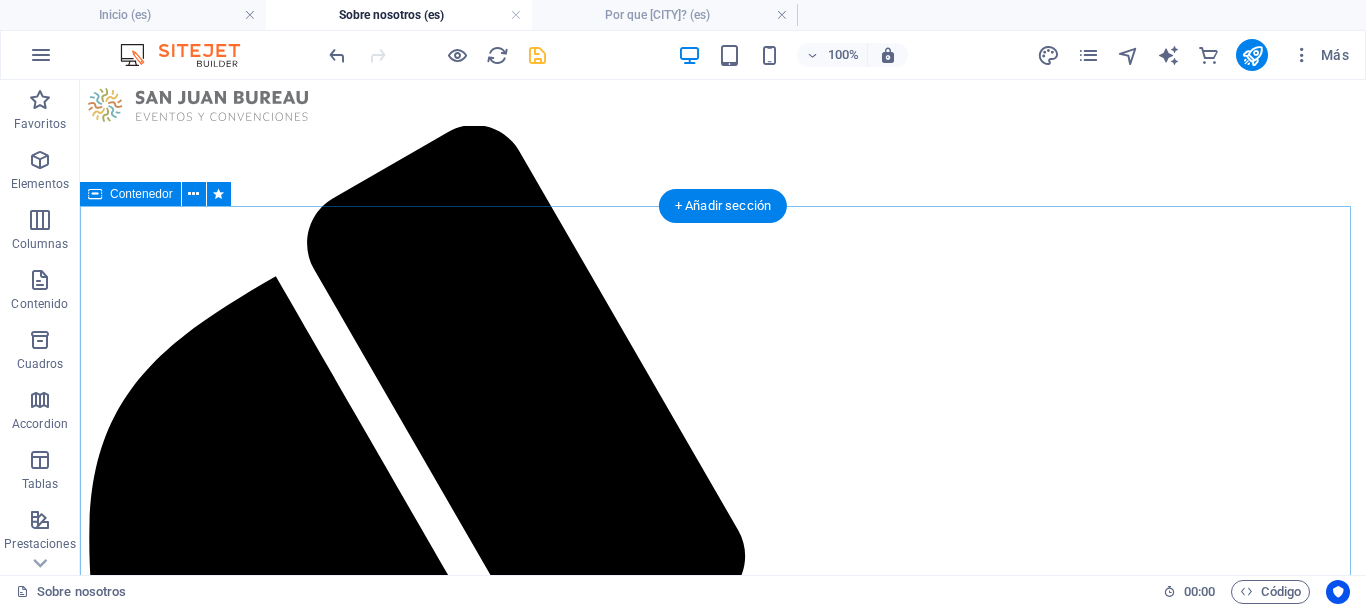 click at bounding box center [723, 2325] 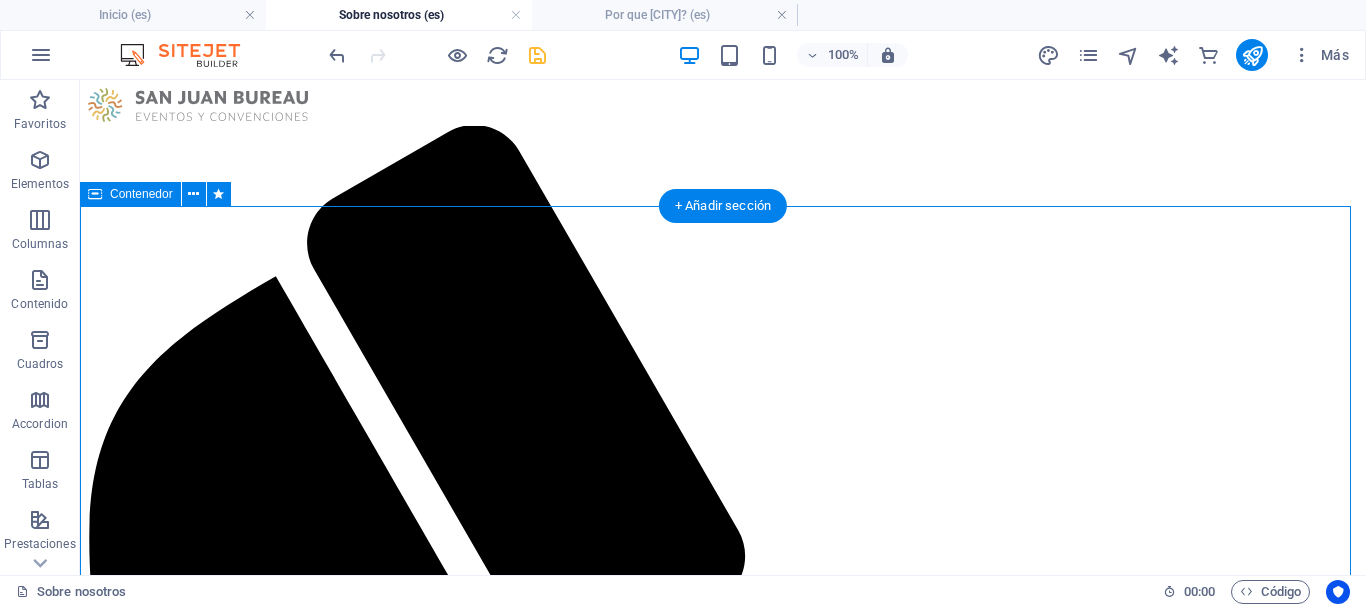 click at bounding box center [723, 2325] 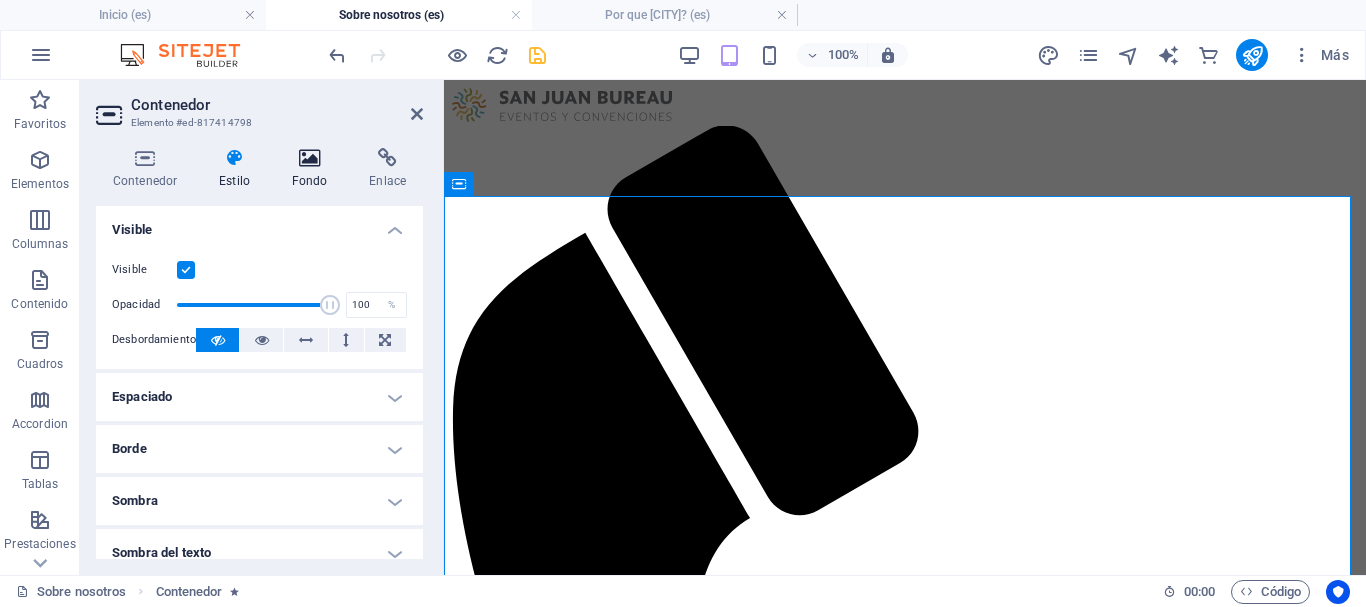 click at bounding box center [310, 158] 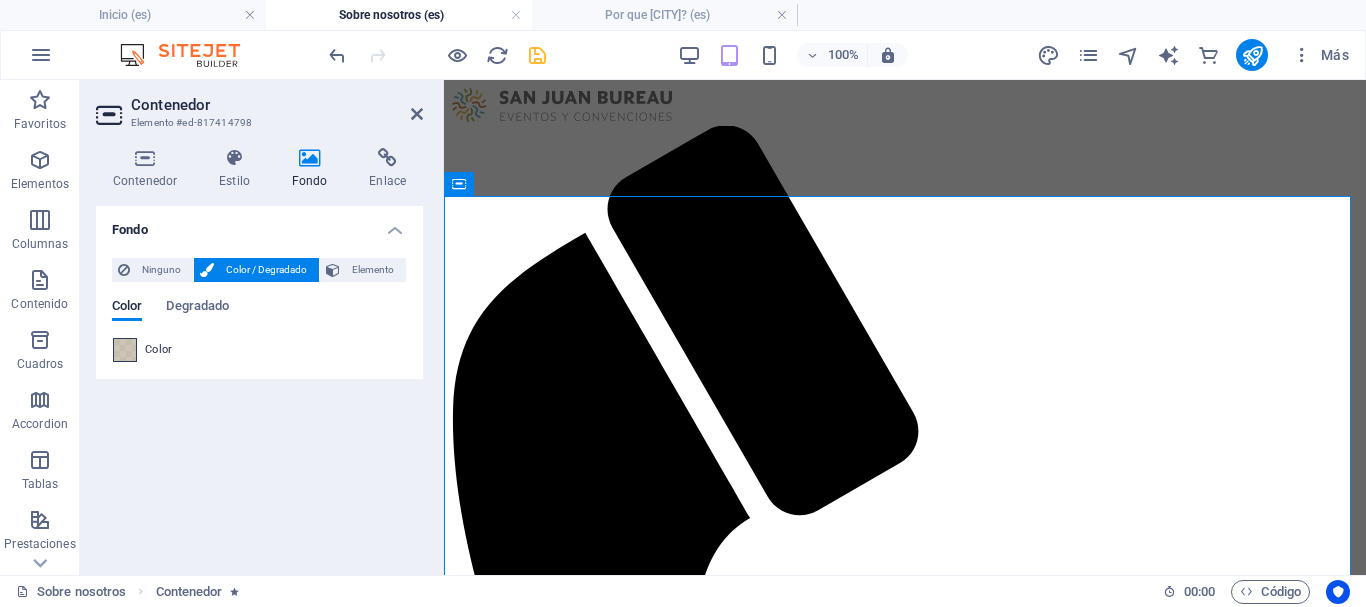 click at bounding box center [125, 350] 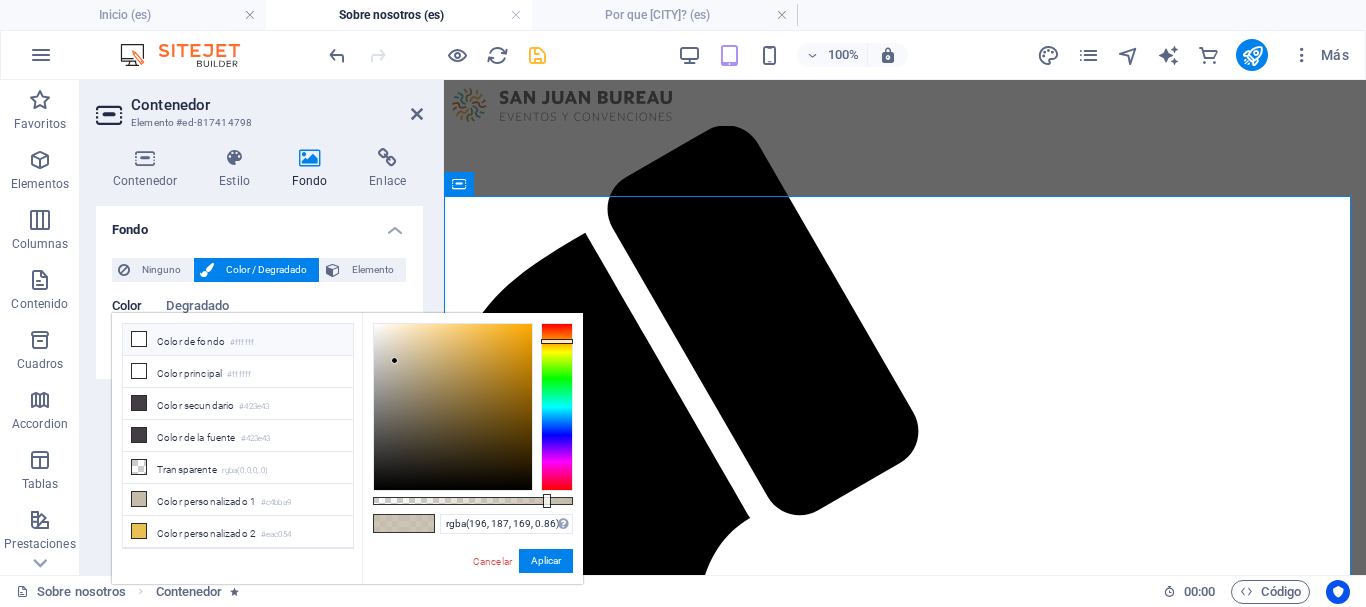 click at bounding box center (139, 339) 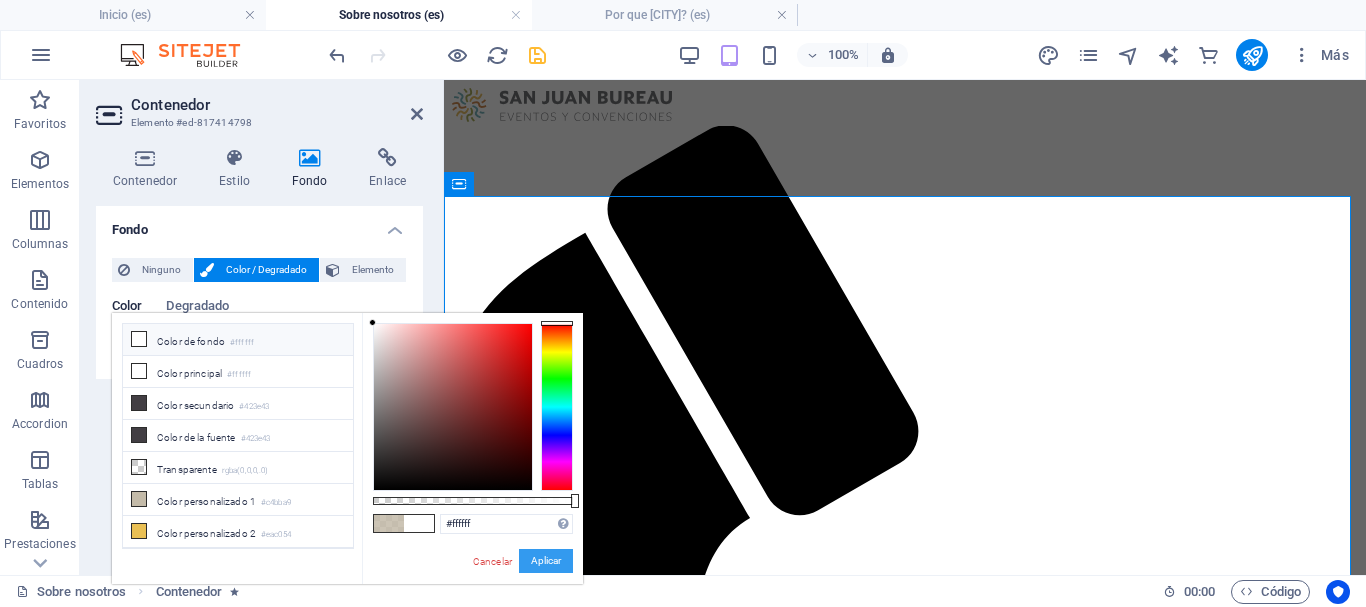 click on "Aplicar" at bounding box center [546, 561] 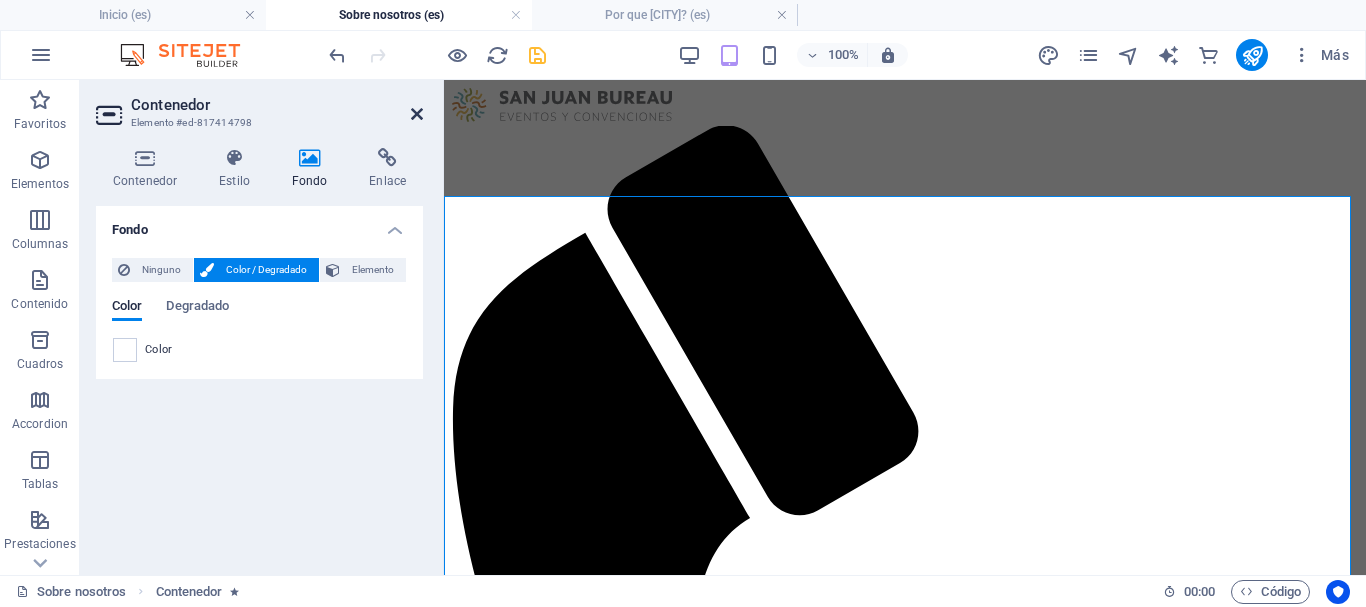 drag, startPoint x: 419, startPoint y: 114, endPoint x: 339, endPoint y: 37, distance: 111.03603 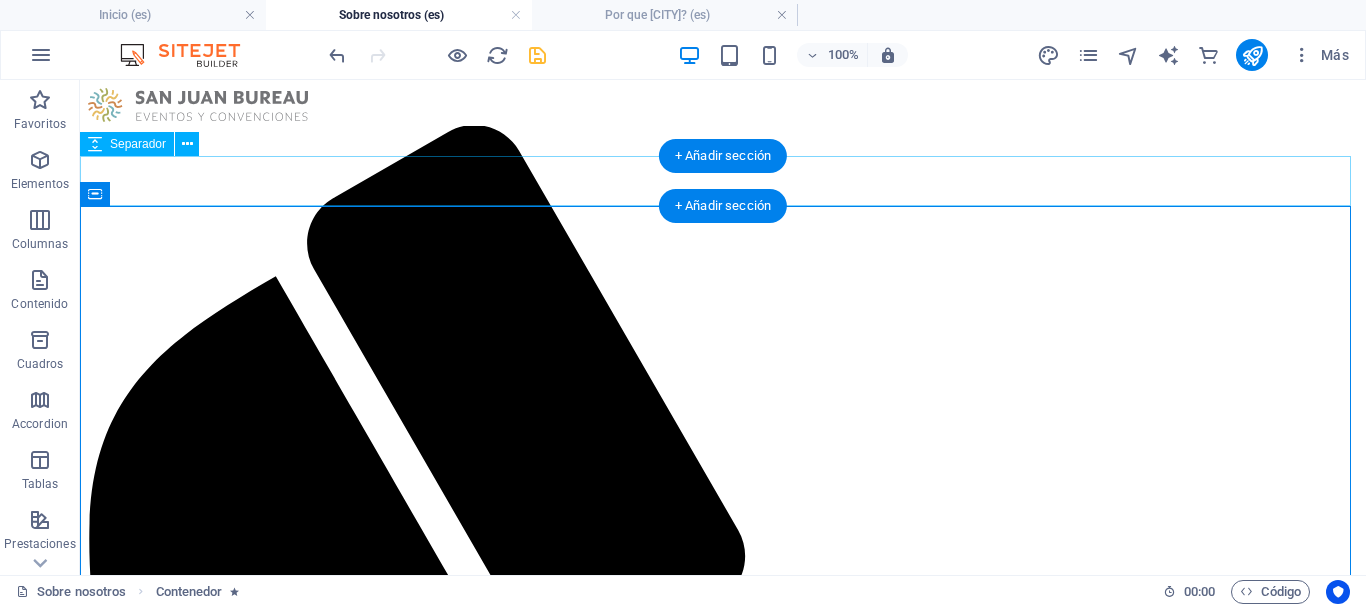 click at bounding box center (723, 1981) 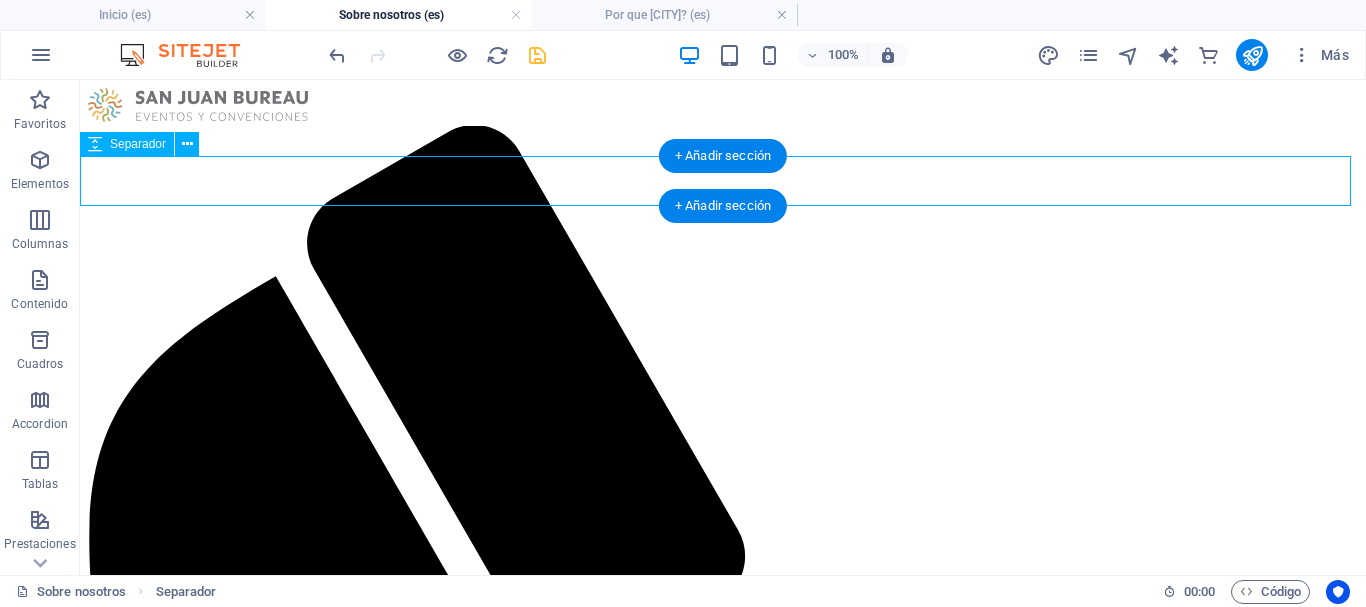 click at bounding box center (723, 1981) 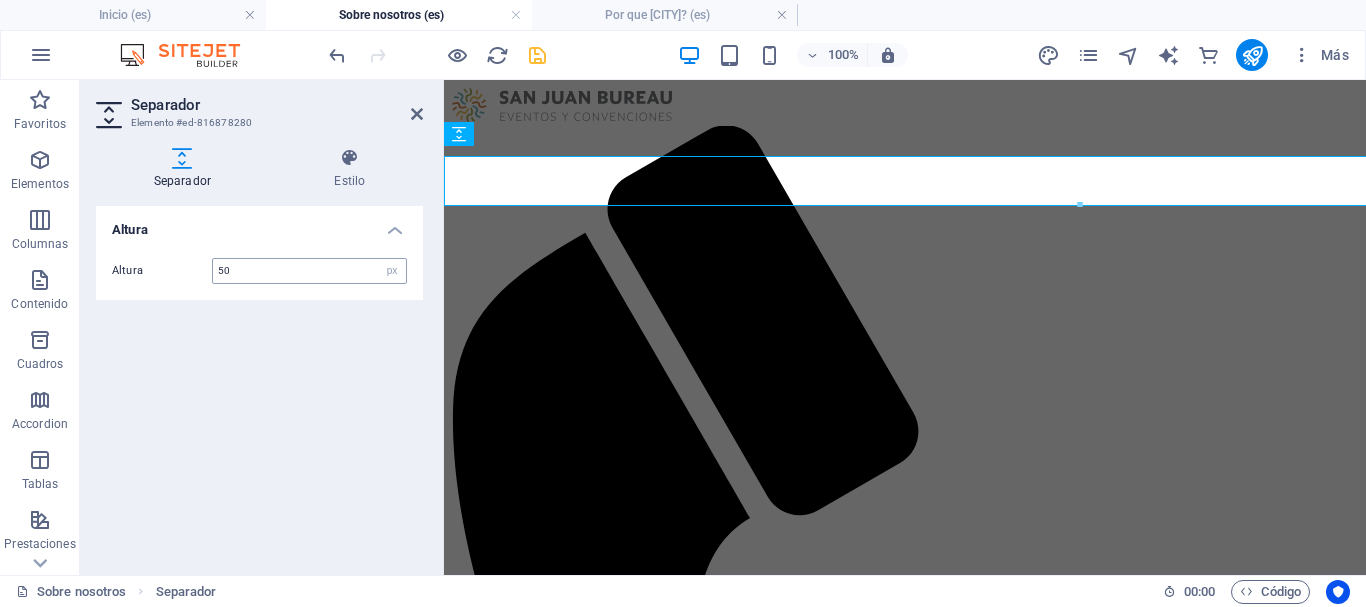 click on "50" at bounding box center (309, 271) 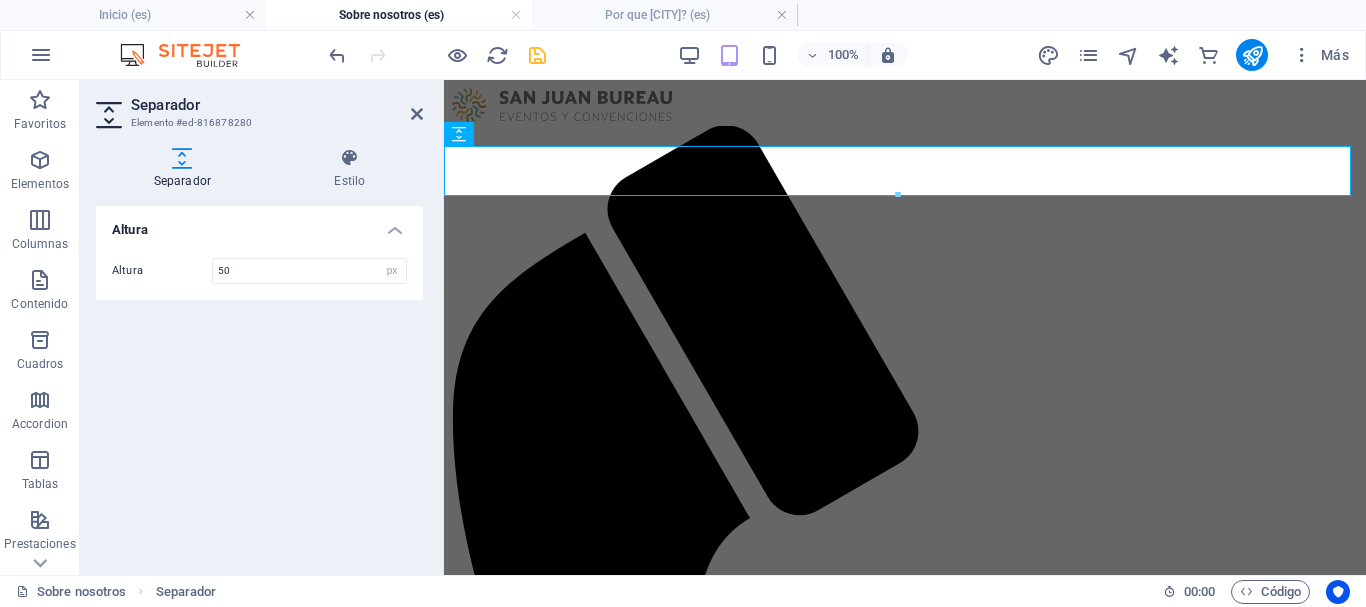 drag, startPoint x: 229, startPoint y: 268, endPoint x: 209, endPoint y: 269, distance: 20.024984 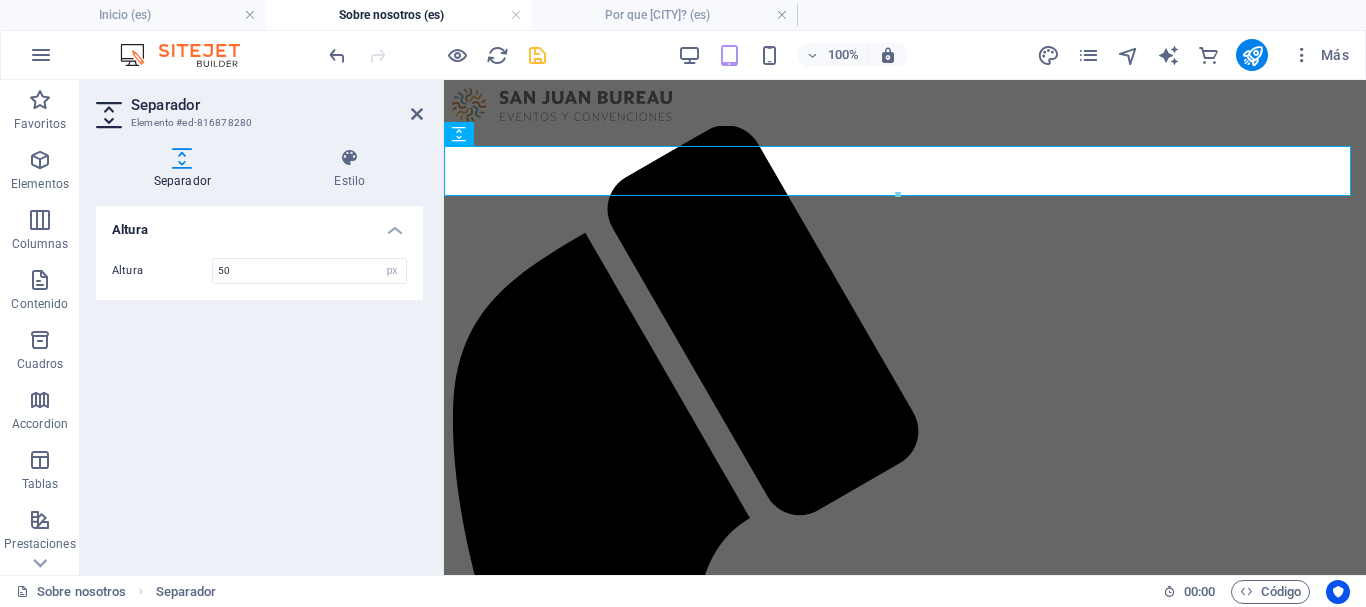 click on "Altura 50 px rem vh vw" at bounding box center (259, 271) 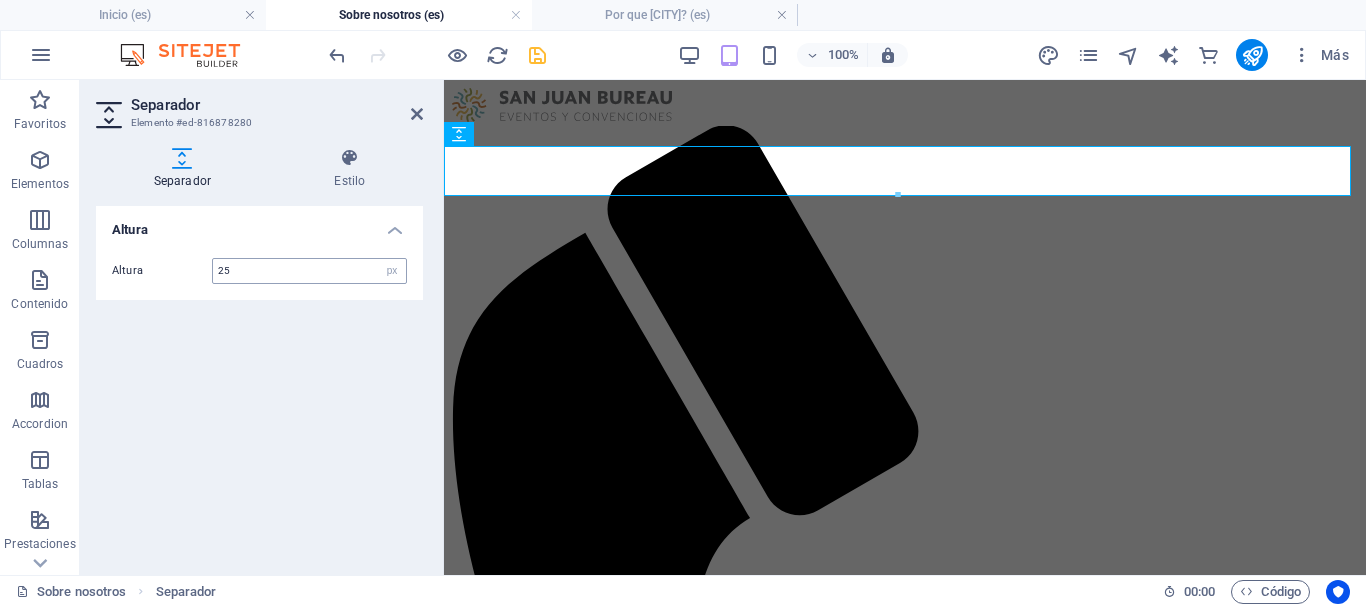 type on "25" 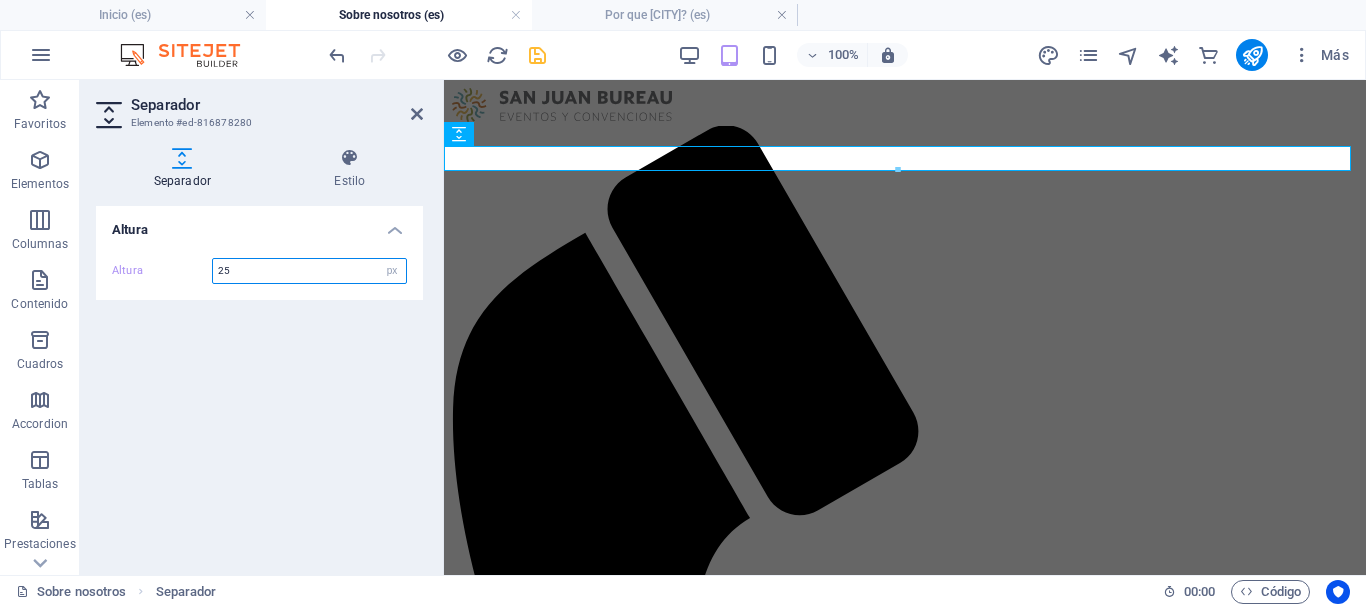 click on "25" at bounding box center (309, 271) 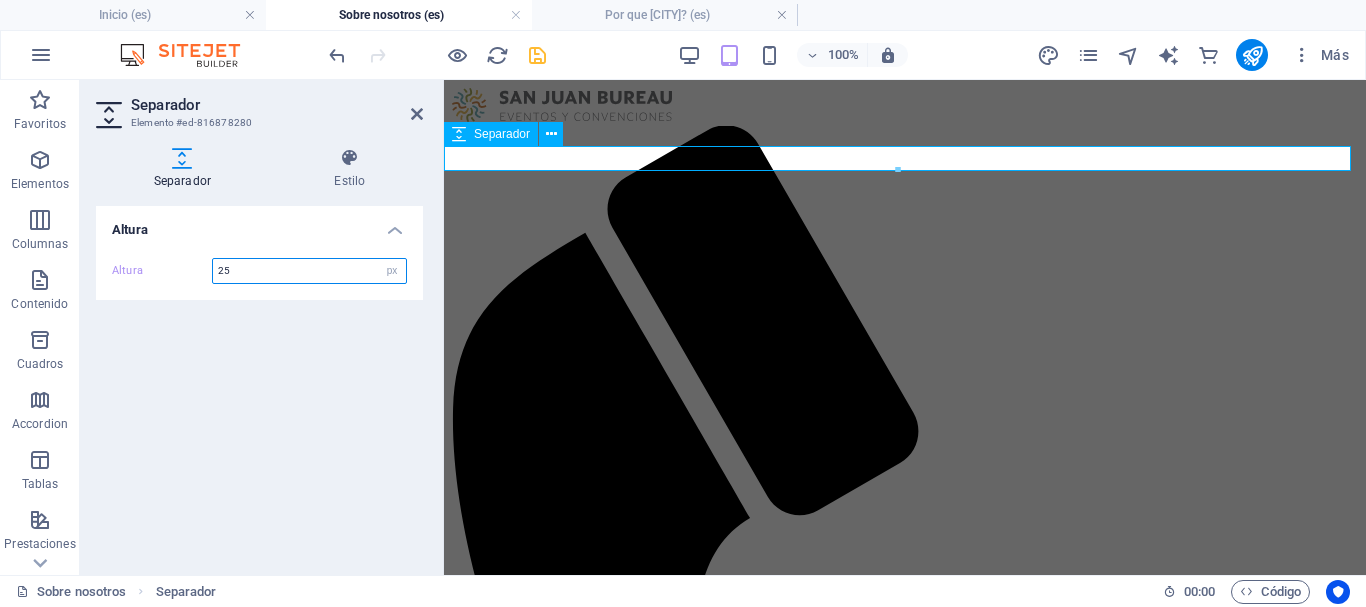 click at bounding box center (459, 134) 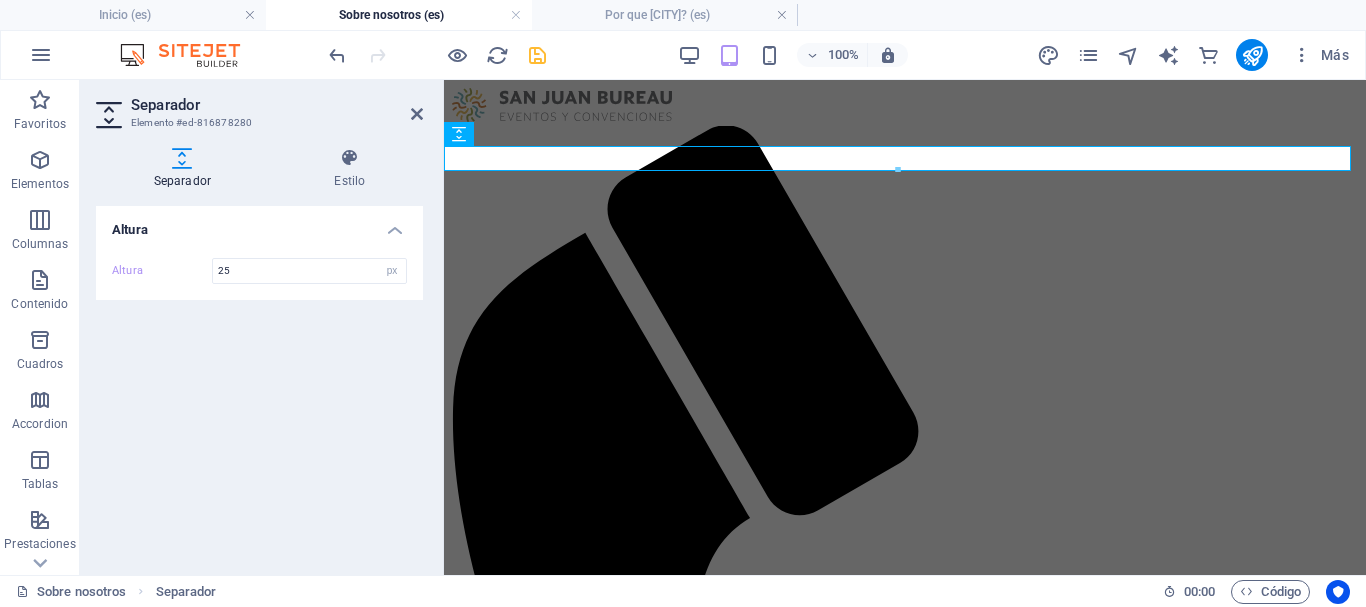 click on "Separador Elemento #ed-816878280 Separador Estilo Altura Altura 25 px rem vh vw Predeterminado Element Diseño La forma en la que este elemento se expande en la disposición (Flexbox). Tamaño Predeterminado automático px % 1/1 1/2 1/3 1/4 1/5 1/6 1/7 1/8 1/9 1/10 Crecer Reducir Comprar Disposición de contenedor Visible Visible Opacidad 100 % Desbordamiento Espaciado Margen Predeterminado automático px % rem vw vh Personalizado Personalizado automático px % rem vw vh automático px % rem vw vh automático px % rem vw vh automático px % rem vw vh Espaciado Predeterminado px rem % vh vw Personalizado Personalizado px rem % vh vw px rem % vh vw px rem % vh vw px rem % vh vw Borde Estilo              - Ancho 1 automático px rem % vh vw Personalizado Personalizado 1 automático px rem % vh vw 1 automático px rem % vh vw 1 automático px rem % vh vw 1 automático px rem % vh vw  - Color Esquinas redondeadas Predeterminado px rem % vh vw Personalizado Personalizado px rem % vh vw px rem % vh vw px %" at bounding box center (262, 327) 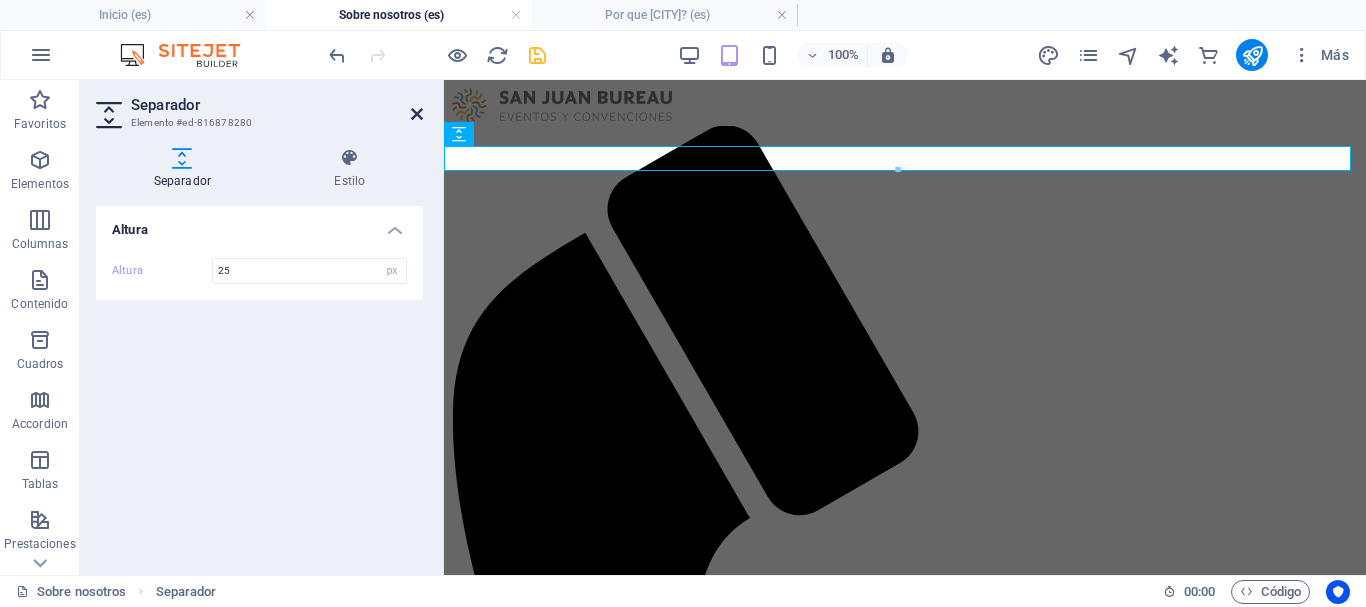 click at bounding box center (417, 114) 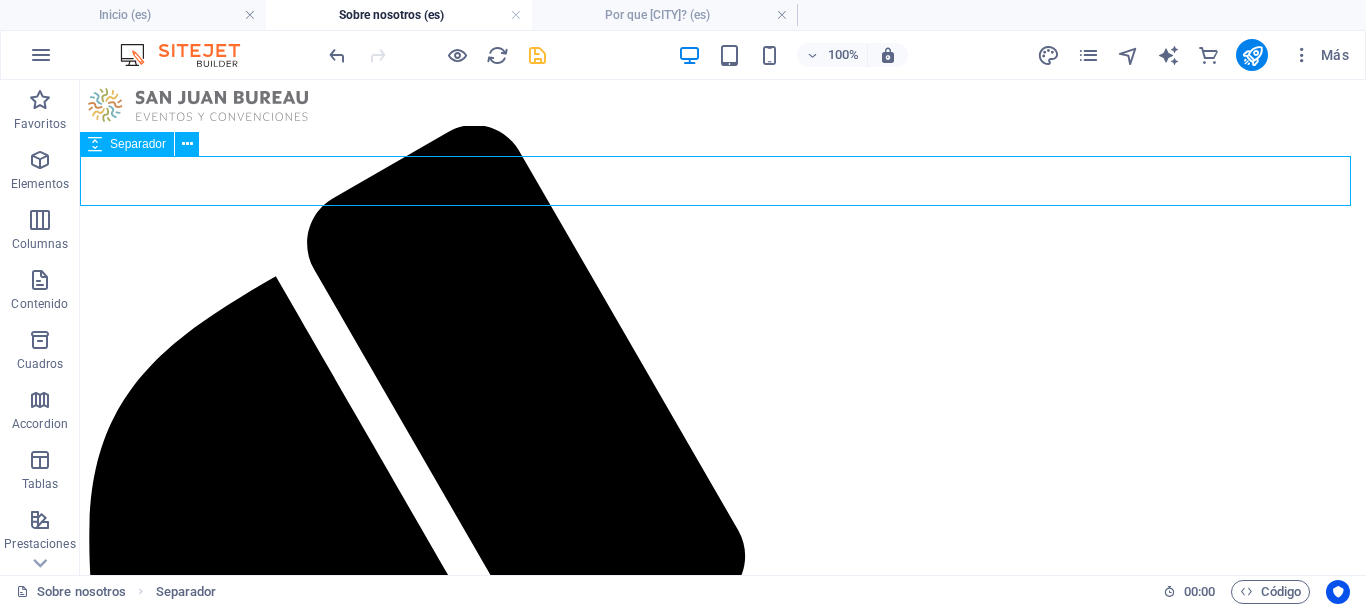 click on "Separador" at bounding box center [127, 144] 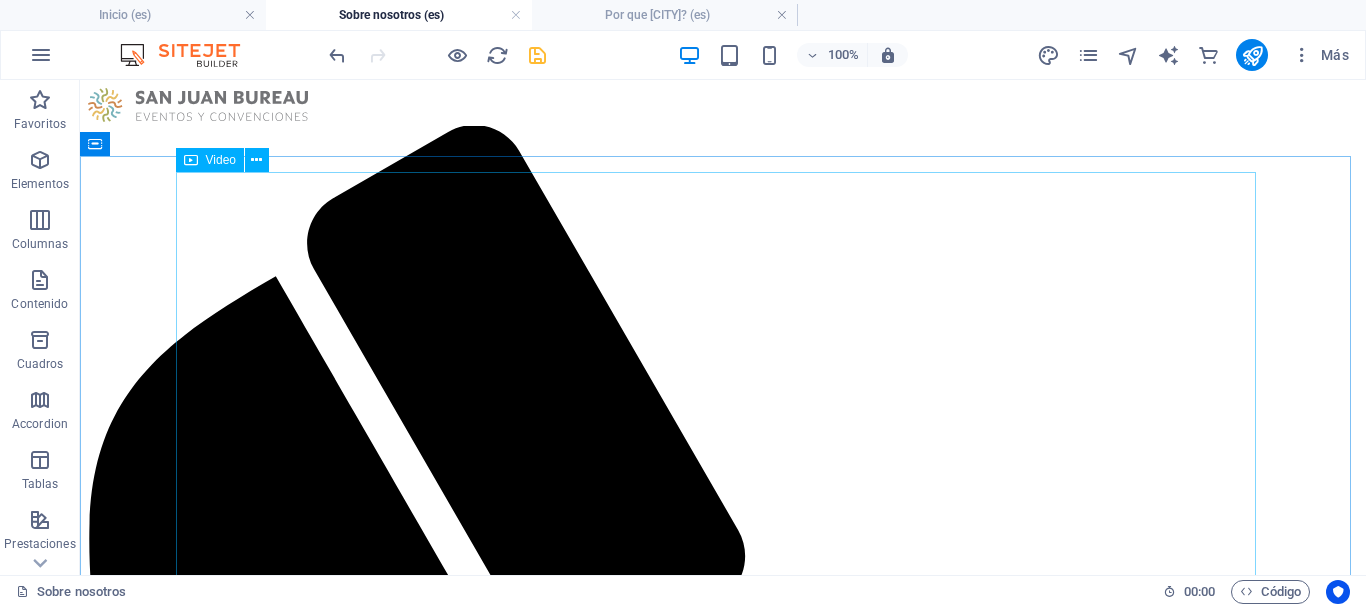 click on "Video" at bounding box center [221, 160] 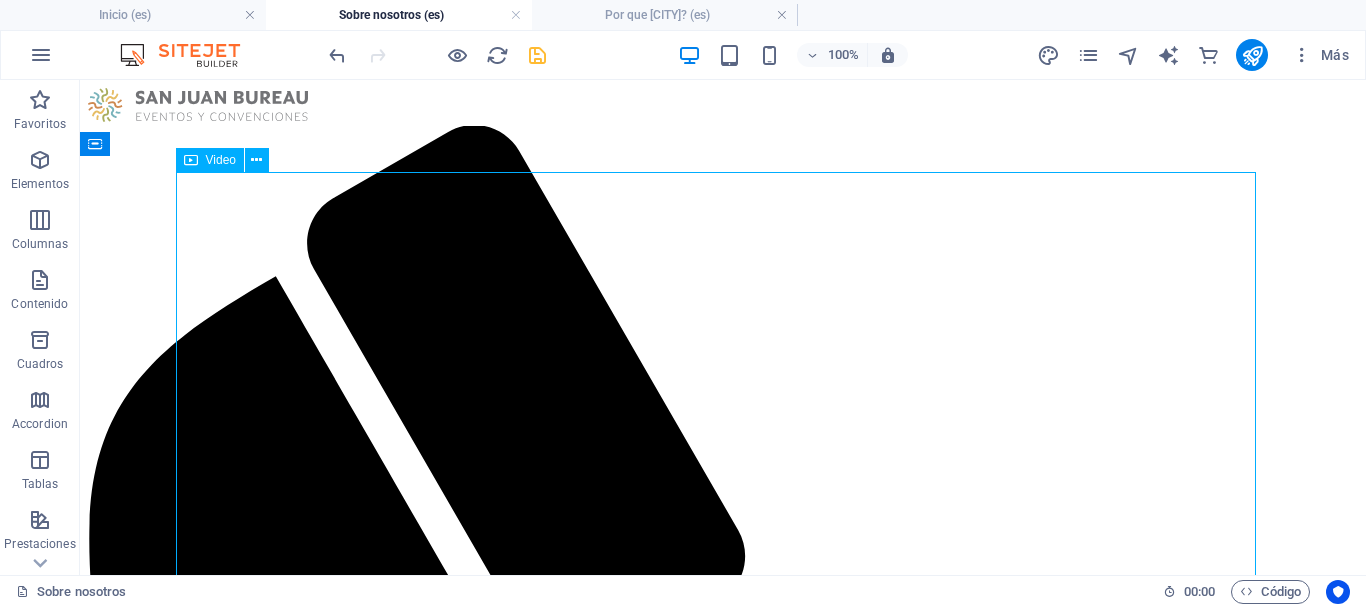 click on "Video" at bounding box center [221, 160] 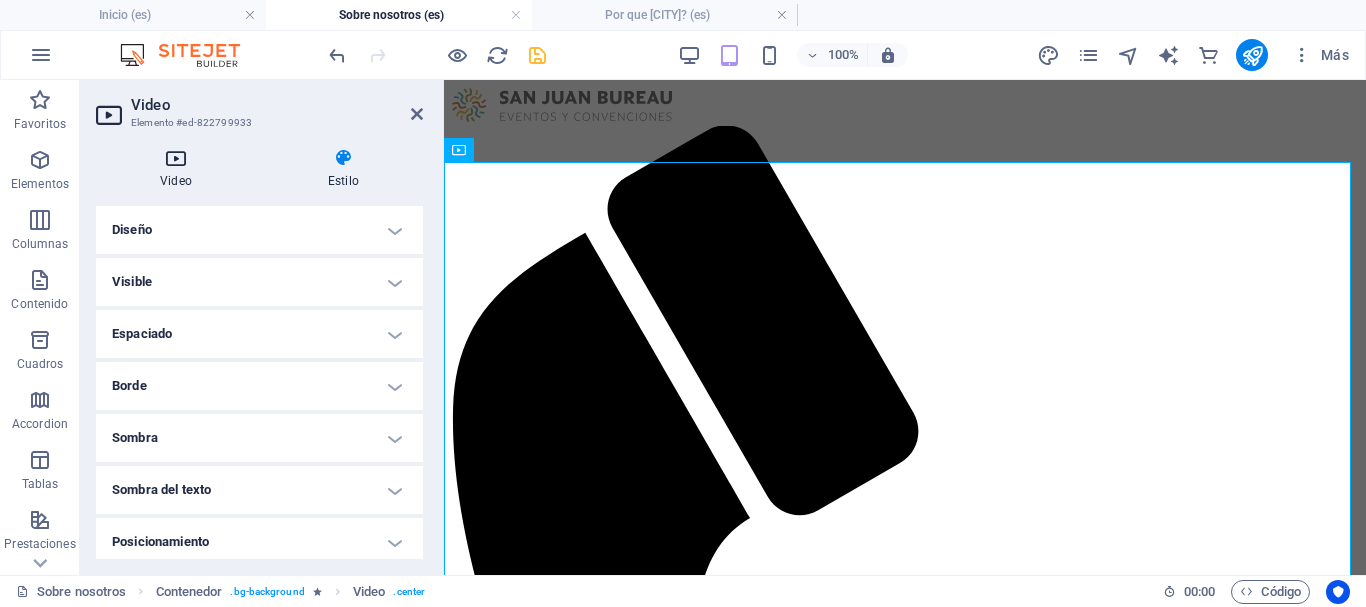 click at bounding box center [176, 158] 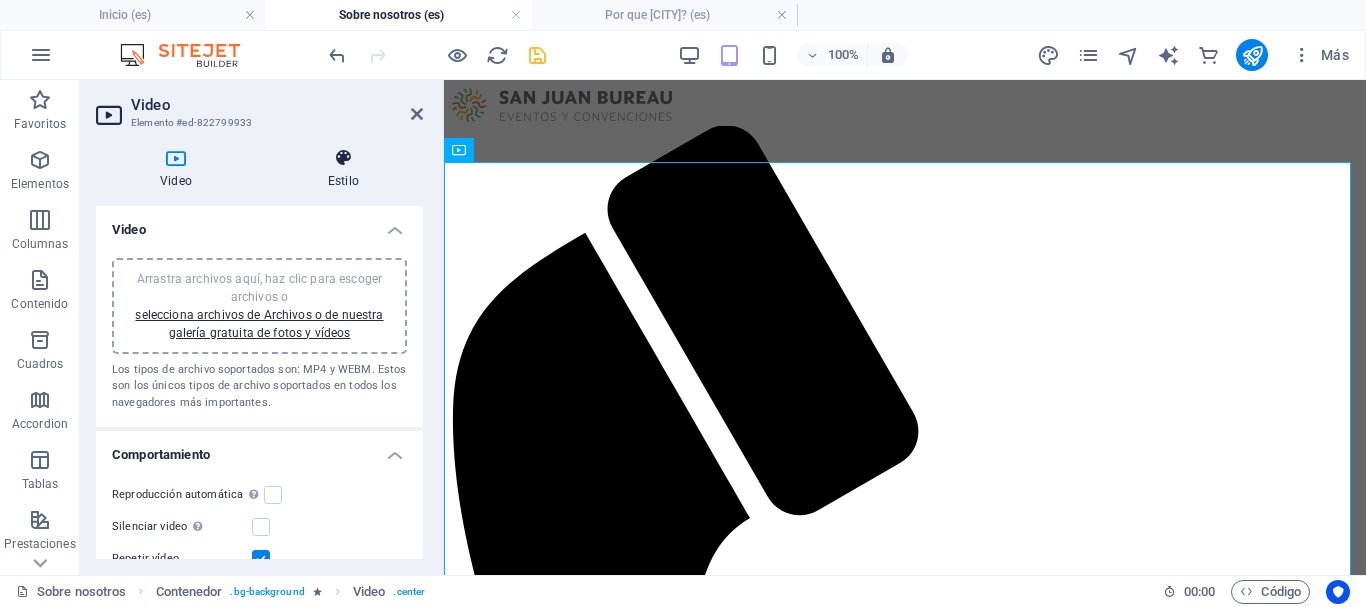 click on "Estilo" at bounding box center [343, 169] 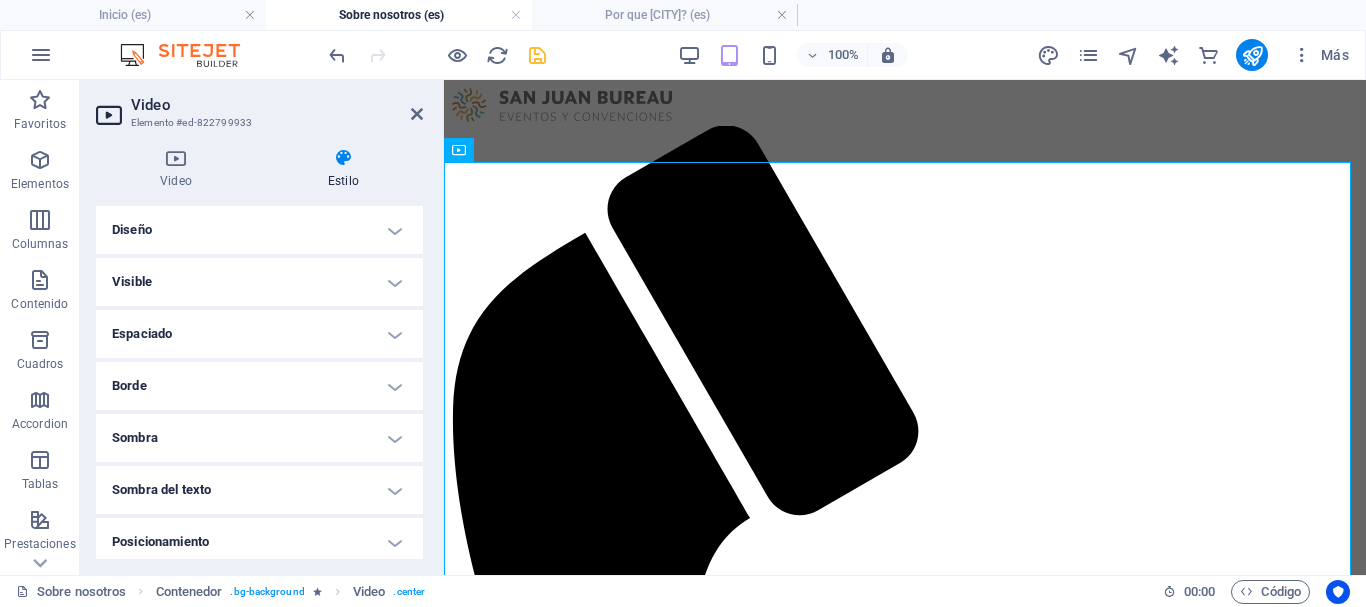 click on "Diseño" at bounding box center (259, 230) 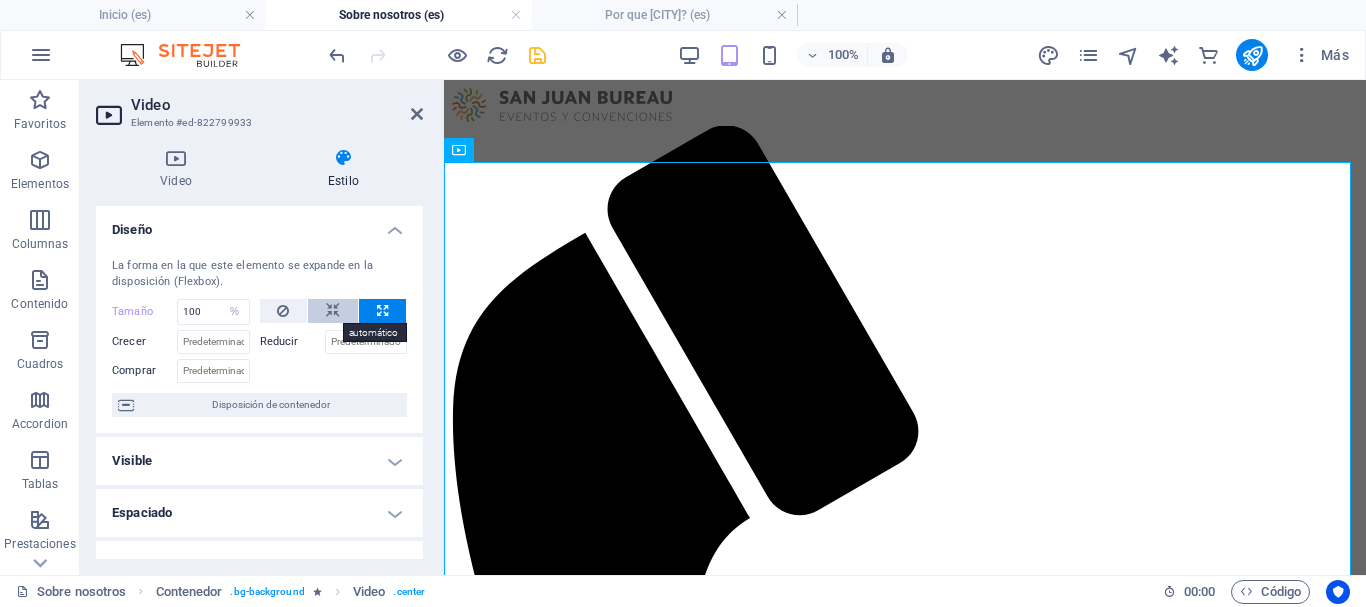 click at bounding box center (333, 311) 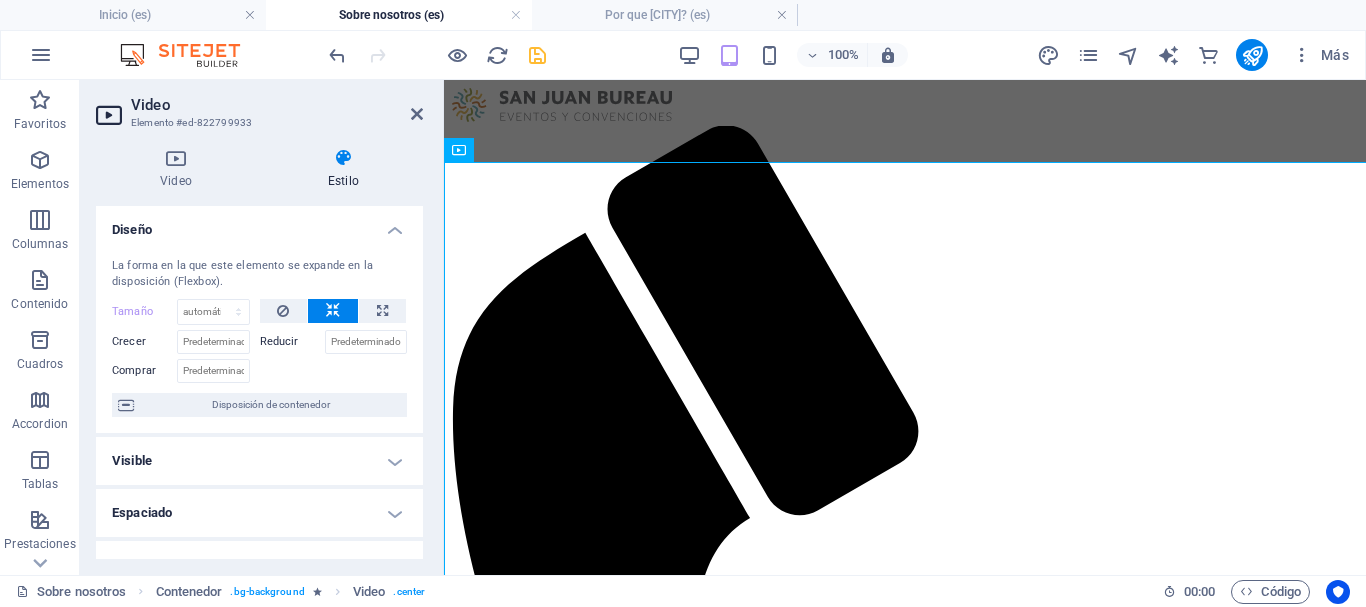 click on "Diseño" at bounding box center (259, 224) 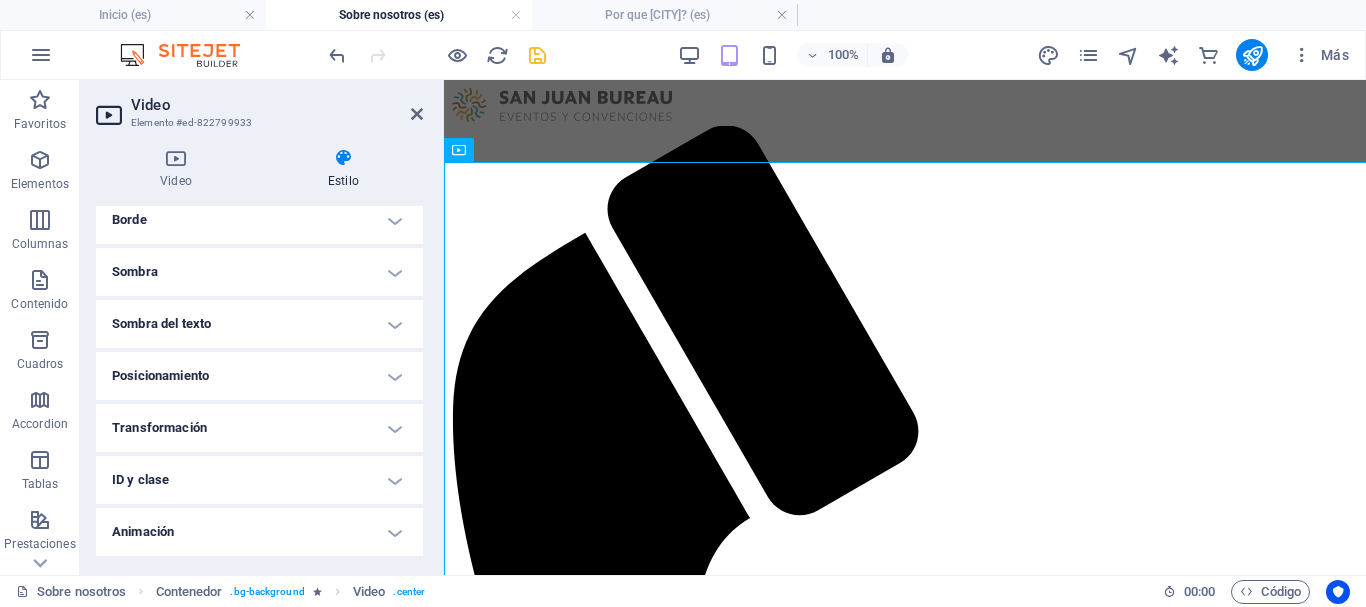 scroll, scrollTop: 200, scrollLeft: 0, axis: vertical 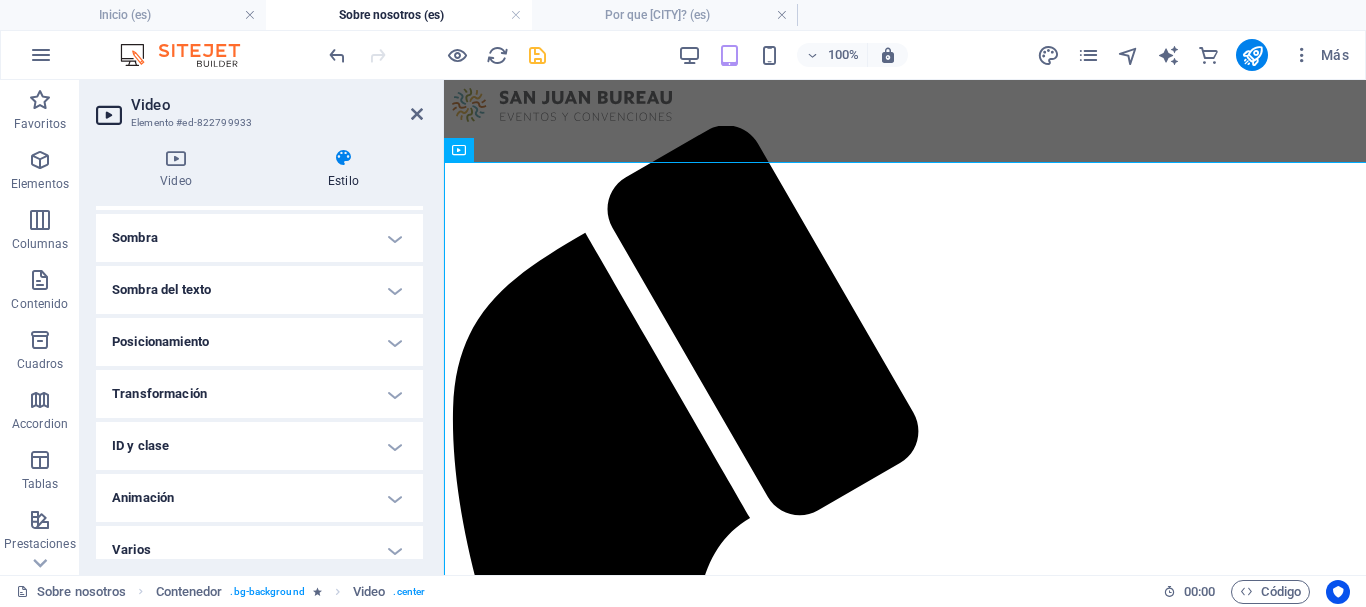 click on "Transformación" at bounding box center (259, 394) 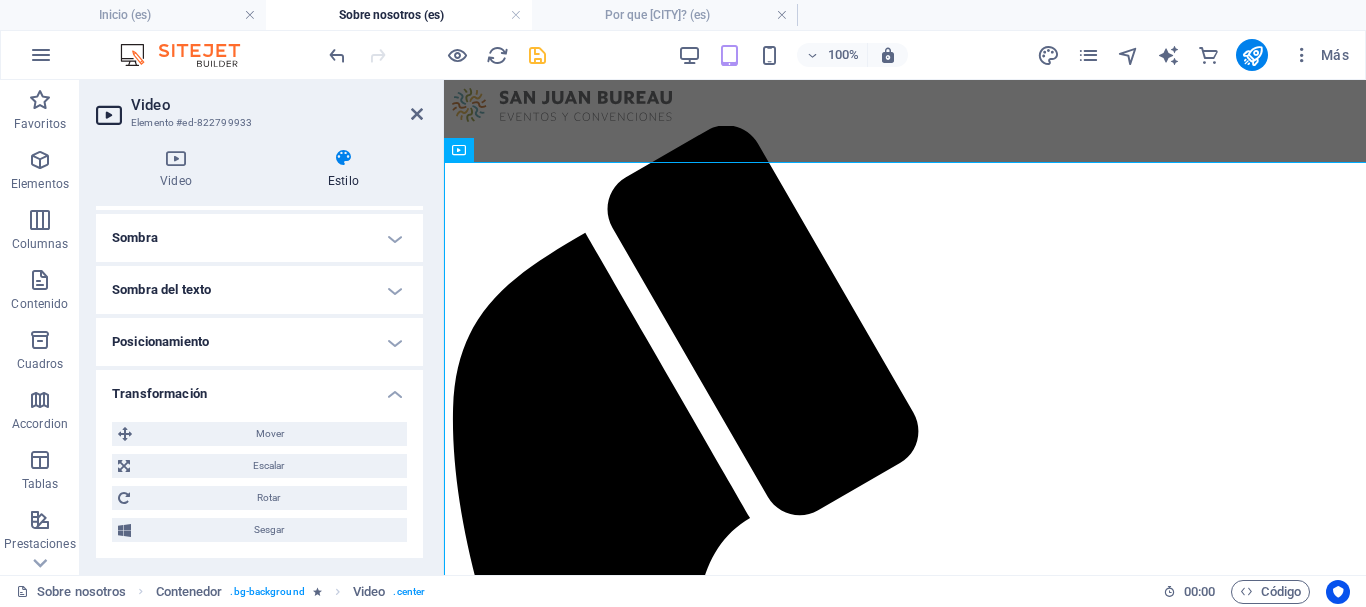 click on "Transformación" at bounding box center [259, 388] 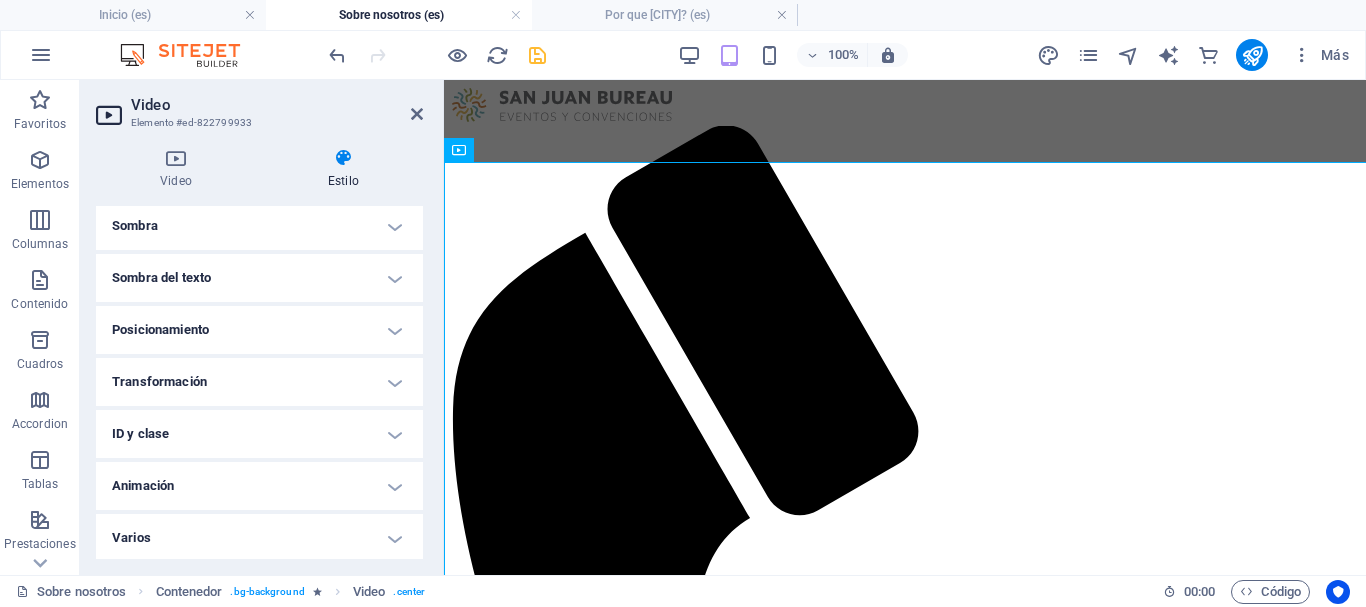 scroll, scrollTop: 215, scrollLeft: 0, axis: vertical 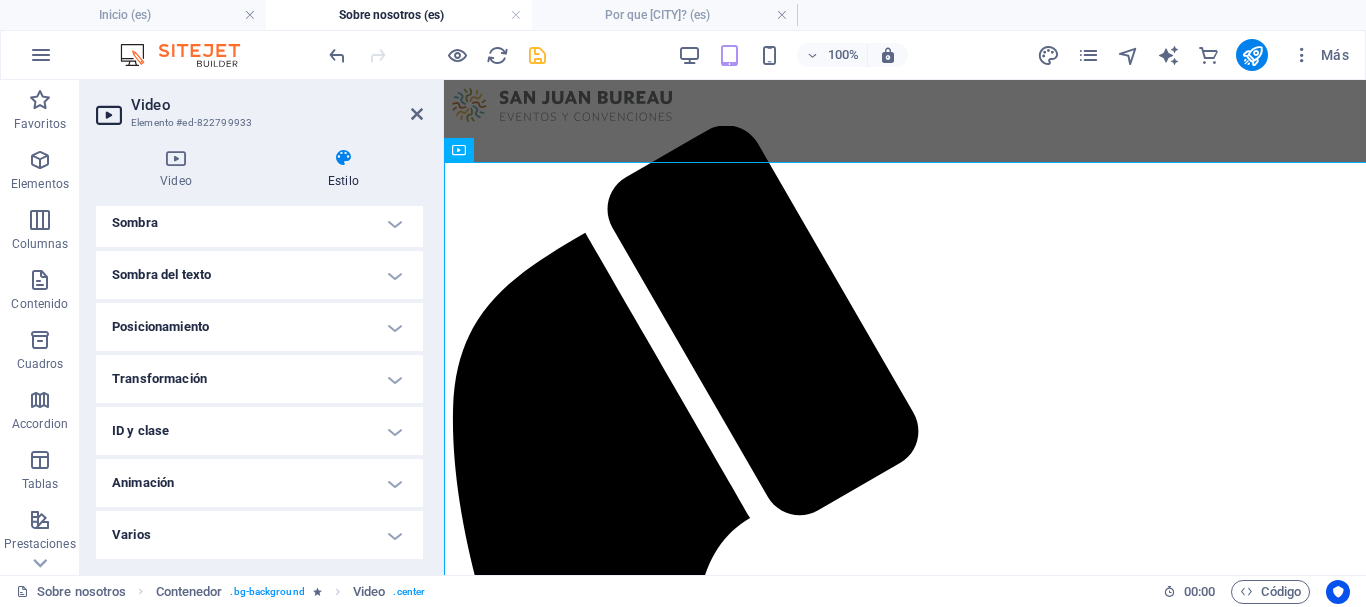 click on "Animación" at bounding box center [259, 483] 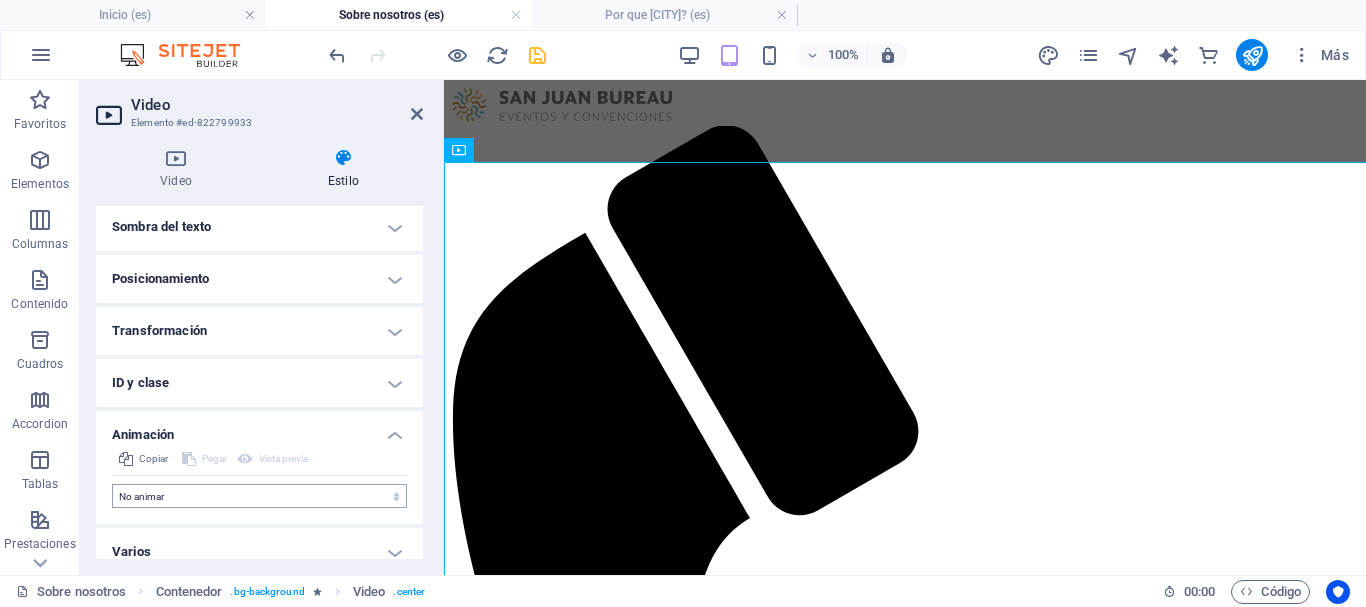 scroll, scrollTop: 280, scrollLeft: 0, axis: vertical 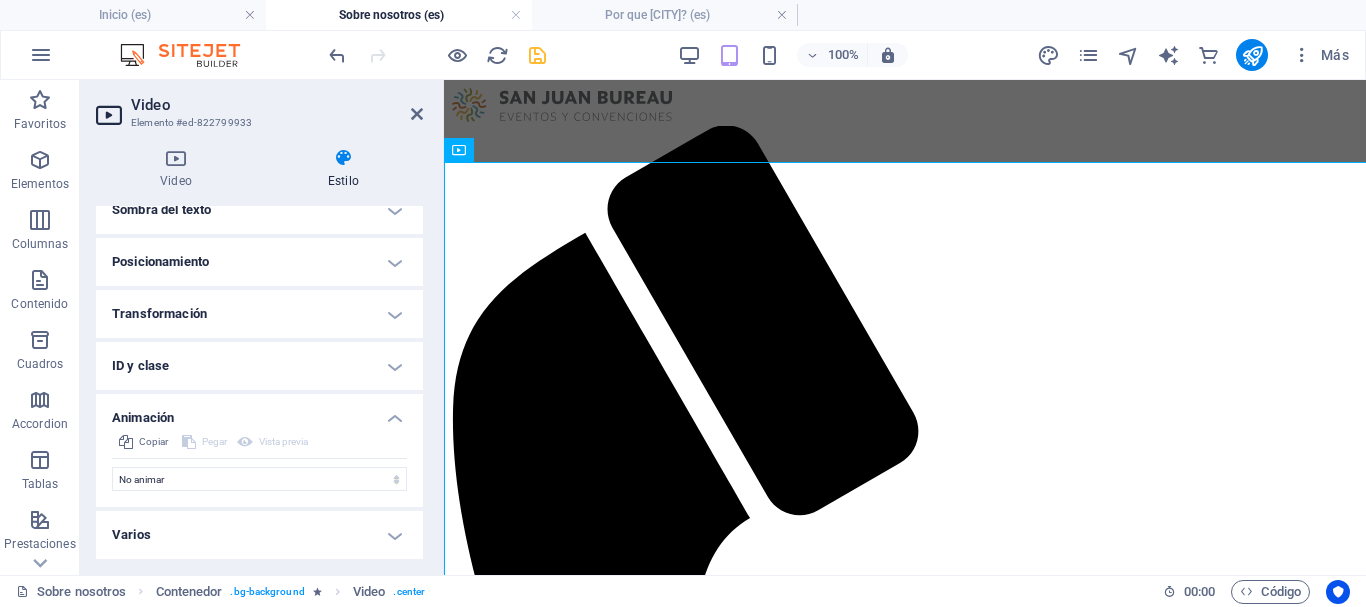 click on "Animación" at bounding box center (259, 412) 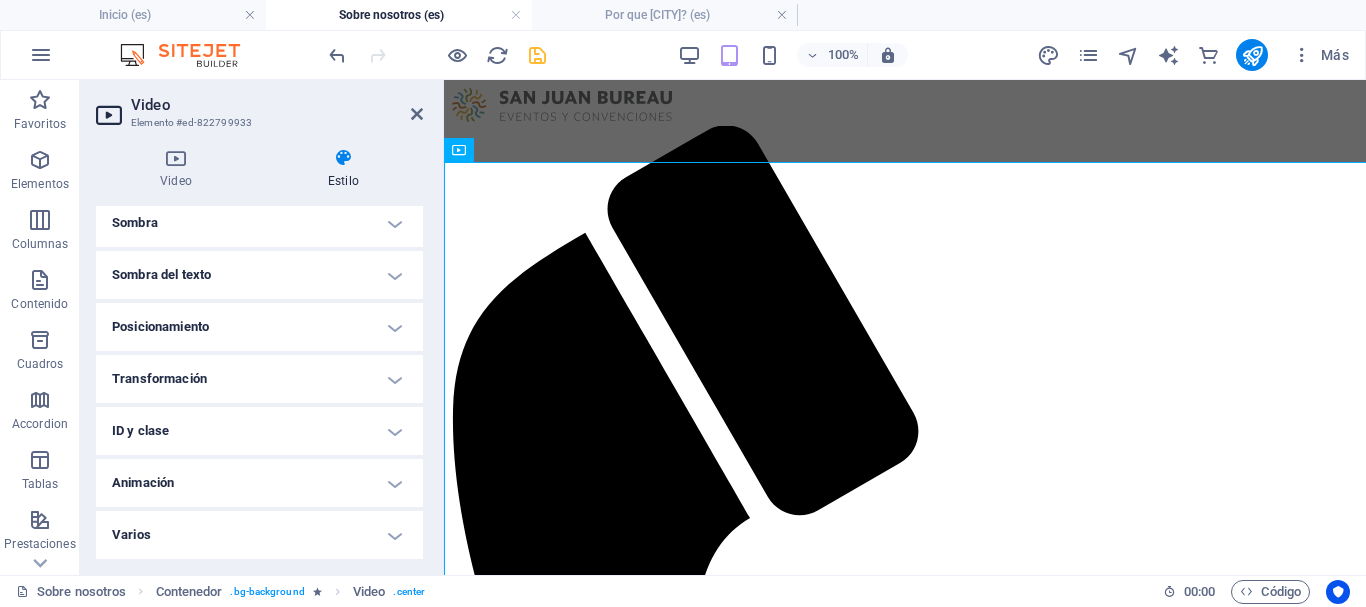 click on "Varios" at bounding box center [259, 535] 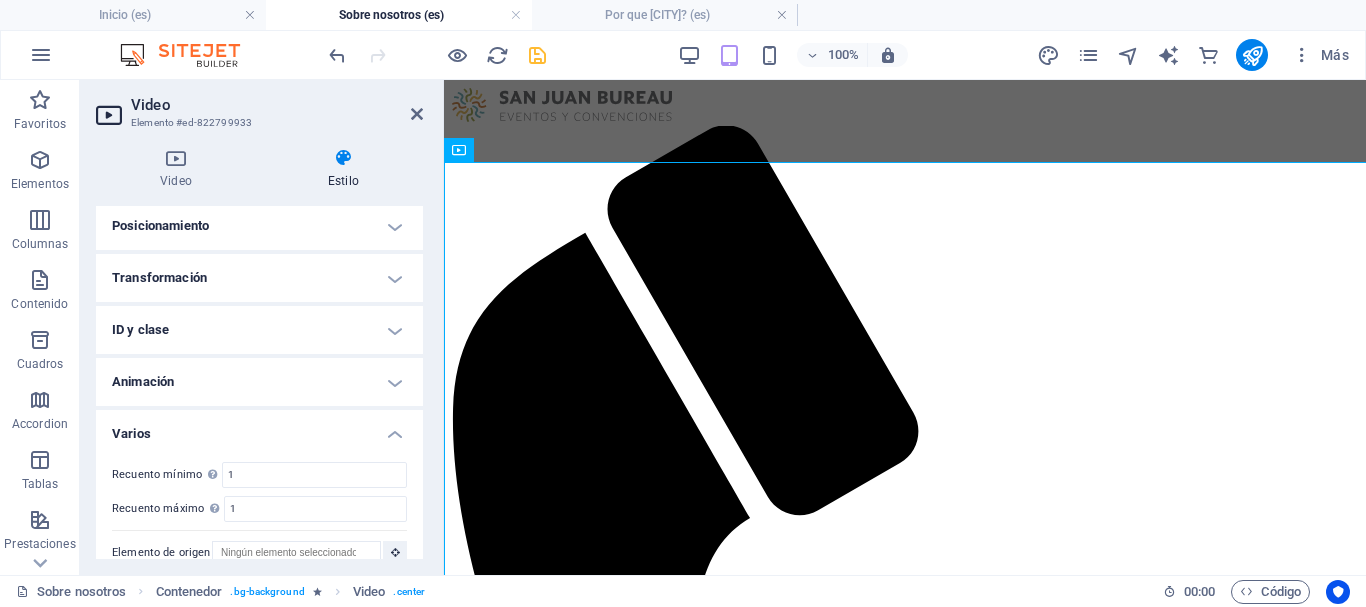 scroll, scrollTop: 339, scrollLeft: 0, axis: vertical 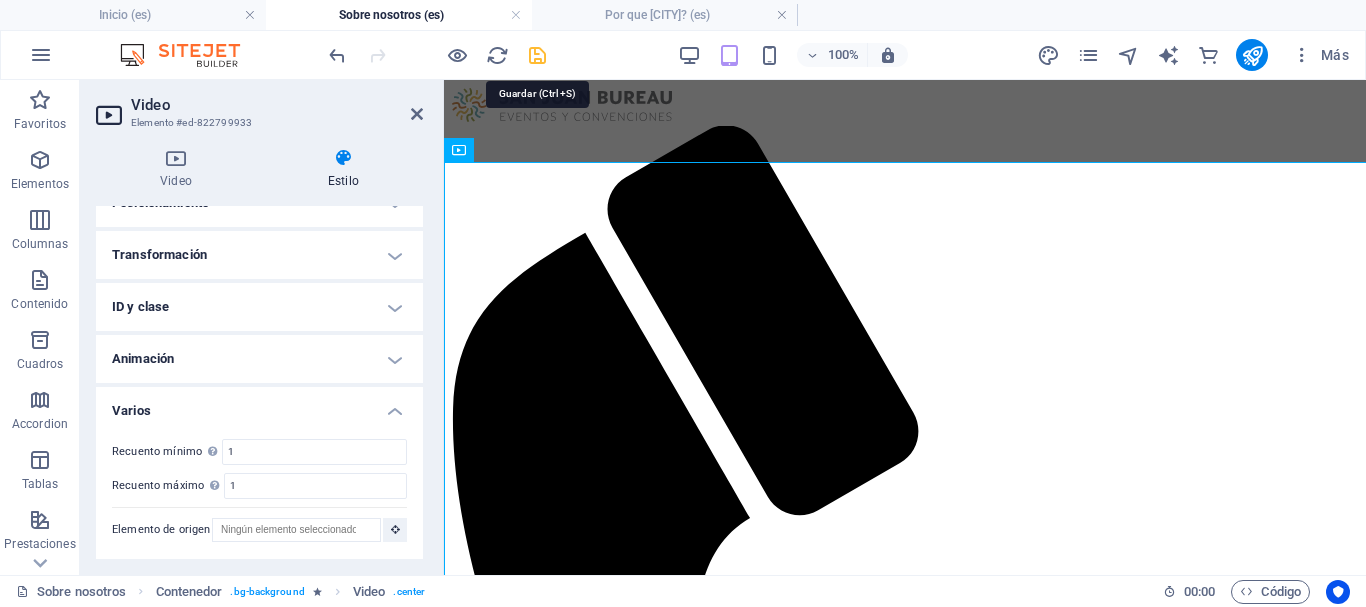 click at bounding box center [537, 55] 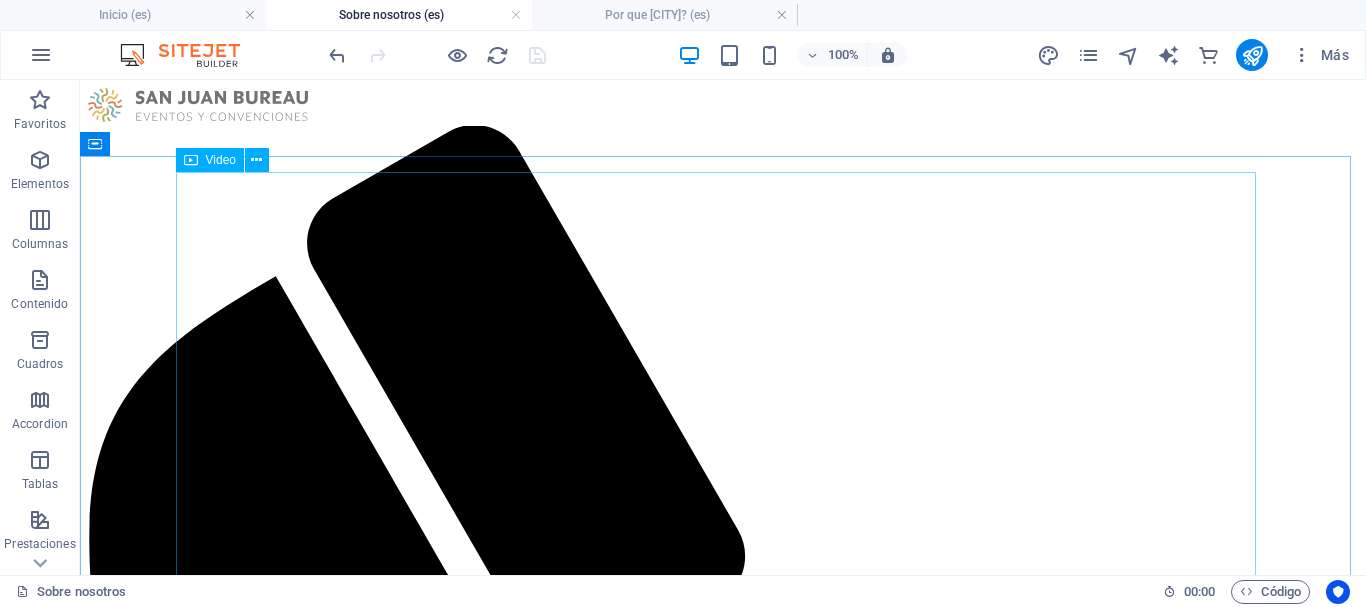 click on "Video" at bounding box center (221, 160) 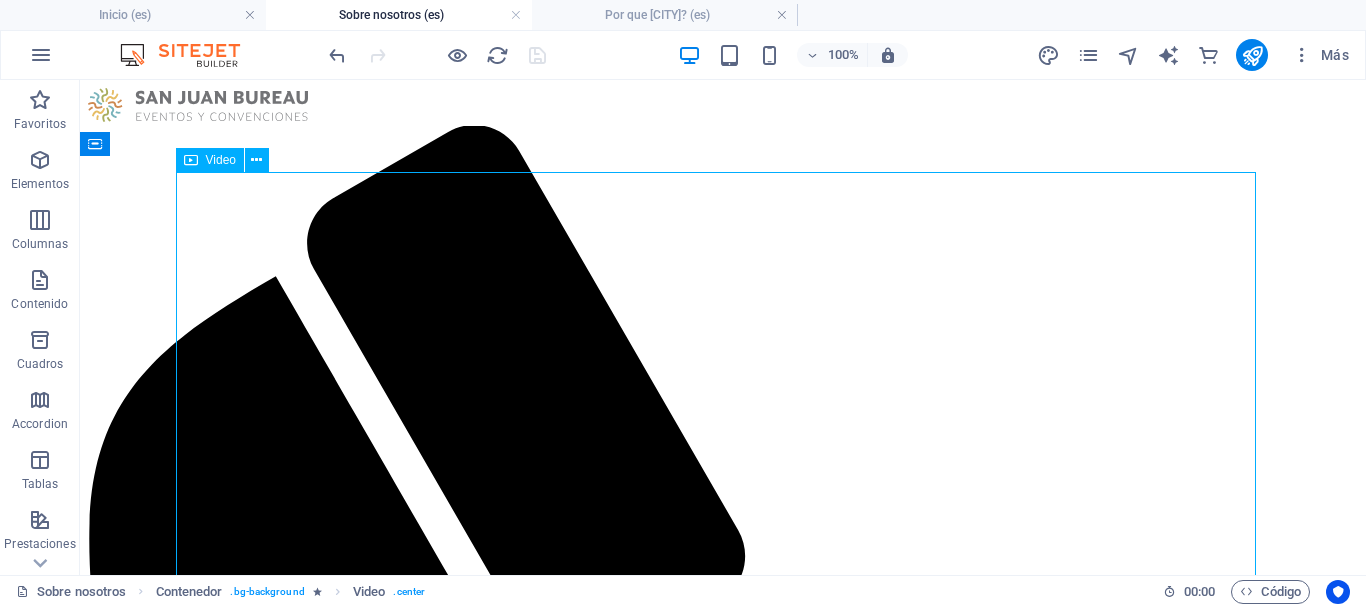 click on "Video" at bounding box center (221, 160) 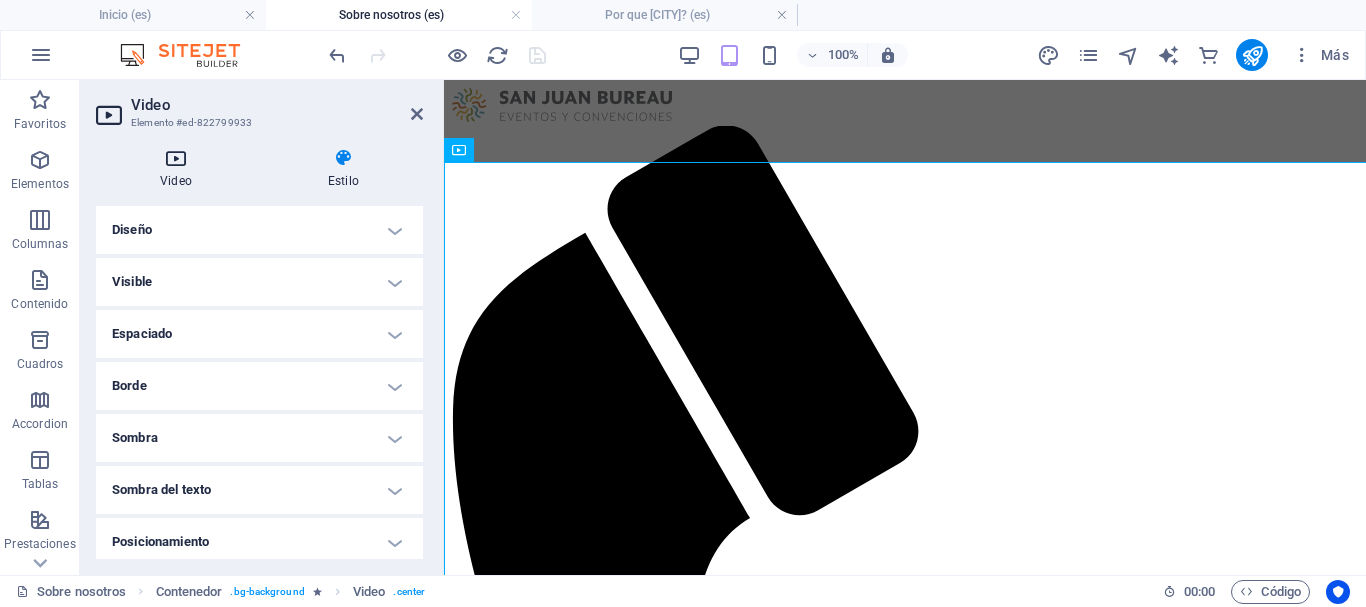 click on "Video" at bounding box center (180, 169) 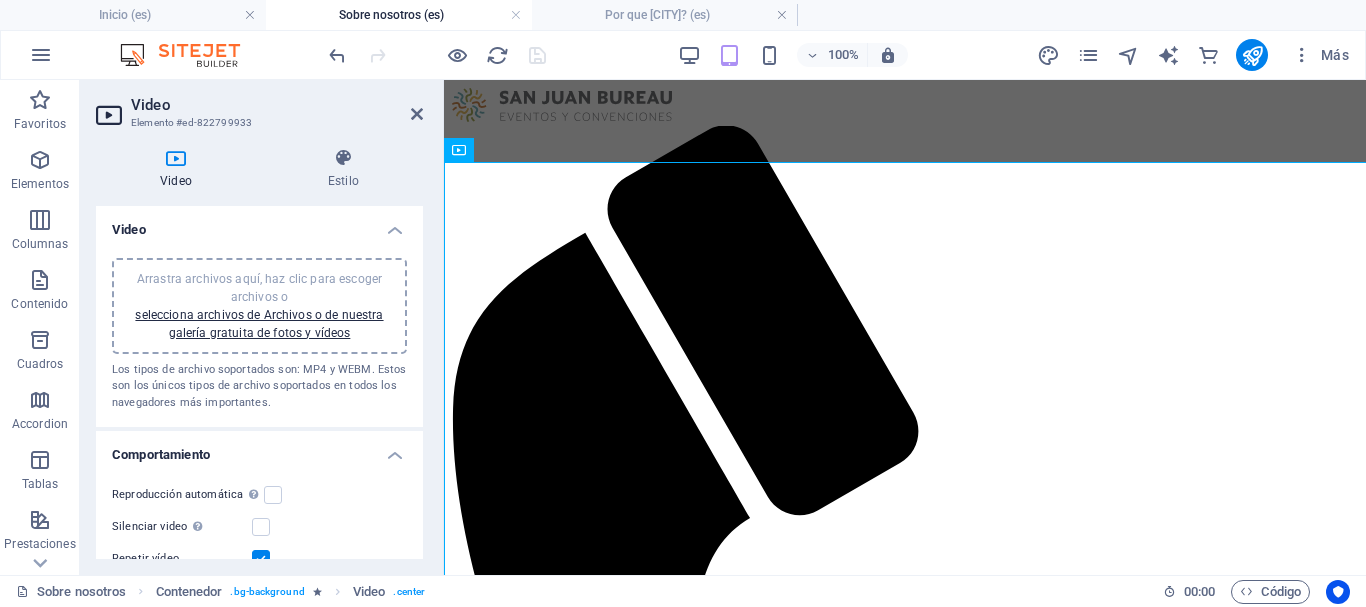 click on "Video" at bounding box center (259, 224) 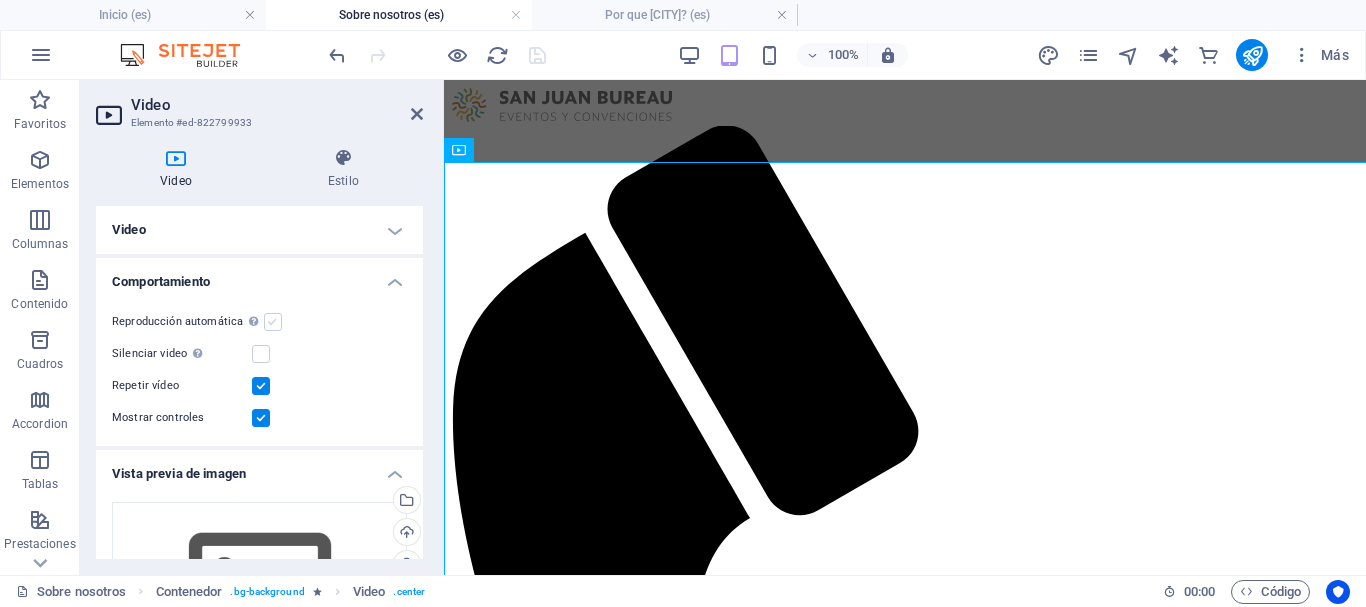 click at bounding box center (273, 322) 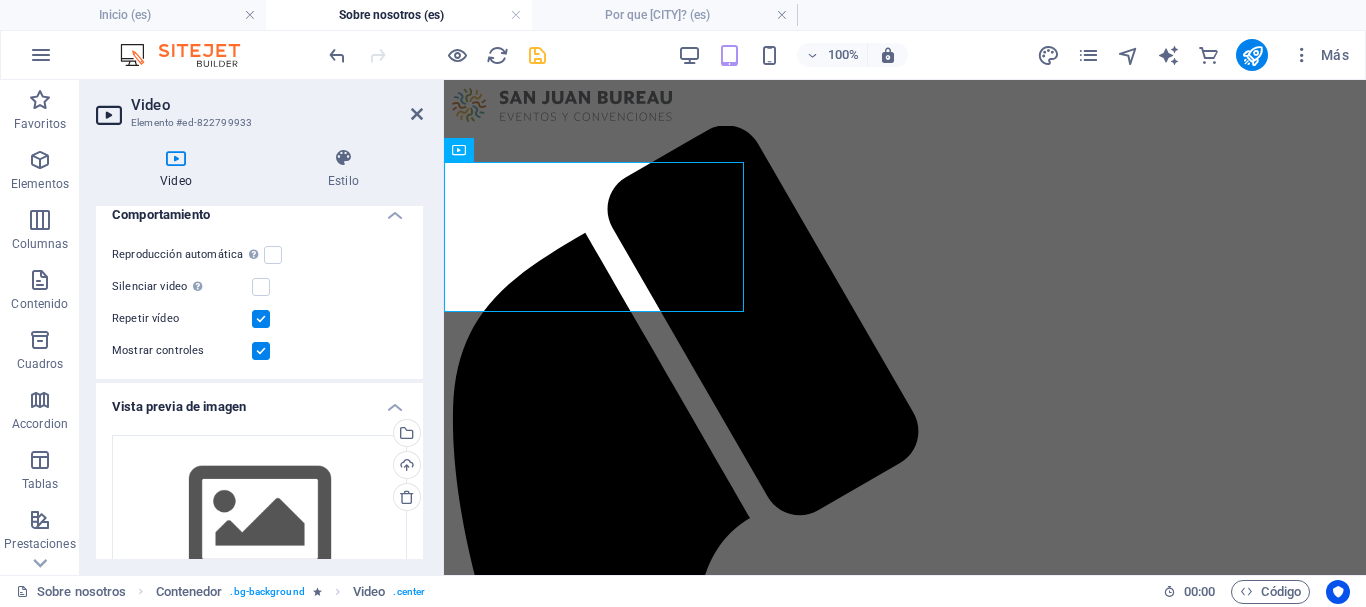 scroll, scrollTop: 100, scrollLeft: 0, axis: vertical 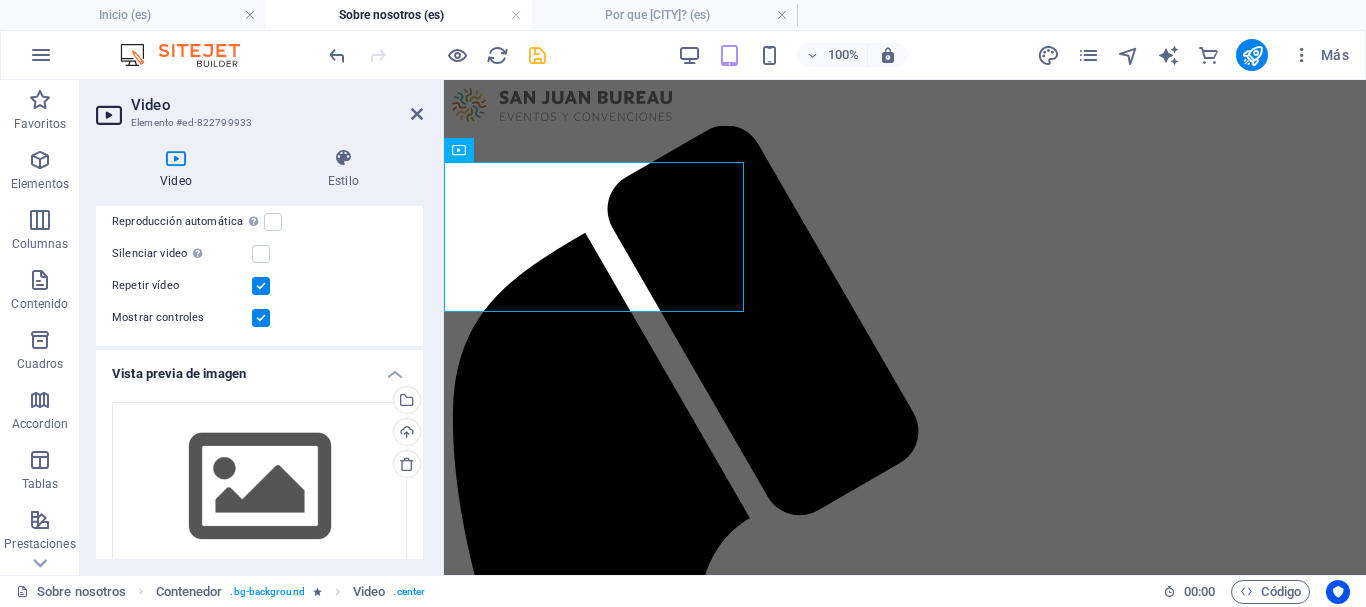 click on "Vista previa de imagen" at bounding box center [259, 368] 